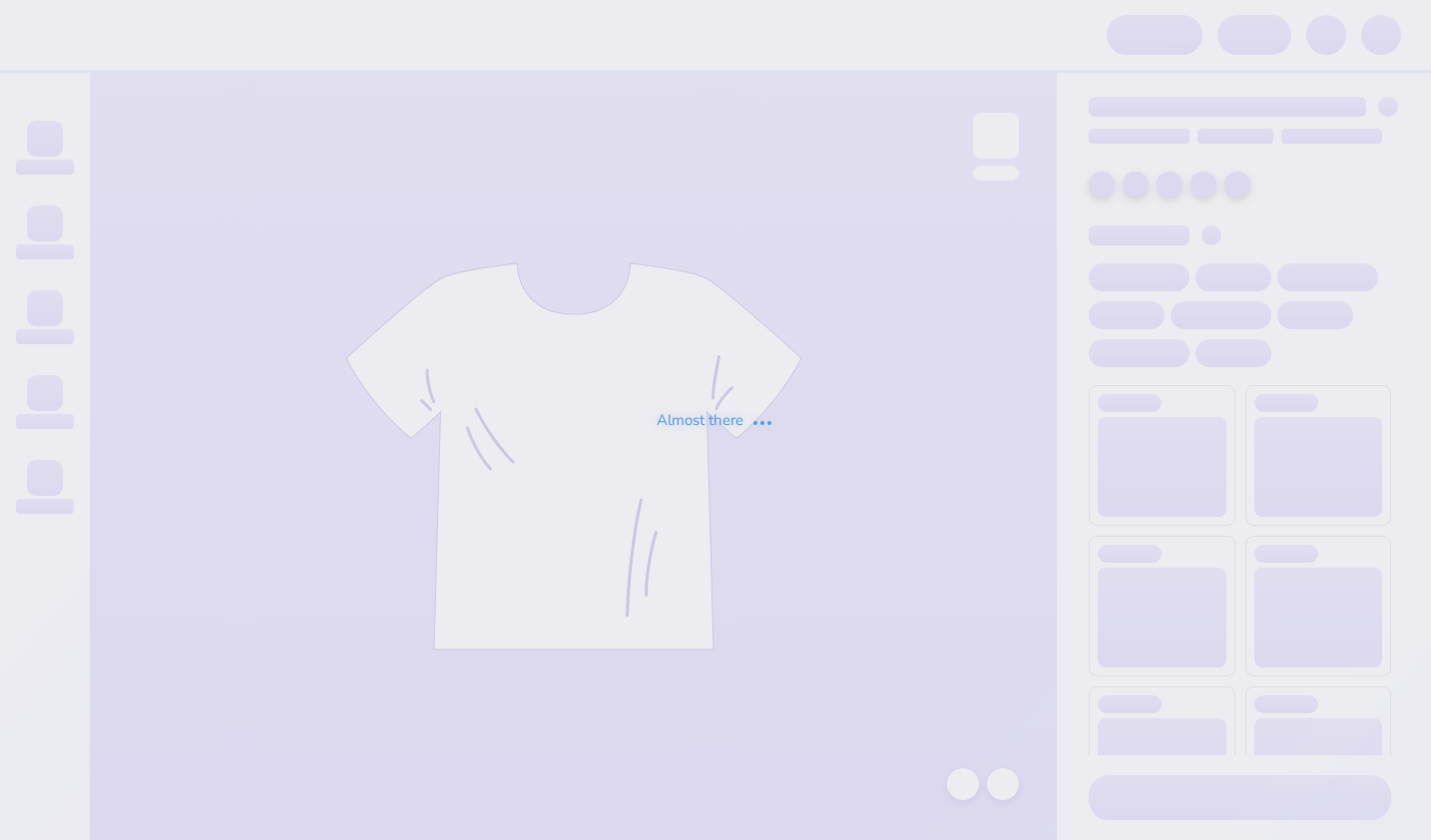 scroll, scrollTop: 0, scrollLeft: 0, axis: both 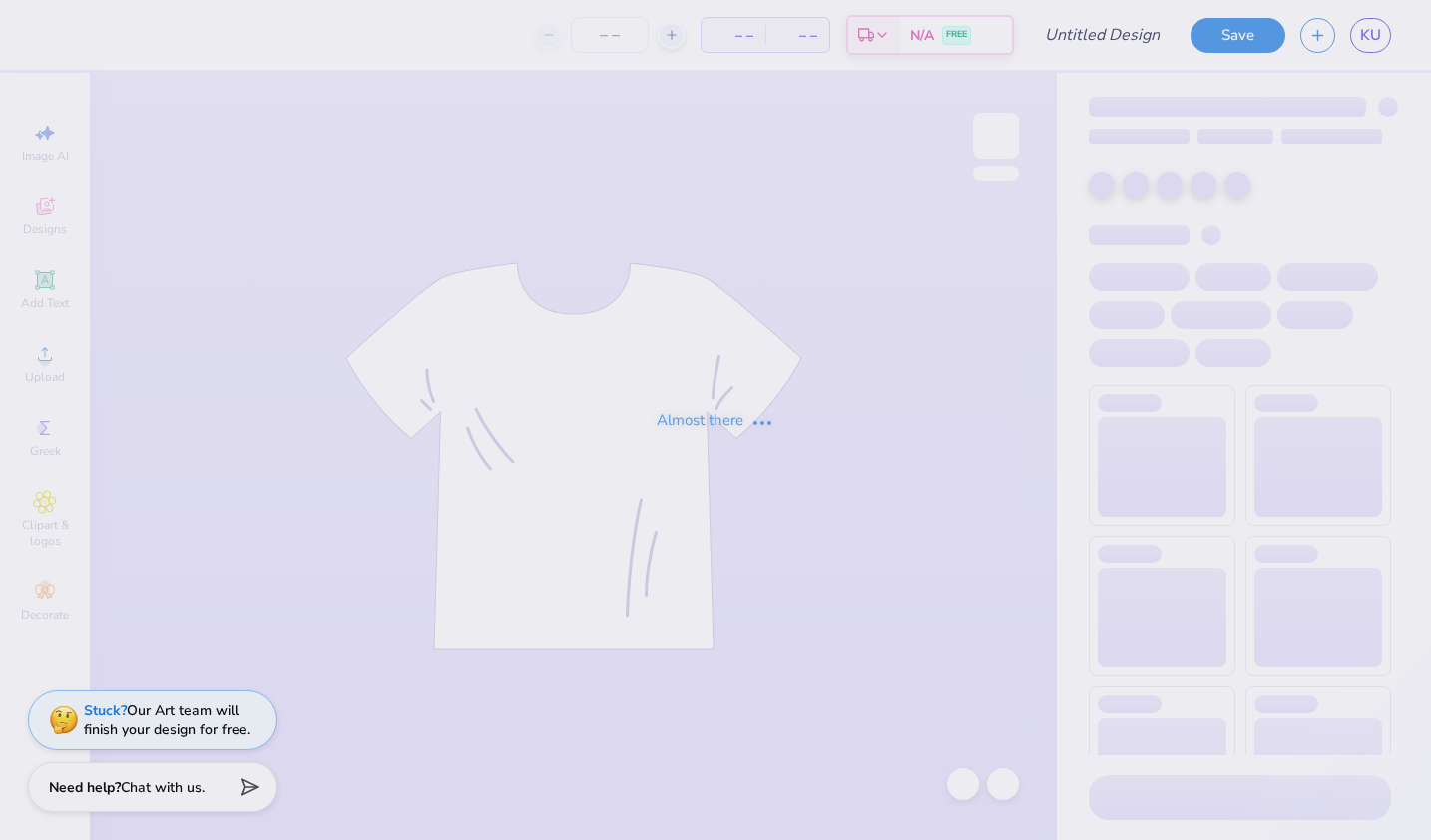 type on "potential bid day" 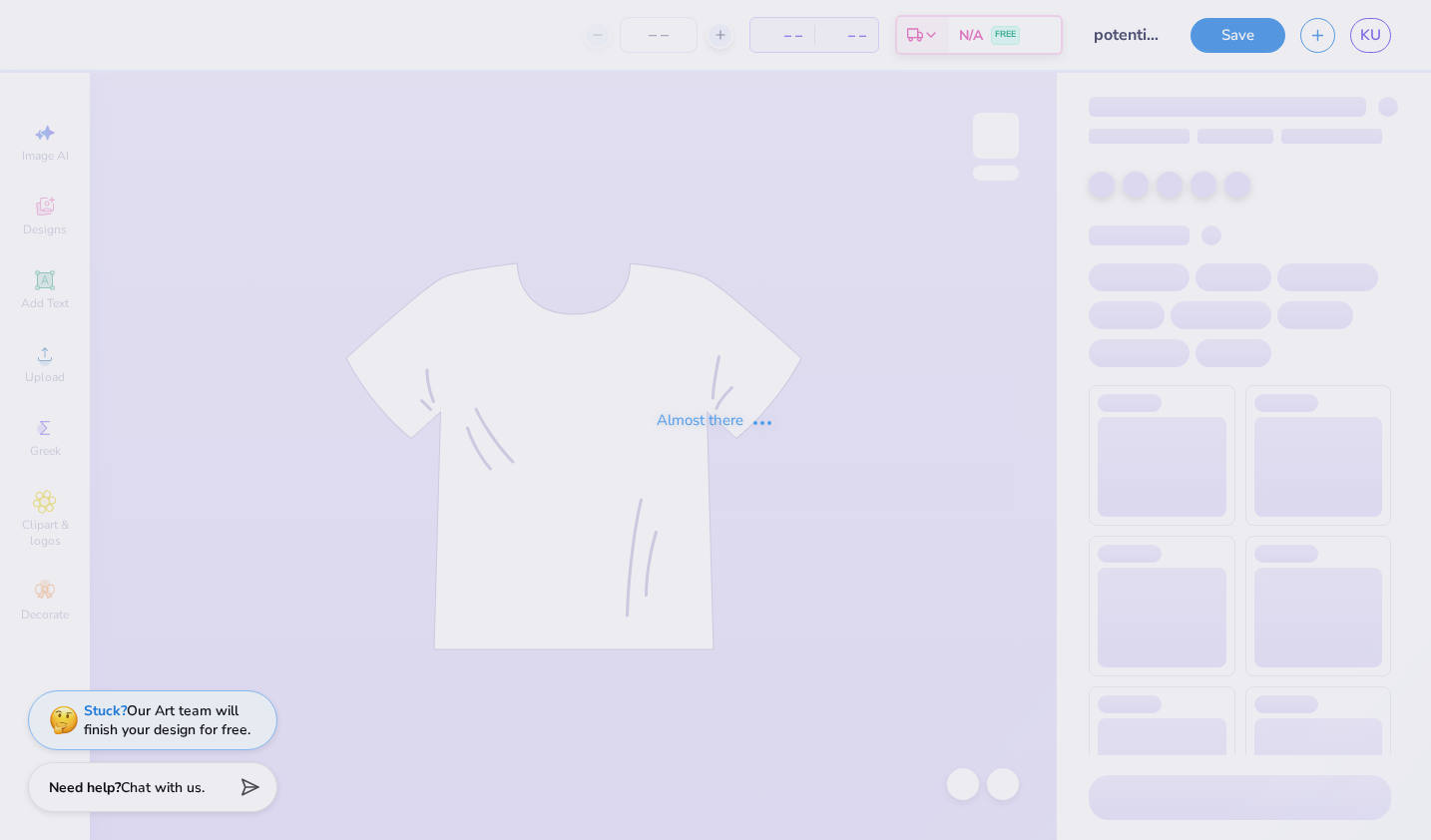 type on "100" 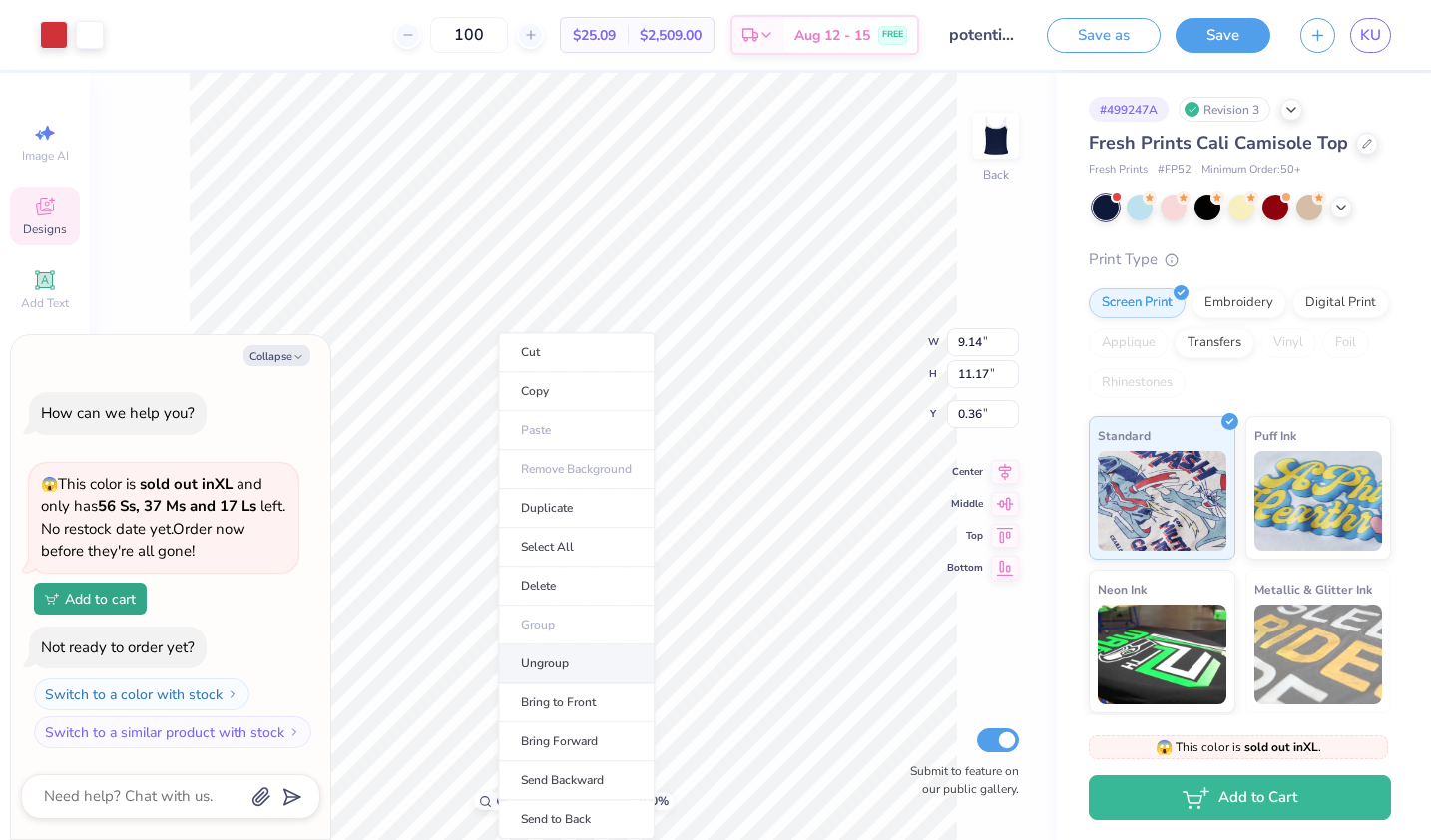 click on "Ungroup" at bounding box center [576, 663] 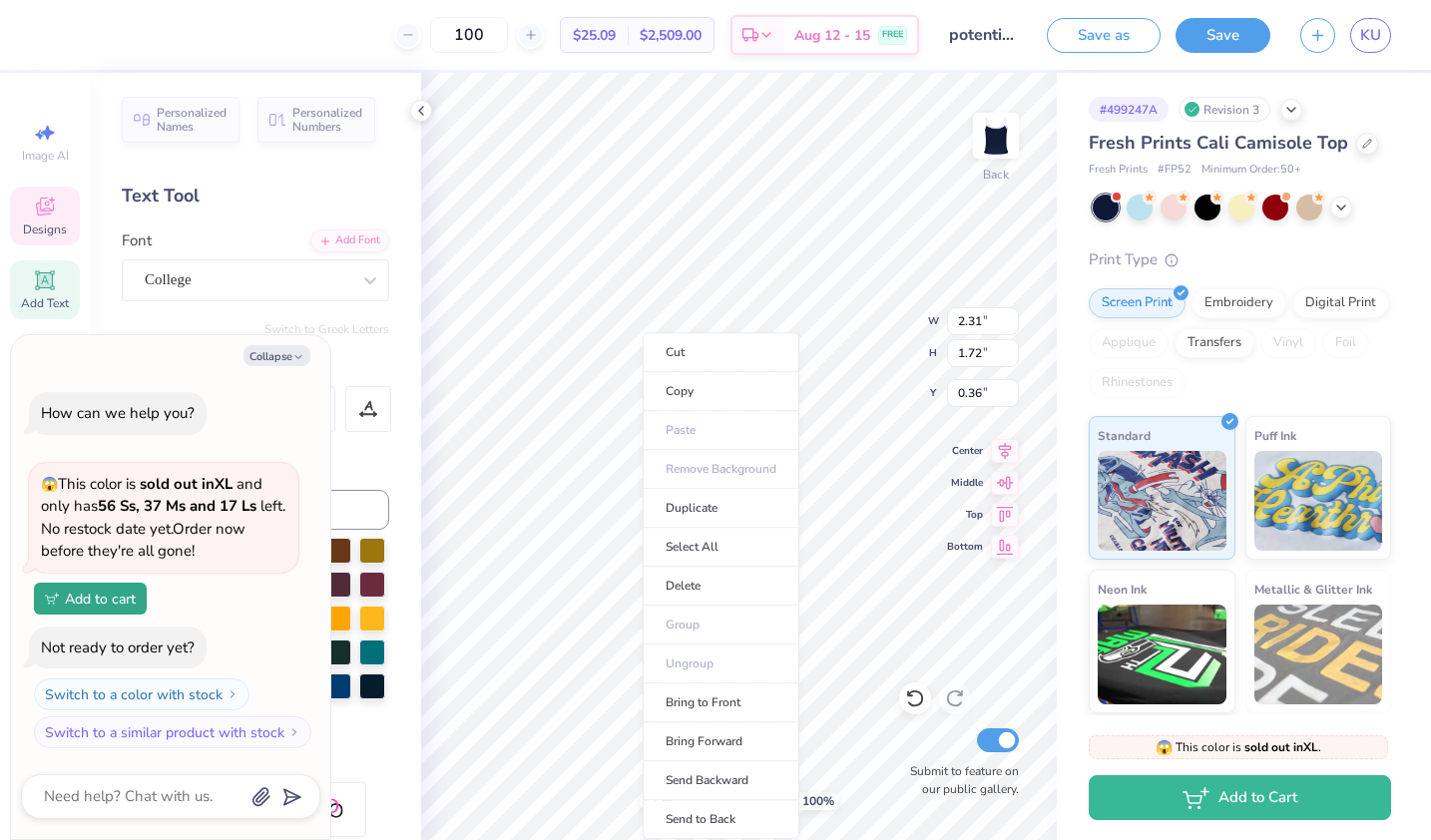click on "Send to Back" at bounding box center [720, 819] 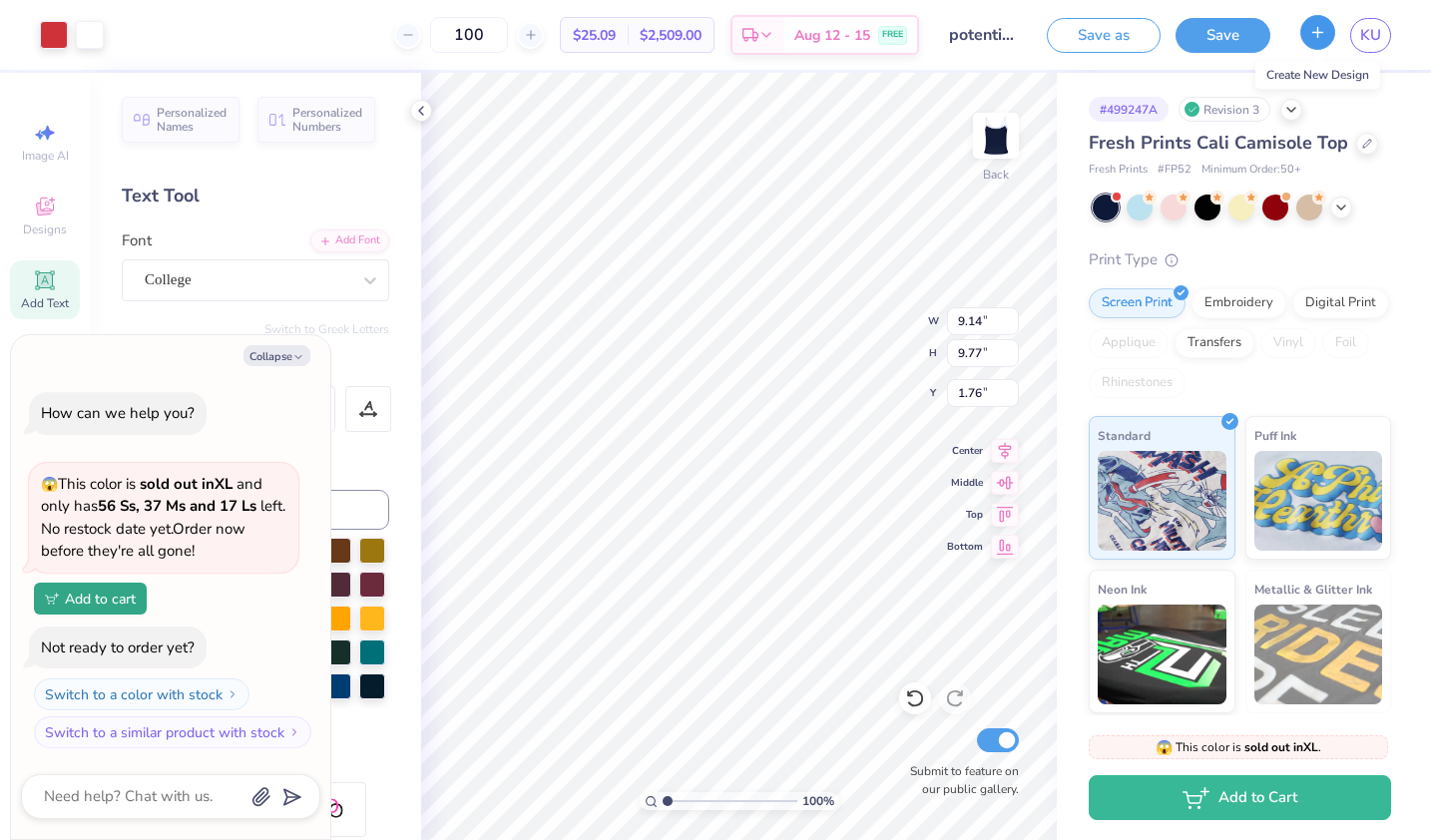 click at bounding box center (1317, 32) 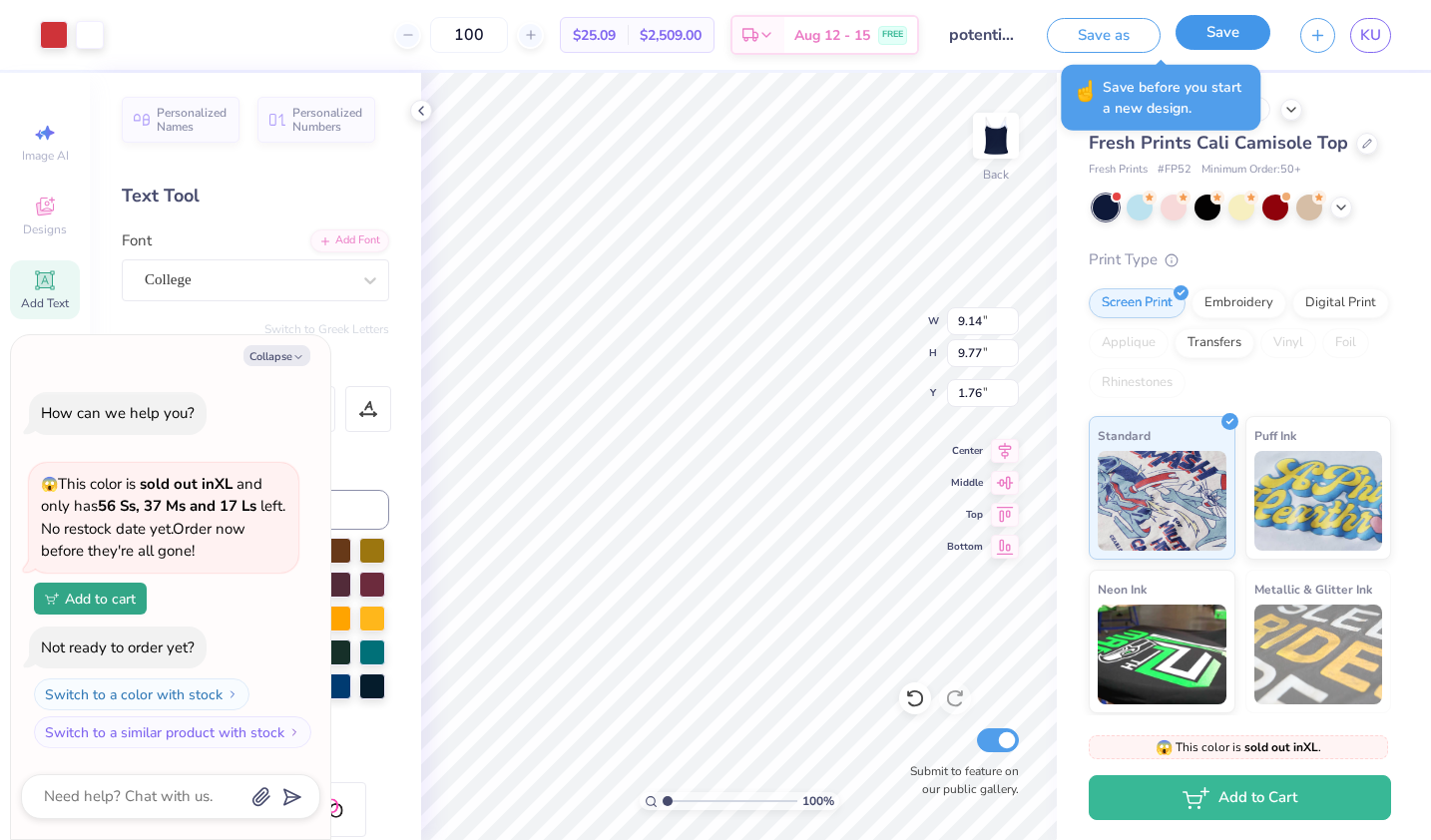 click on "Save" at bounding box center (1222, 32) 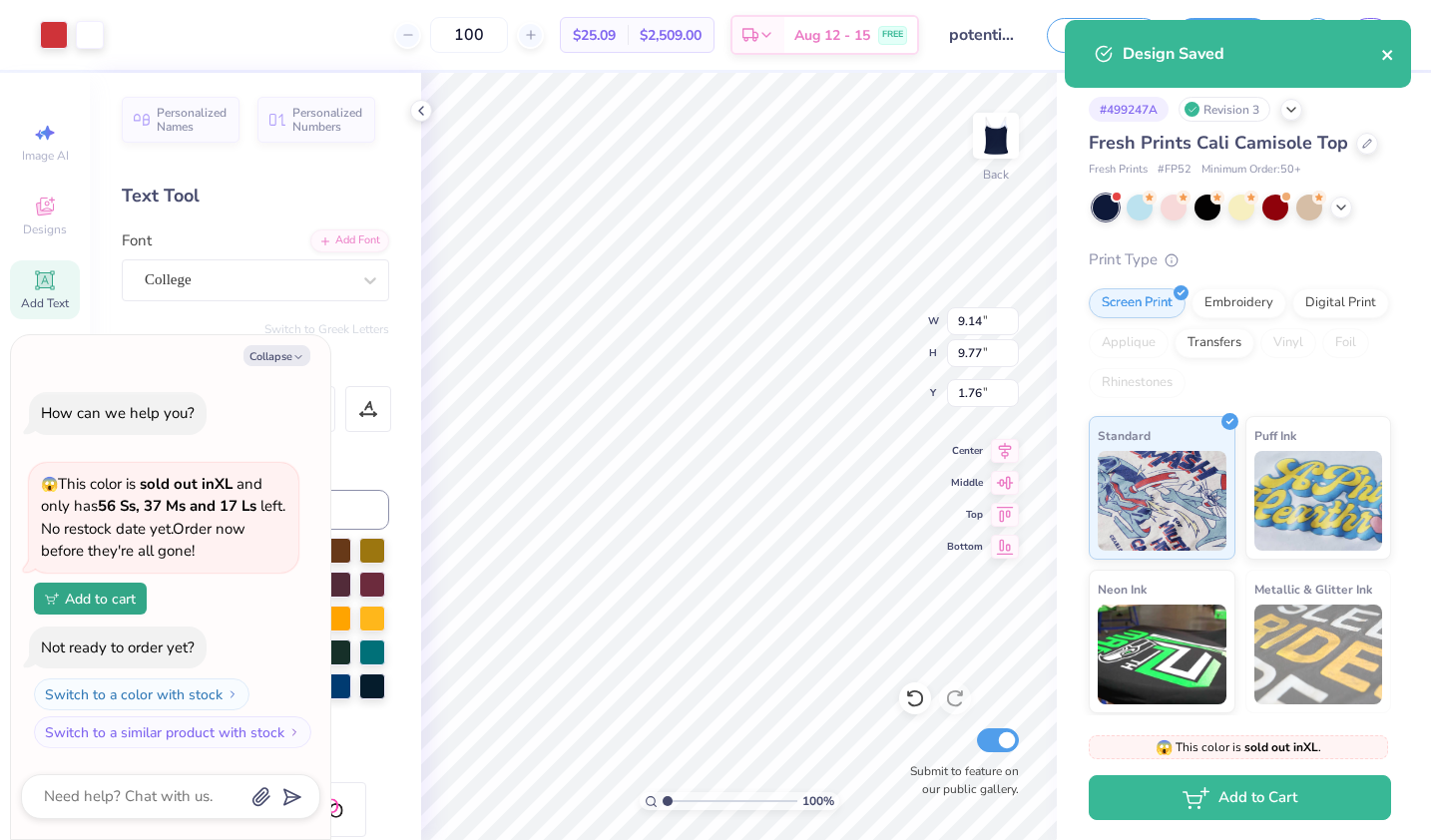 click 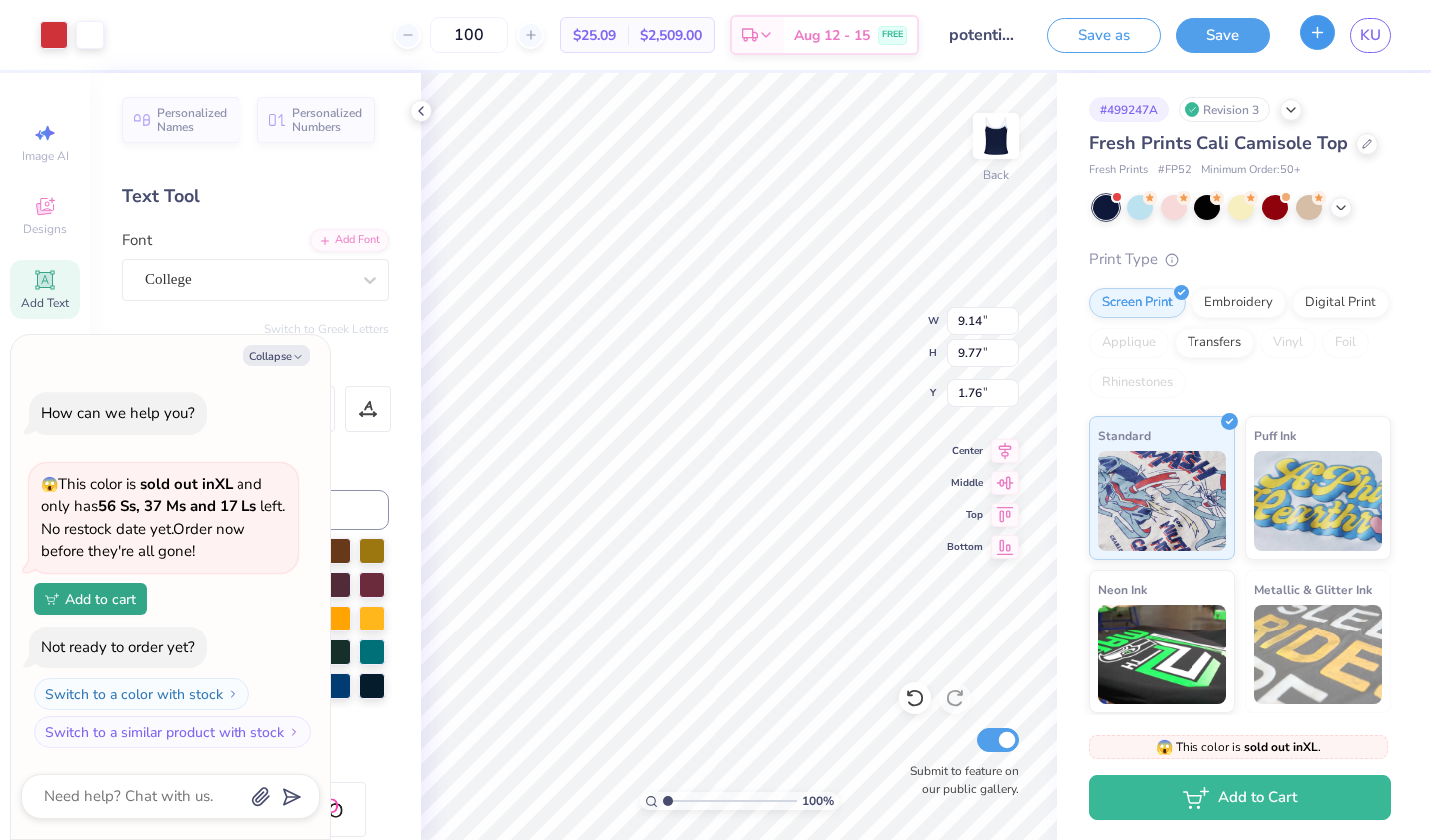 type on "x" 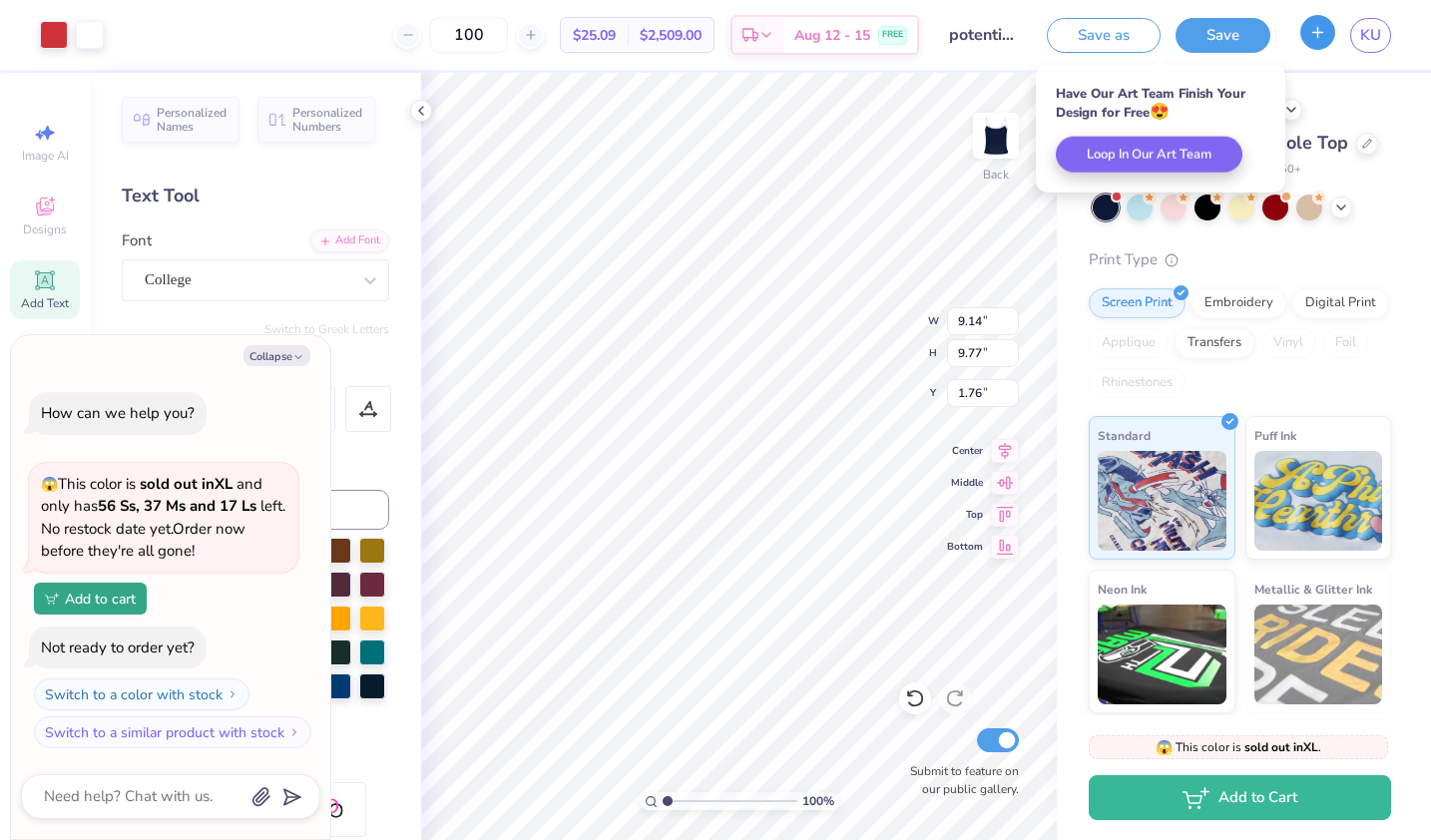 click 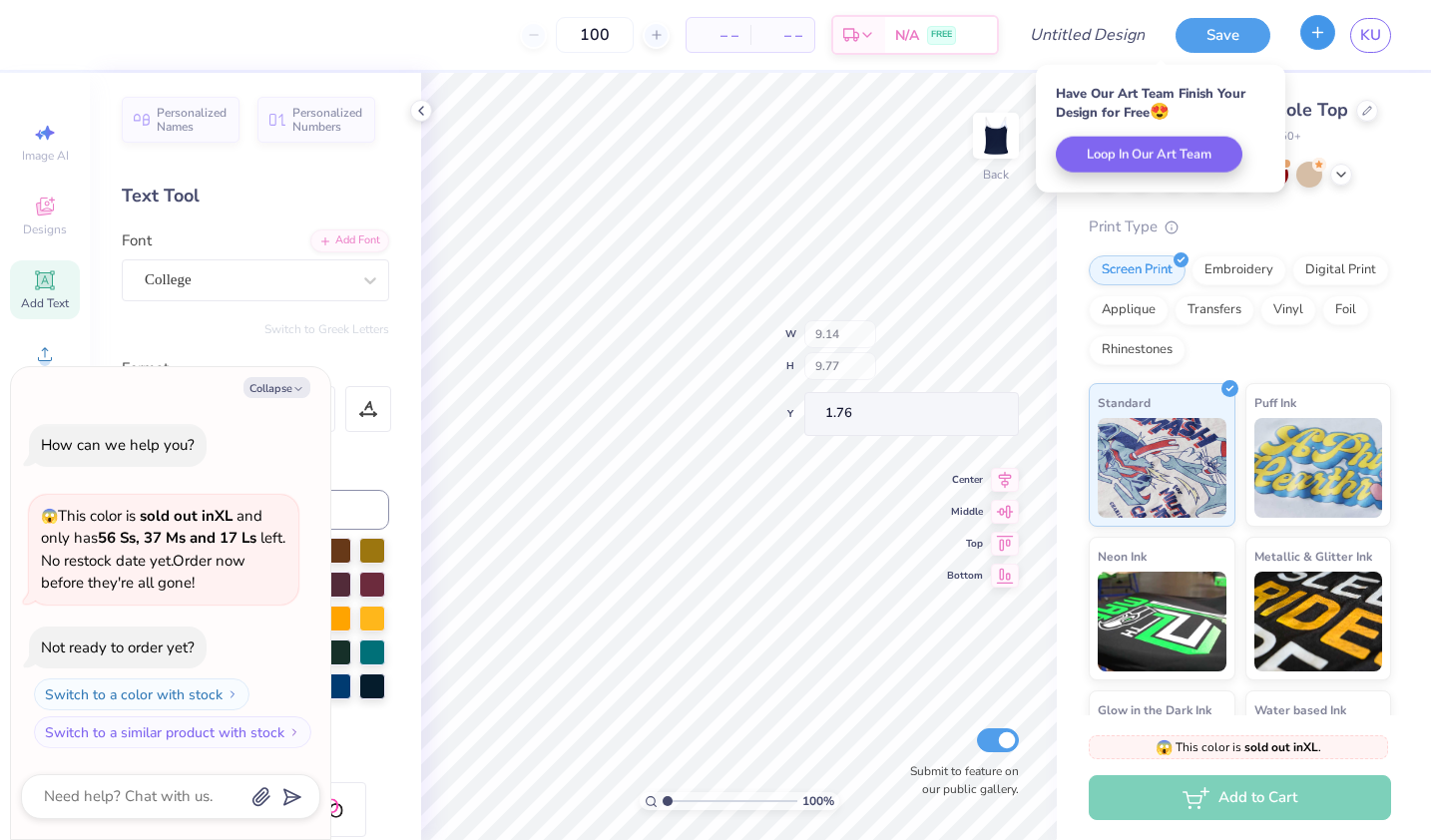 type 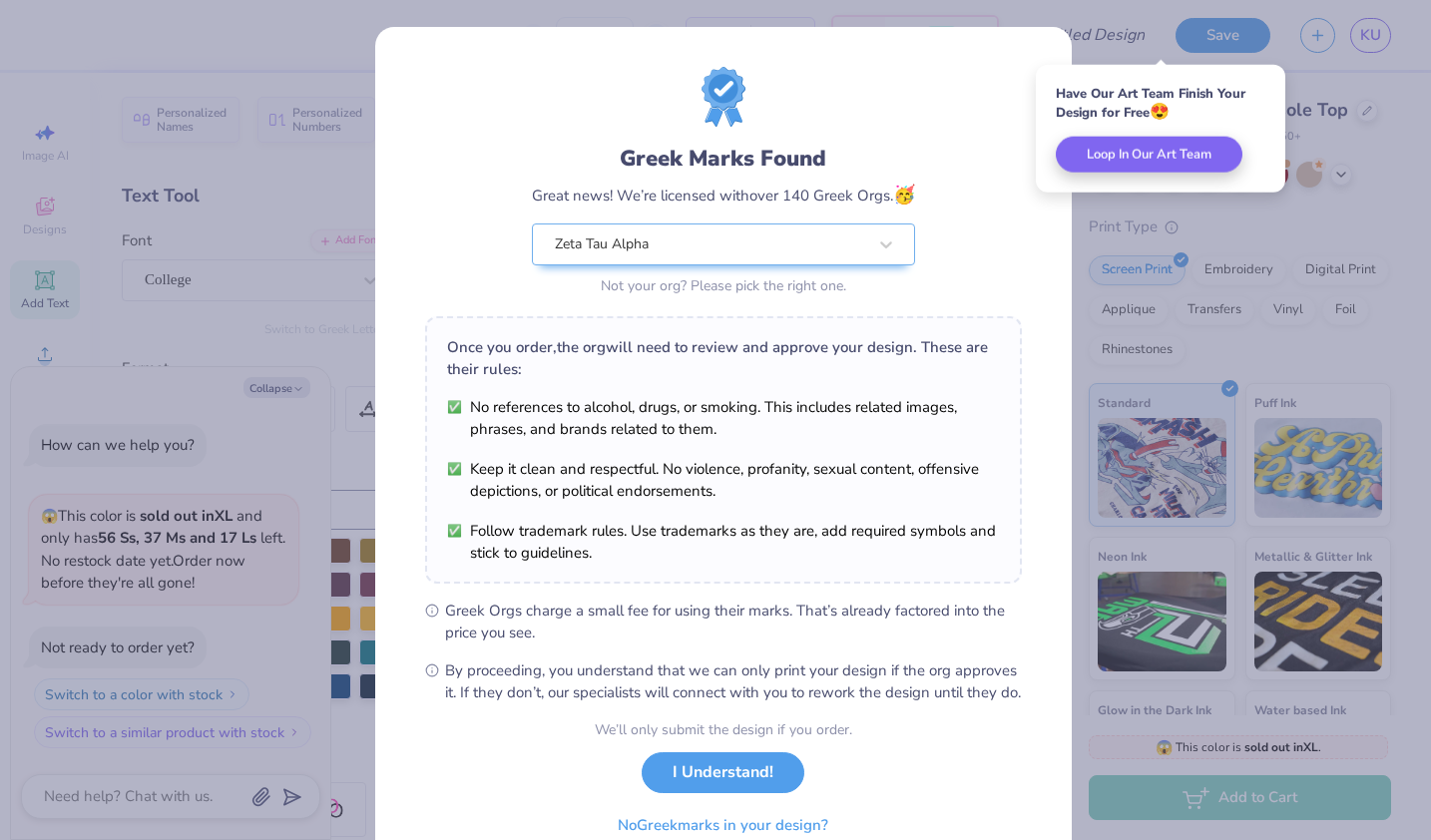 click on "Greek Marks Found Great news! We’re licensed with  over 140 Greek Orgs. 🥳 Zeta Tau Alpha Not your org? Please pick the right one. Once you order,  the org  will need to review and approve your design. These are their rules: No references to alcohol, drugs, or smoking. This includes related images, phrases, and brands related to them. Keep it clean and respectful. No violence, profanity, sexual content, offensive depictions, or political endorsements. Follow trademark rules. Use trademarks as they are, add required symbols and stick to guidelines. Greek Orgs charge a small fee for using their marks. That’s already factored into the price you see. By proceeding, you understand that we can only print your design if the org approves it. If they don’t, our specialists will connect with you to rework the design until they do. We’ll only submit the design if you order. I Understand! No  Greek  marks in your design?" at bounding box center [716, 420] 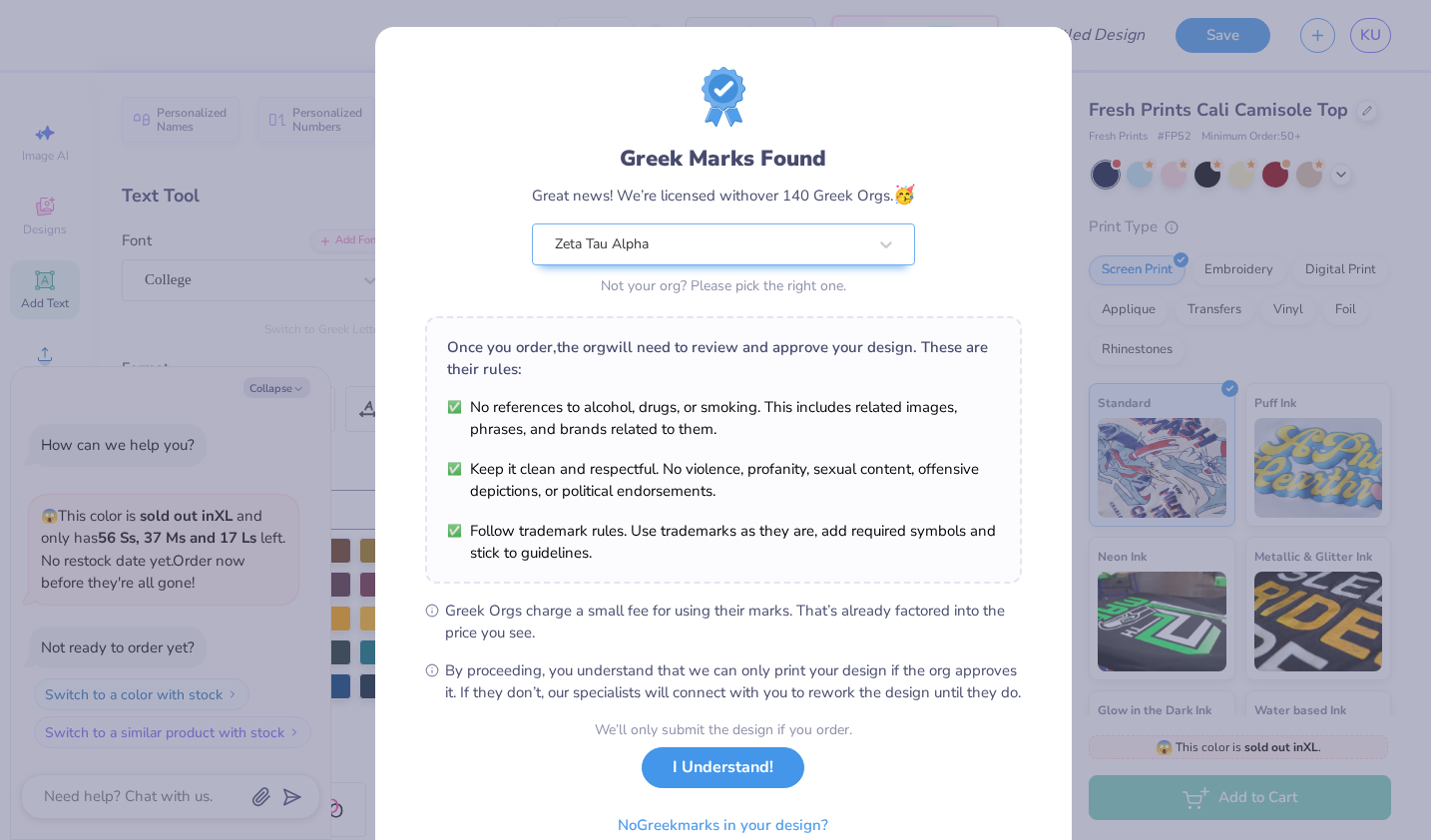 click on "I Understand!" at bounding box center [722, 767] 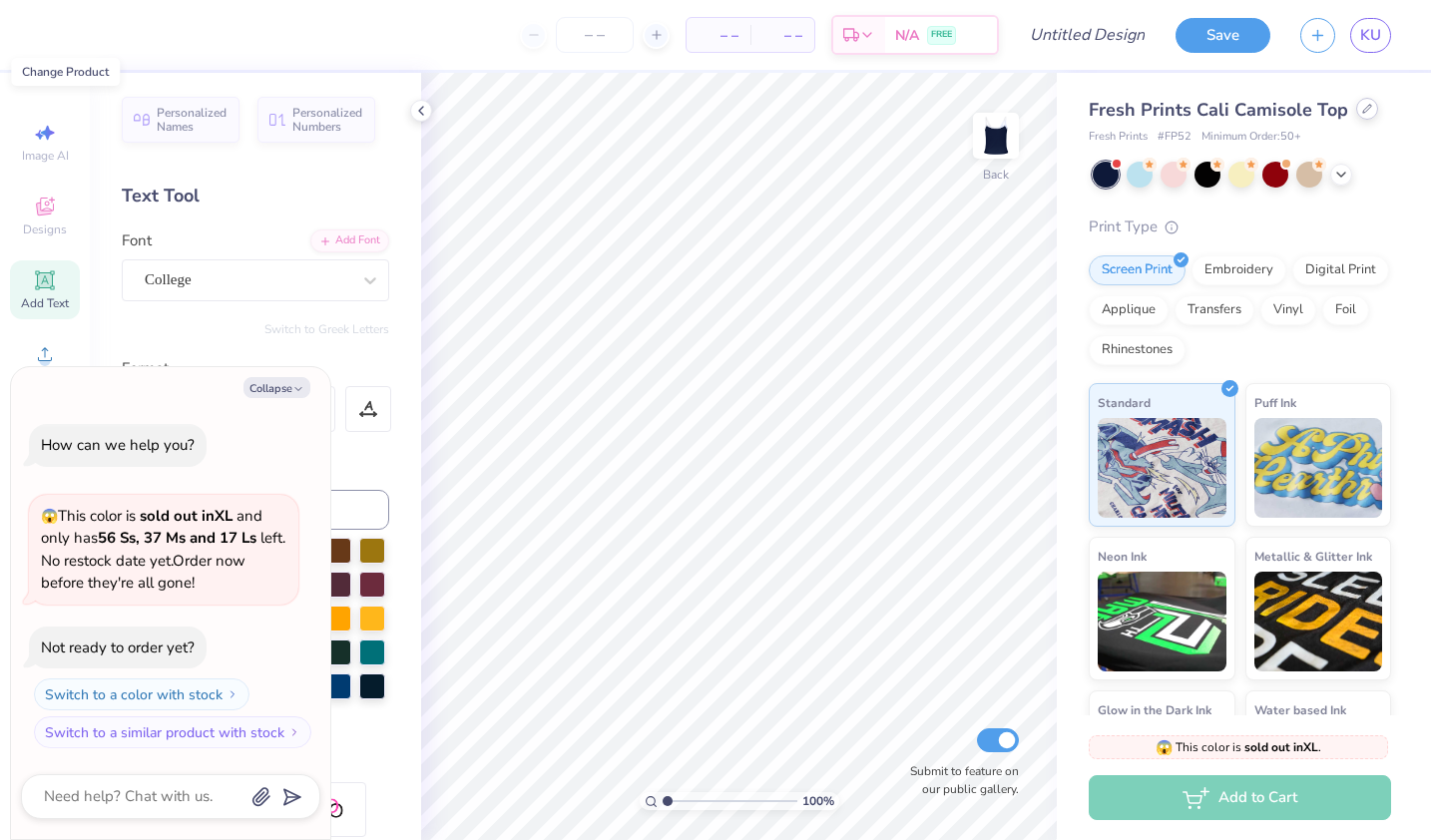 click at bounding box center (1367, 109) 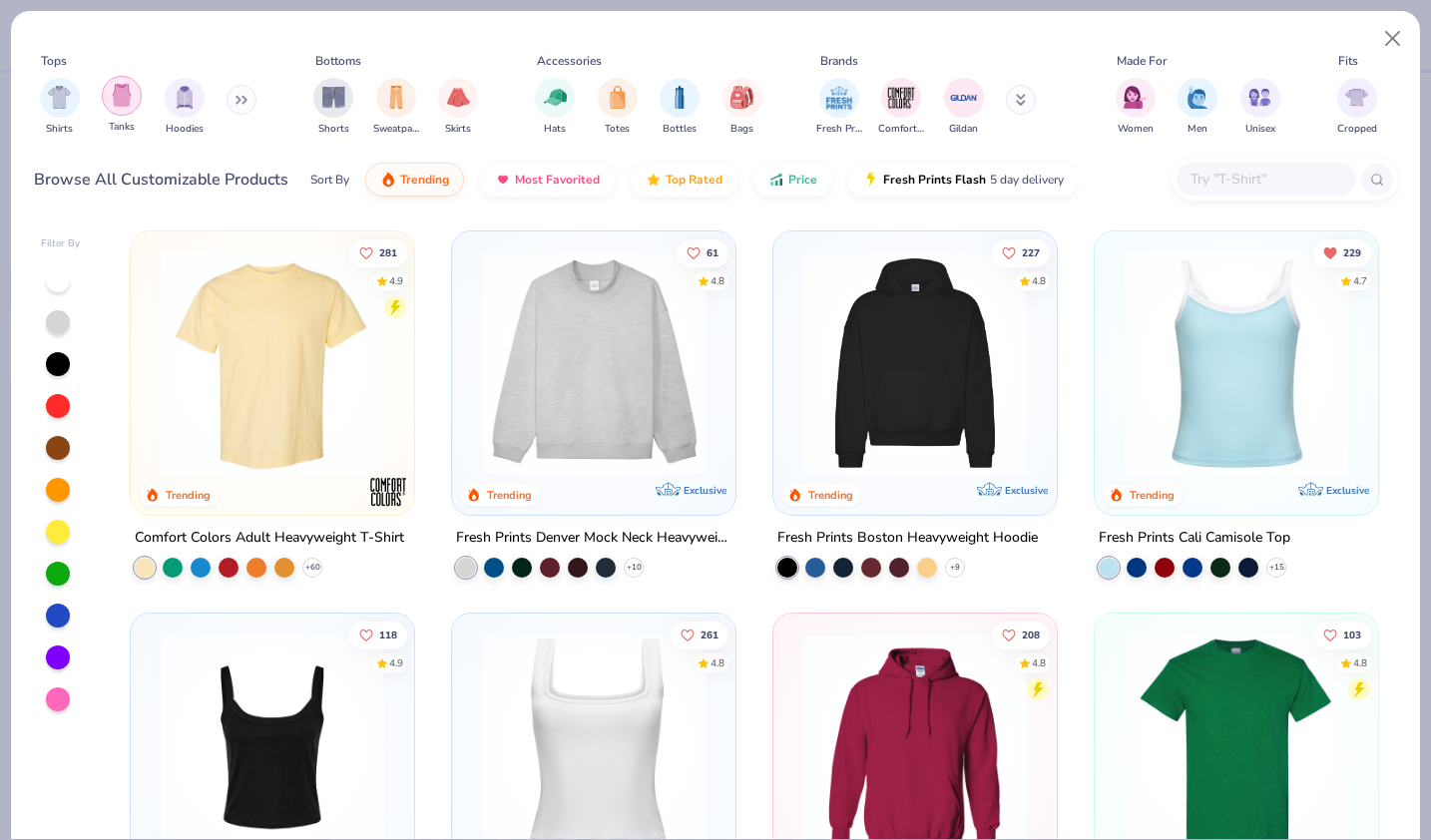 click at bounding box center (122, 95) 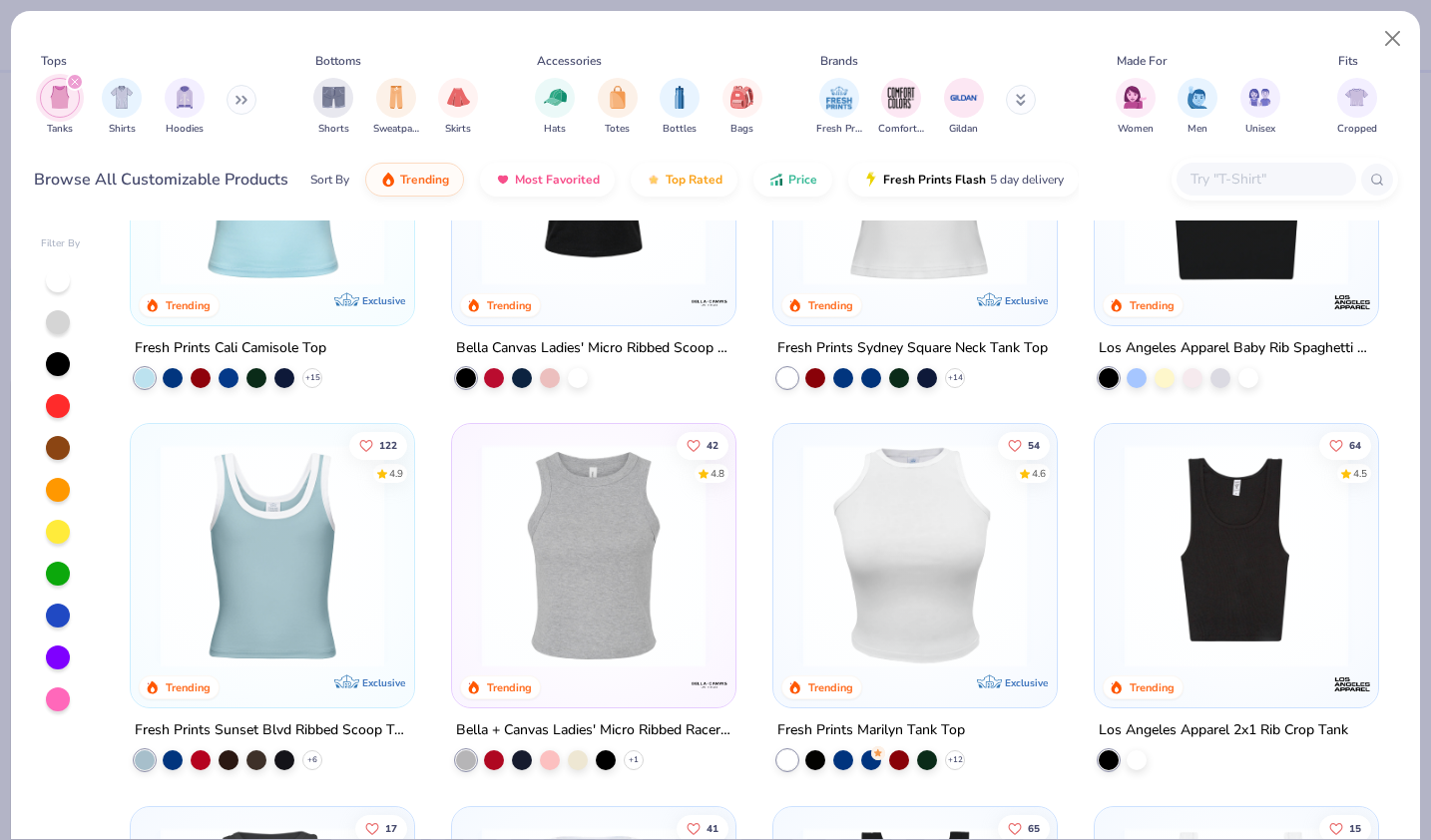 scroll, scrollTop: 0, scrollLeft: 0, axis: both 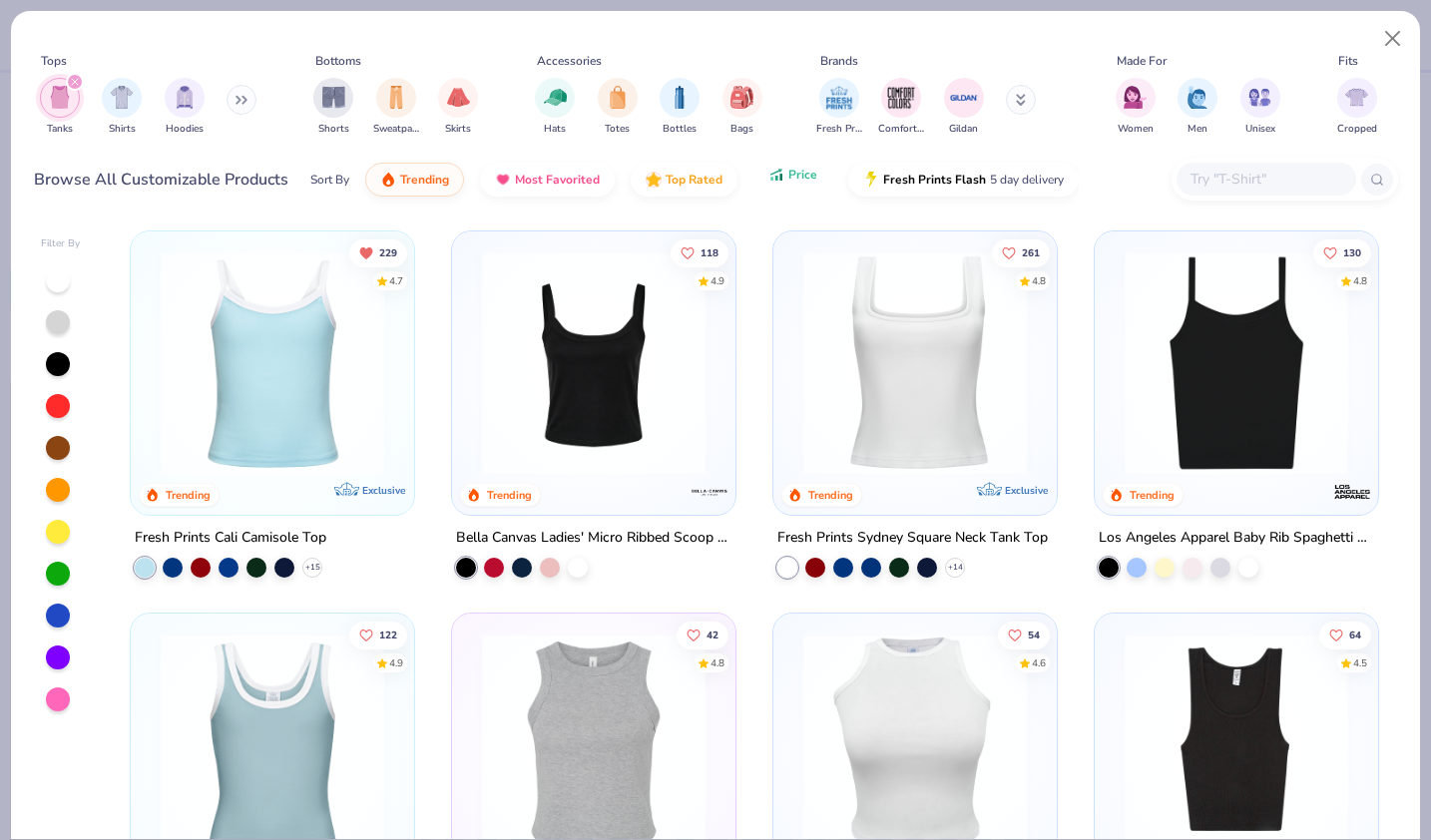 click on "Price" at bounding box center [792, 175] 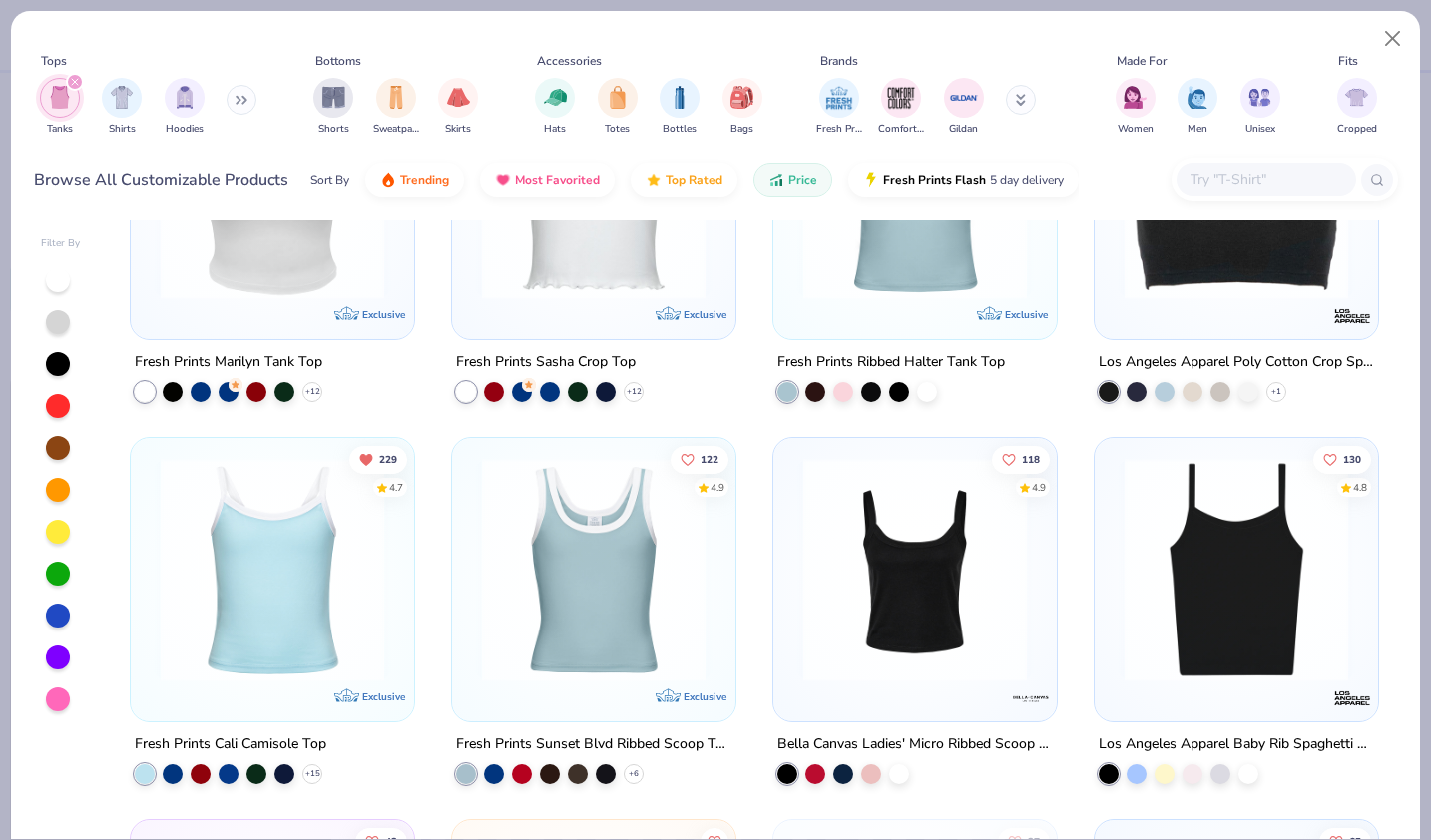 scroll, scrollTop: 2634, scrollLeft: 0, axis: vertical 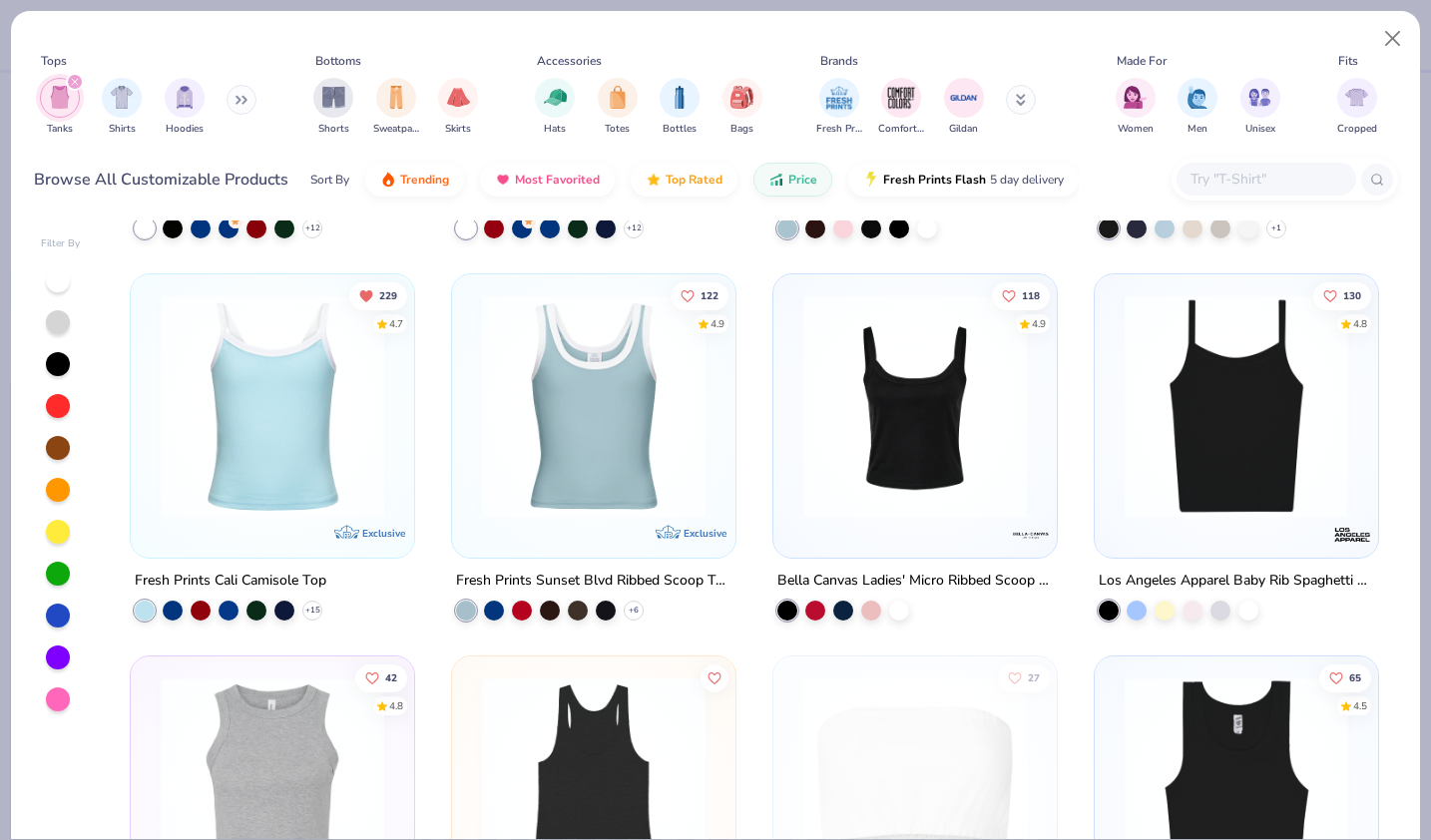 click at bounding box center (272, 406) 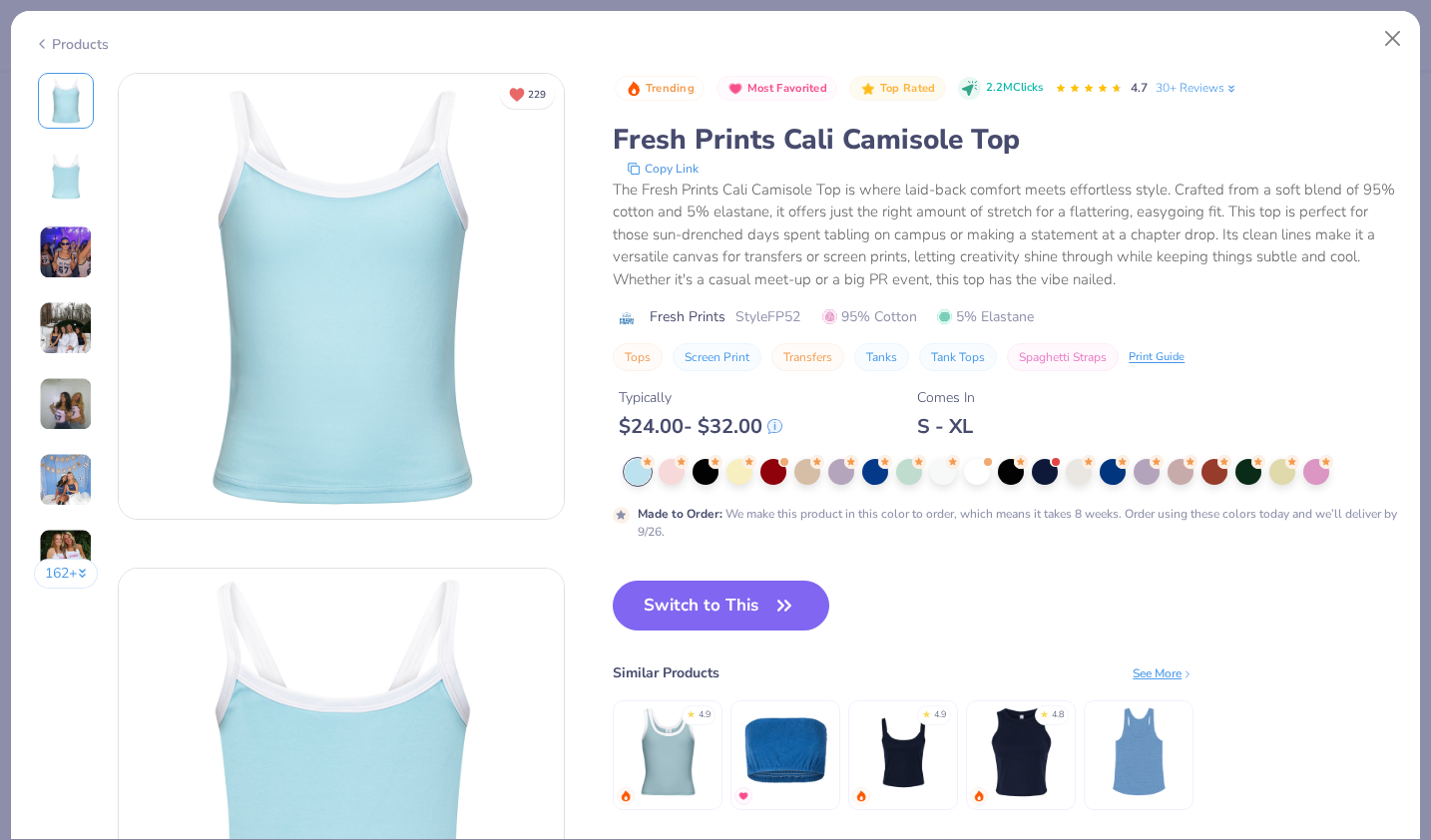 click 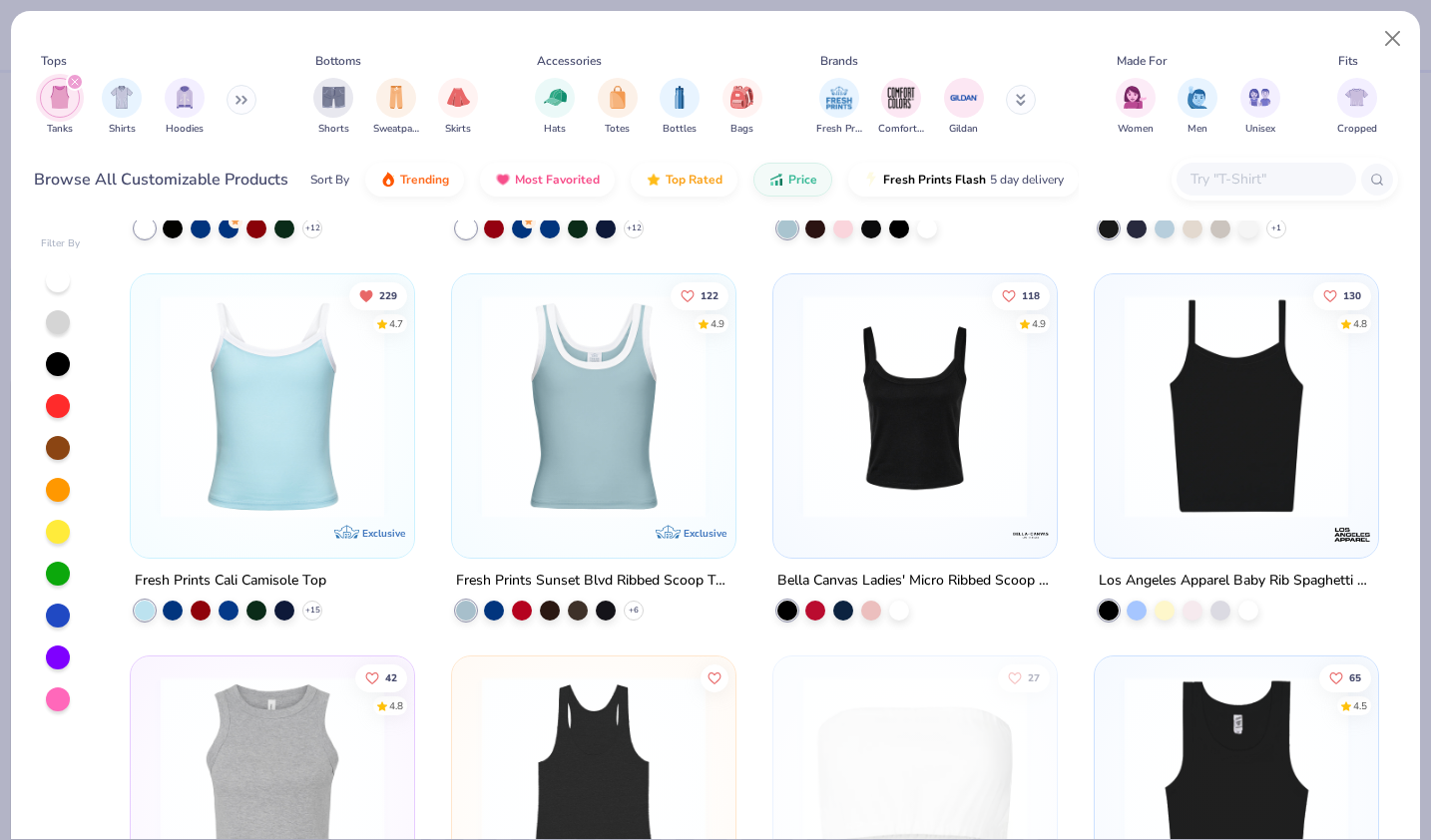 click at bounding box center [1236, 406] 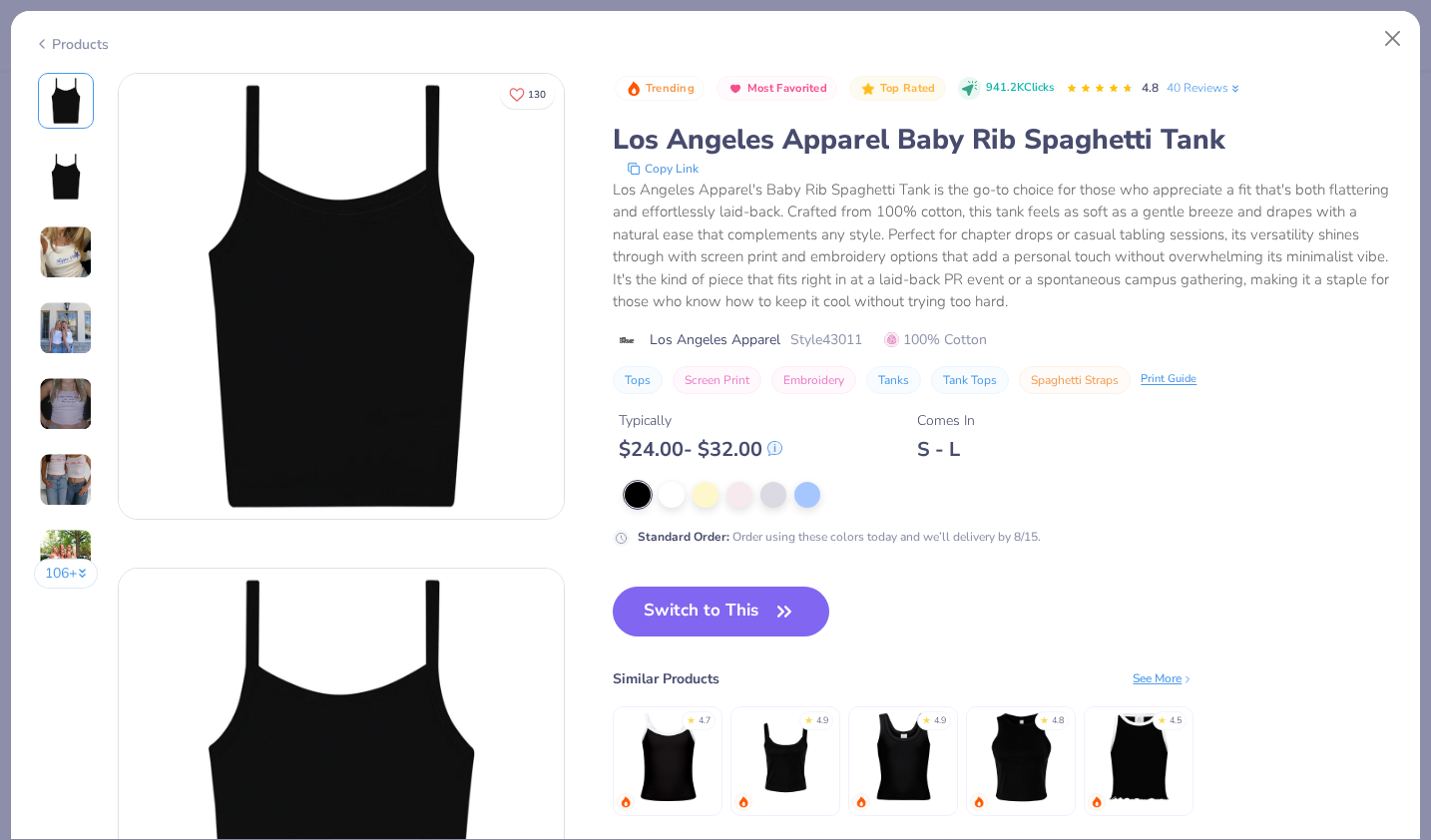 click on "Products" at bounding box center (716, 37) 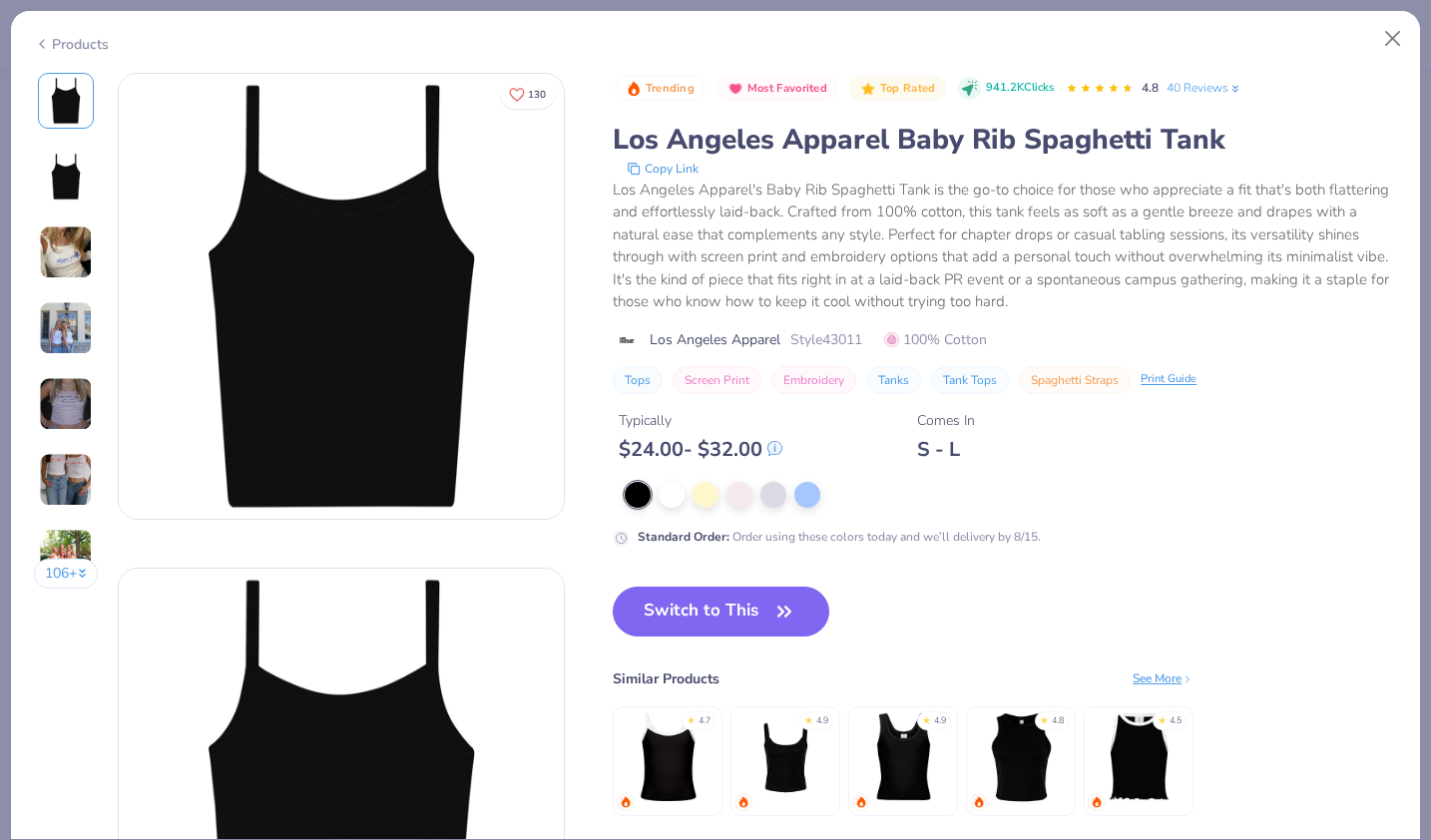 click on "Products" at bounding box center [71, 44] 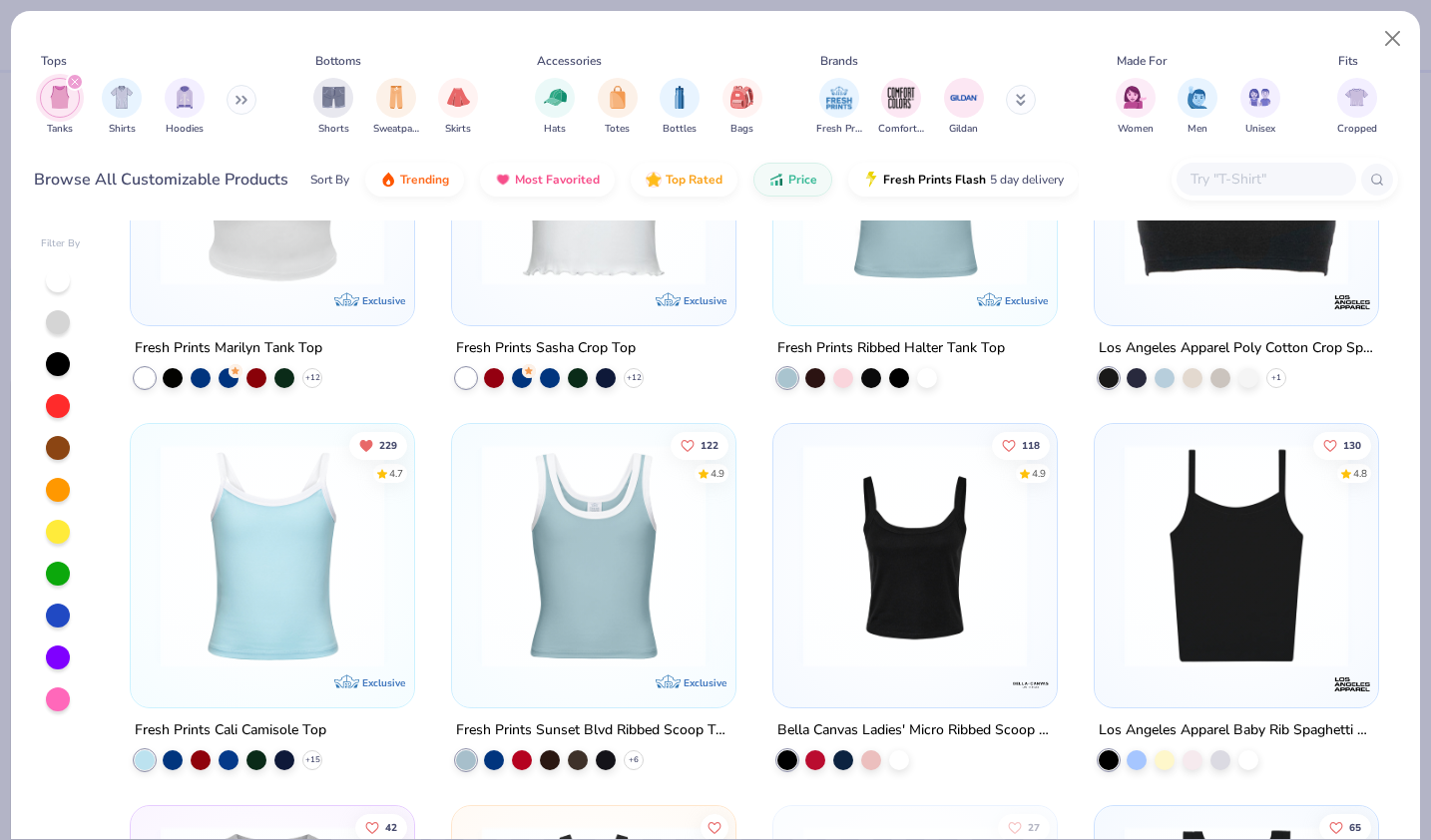 scroll, scrollTop: 2485, scrollLeft: 0, axis: vertical 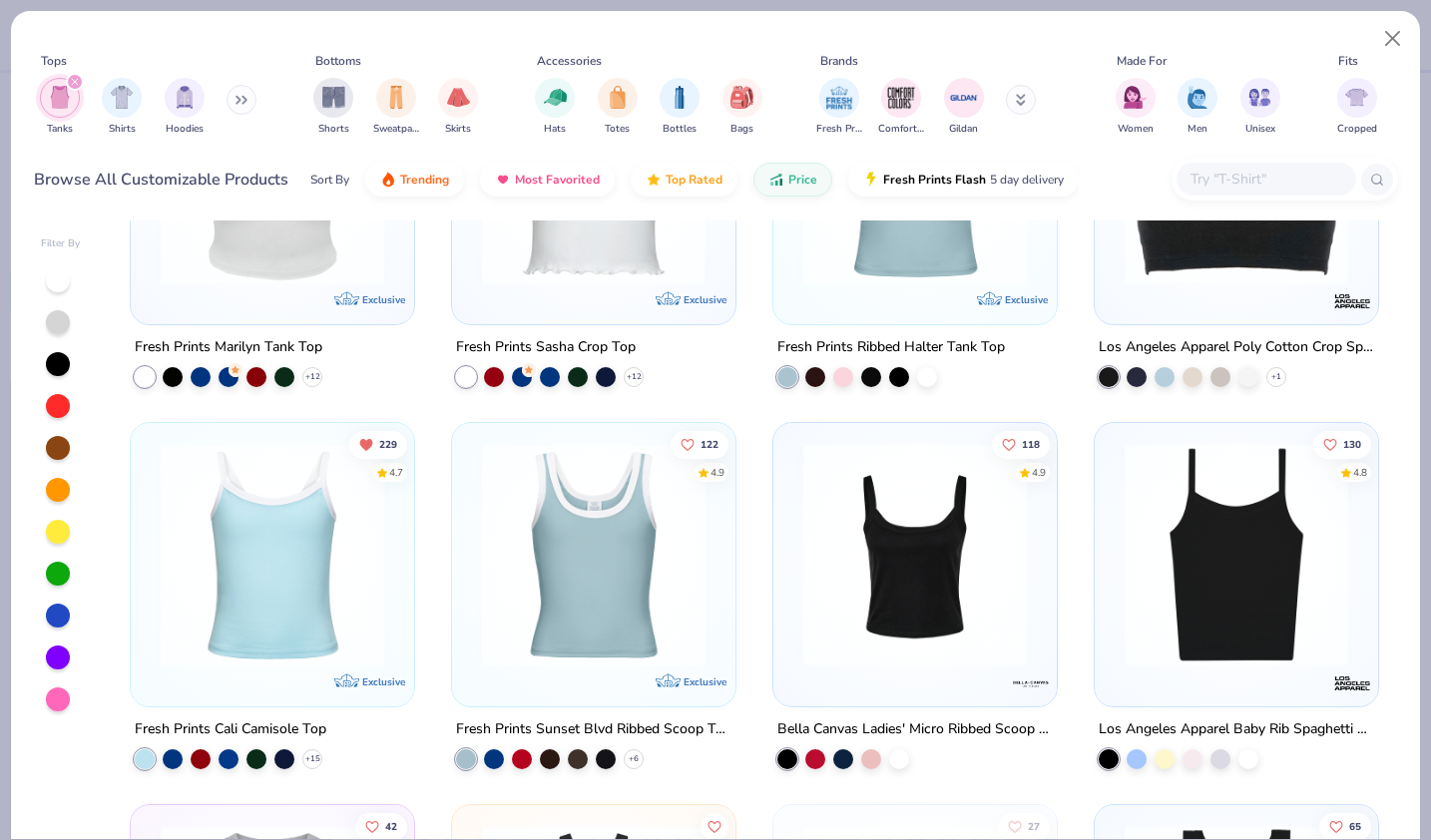 click at bounding box center [915, 555] 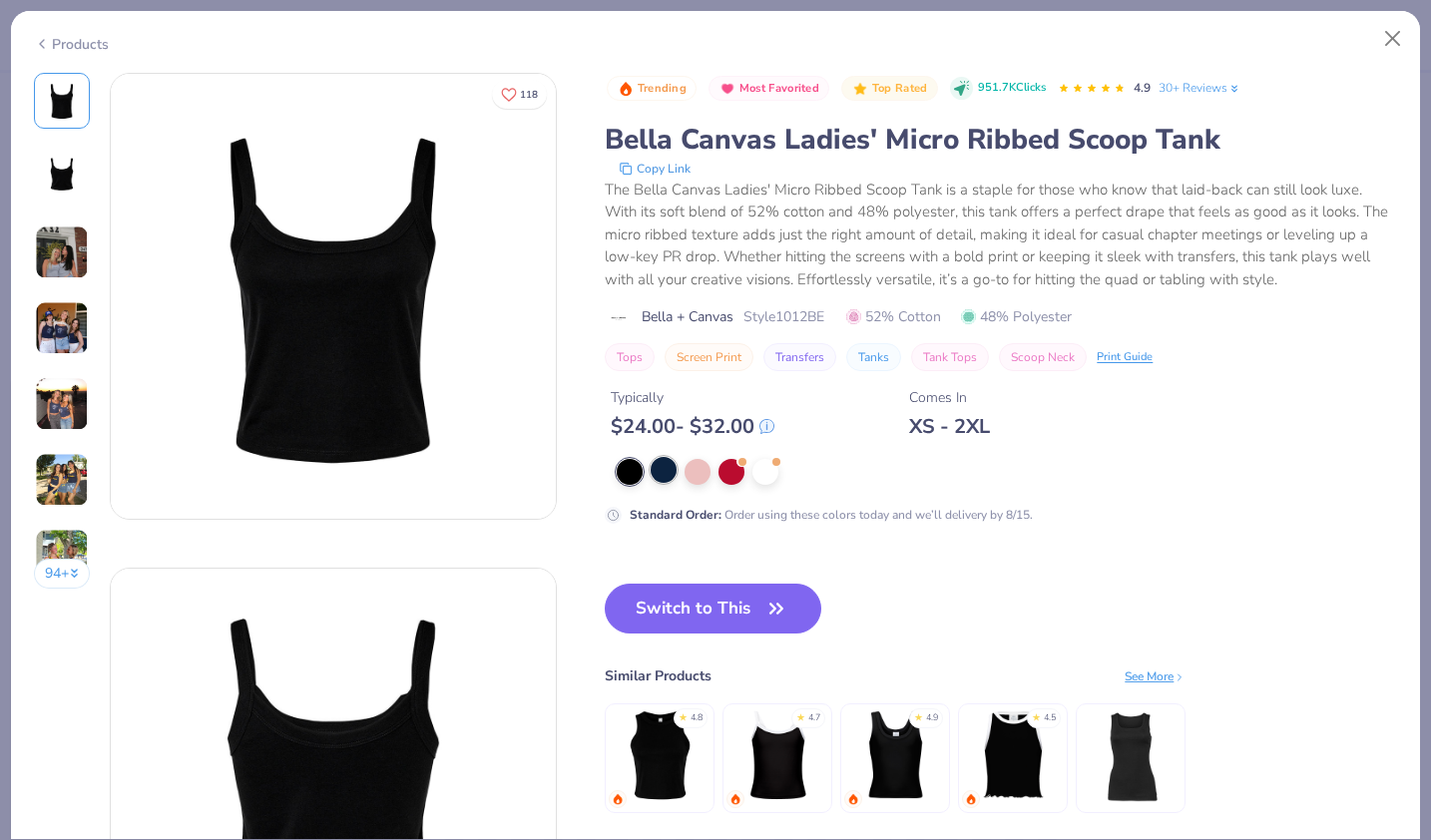 click at bounding box center [664, 470] 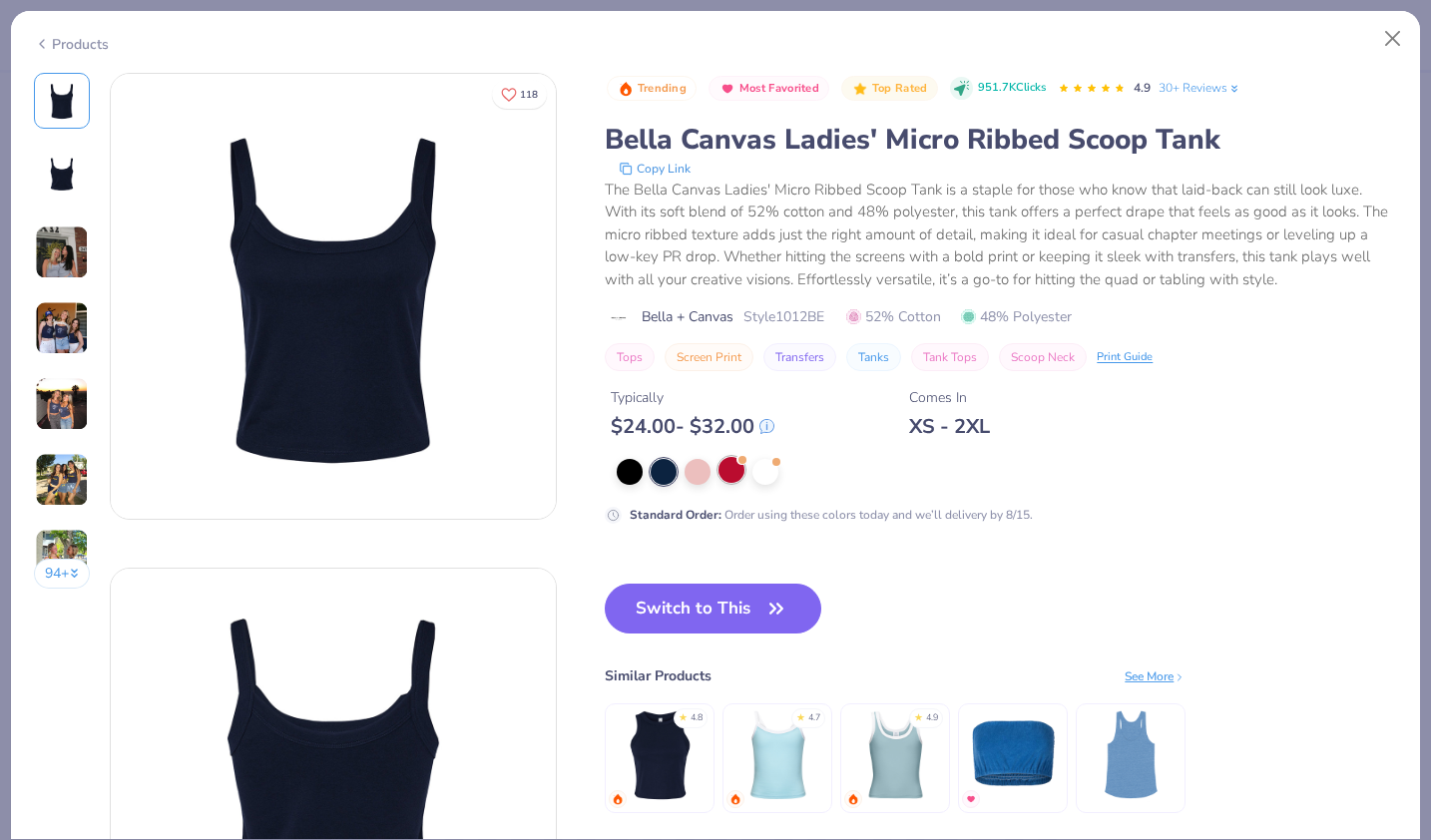 click at bounding box center (731, 470) 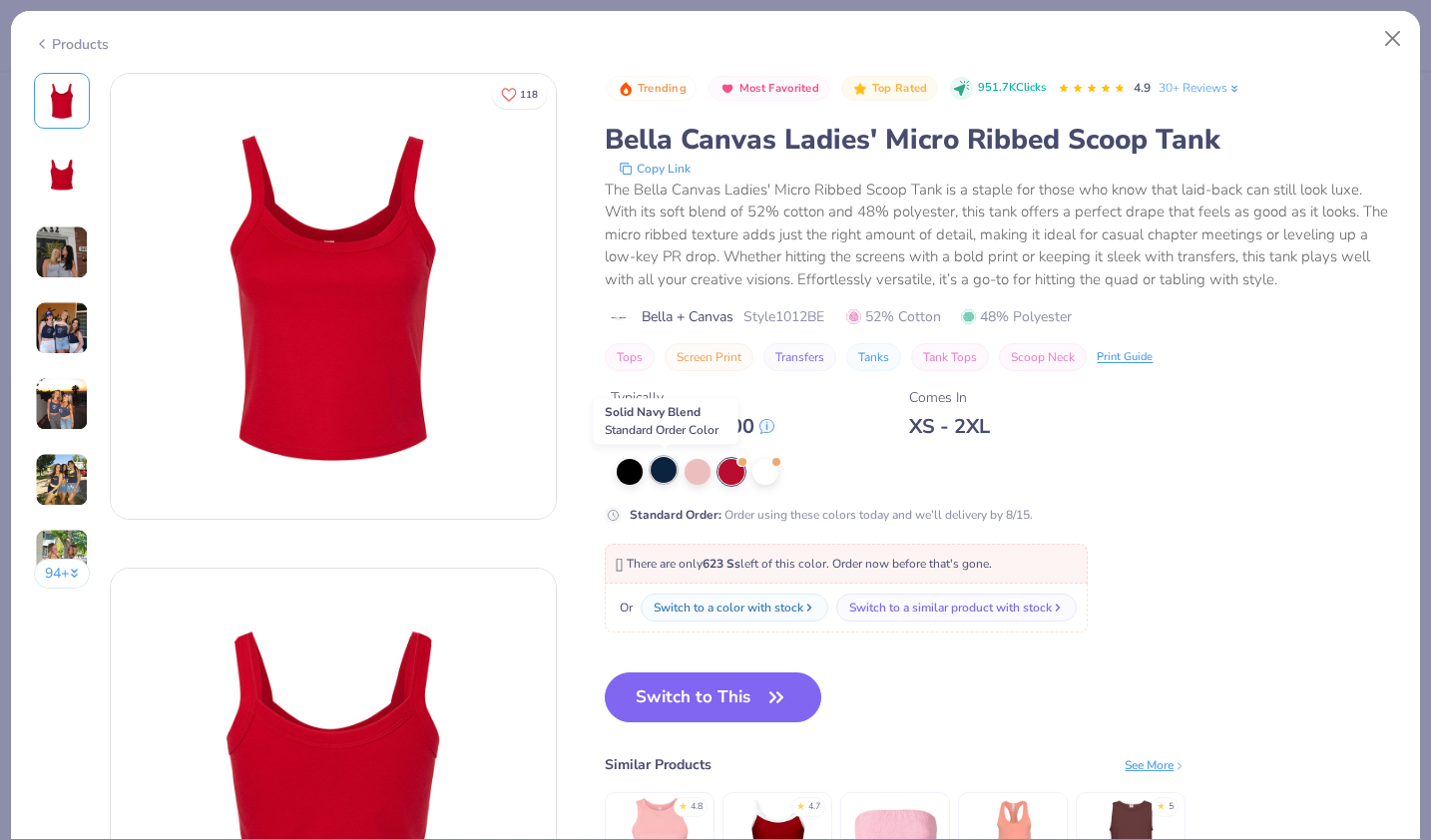 click at bounding box center [664, 470] 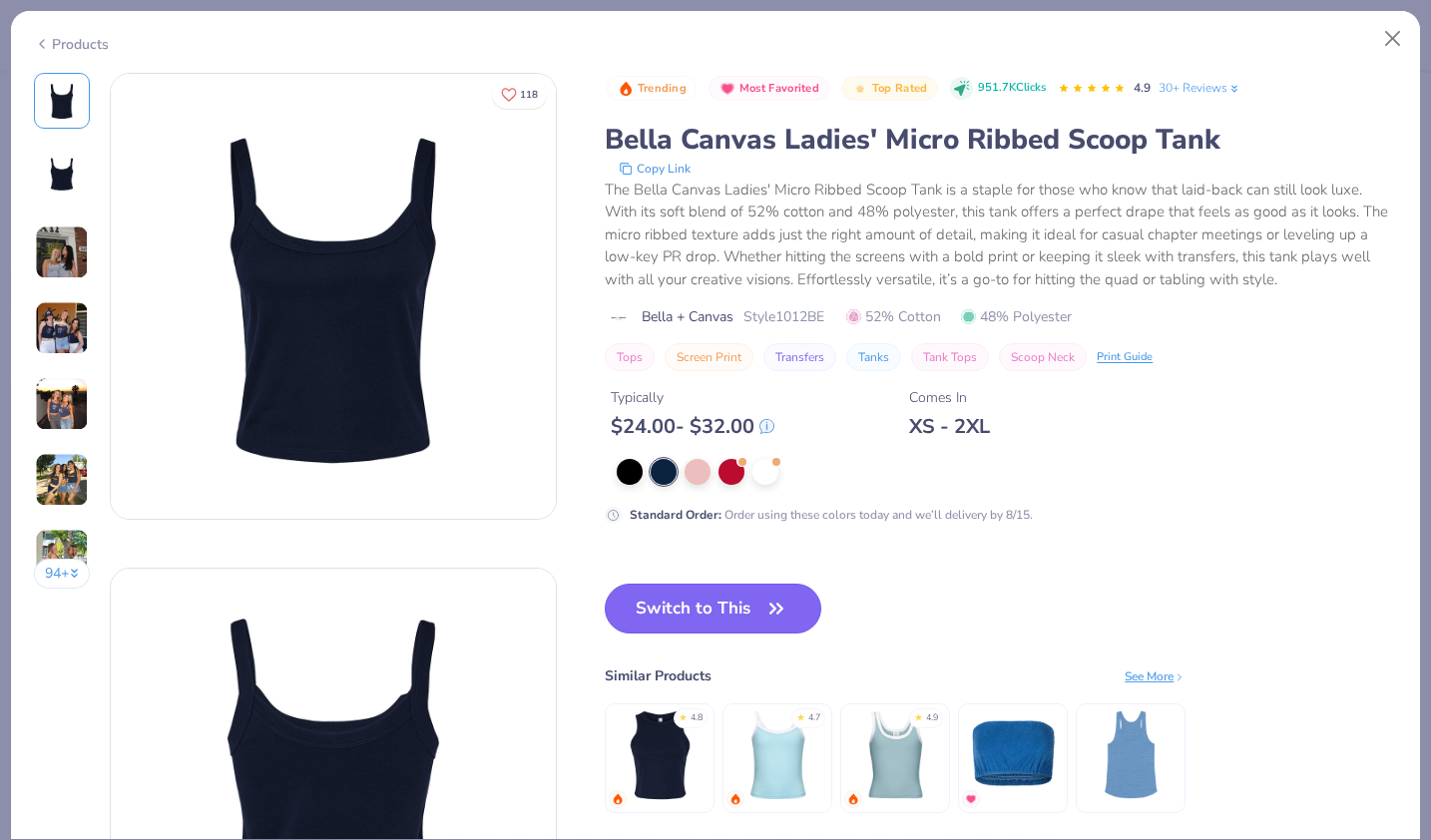 click on "Switch to This" at bounding box center [713, 609] 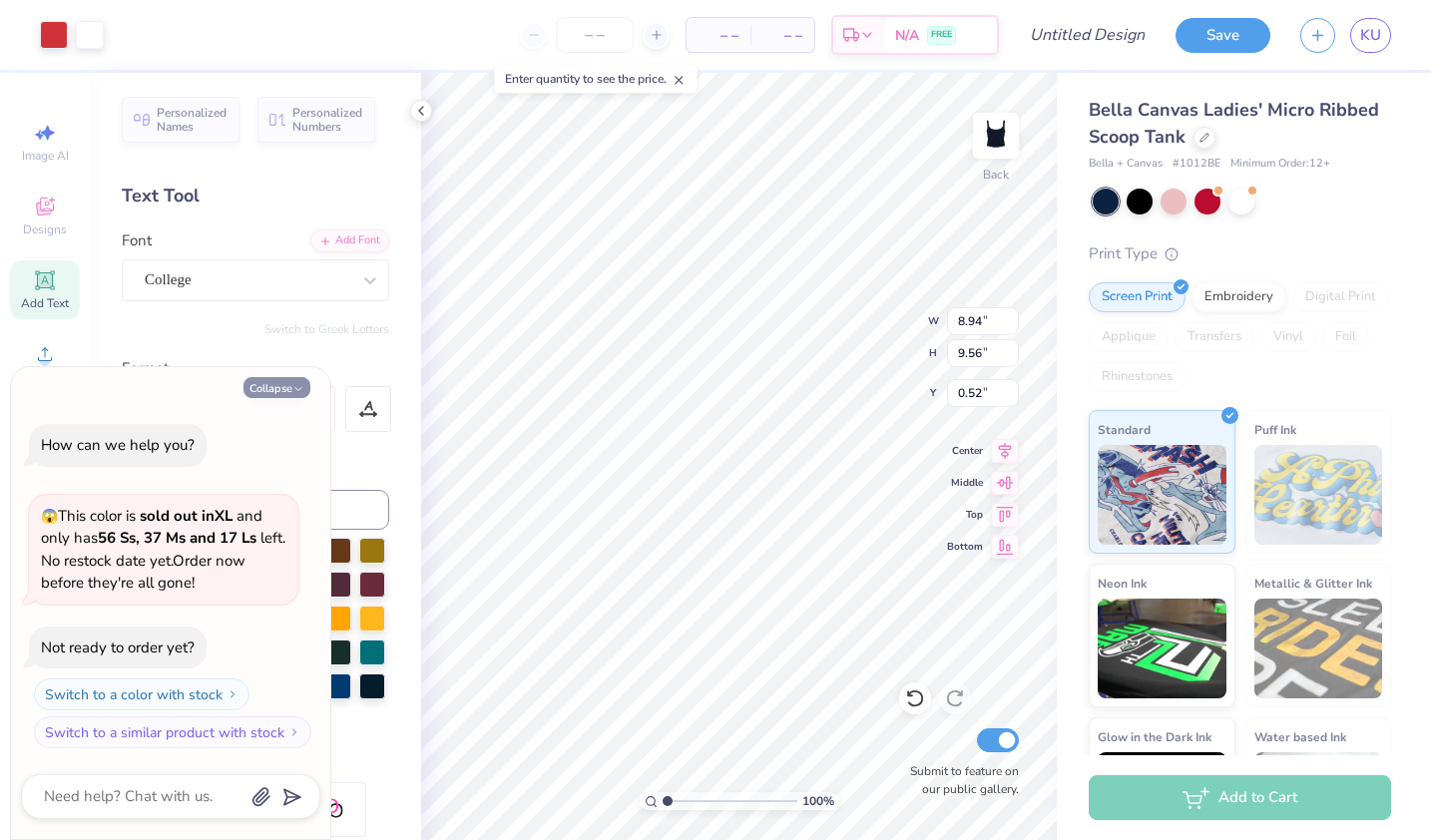 click on "Collapse" at bounding box center (276, 387) 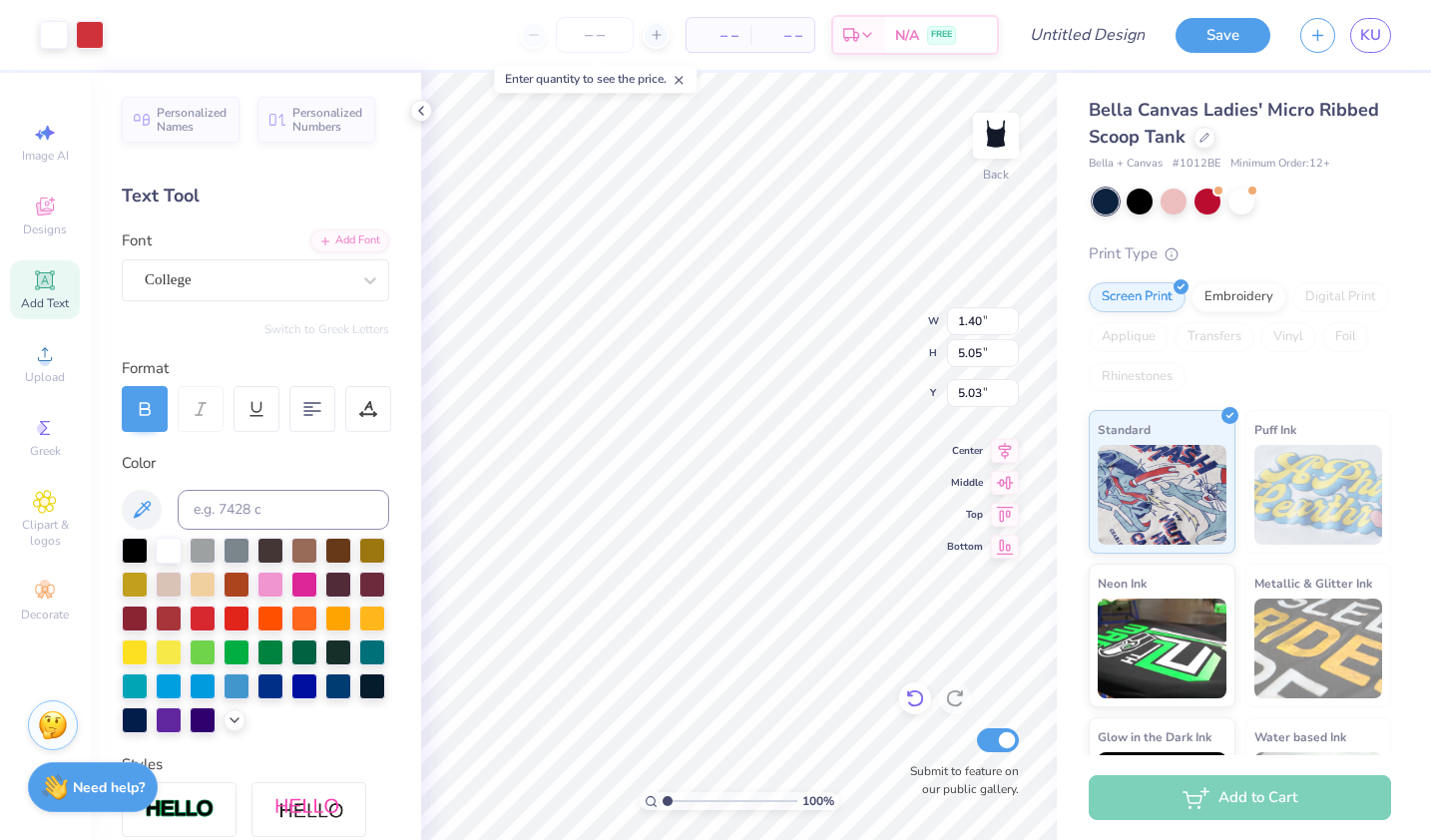 click 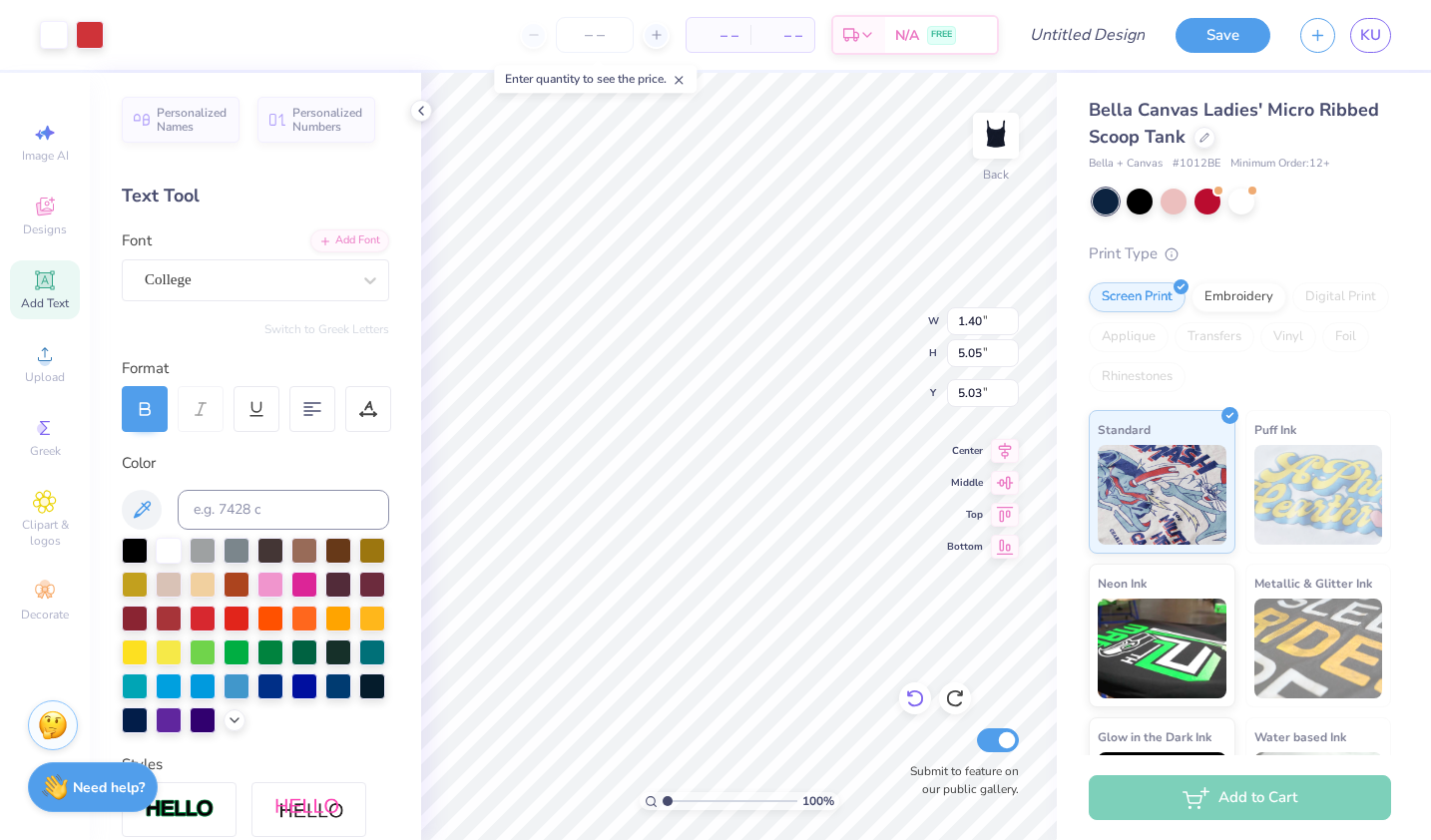 drag, startPoint x: 940, startPoint y: 697, endPoint x: 914, endPoint y: 697, distance: 26 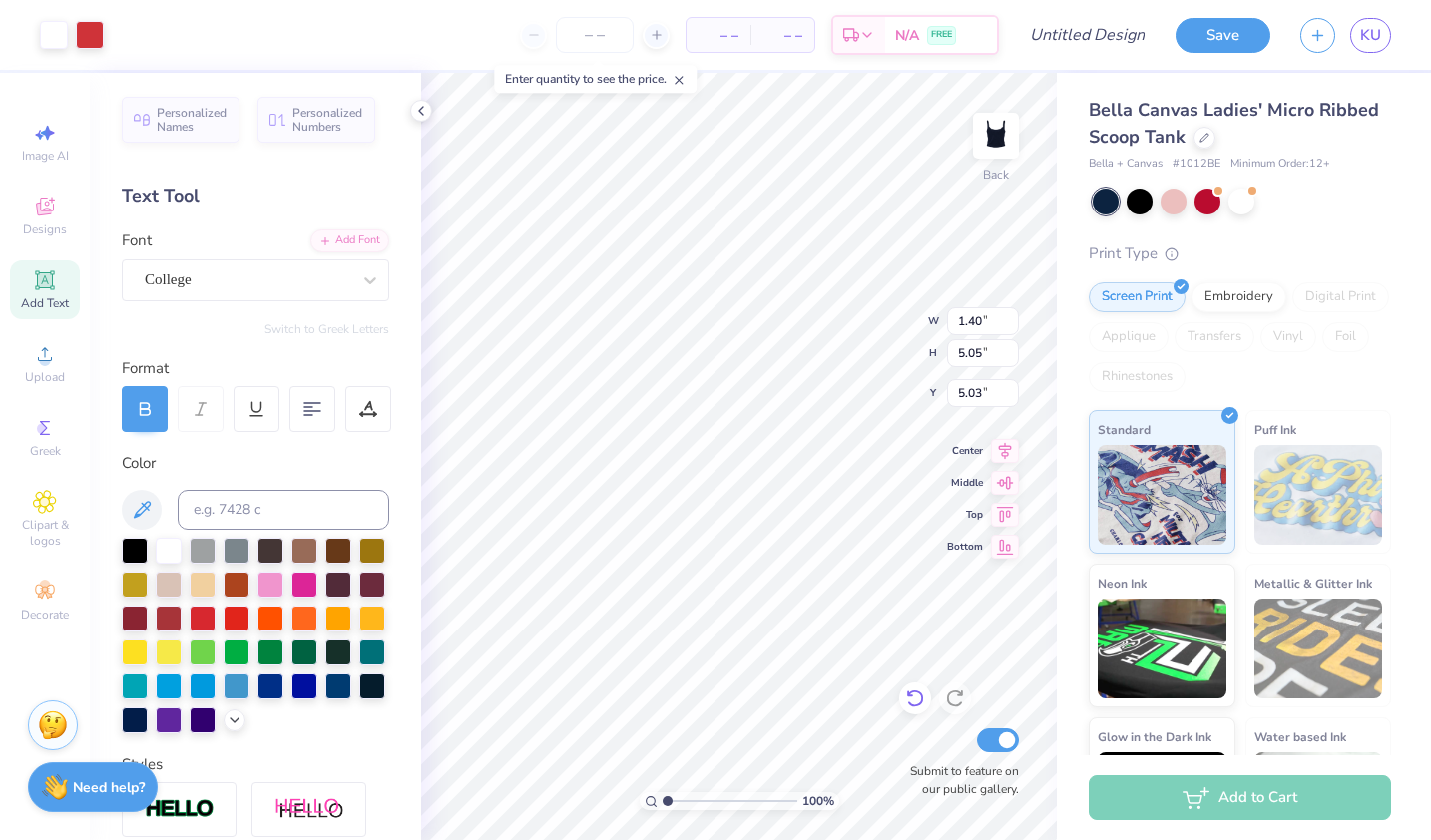 click 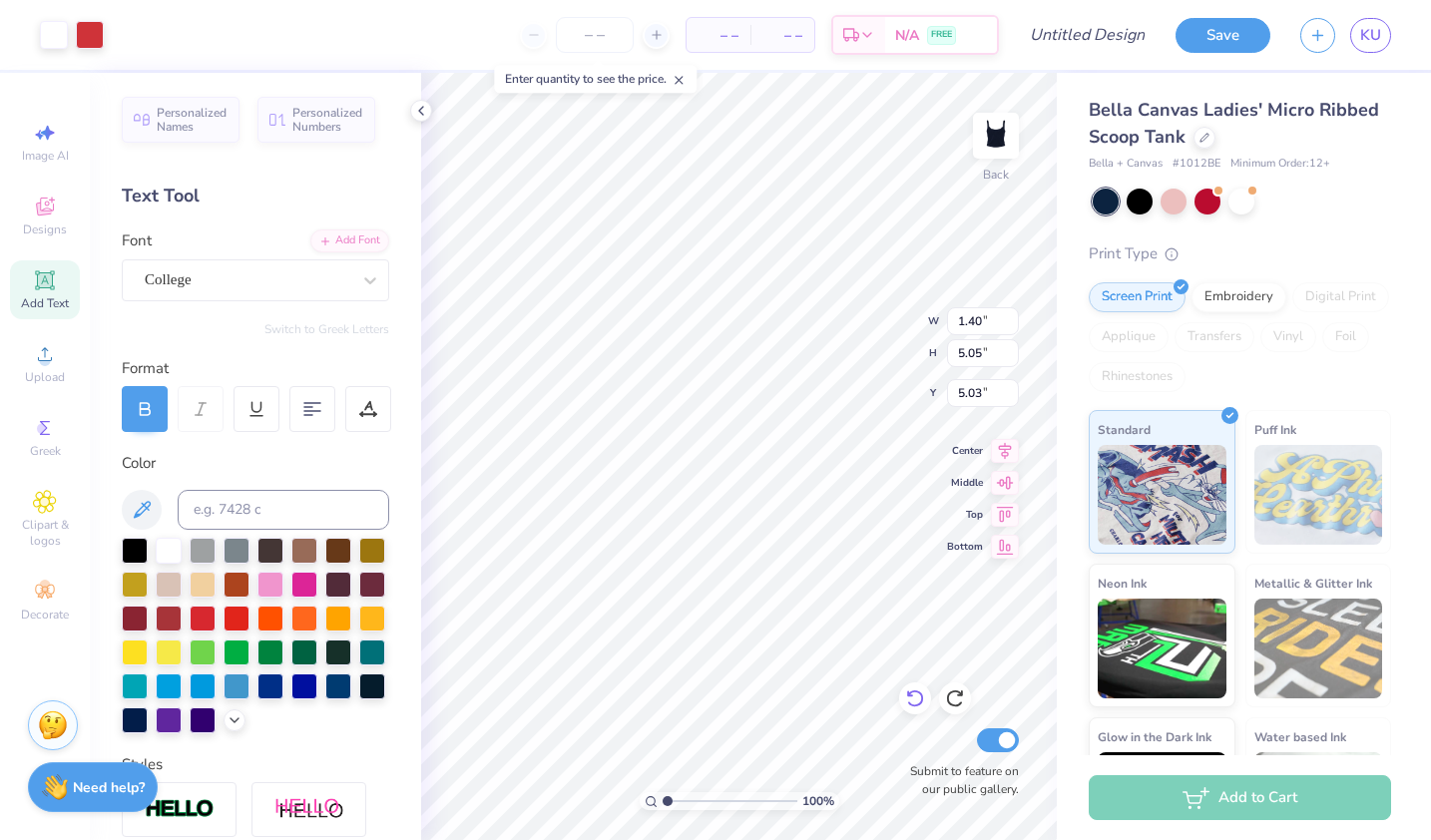 click 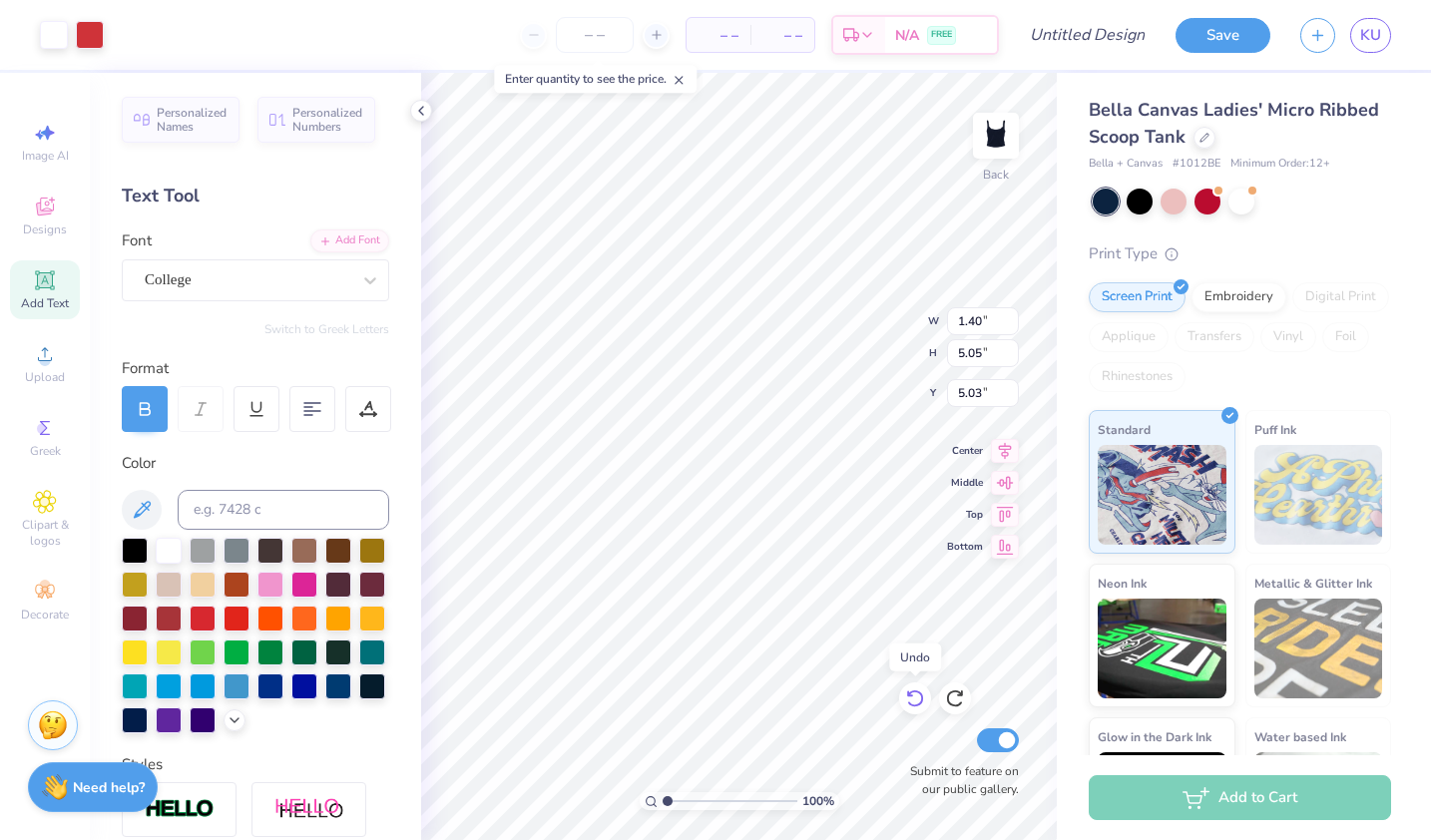 click 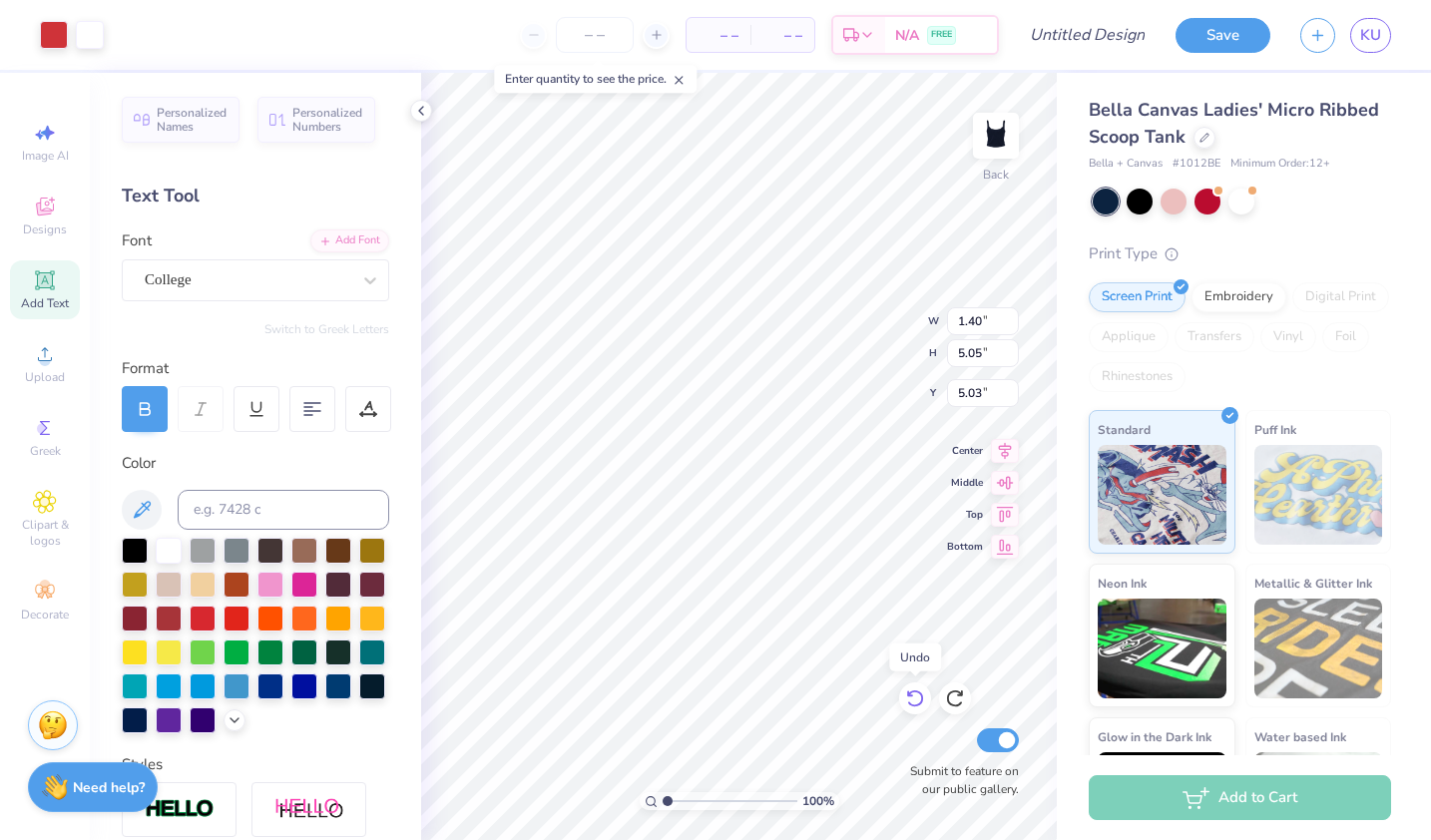 type on "8.94" 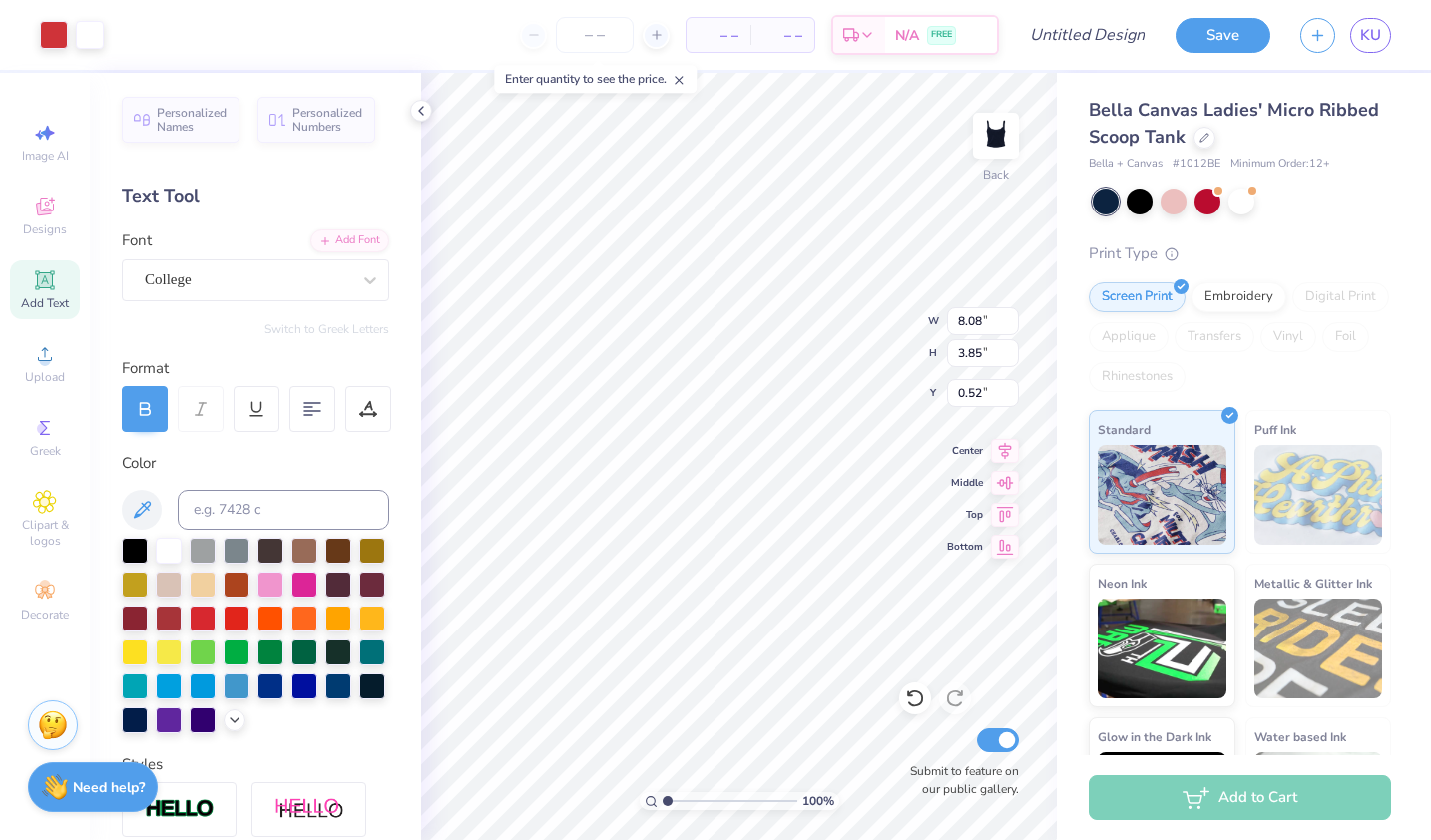 type on "8.08" 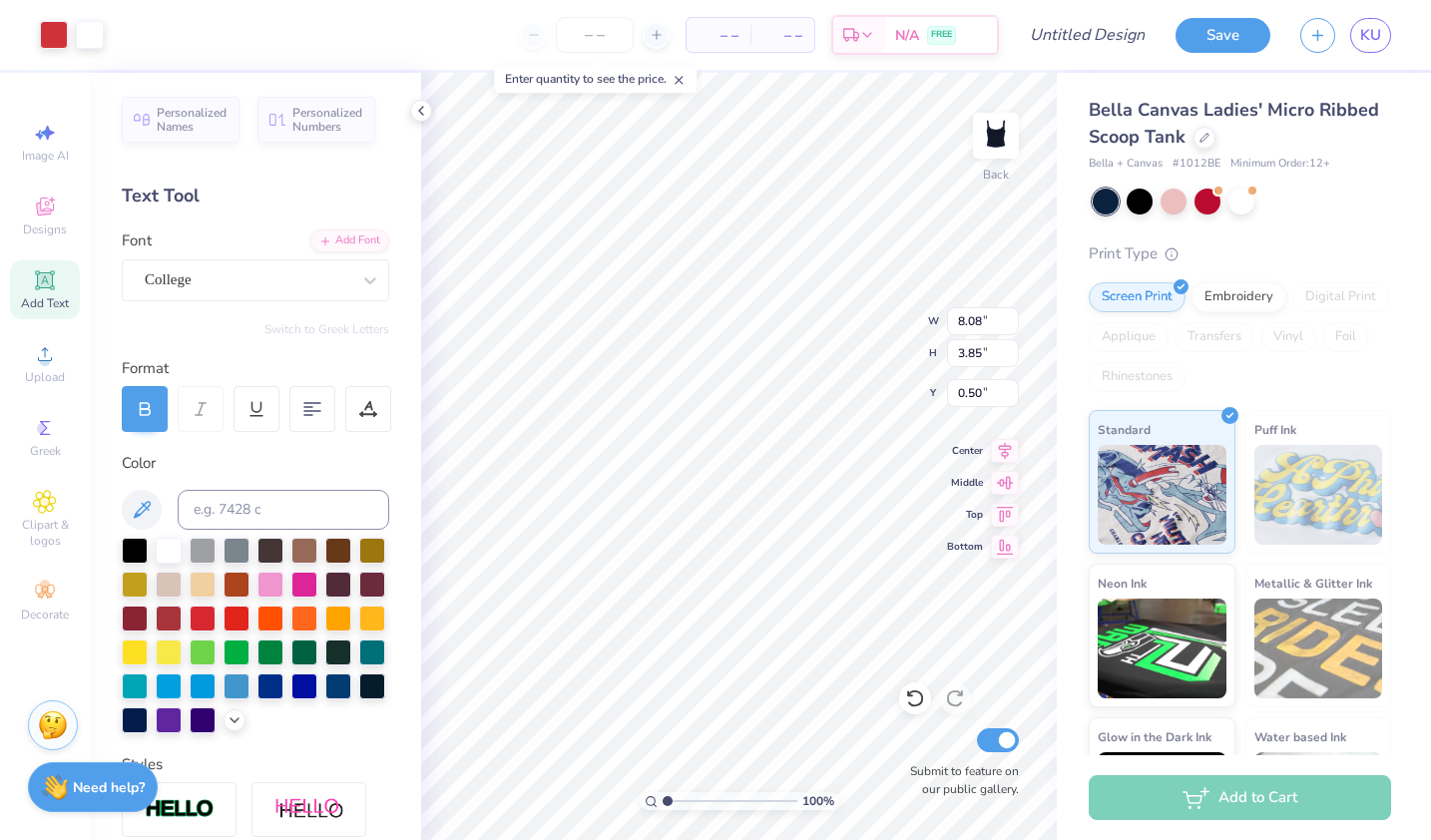 type on "0.50" 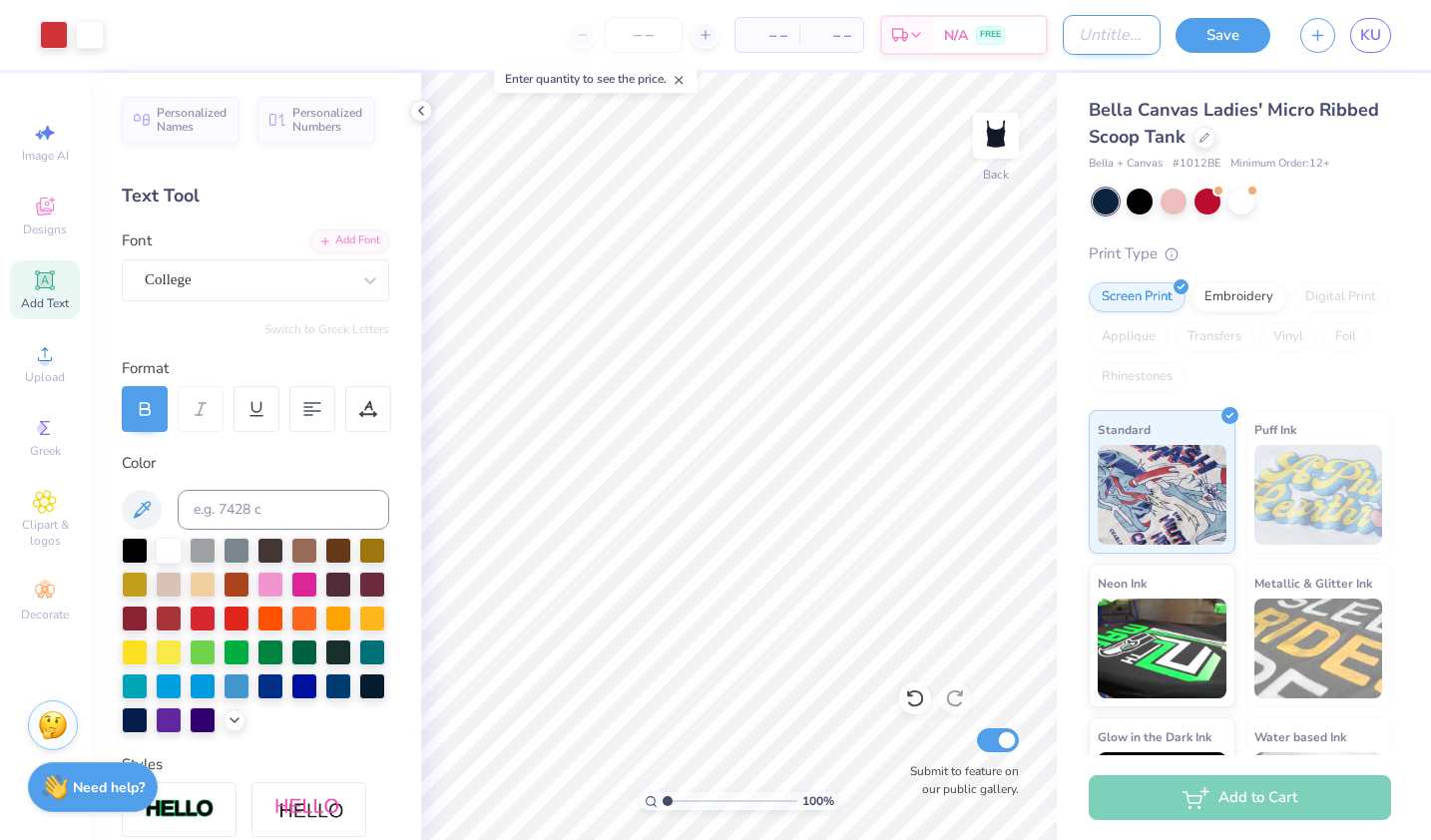 click on "Design Title" at bounding box center (1112, 35) 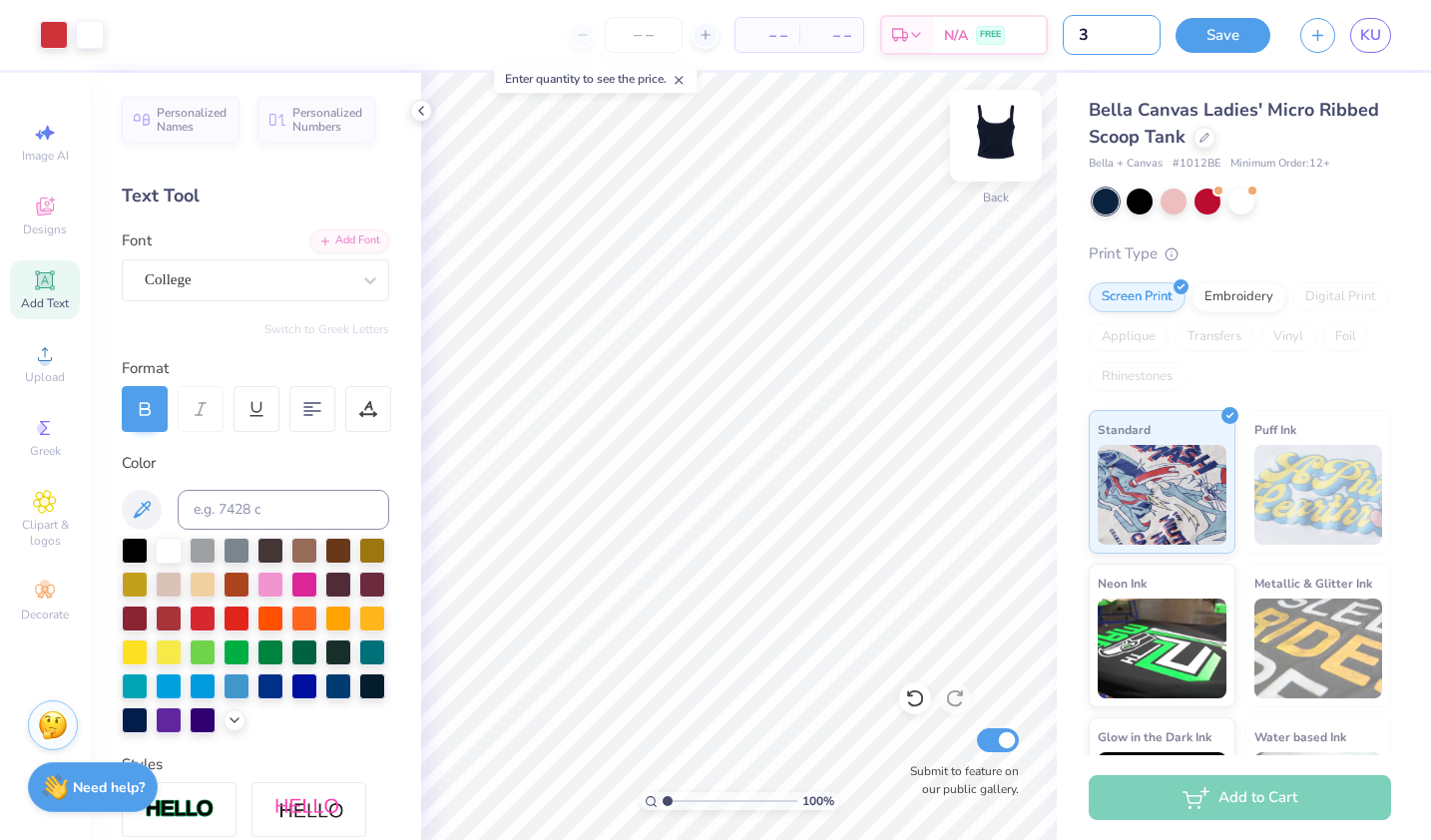 type on "3" 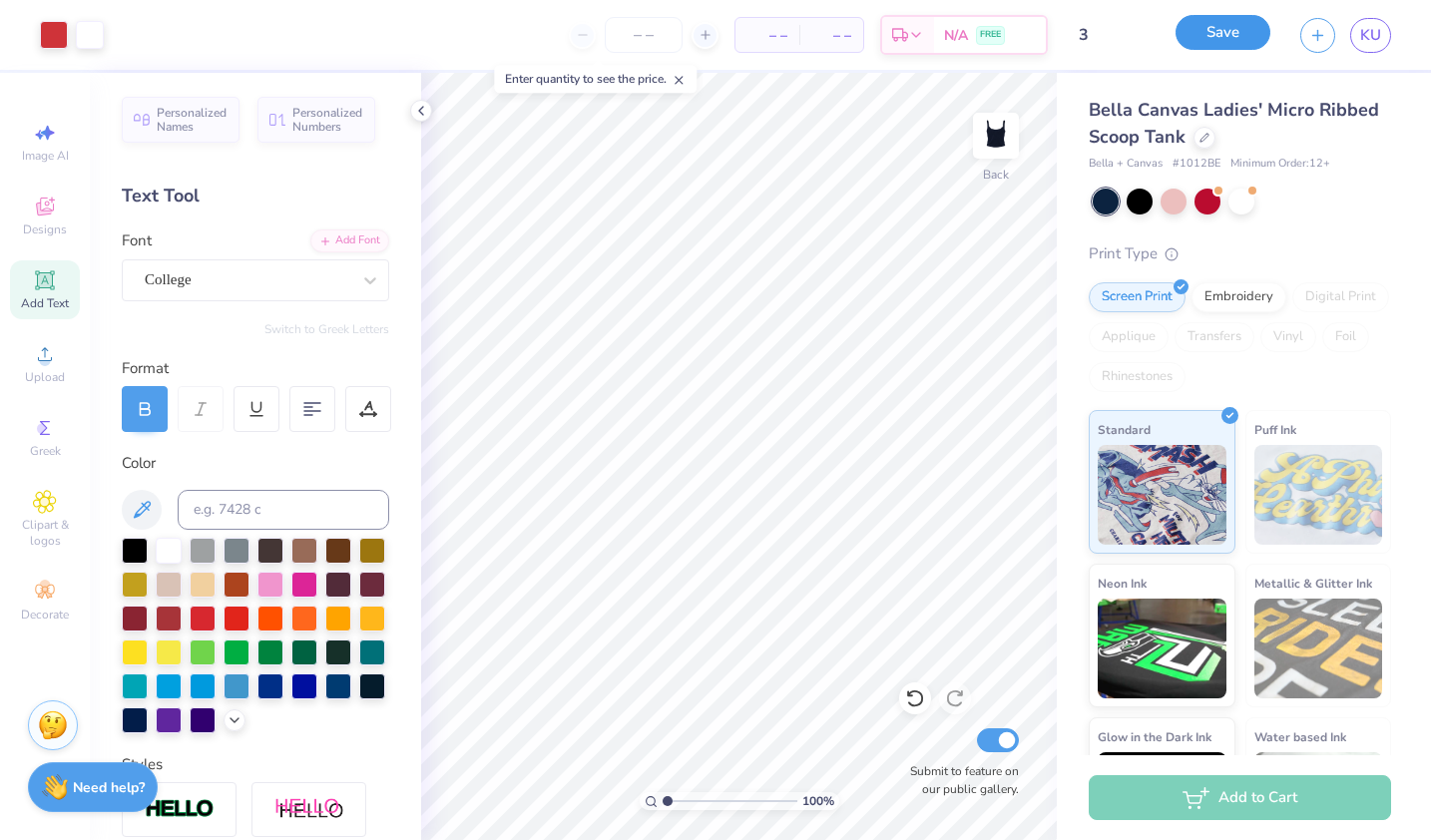 click on "Save" at bounding box center [1222, 32] 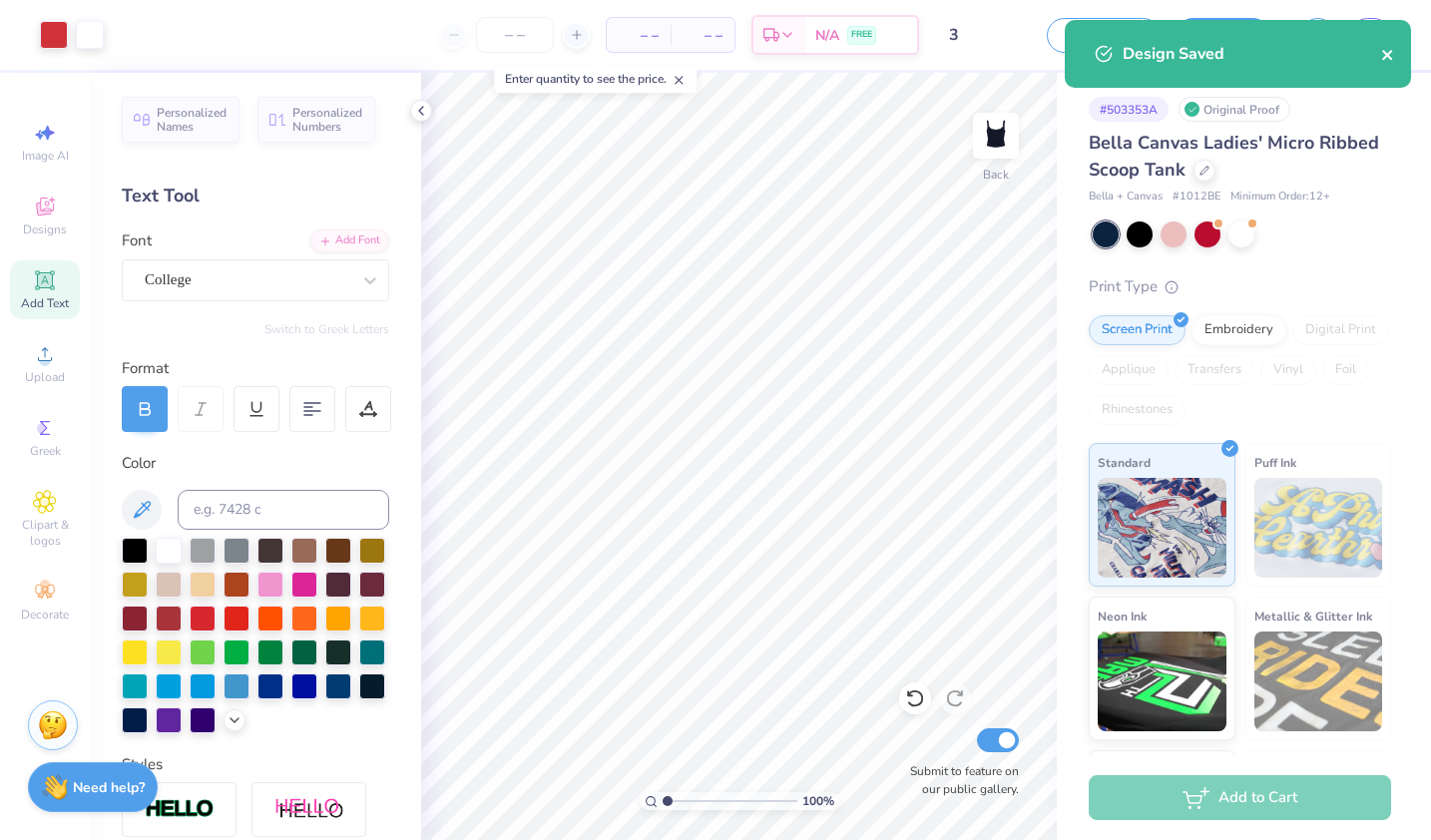 click 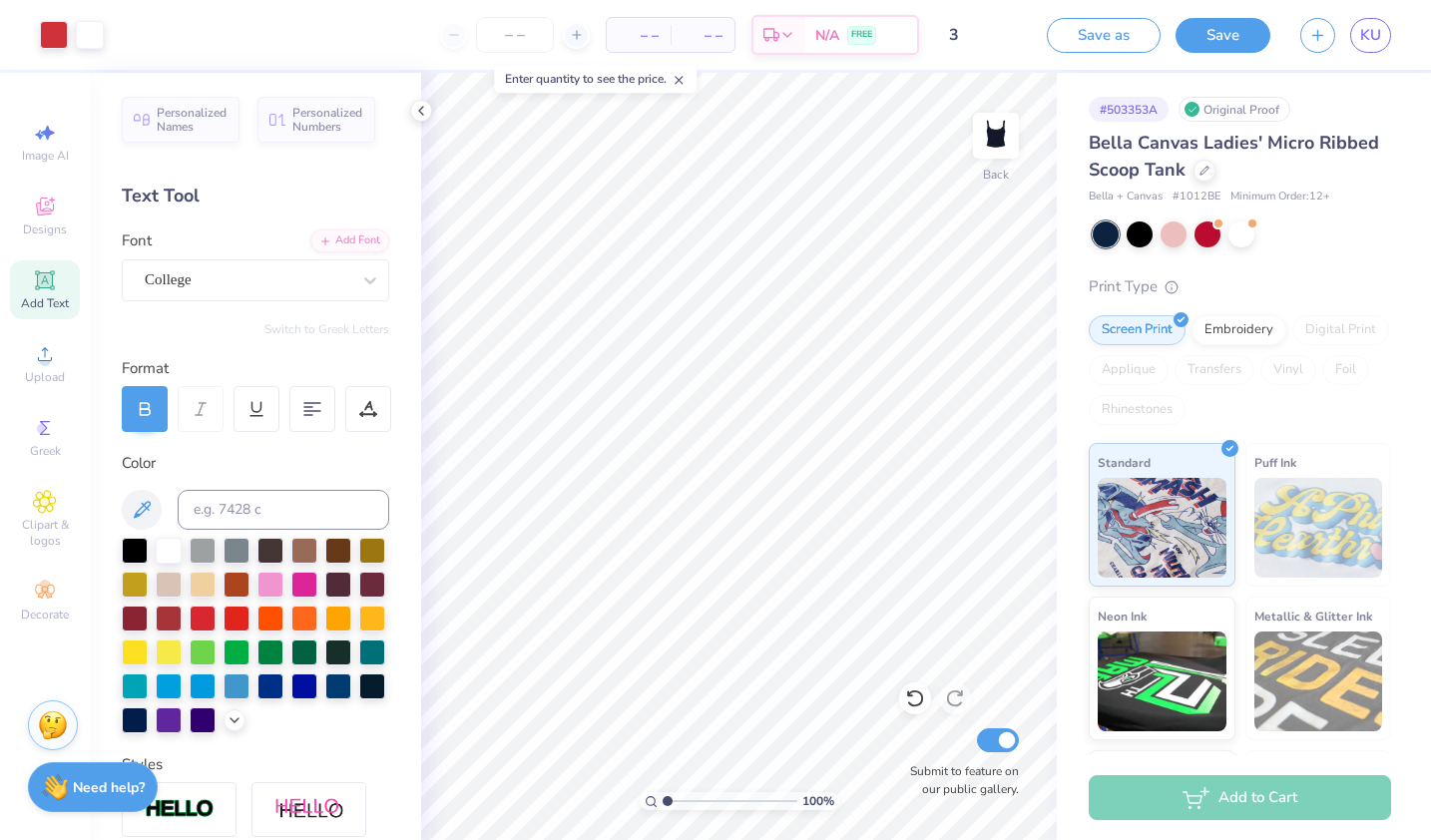 click on "Art colors – – Per Item – – Total Est.  Delivery N/A FREE Design Title 3 Save as Save KU Image AI Designs Add Text Upload Greek Clipart & logos Decorate Personalized Names Personalized Numbers Text Tool  Add Font Font College Switch to Greek Letters Format Color Styles Text Shape 100  % Back Submit to feature on our public gallery. # 503353A Original Proof Bella Canvas Ladies' Micro Ribbed Scoop Tank Bella + Canvas # 1012BE Minimum Order:  12 +   Print Type Screen Print Embroidery Digital Print Applique Transfers Vinyl Foil Rhinestones Standard Puff Ink Neon Ink Metallic & Glitter Ink Glow in the Dark Ink Water based Ink Add to Cart Stuck?  Our Art team will finish your design for free. Need help?  Chat with us. Design Saved
x
Enter quantity to see the price." at bounding box center (716, 420) 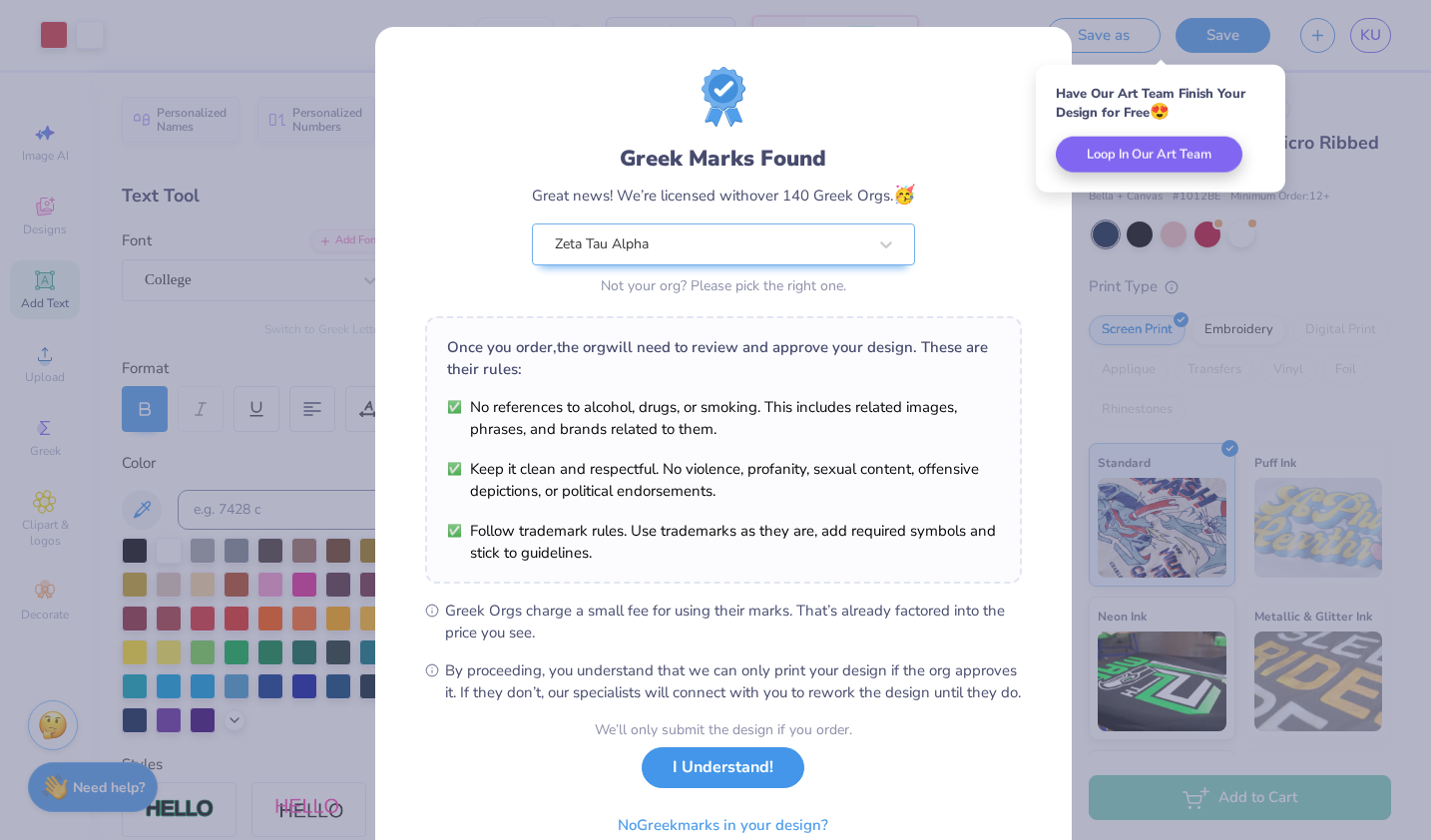 click on "I Understand!" at bounding box center [722, 767] 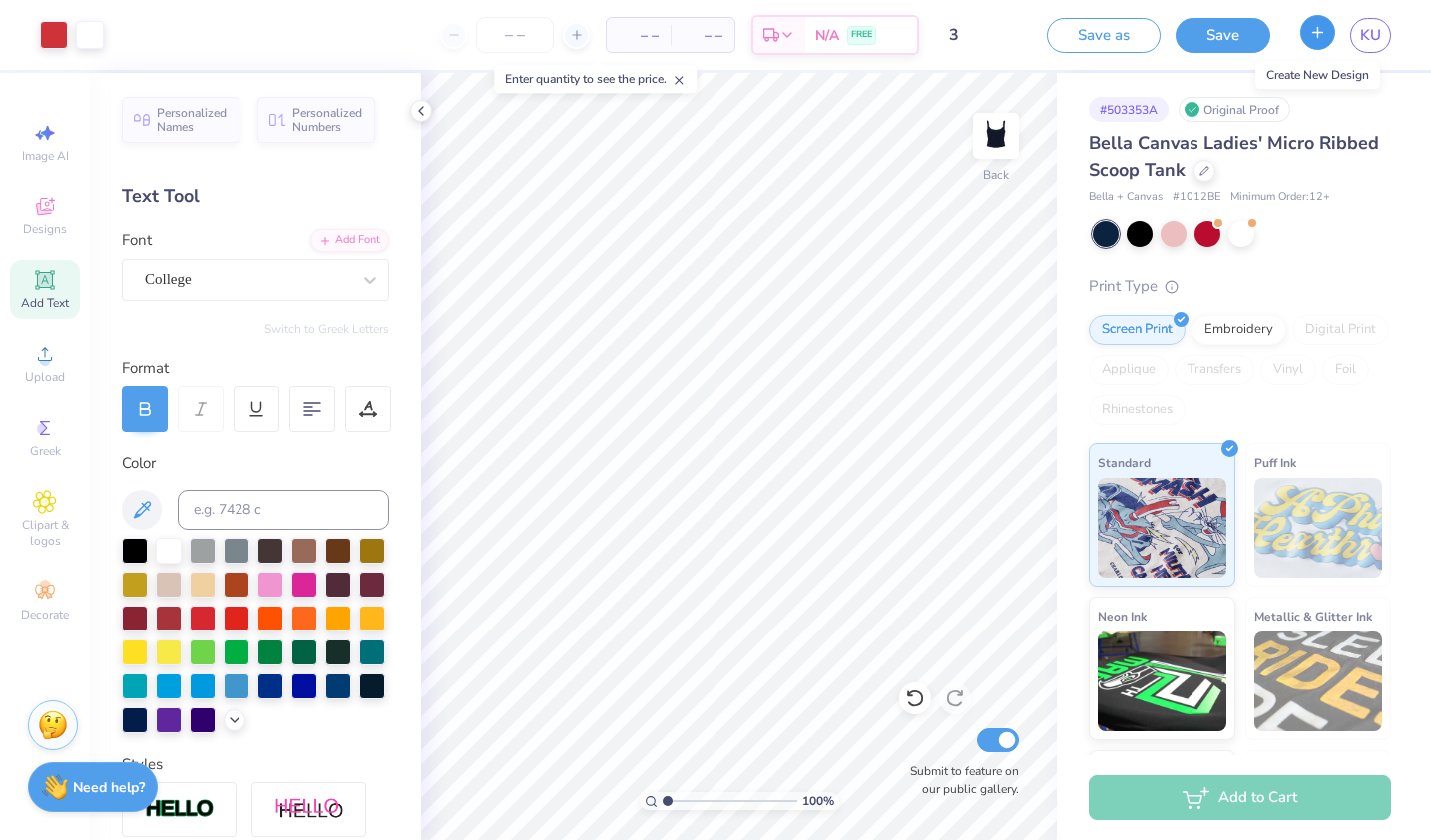 click at bounding box center [1317, 32] 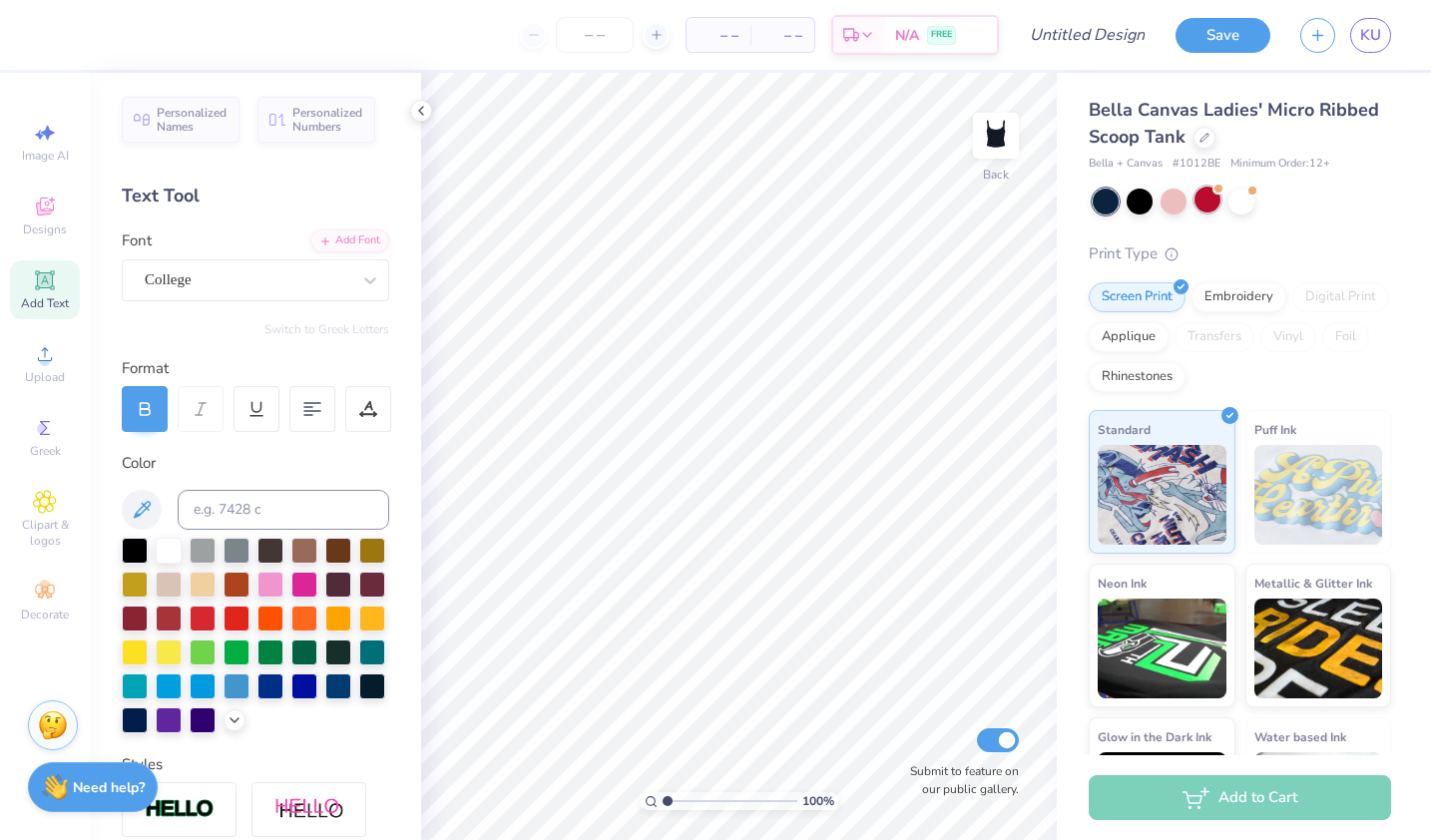click at bounding box center [1207, 200] 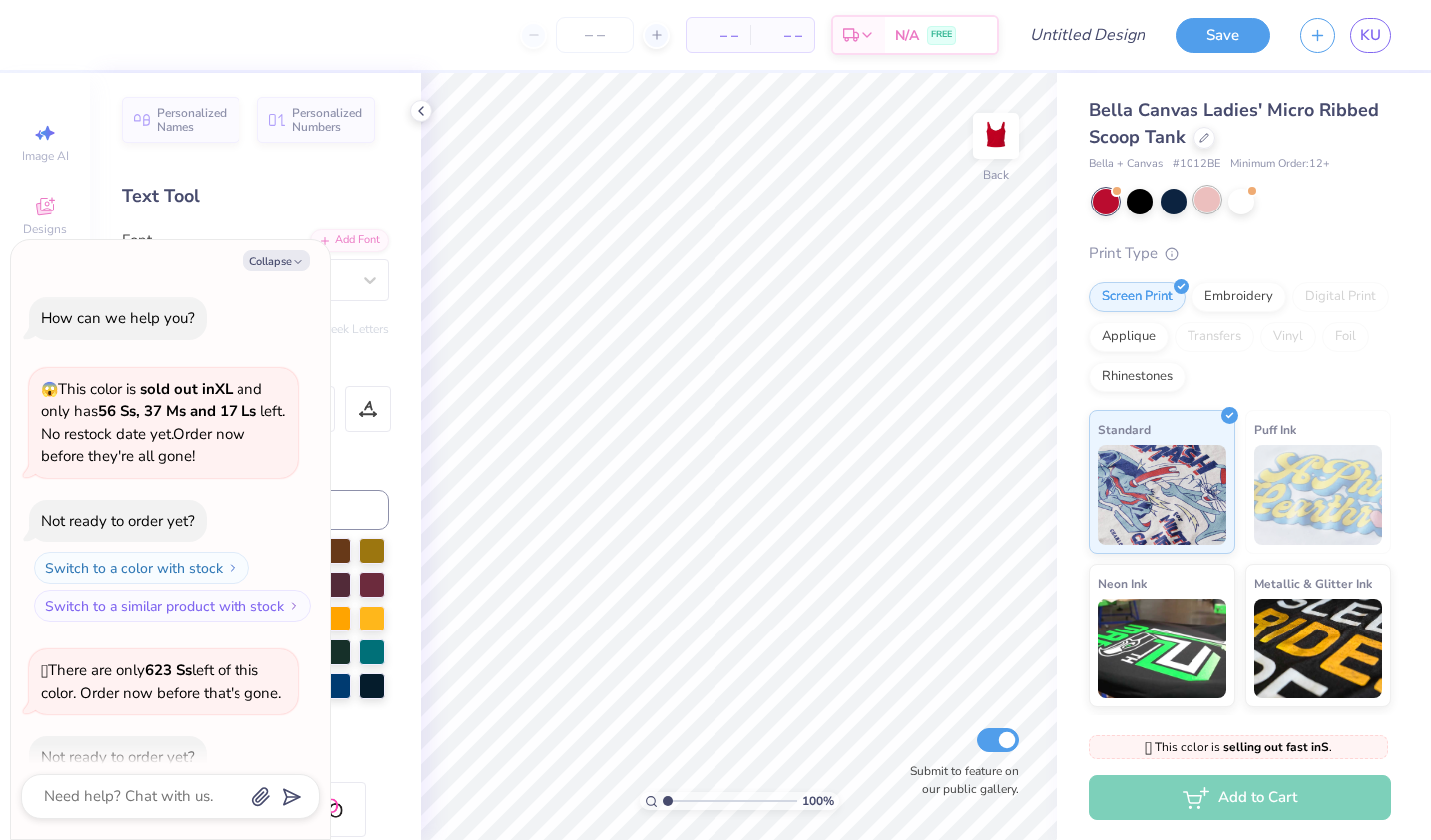 scroll, scrollTop: 110, scrollLeft: 0, axis: vertical 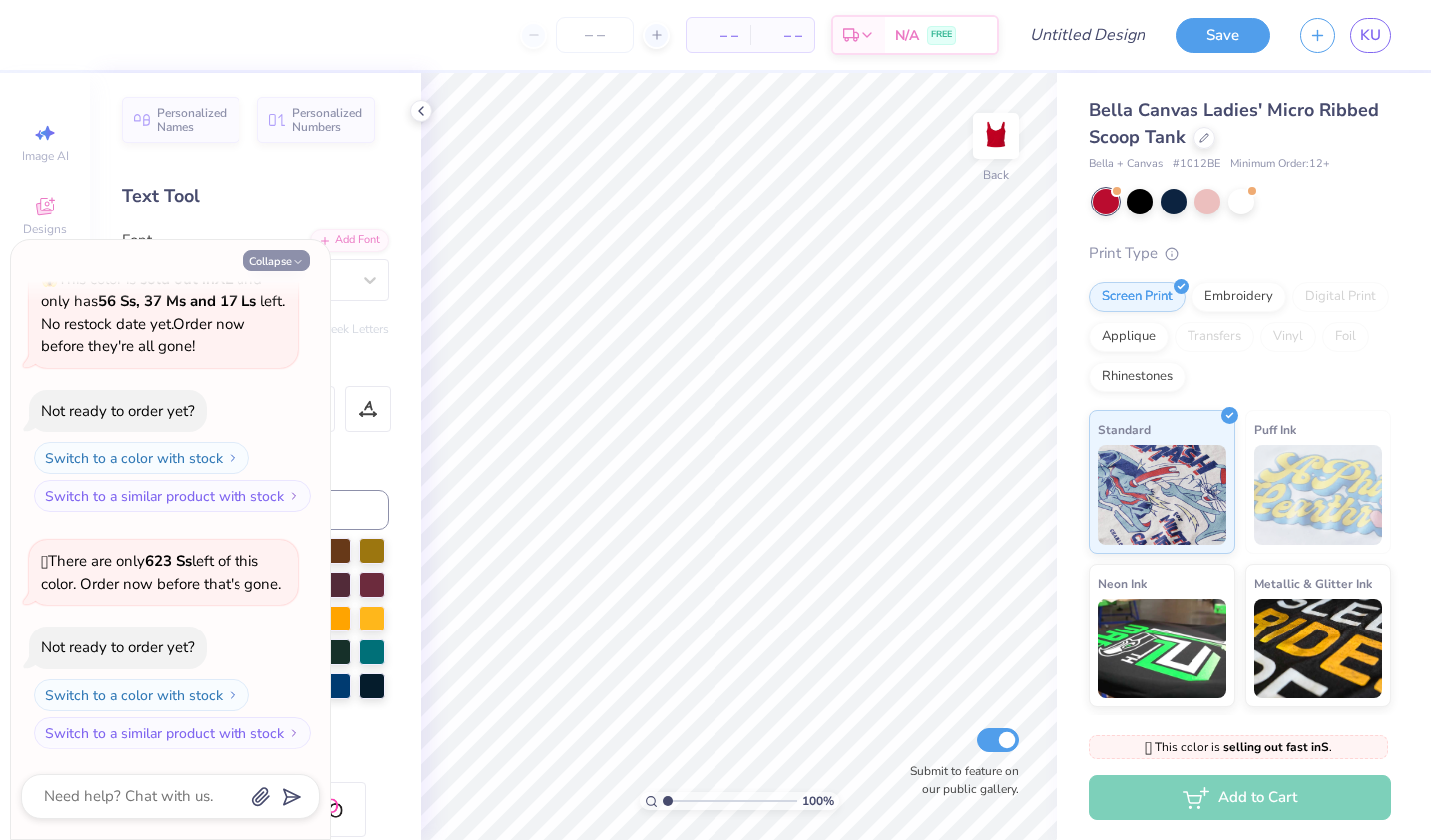 click on "Collapse" at bounding box center (276, 260) 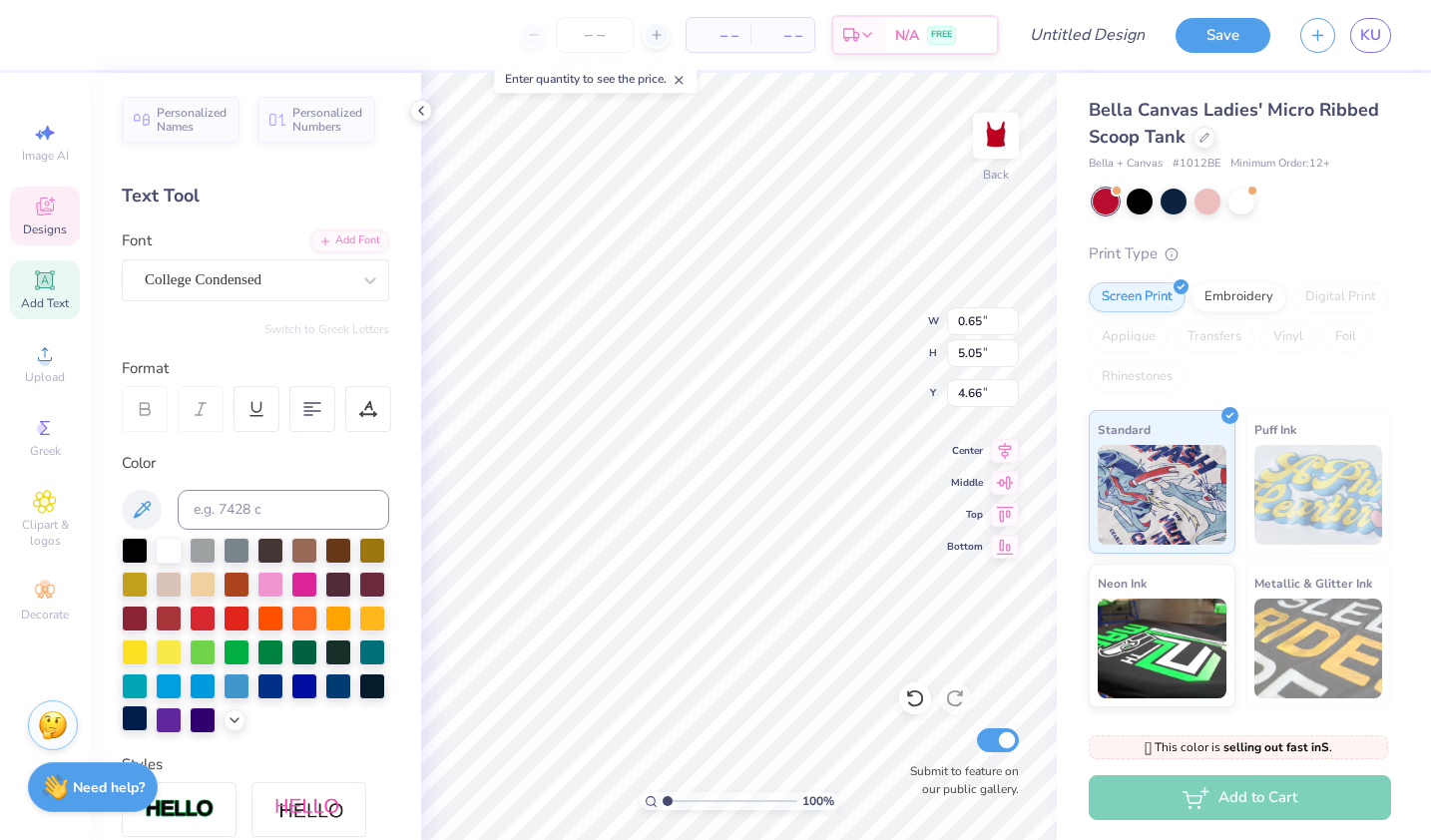 click at bounding box center (135, 718) 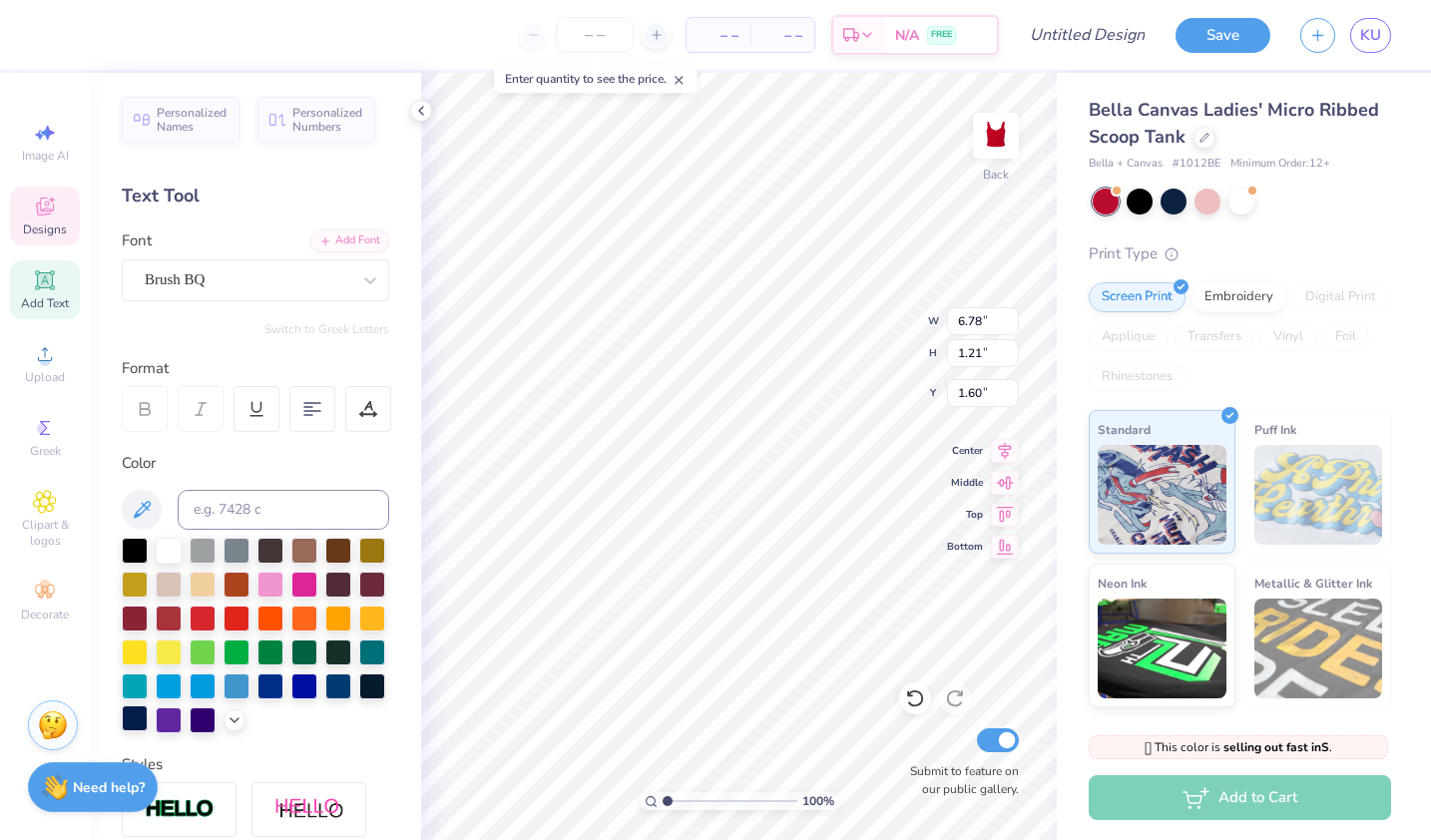 type on "6.78" 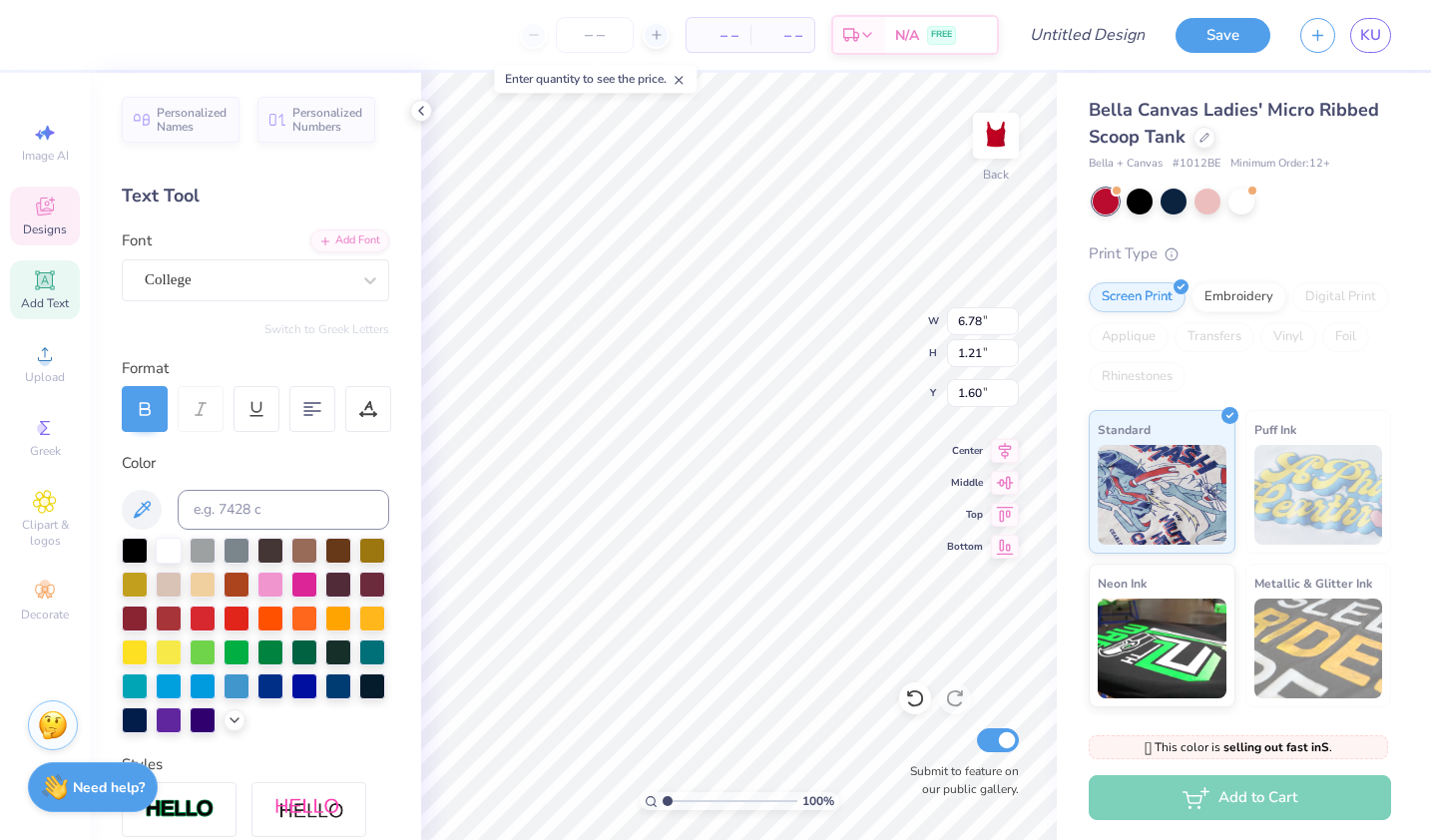type on "2.04" 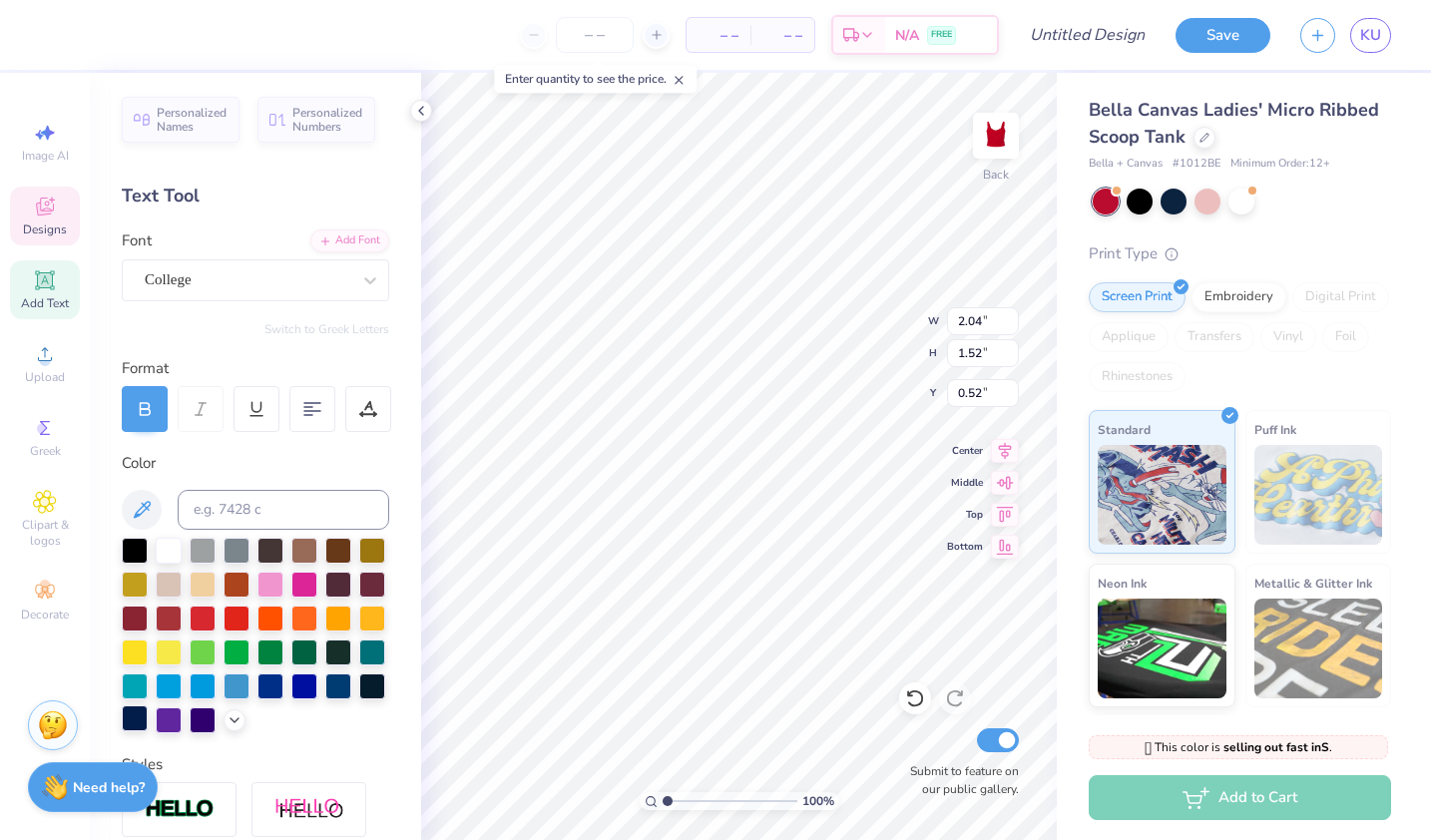 click at bounding box center (135, 718) 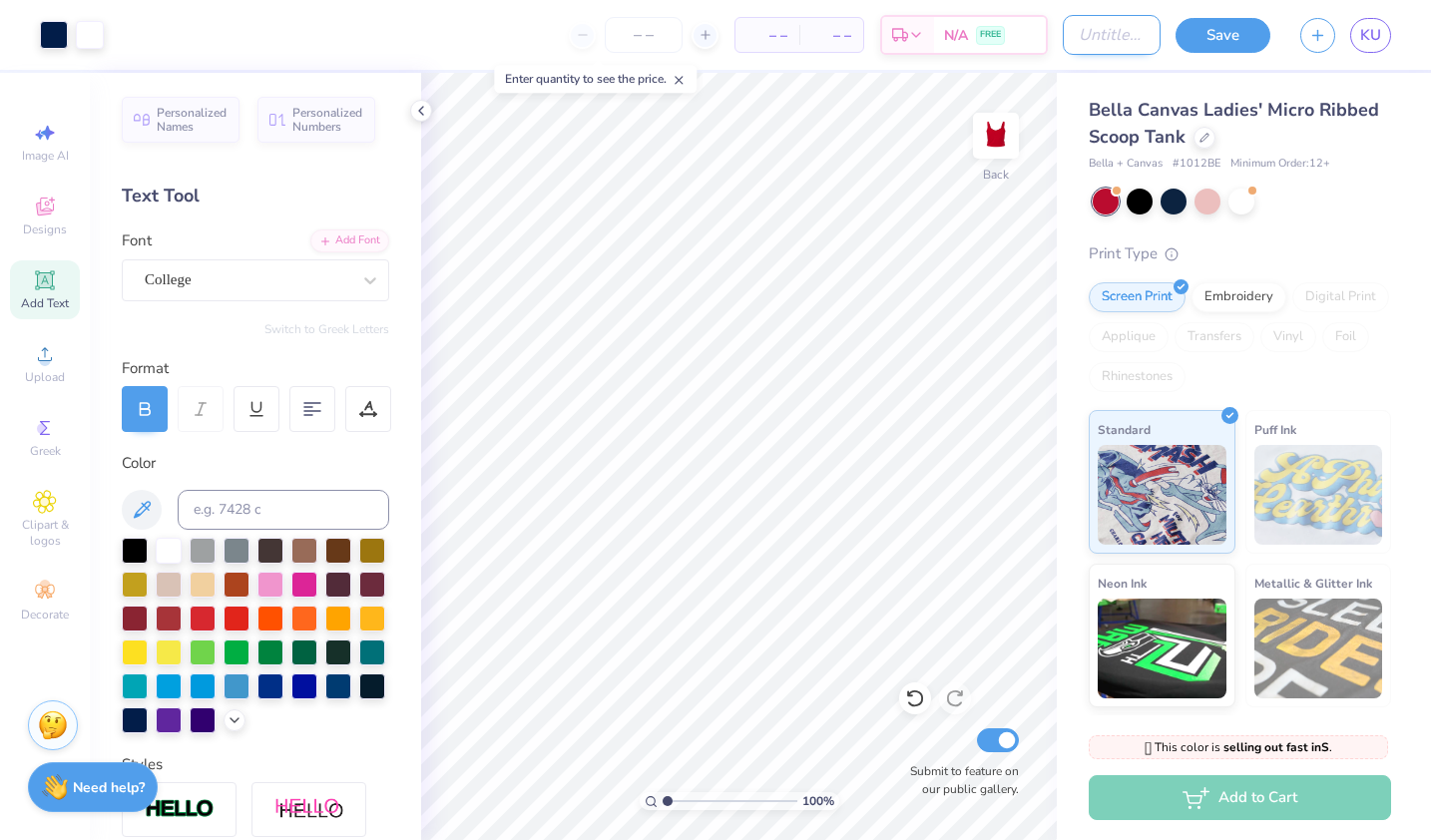 click on "Design Title" at bounding box center [1112, 35] 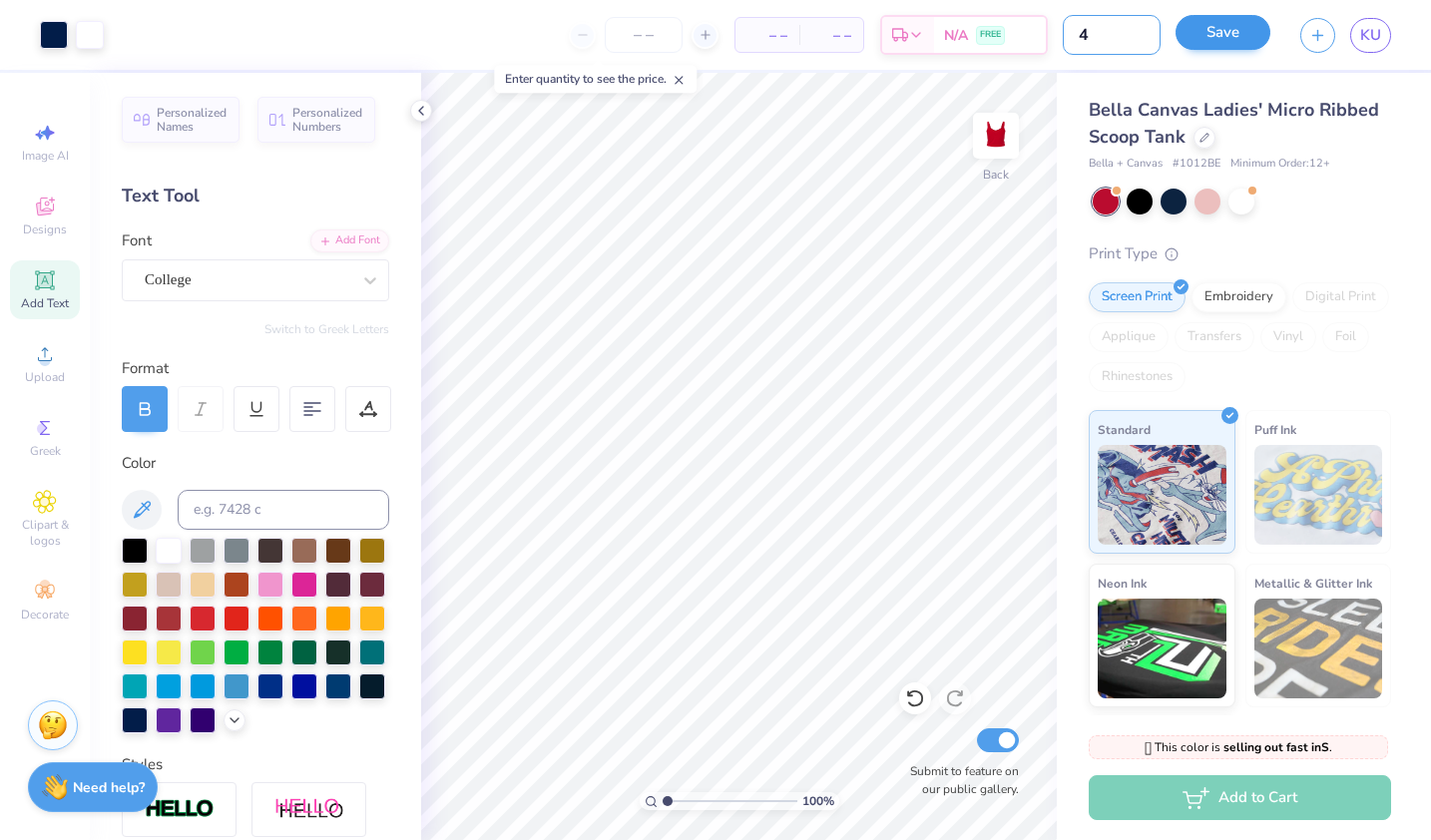 type on "4" 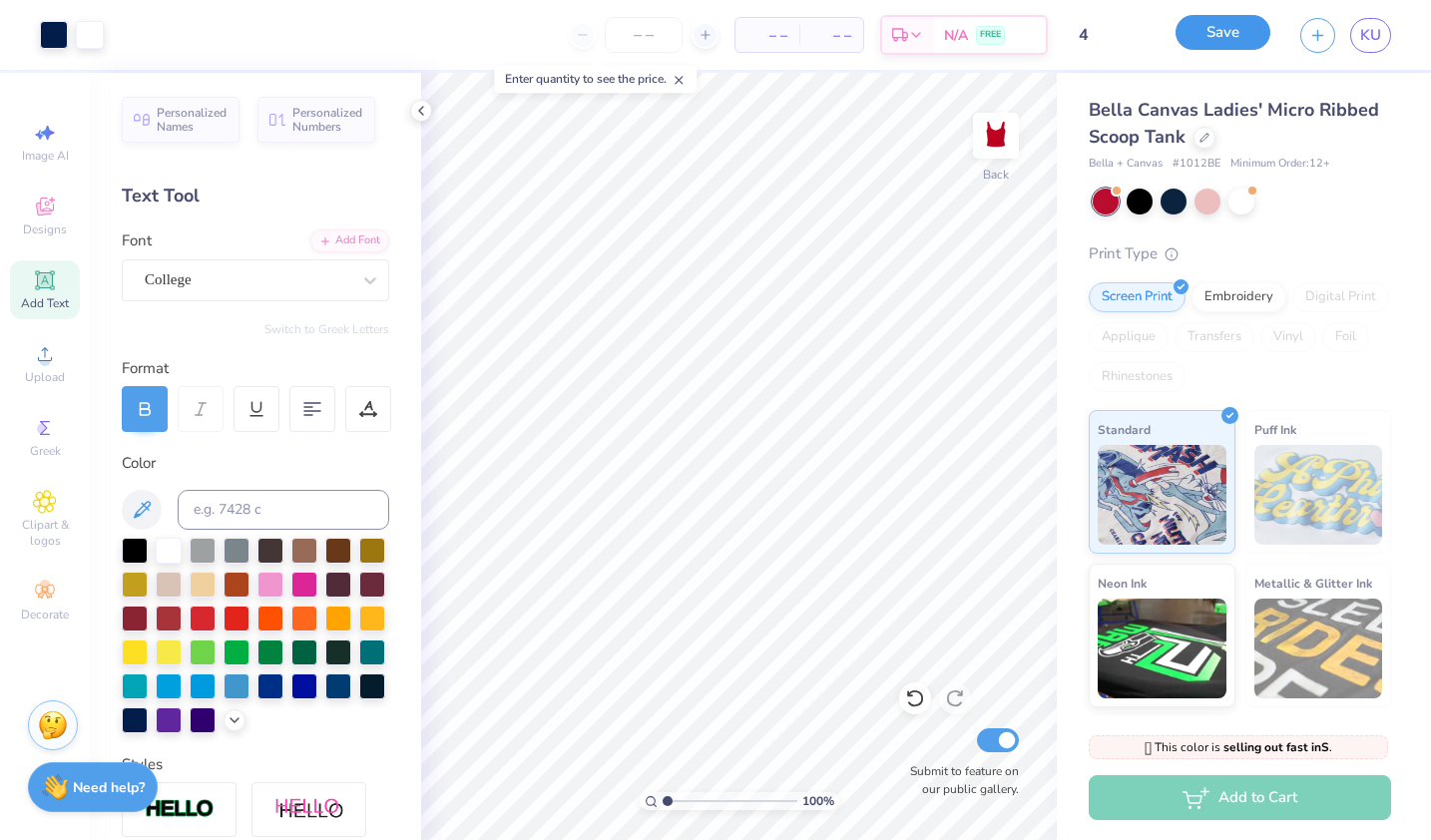 click on "Save" at bounding box center [1222, 32] 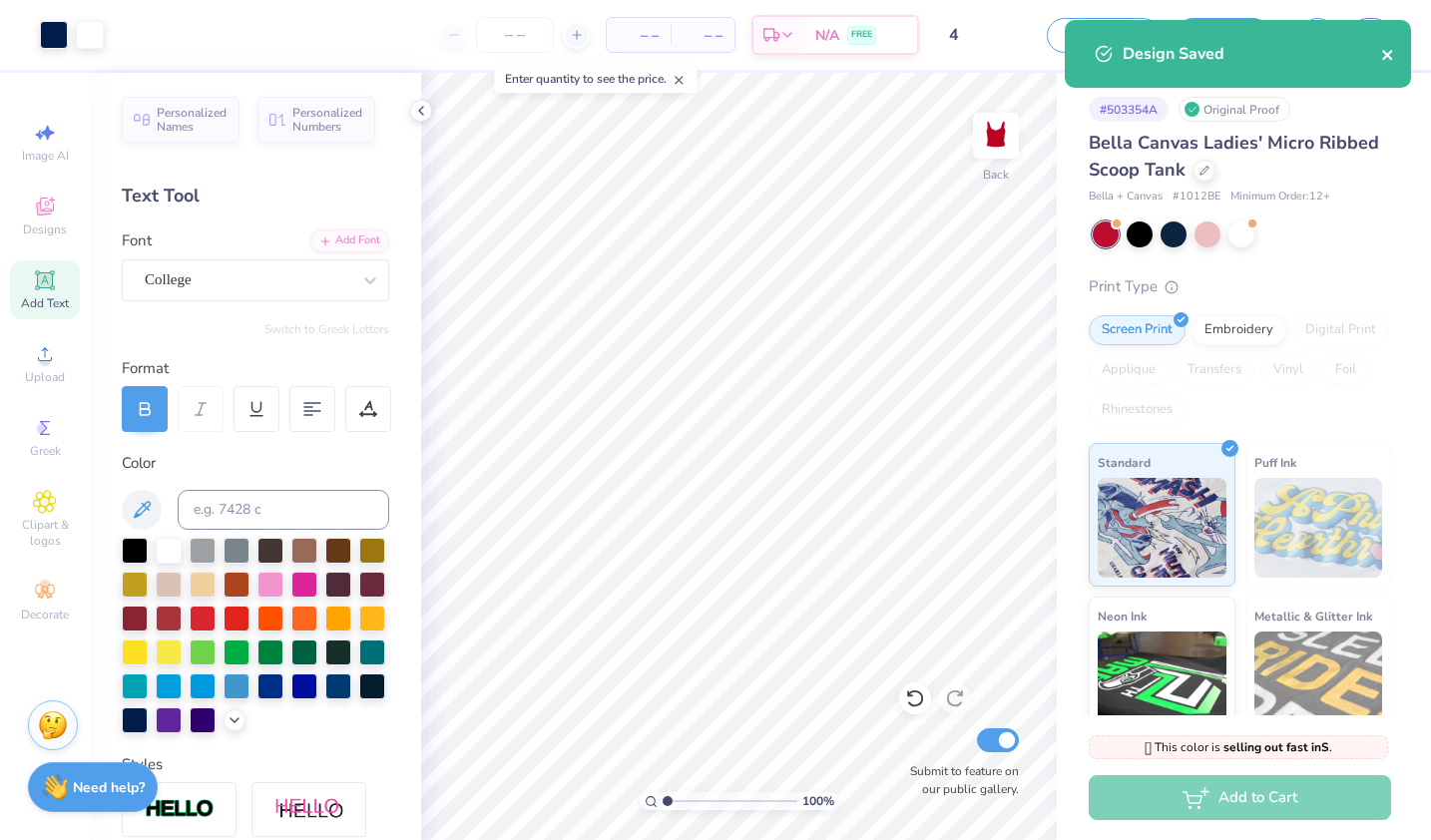 click 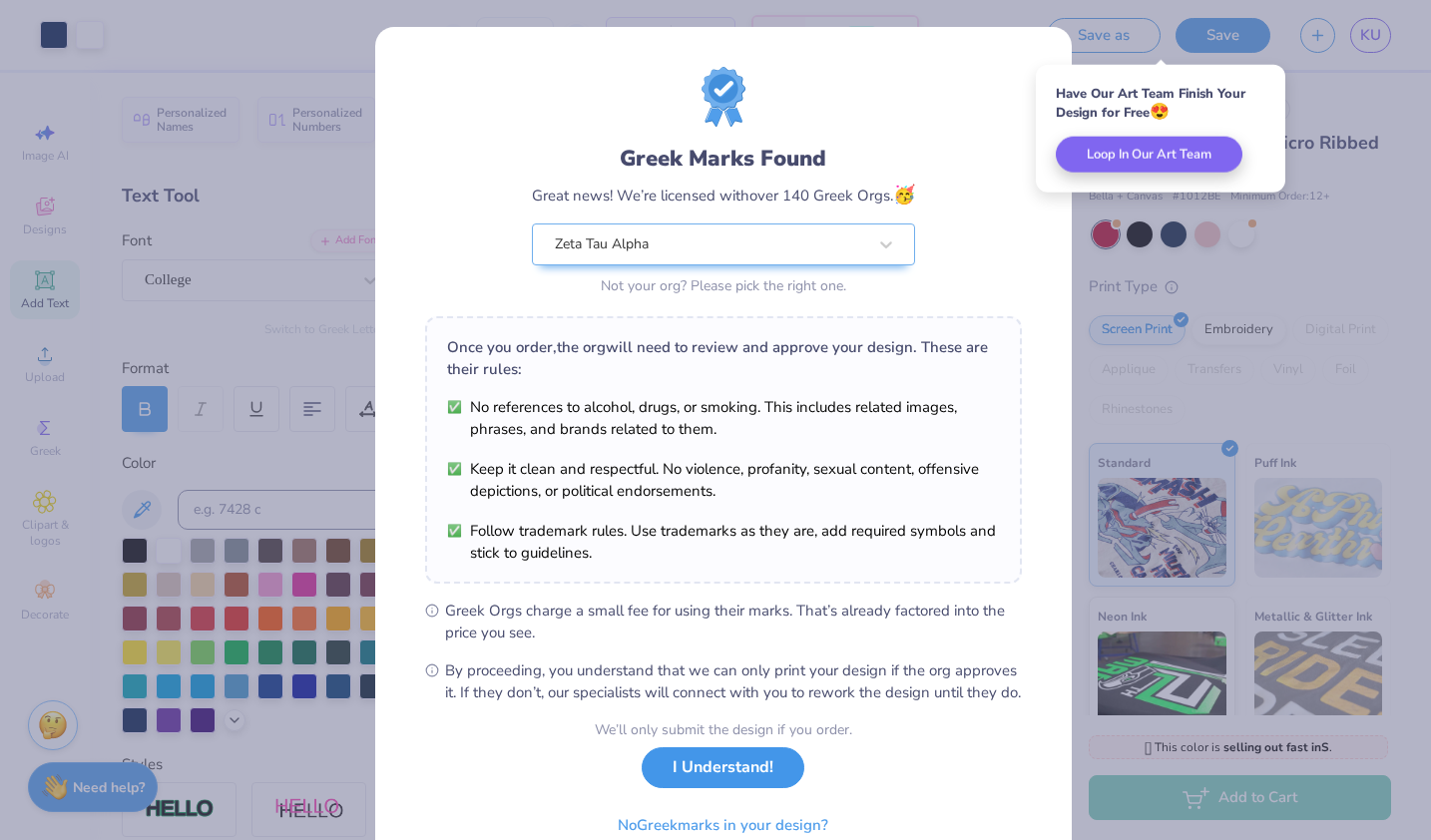 click on "I Understand!" at bounding box center [722, 767] 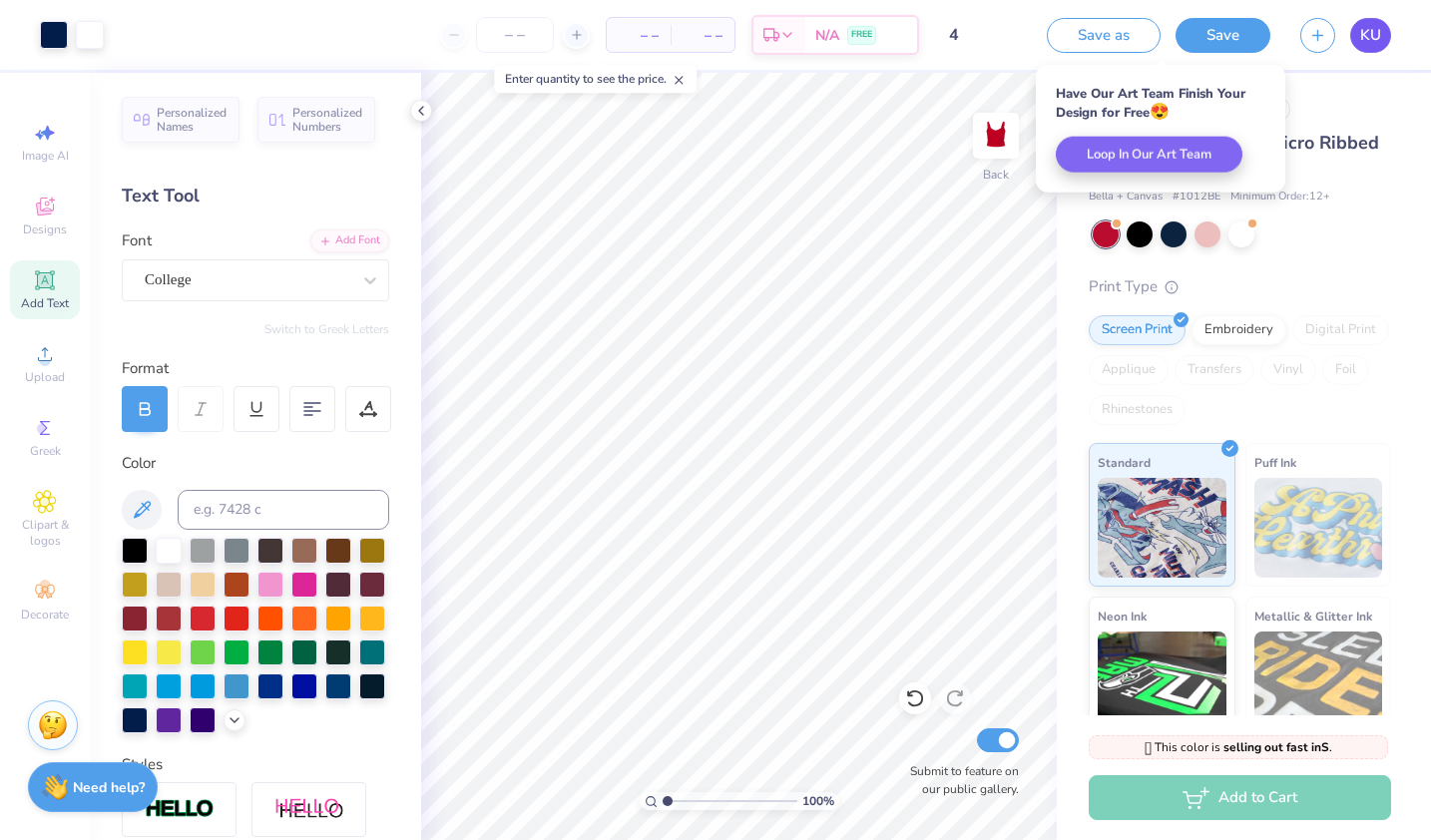 click on "KU" at bounding box center [1370, 35] 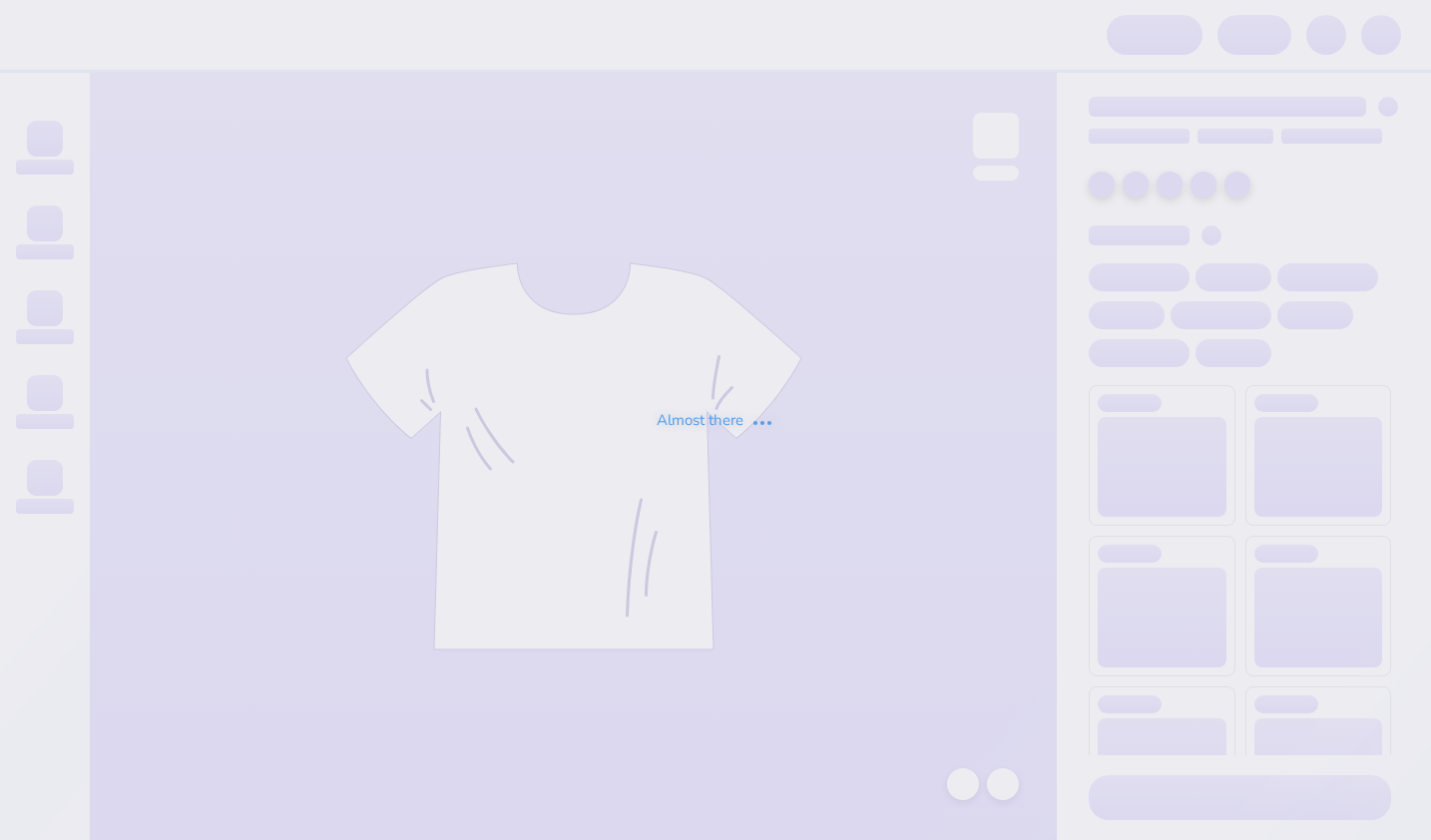 scroll, scrollTop: 0, scrollLeft: 0, axis: both 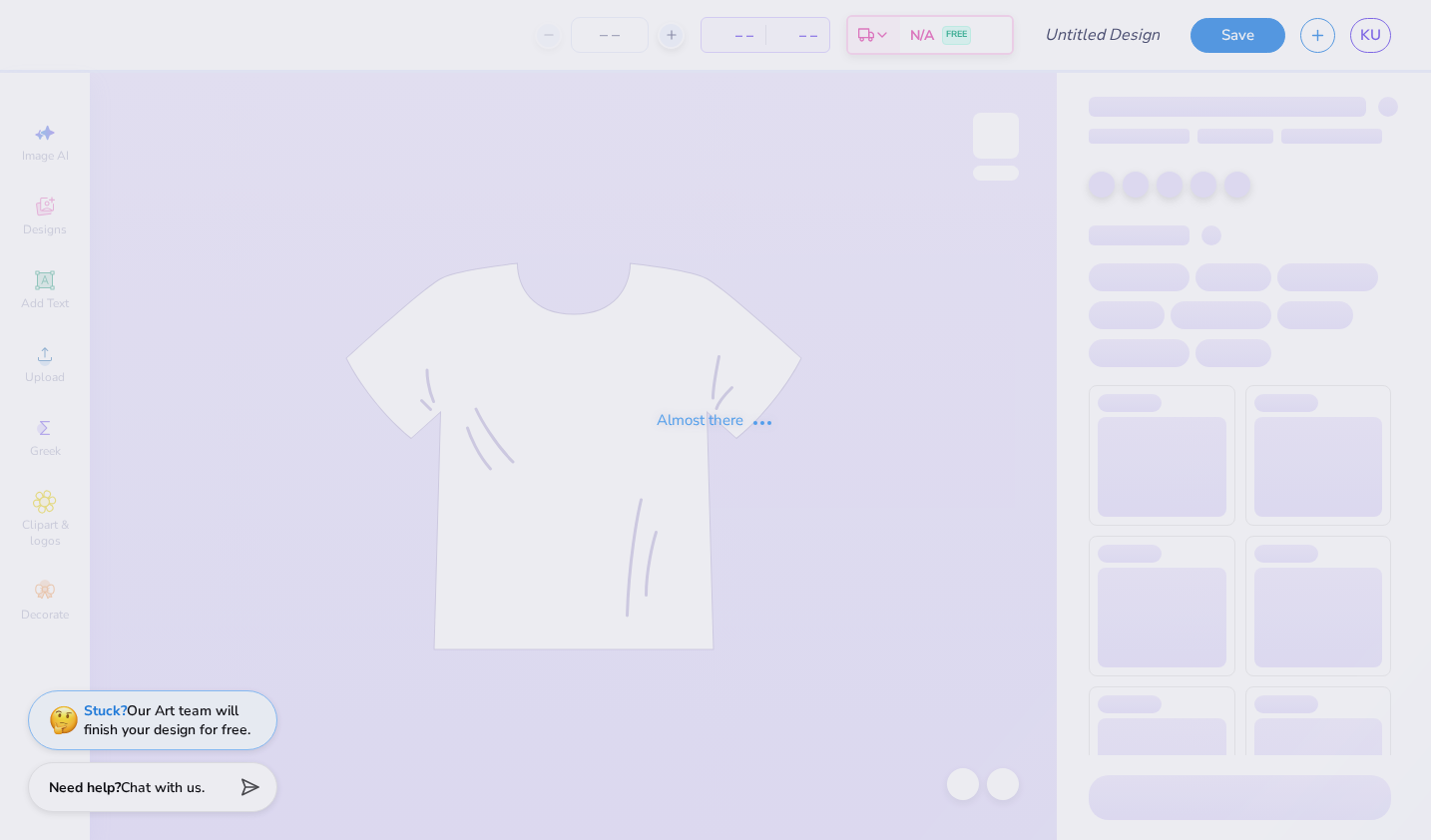 type on "3" 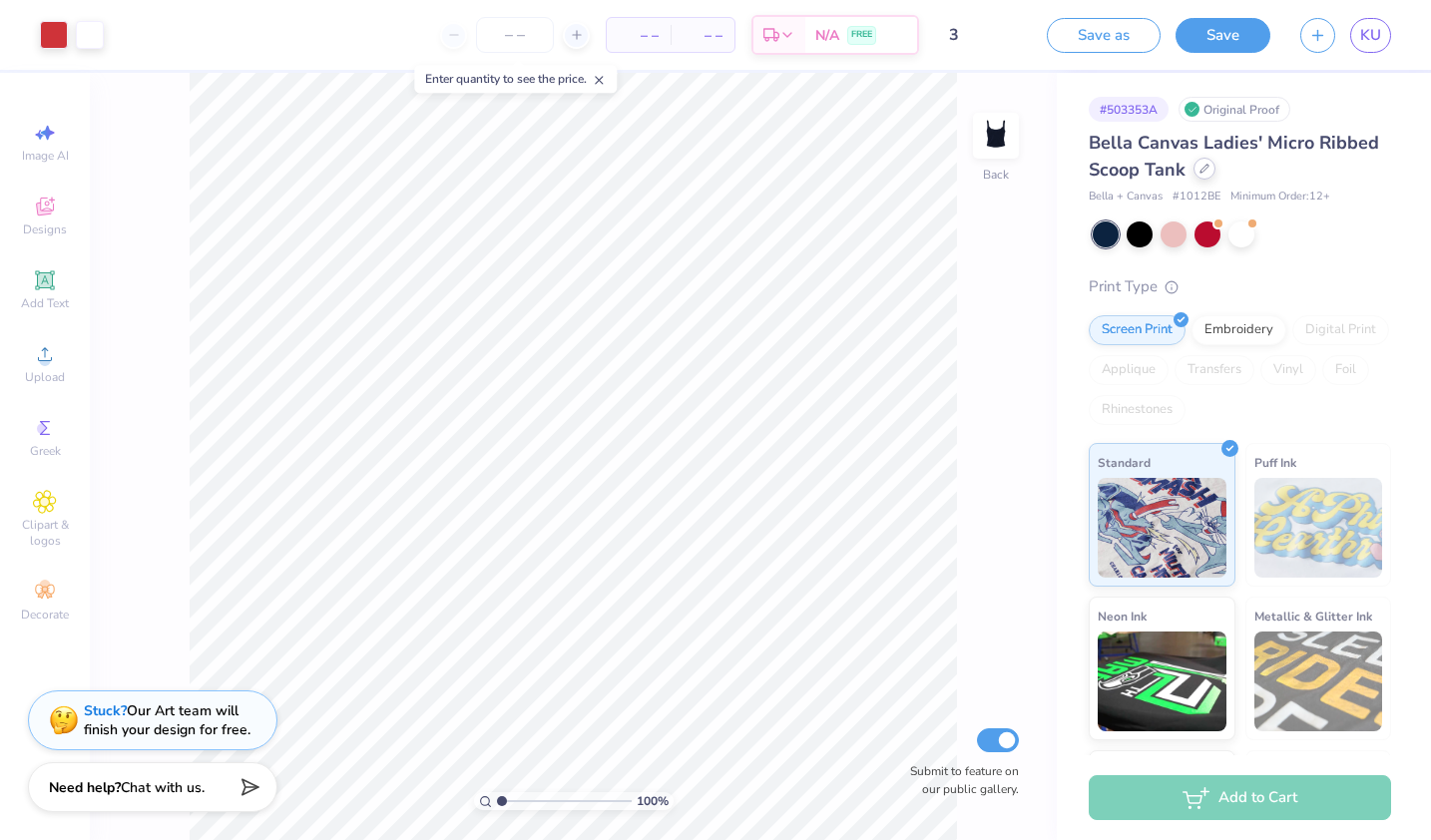 click 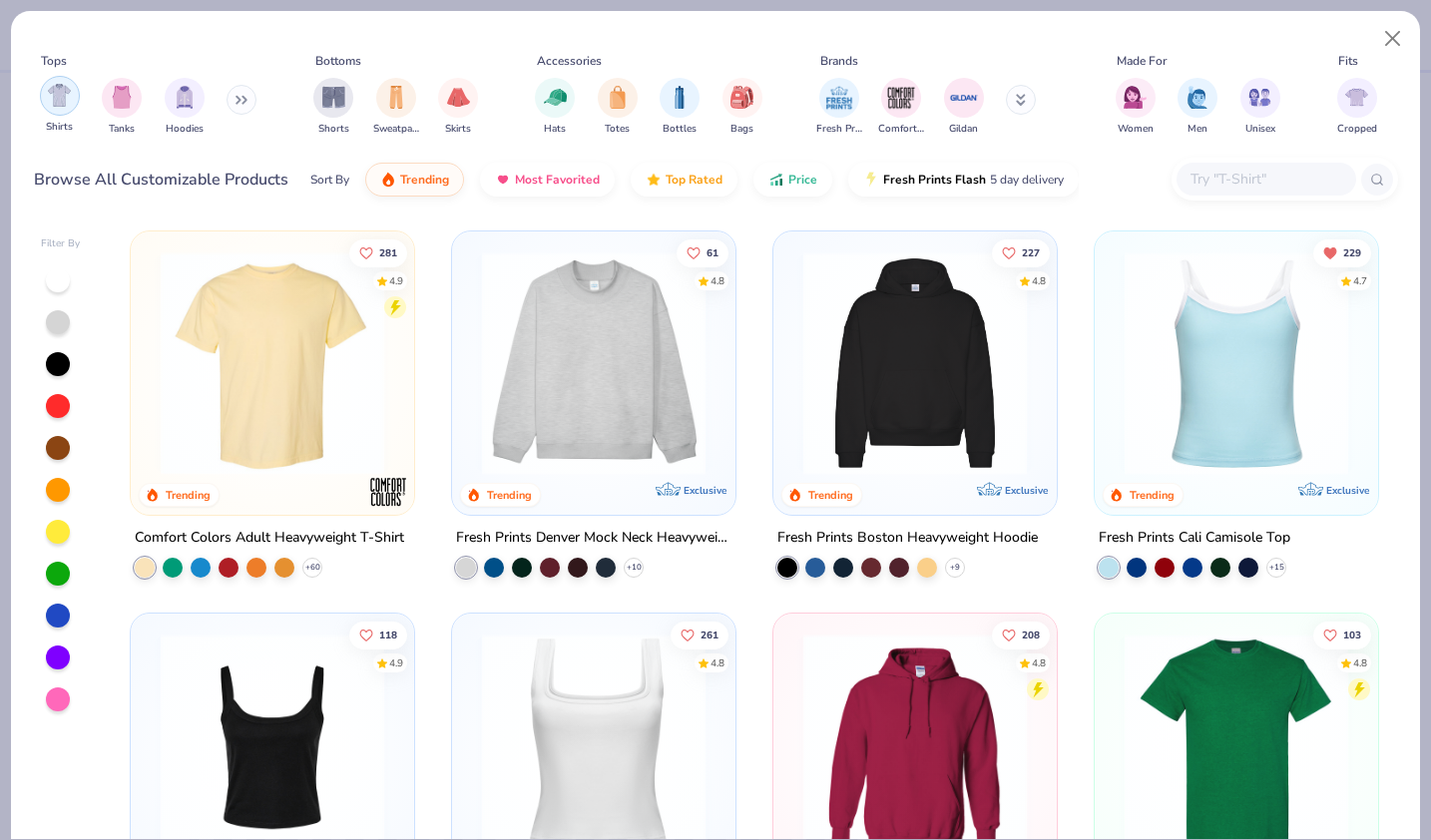 click at bounding box center [59, 95] 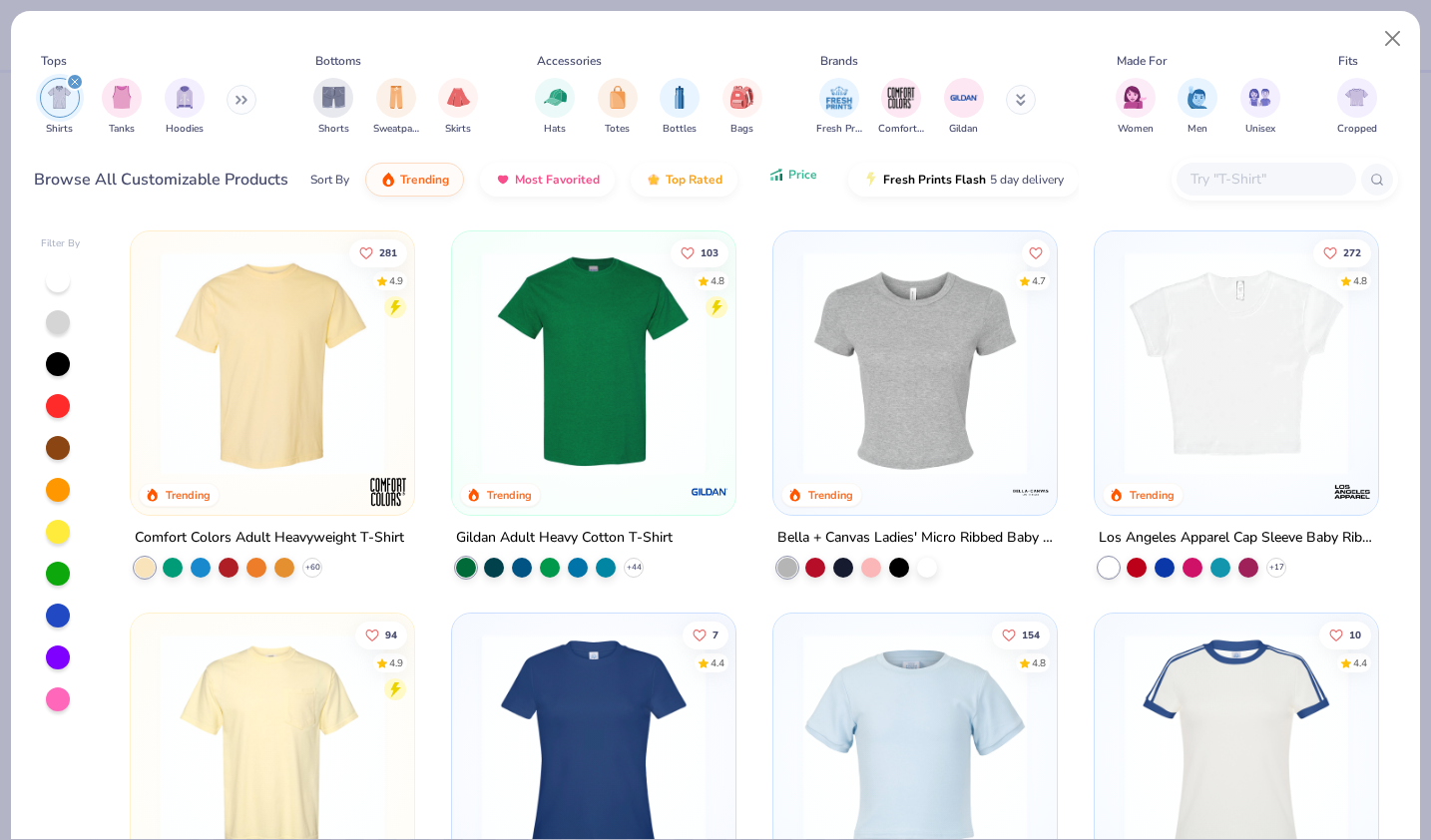 click on "Price" at bounding box center [792, 175] 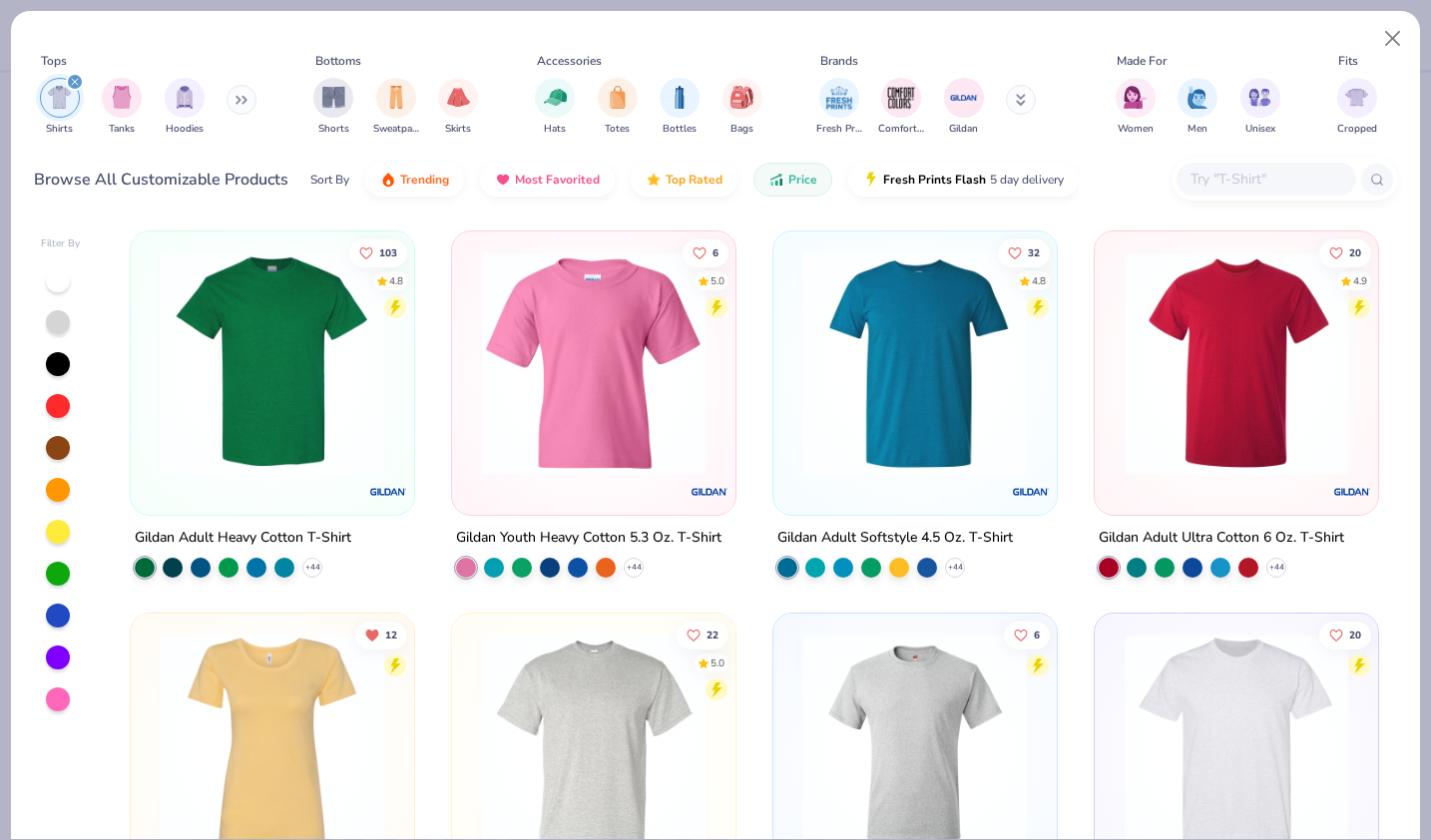 scroll, scrollTop: 248, scrollLeft: 0, axis: vertical 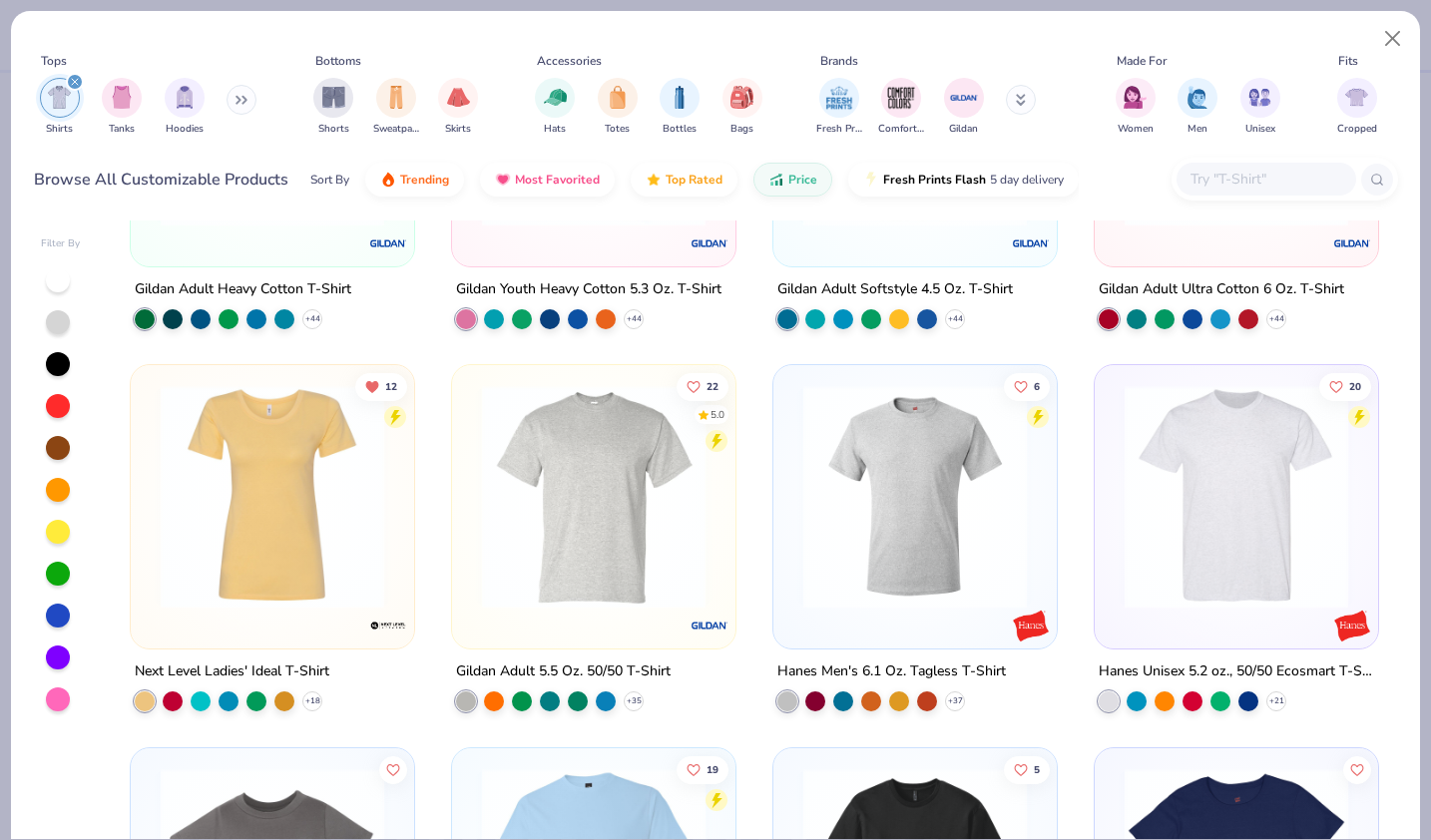 click at bounding box center (272, 497) 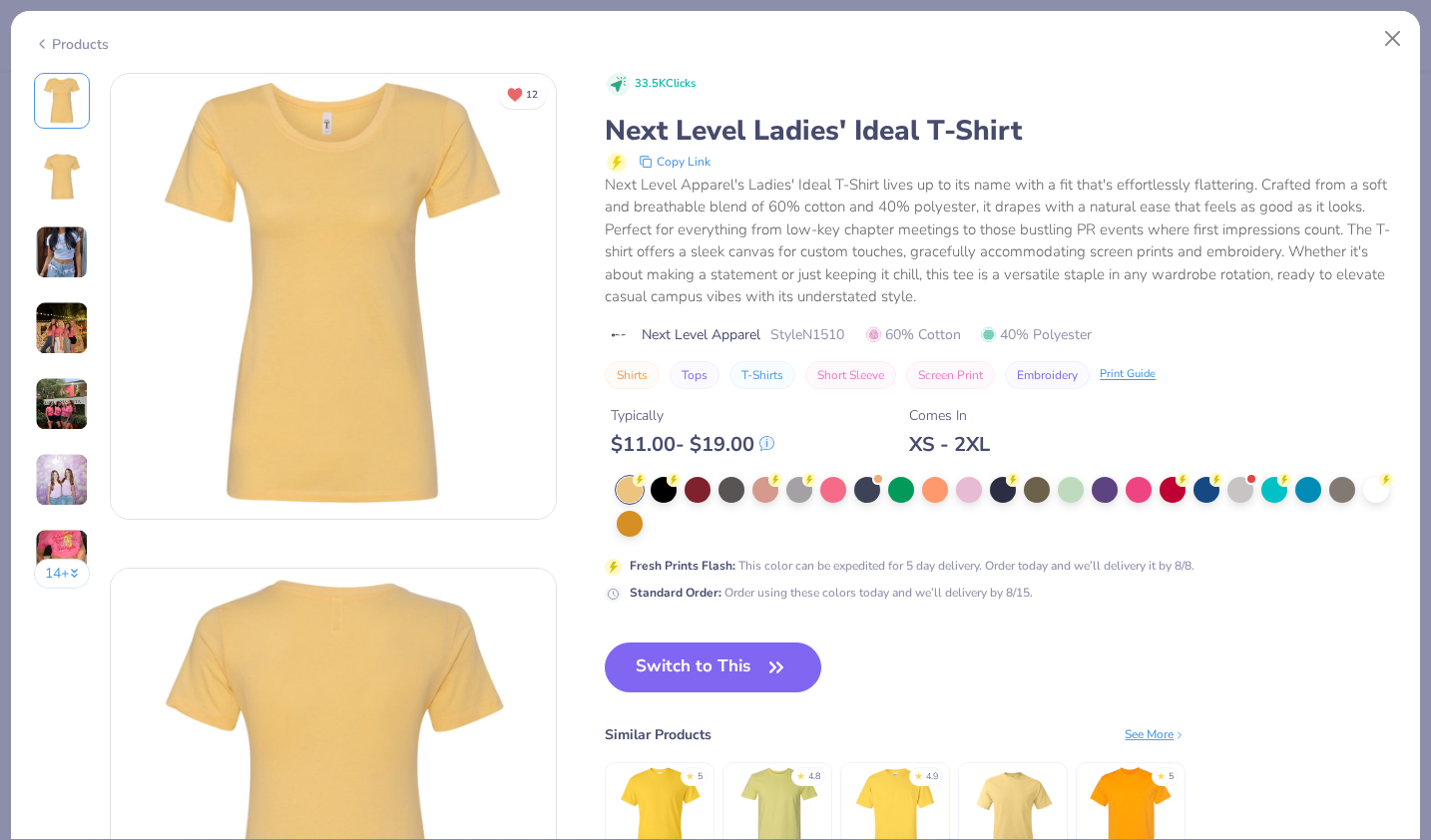 click at bounding box center (1007, 507) 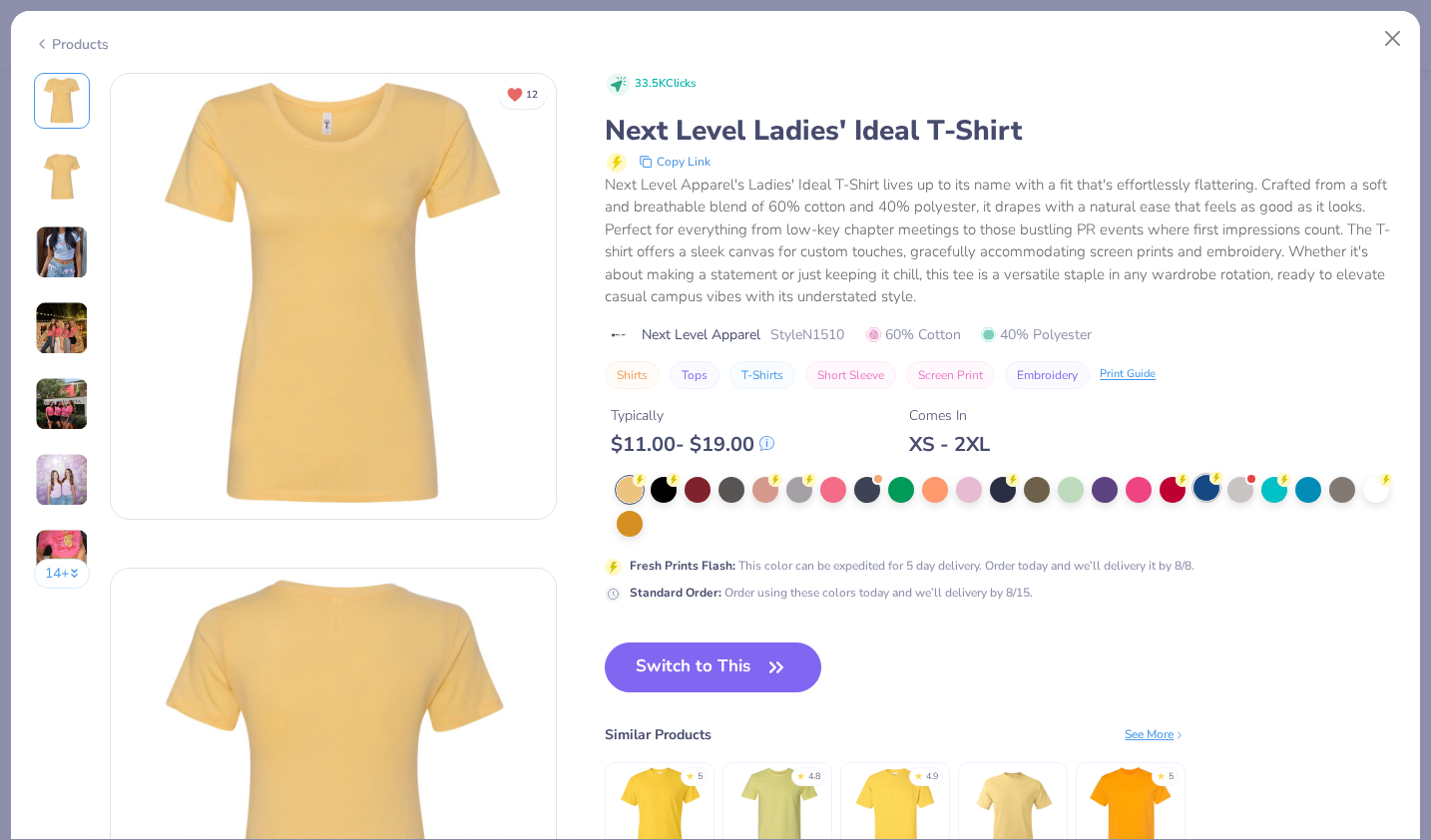 click at bounding box center [1206, 488] 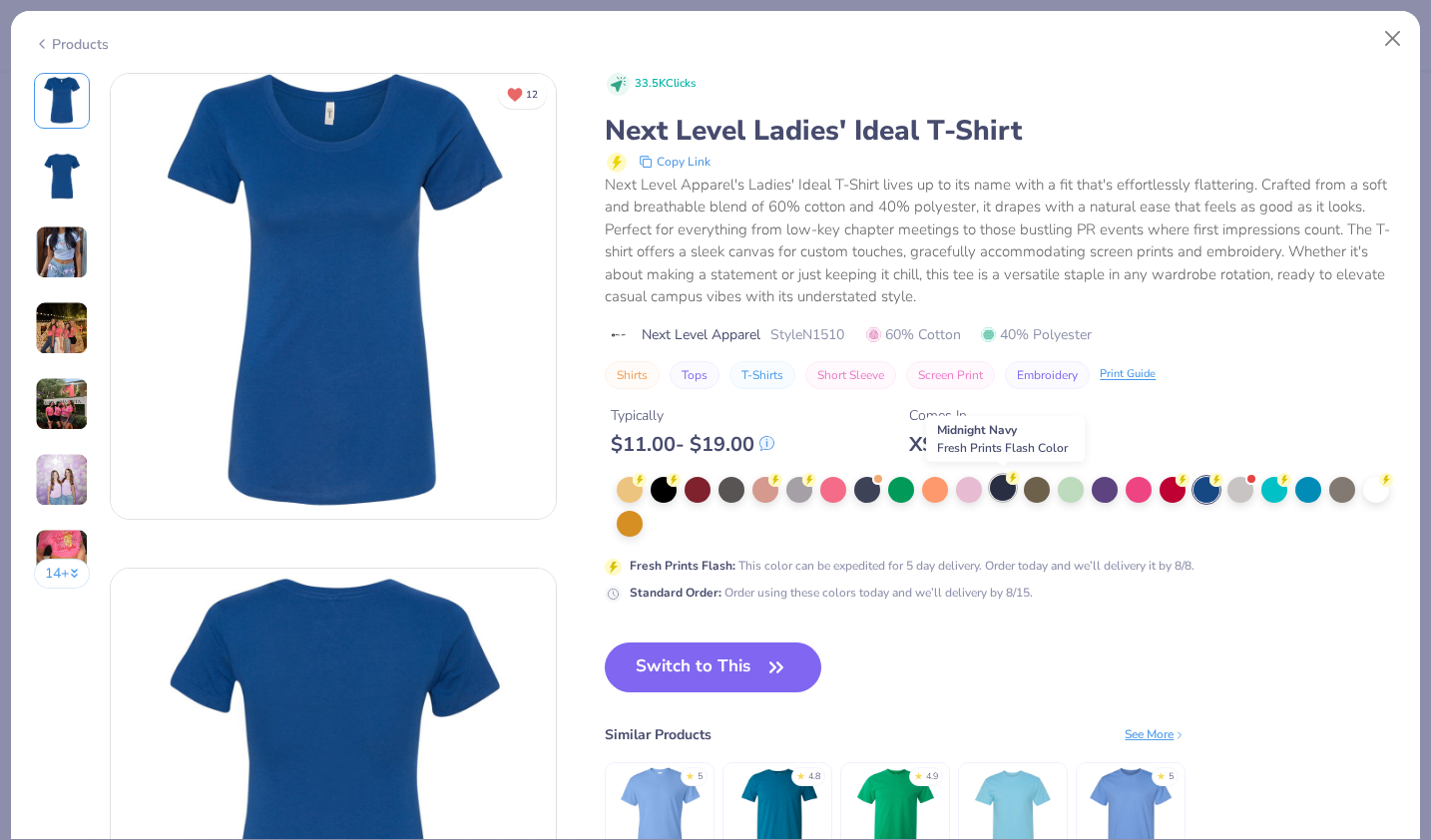click at bounding box center [1003, 488] 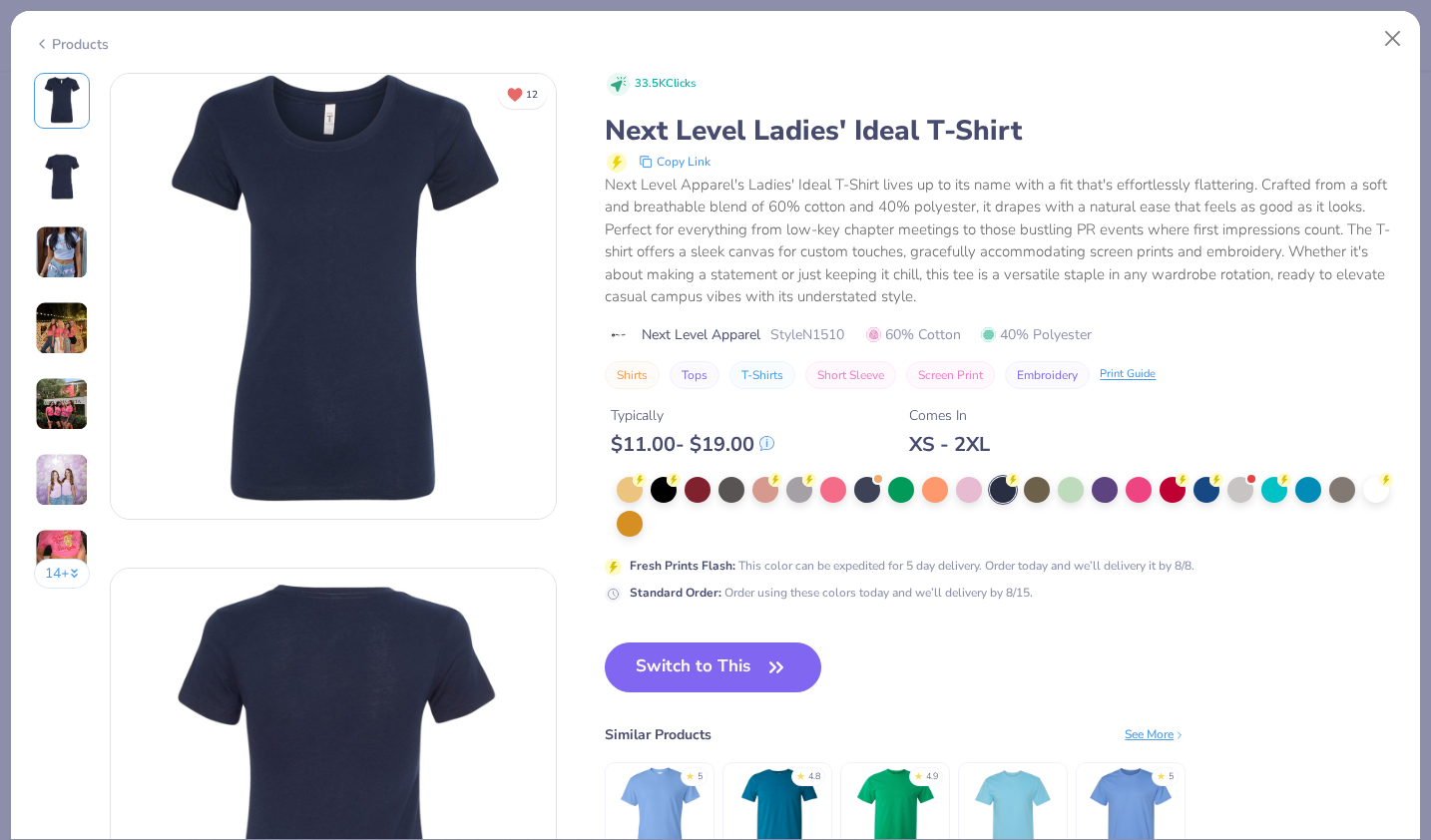 drag, startPoint x: 731, startPoint y: 661, endPoint x: 912, endPoint y: 591, distance: 194.06442 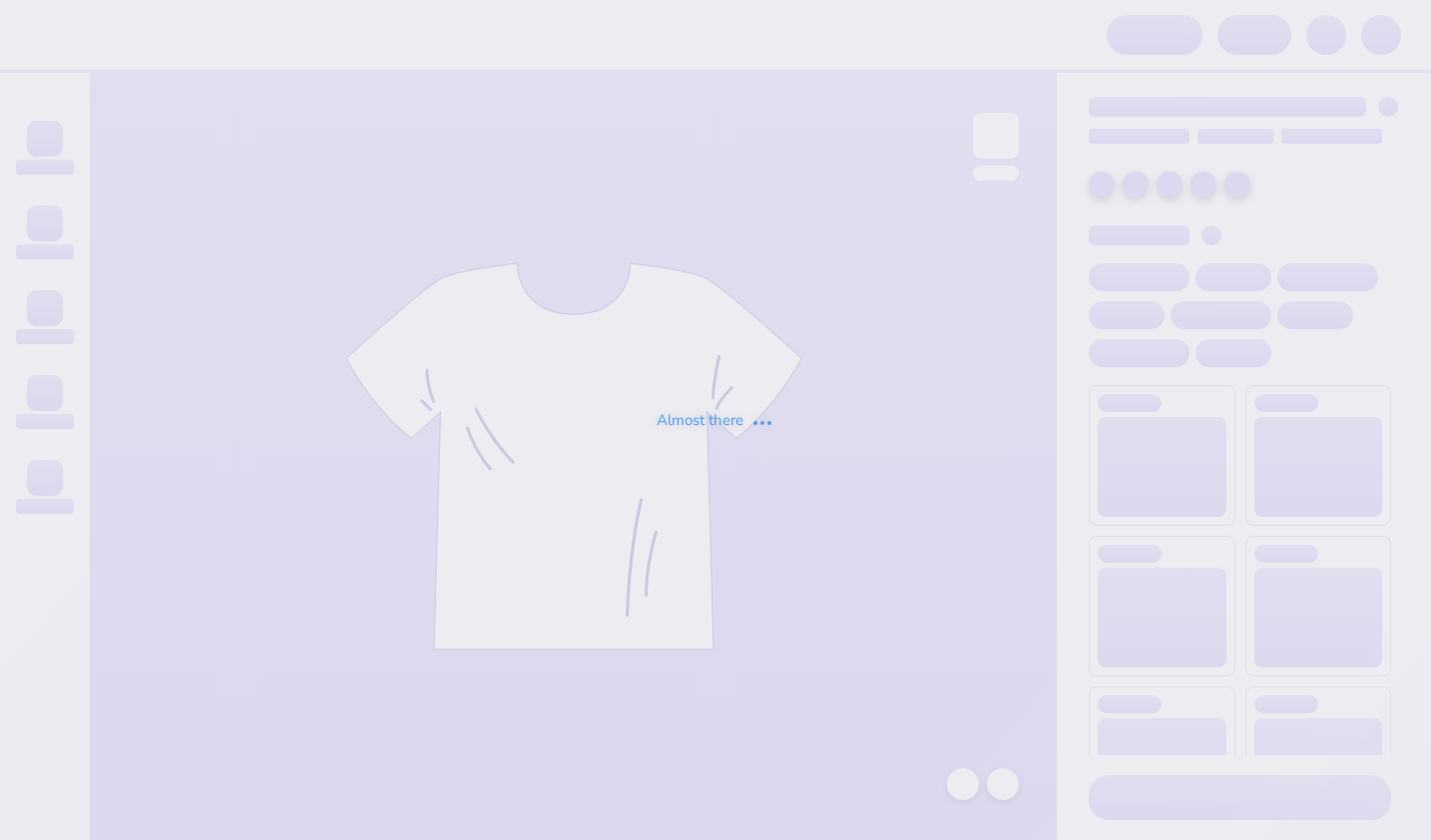 scroll, scrollTop: 0, scrollLeft: 0, axis: both 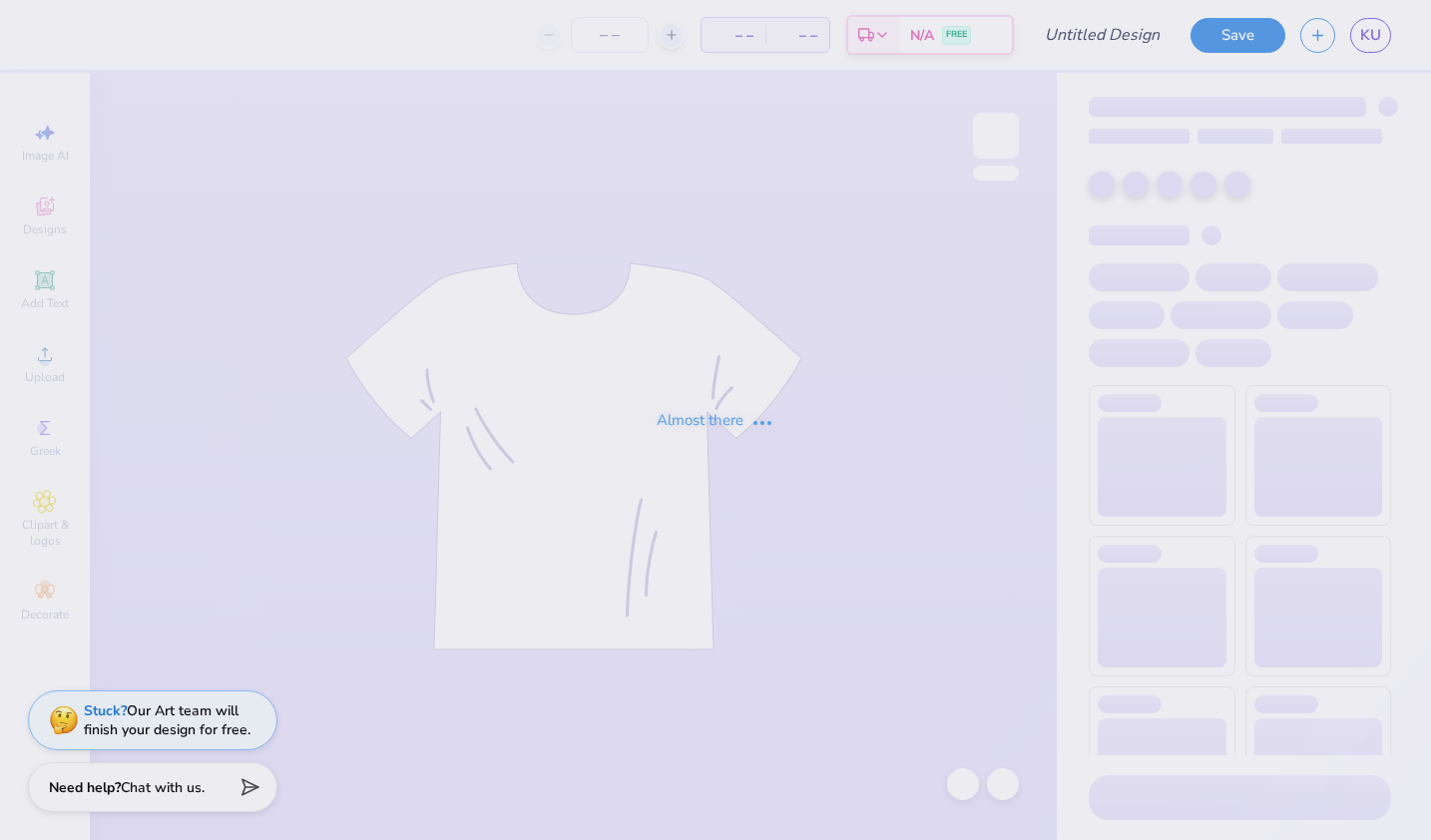 type on "3" 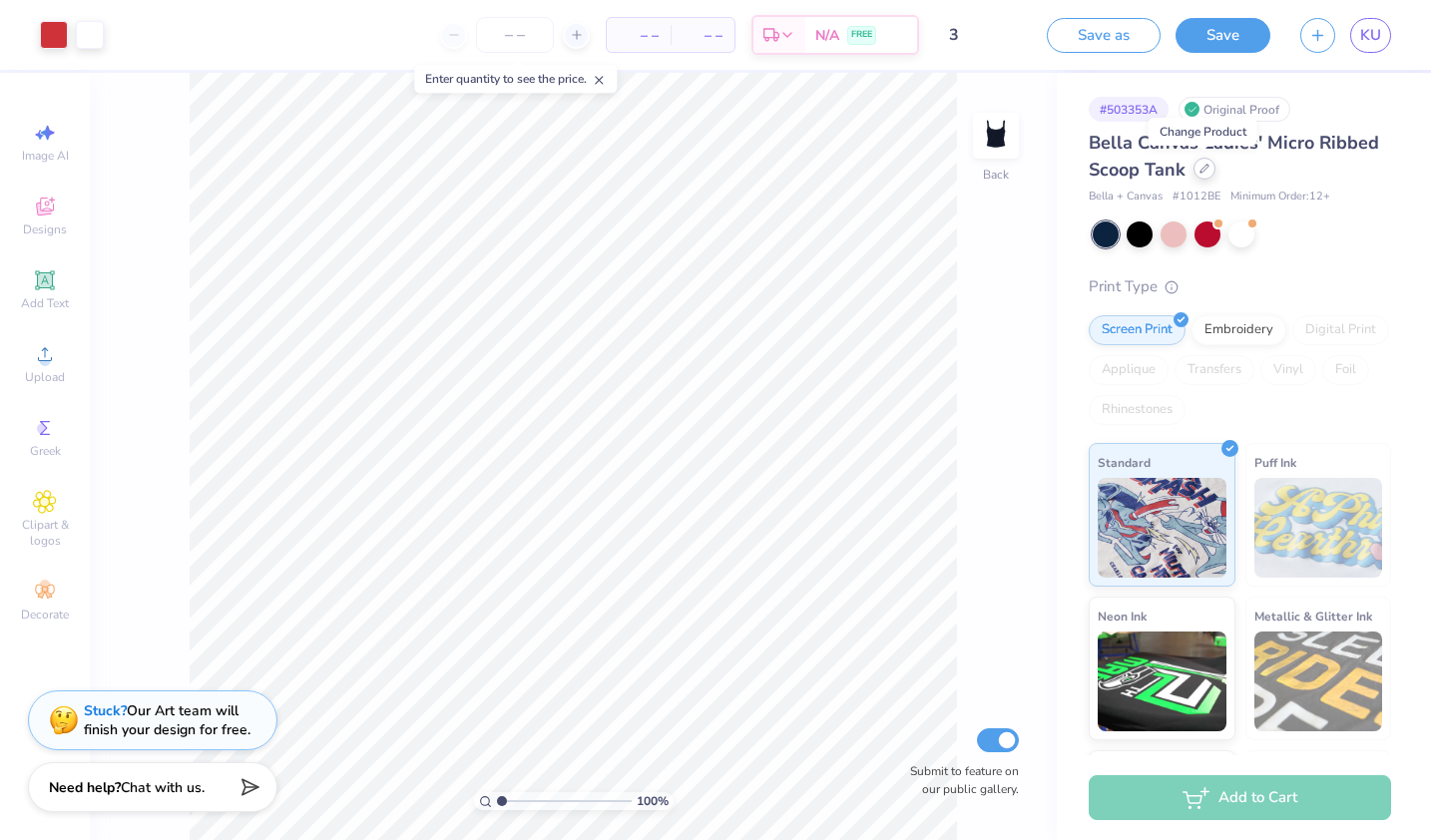 click at bounding box center [1204, 169] 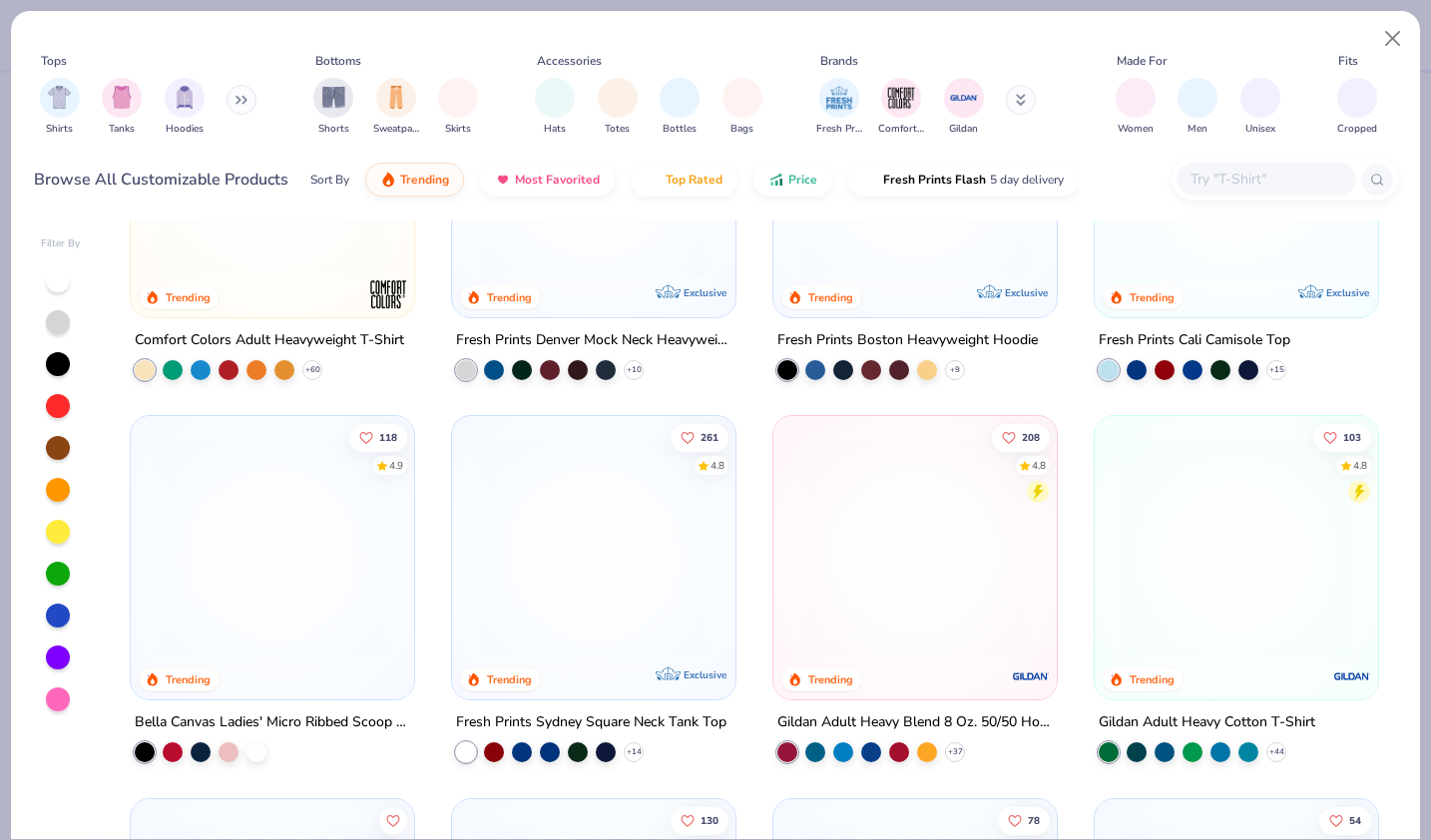 scroll, scrollTop: 0, scrollLeft: 0, axis: both 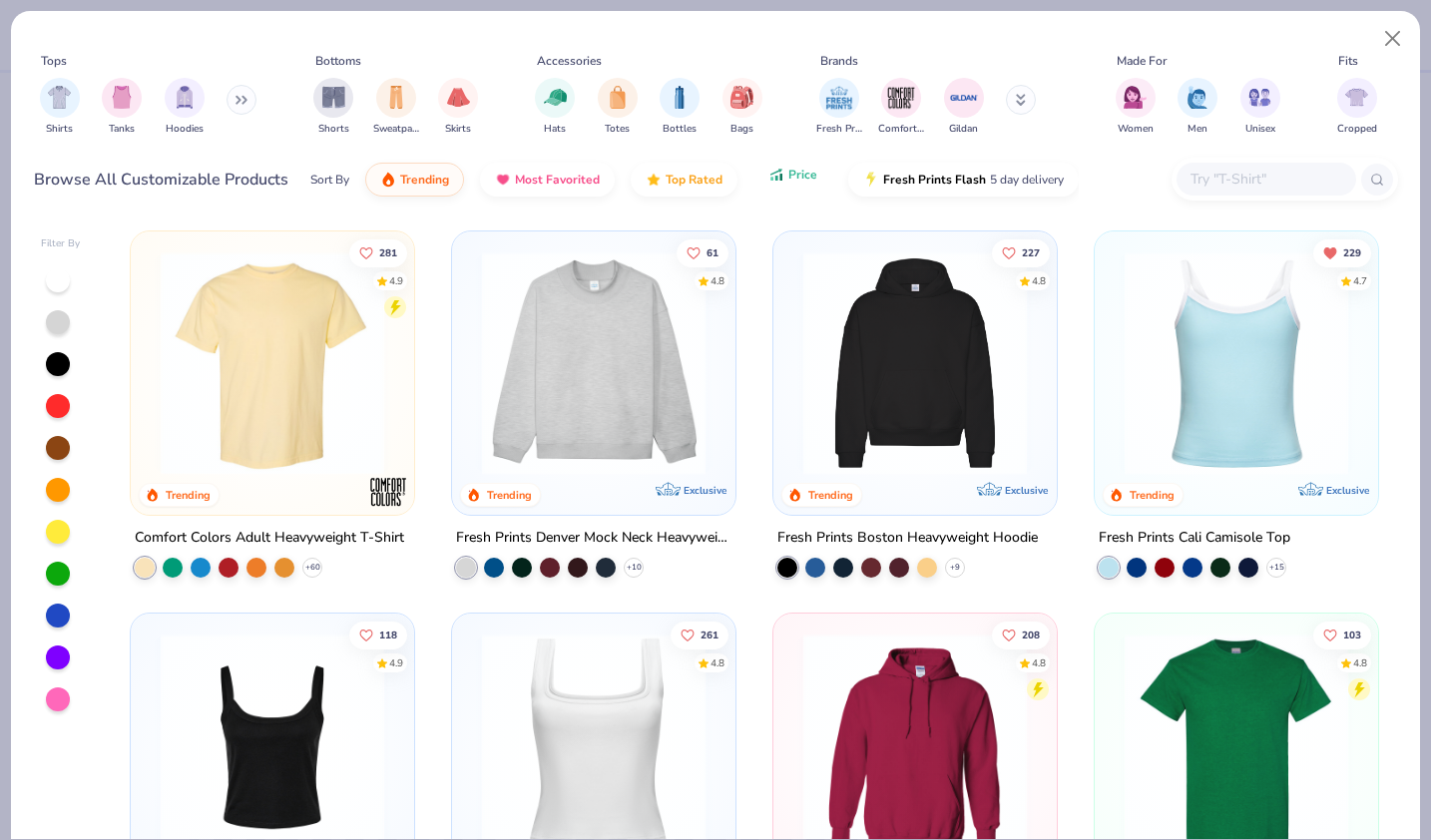 click on "Price" at bounding box center [802, 175] 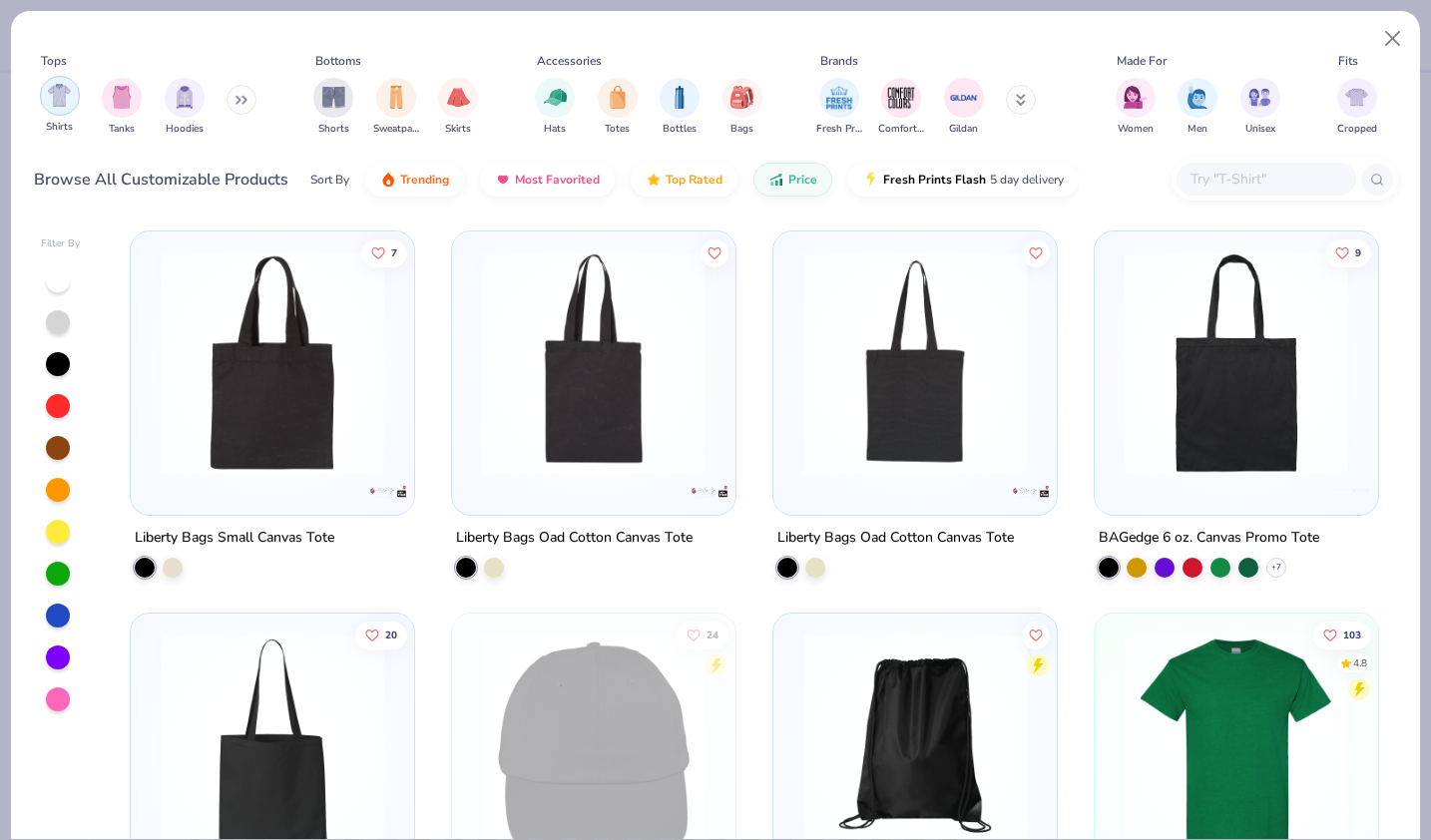 click at bounding box center (59, 95) 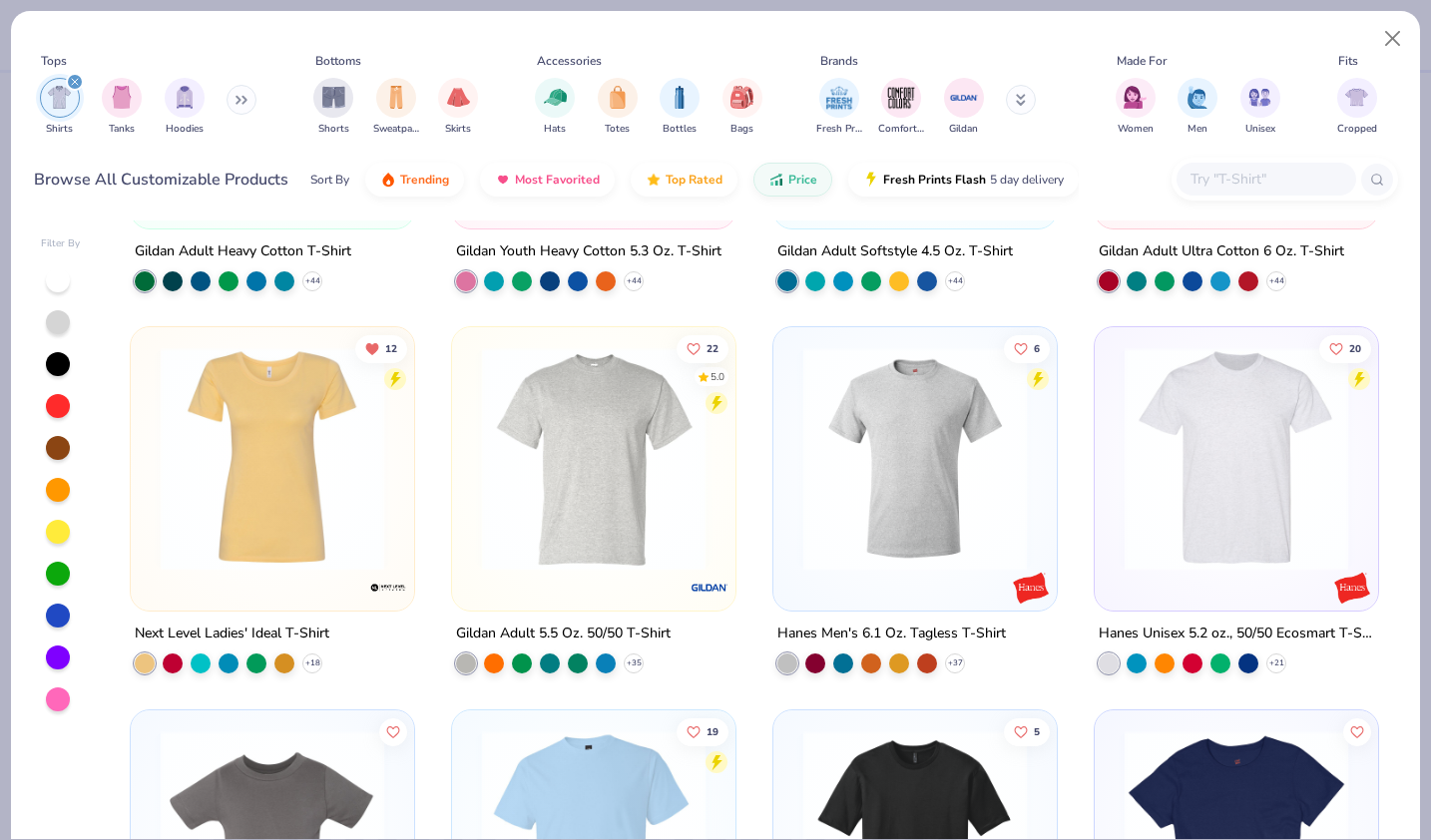 scroll, scrollTop: 291, scrollLeft: 0, axis: vertical 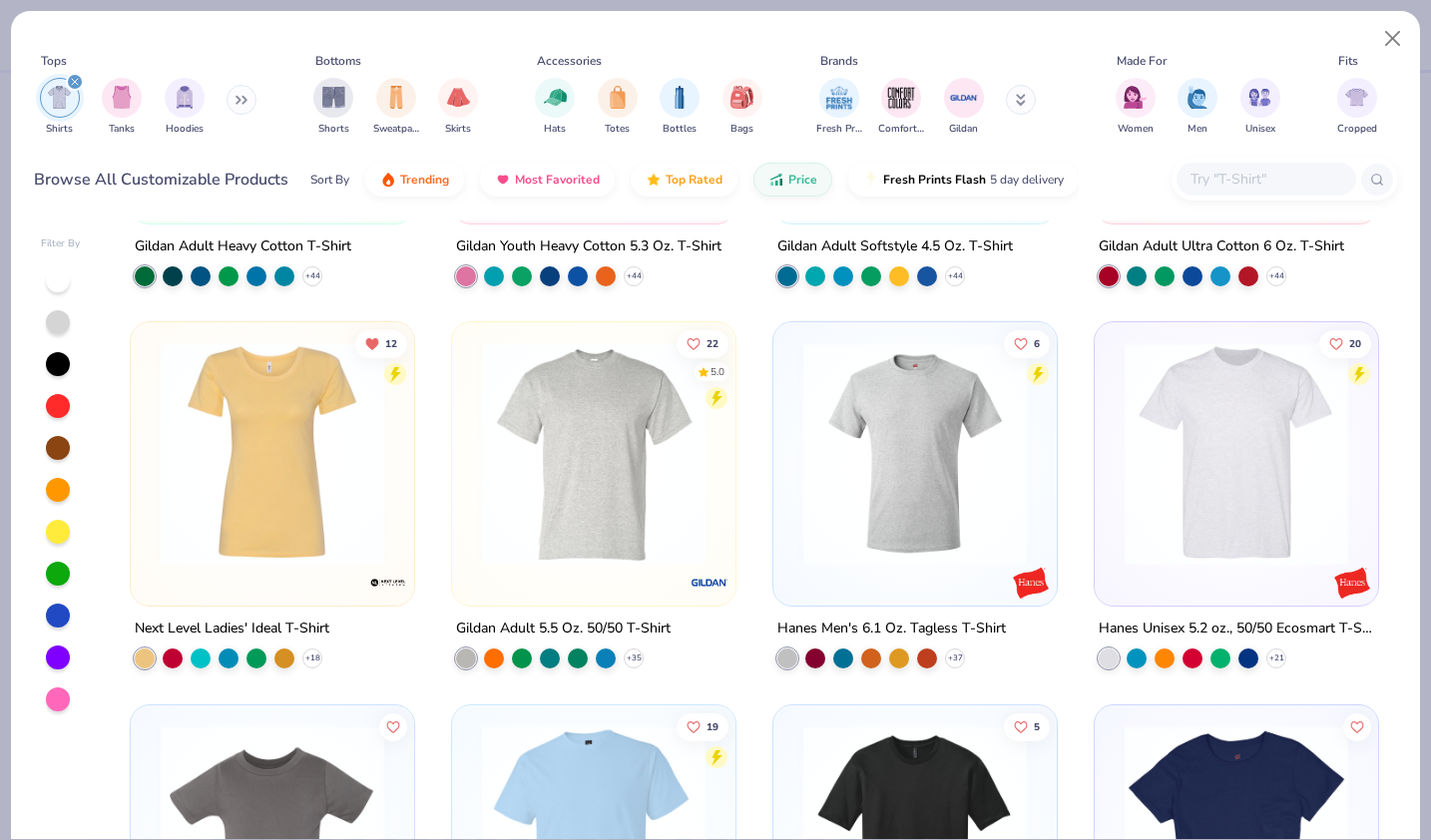 click at bounding box center (272, 454) 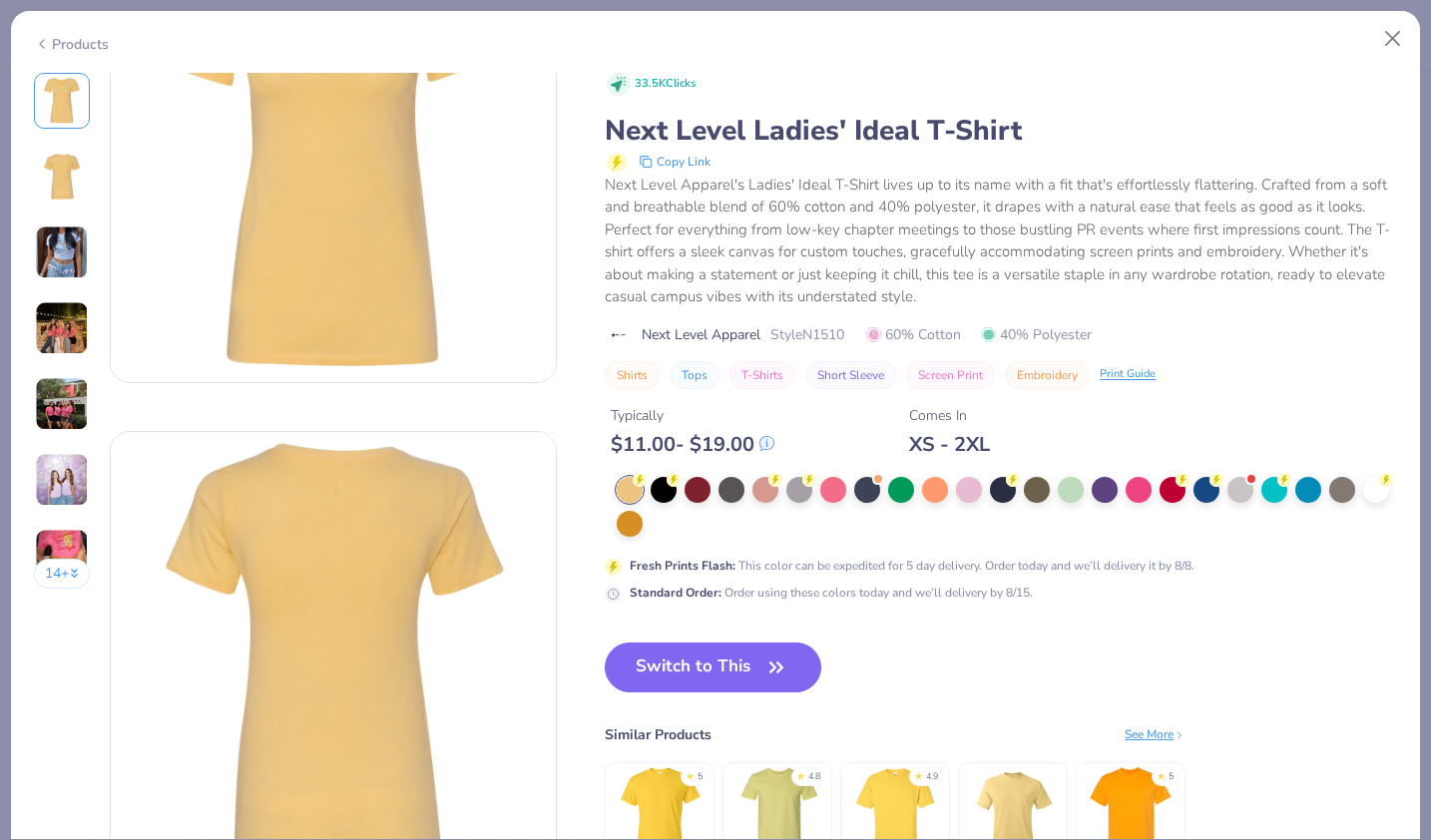scroll, scrollTop: 0, scrollLeft: 0, axis: both 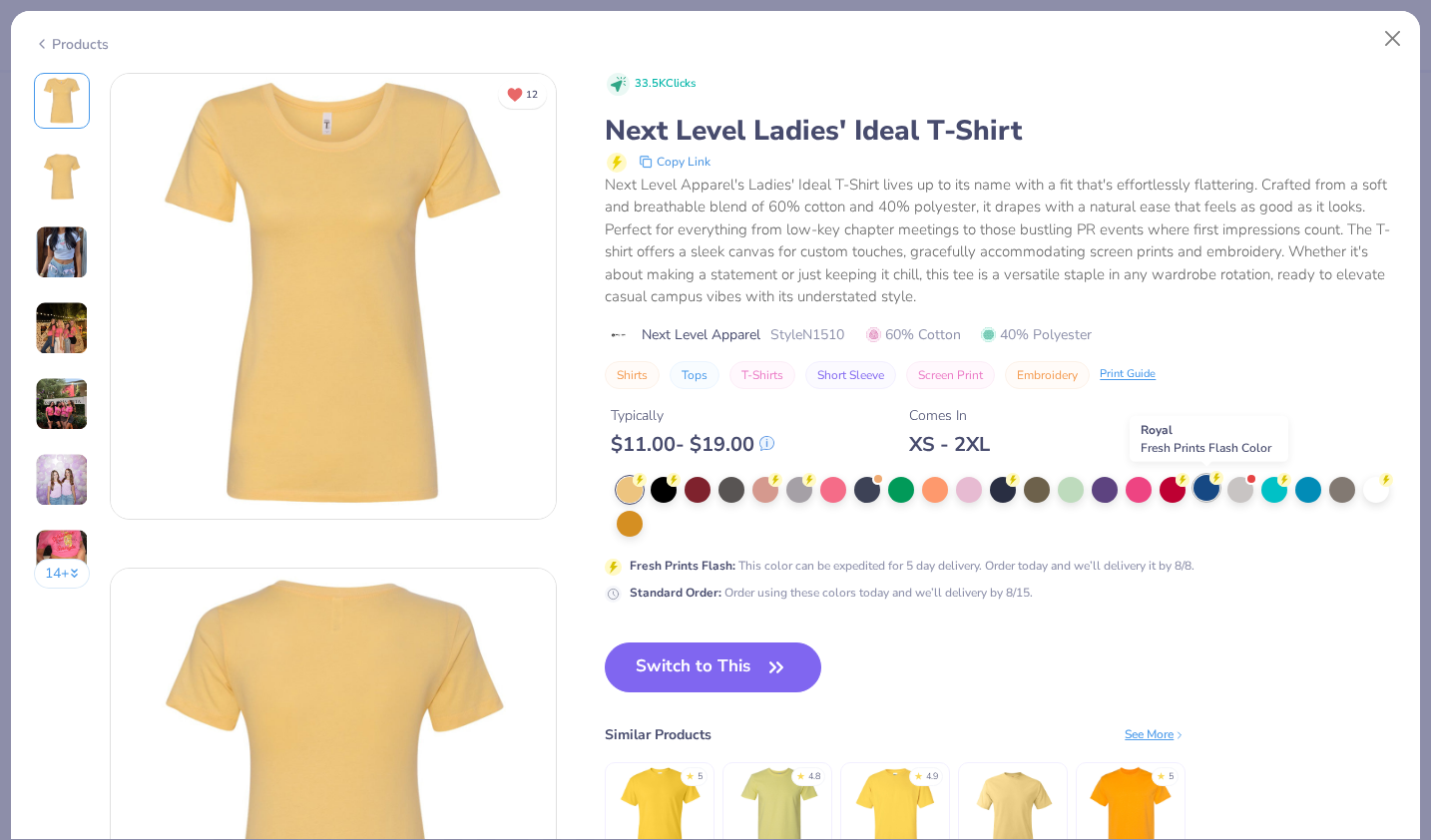 click at bounding box center (1206, 488) 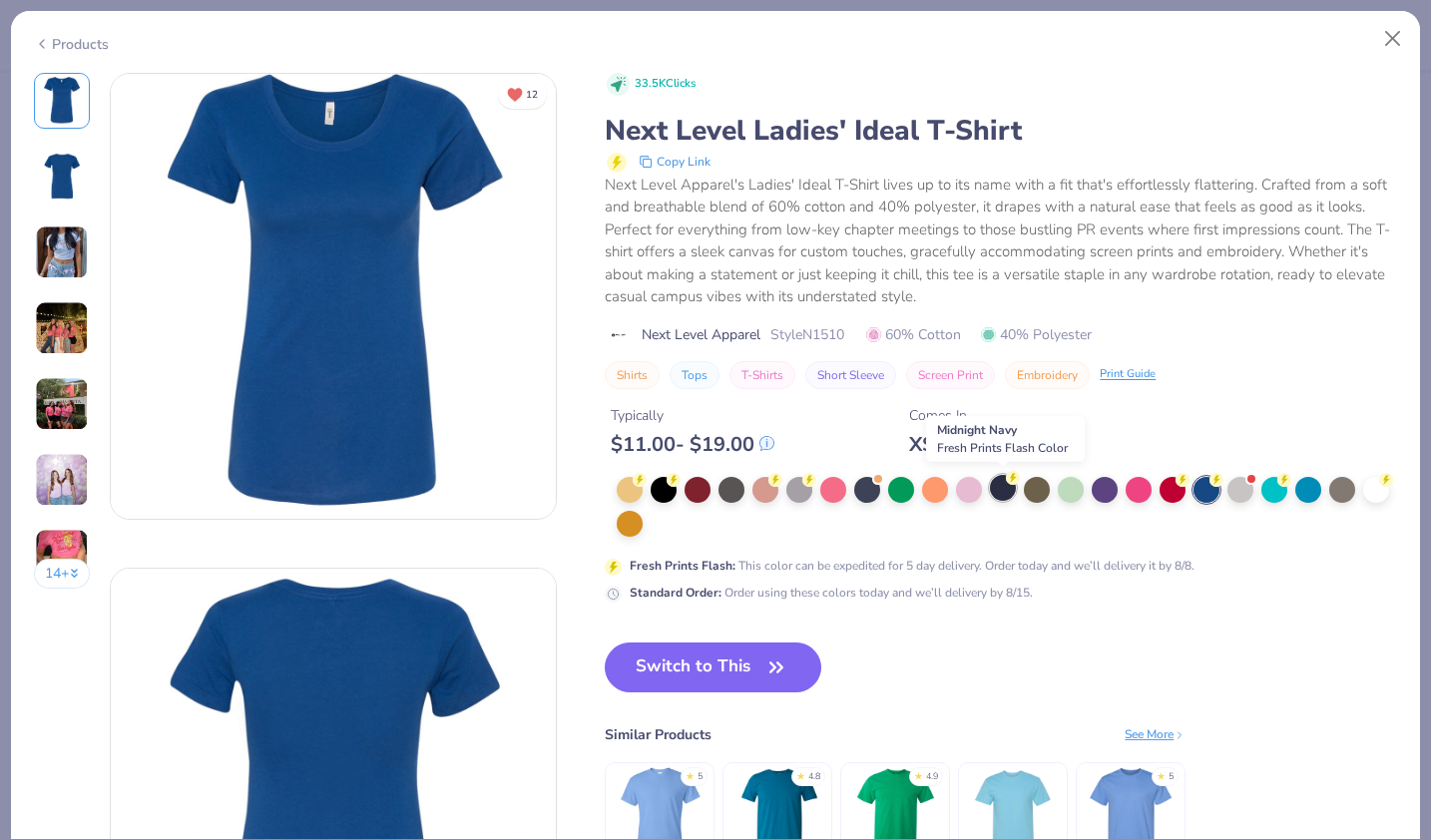 click at bounding box center (1003, 488) 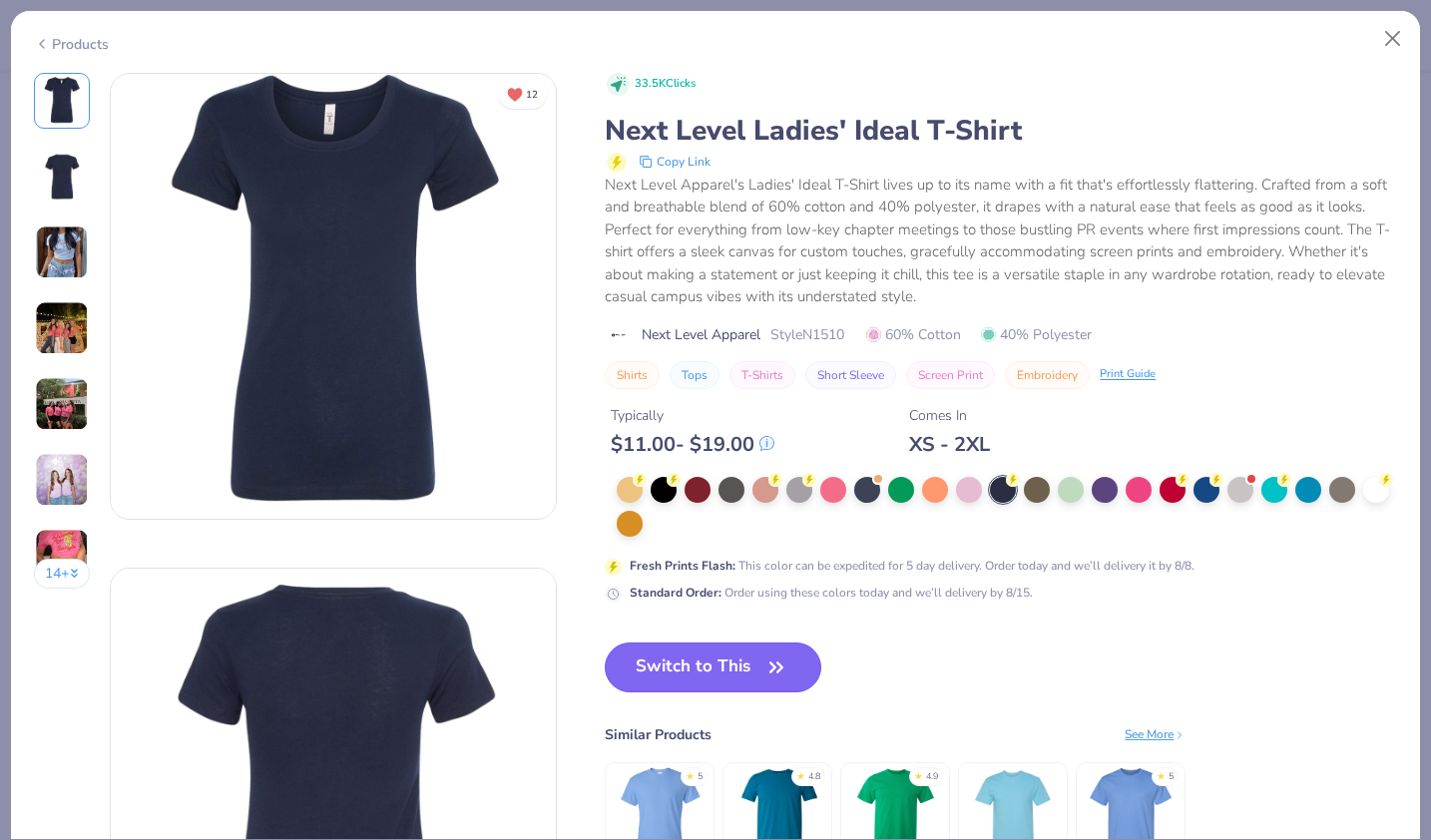 click on "Switch to This" at bounding box center (713, 667) 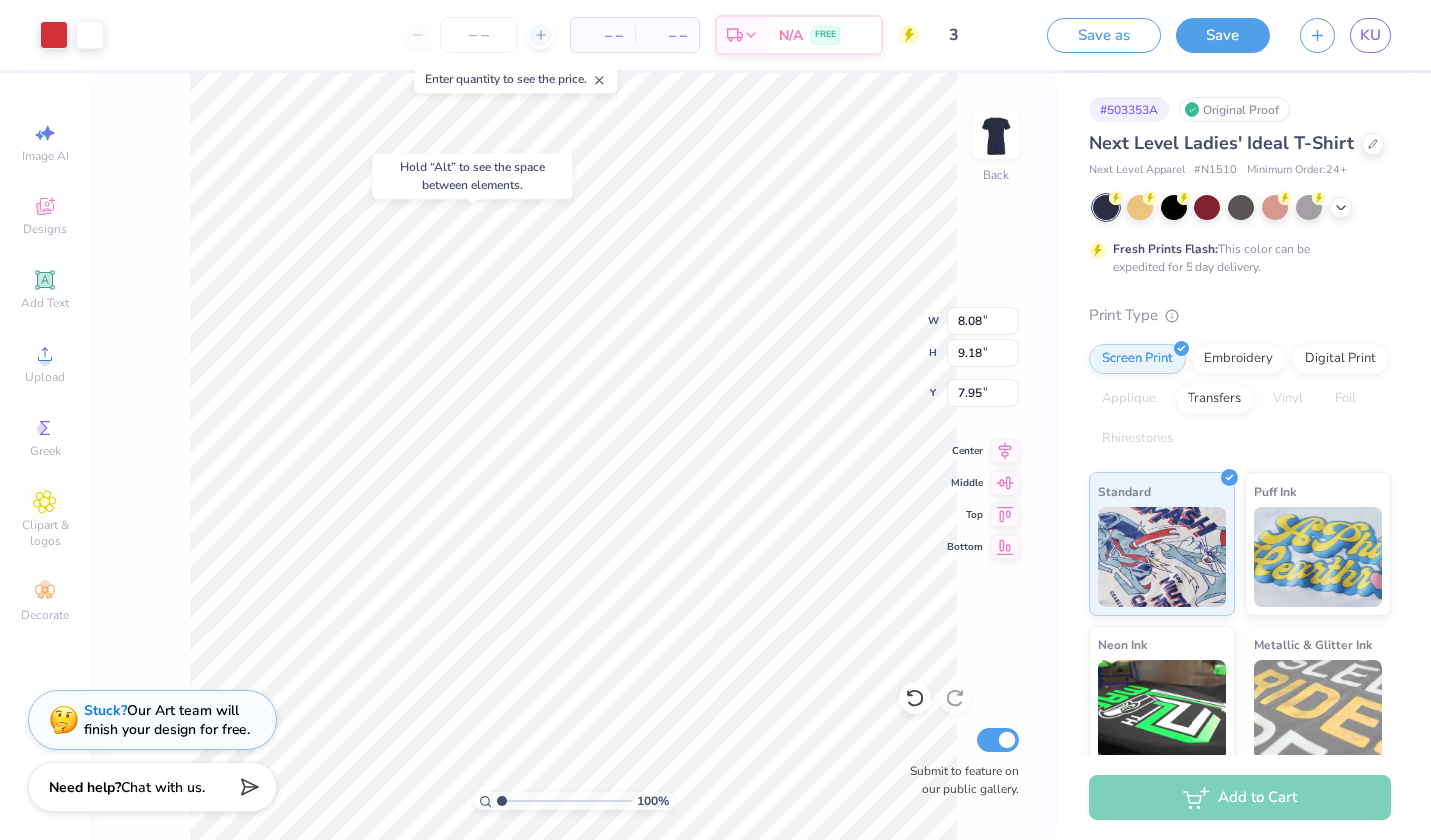 type on "0.50" 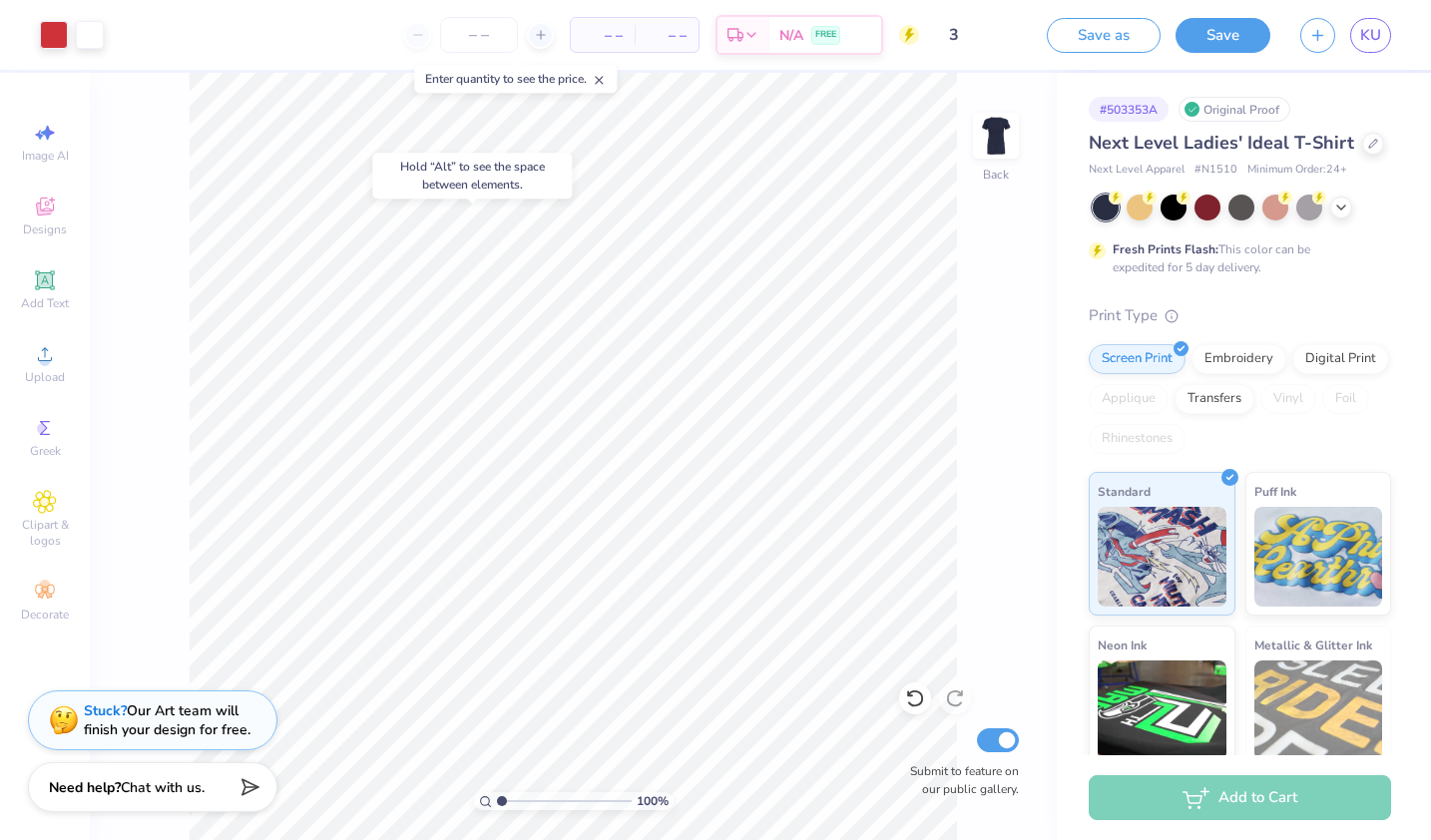 click on "Art colors – – Per Item – – Total Est.  Delivery N/A FREE Design Title 3 Save as Save KU Image AI Designs Add Text Upload Greek Clipart & logos Decorate 100  % Back Submit to feature on our public gallery. # 503353A Original Proof Next Level Ladies' Ideal T-Shirt Next Level Apparel # N1510 Minimum Order:  24 +   Fresh Prints Flash:  This color can be expedited for 5 day delivery. Print Type Screen Print Embroidery Digital Print Applique Transfers Vinyl Foil Rhinestones Standard Puff Ink Neon Ink Metallic & Glitter Ink Glow in the Dark Ink Water based Ink Add to Cart Stuck?  Our Art team will finish your design for free. Need help?  Chat with us.
Enter quantity to see the price.
Hold “Alt” to see the space between elements." at bounding box center (716, 420) 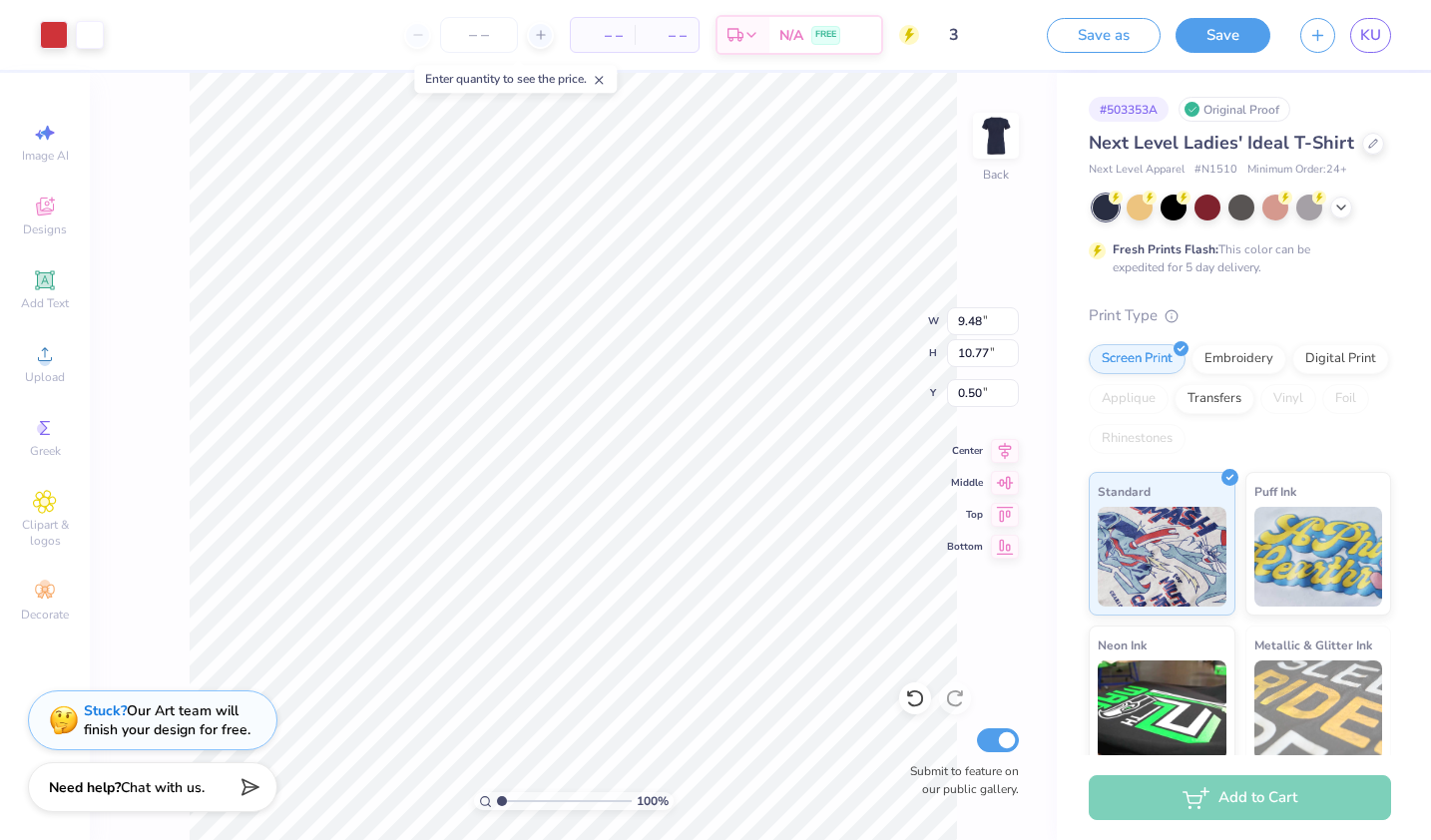 type on "9.48" 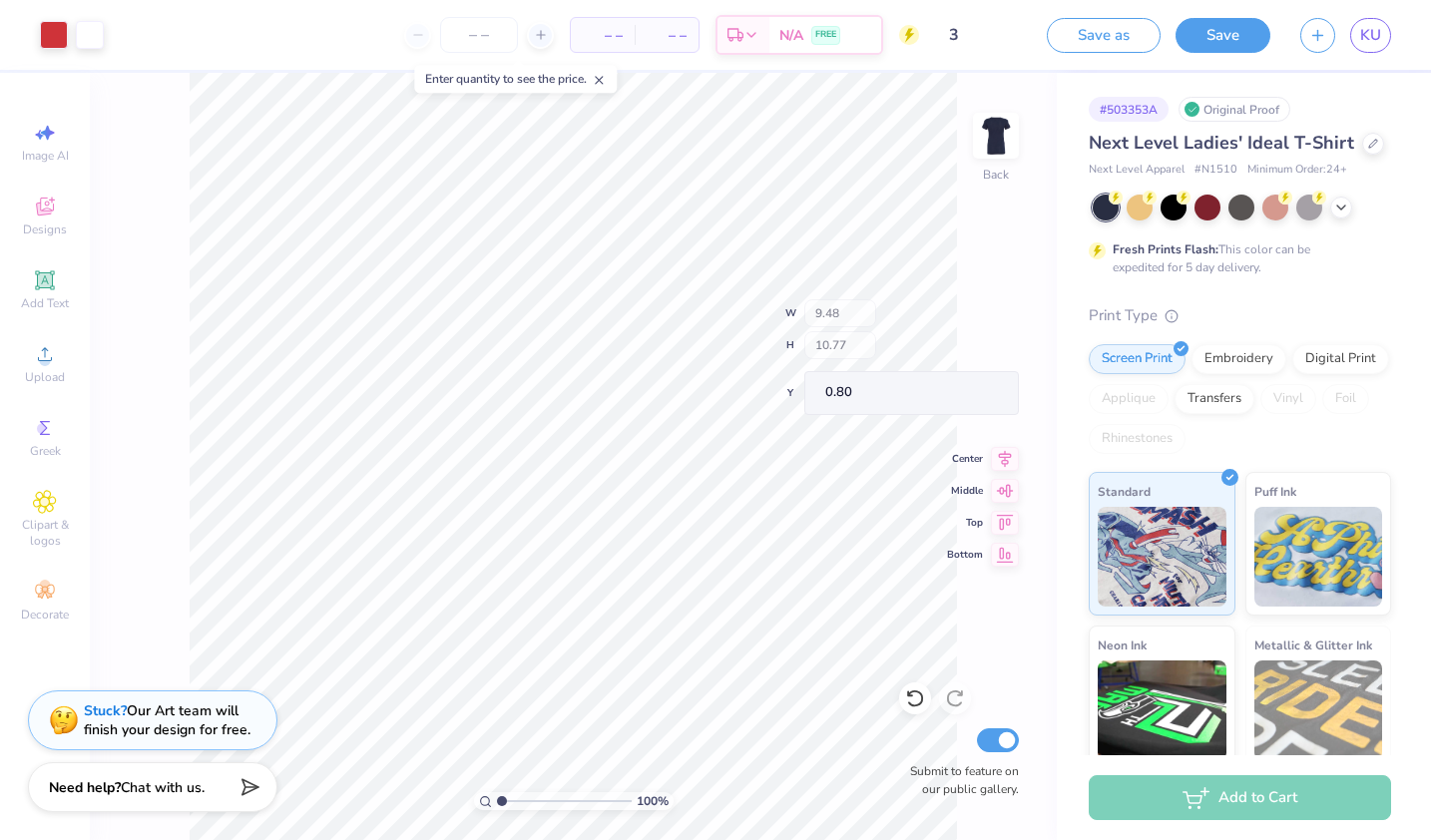 type on "0.80" 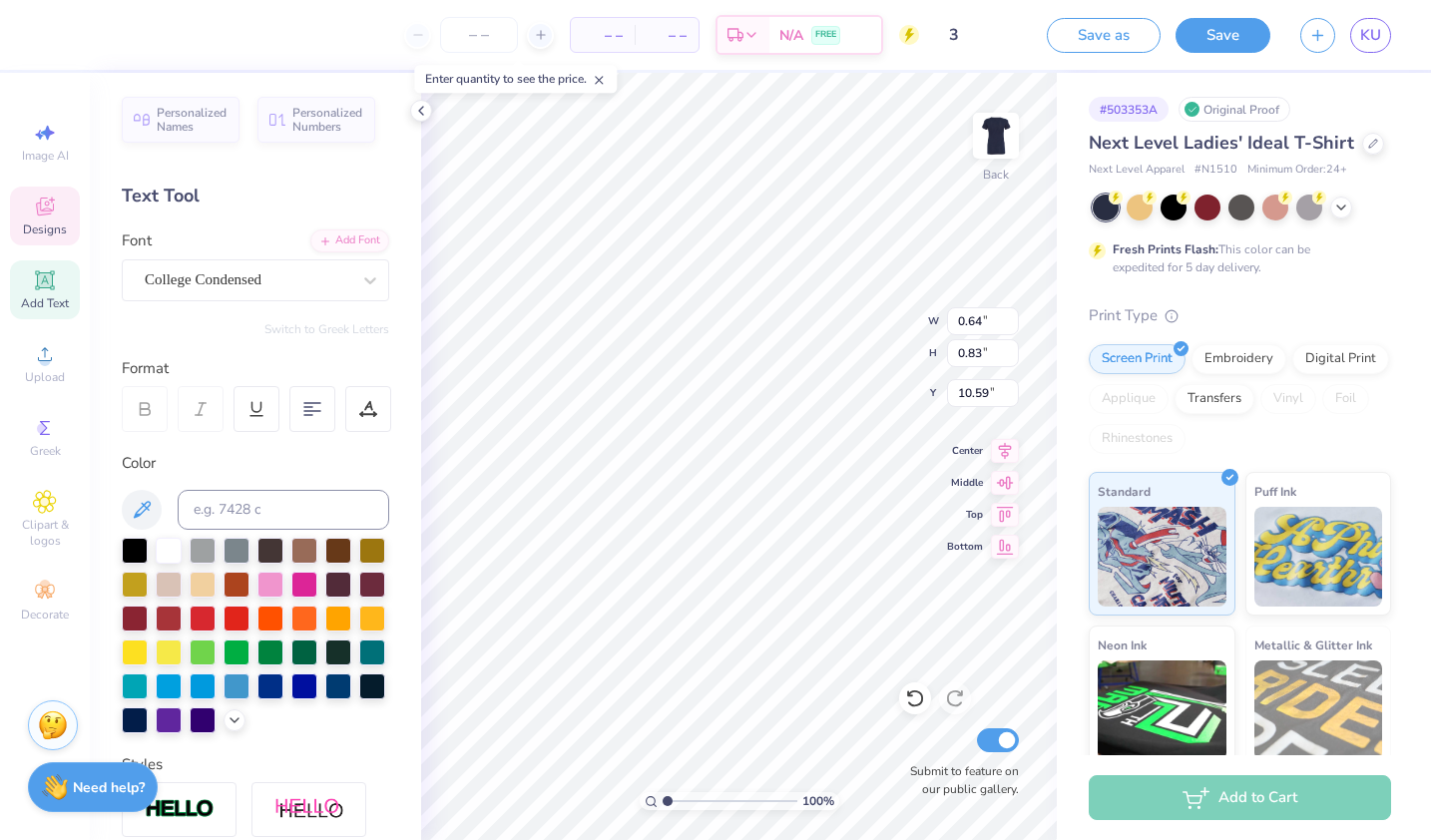 type on "10.59" 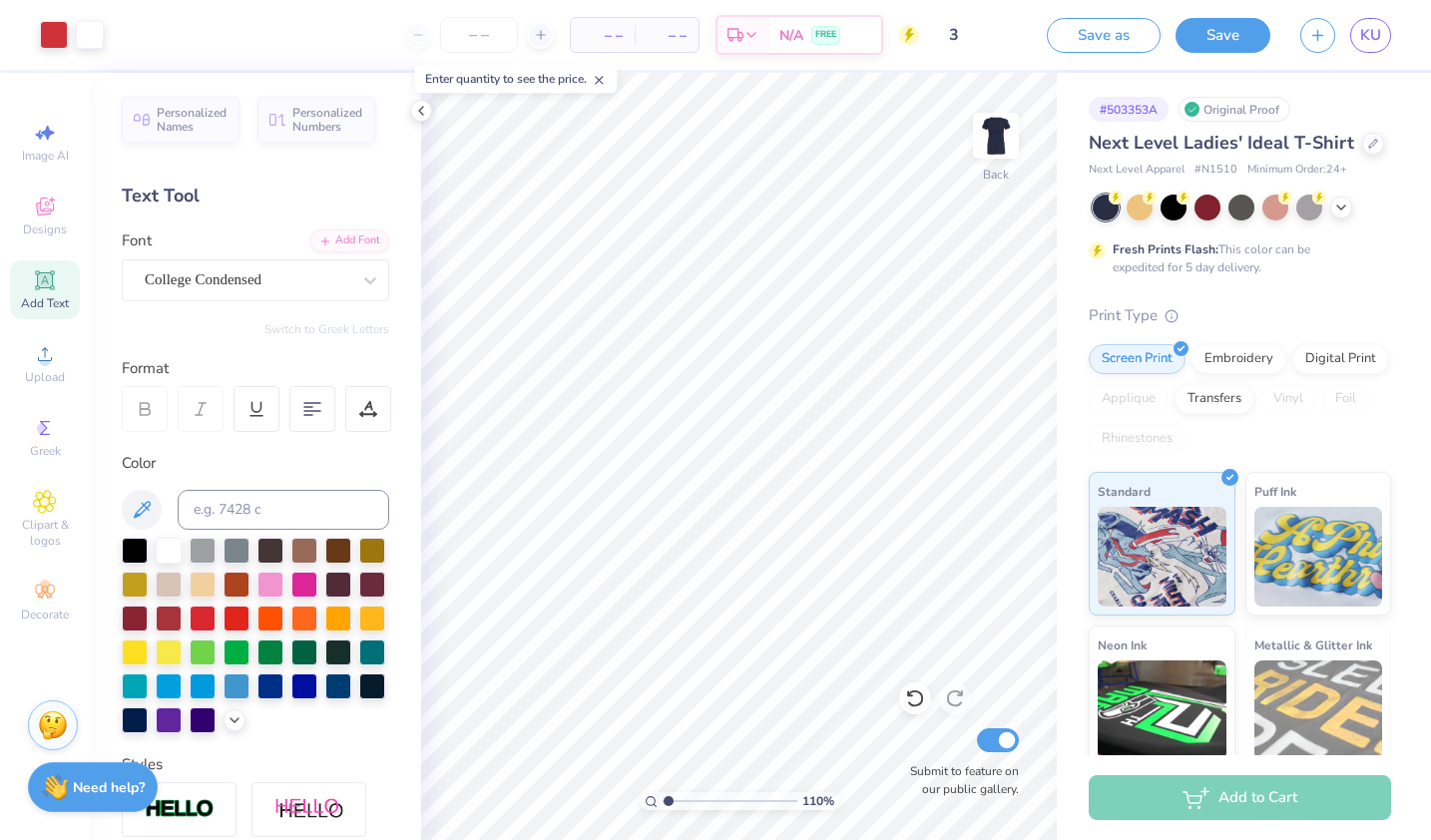 type on "1" 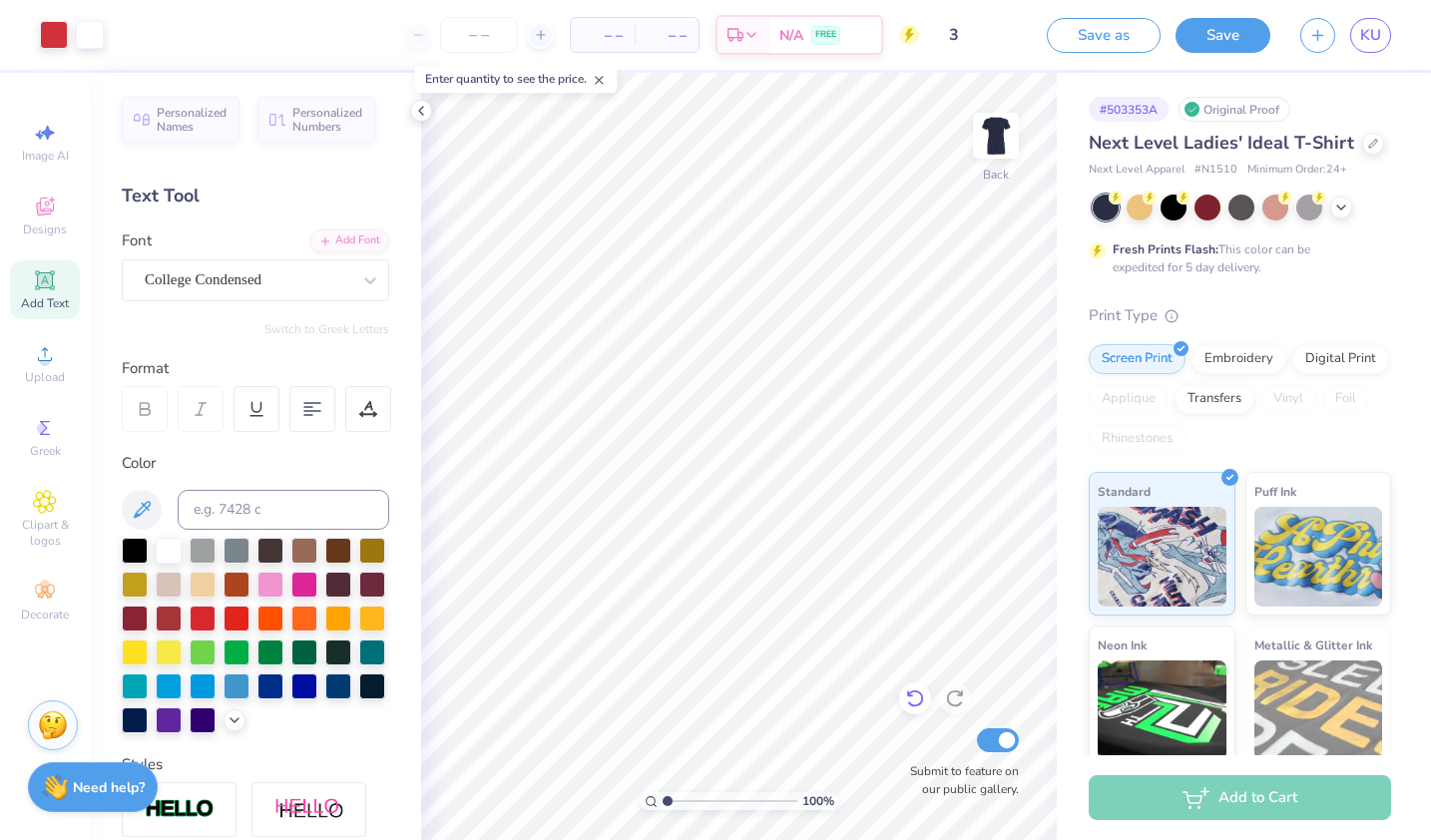 click 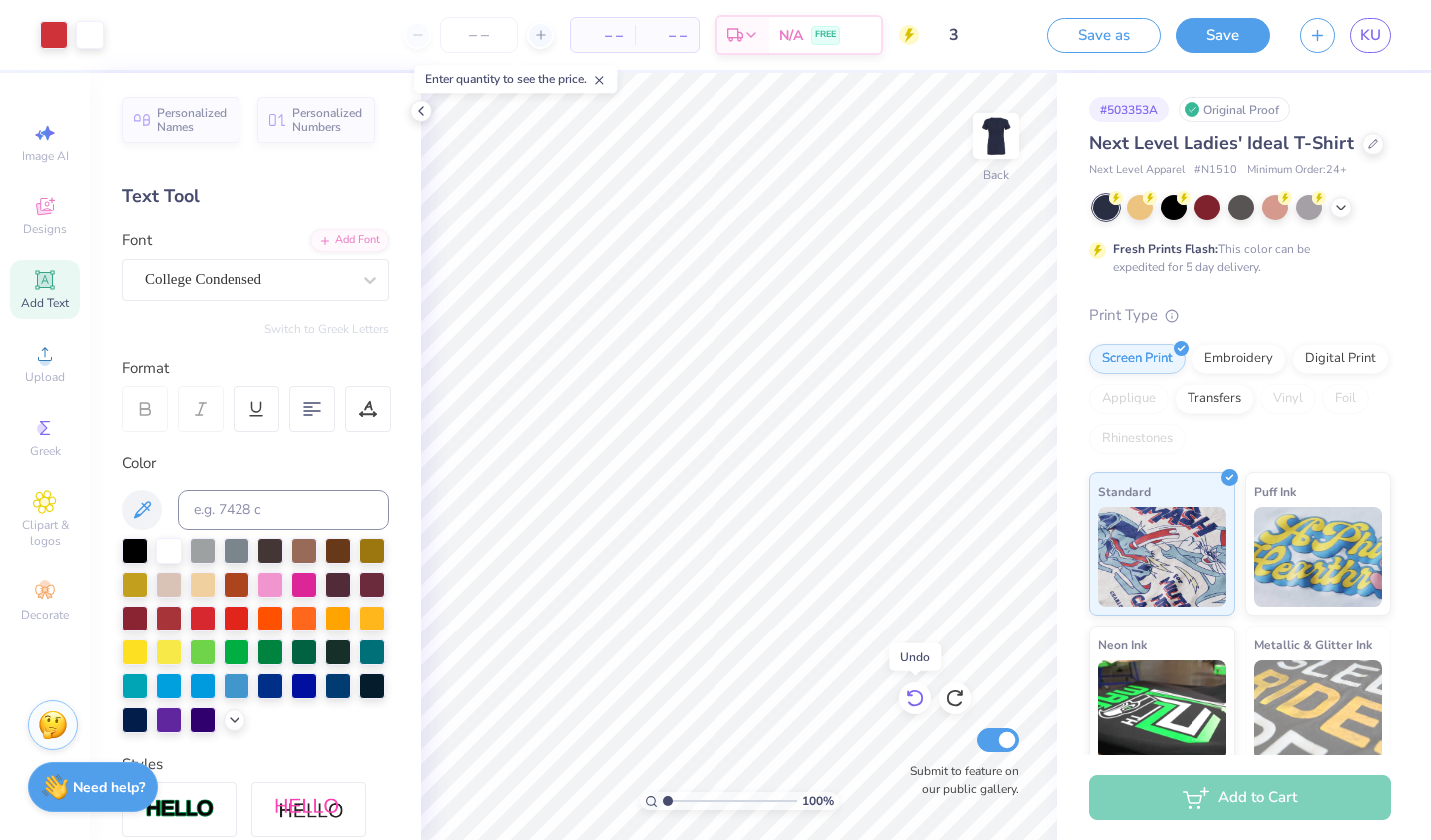 drag, startPoint x: 920, startPoint y: 698, endPoint x: 903, endPoint y: 701, distance: 17.262677 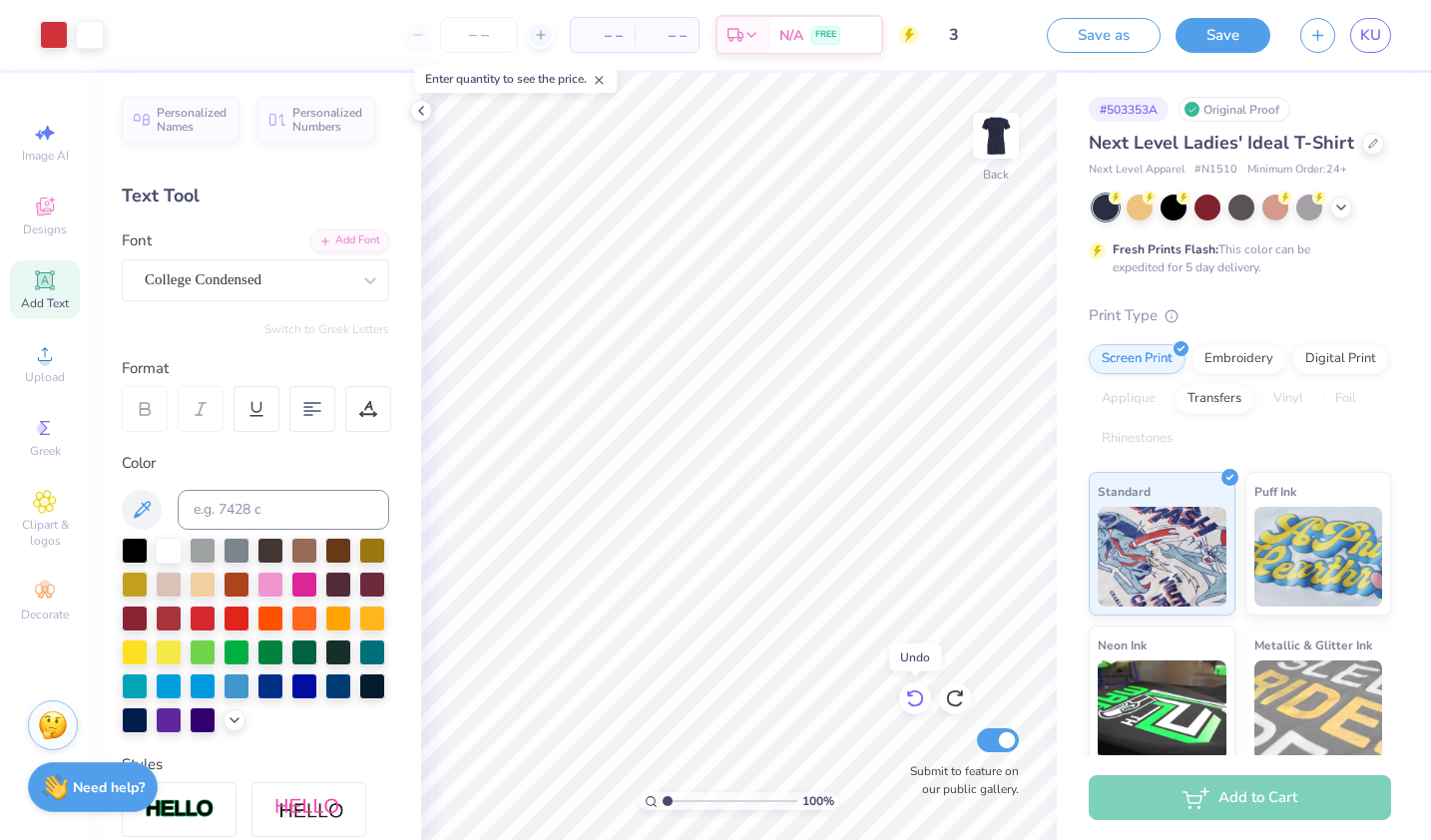 click at bounding box center (915, 698) 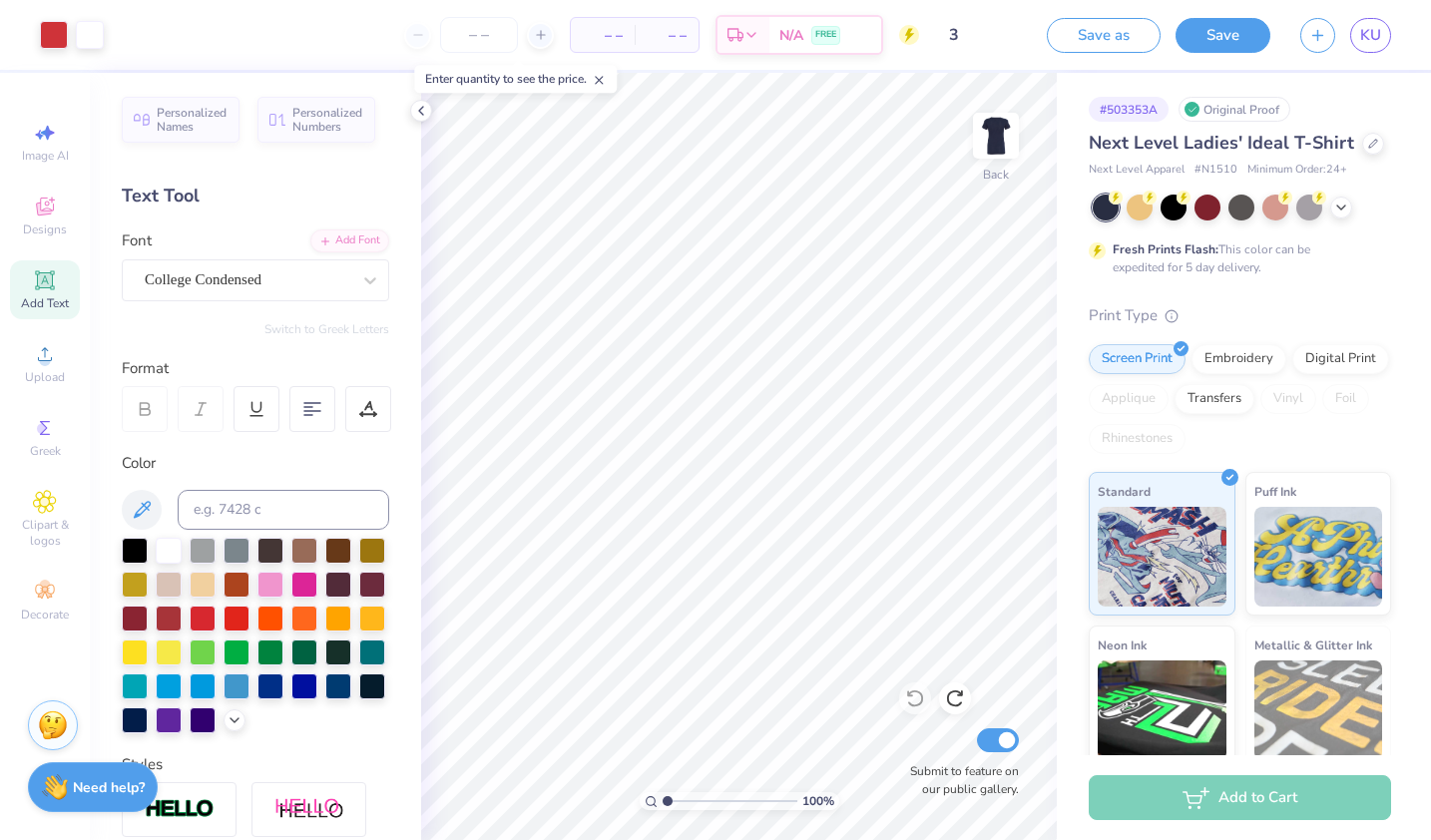 click on "100  % Back Submit to feature on our public gallery." at bounding box center (738, 456) 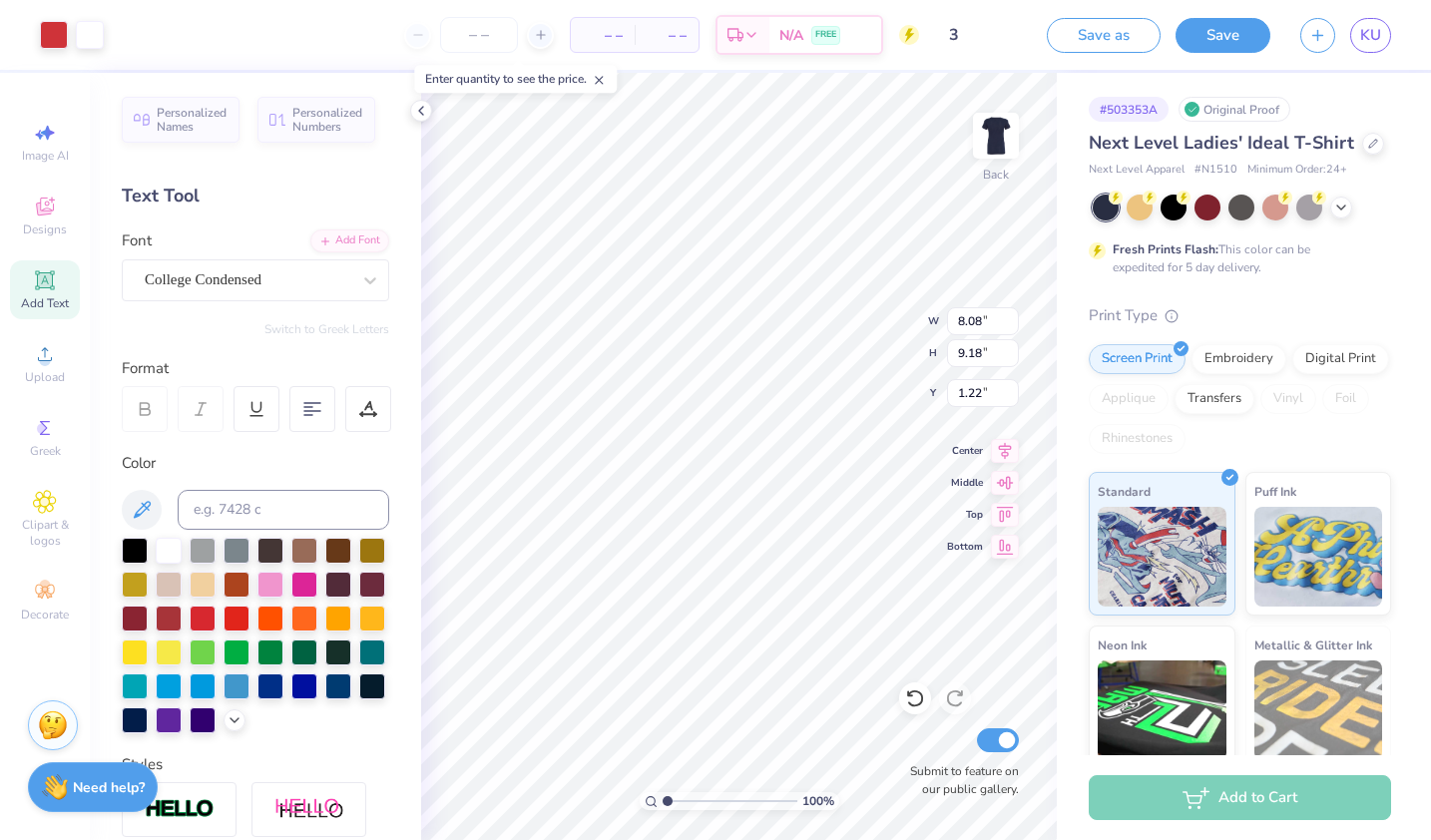 type on "1.22" 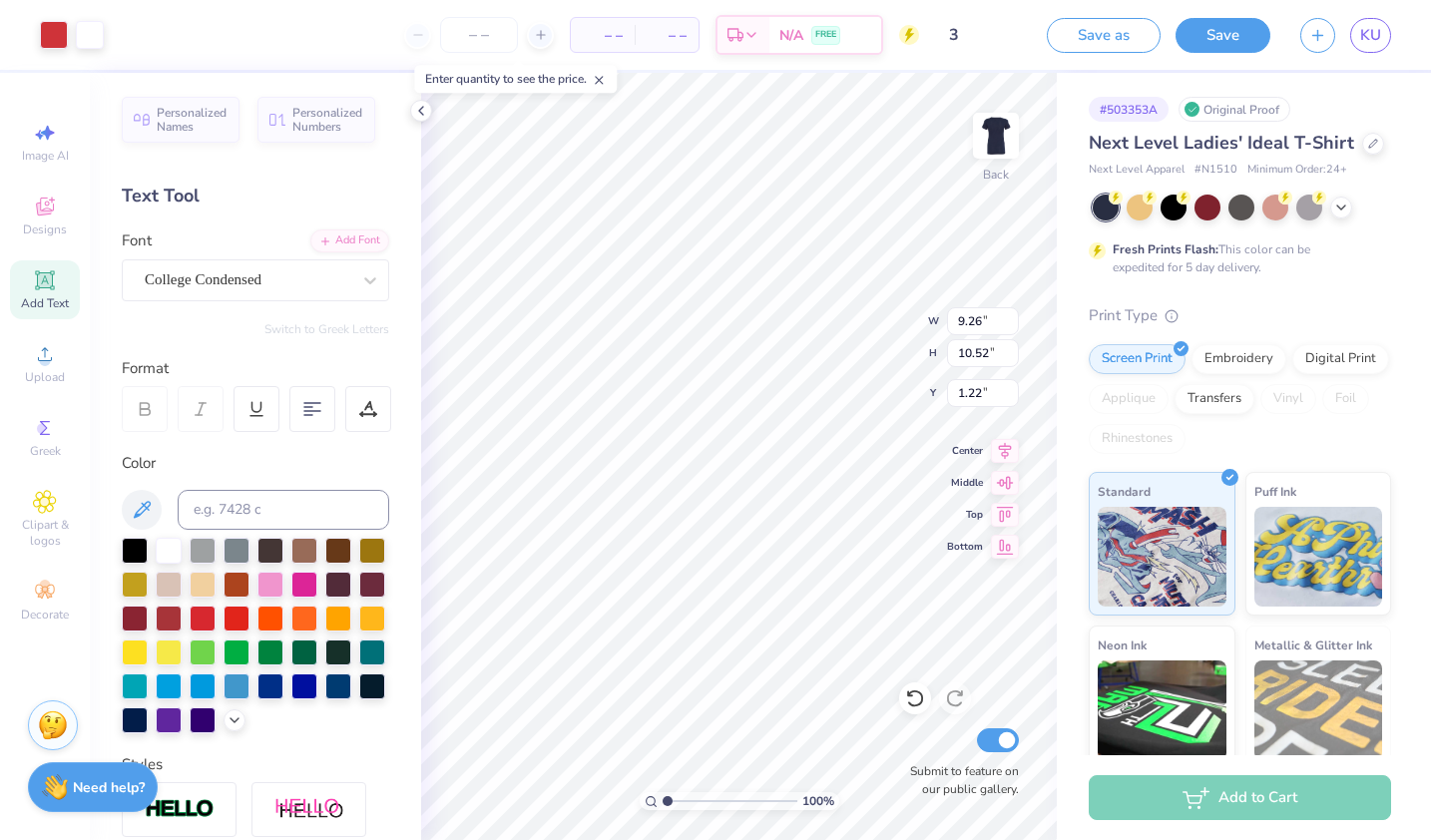 type on "9.26" 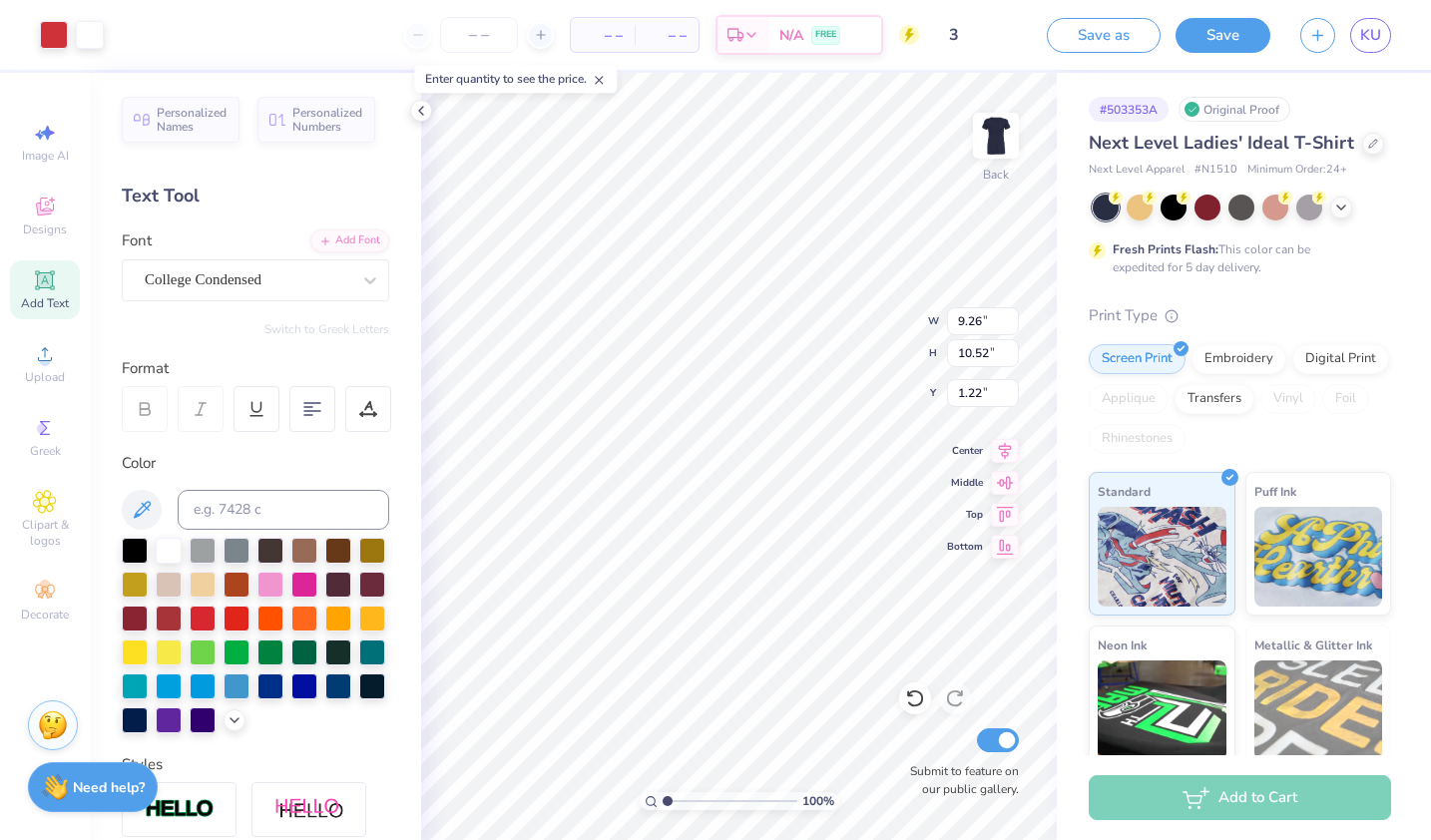 type on "0.97" 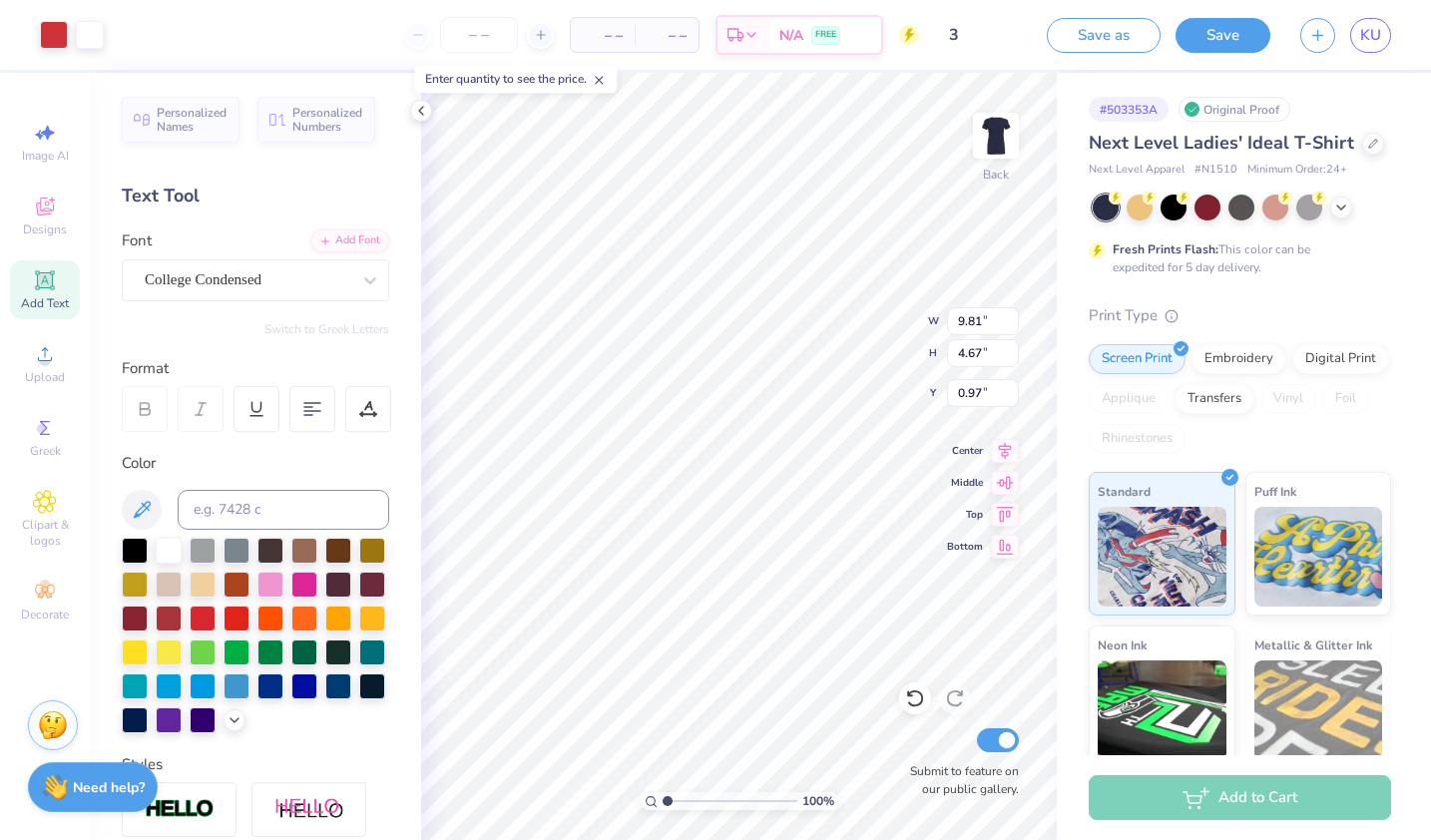 type on "9.81" 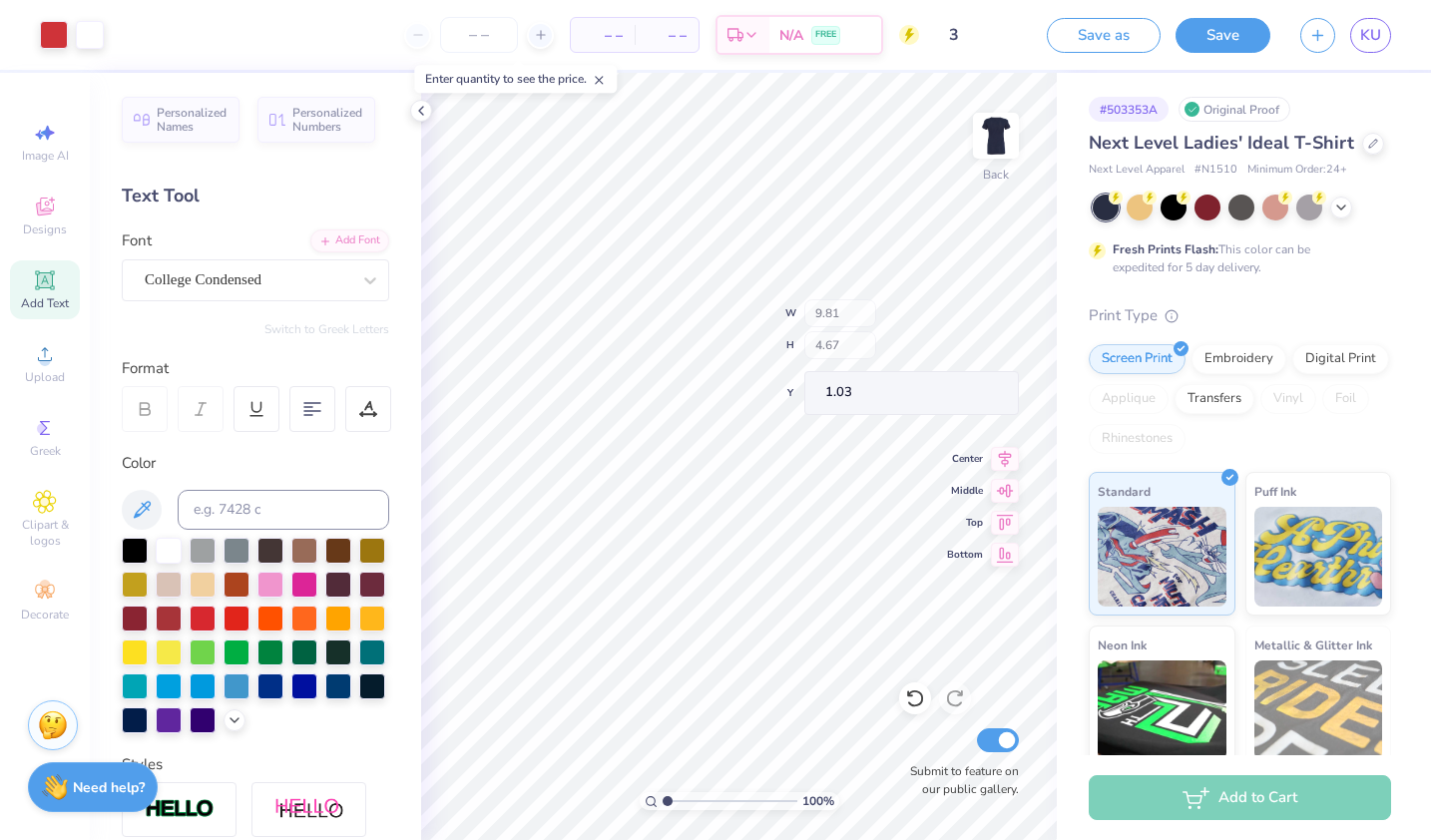 type on "1.03" 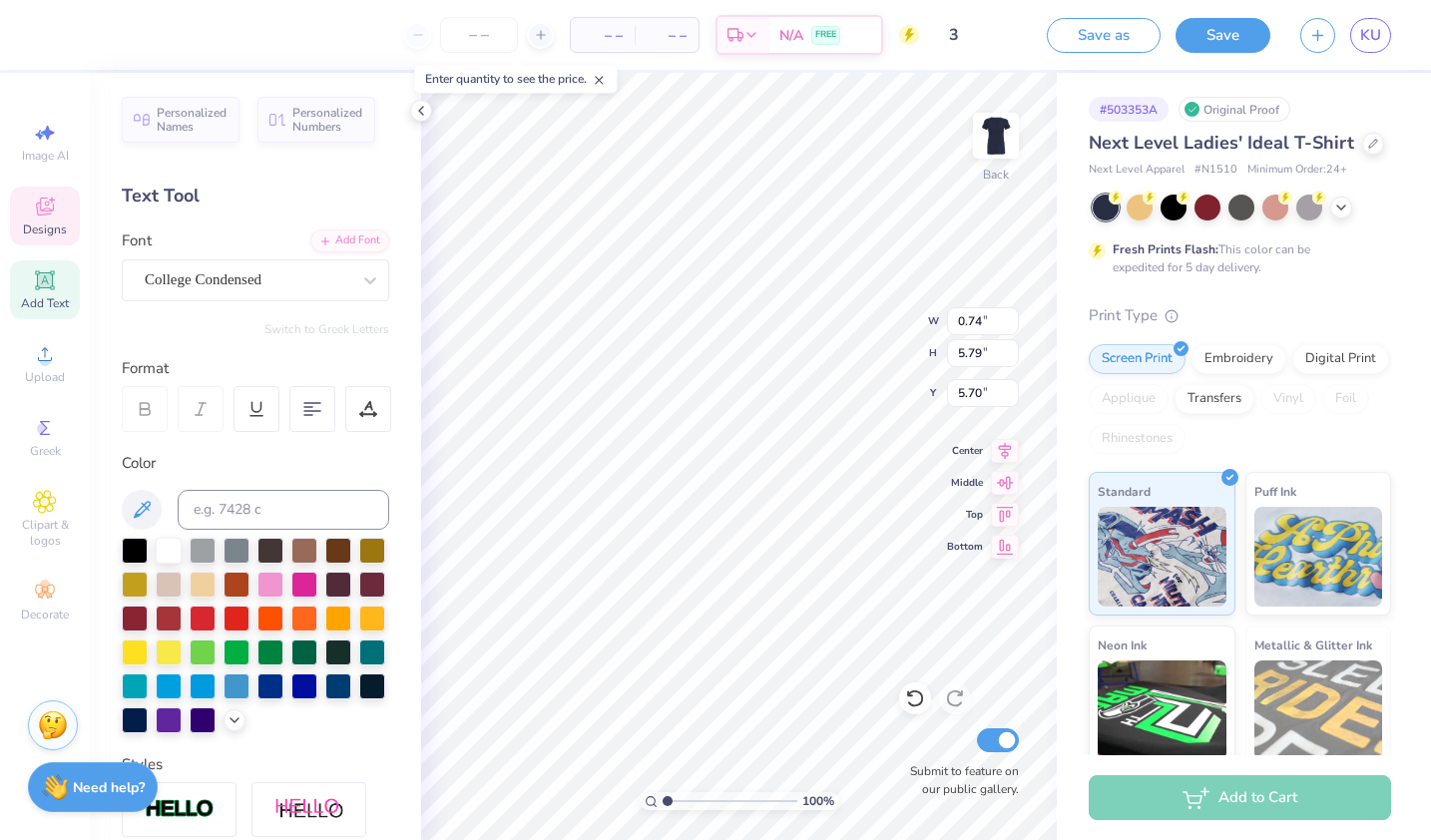 type on "0.74" 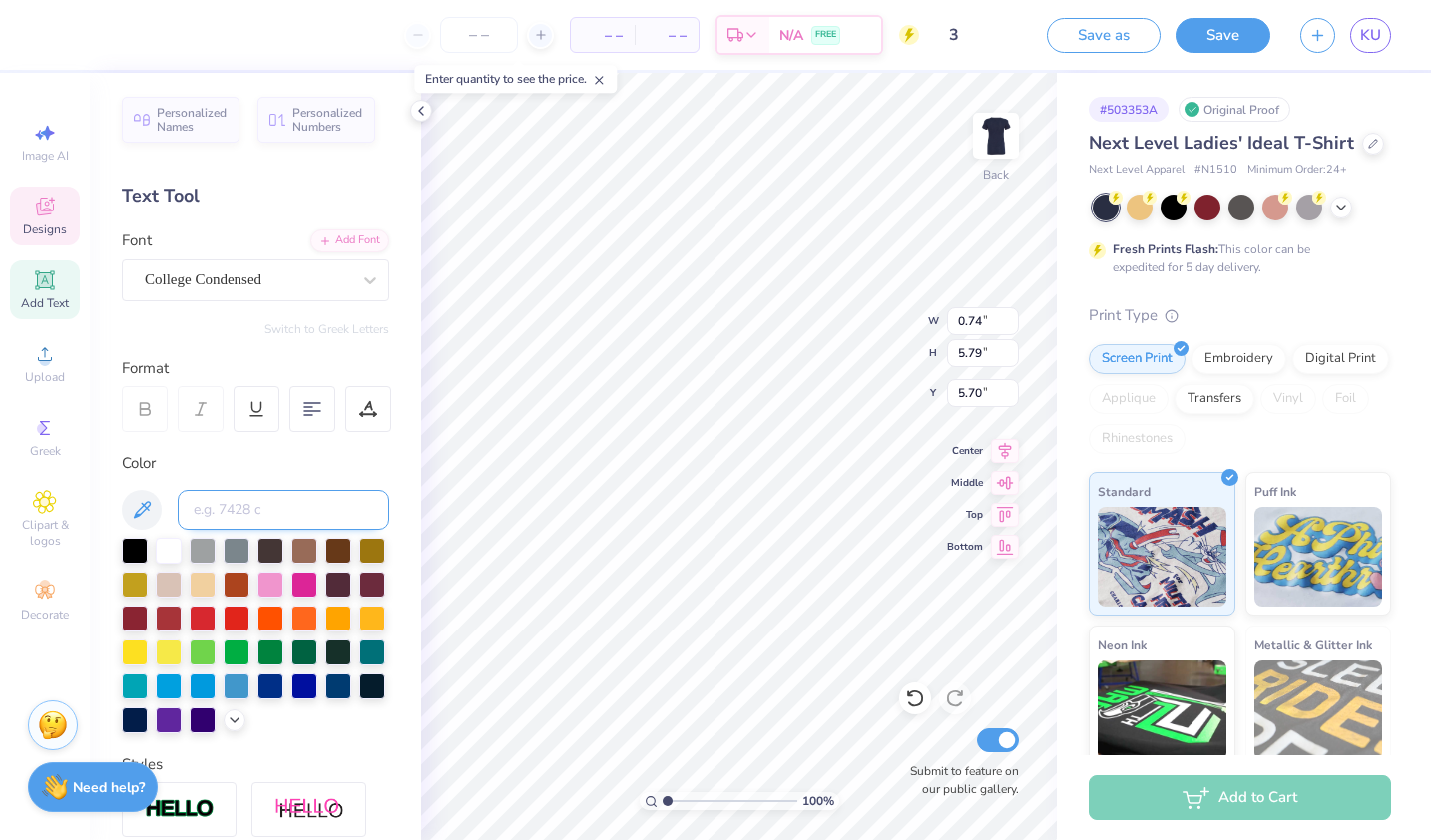 click at bounding box center (283, 510) 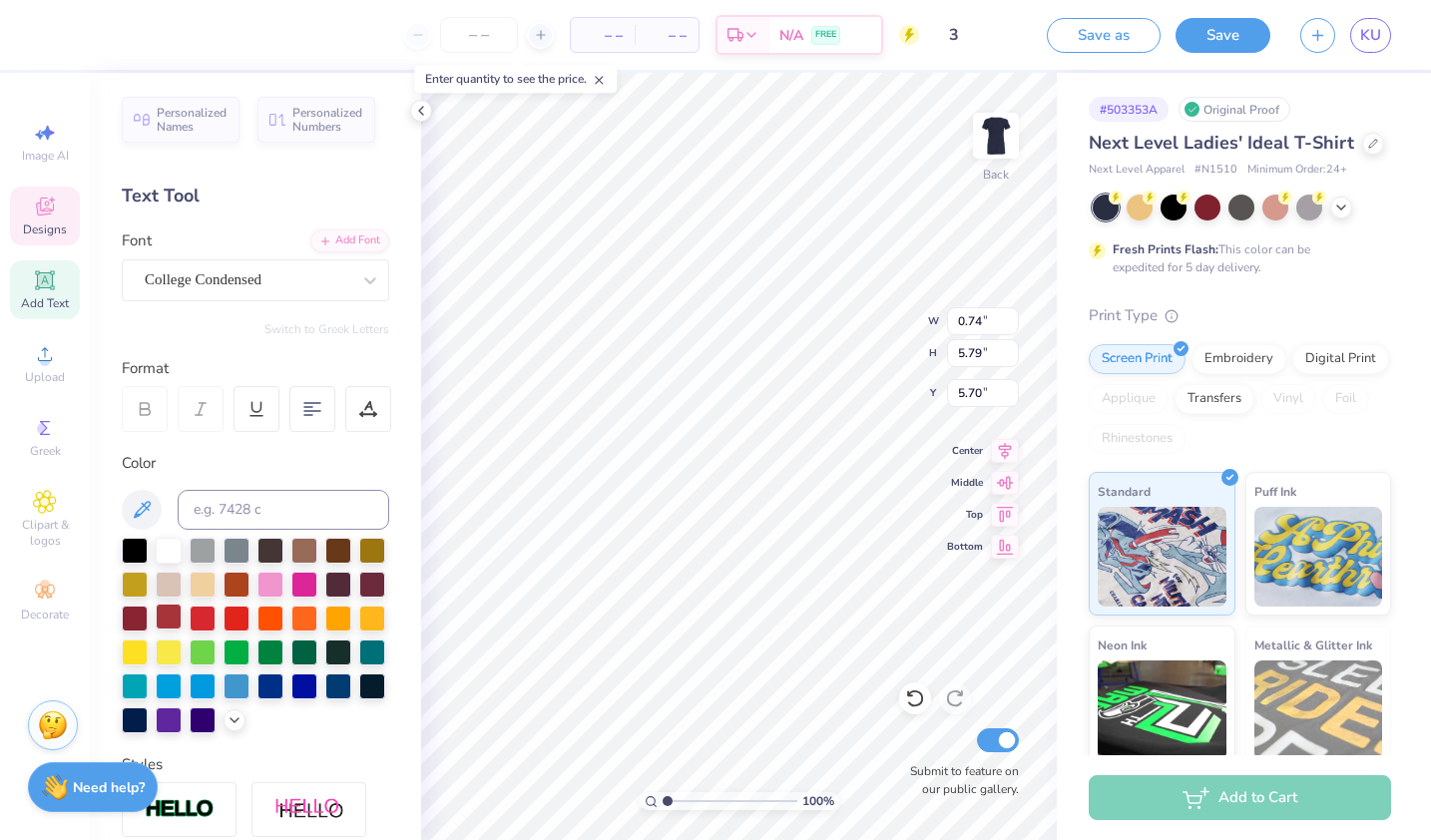 click at bounding box center (169, 617) 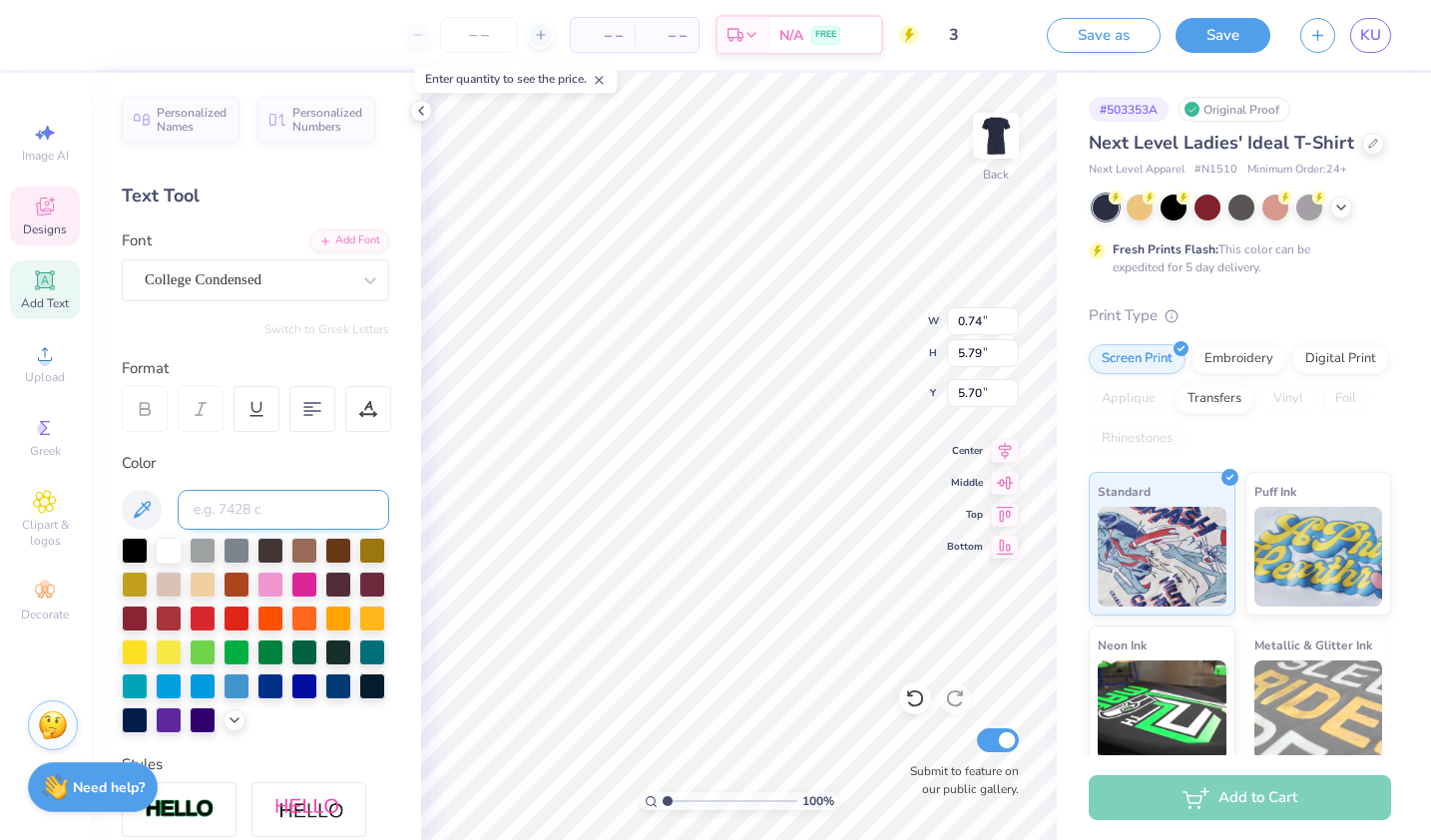 click at bounding box center [283, 510] 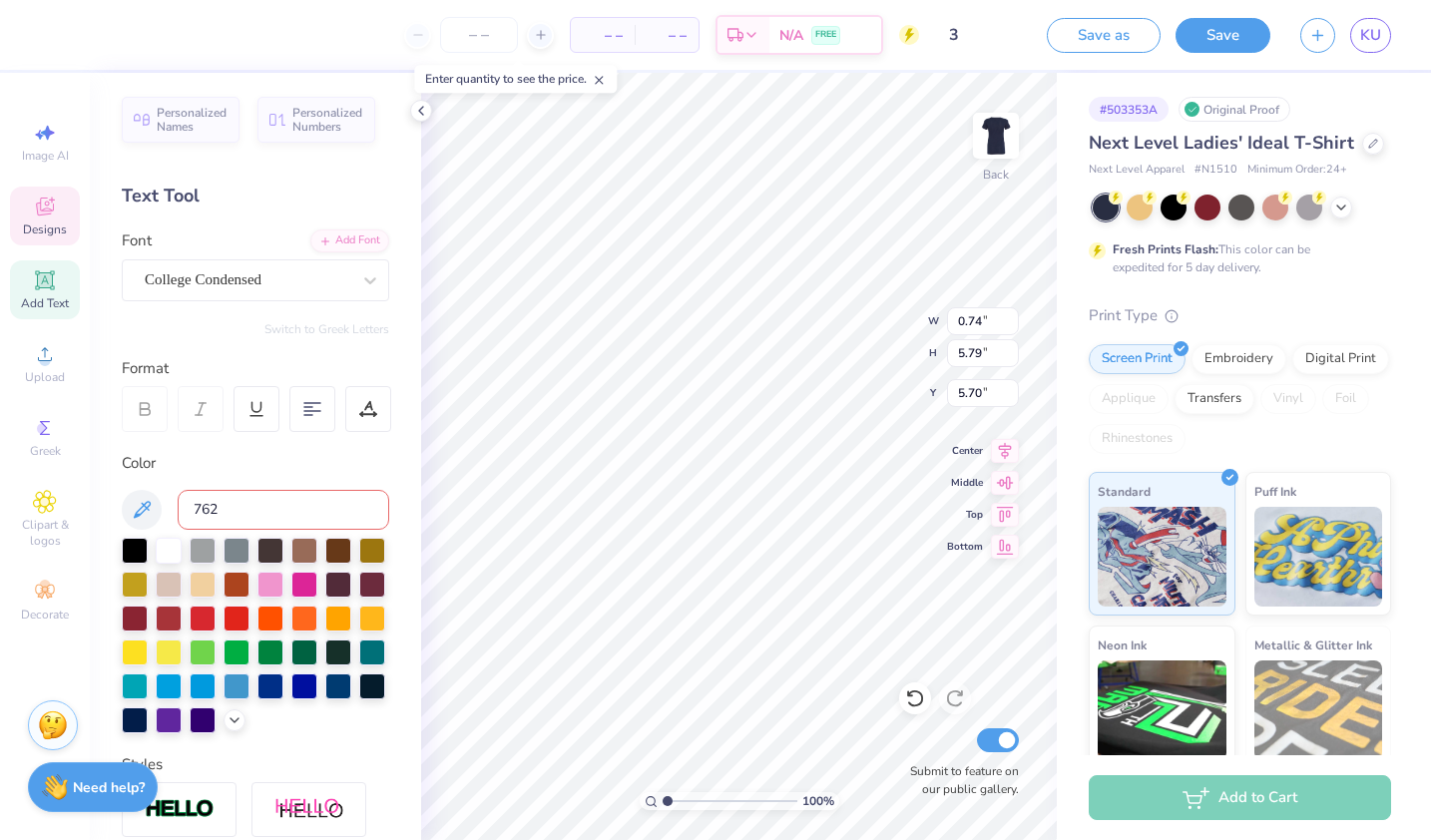 type on "7626" 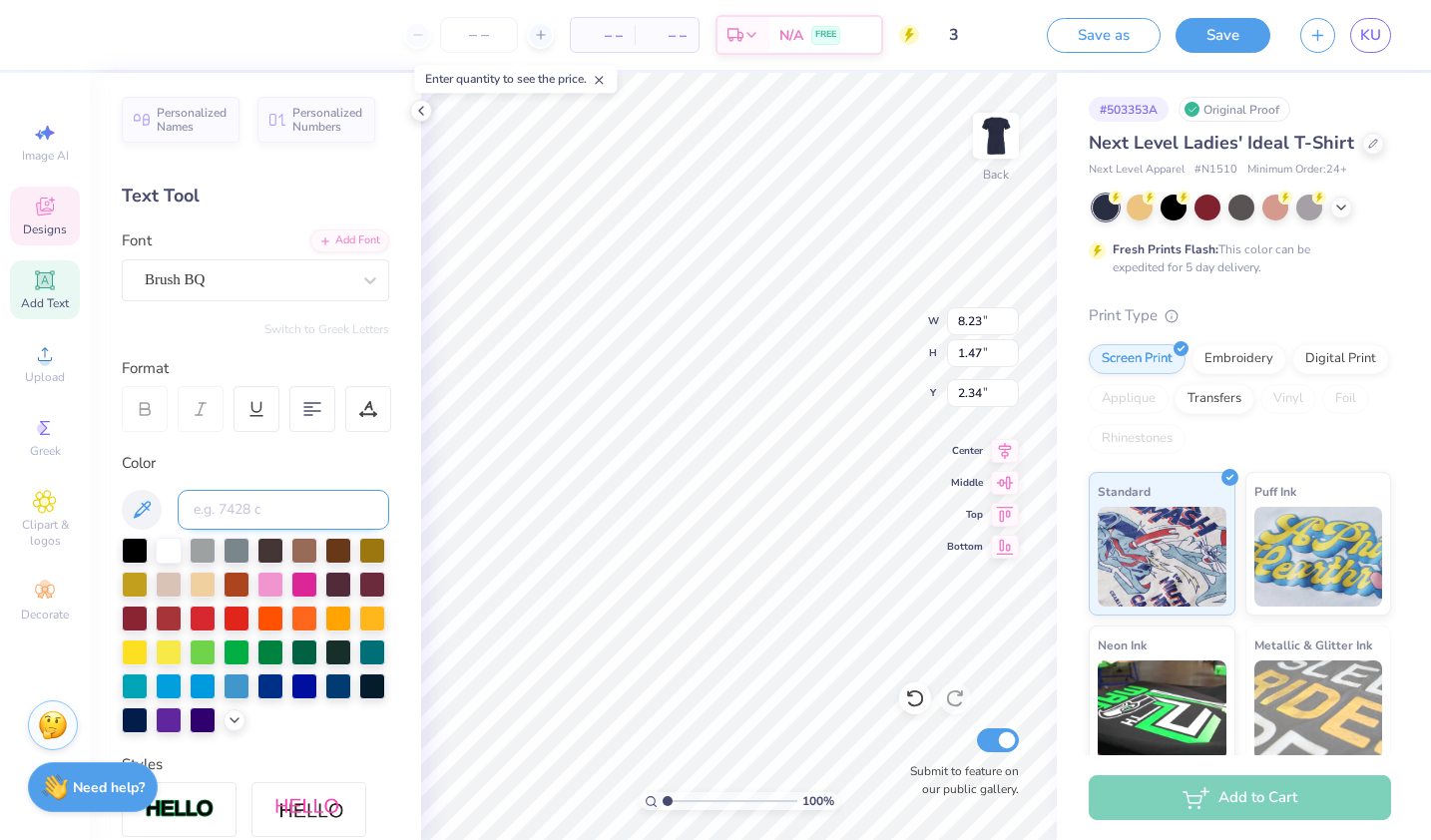 click at bounding box center [283, 510] 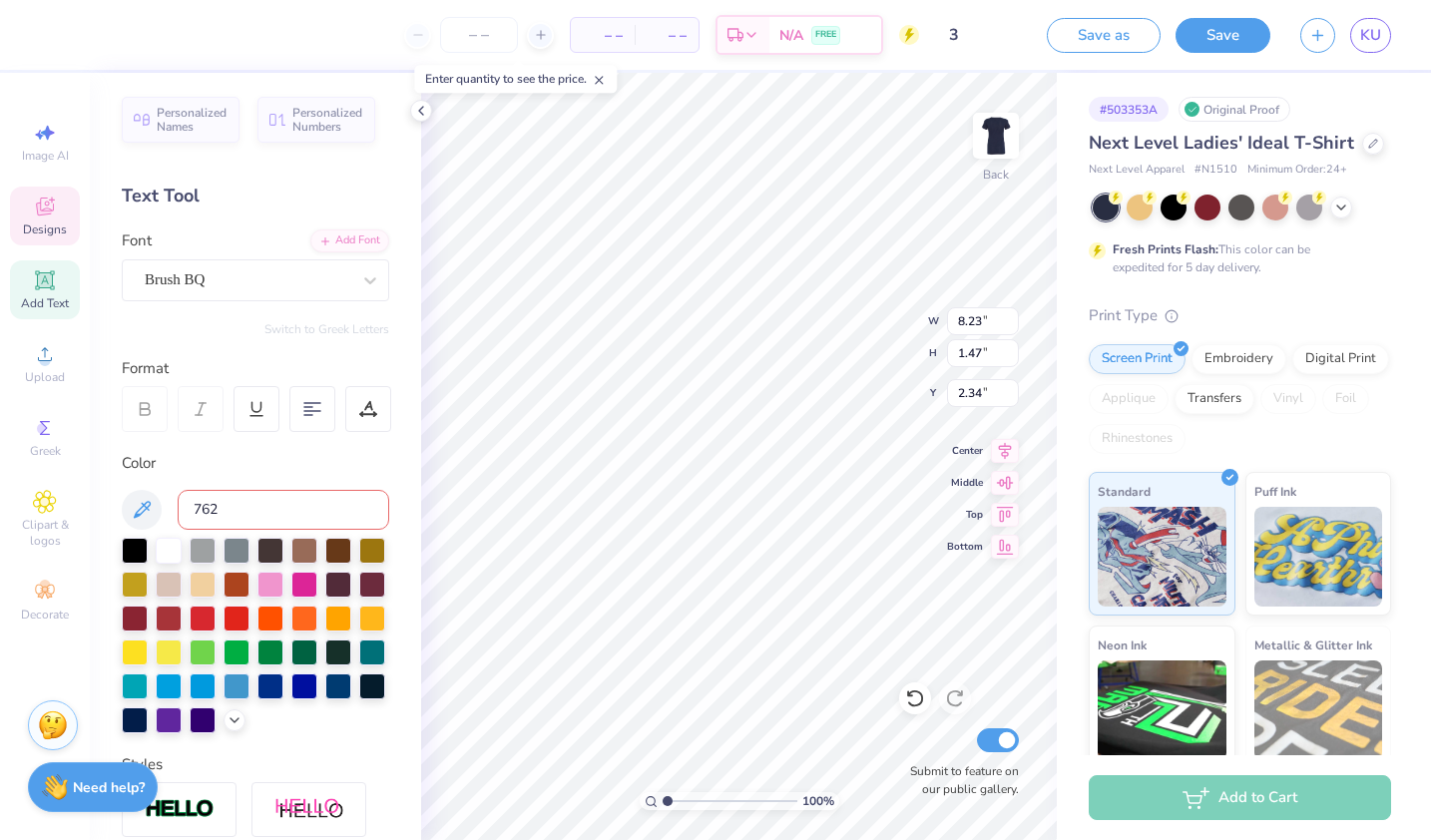 type on "7626" 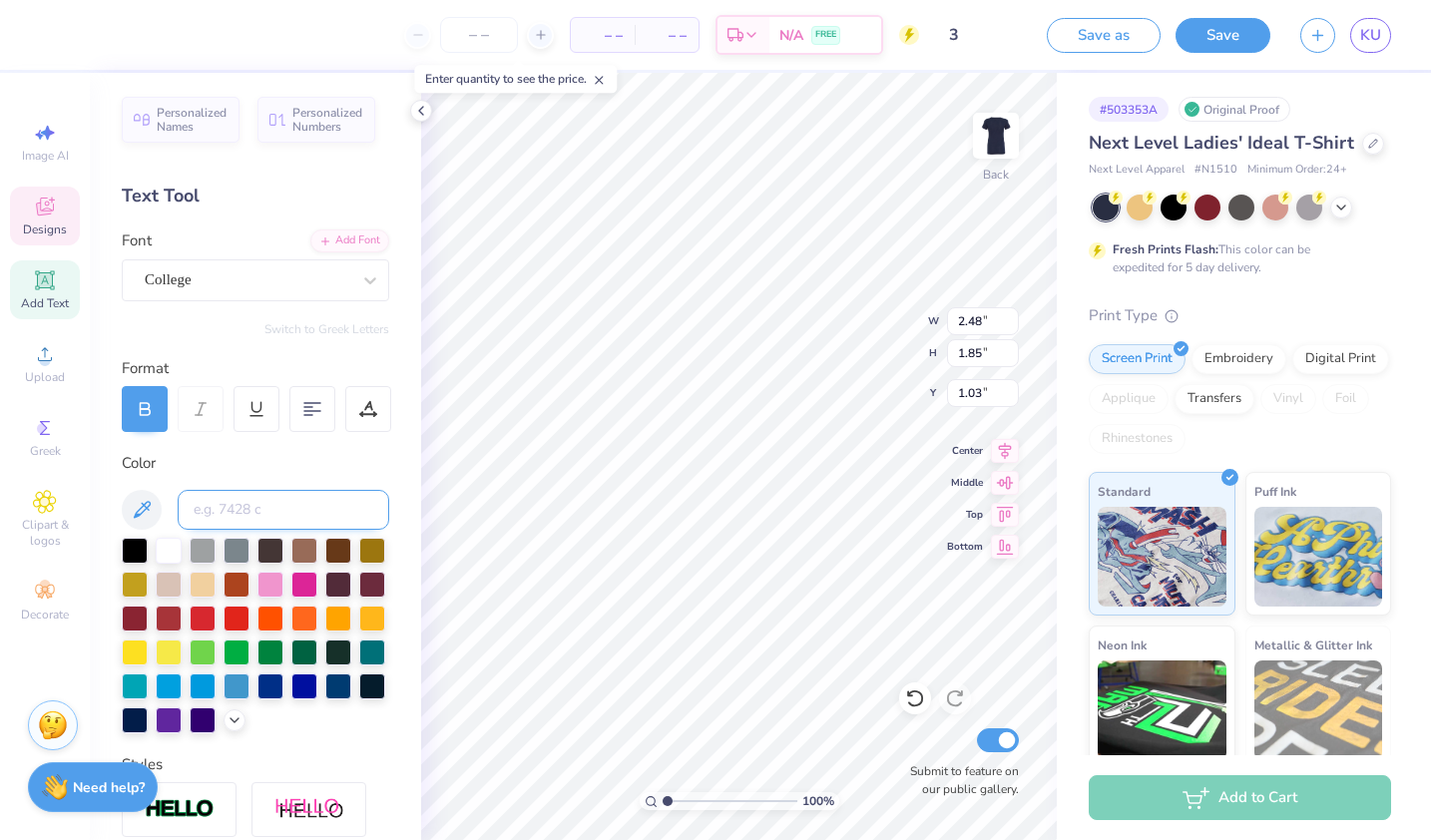 click at bounding box center (283, 510) 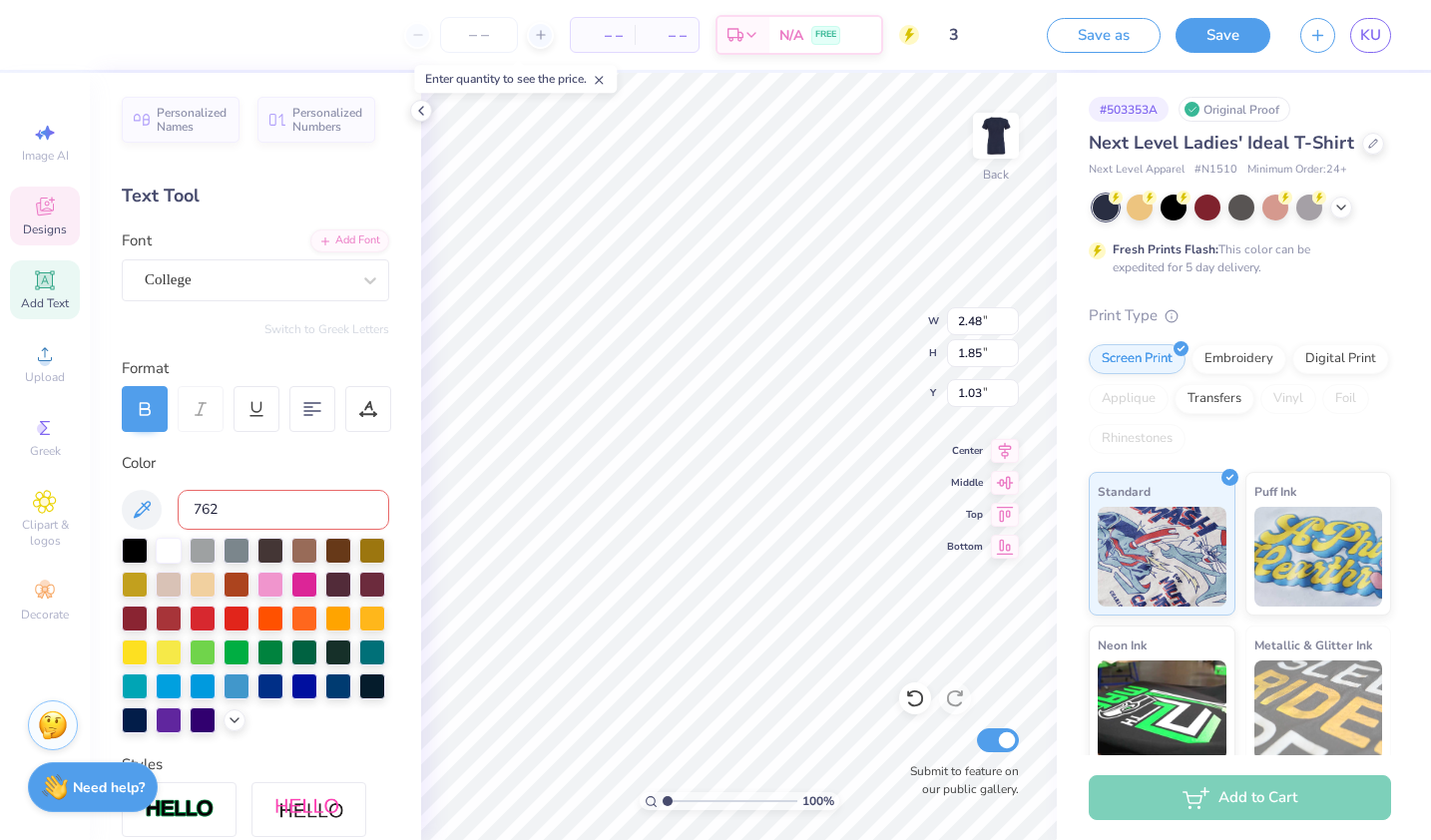 type on "7626" 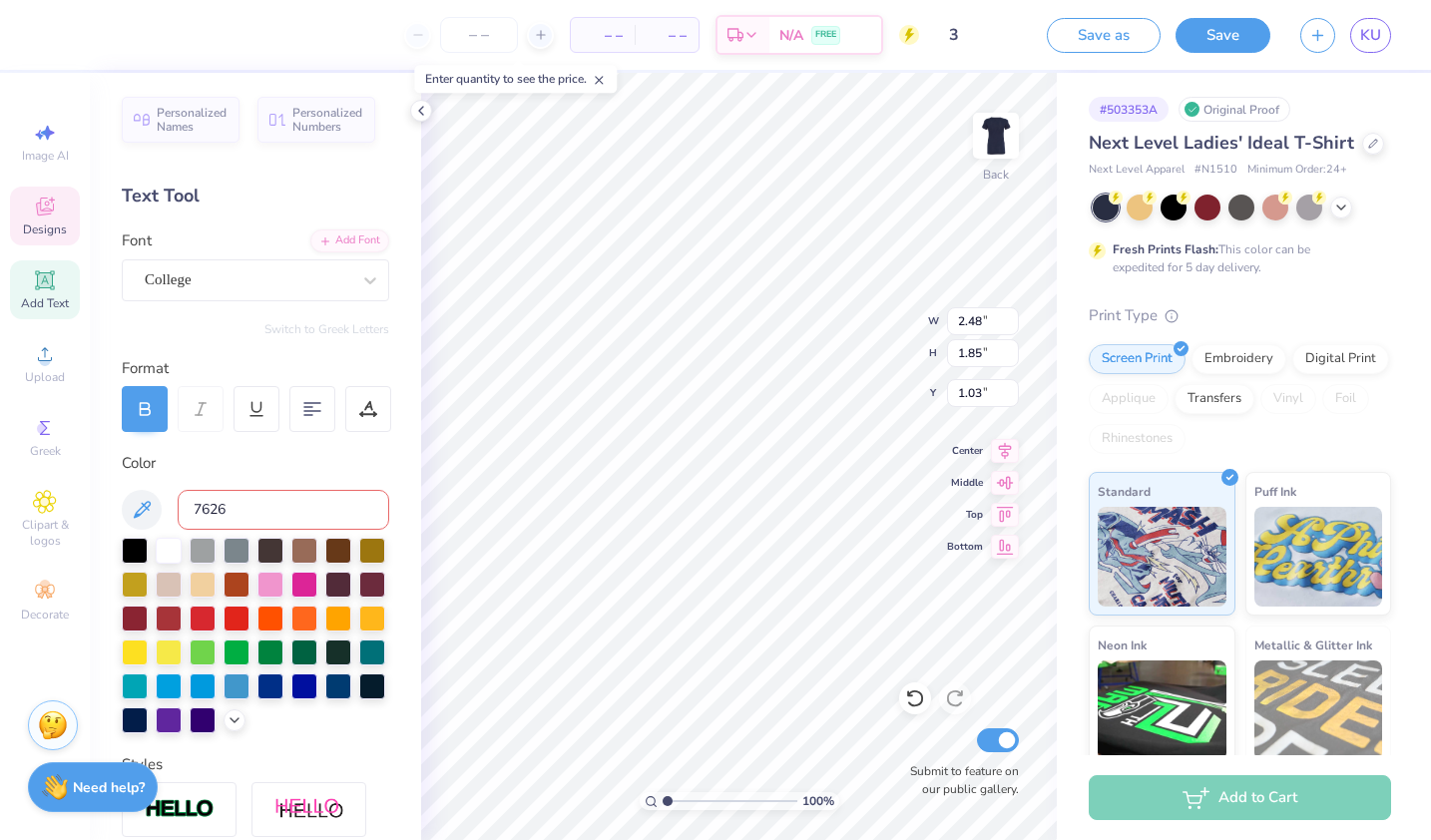 type 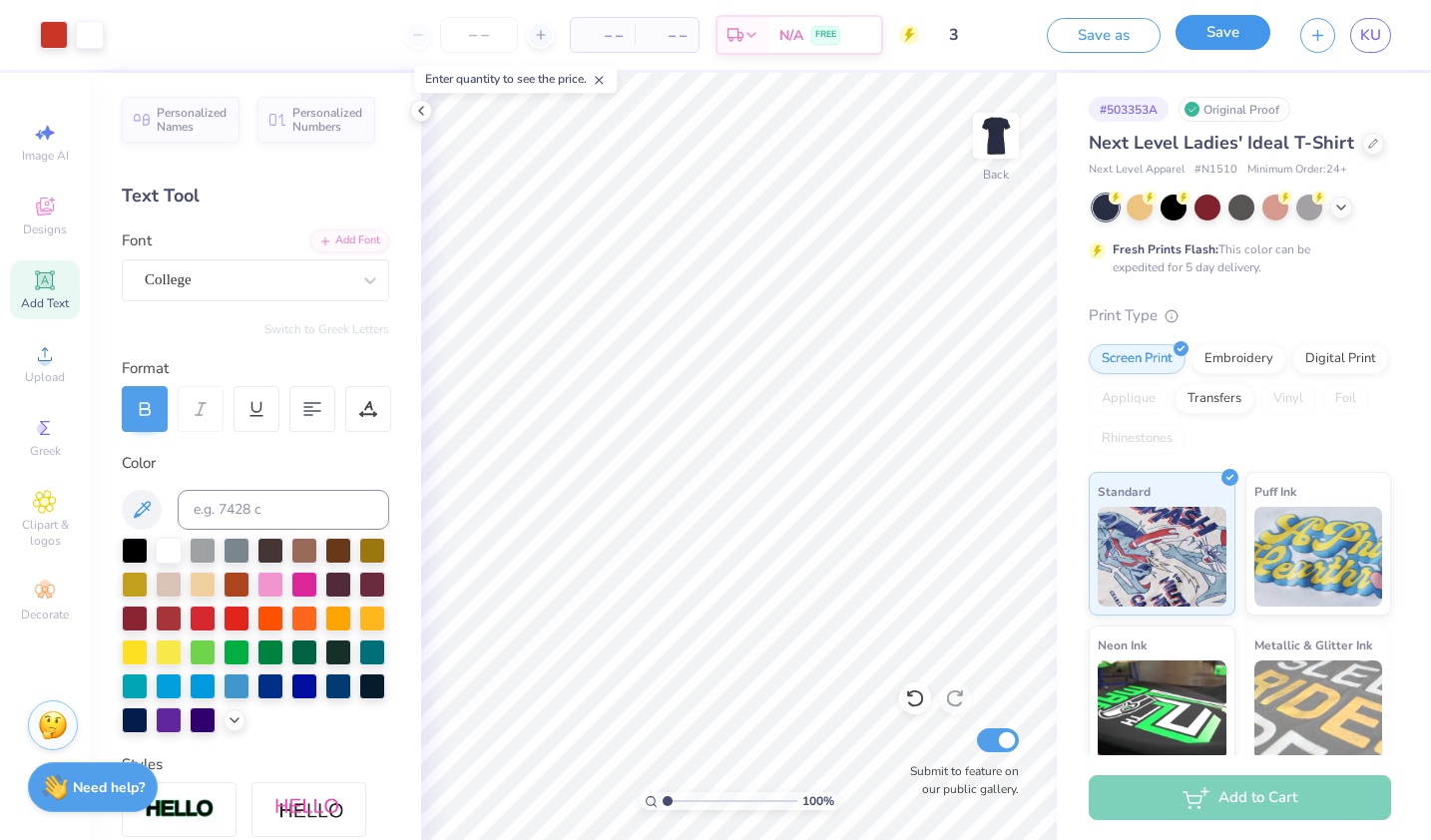 click on "Save" at bounding box center (1222, 32) 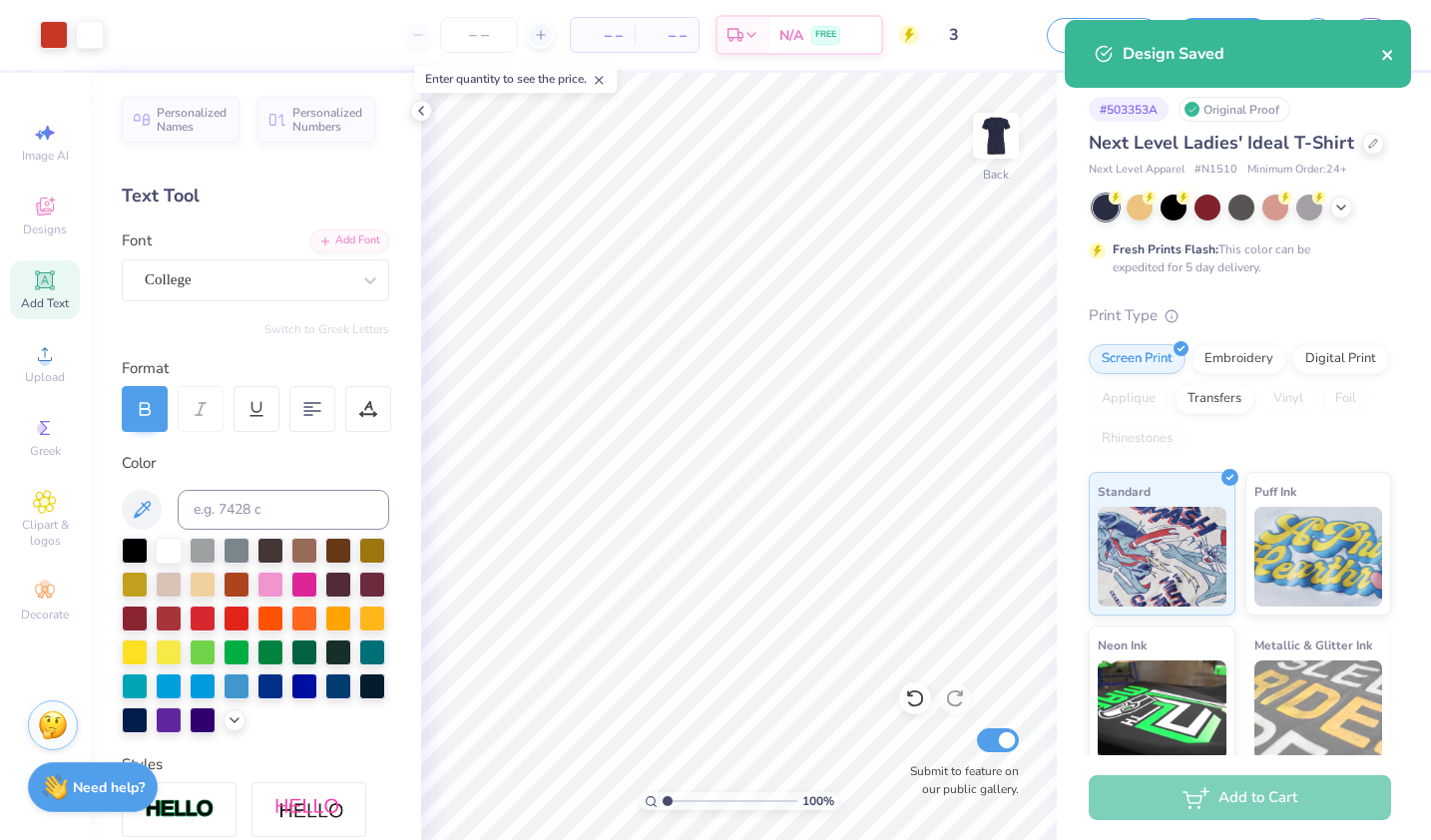 click 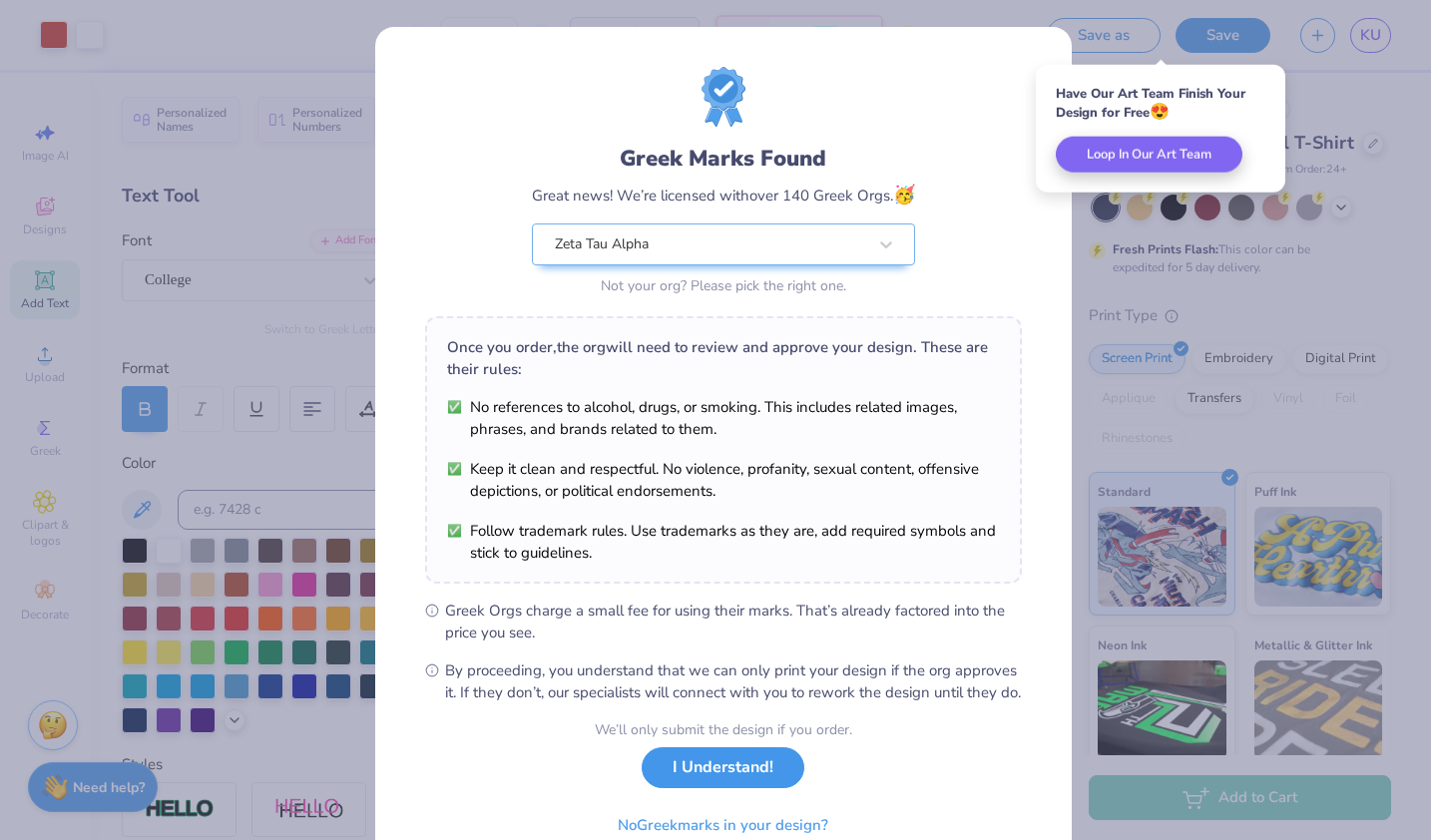 click on "I Understand!" at bounding box center [722, 767] 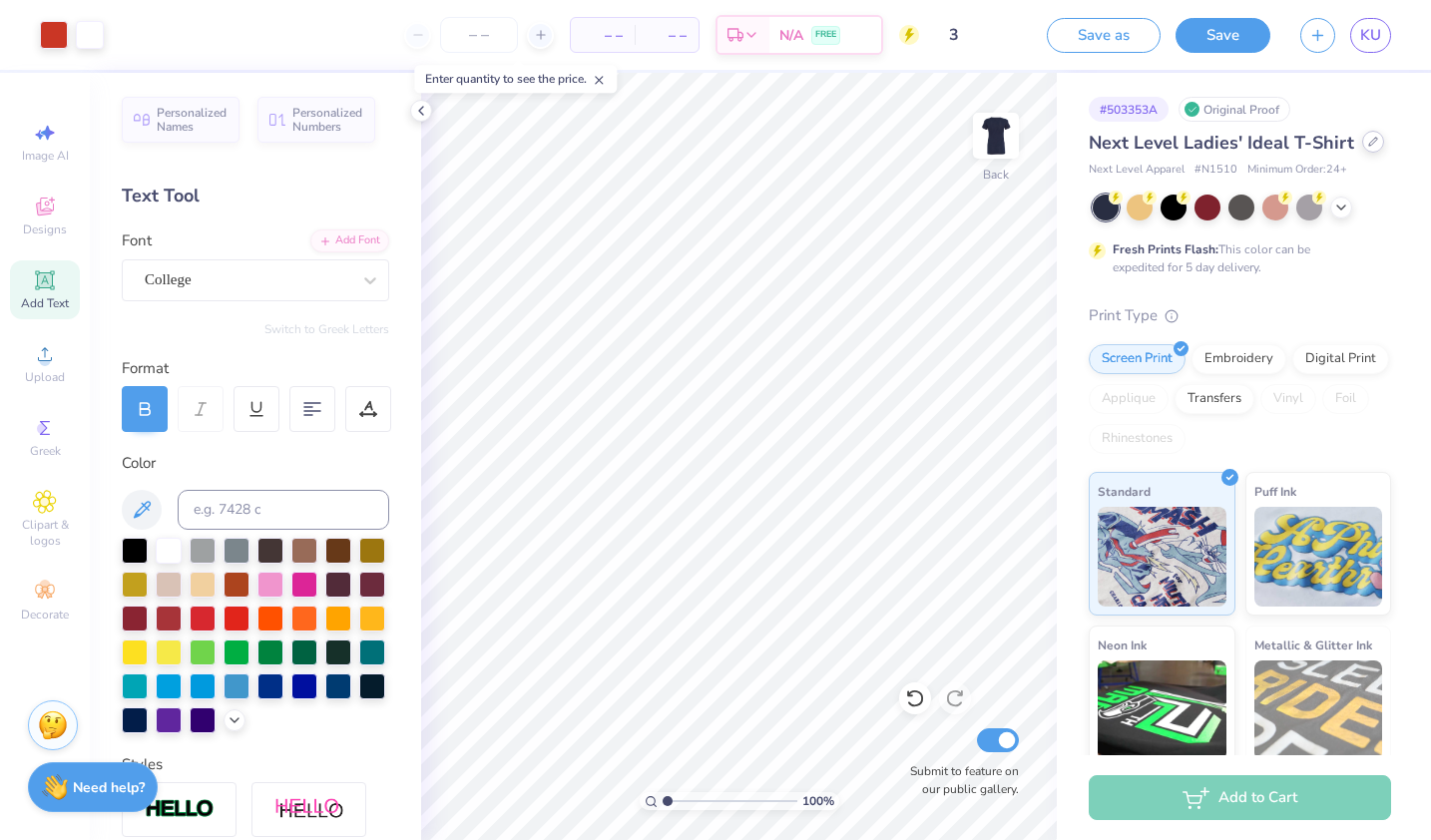 click at bounding box center [1373, 142] 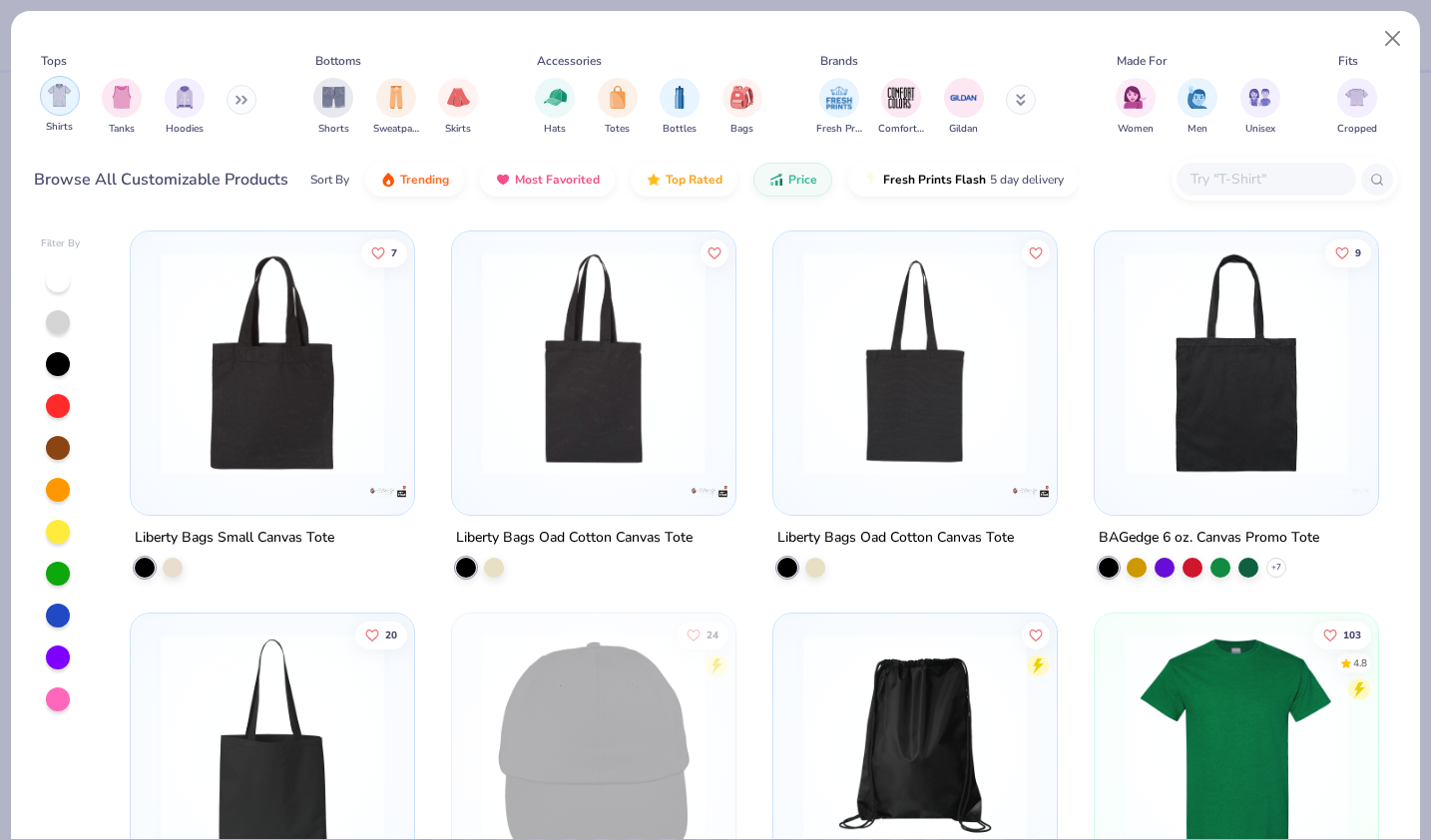 click at bounding box center (59, 95) 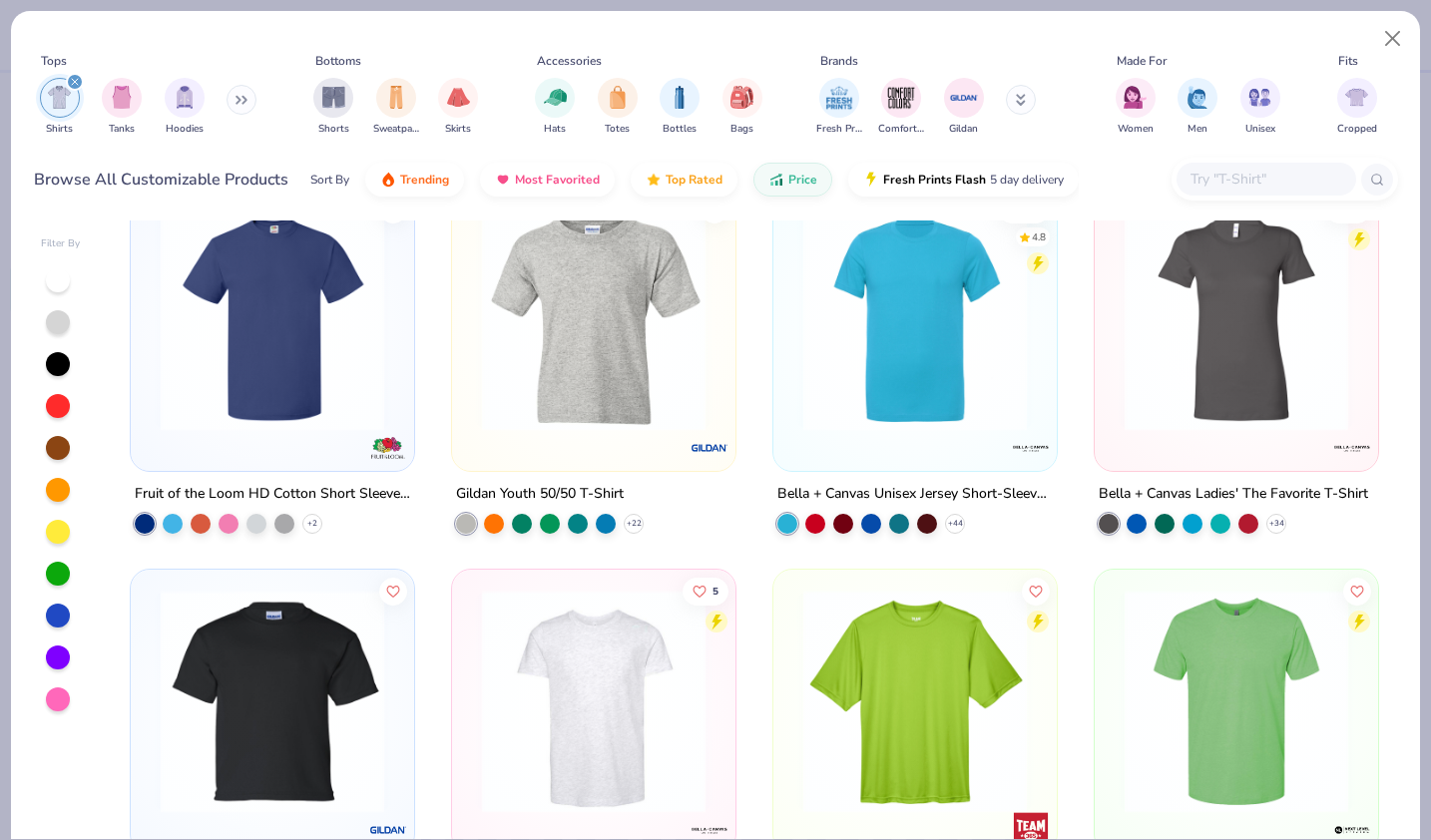 scroll, scrollTop: 1167, scrollLeft: 0, axis: vertical 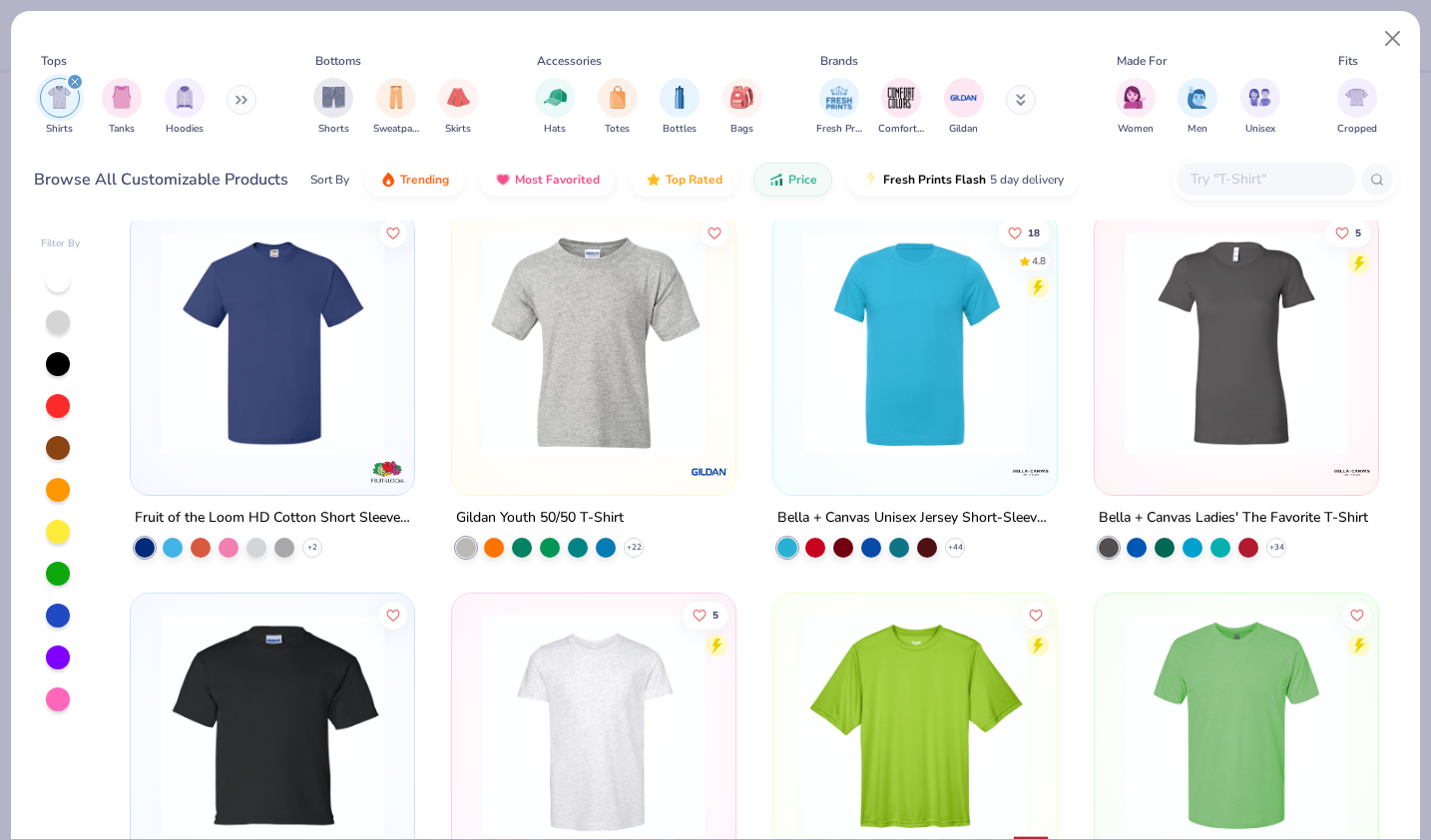 click at bounding box center (1236, 343) 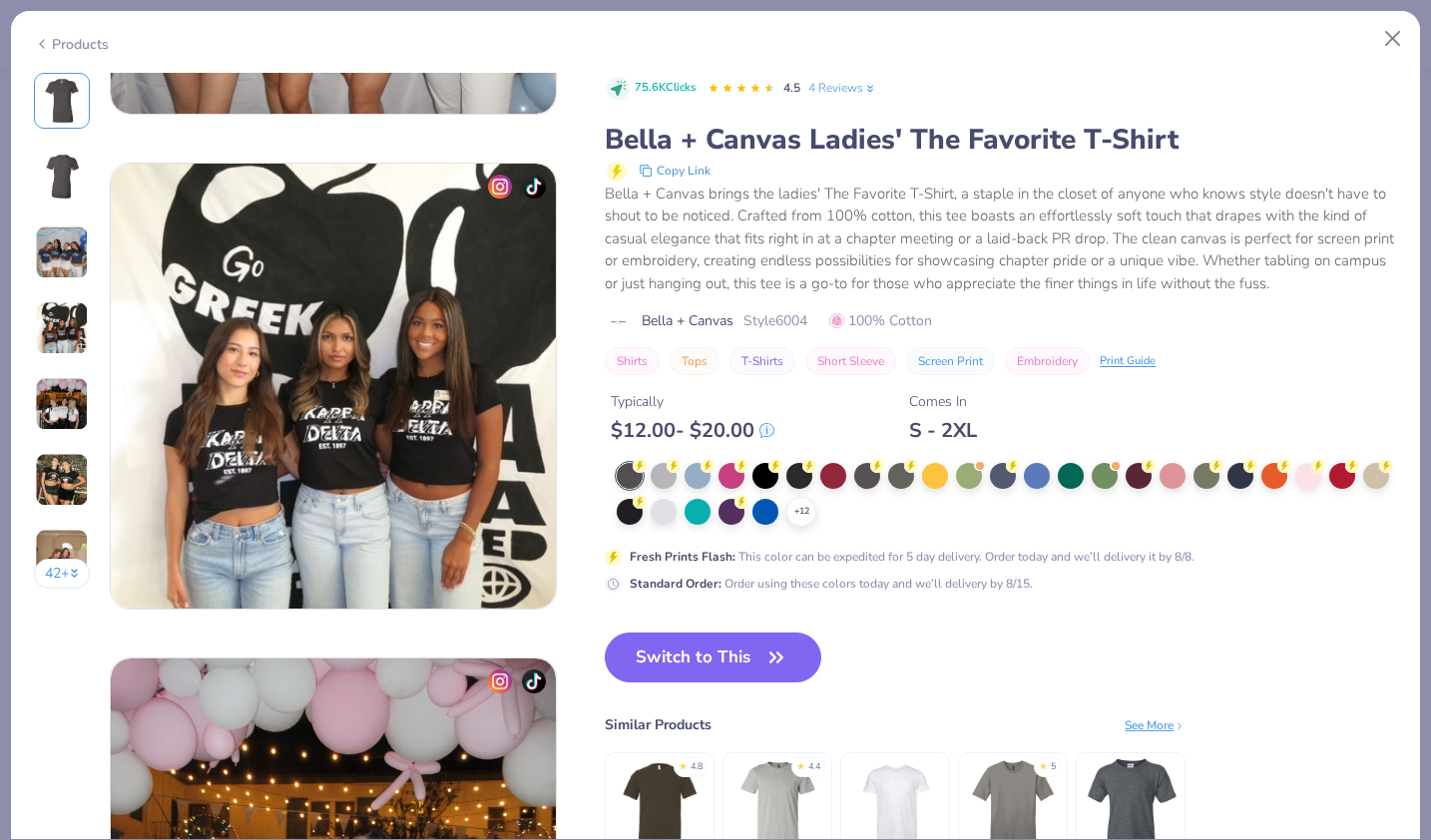 scroll, scrollTop: 1231, scrollLeft: 0, axis: vertical 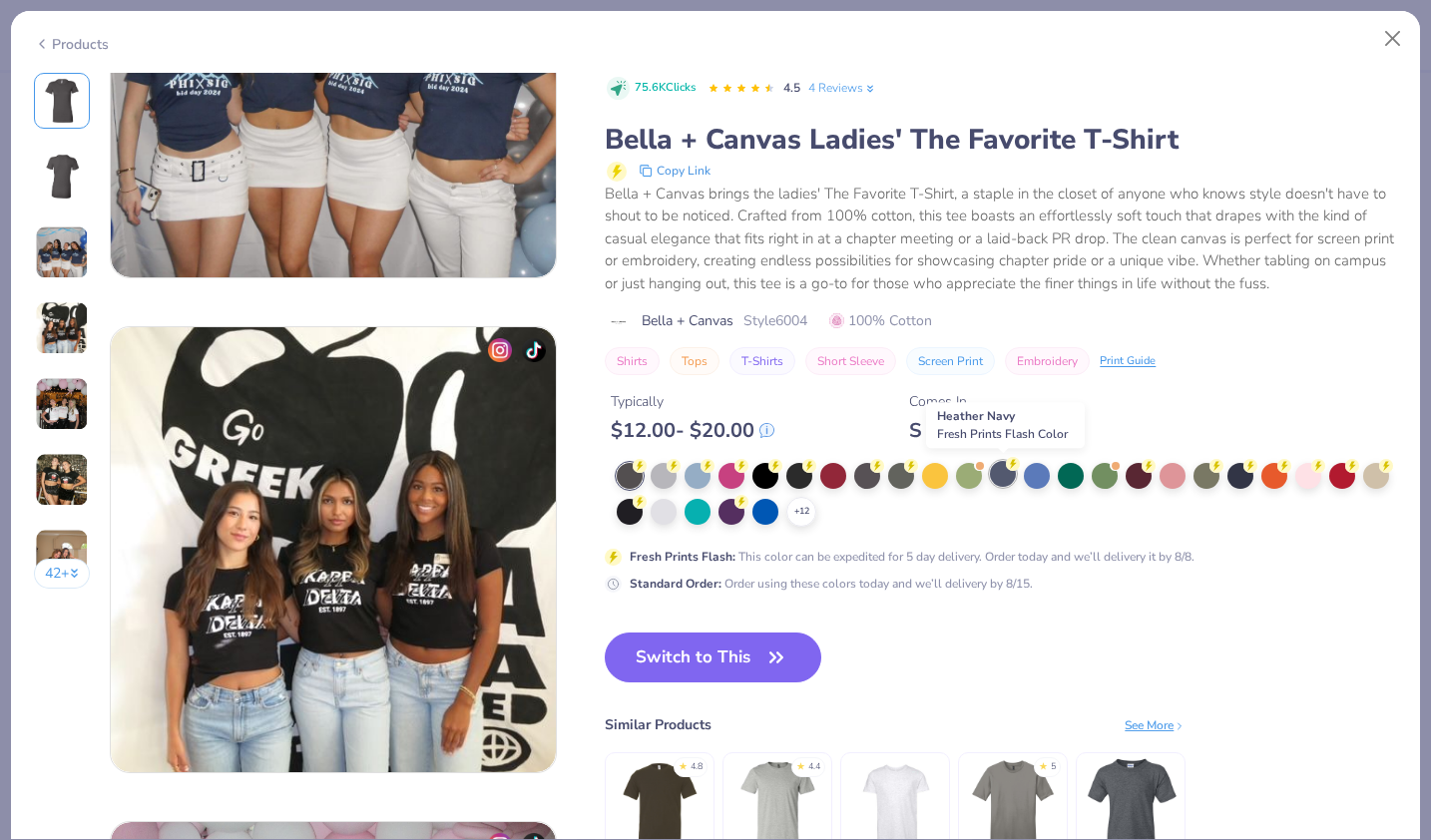 click at bounding box center (1003, 474) 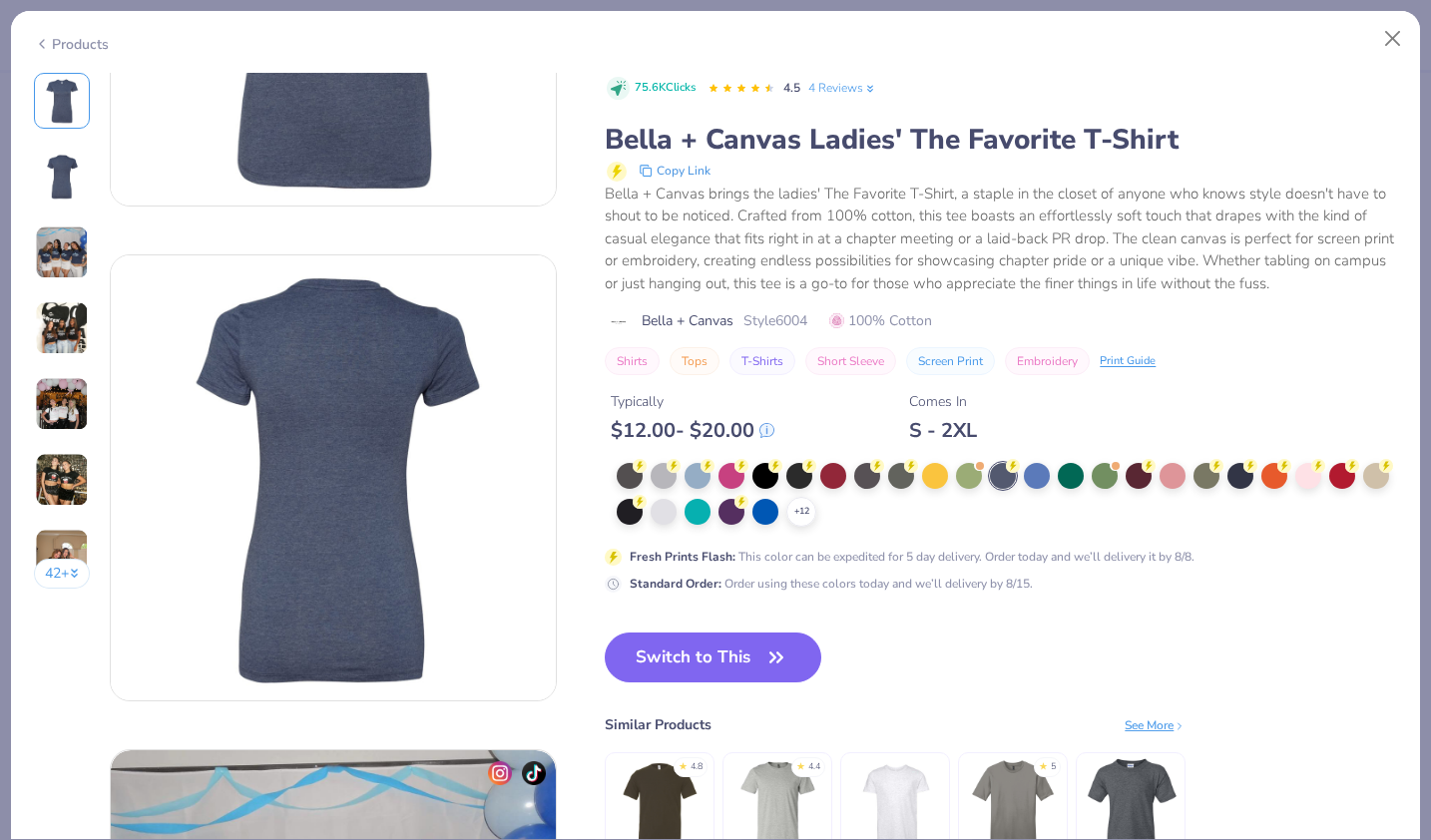 scroll, scrollTop: 307, scrollLeft: 0, axis: vertical 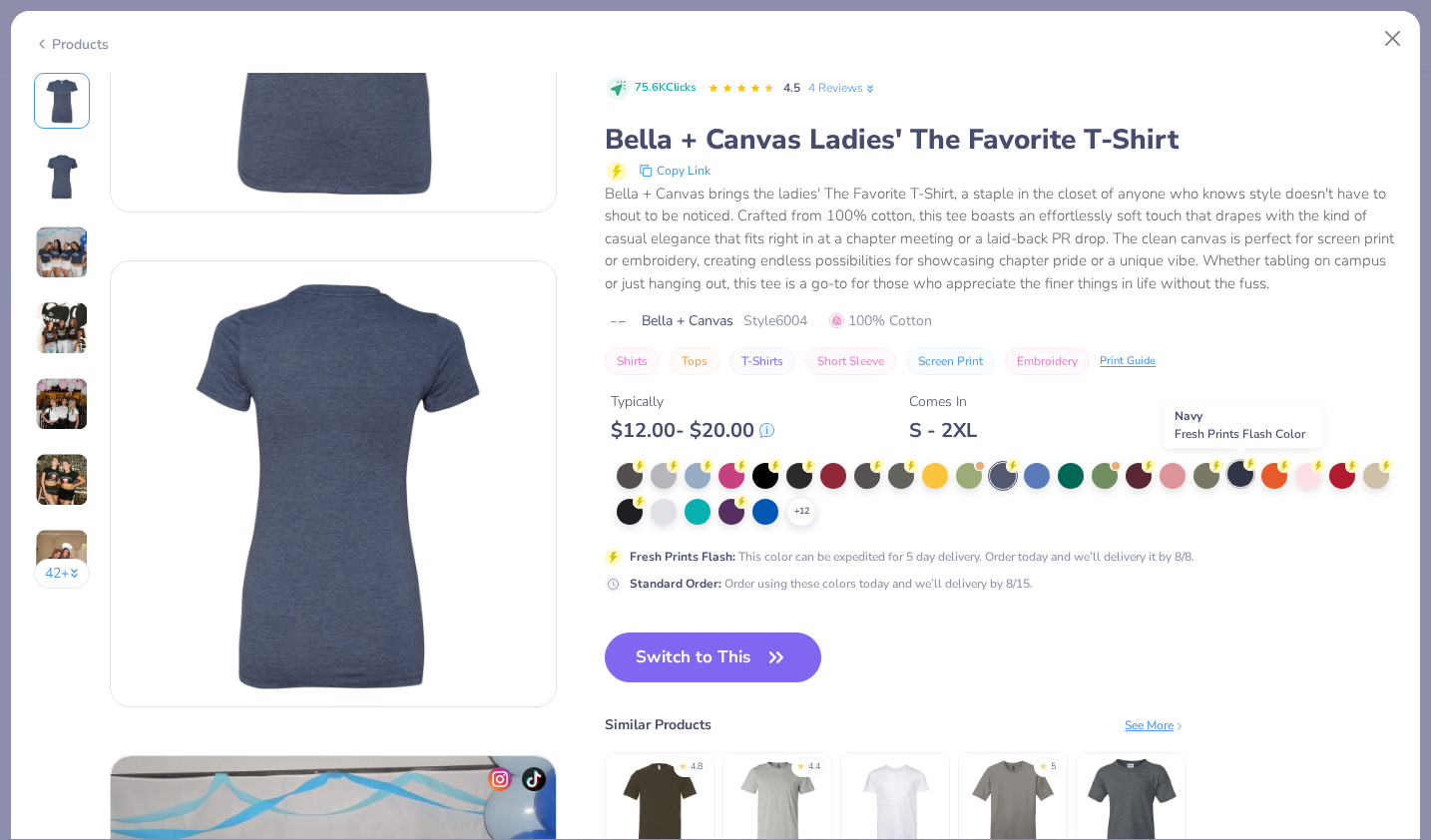 click at bounding box center (1240, 474) 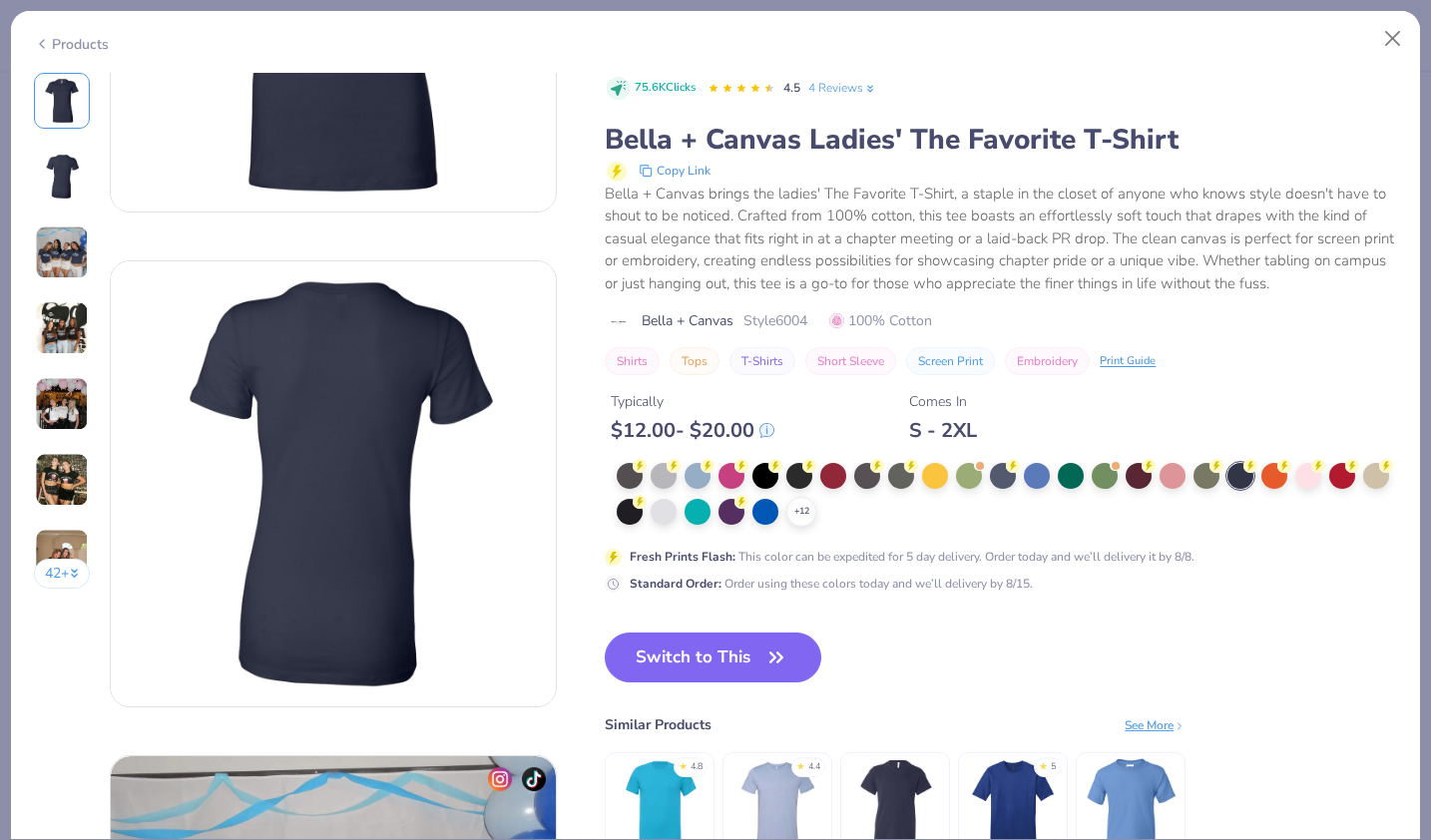 click on "75.6K  Clicks 4.5 4 Reviews Bella + Canvas Ladies' The Favorite T-Shirt Copy Link Bella + Canvas brings the ladies' The Favorite T-Shirt, a staple in the closet of anyone who knows style doesn't have to shout to be noticed. Crafted from 100% cotton, this tee boasts an effortlessly soft touch that drapes with the kind of casual elegance that fits right in at a chapter meeting or a laid-back PR drop. The clean canvas is perfect for screen print or embroidery, creating endless possibilities for showcasing chapter pride or a unique vibe. Whether tabling on campus or just hanging out, this tee is a go-to for those who appreciate the finer things in life without the fuss. Bella + Canvas Style  6004   100% Cotton Shirts Tops T-Shirts Short Sleeve Screen Print Embroidery Print Guide Typically   $ 12.00  - $ 20.00   Comes In S - 2XL     + 12 Fresh Prints Flash :   This color can be expedited for 5 day delivery. Order today and we’ll delivery it by 8/8. Standard Order :   Switch to This Similar Products See More ★" at bounding box center [1001, 488] 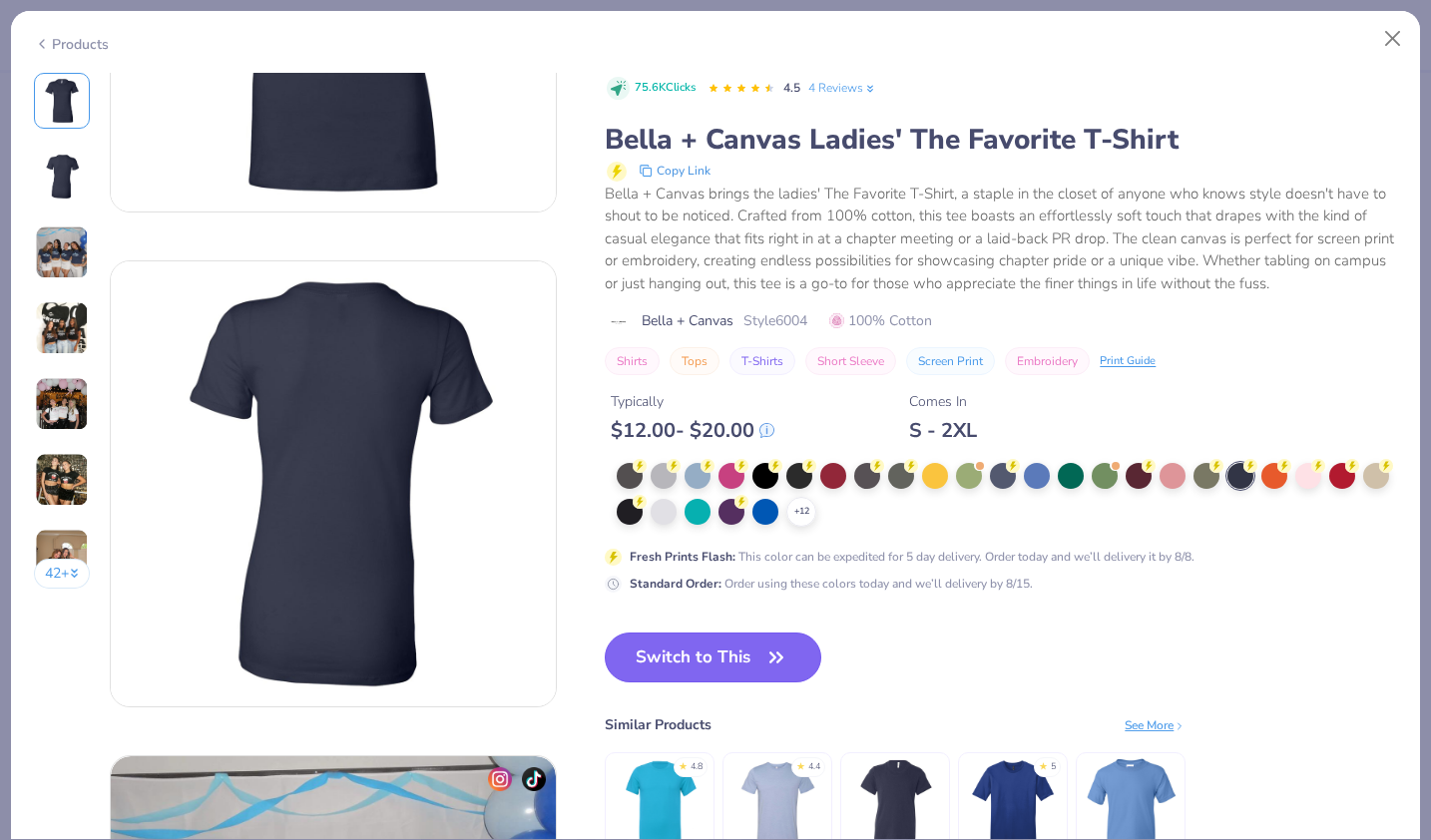 click on "Switch to This" at bounding box center (713, 657) 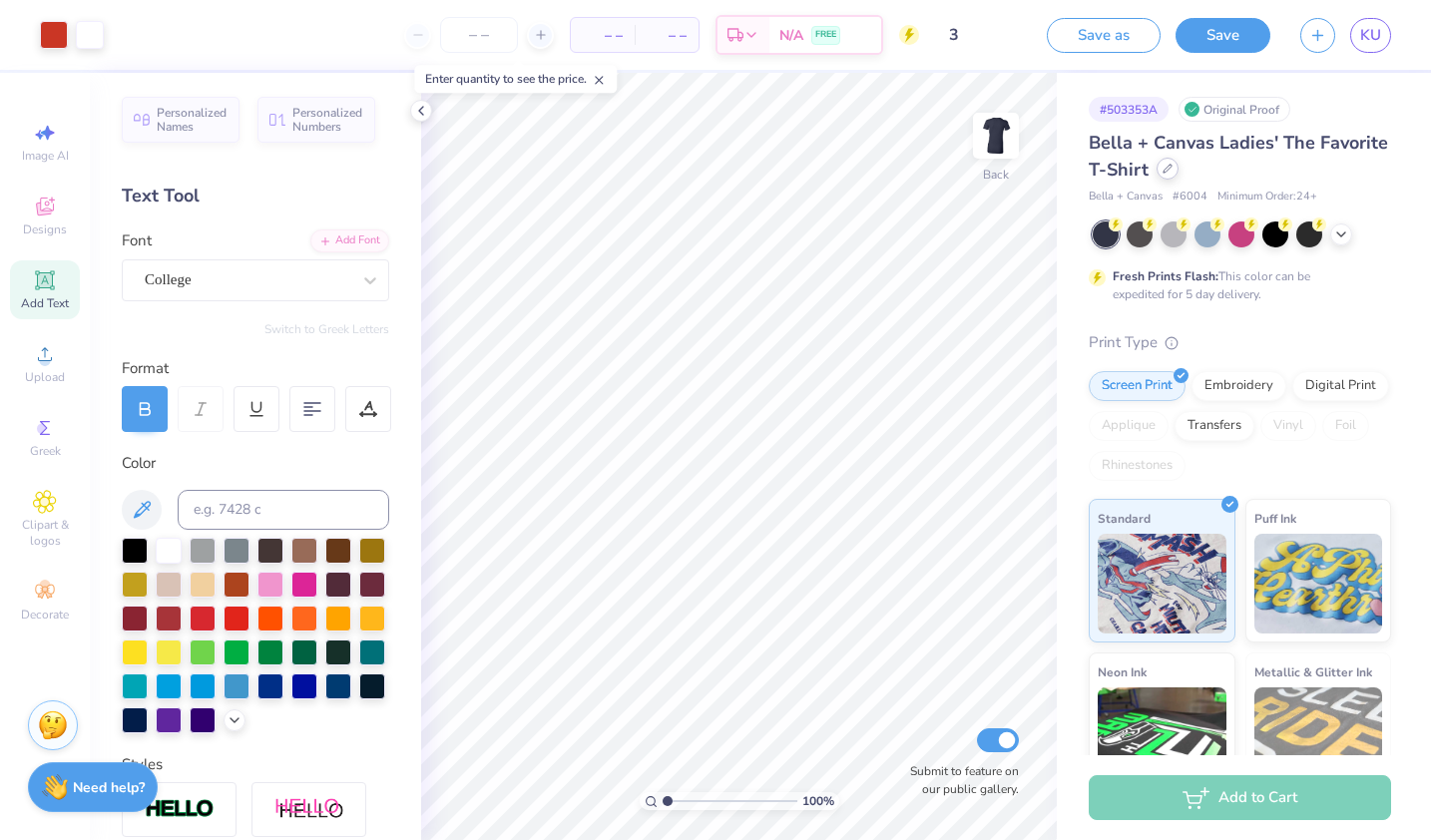 click at bounding box center (1168, 169) 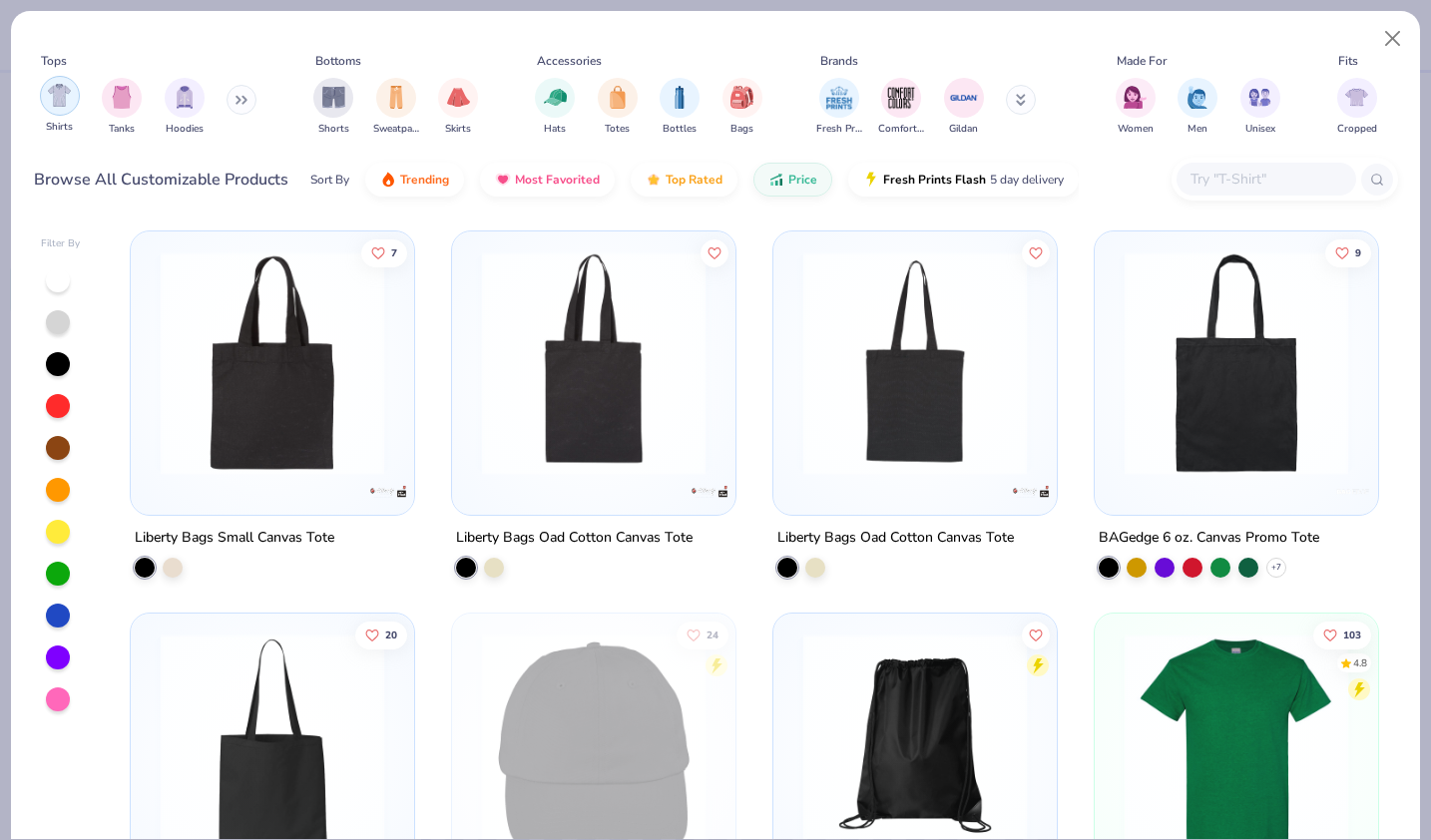 click on "Shirts" at bounding box center [60, 105] 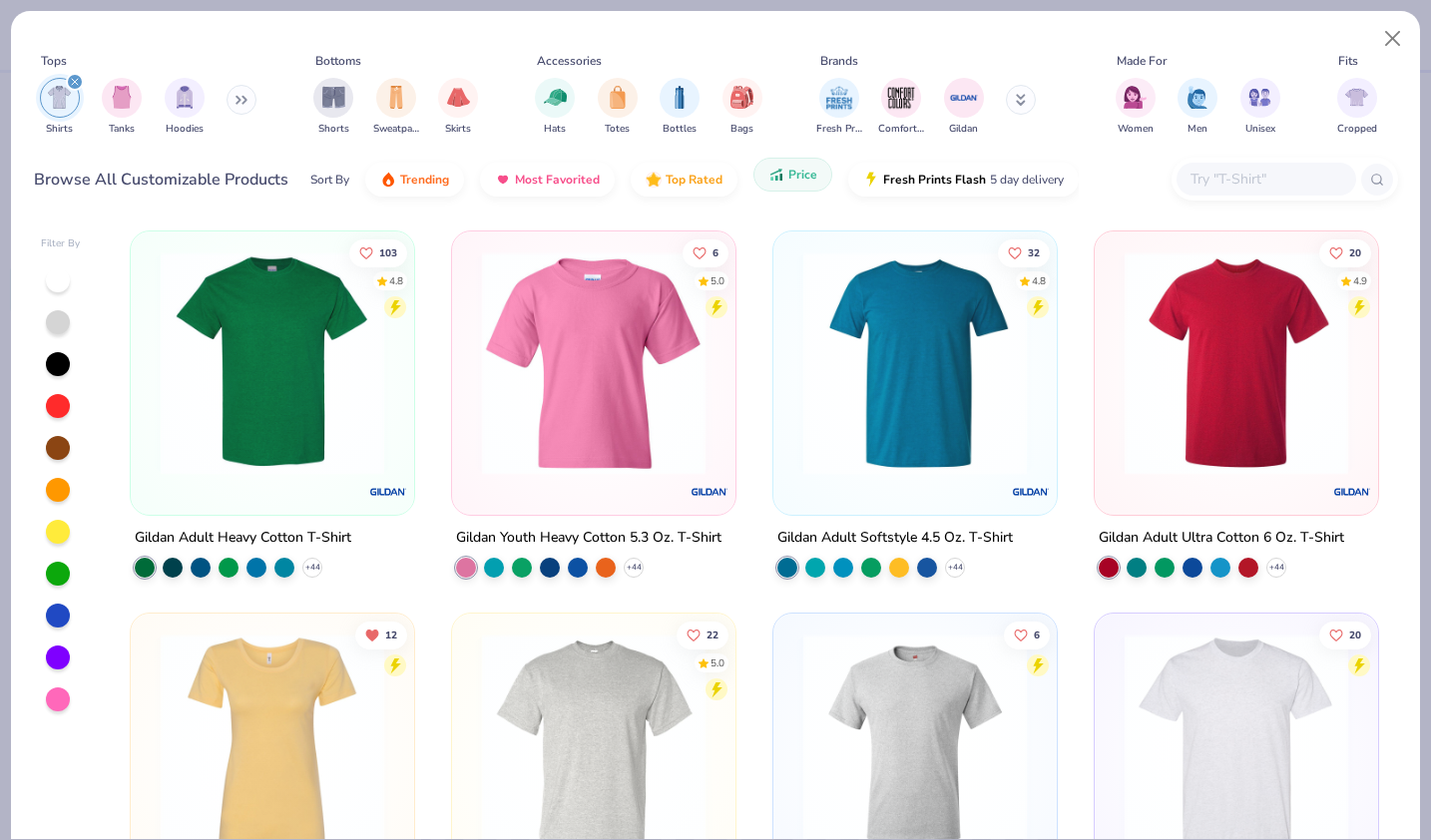 click on "Price" at bounding box center (792, 175) 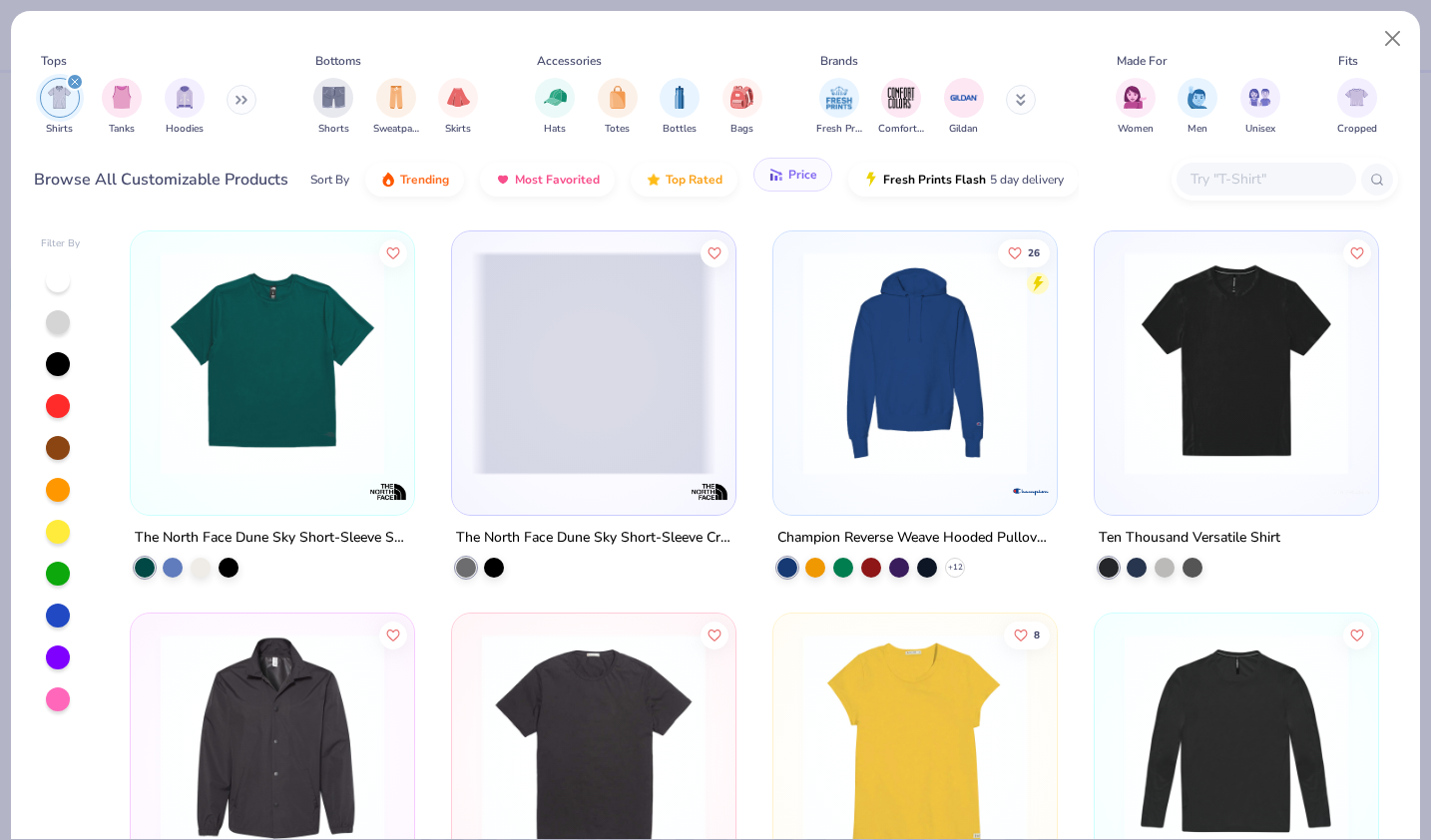 click on "Price" at bounding box center (802, 175) 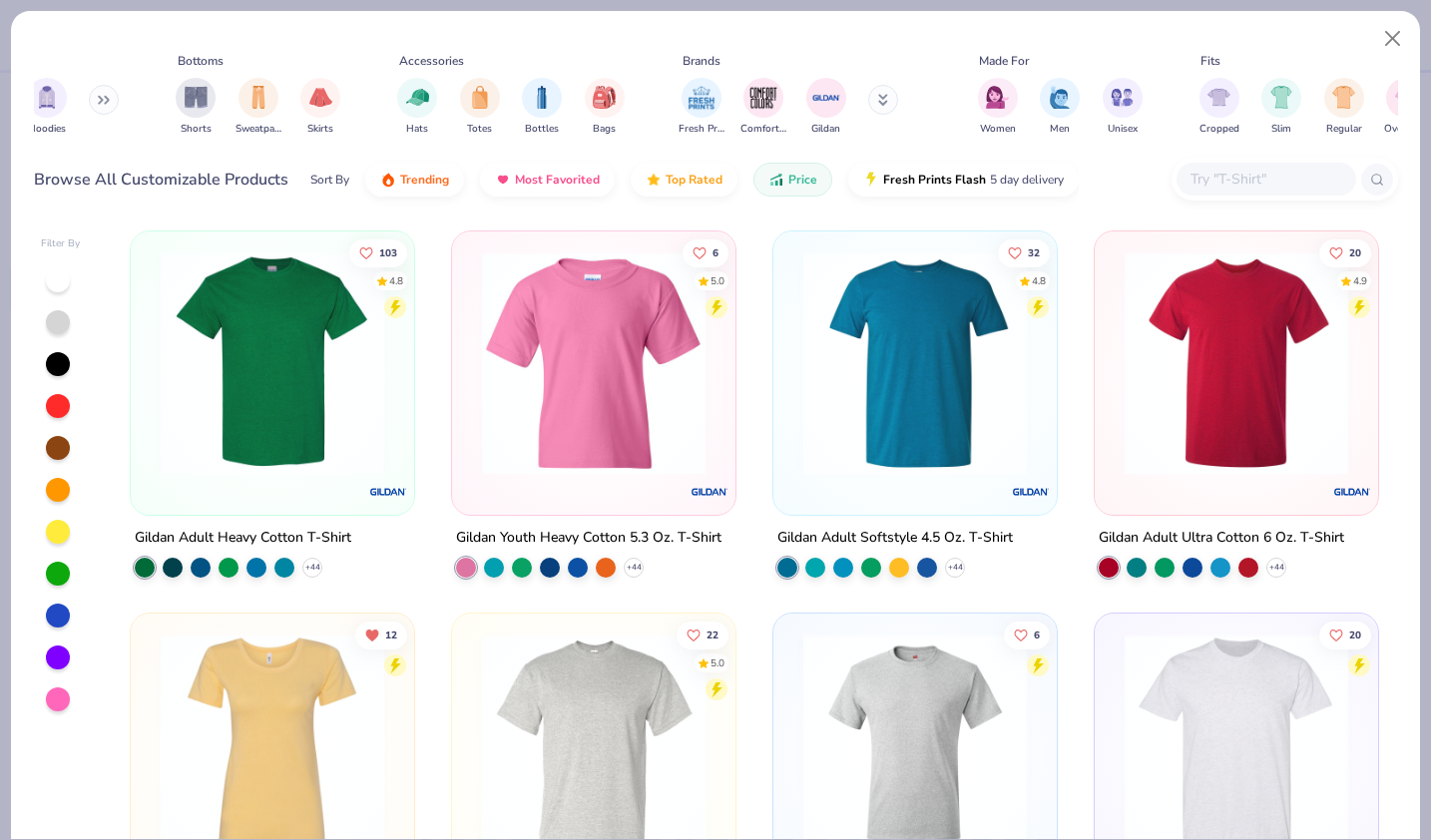 scroll, scrollTop: 0, scrollLeft: 141, axis: horizontal 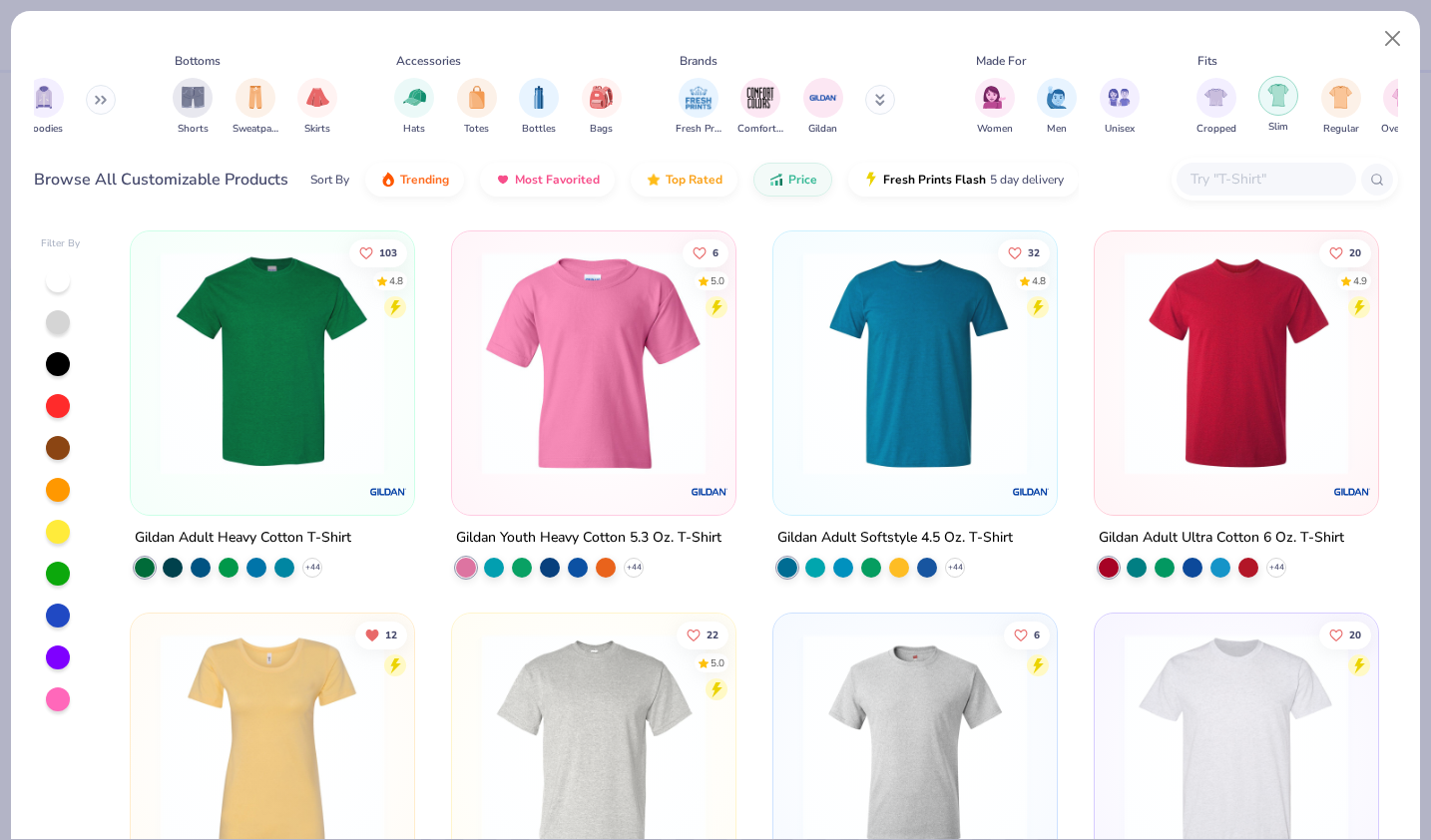 click at bounding box center [1278, 95] 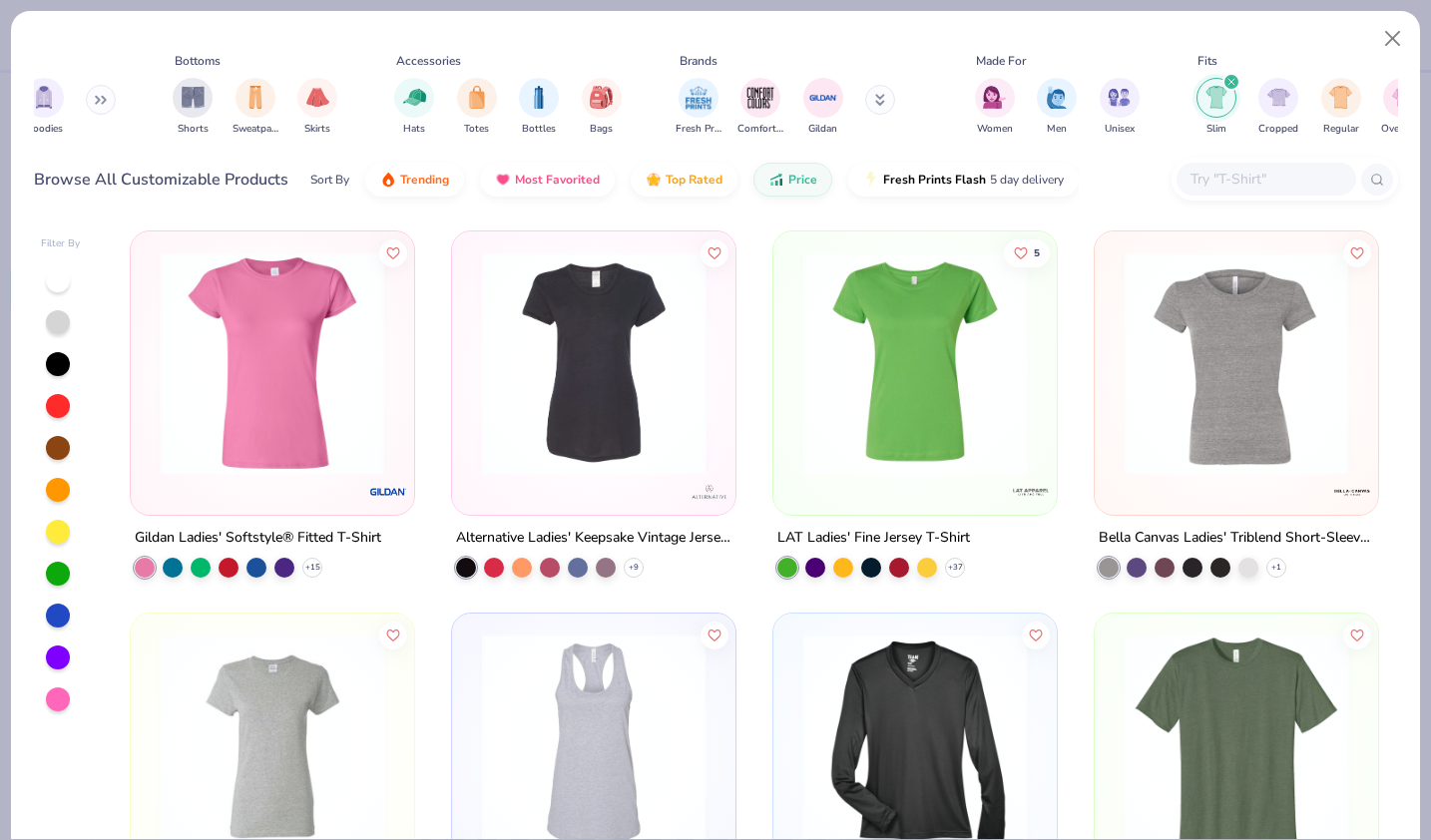 click at bounding box center [594, 363] 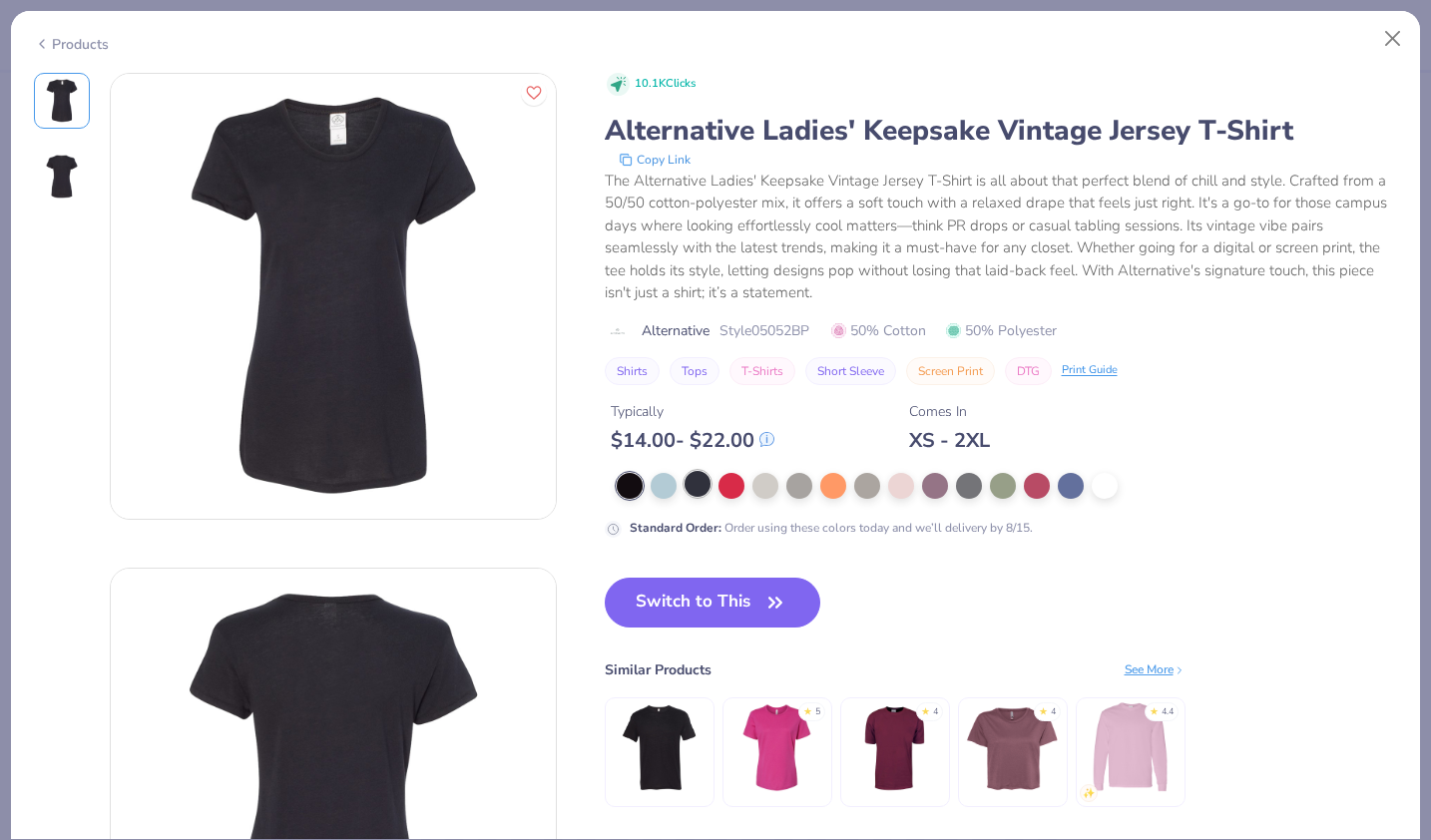 click at bounding box center [698, 484] 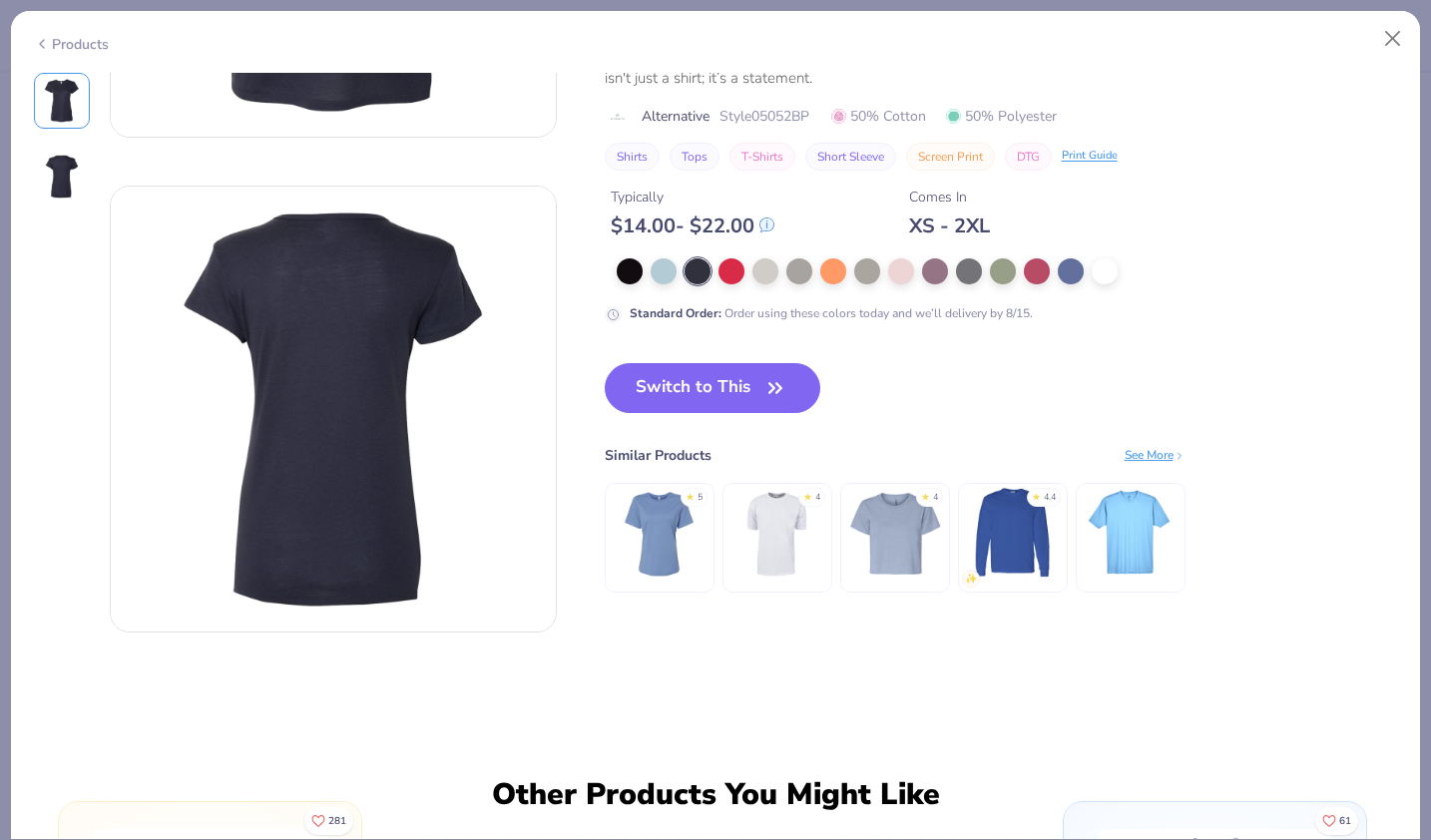 scroll, scrollTop: 0, scrollLeft: 0, axis: both 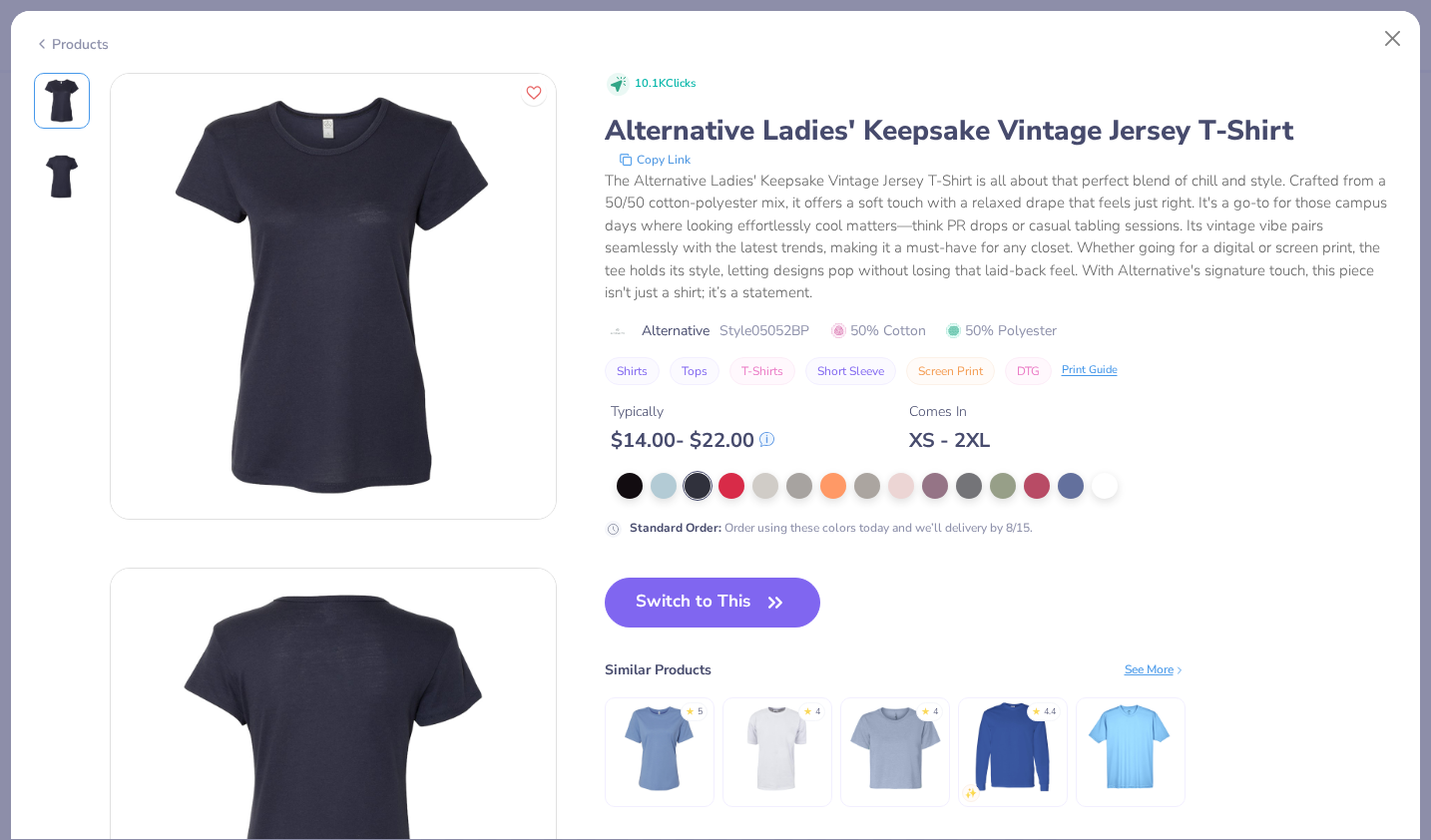 click on "Products" at bounding box center (71, 44) 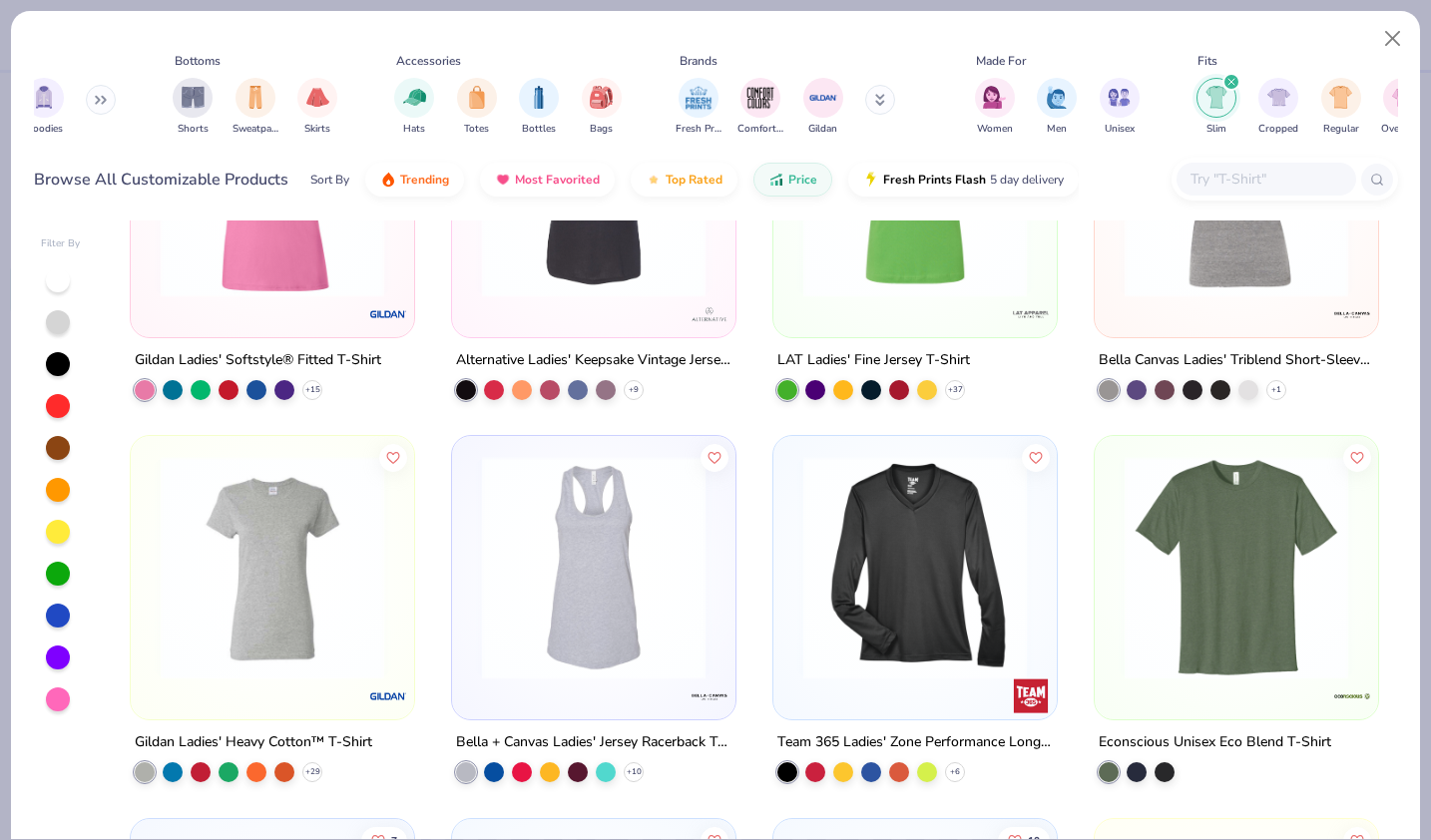 scroll, scrollTop: 180, scrollLeft: 0, axis: vertical 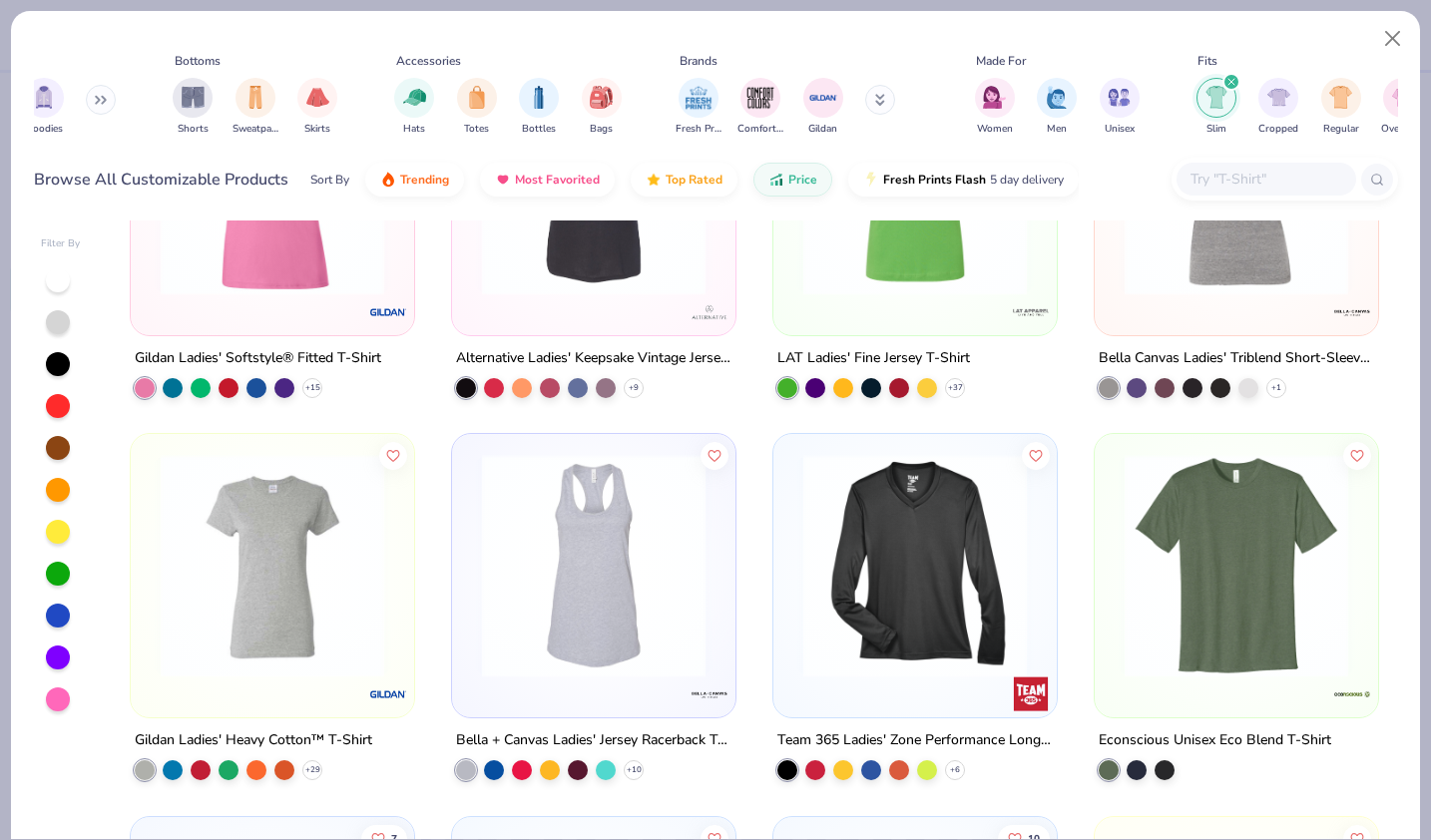click at bounding box center (272, 566) 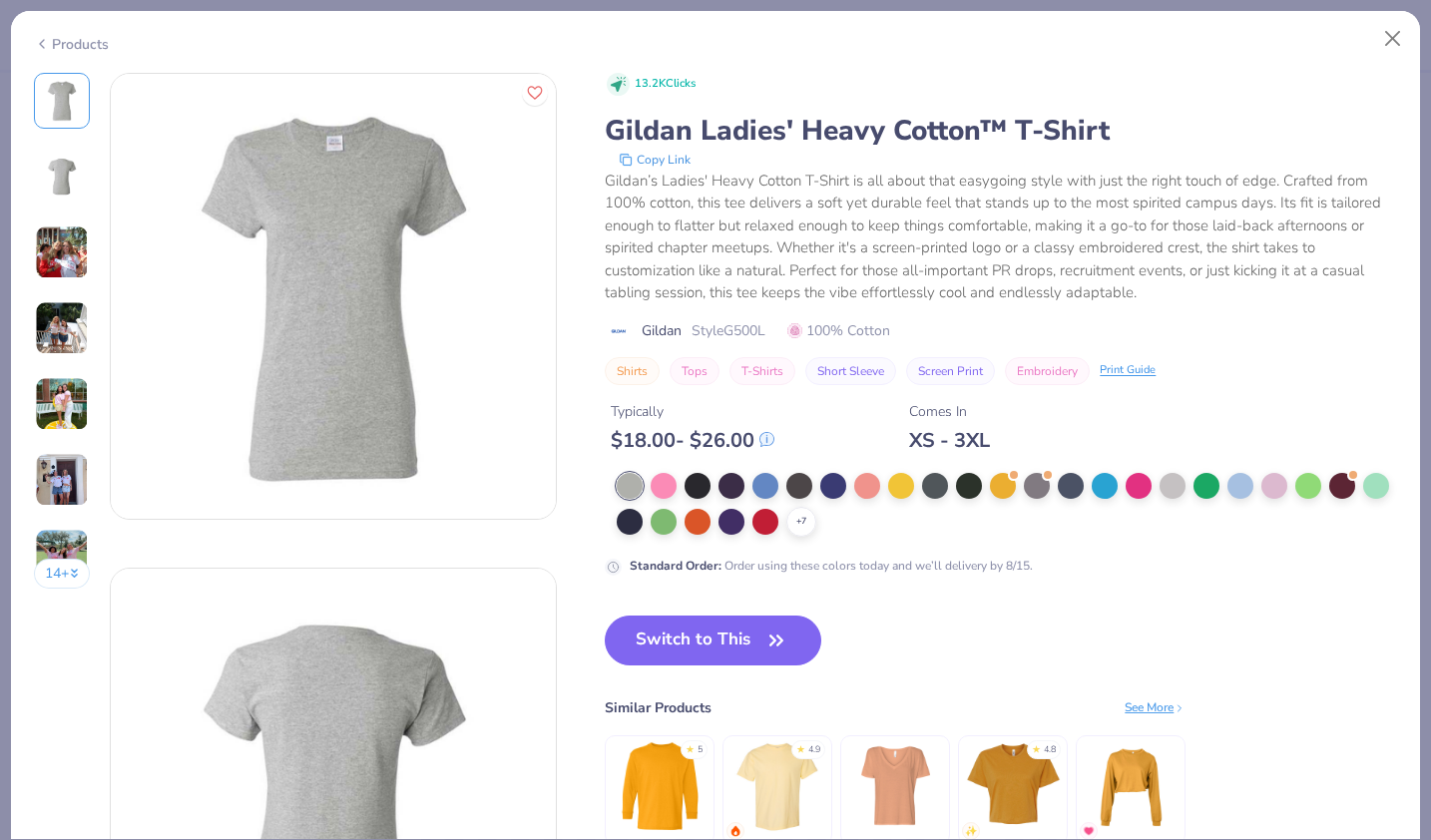 click at bounding box center (62, 252) 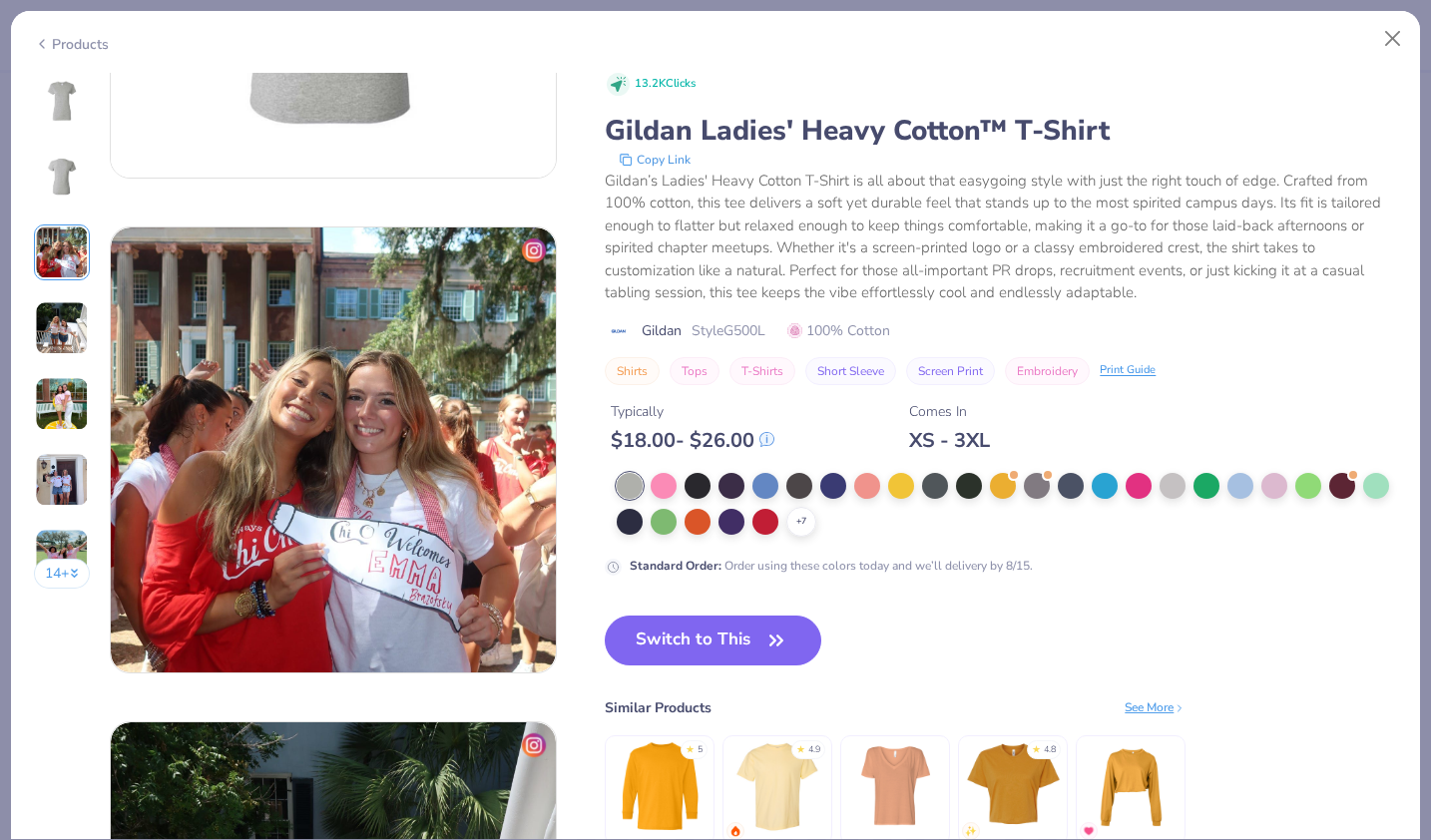 scroll, scrollTop: 990, scrollLeft: 0, axis: vertical 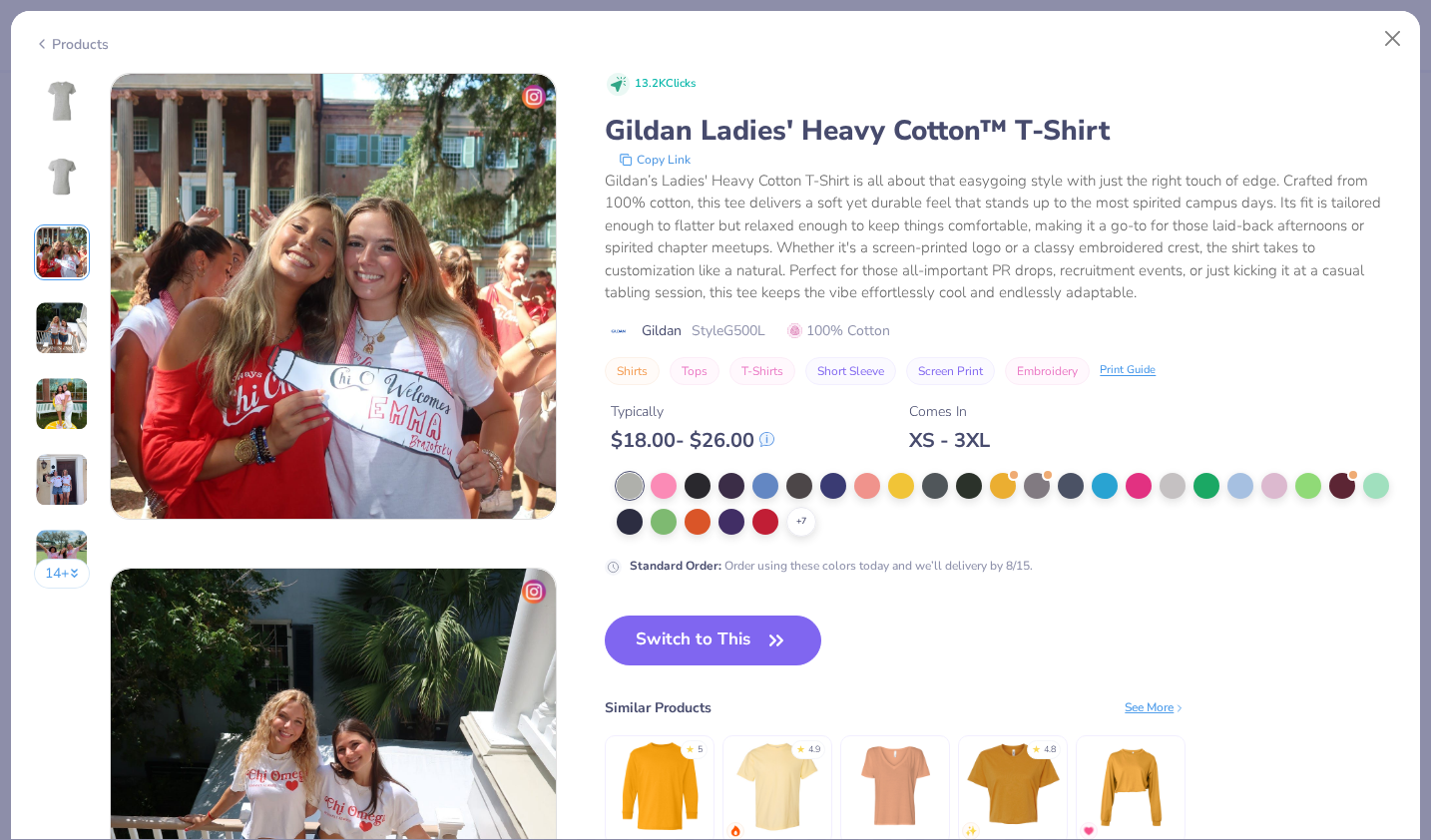 click at bounding box center (62, 328) 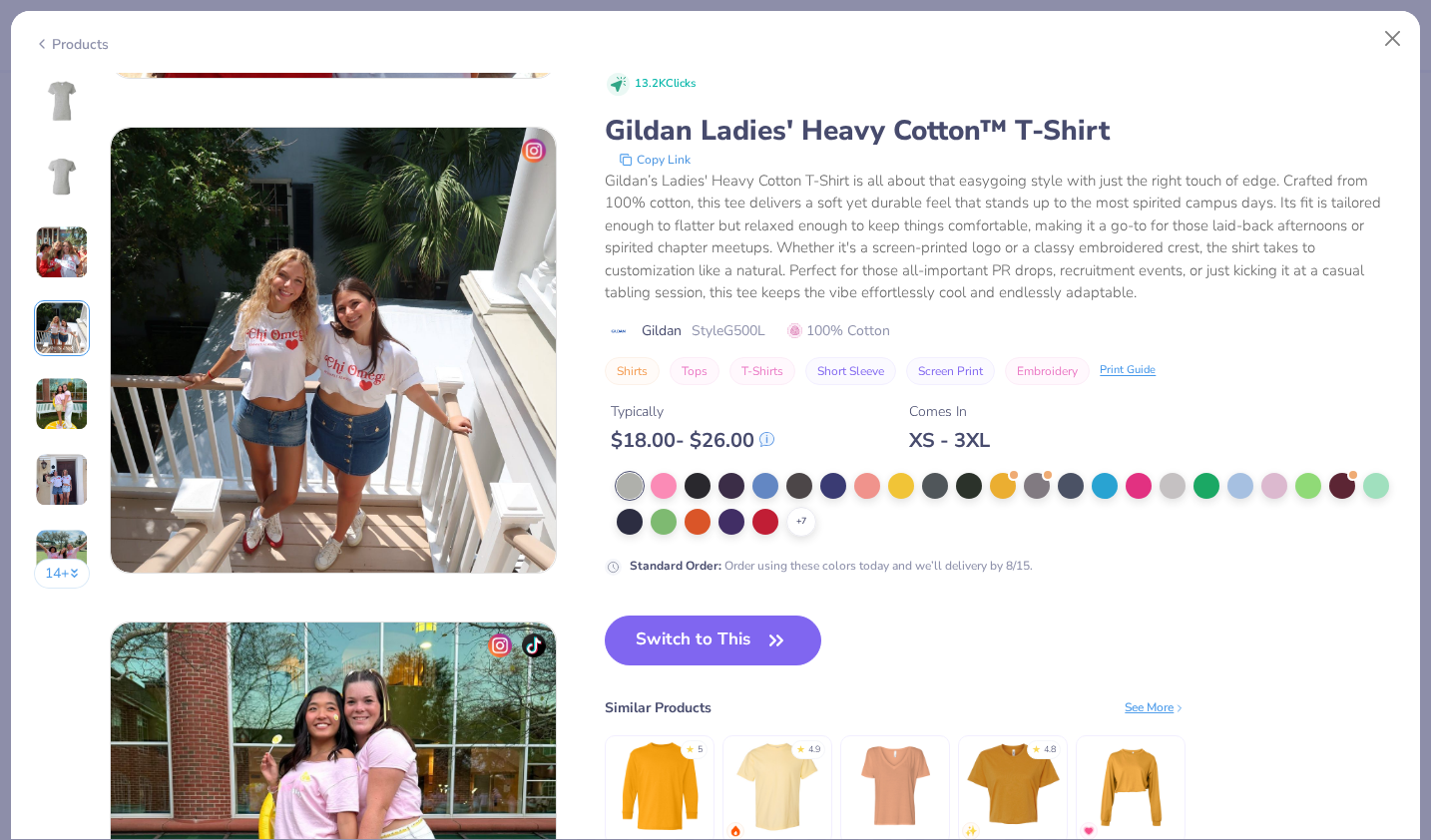 scroll, scrollTop: 1484, scrollLeft: 0, axis: vertical 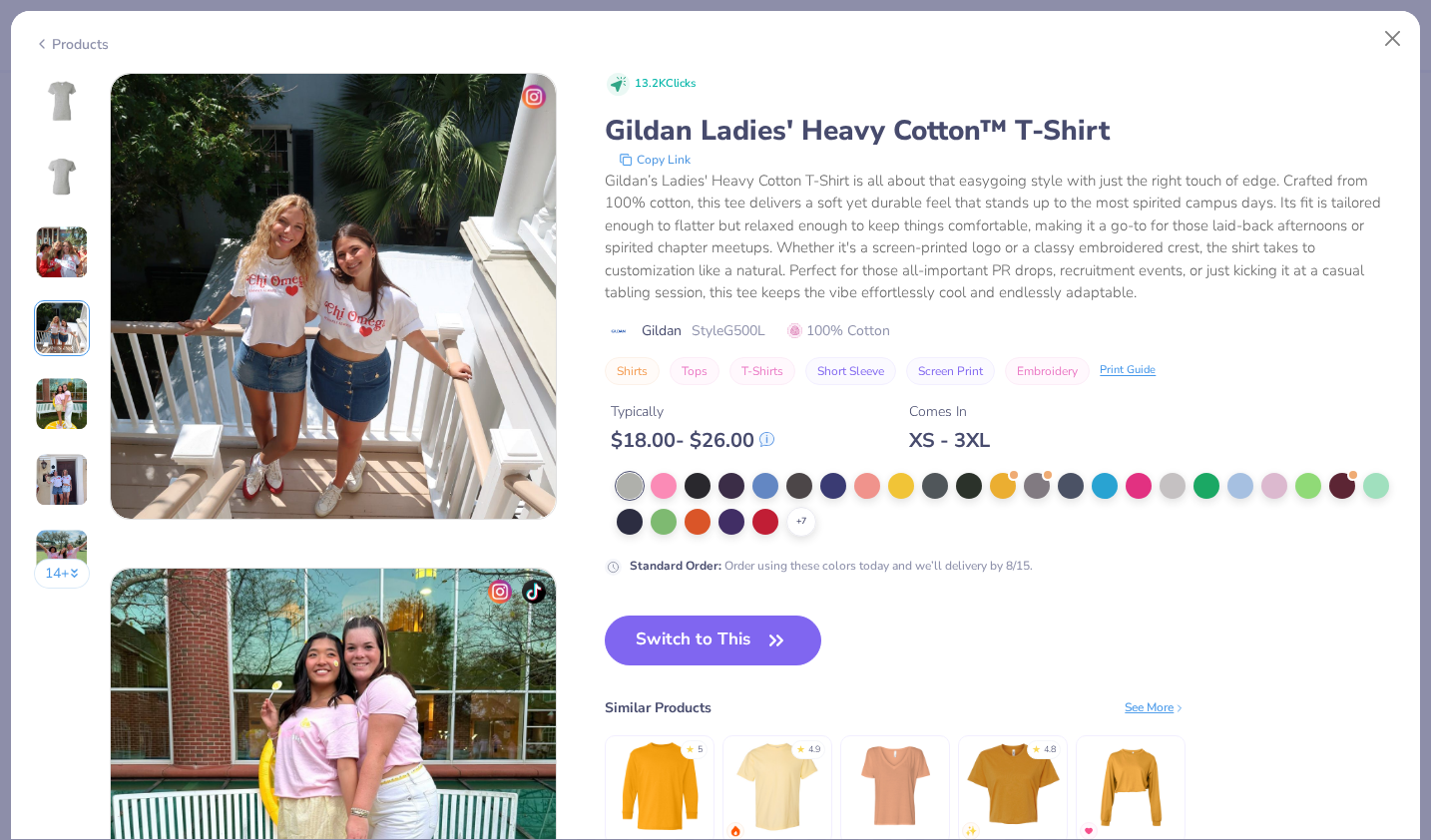 click 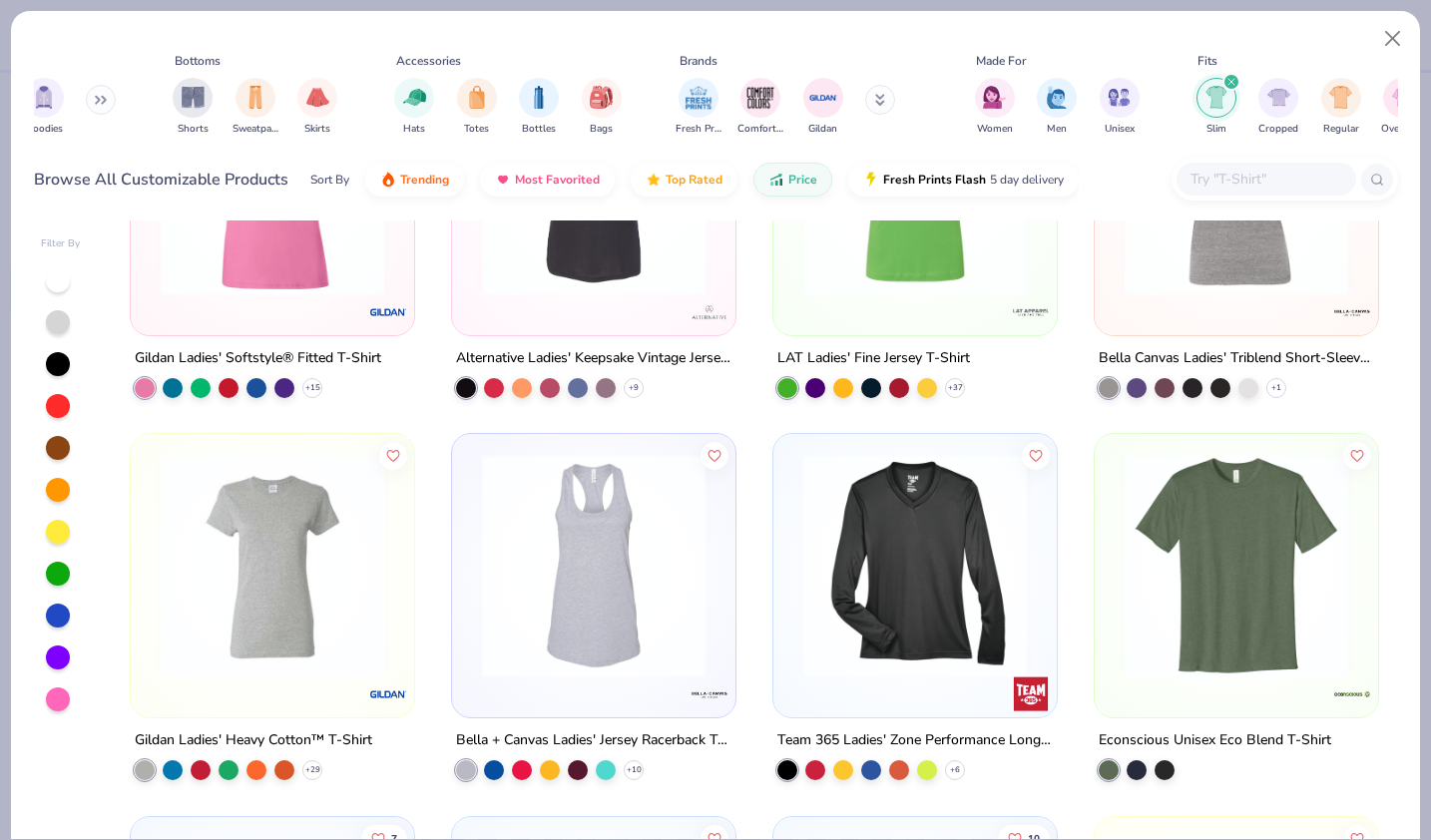 scroll, scrollTop: 0, scrollLeft: 0, axis: both 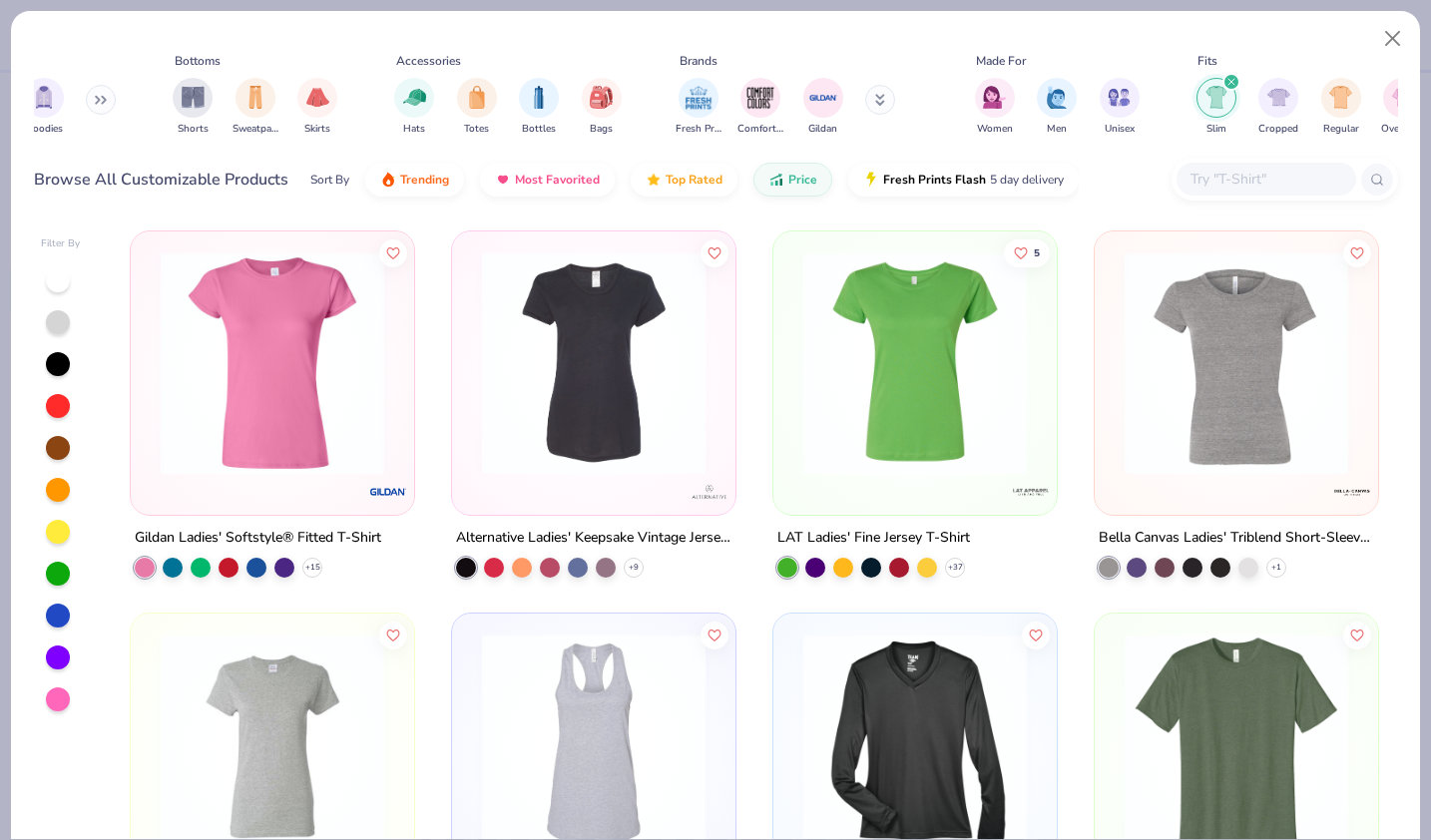 click at bounding box center (272, 363) 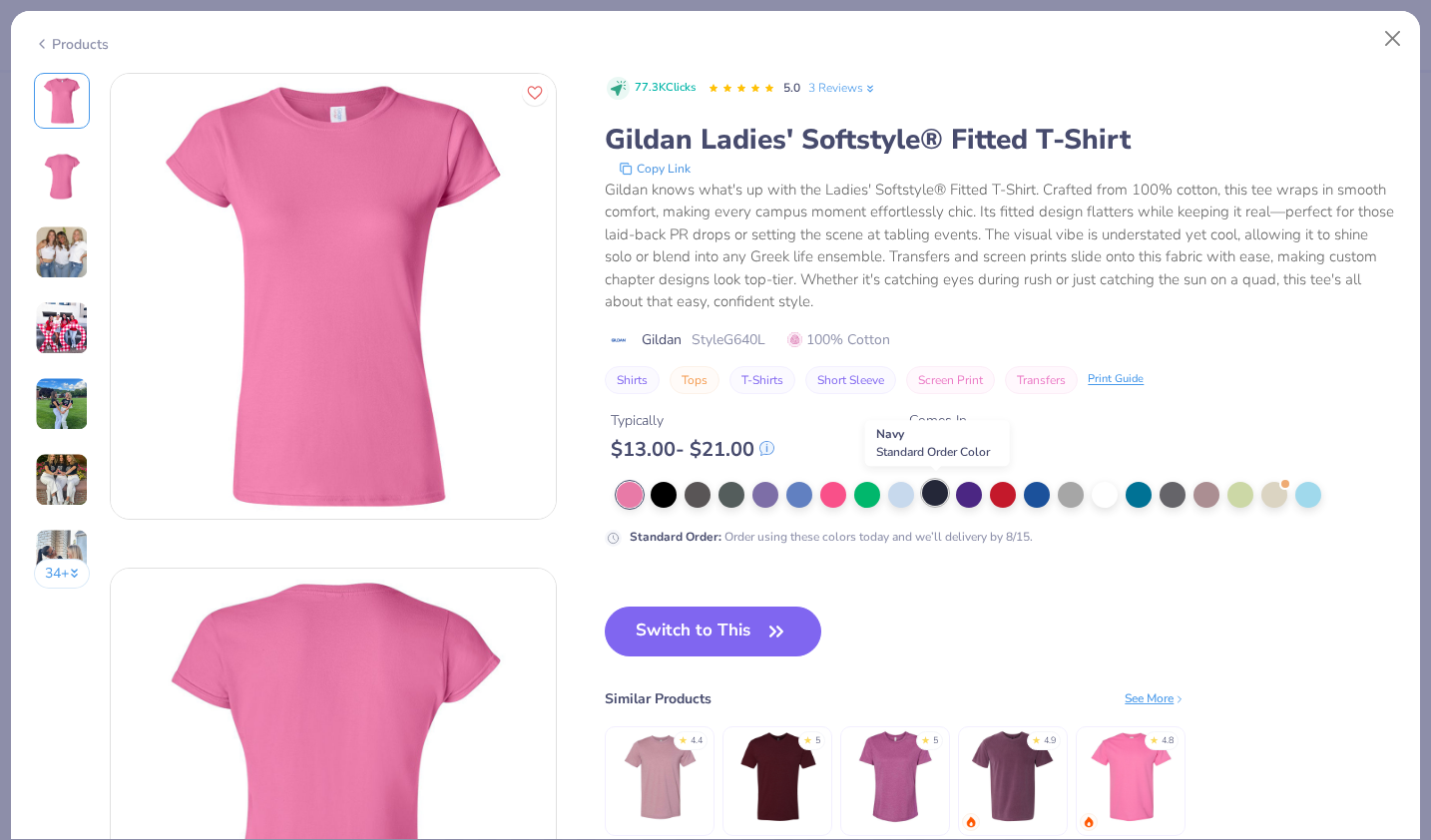 click at bounding box center (935, 493) 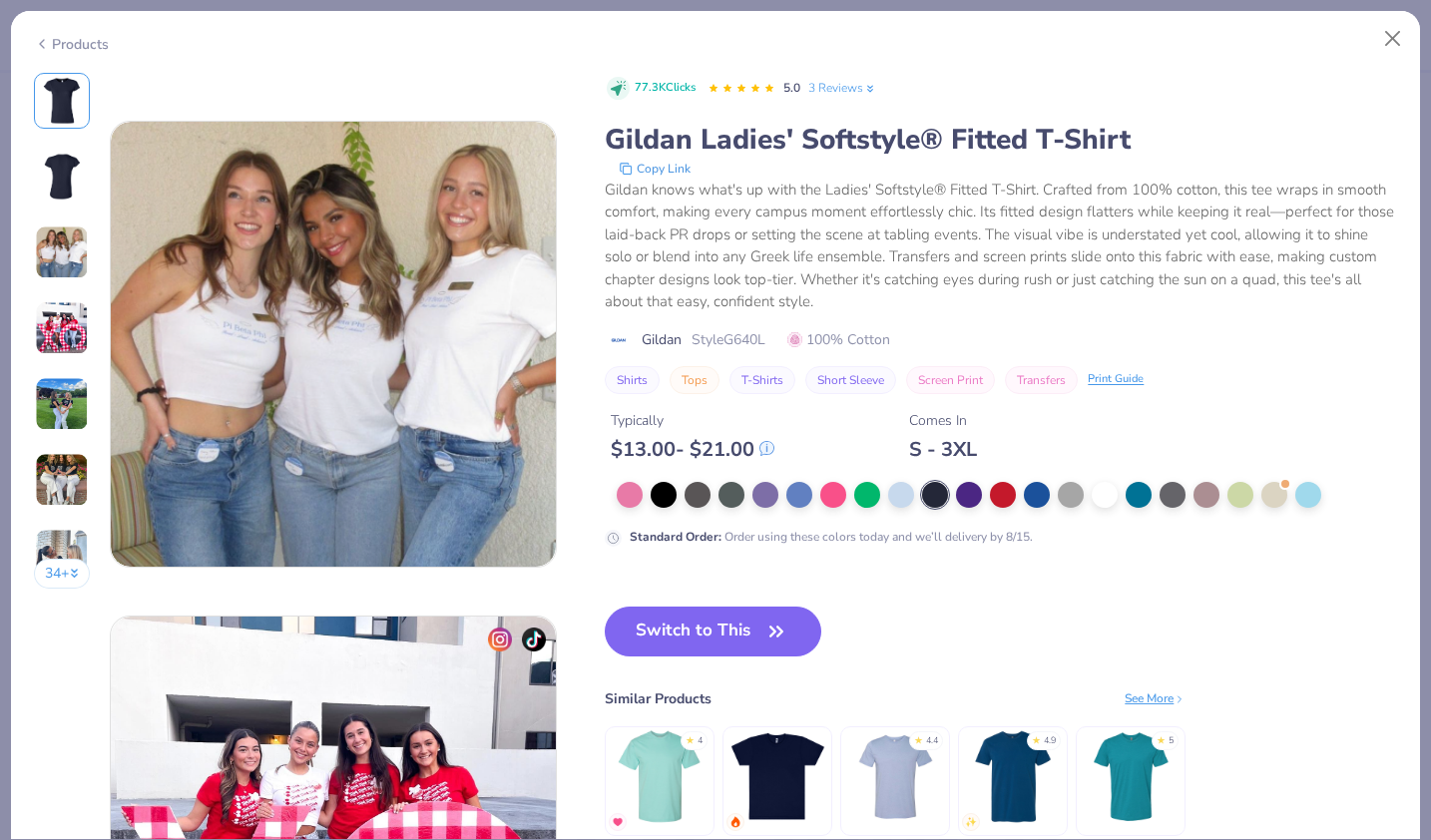 scroll, scrollTop: 0, scrollLeft: 0, axis: both 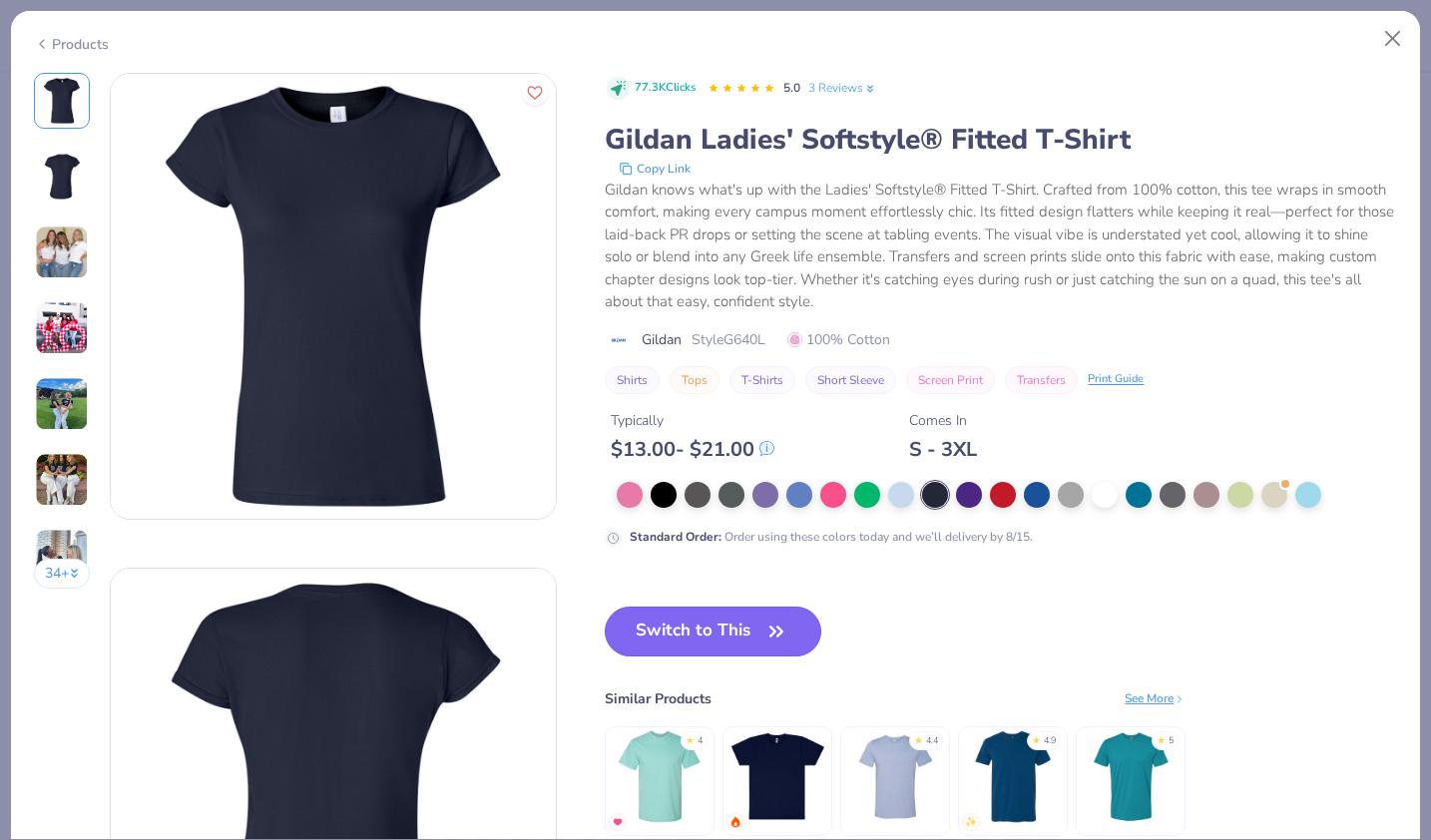 click on "Switch to This" at bounding box center (713, 631) 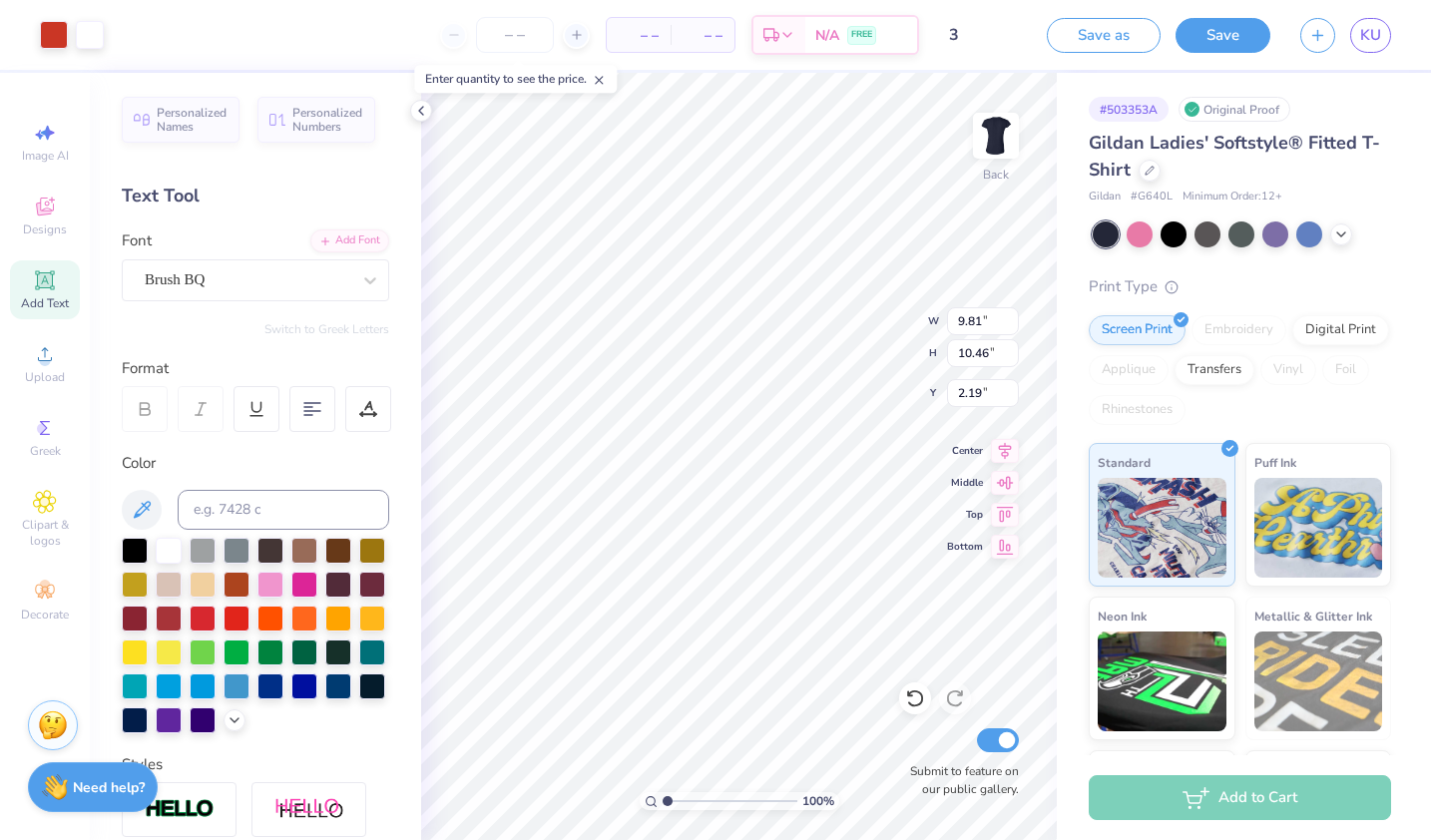type on "3.00" 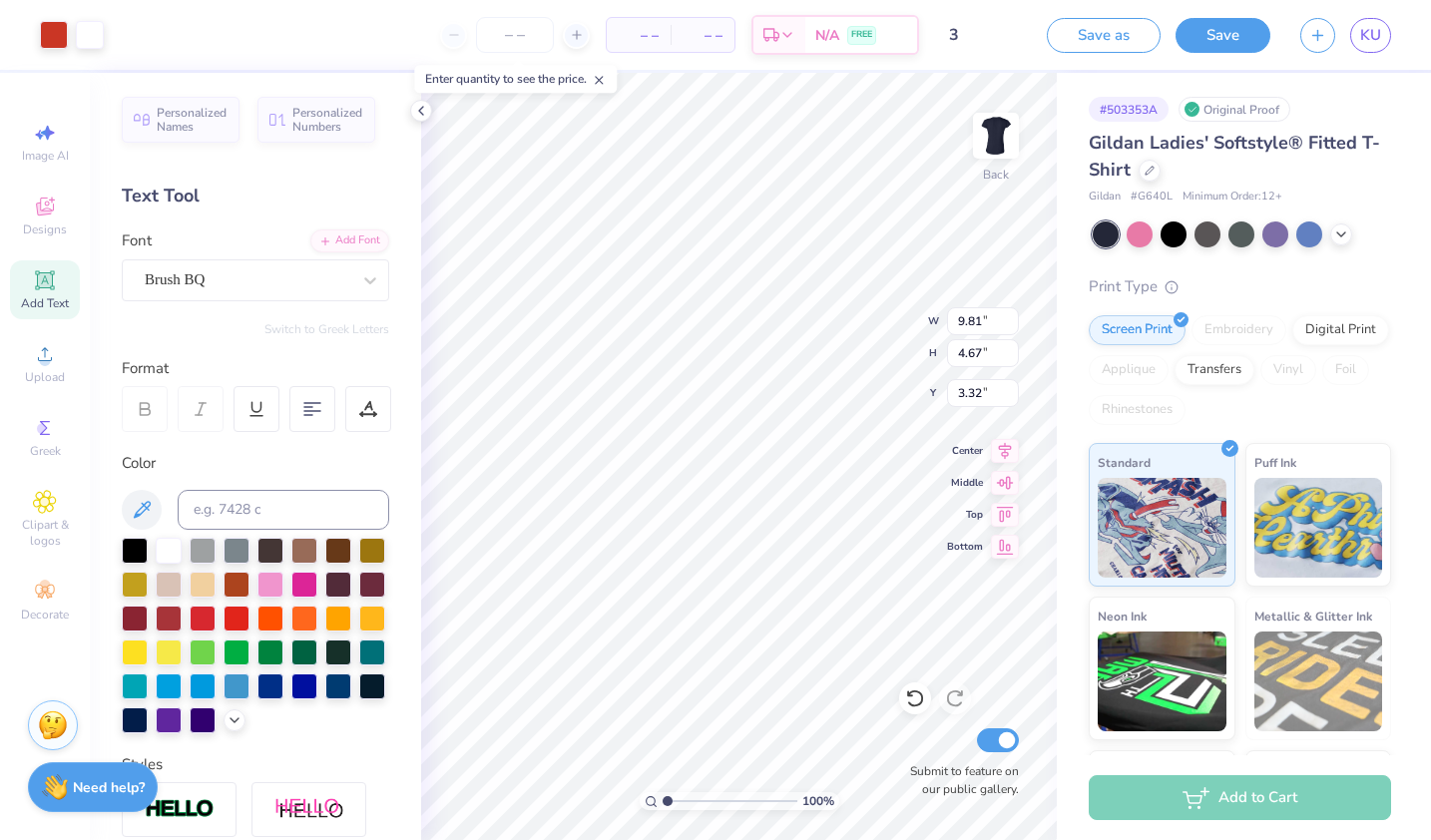 type on "3.32" 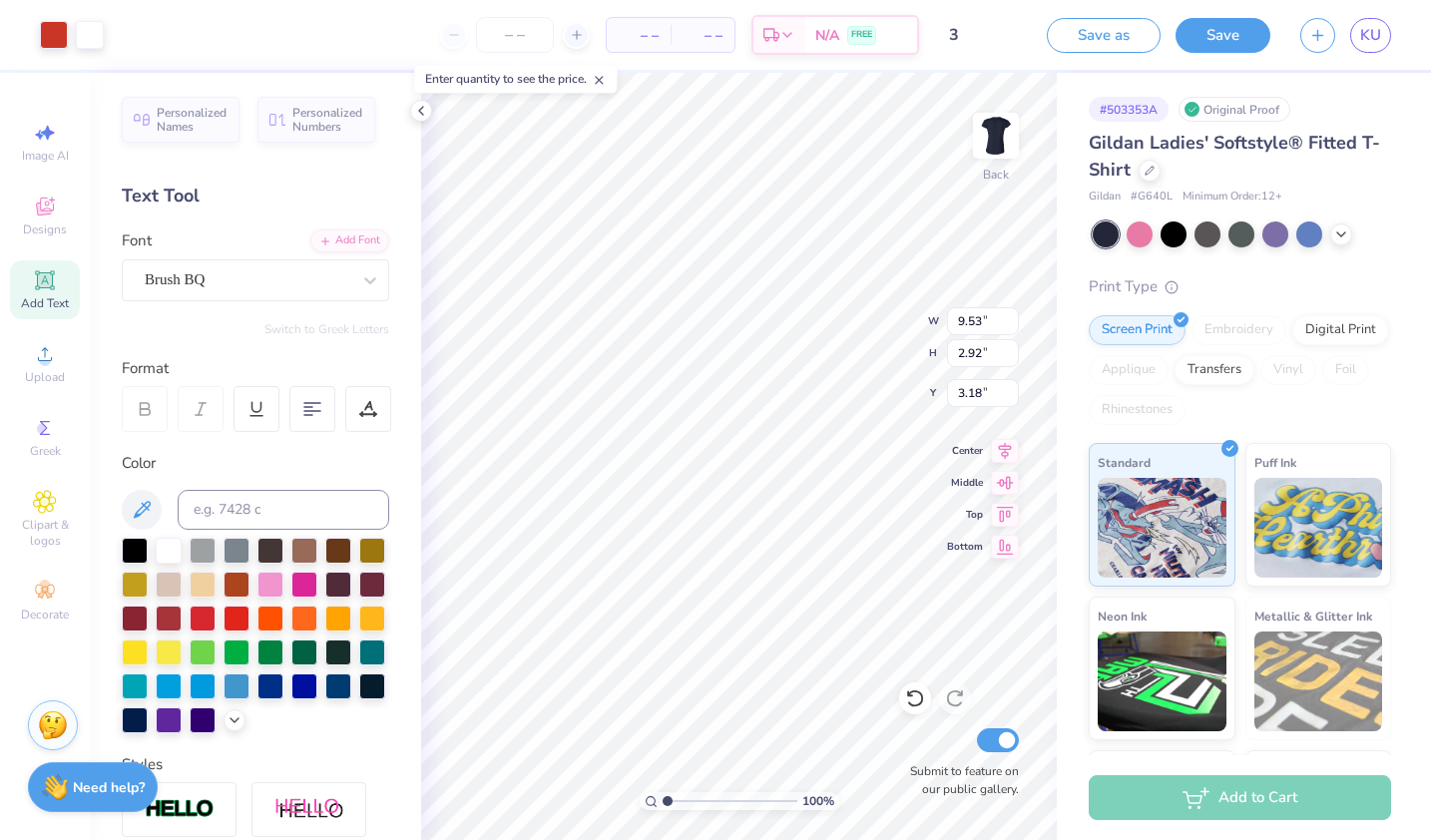 type on "9.53" 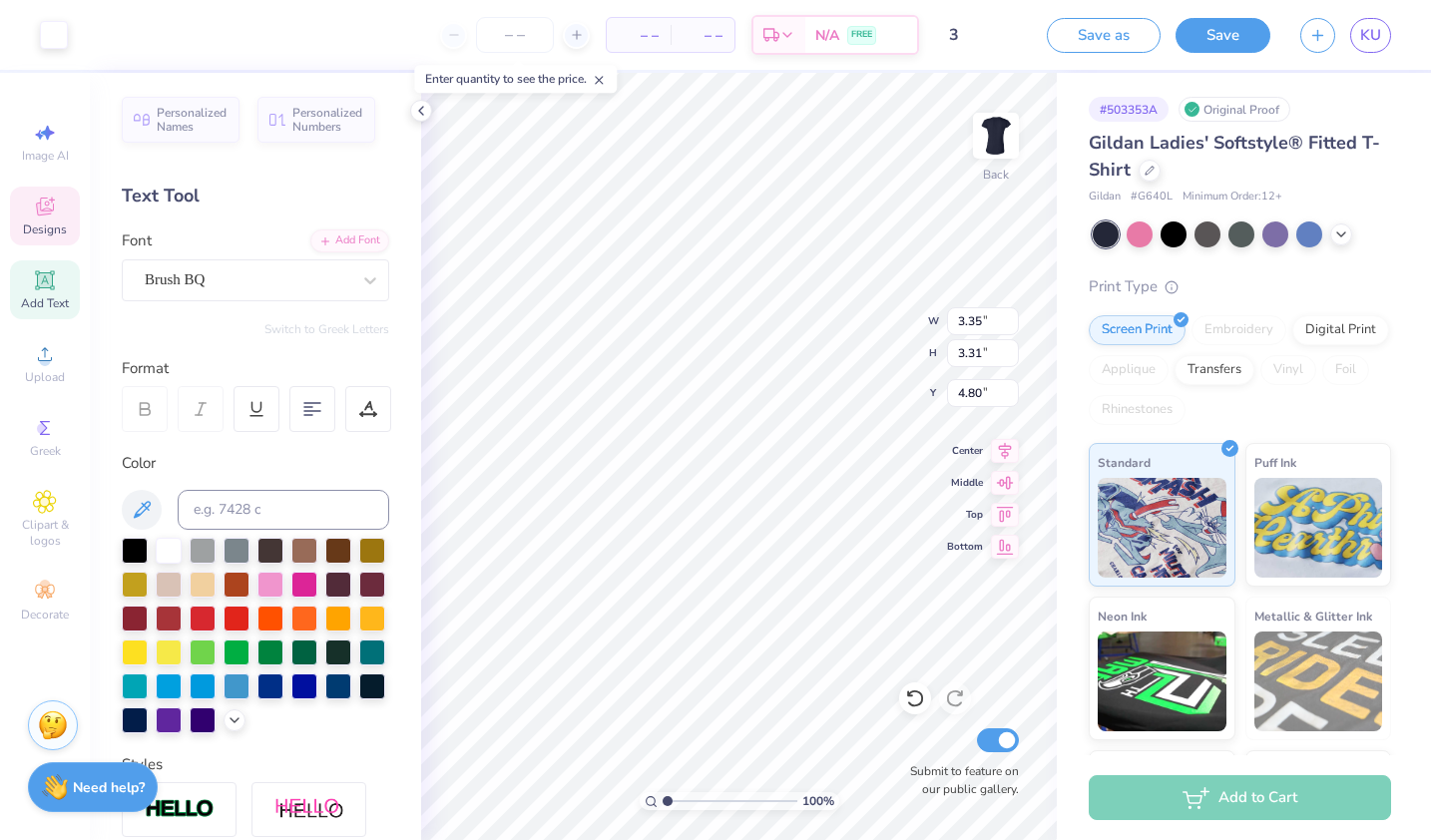 type on "3.35" 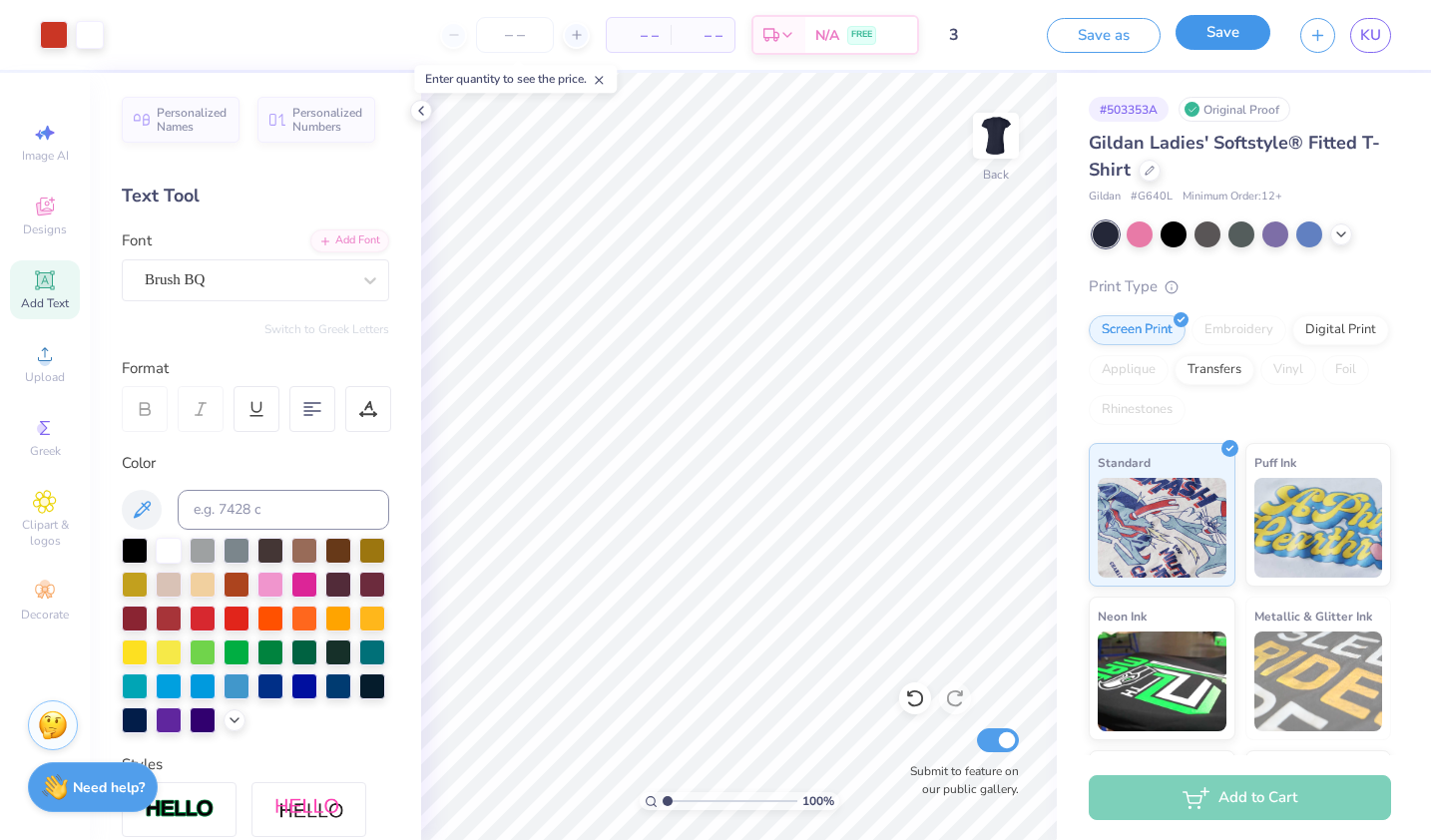 click on "Save" at bounding box center [1222, 32] 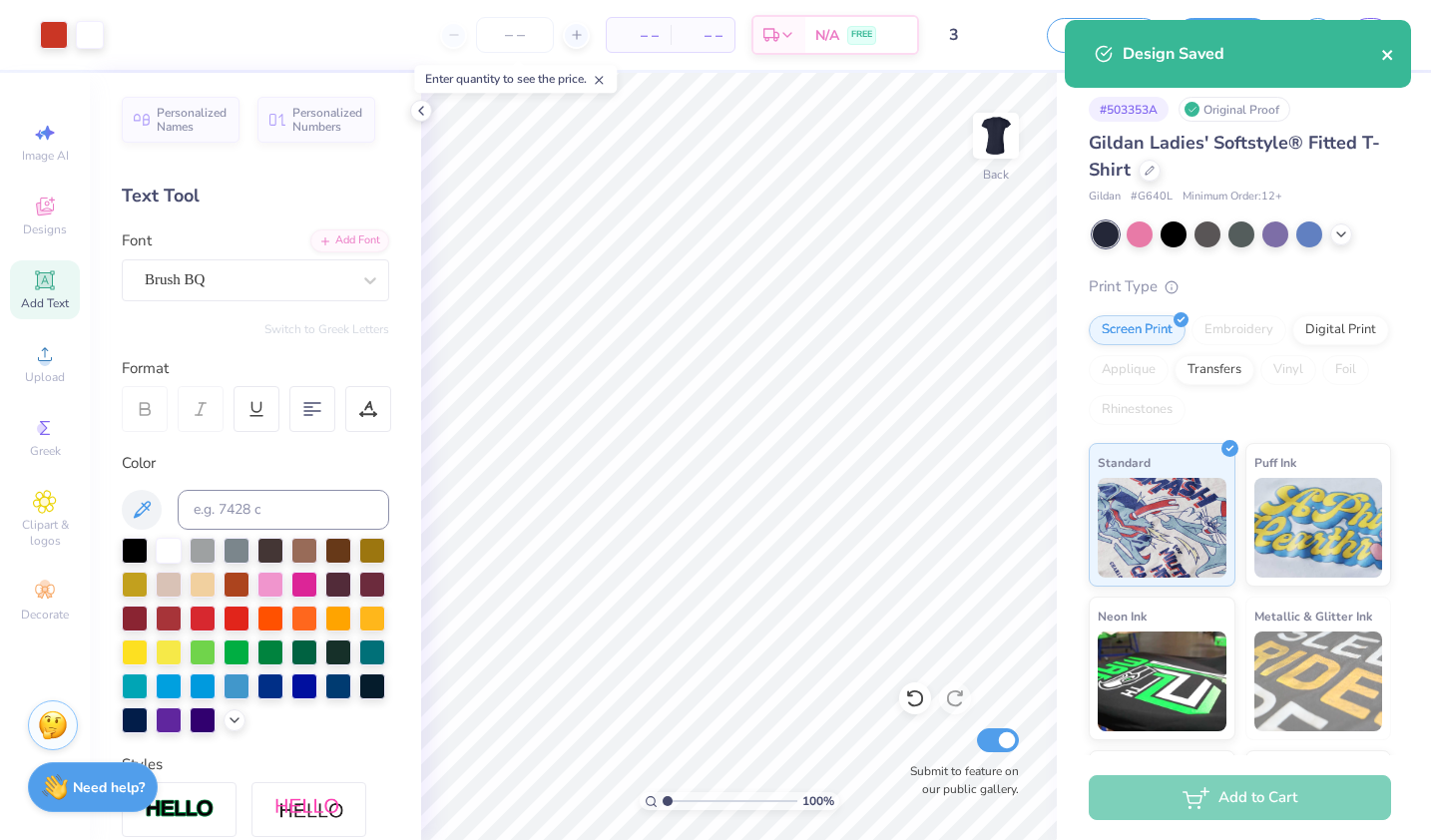 click 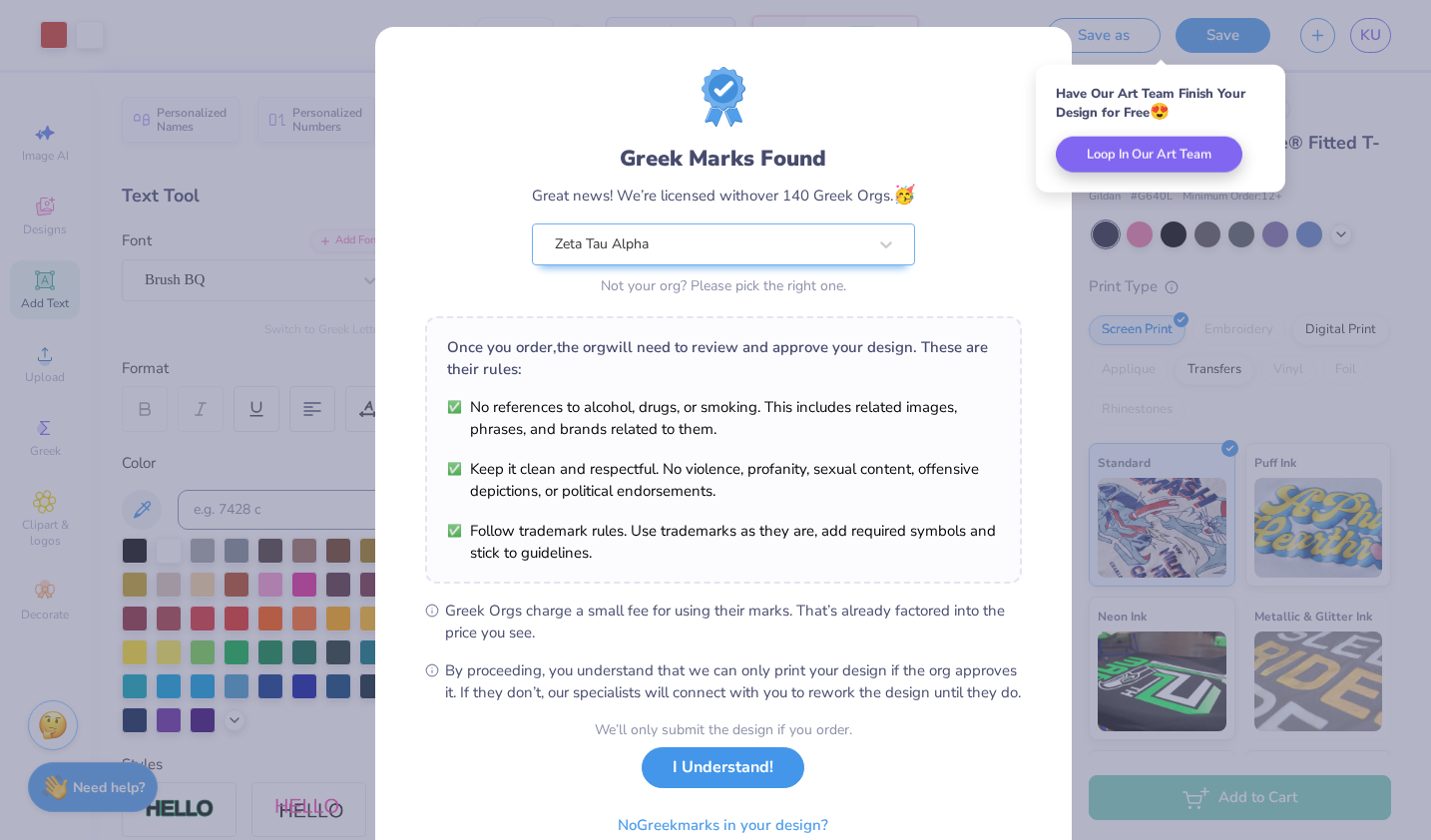 click on "I Understand!" at bounding box center [722, 767] 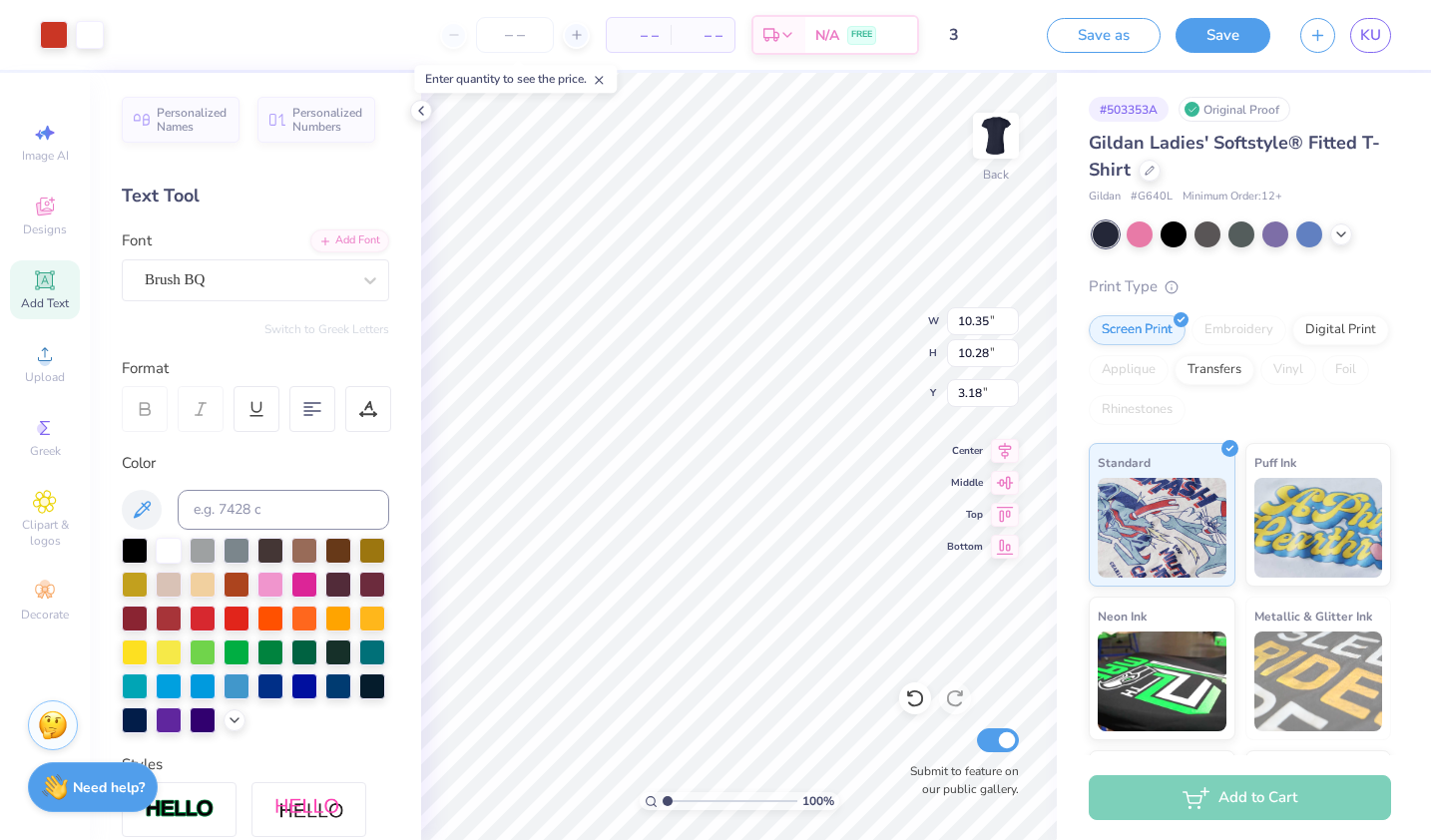click at bounding box center (1241, 234) 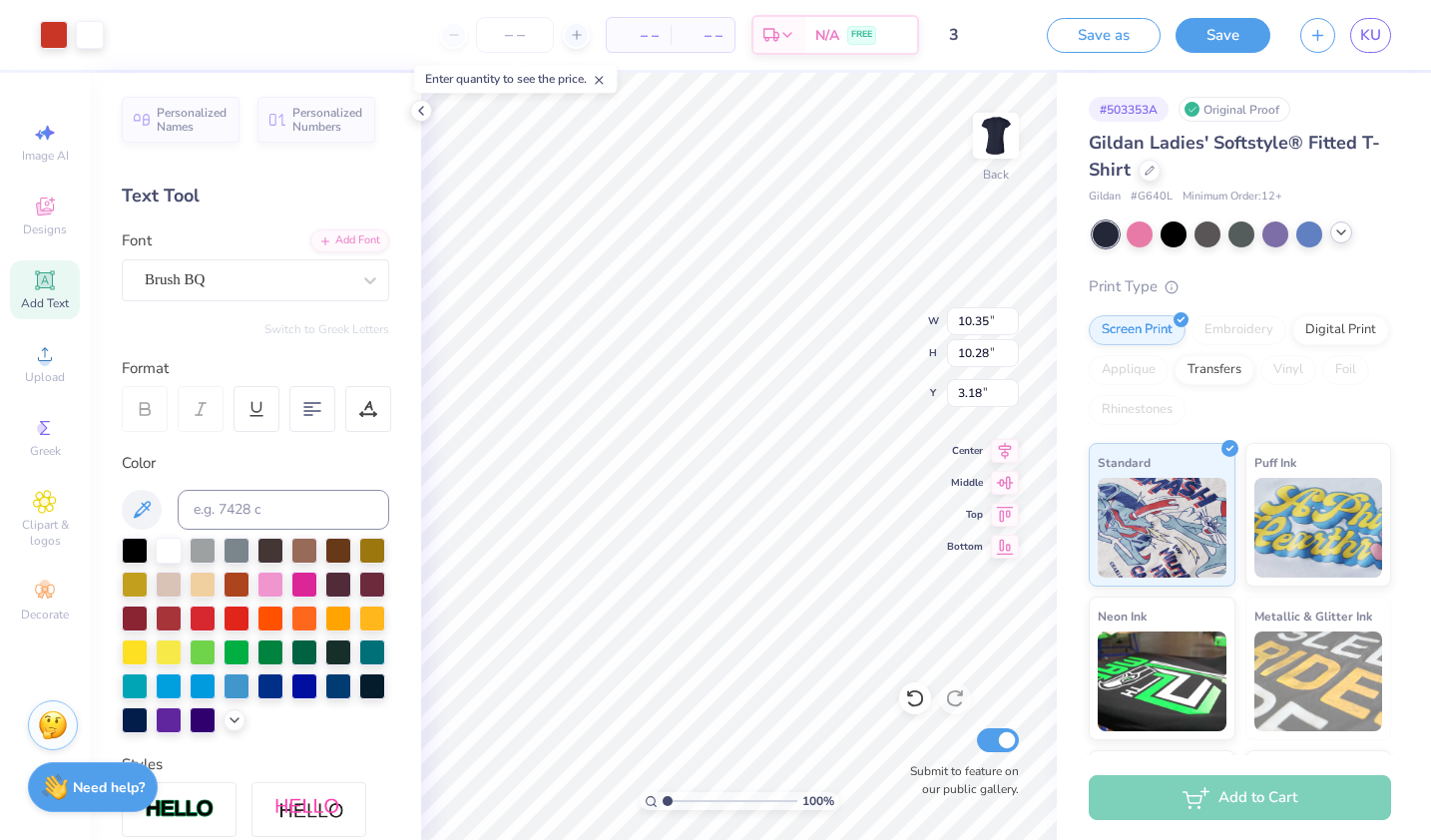 click 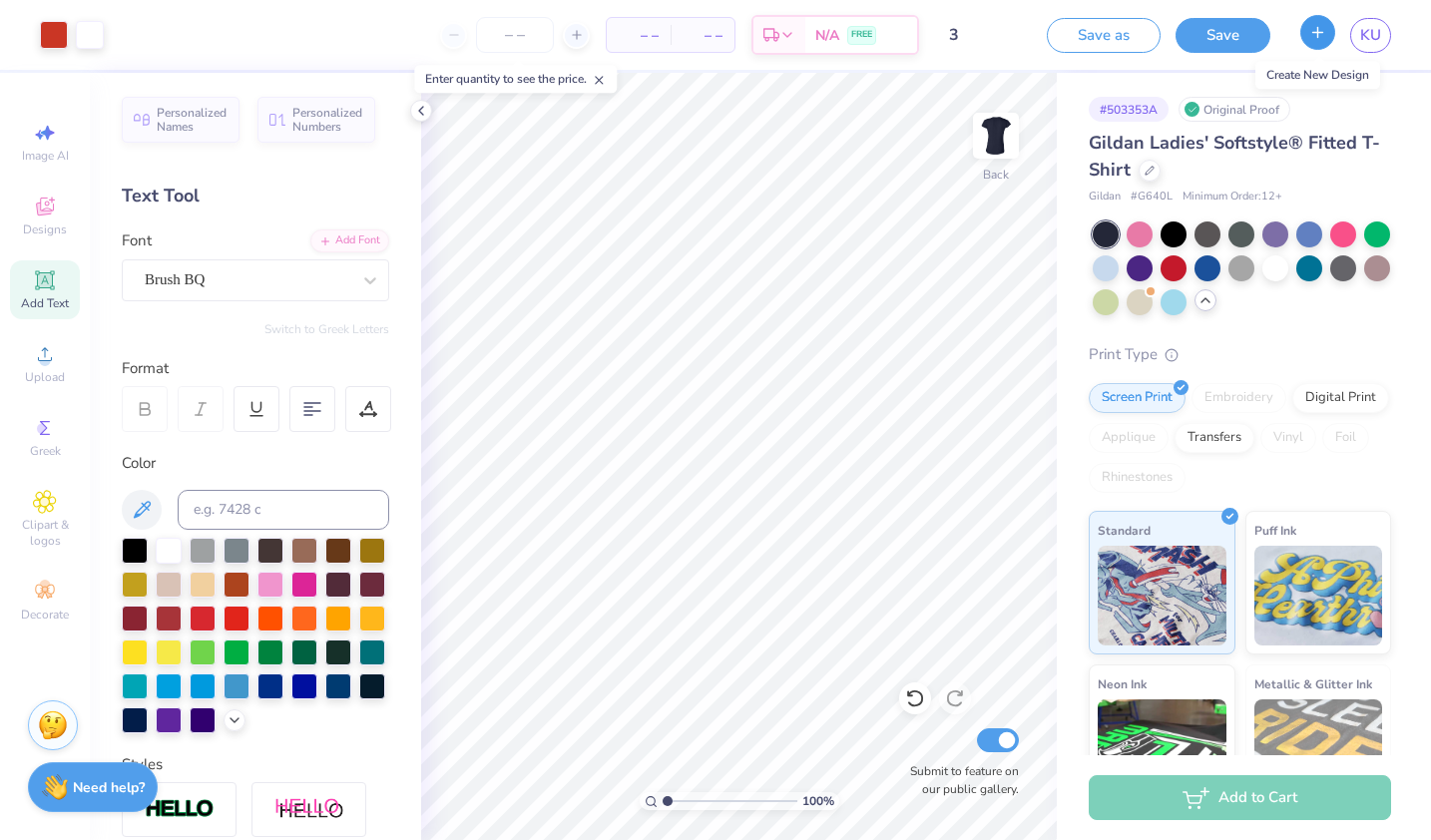 click 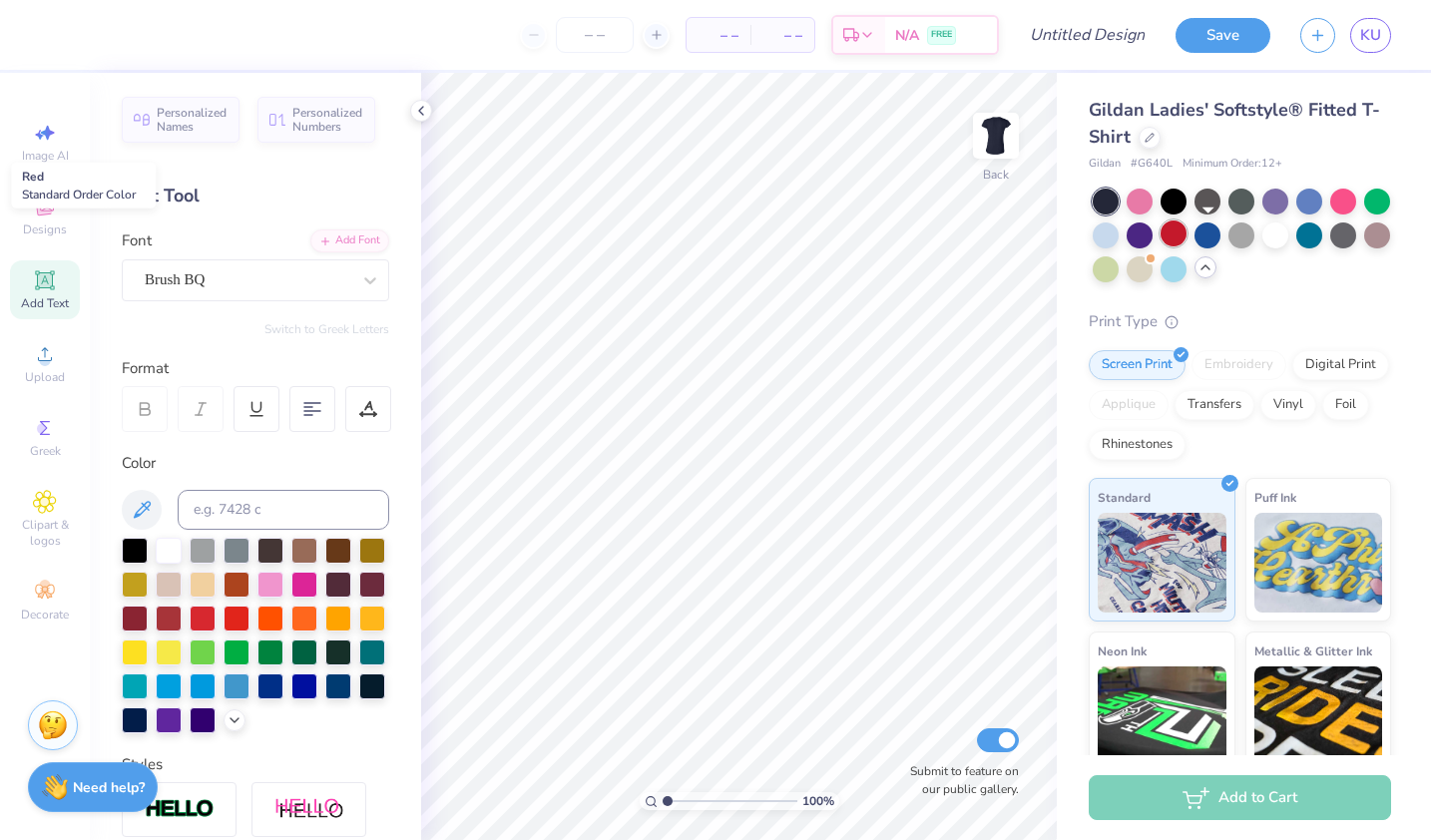 click at bounding box center [1174, 233] 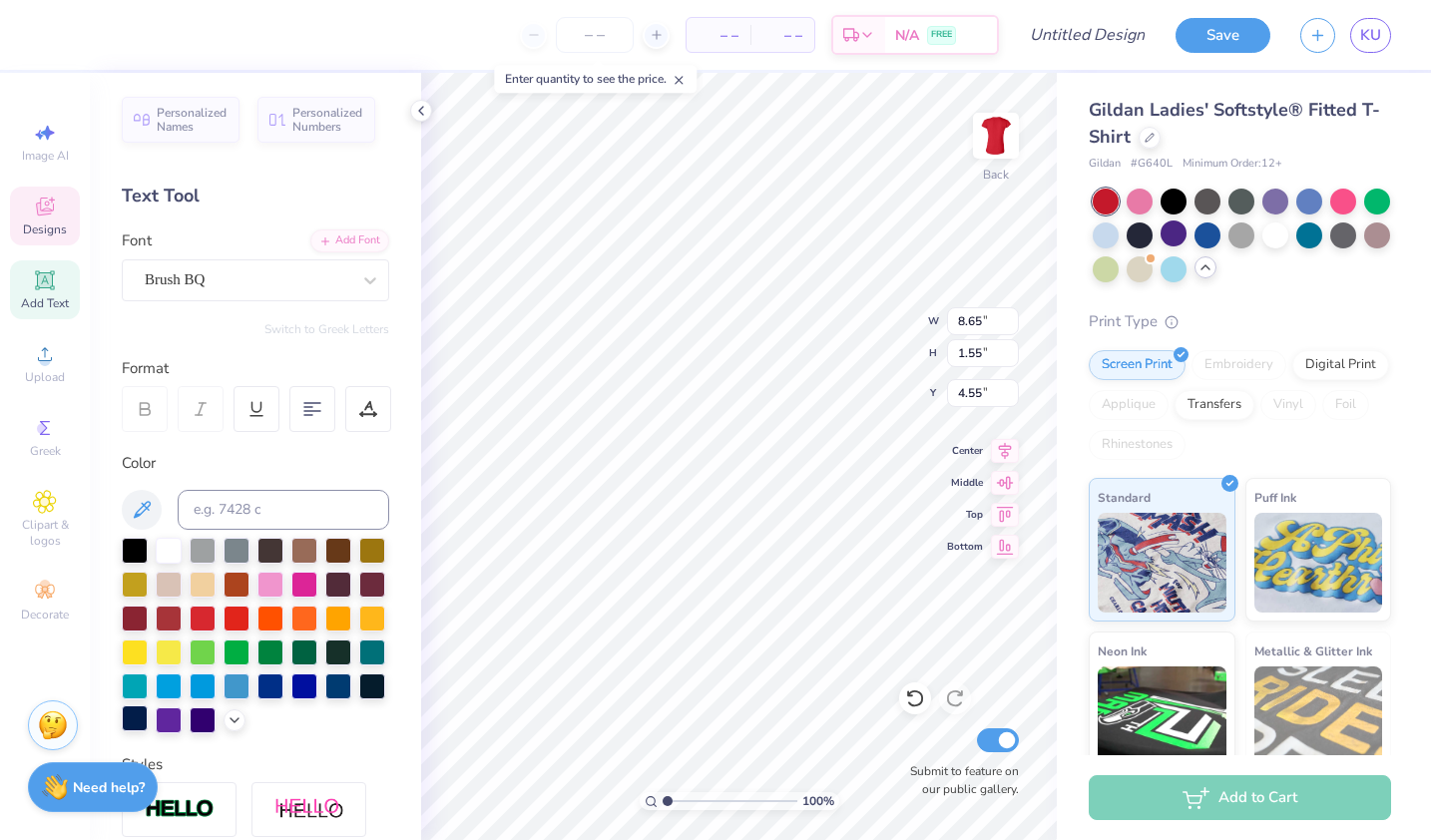 click at bounding box center [135, 718] 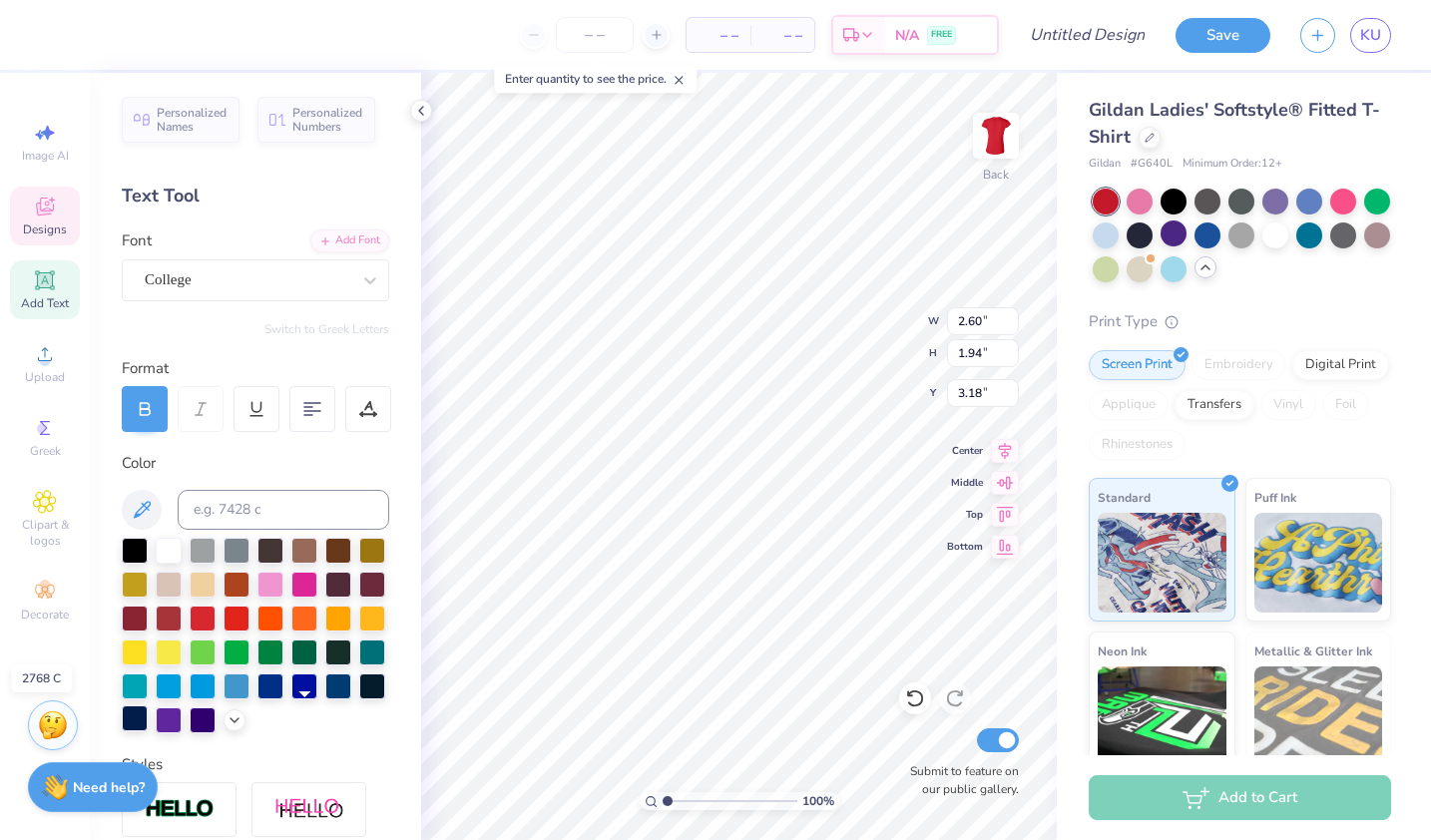 click at bounding box center (135, 718) 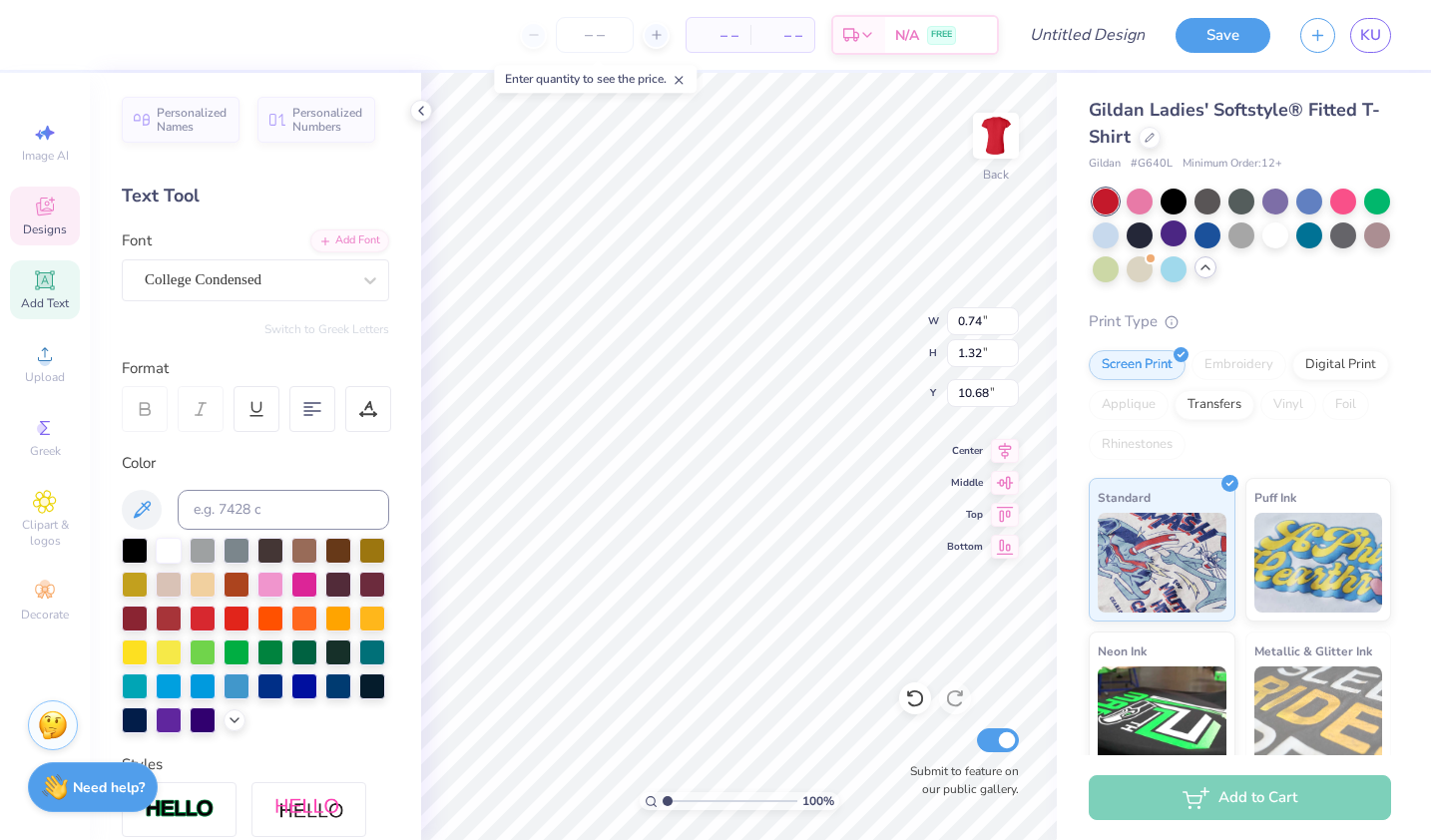 type on "0.74" 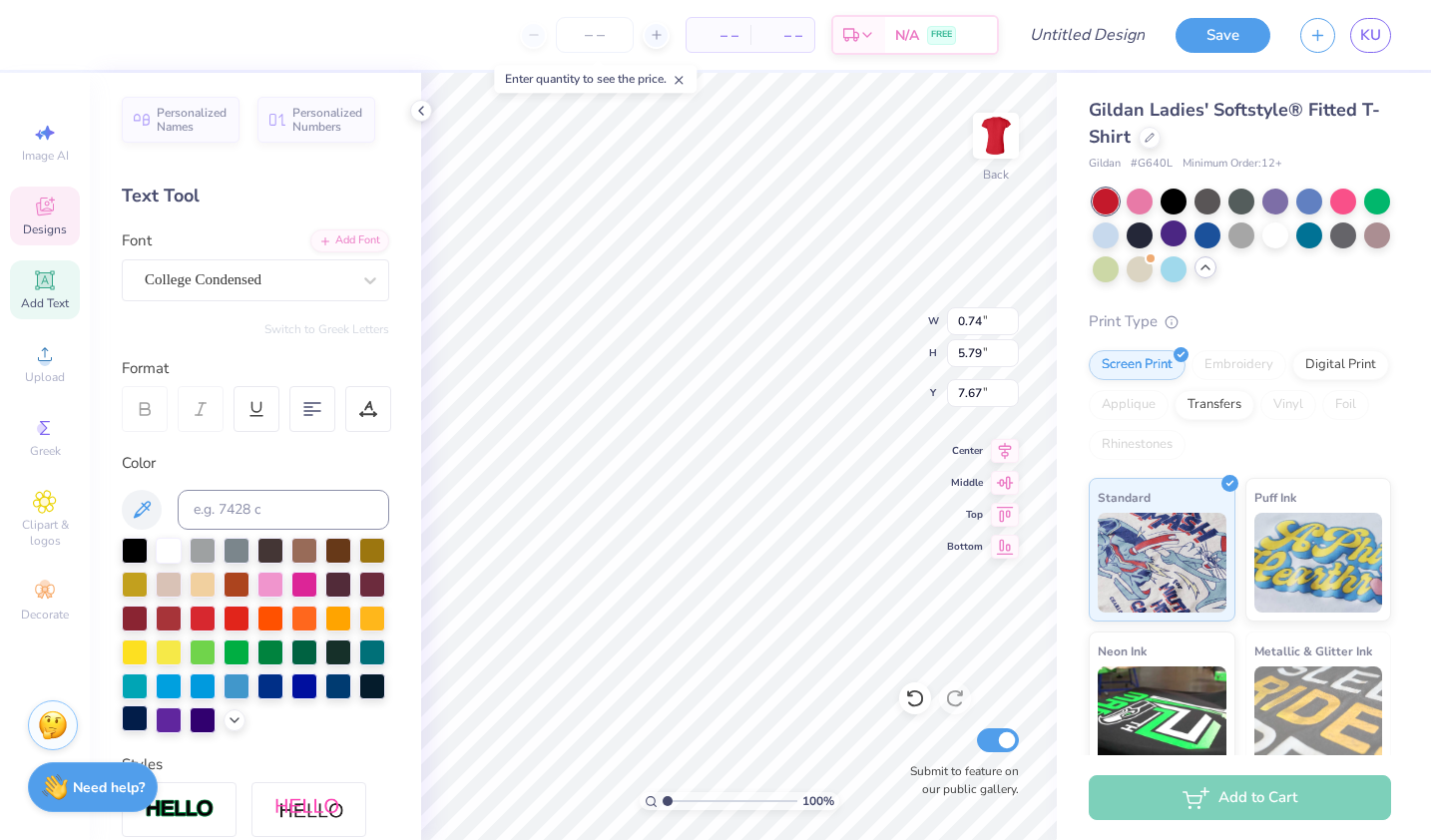 click at bounding box center (135, 718) 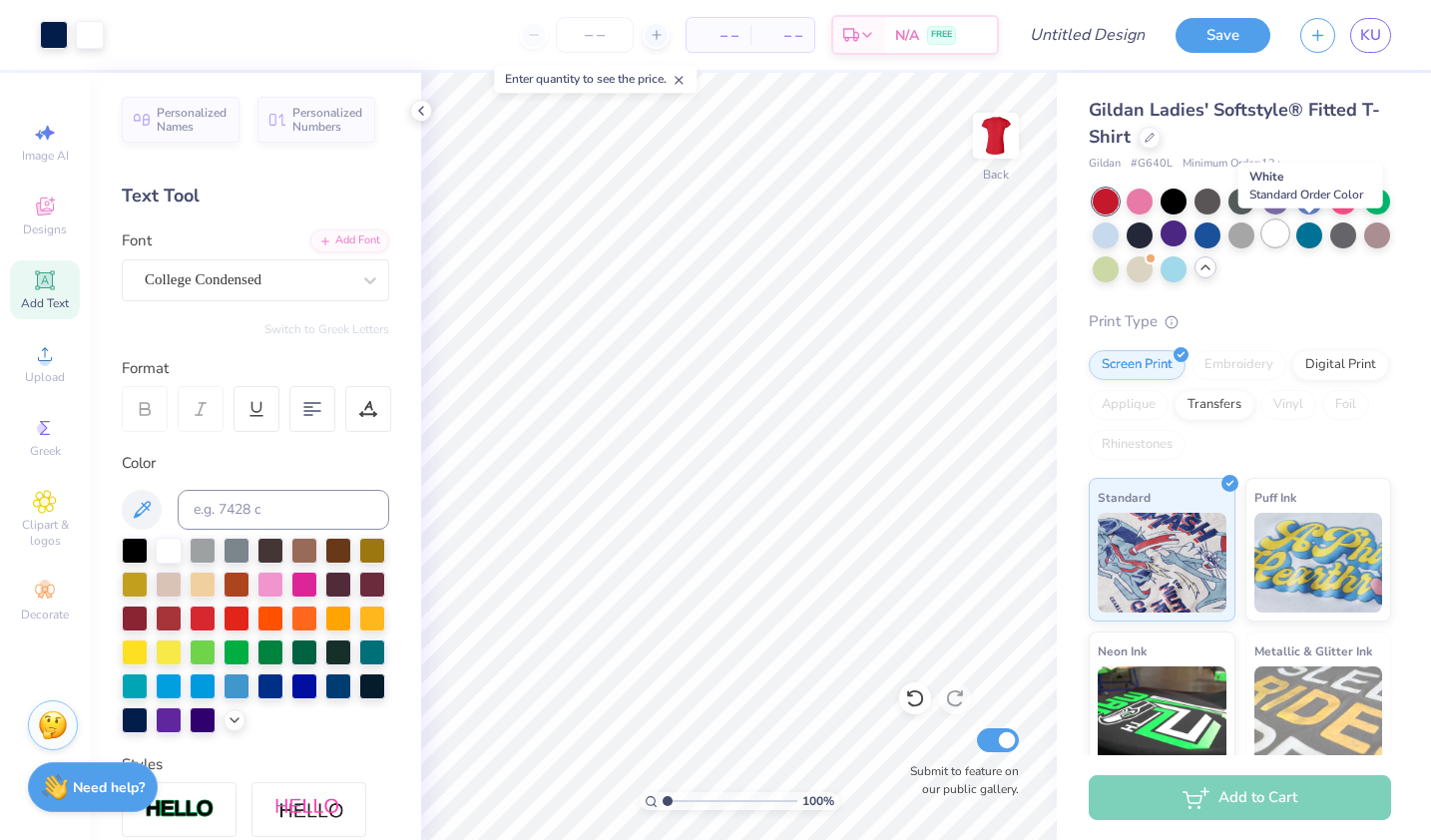 click at bounding box center (1275, 233) 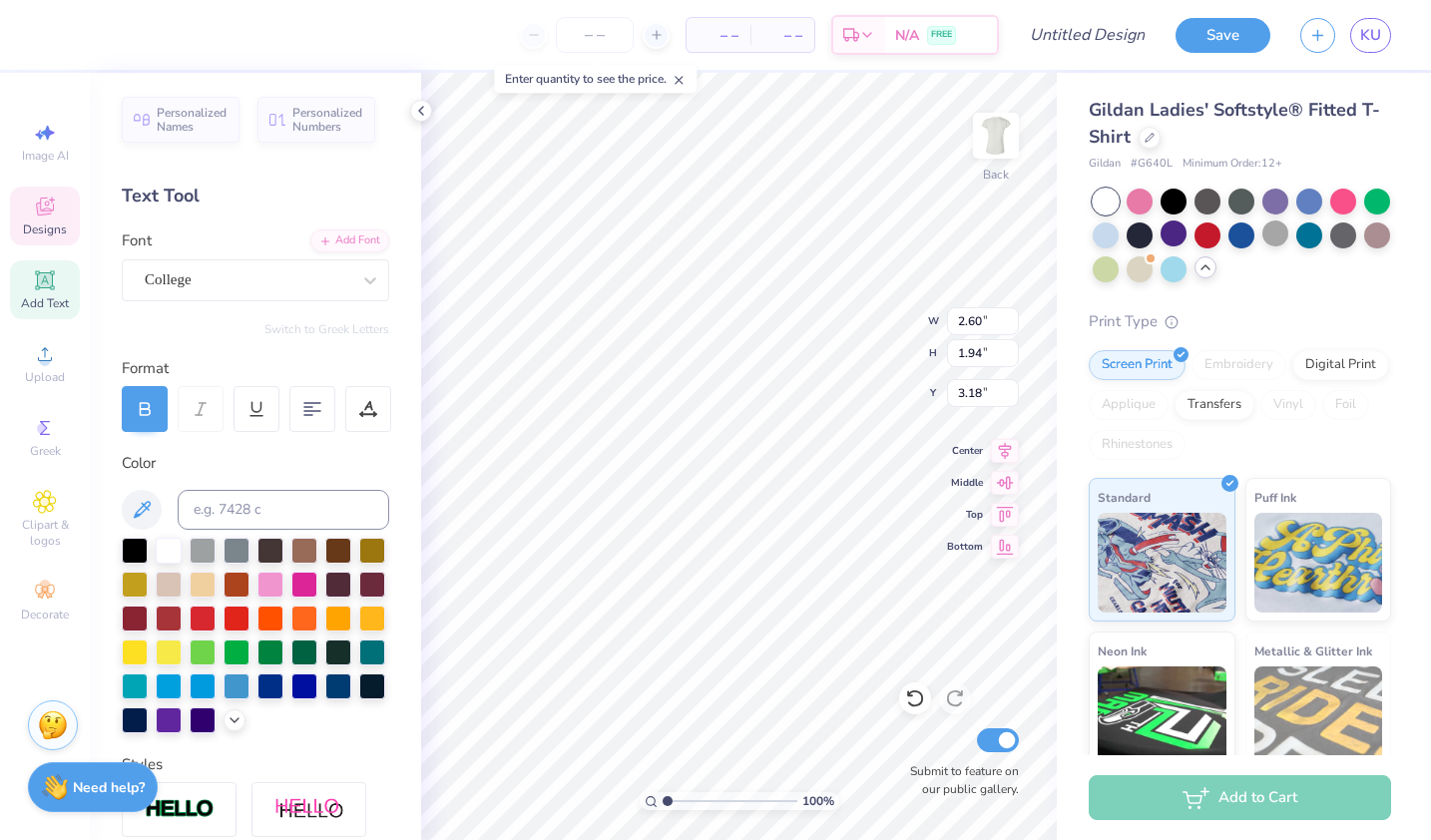 type on "2.60" 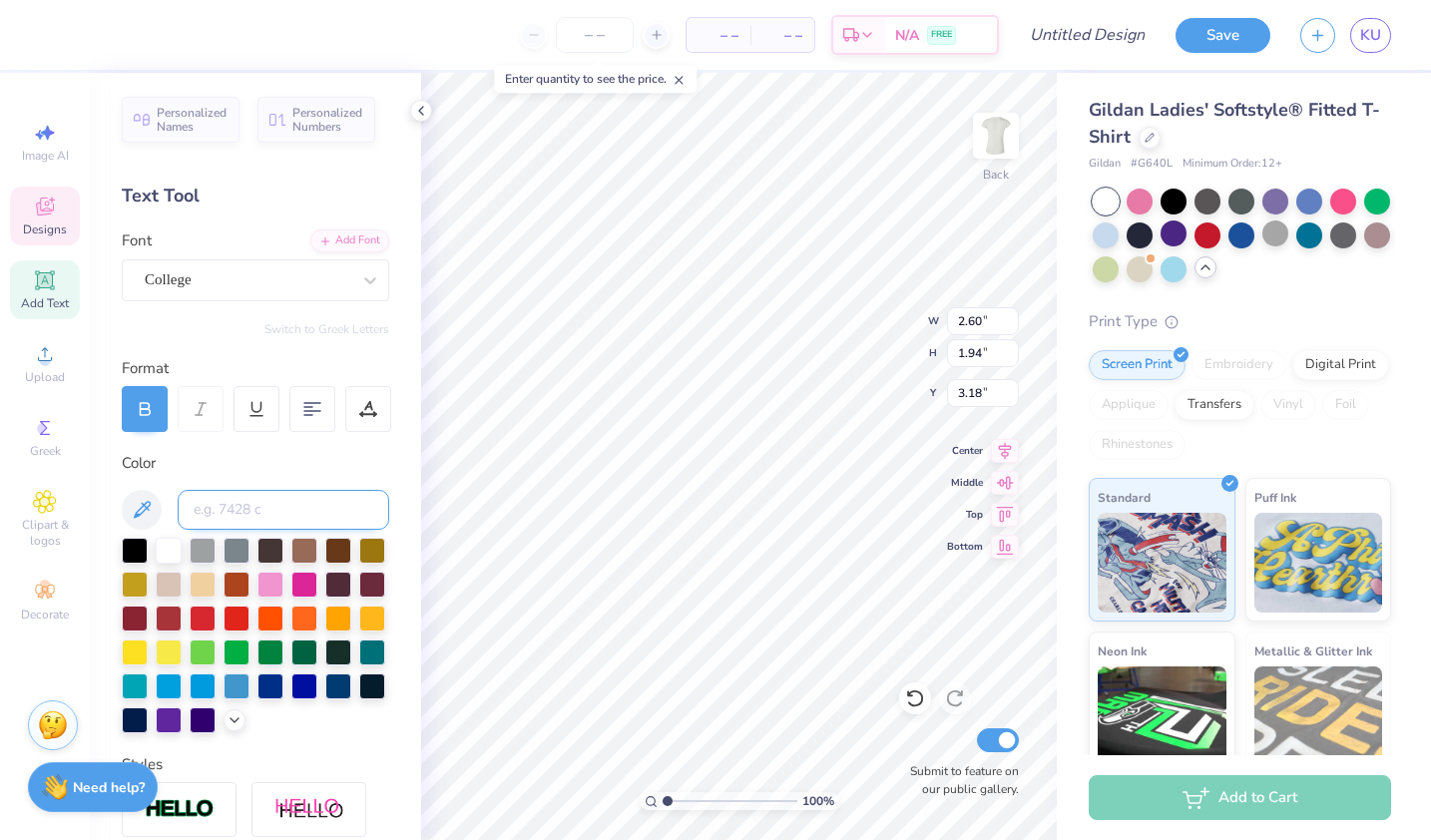 click at bounding box center (283, 510) 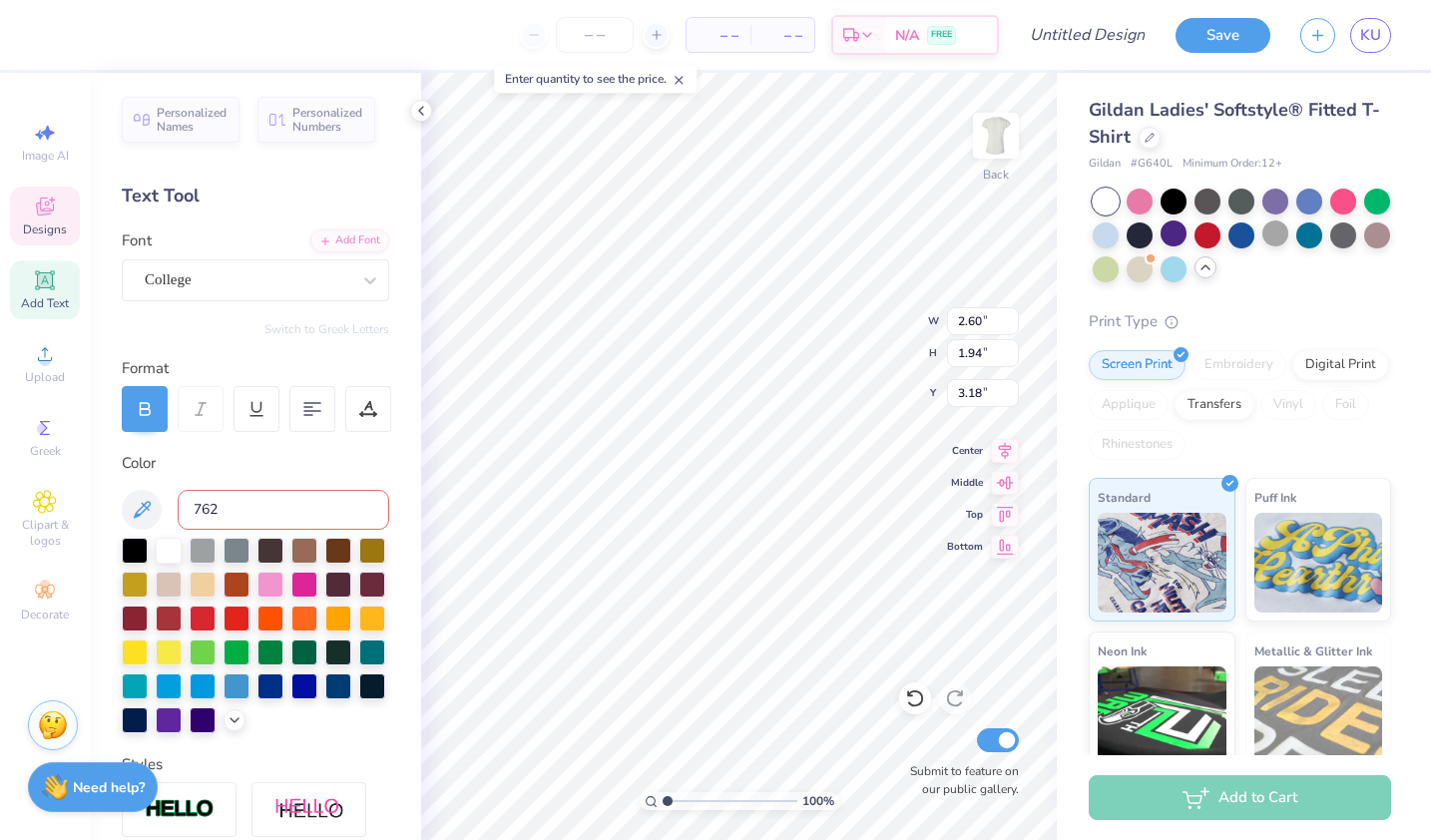 type on "7626" 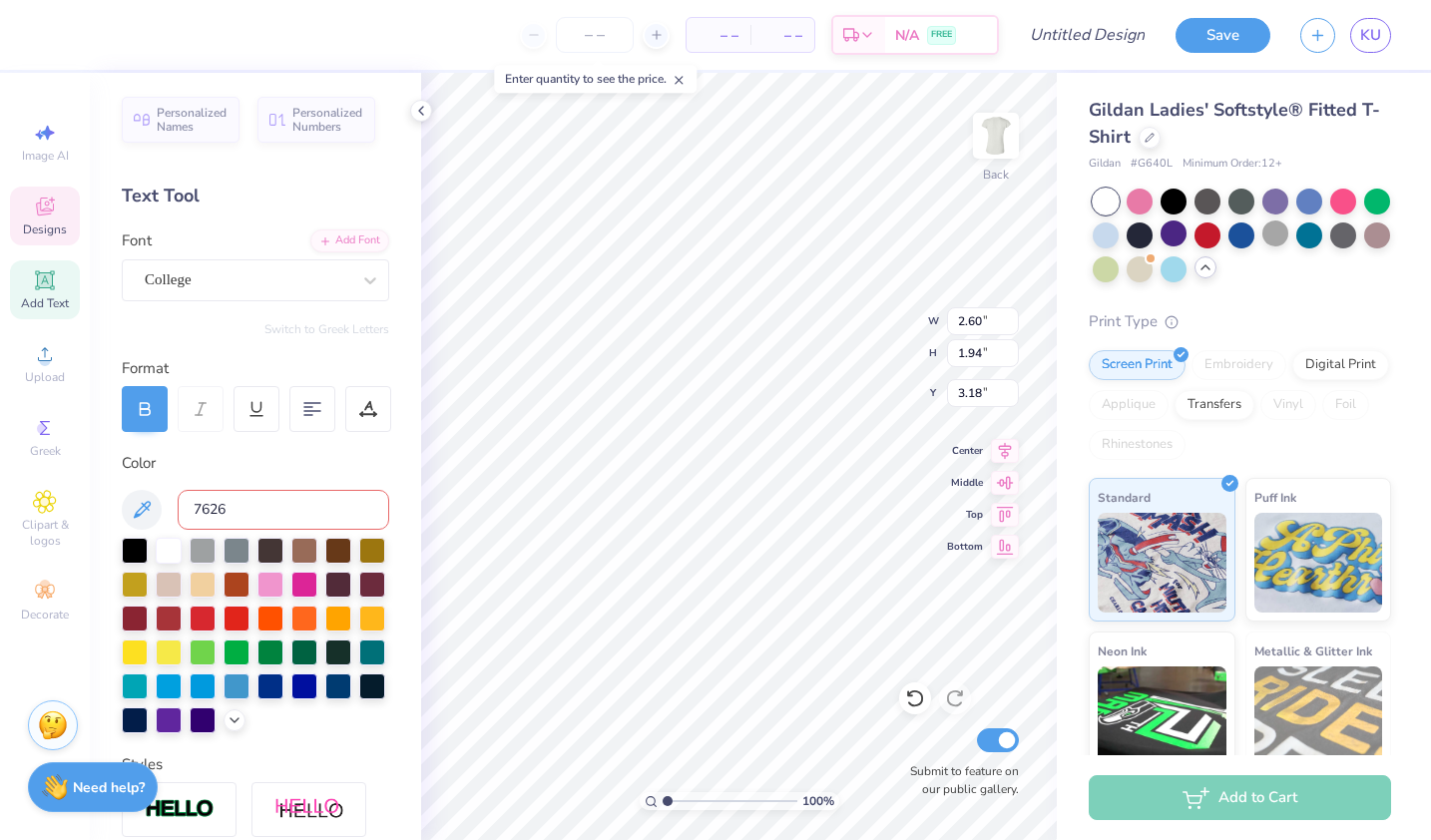 type 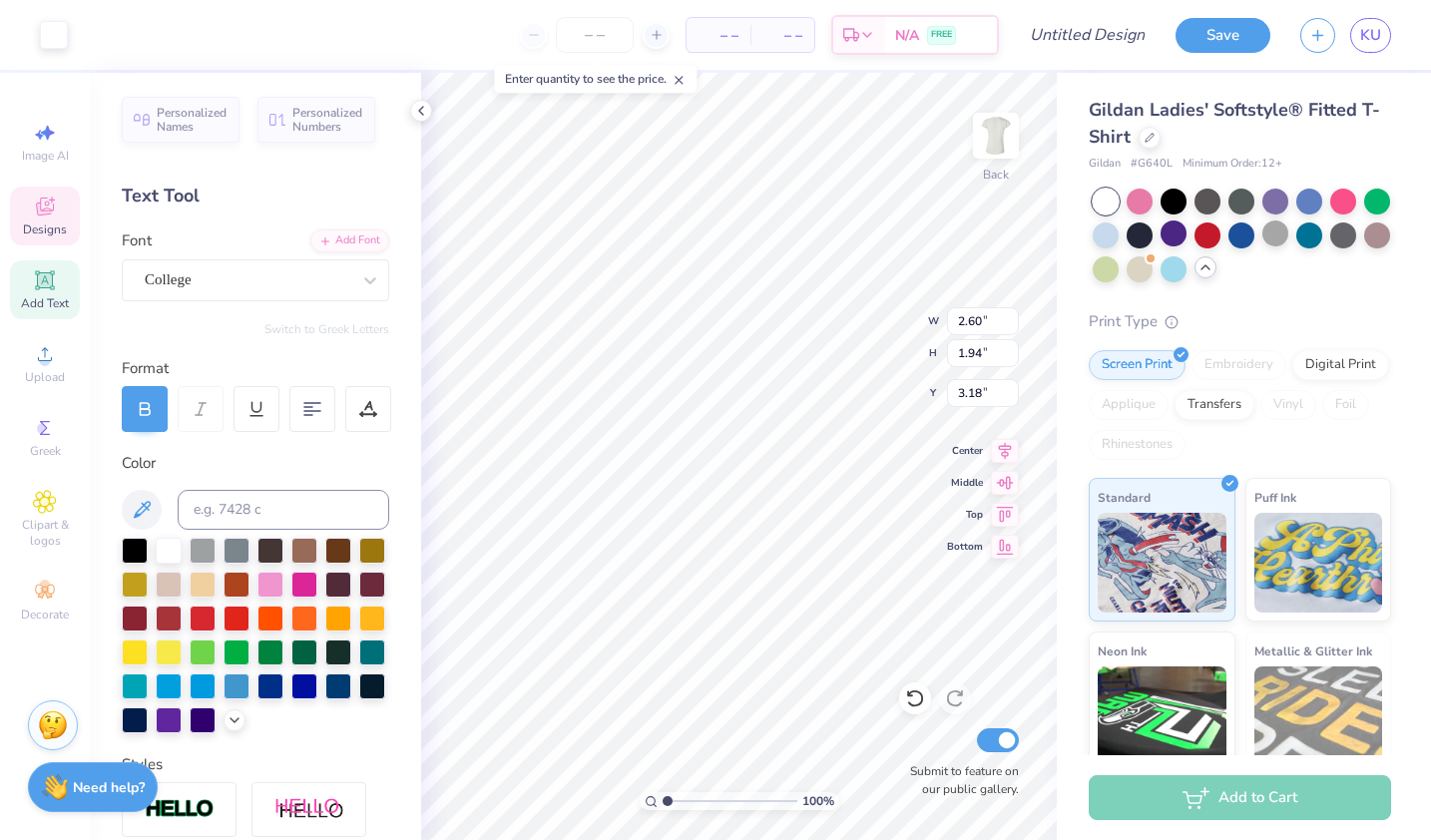 type on "3.35" 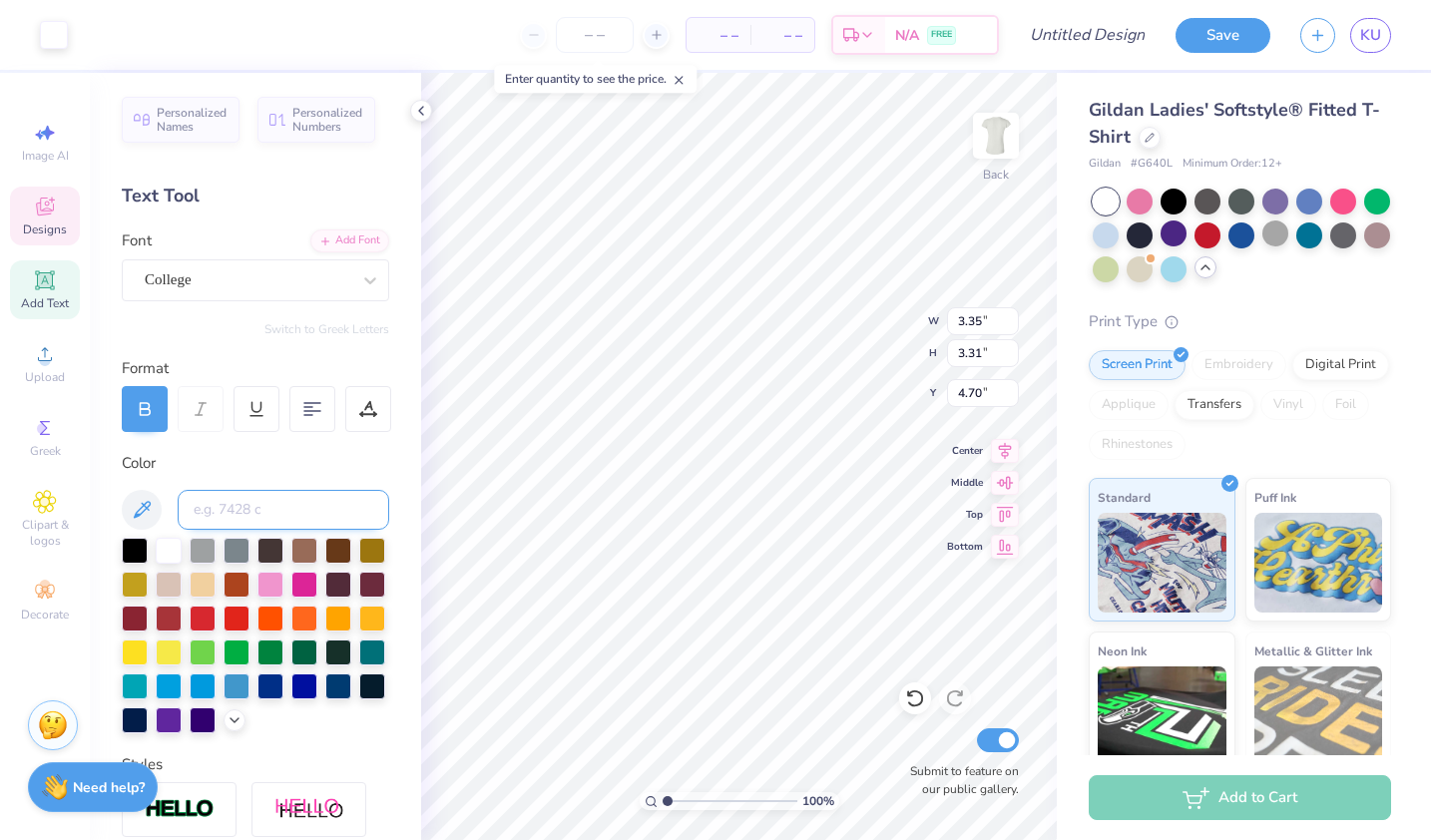 click at bounding box center [283, 510] 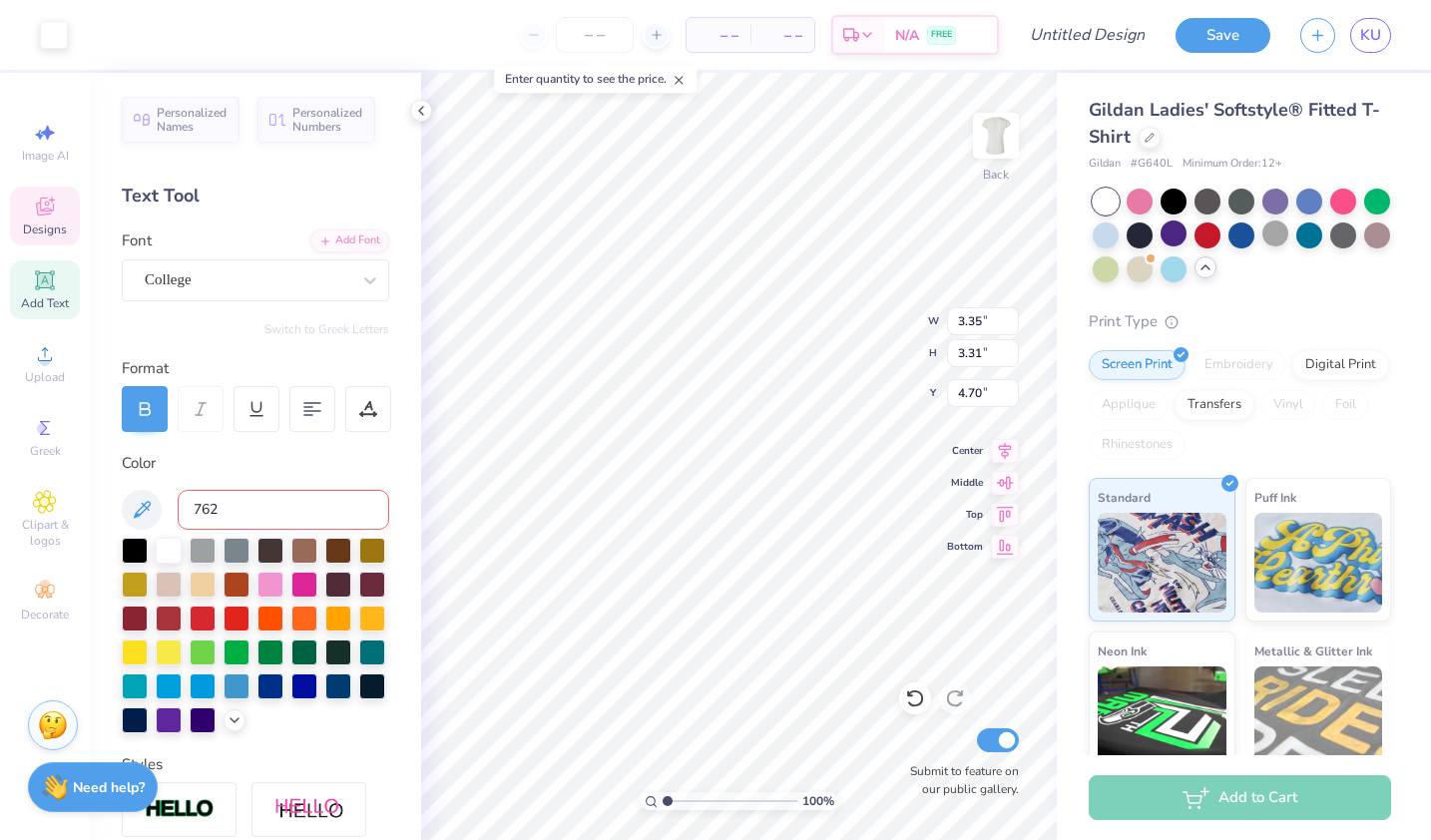 type on "7626" 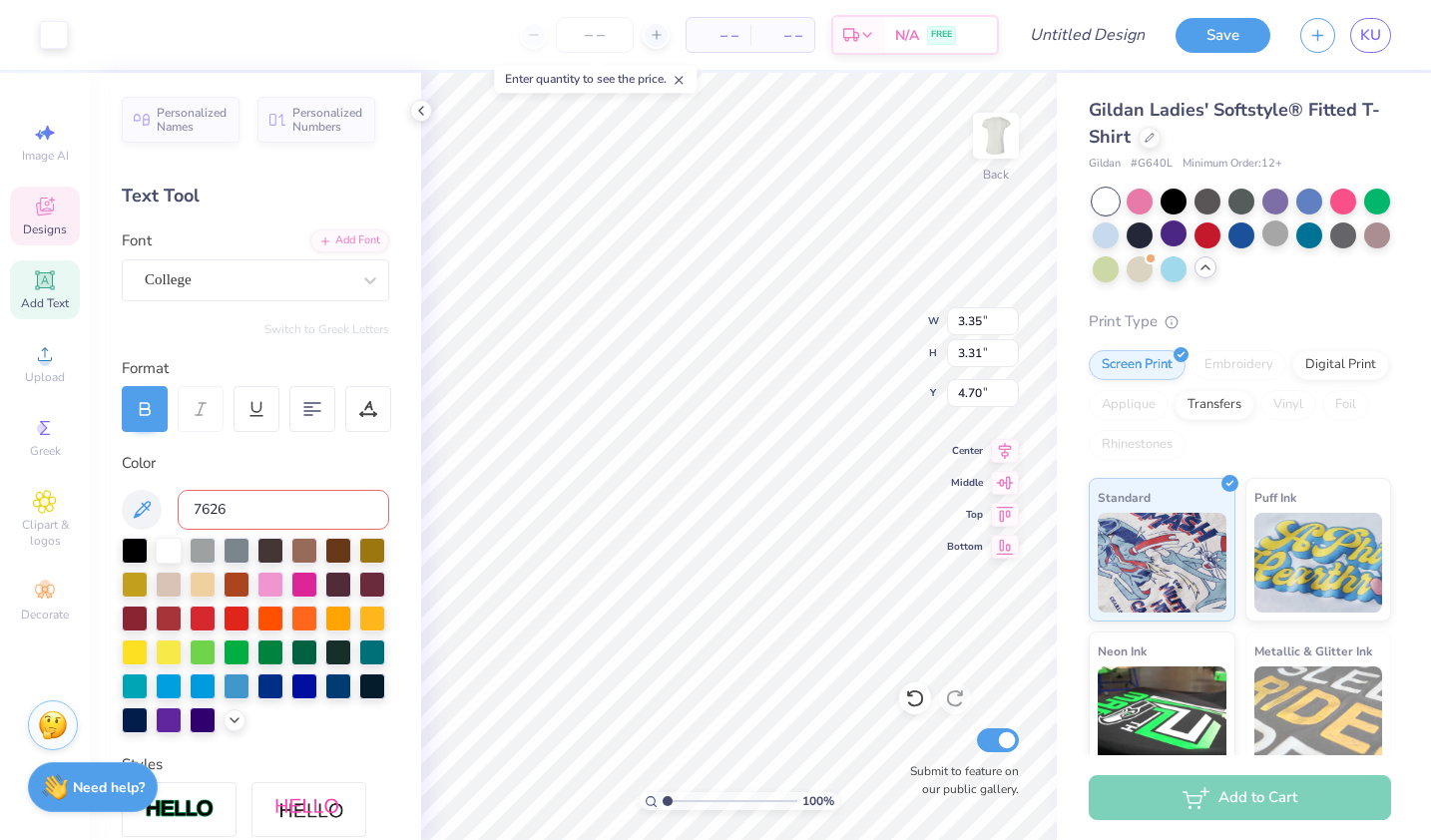 type 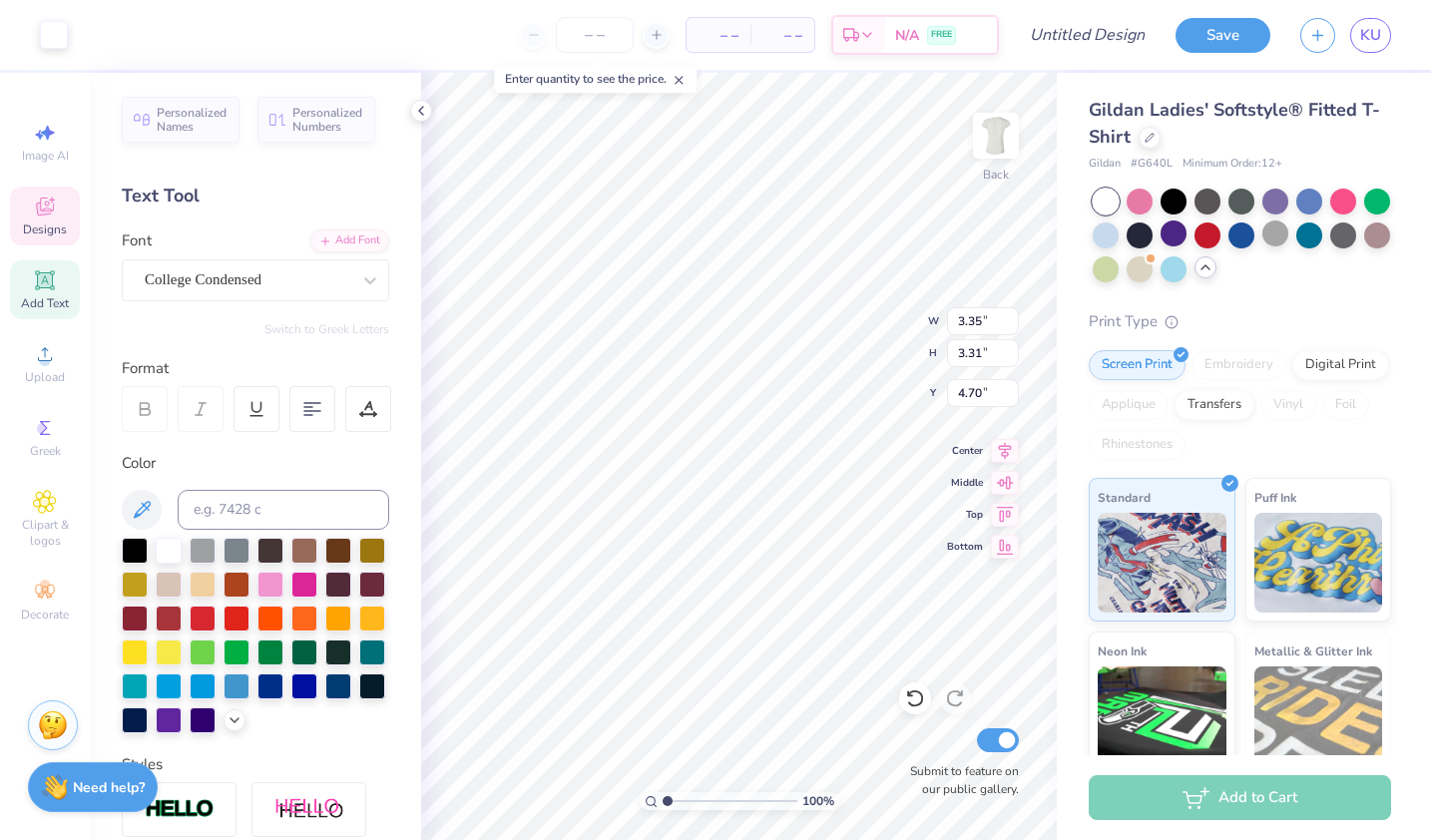 type on "0.74" 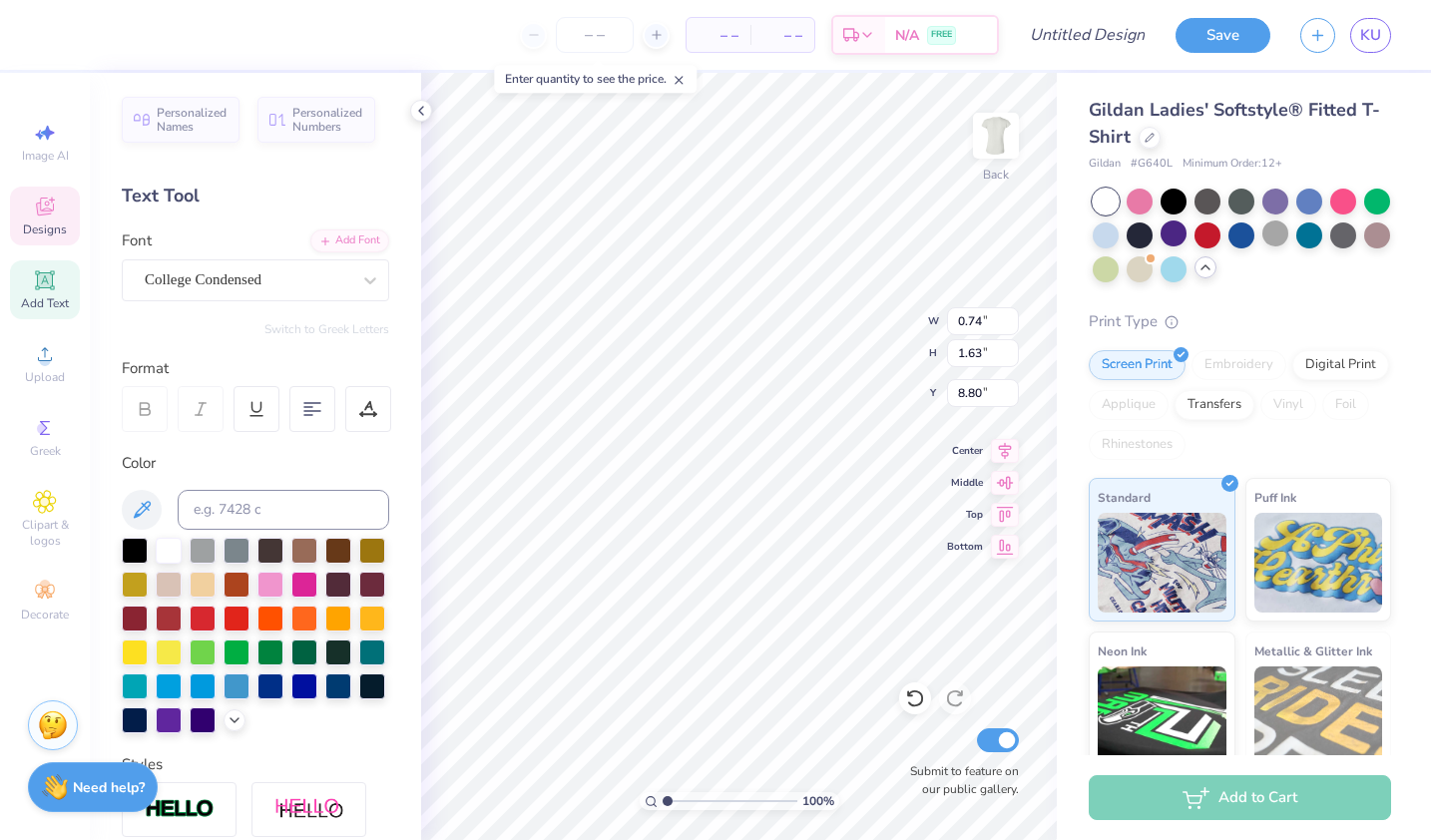 type on "3.35" 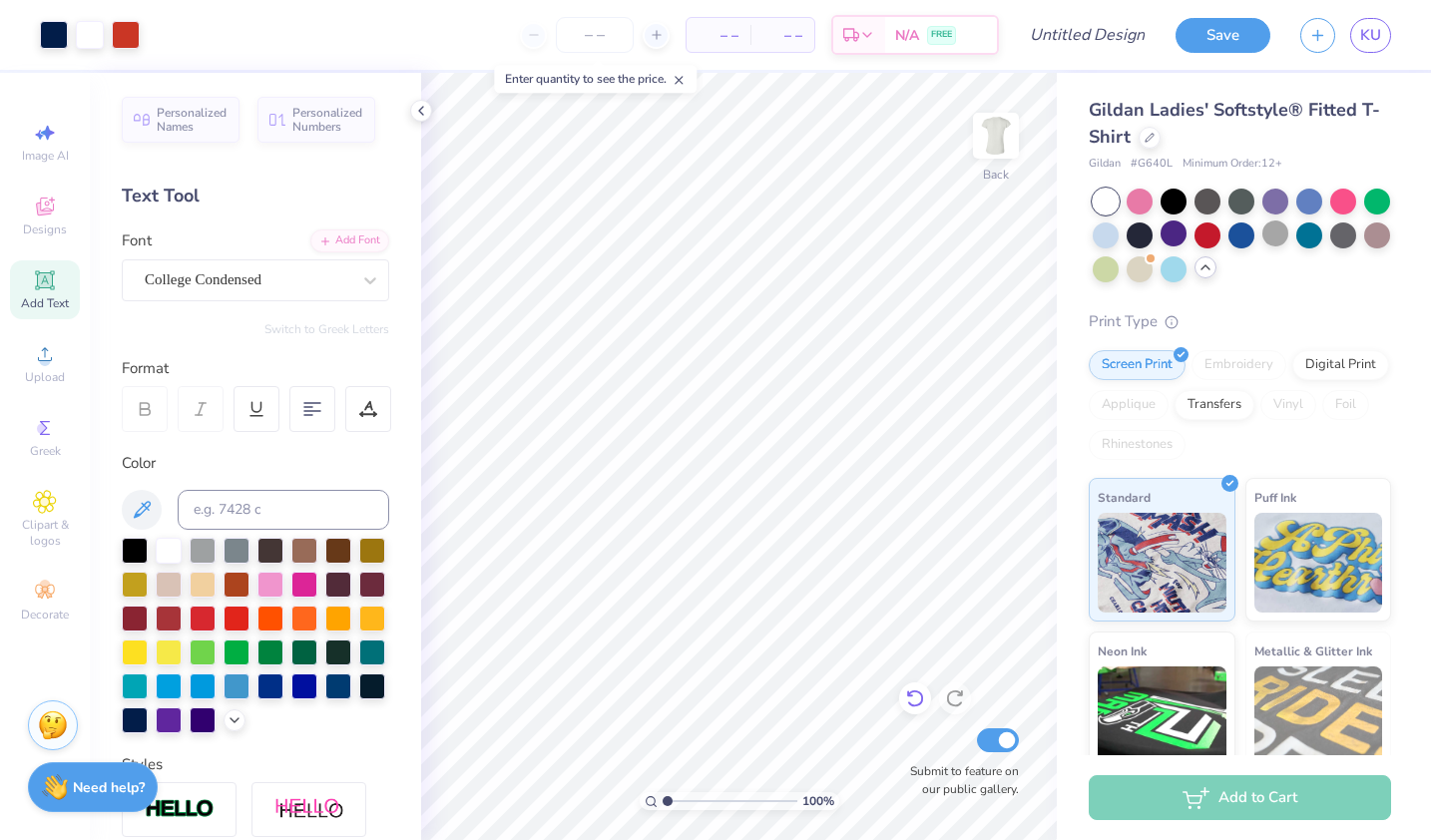 click 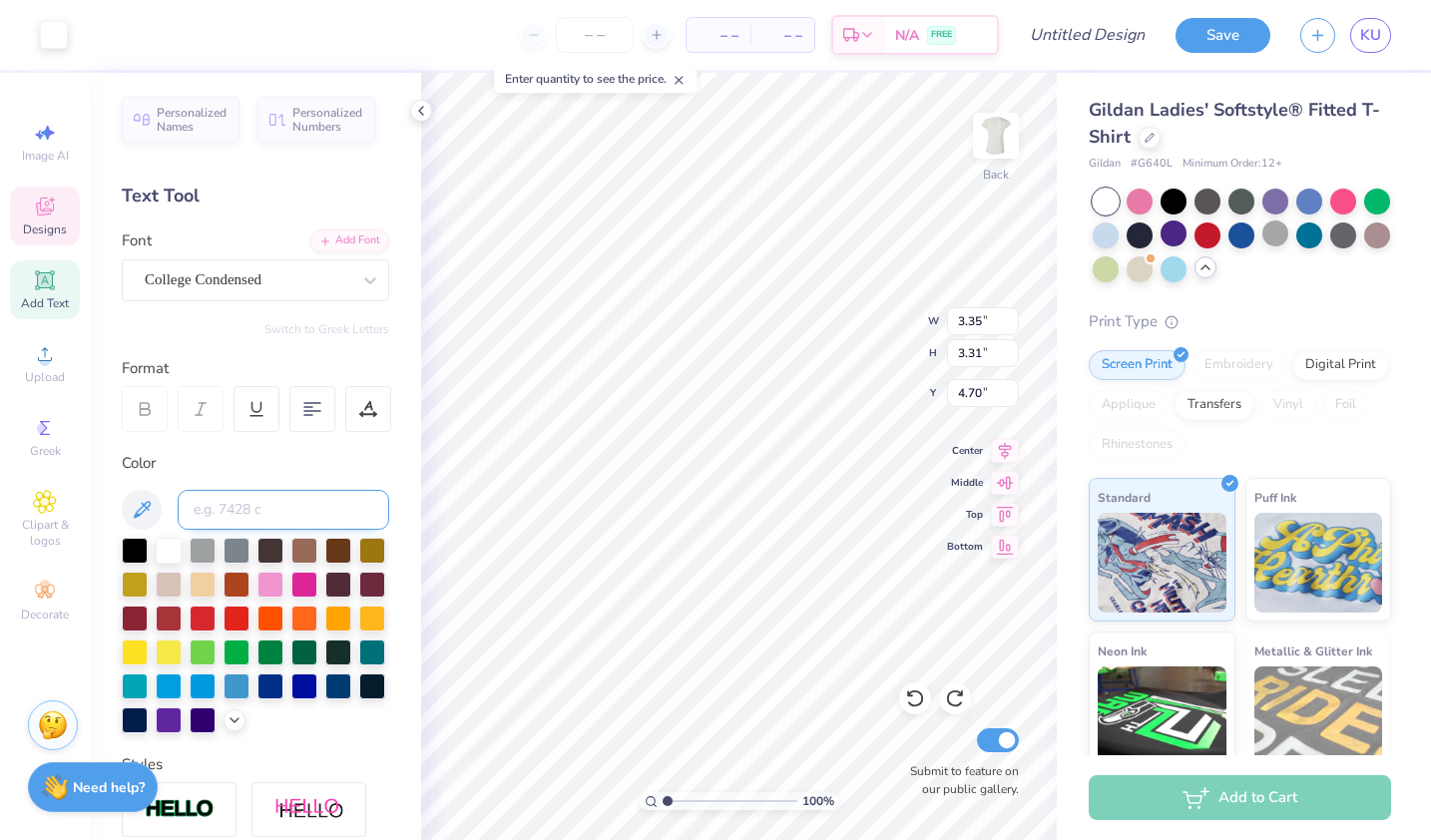 click at bounding box center (283, 510) 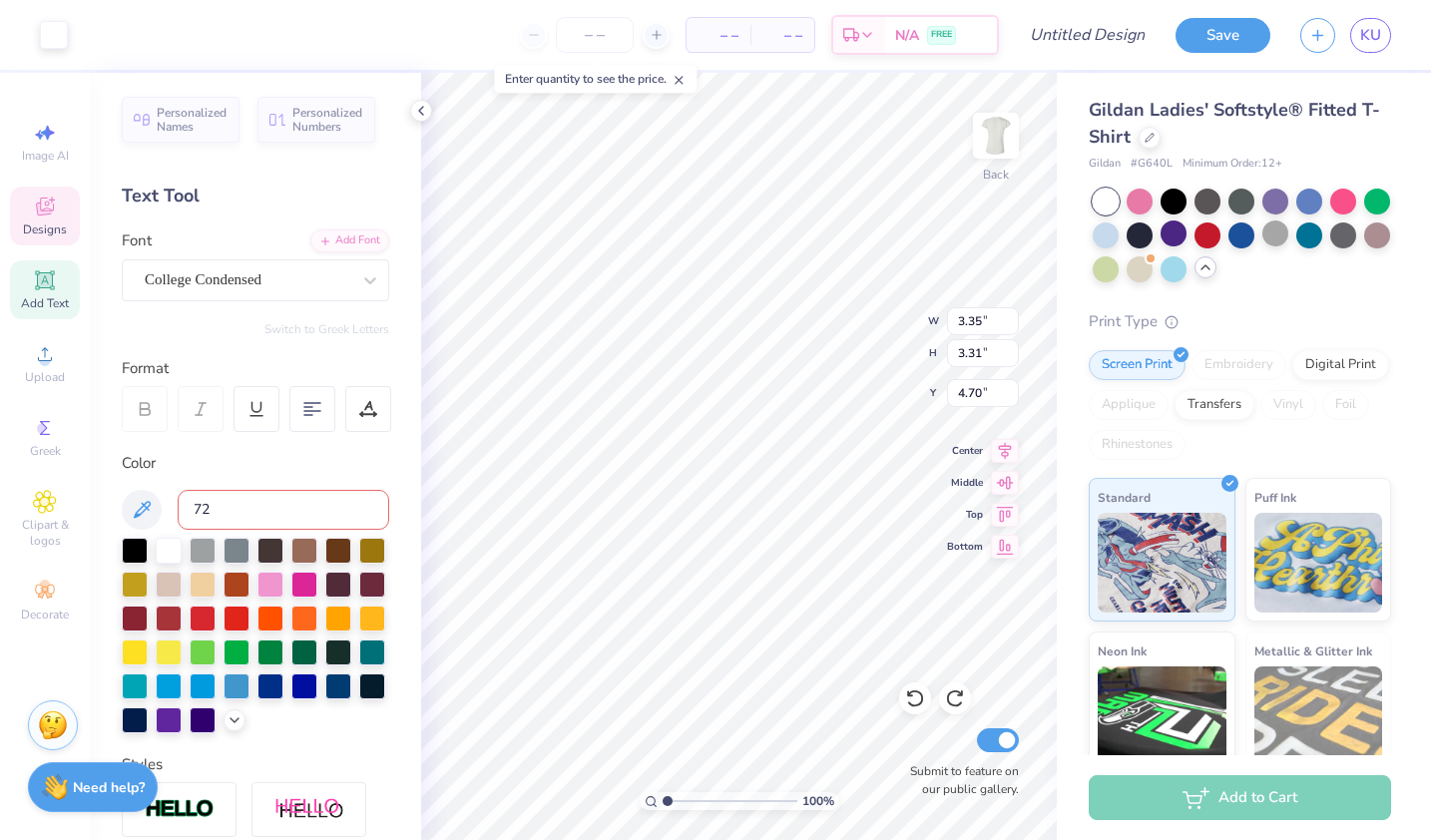 type on "7" 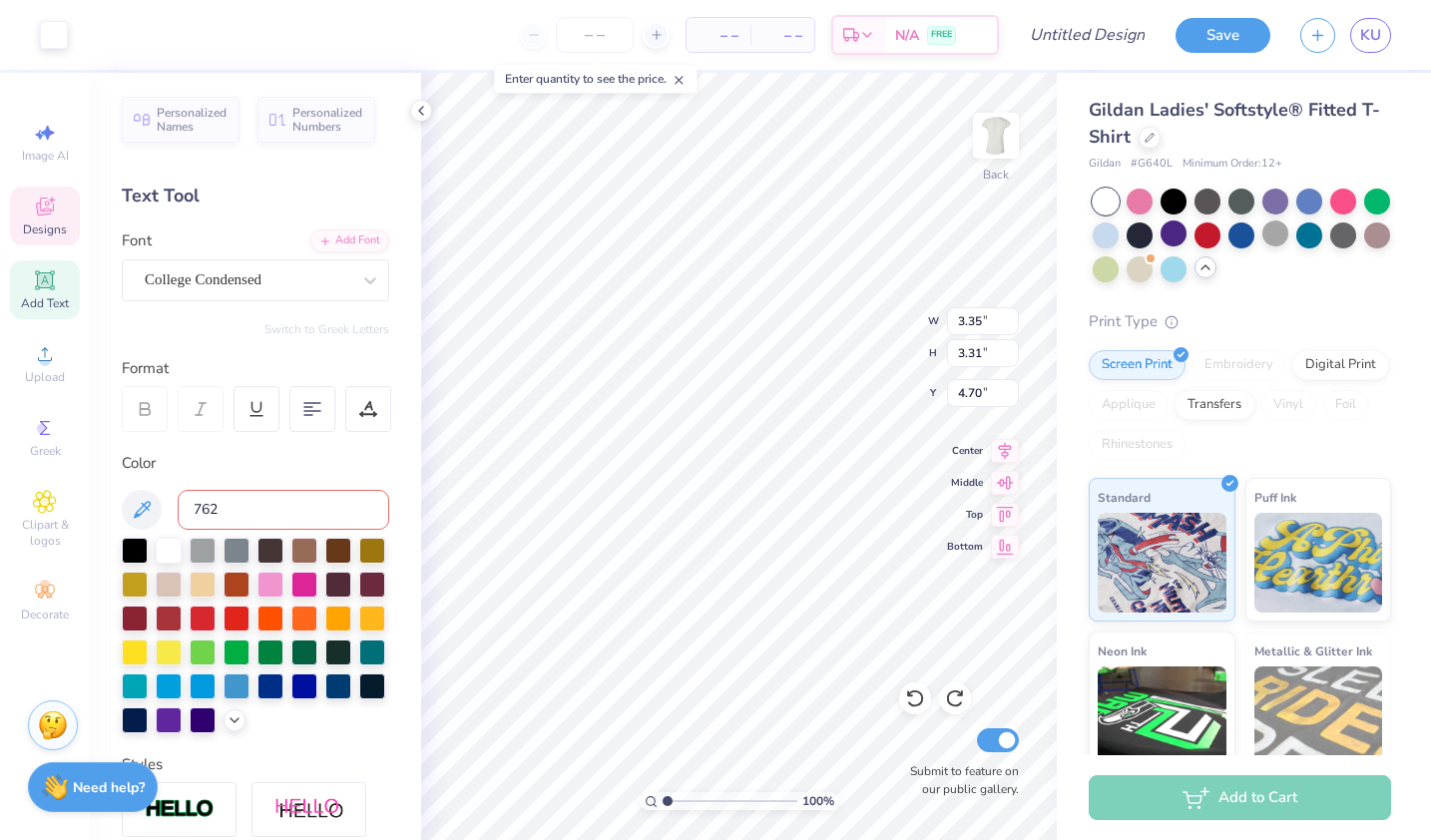type on "7626" 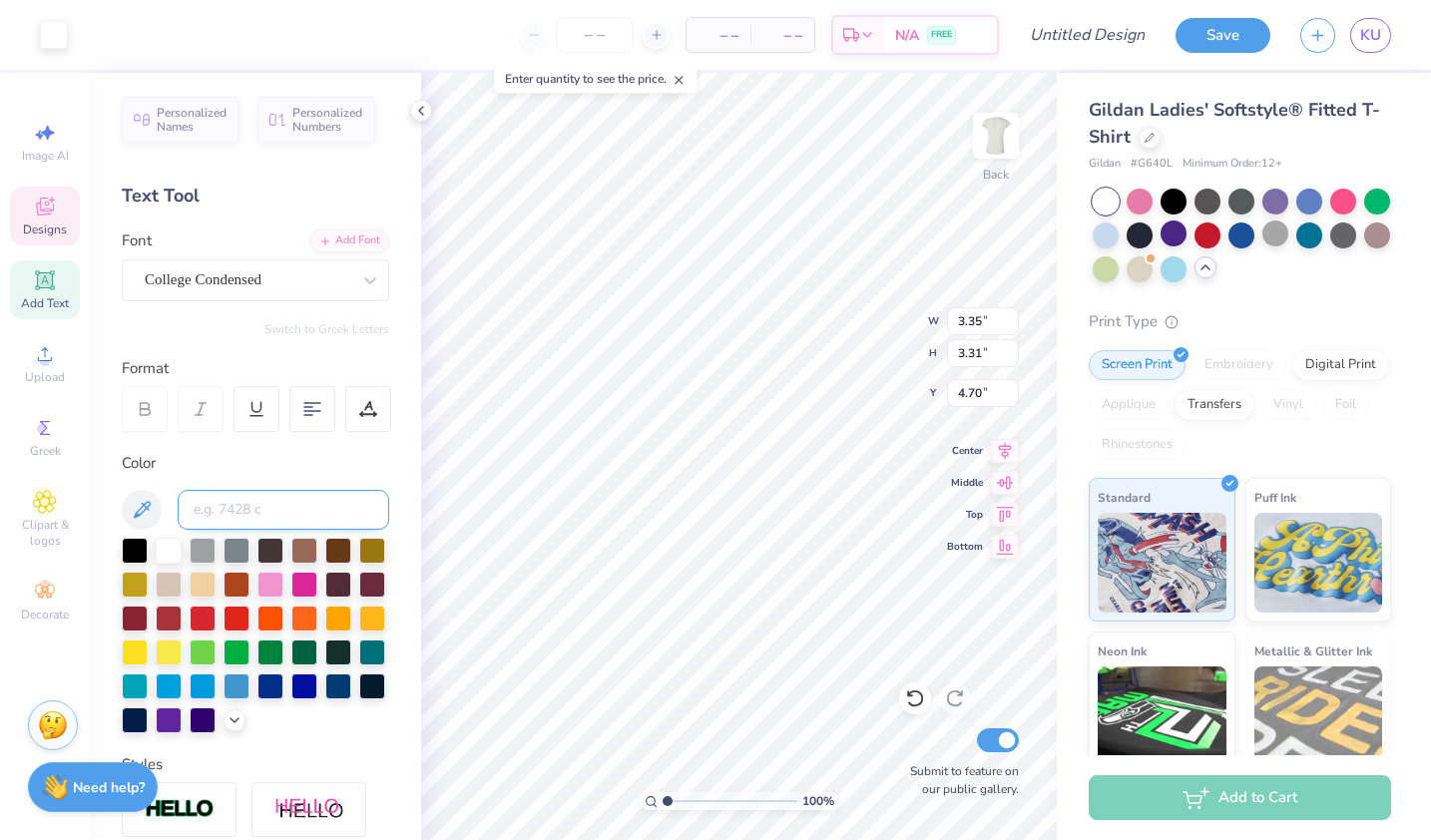 click at bounding box center [283, 510] 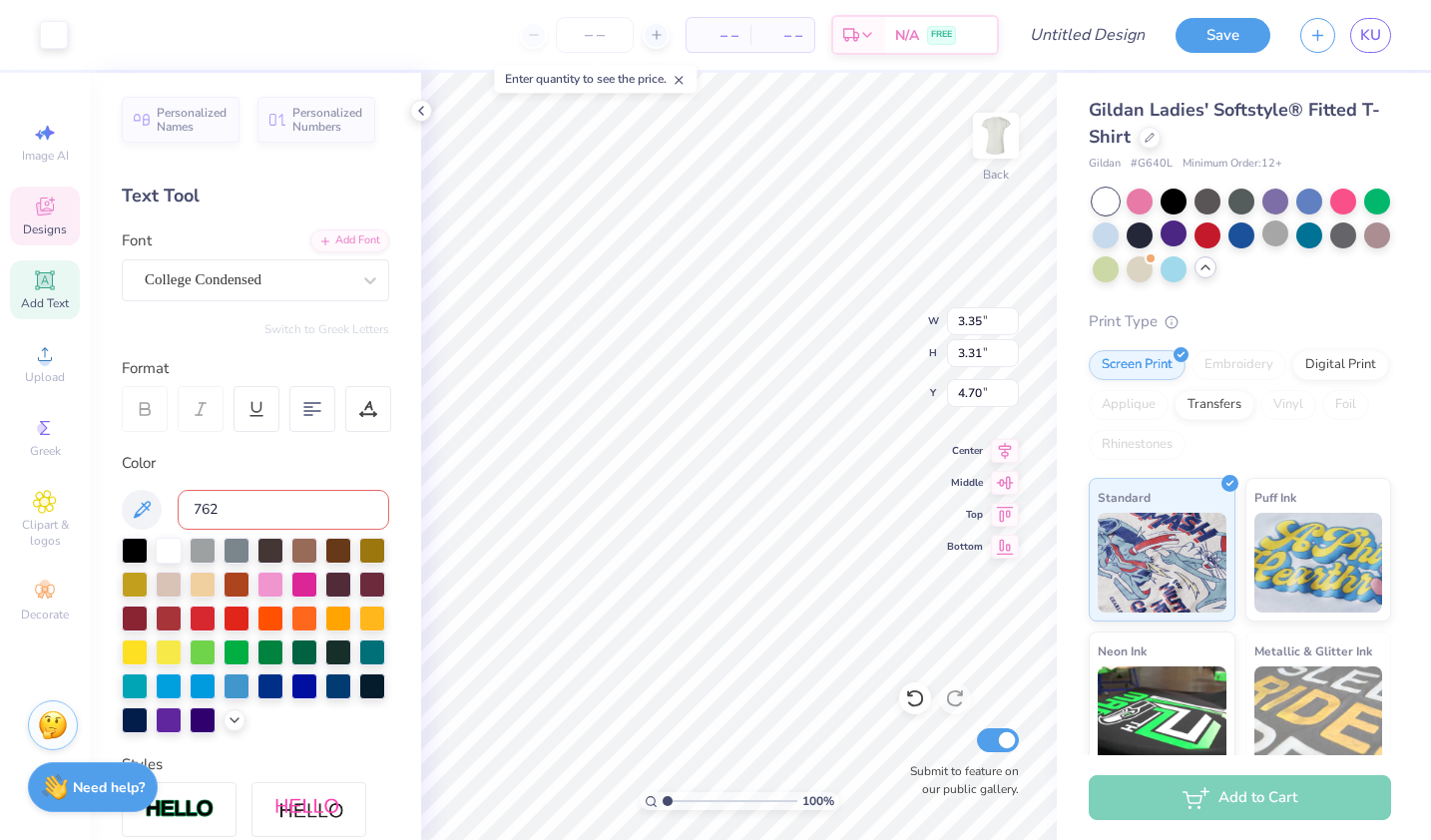 type on "7626" 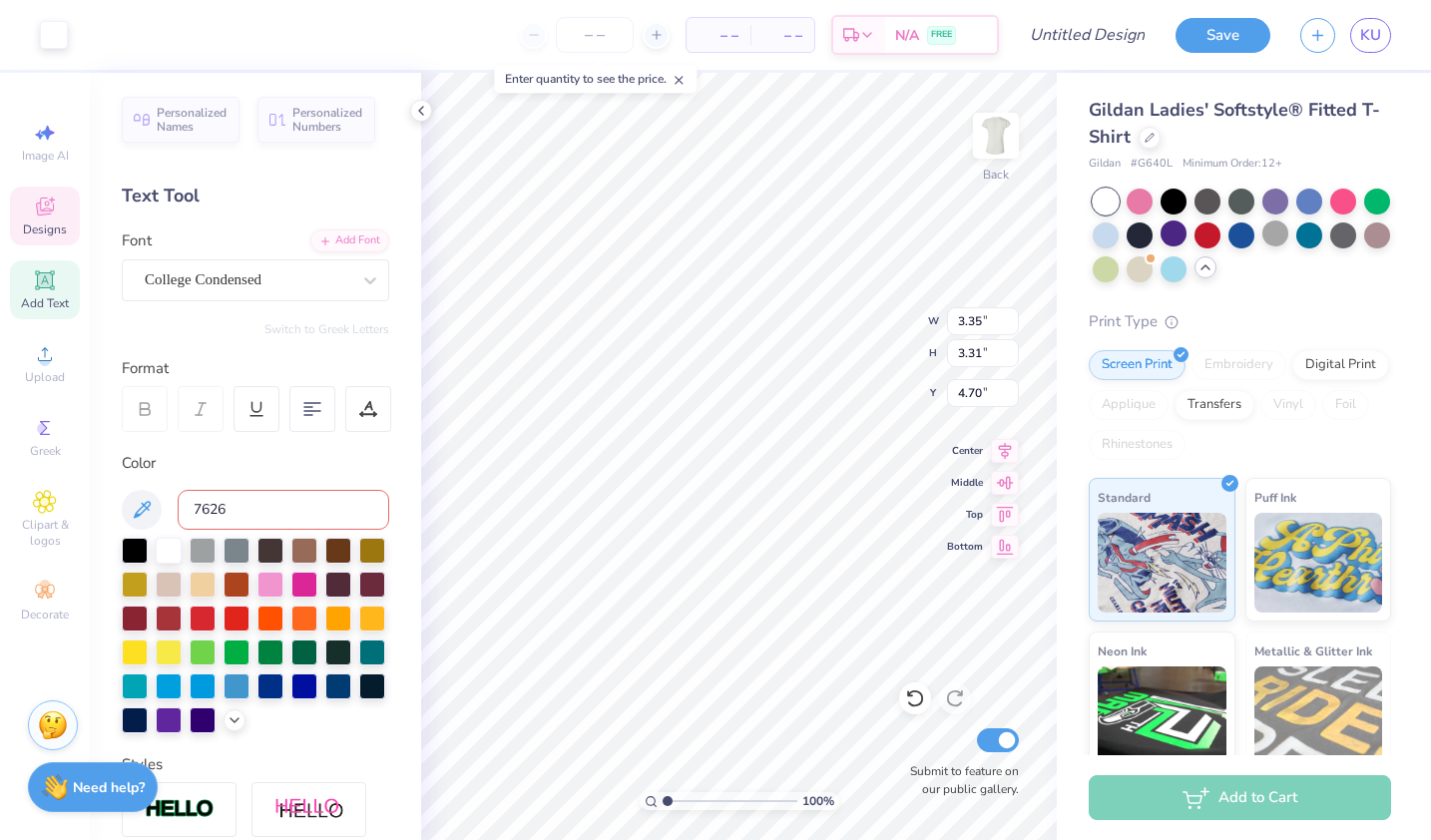 type 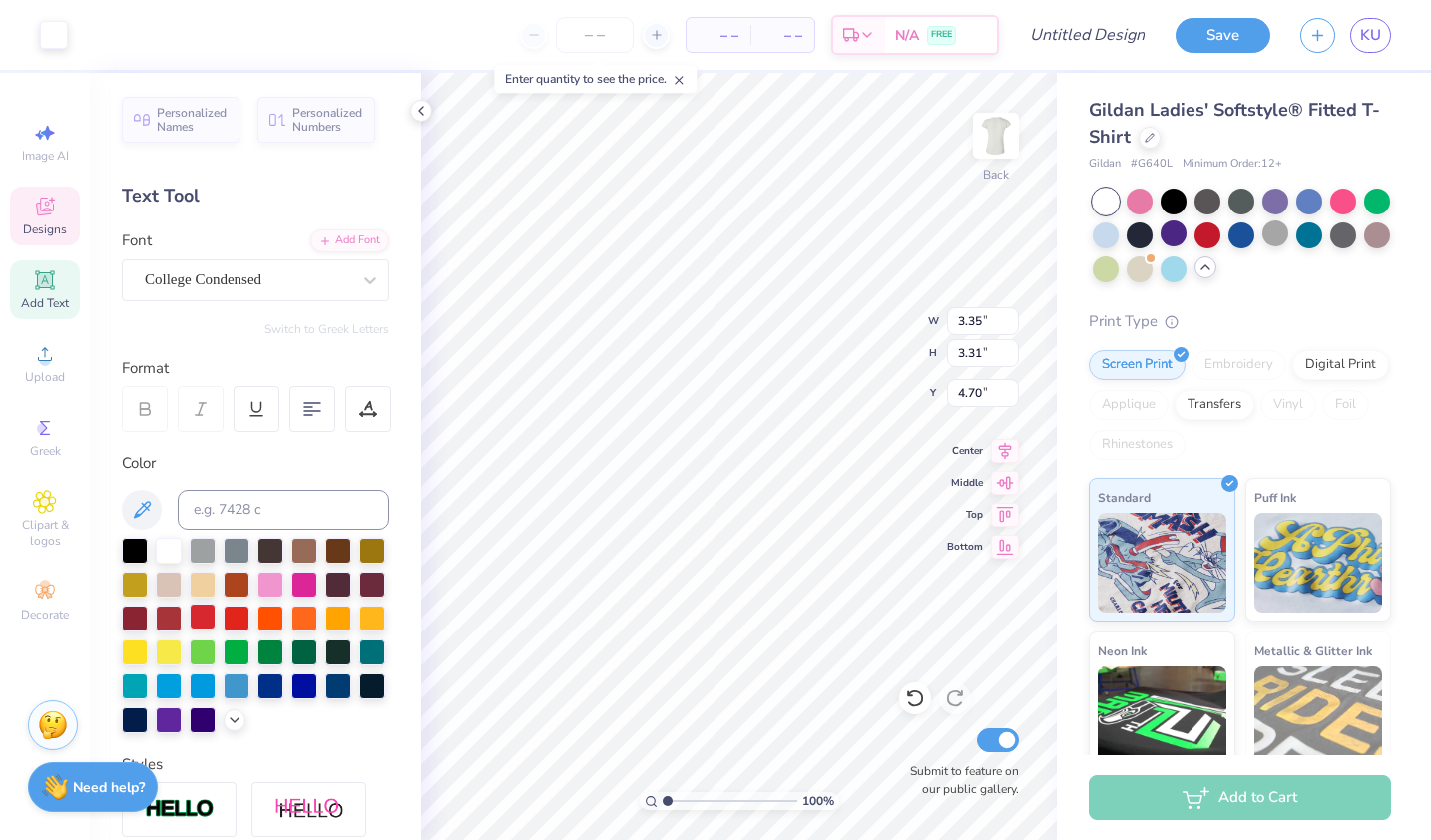 click at bounding box center (203, 617) 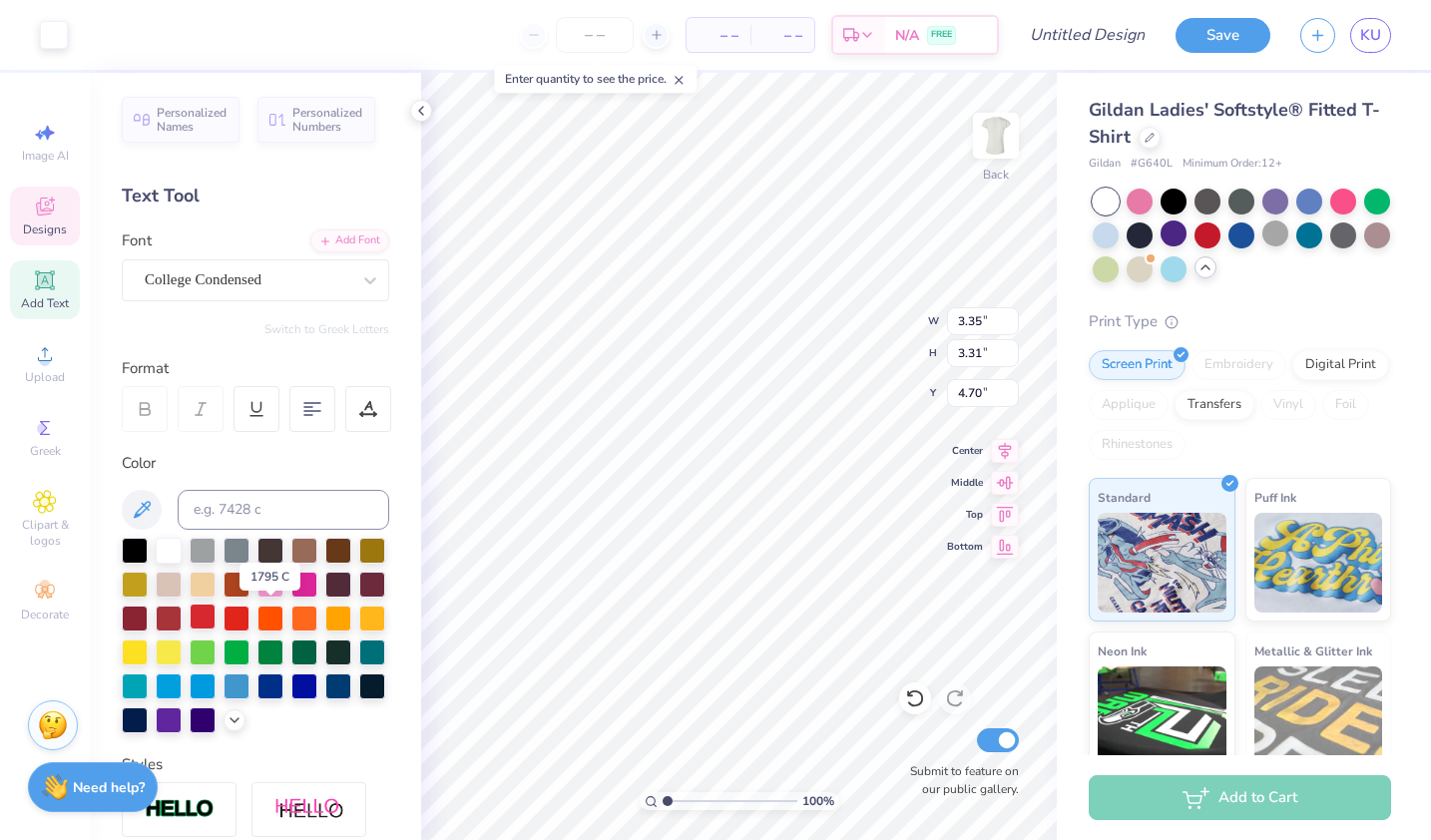 click at bounding box center [203, 617] 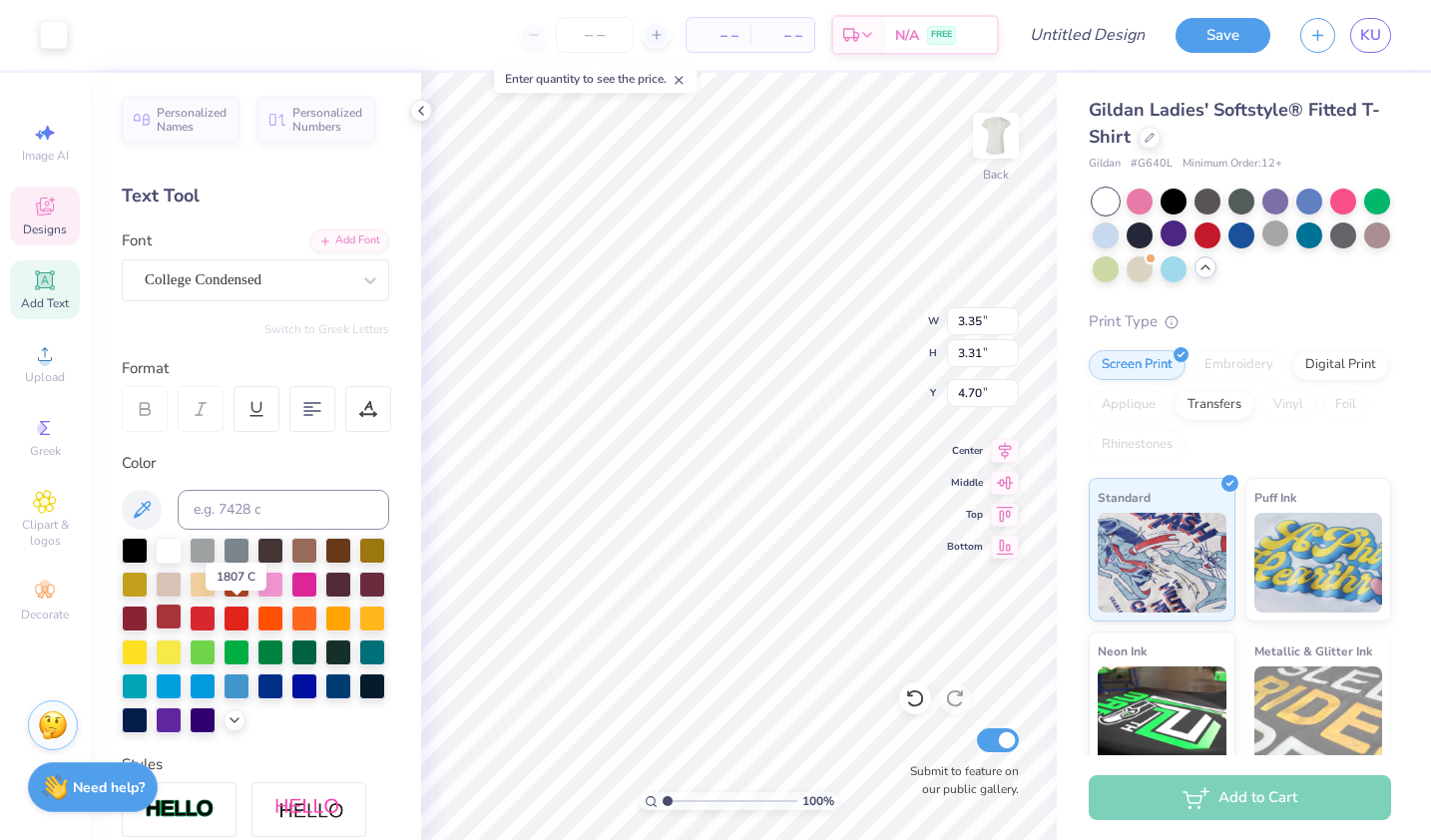 click at bounding box center (169, 617) 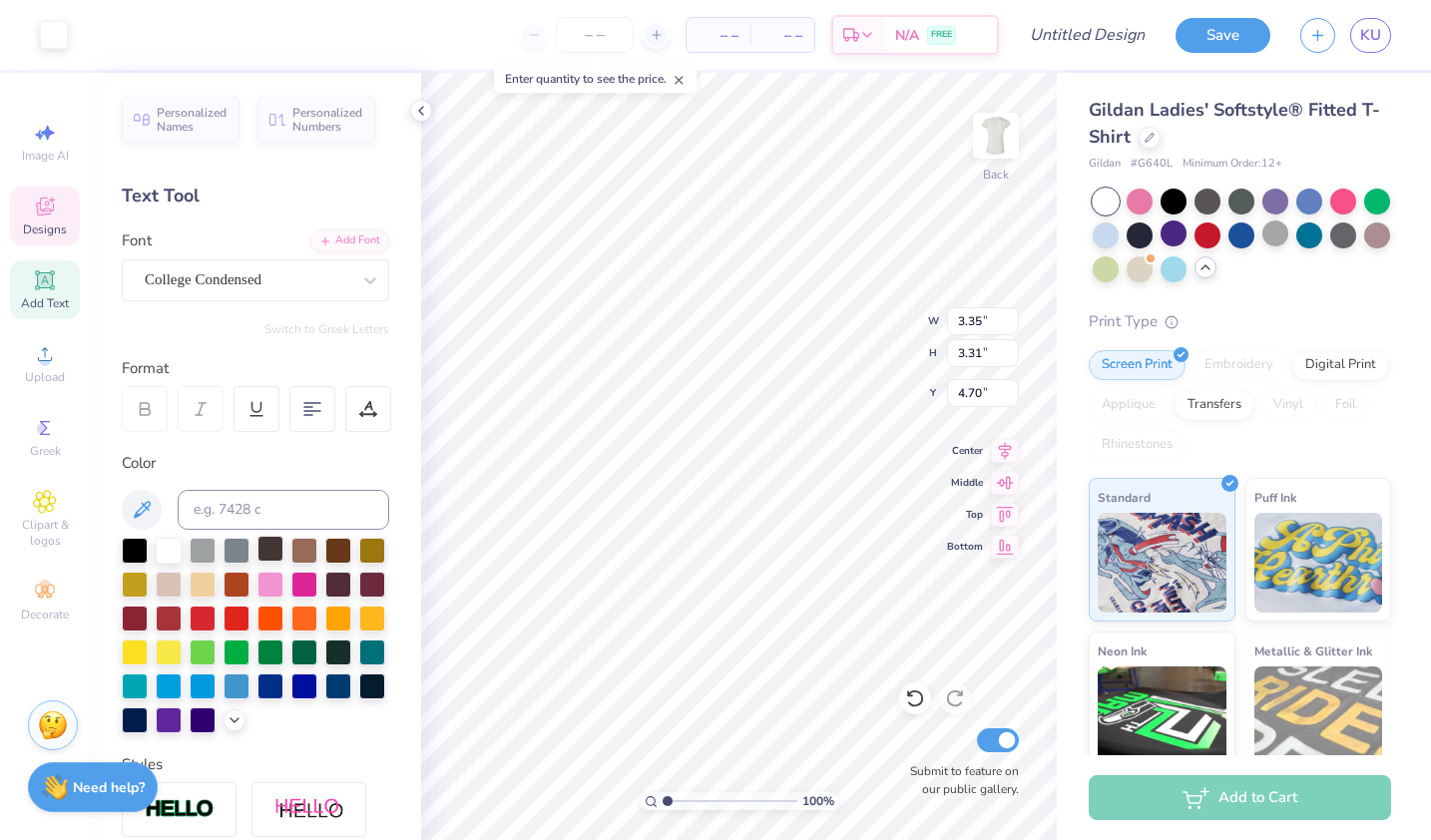 click at bounding box center (270, 549) 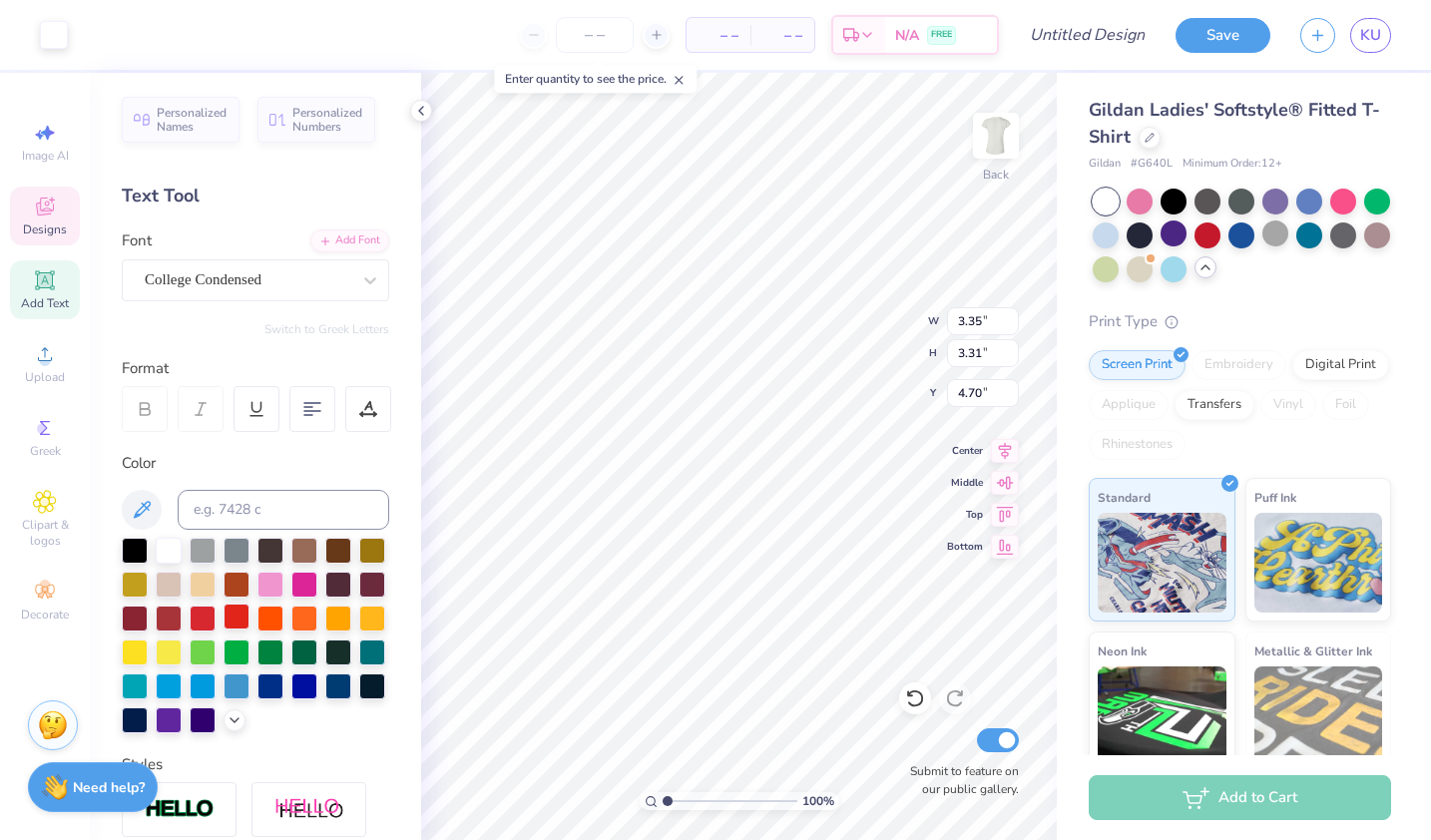 click at bounding box center (237, 617) 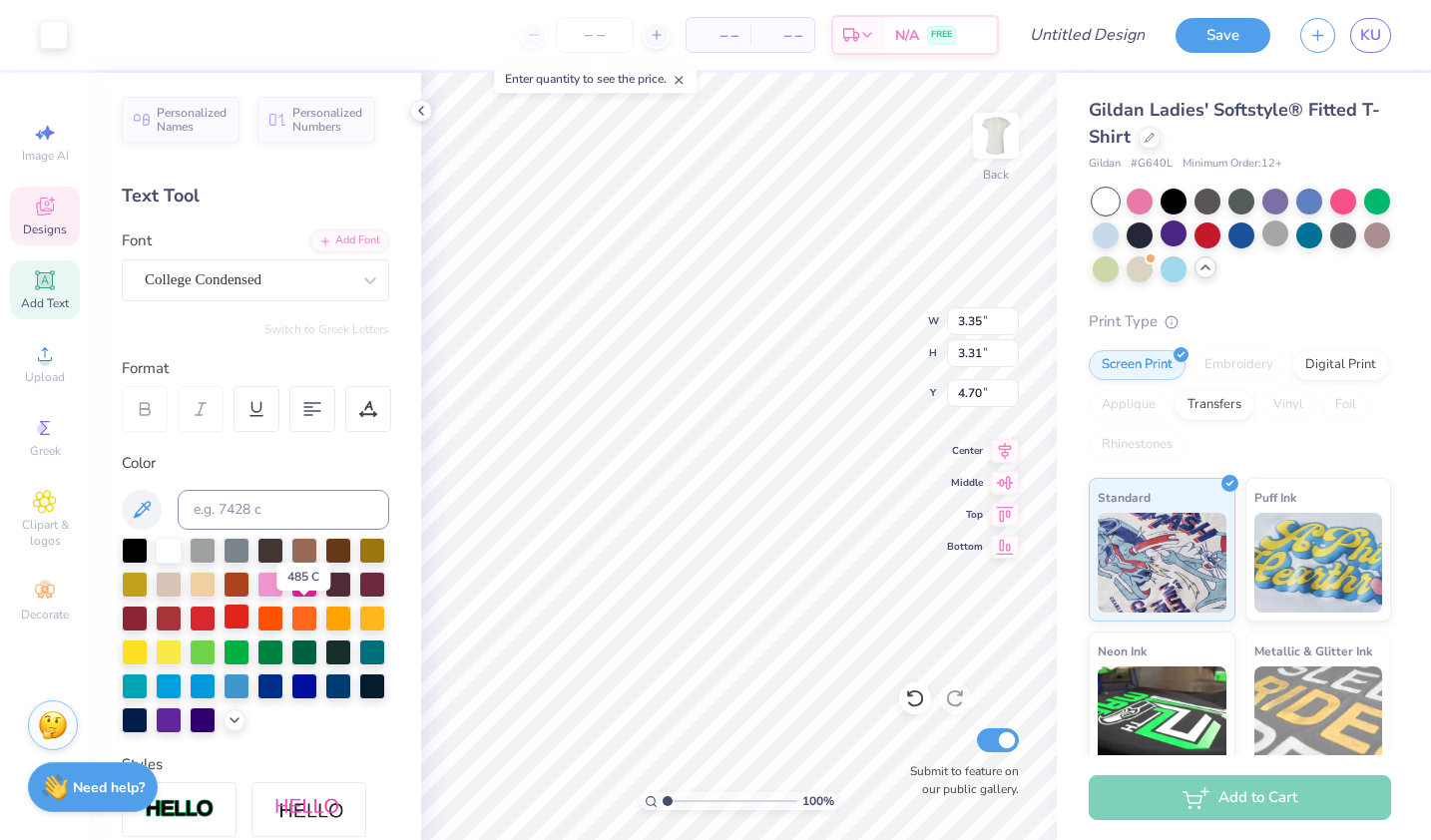 click at bounding box center [237, 617] 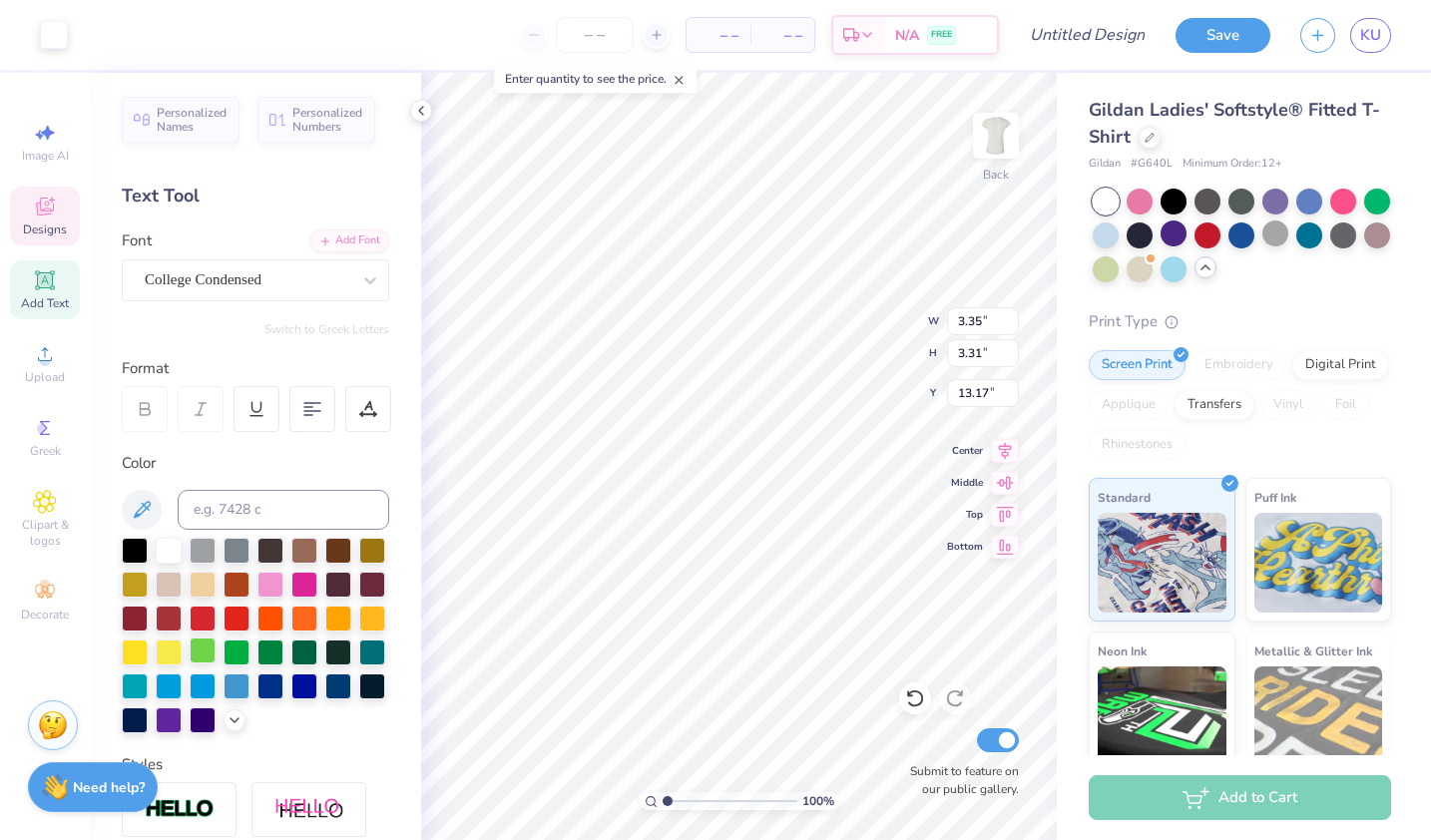 type on "13.17" 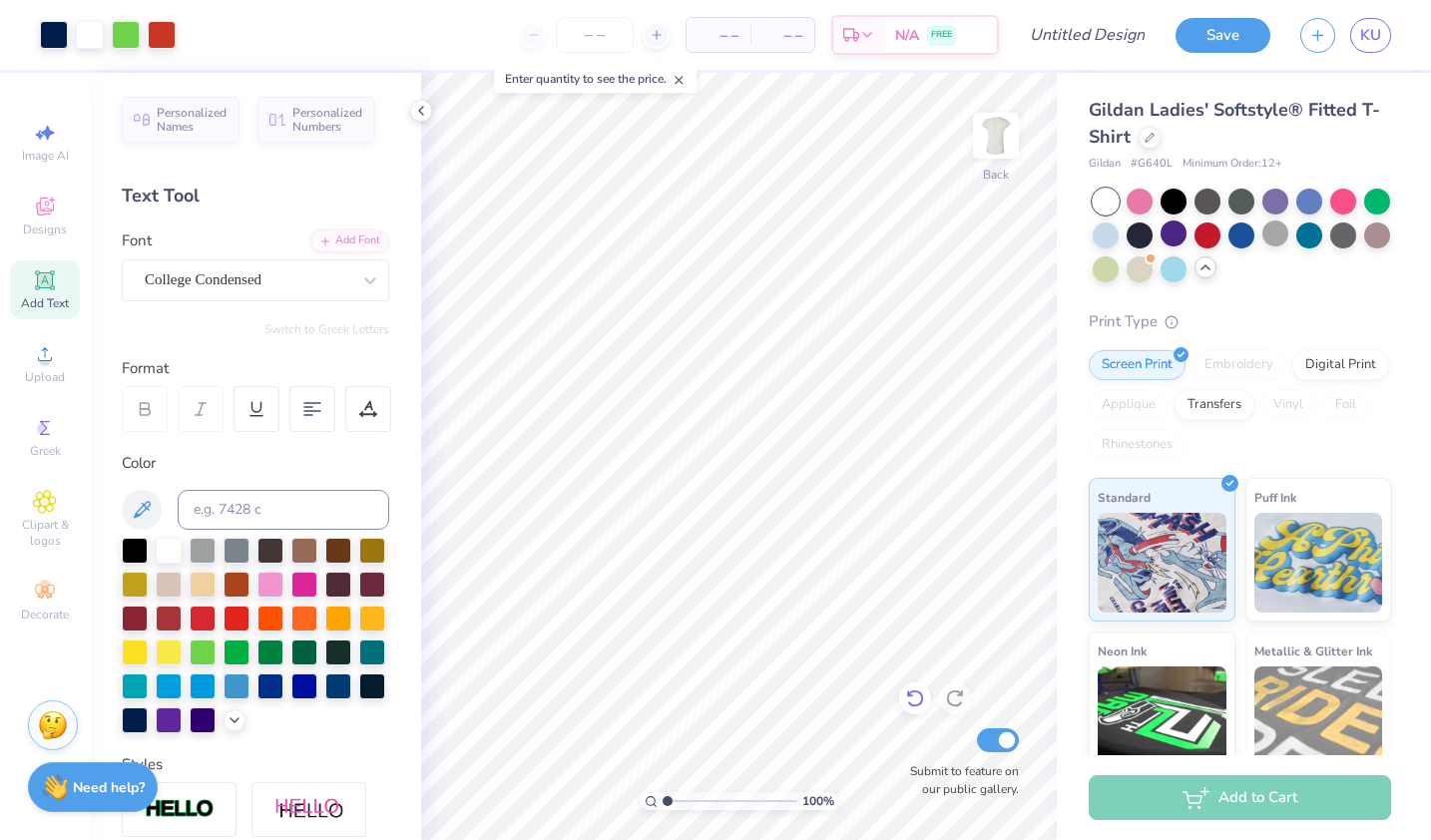 click 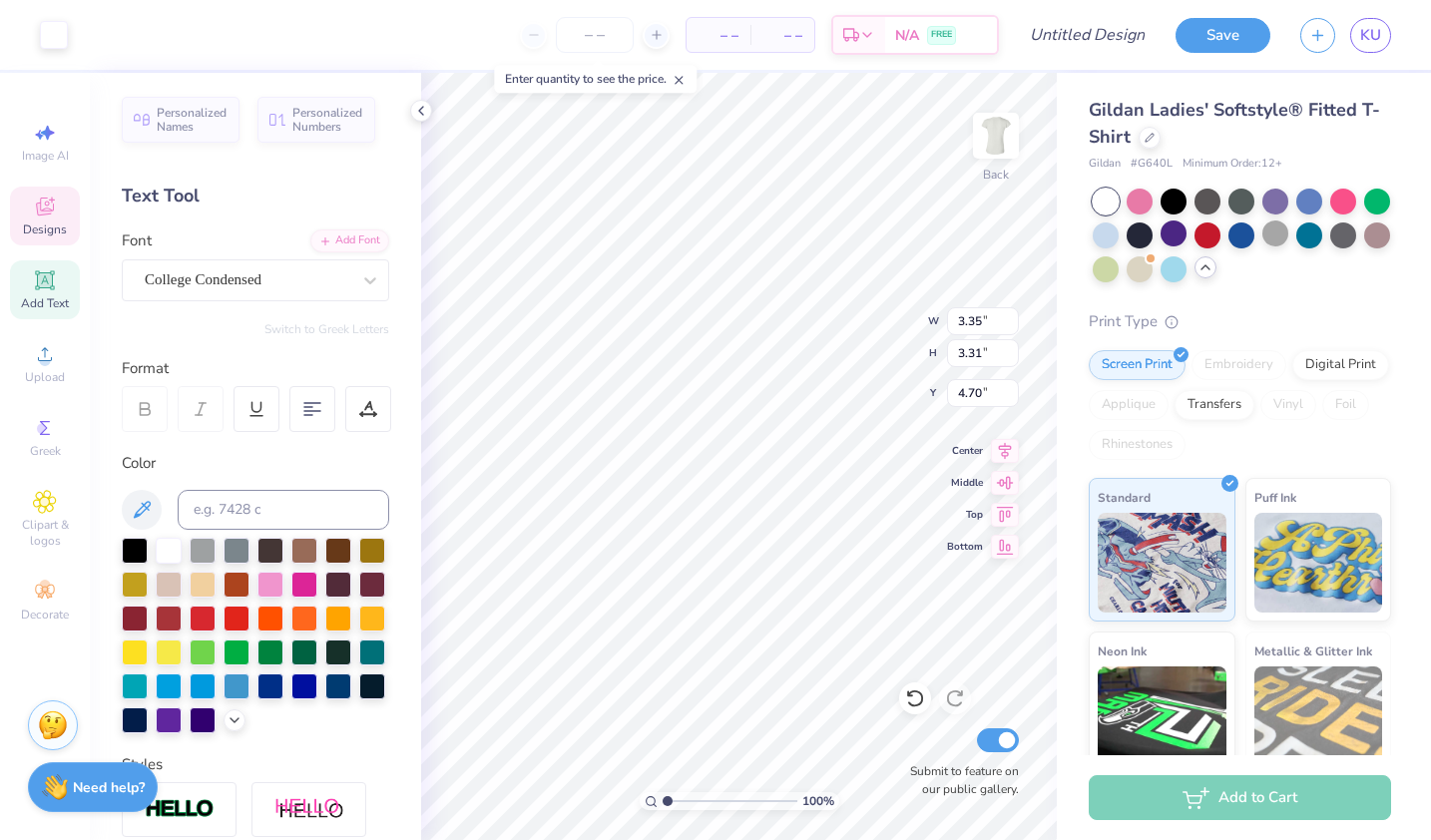 scroll, scrollTop: 352, scrollLeft: 0, axis: vertical 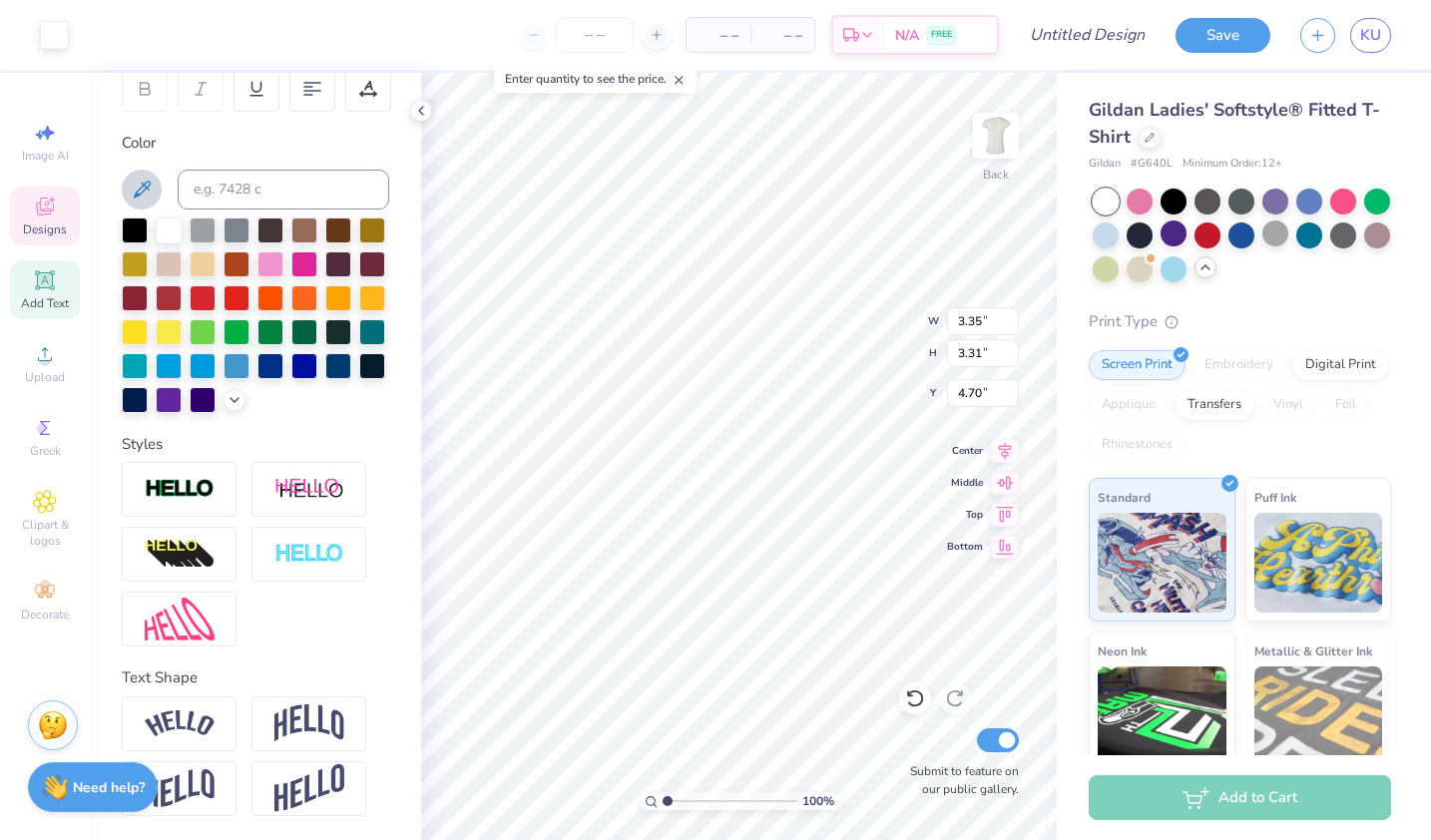 click 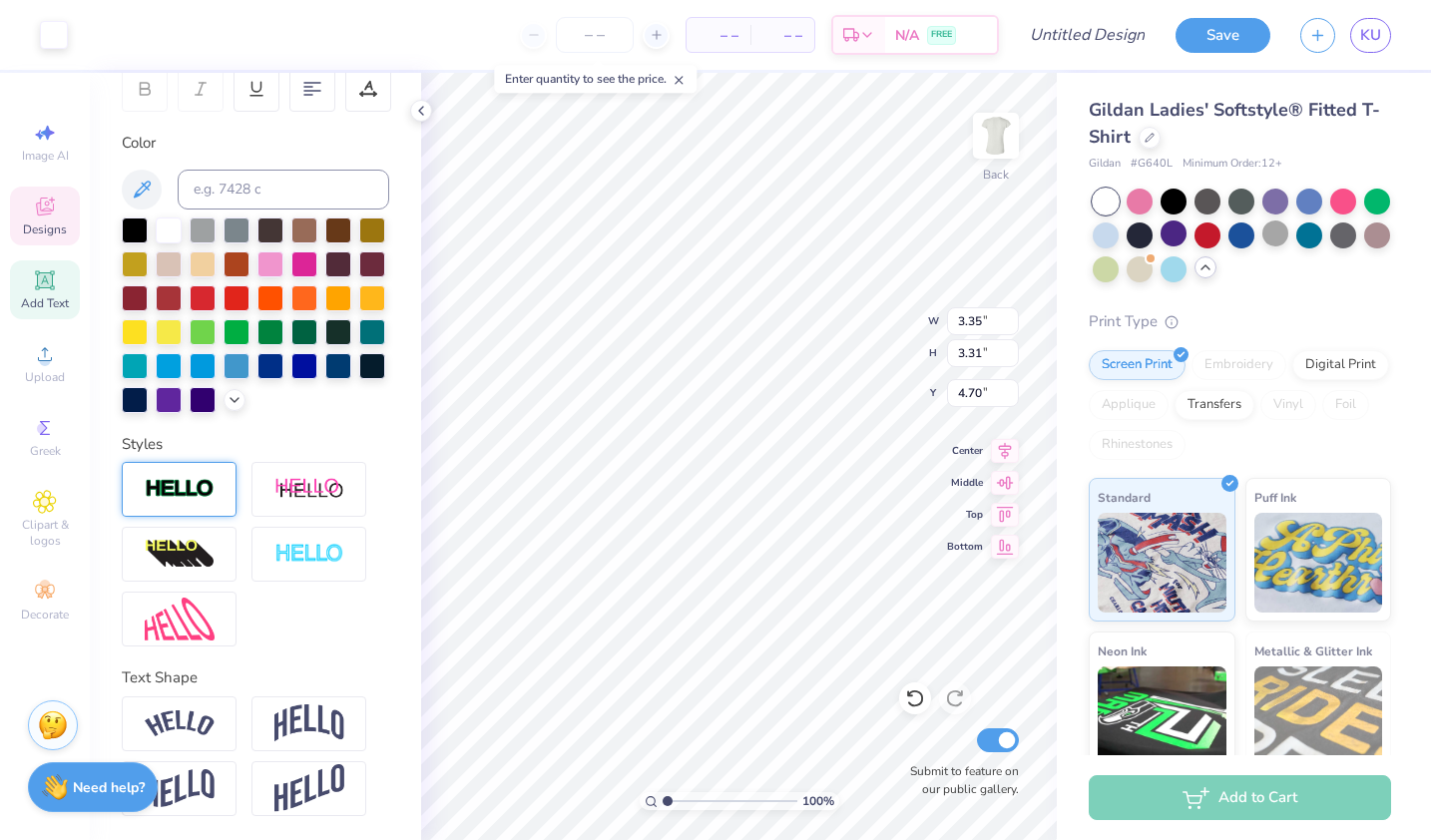 click at bounding box center [180, 489] 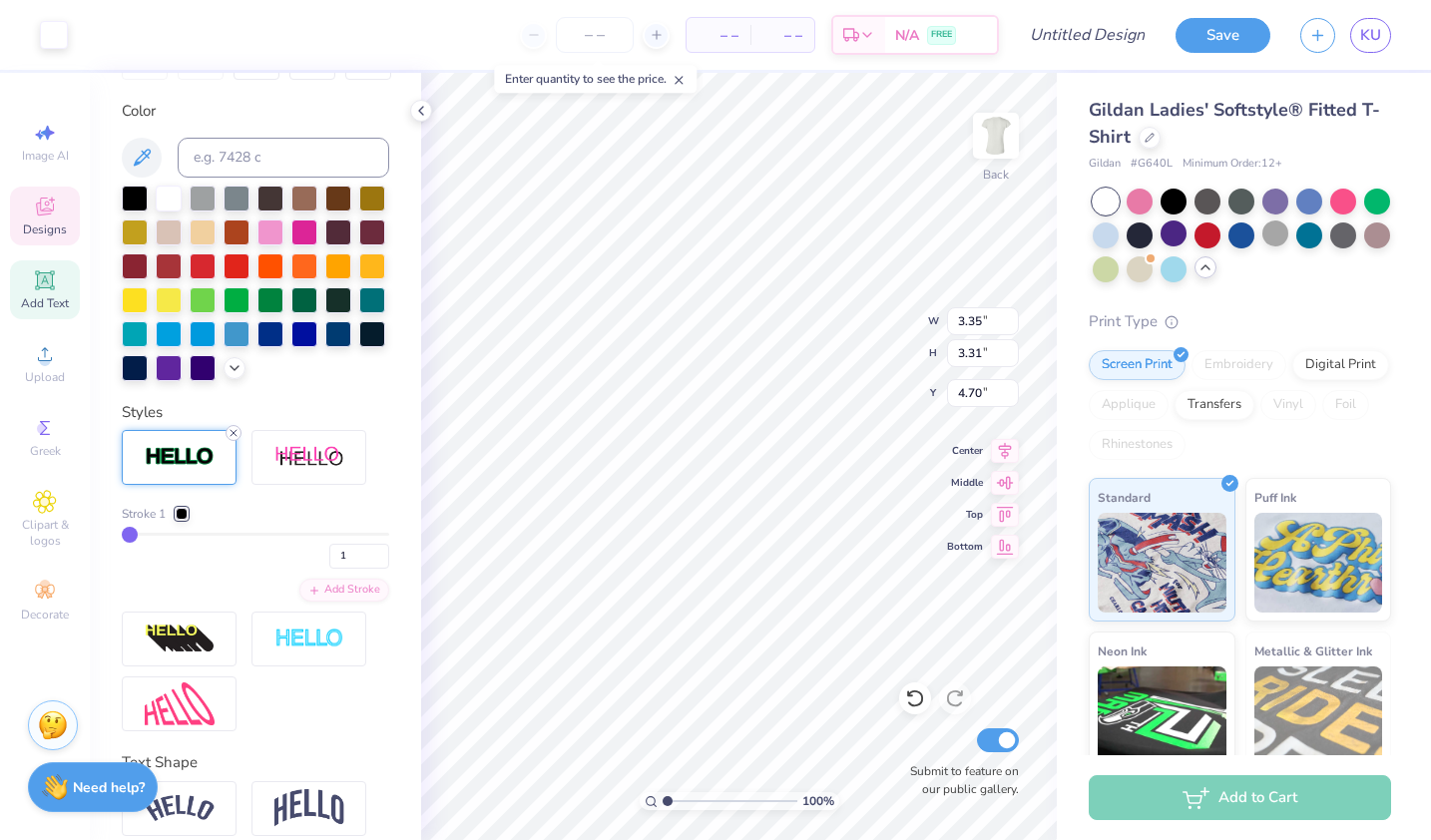 click 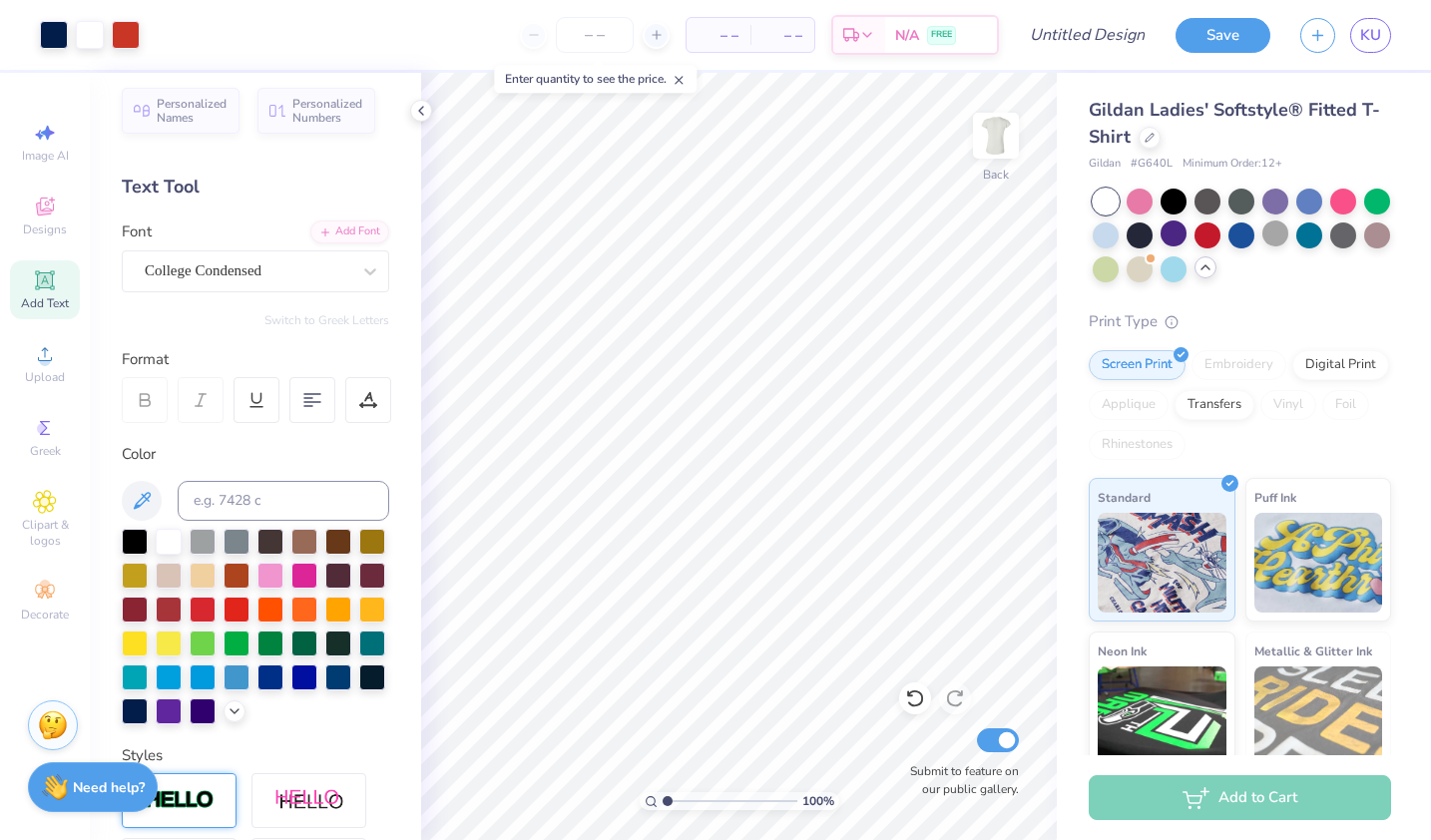 scroll, scrollTop: 0, scrollLeft: 0, axis: both 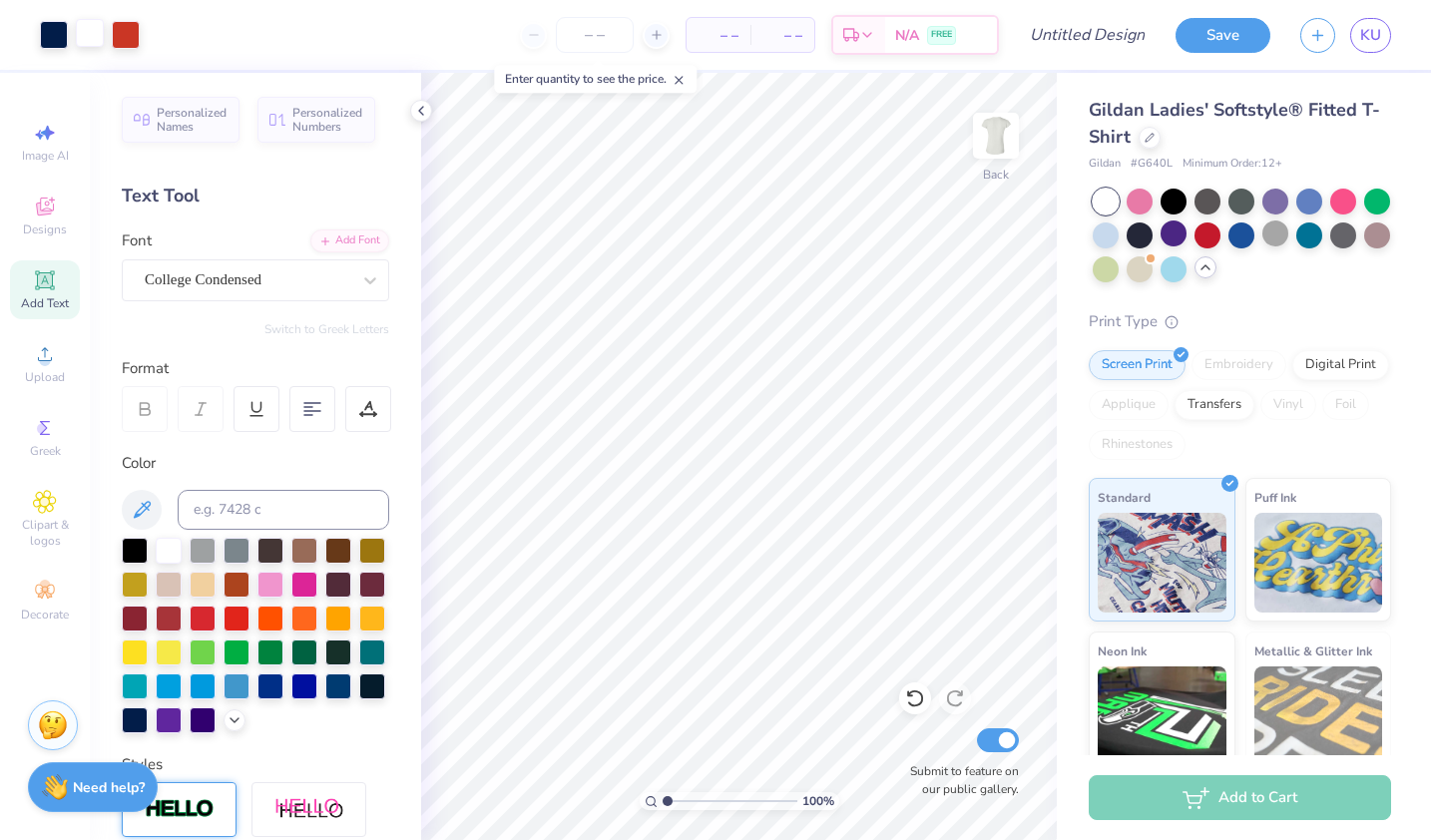 click at bounding box center (90, 33) 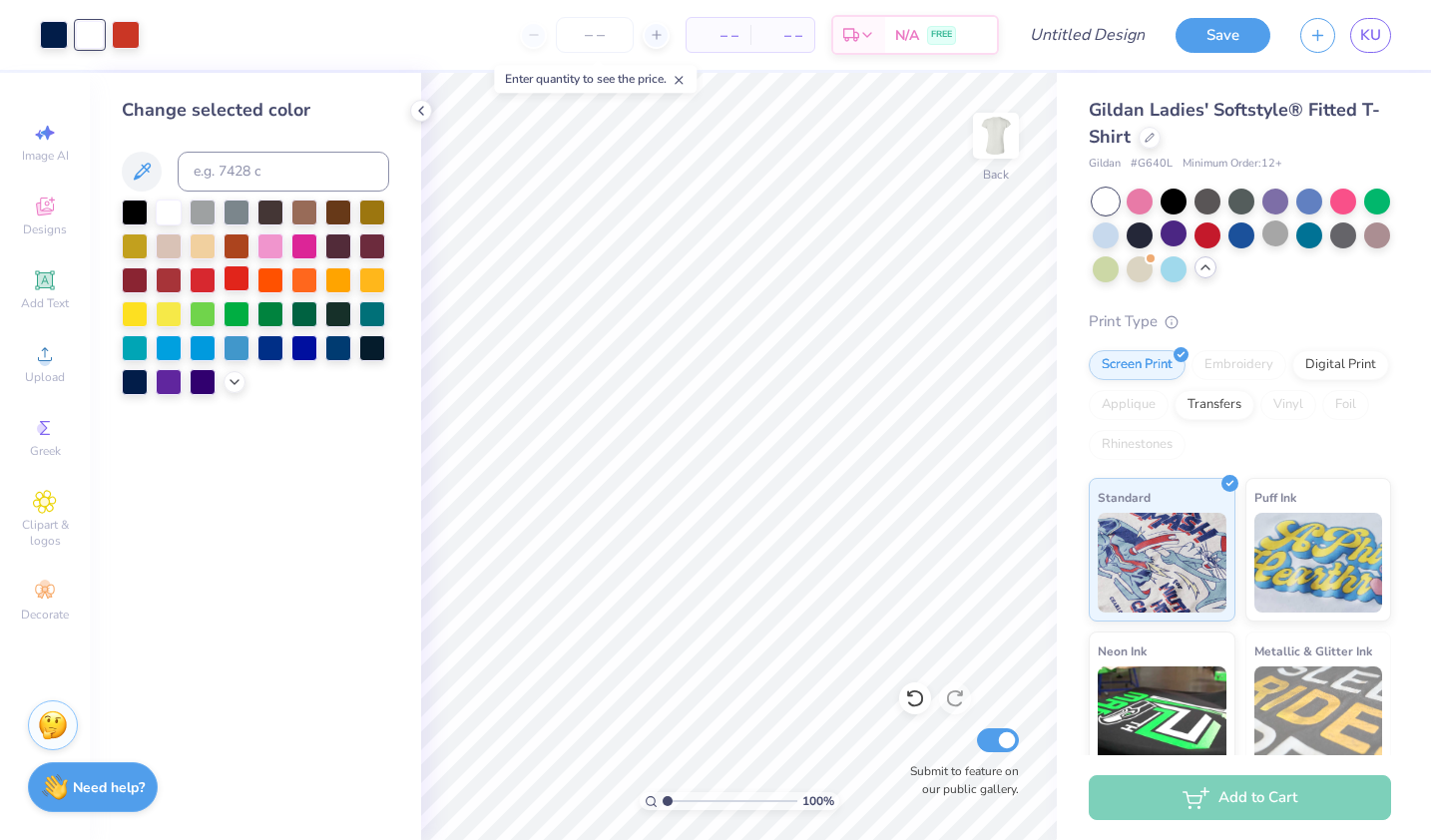 click at bounding box center (237, 278) 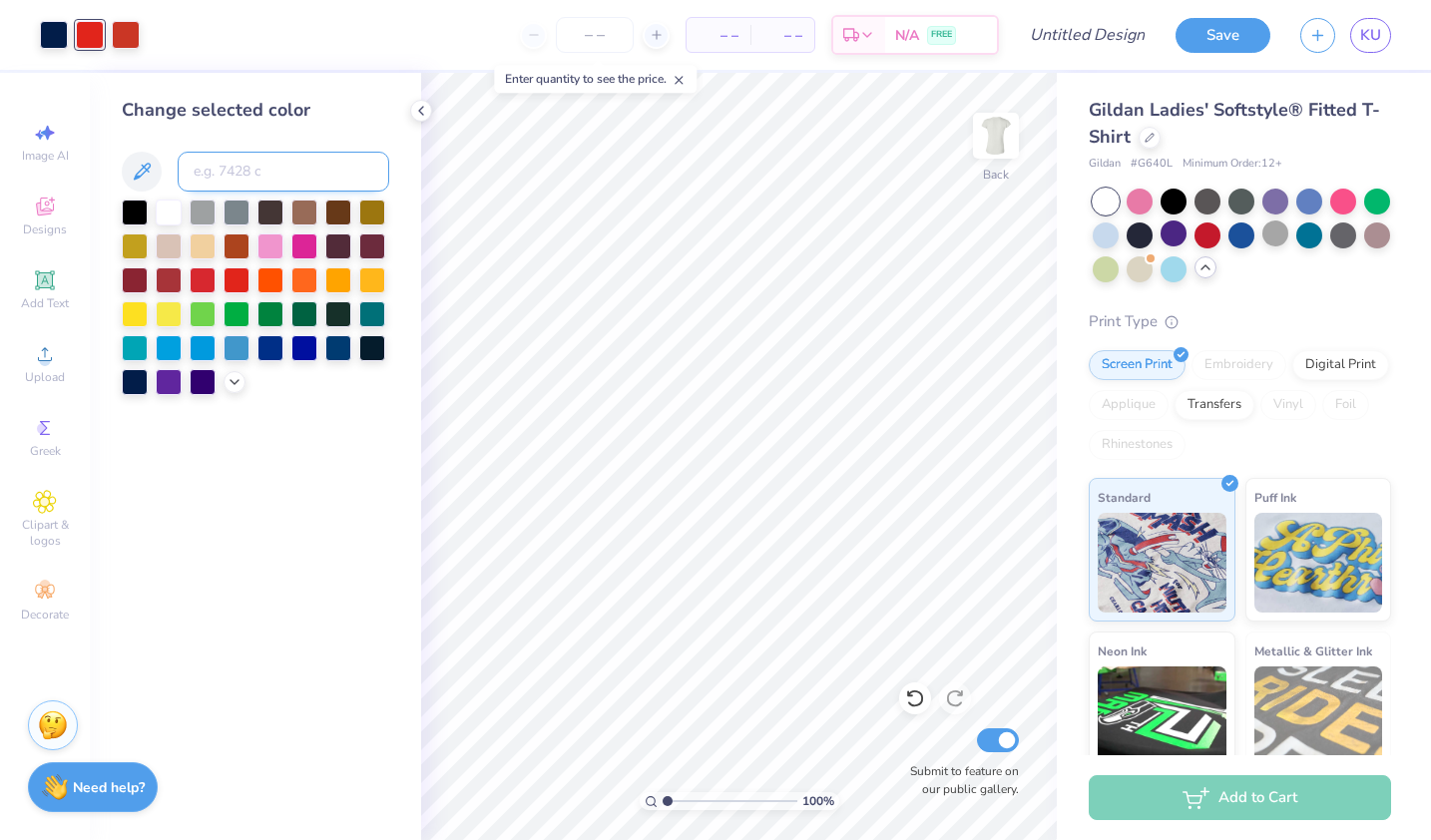 click at bounding box center (283, 172) 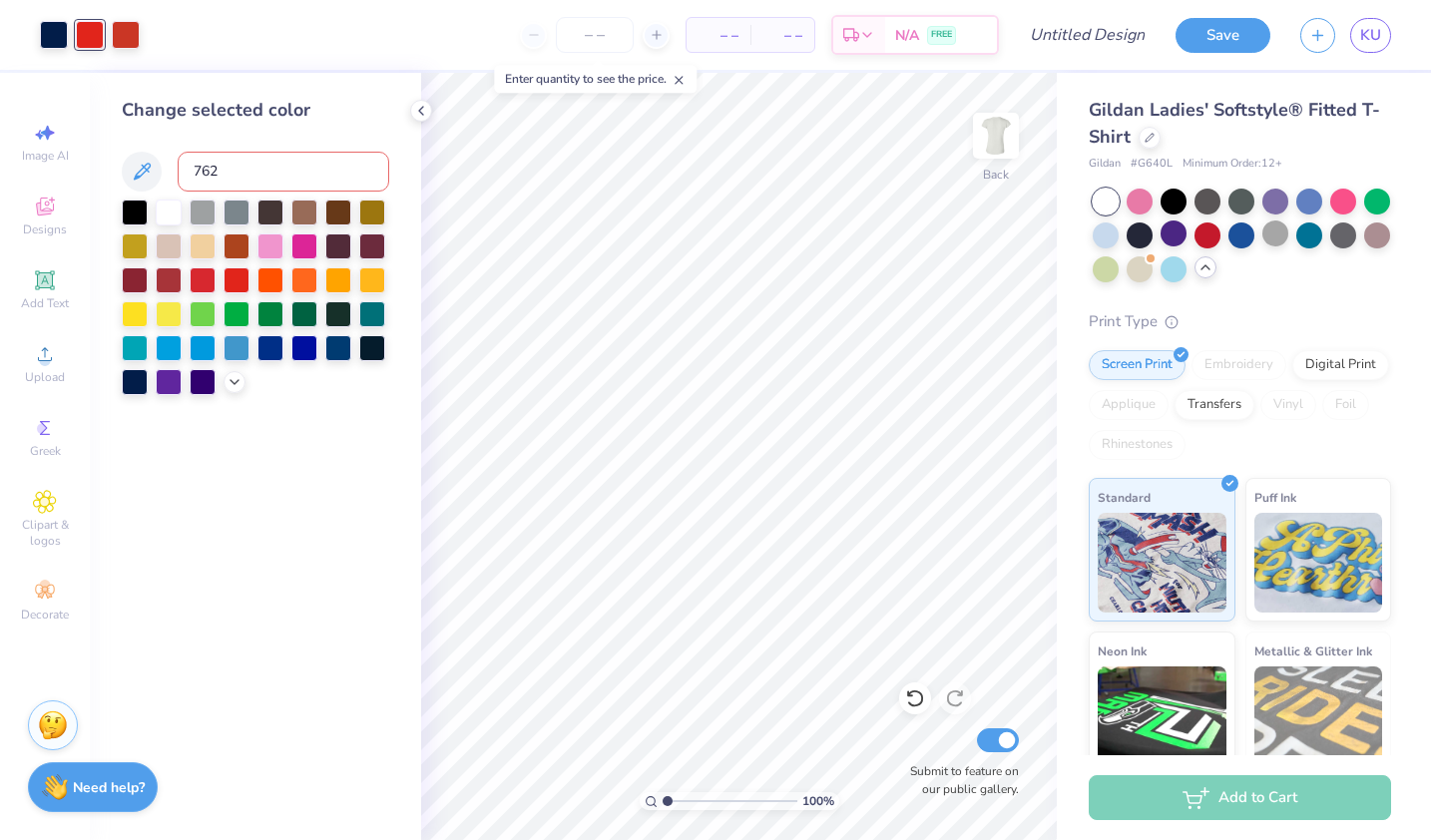 type on "7626" 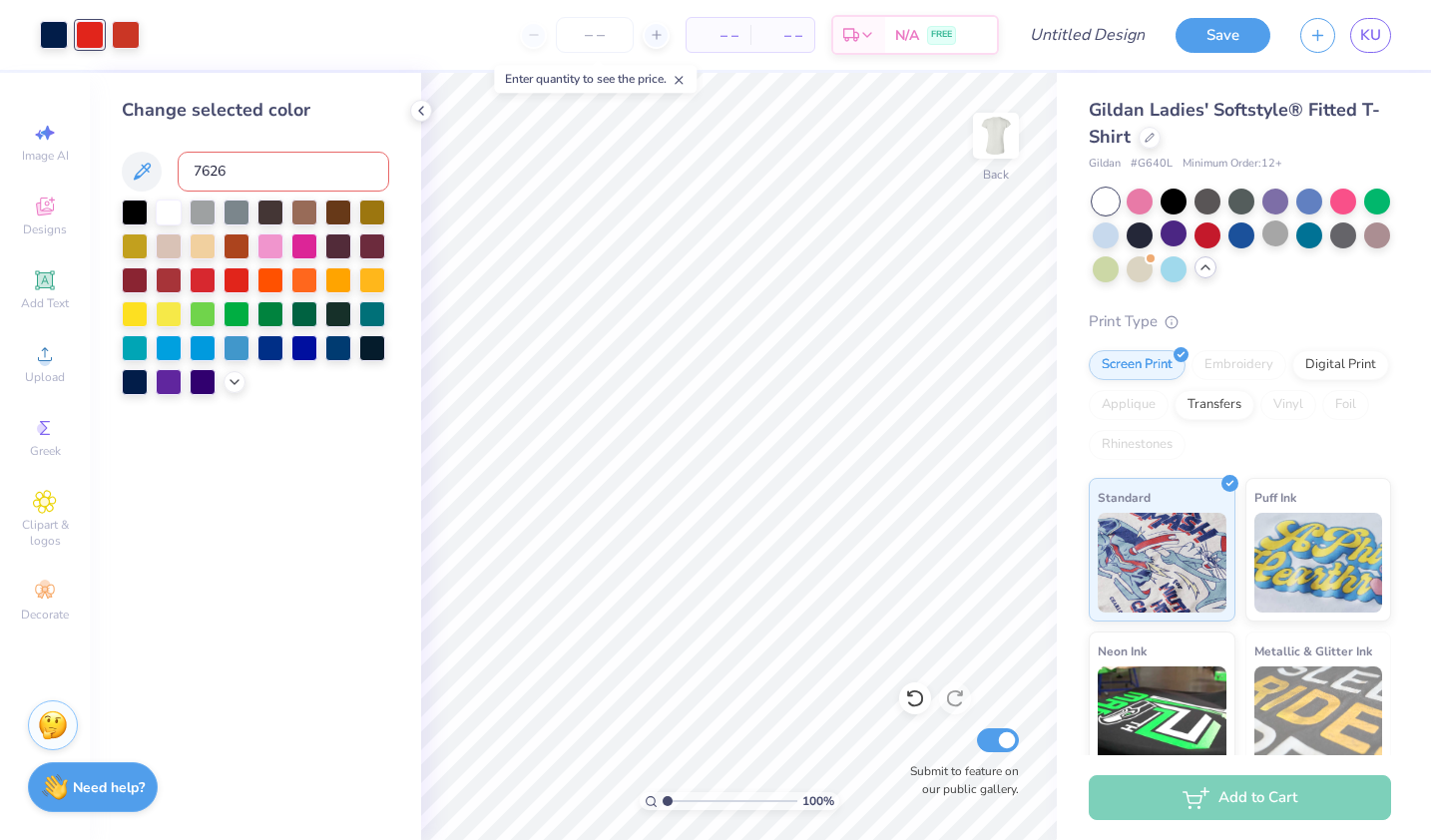 type 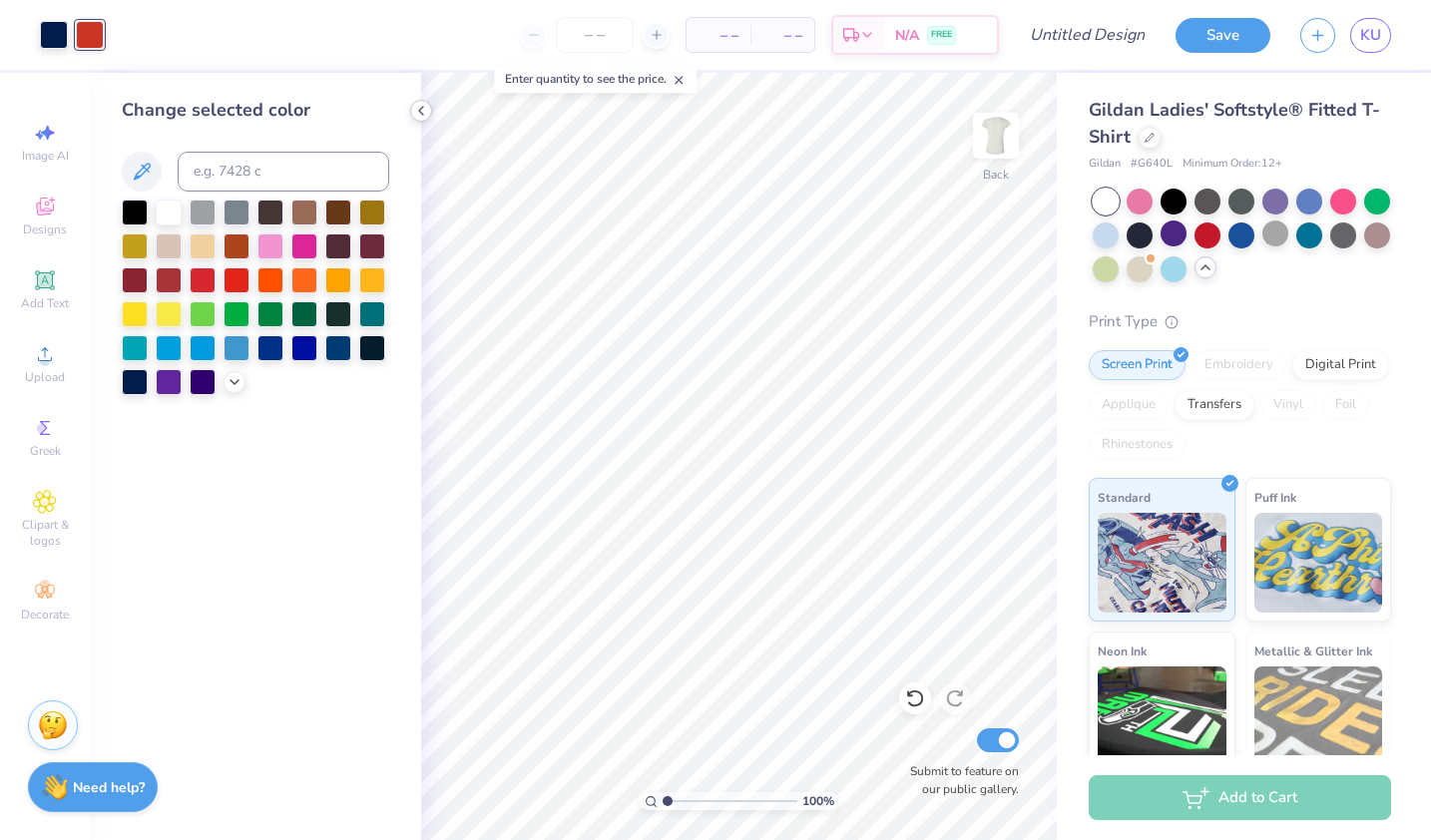 click 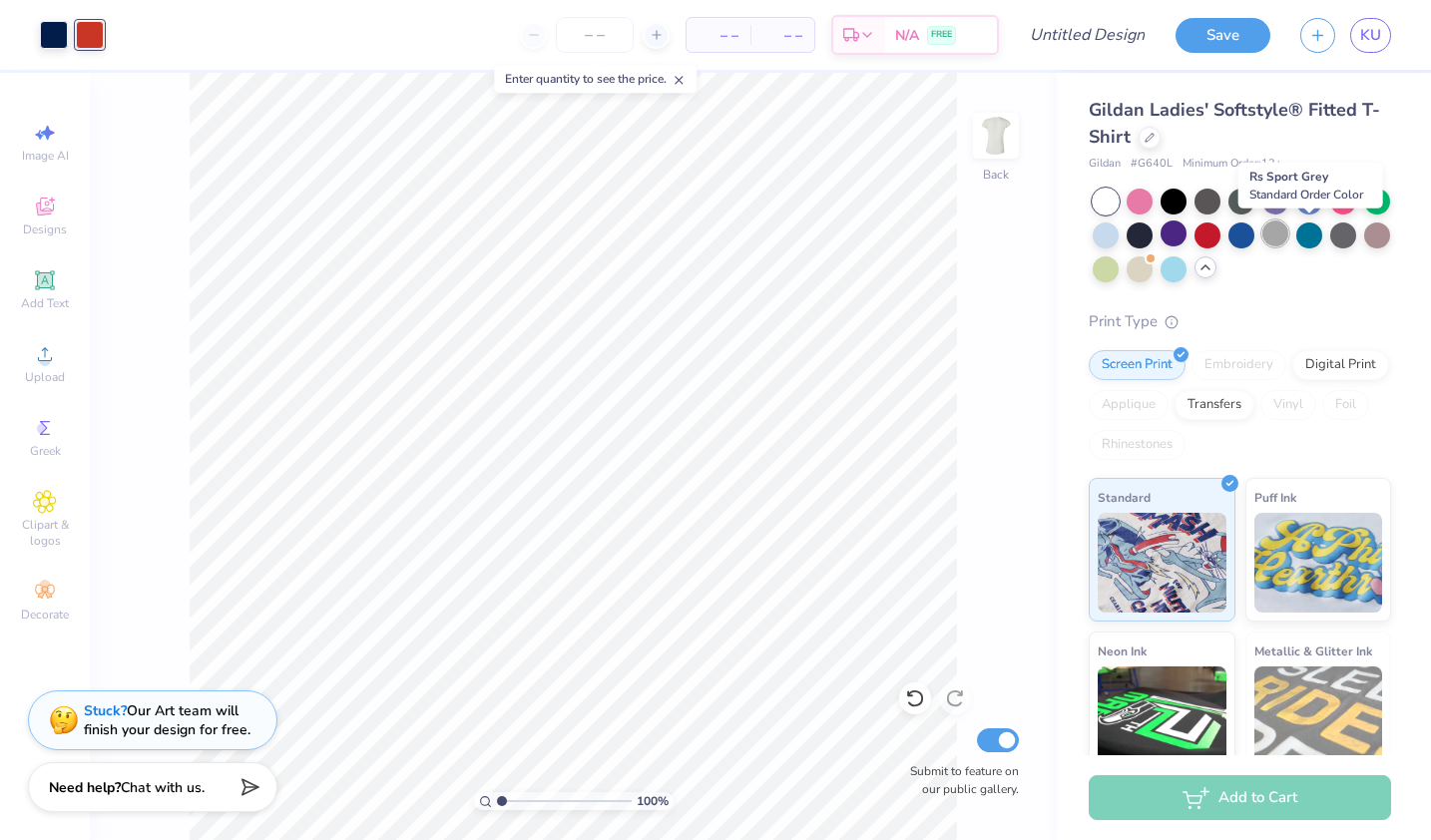 click at bounding box center (1275, 233) 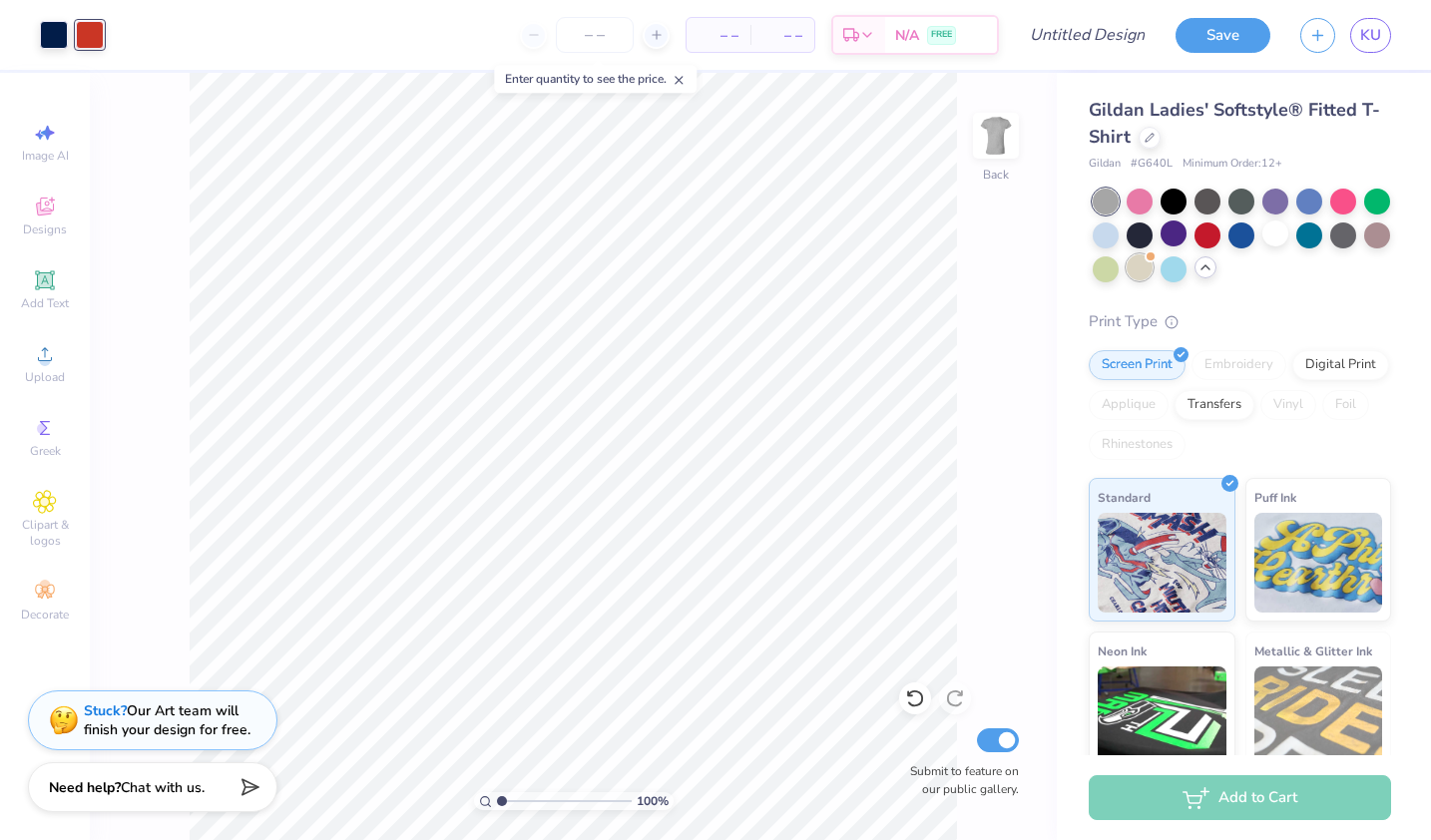 click at bounding box center [1140, 267] 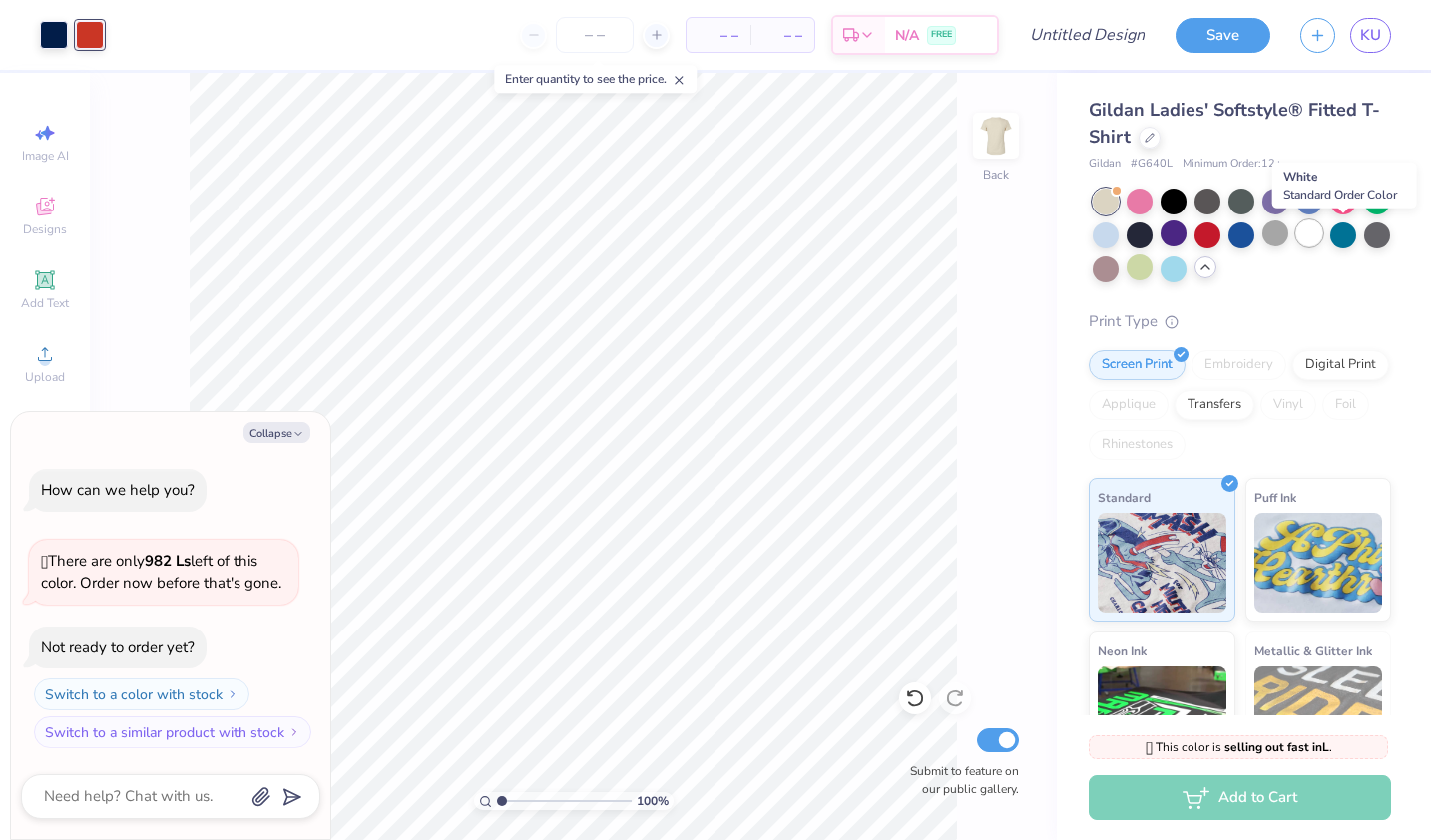 click at bounding box center [1309, 233] 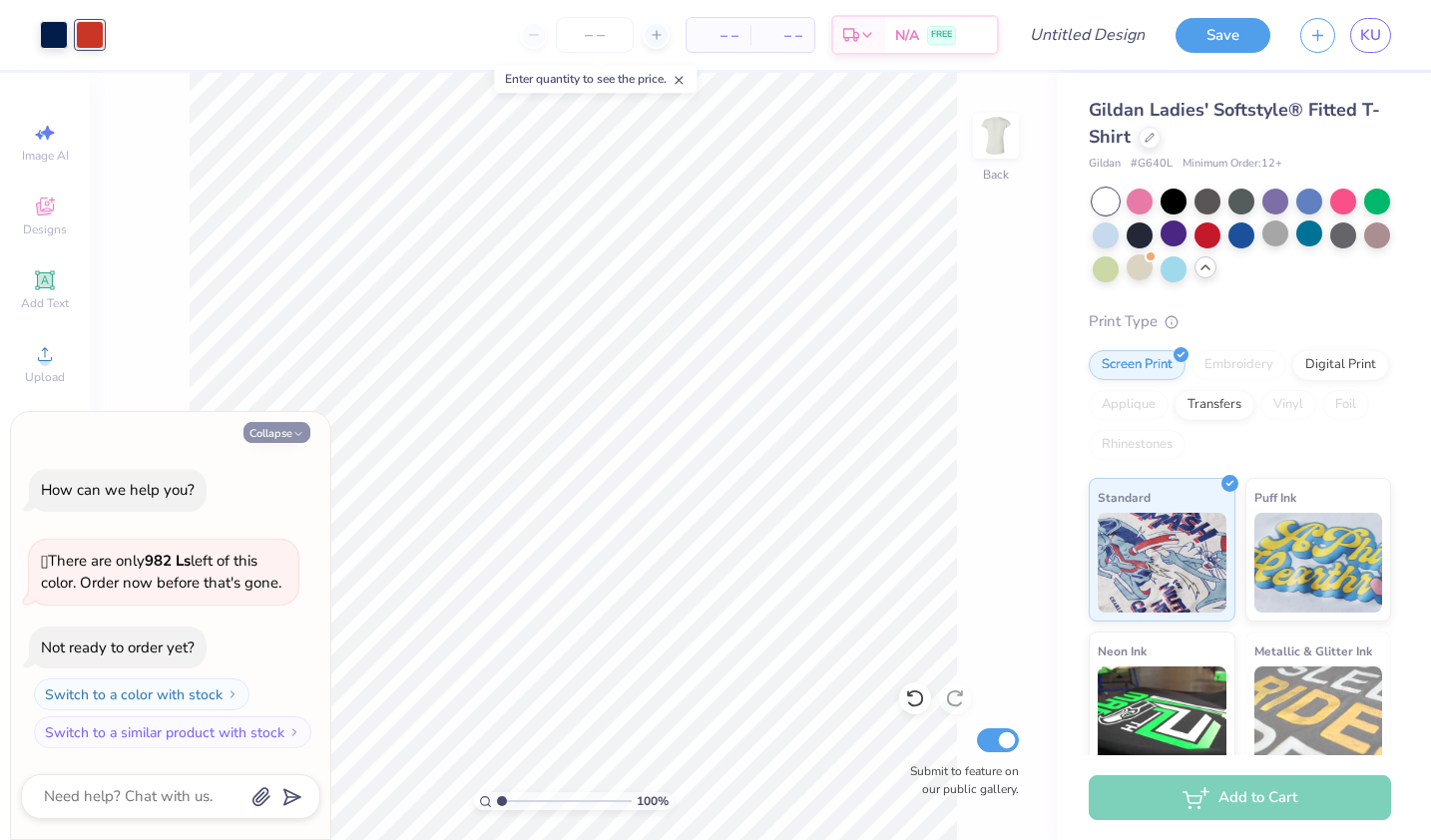 click on "Collapse" at bounding box center (276, 432) 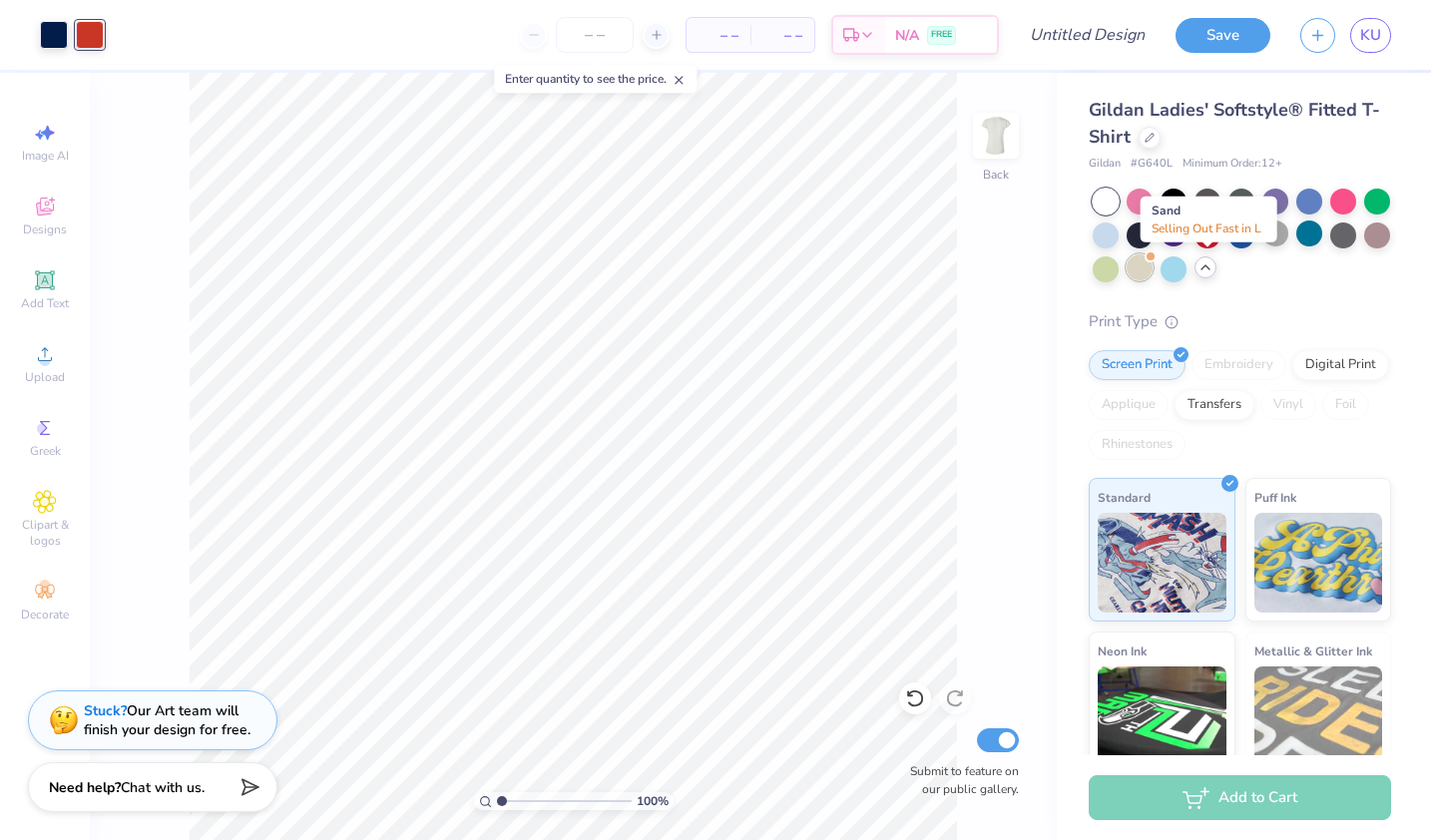click at bounding box center (1140, 267) 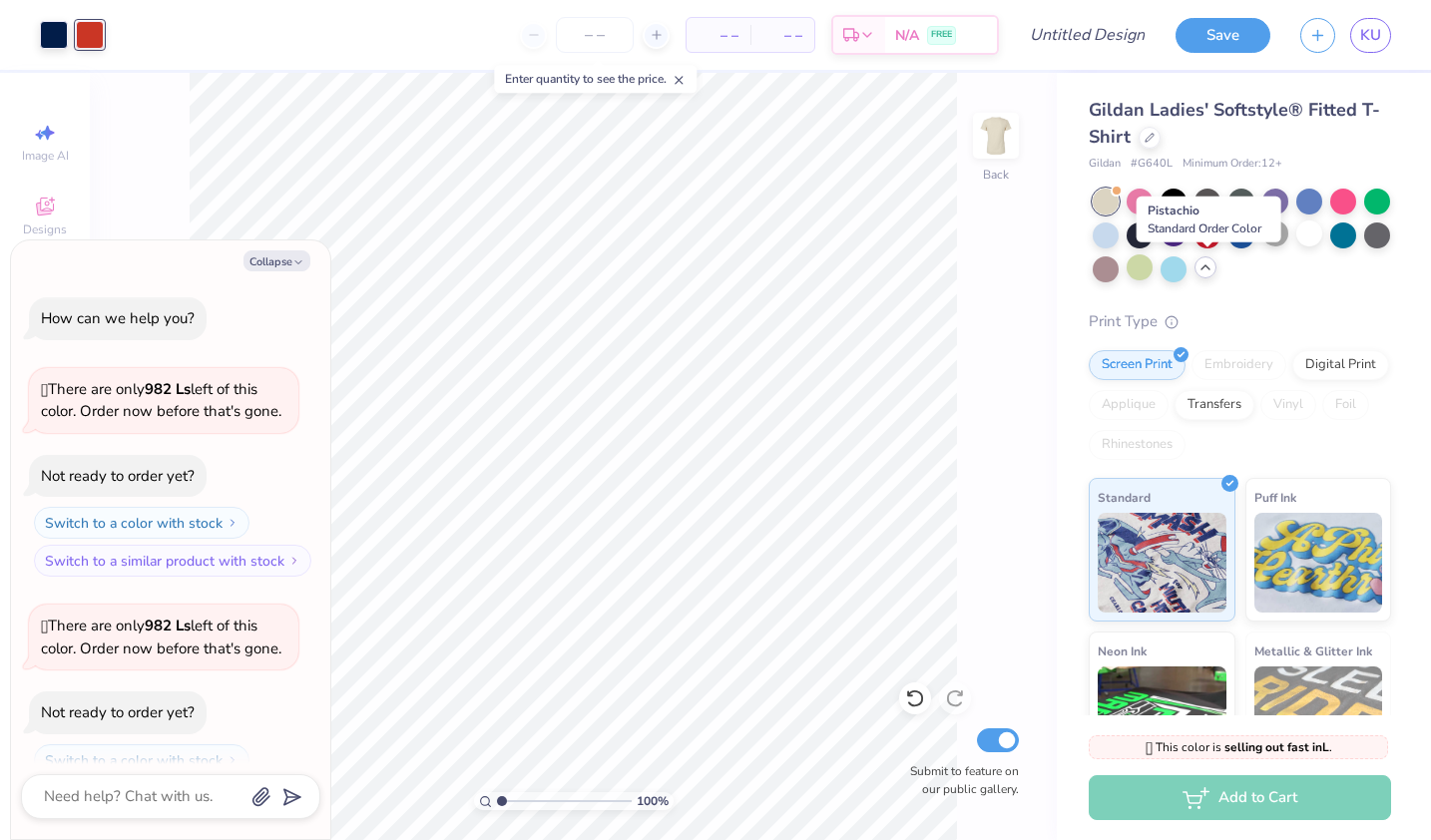 scroll, scrollTop: 64, scrollLeft: 0, axis: vertical 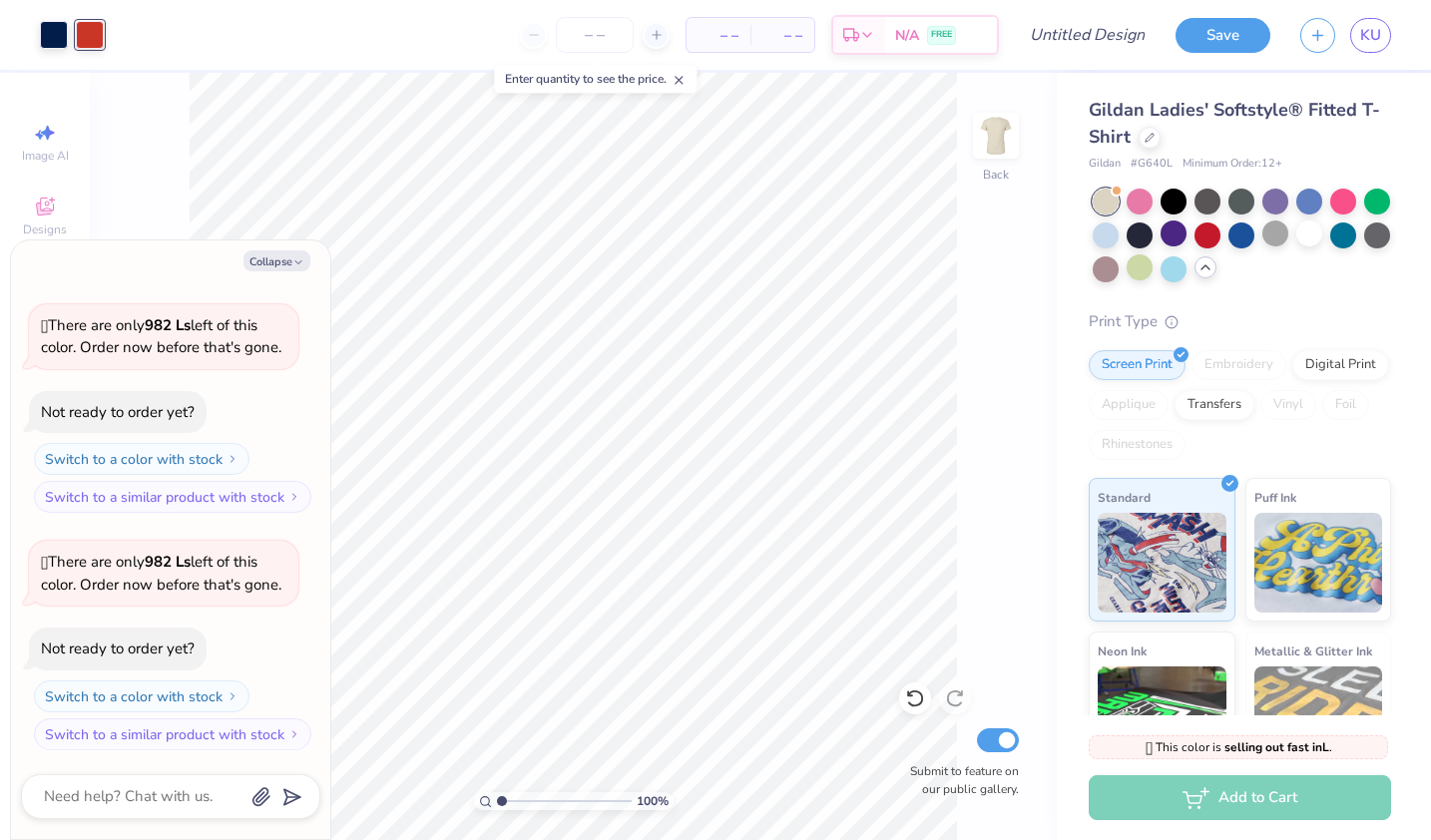 click at bounding box center (1116, 191) 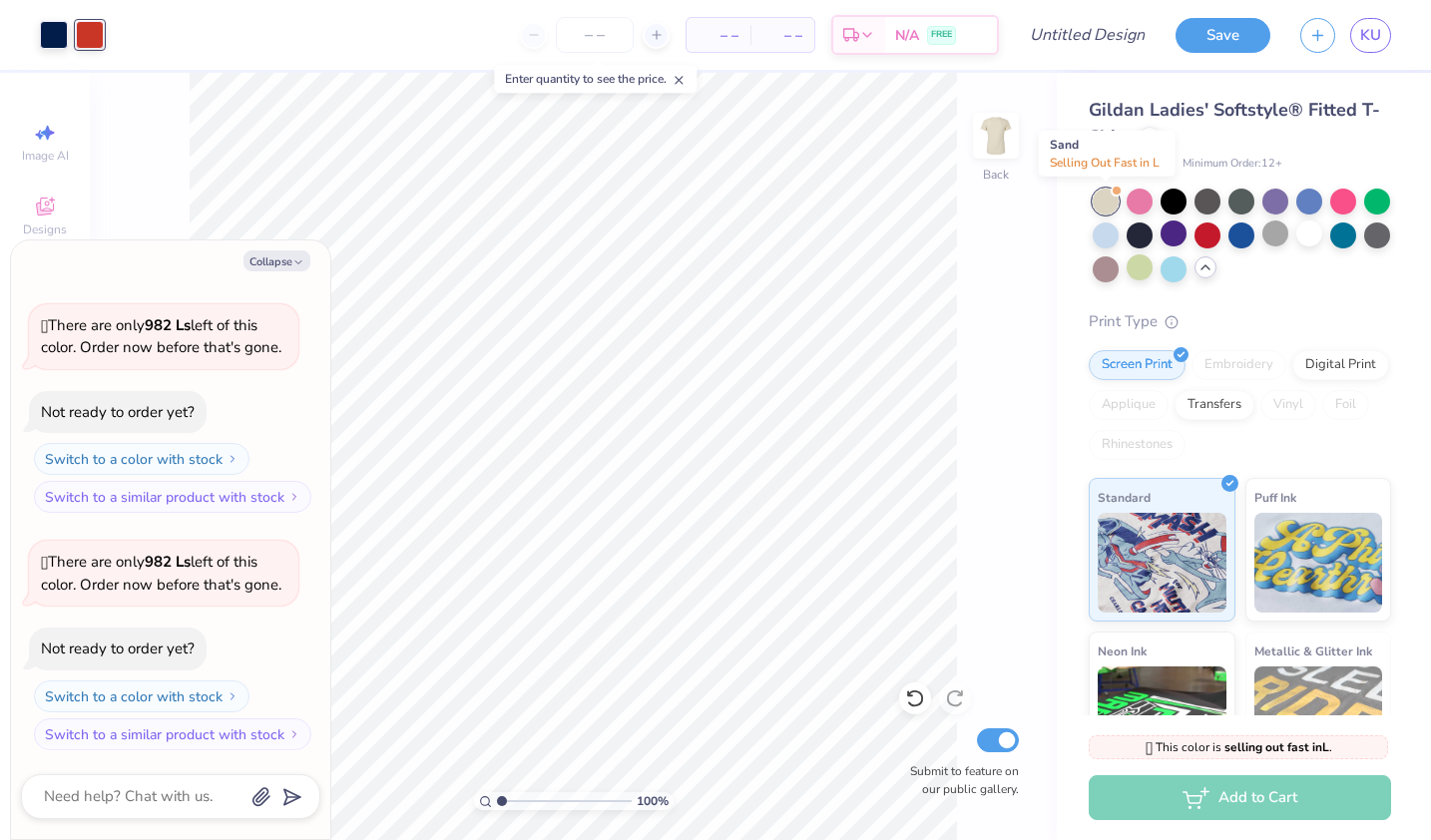 scroll, scrollTop: 301, scrollLeft: 0, axis: vertical 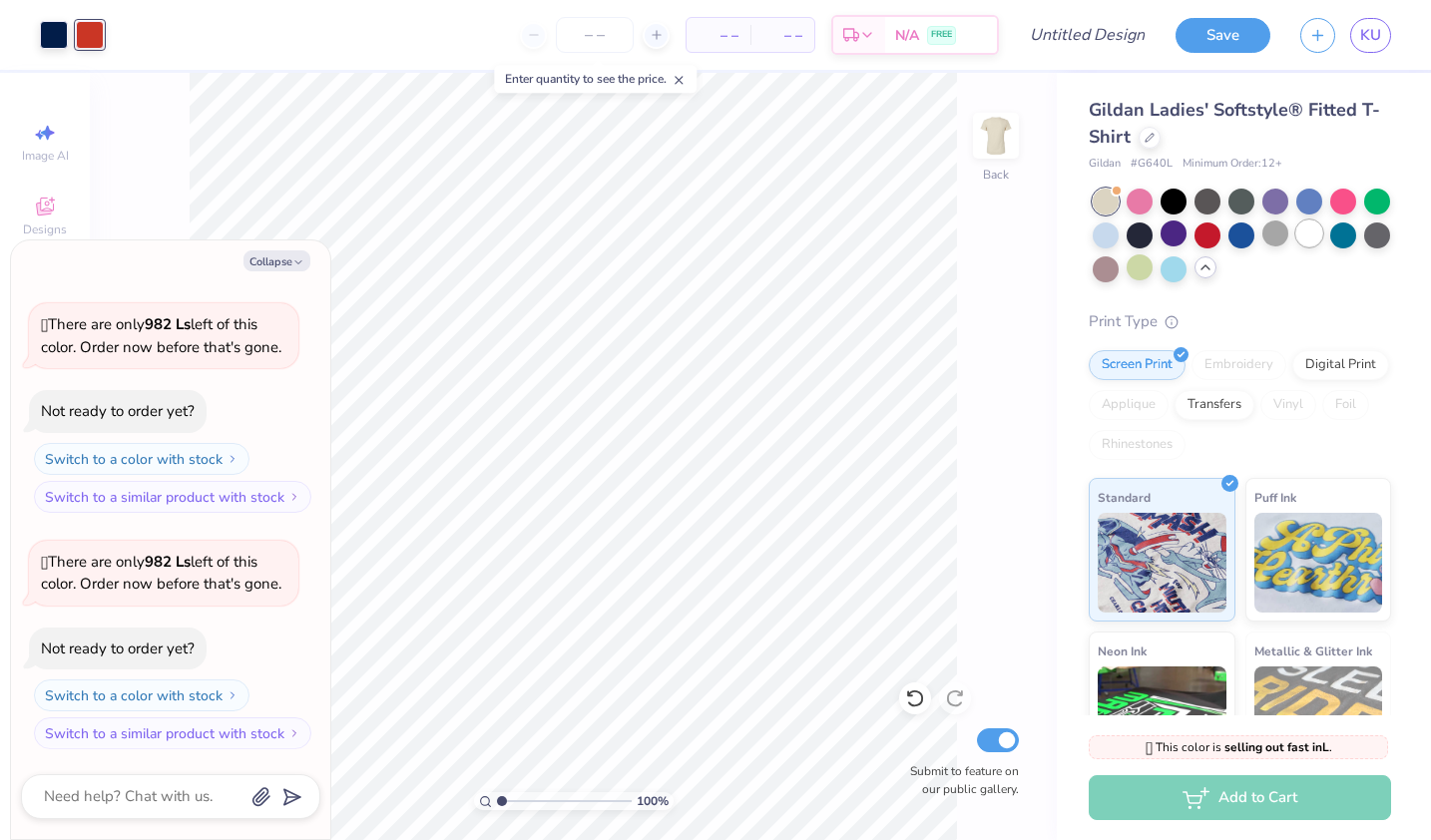 click at bounding box center [1309, 233] 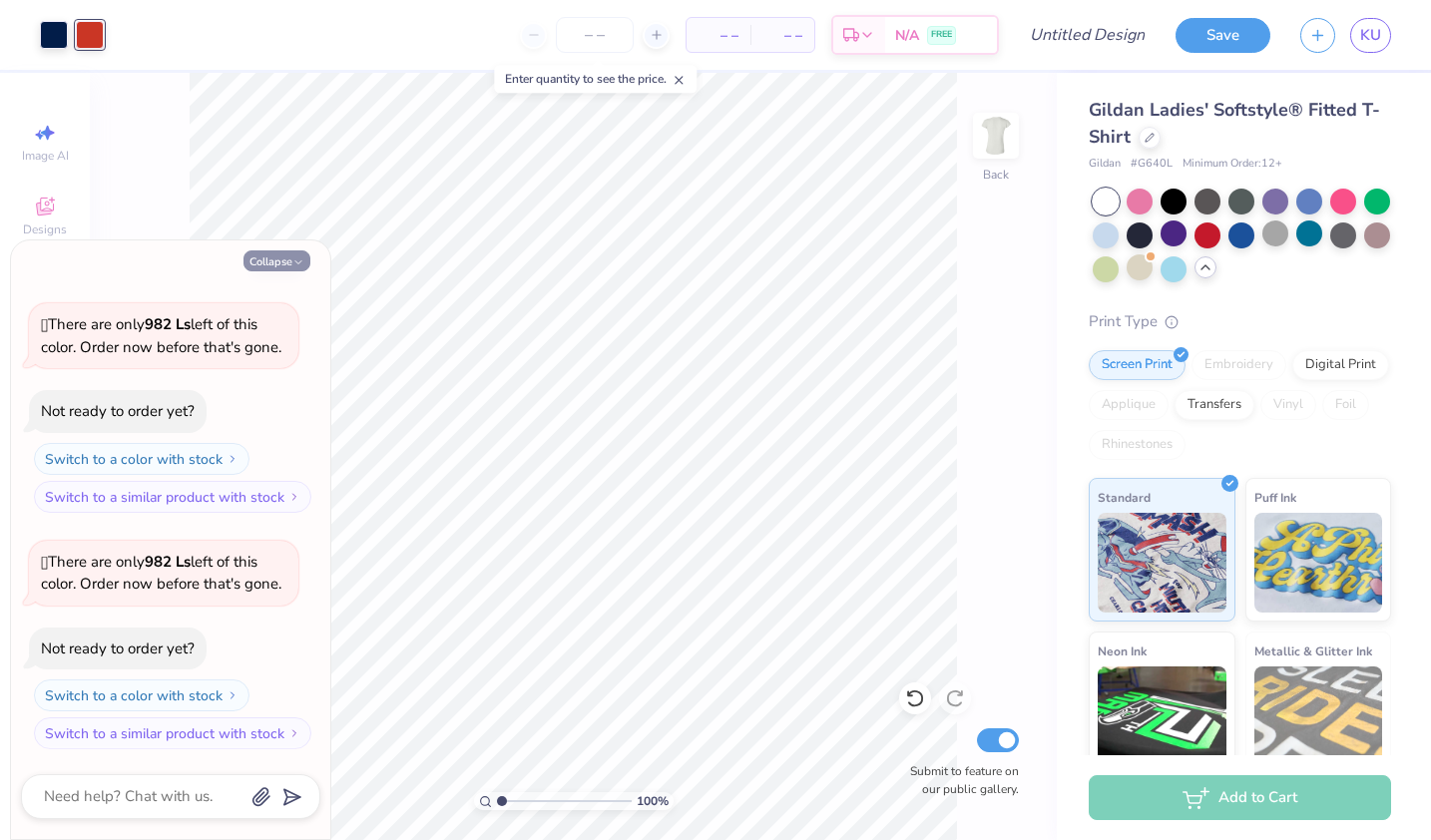 click on "Collapse" at bounding box center [276, 260] 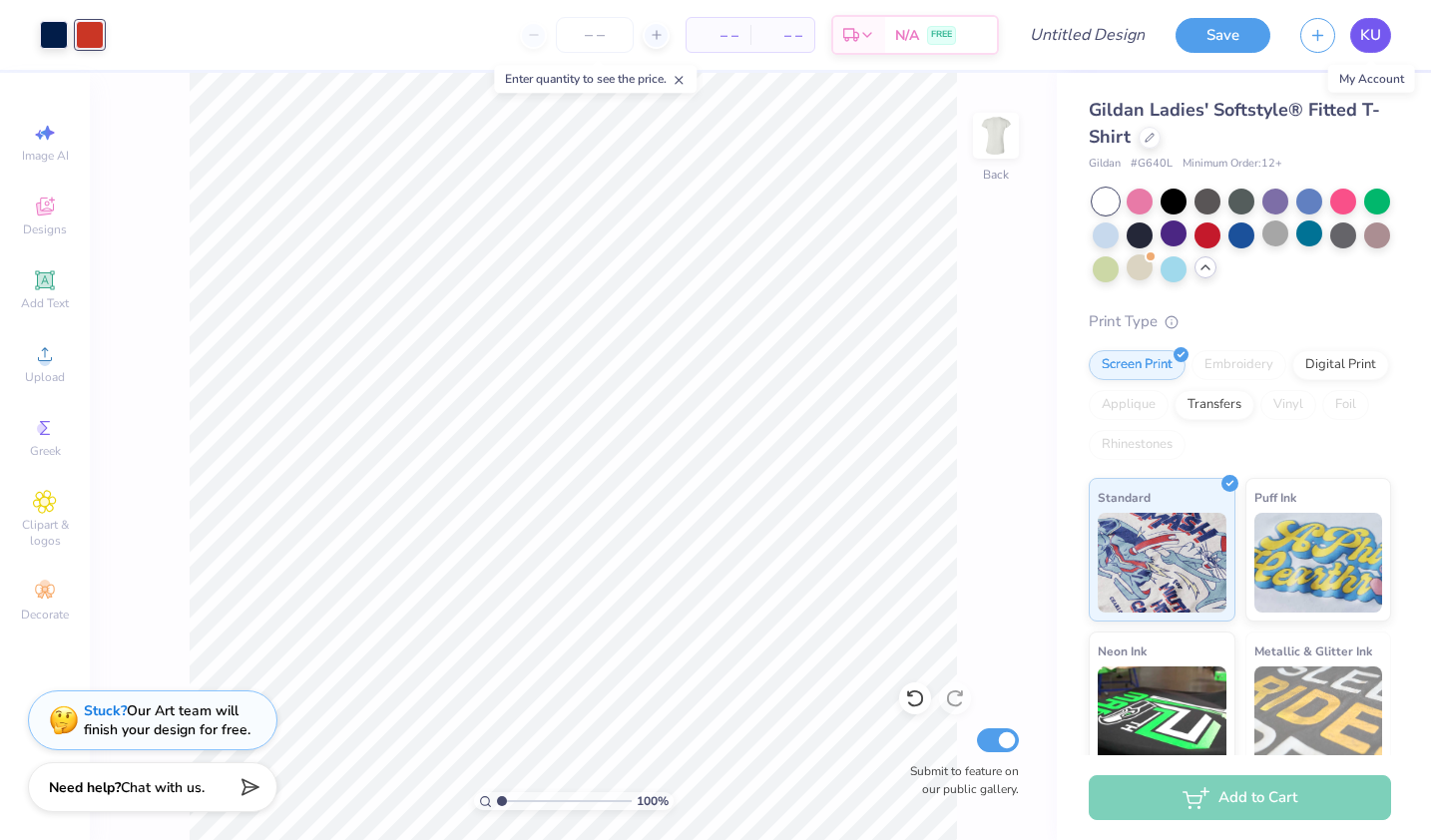 click on "KU" at bounding box center [1370, 35] 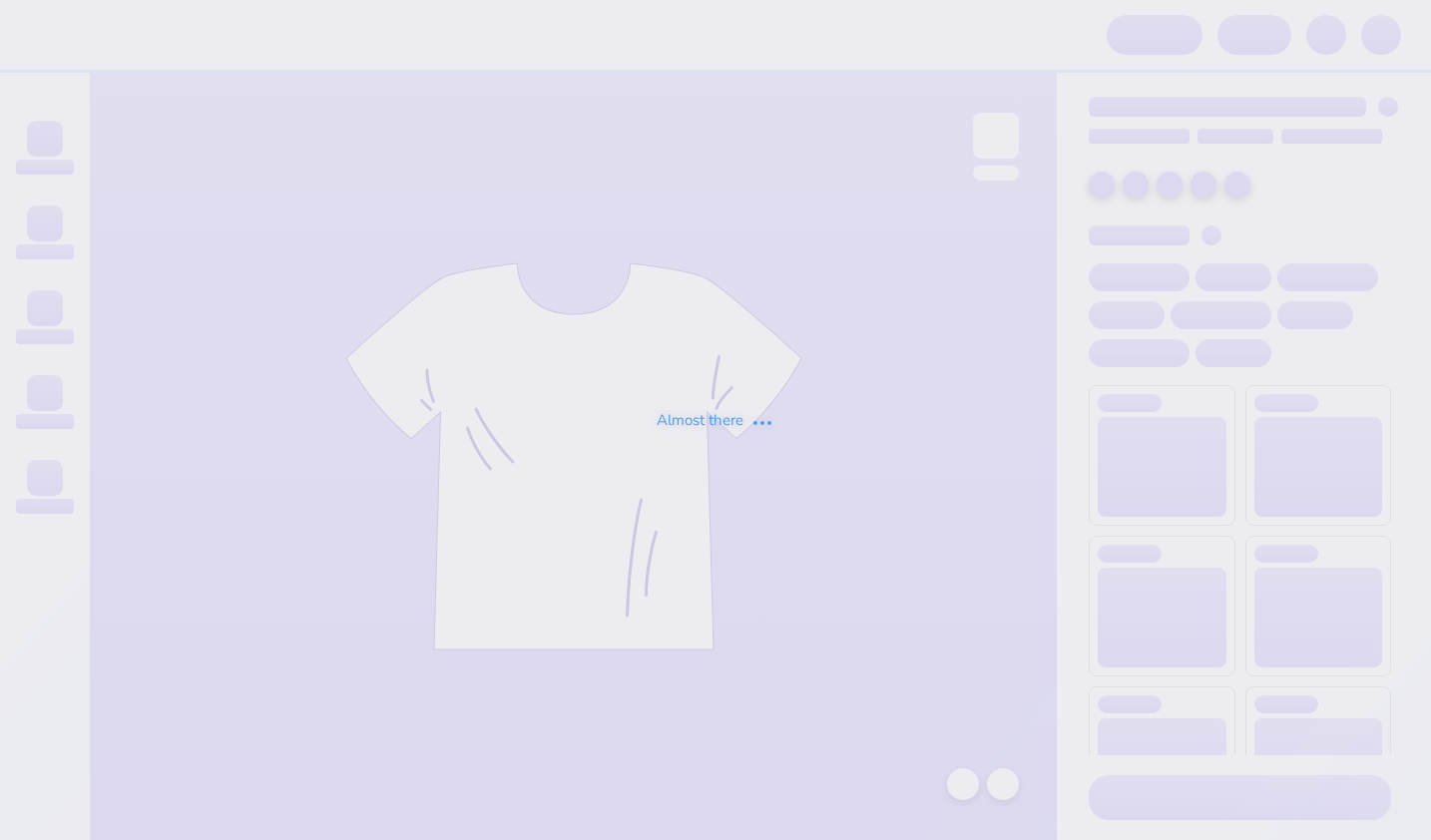 scroll, scrollTop: 0, scrollLeft: 0, axis: both 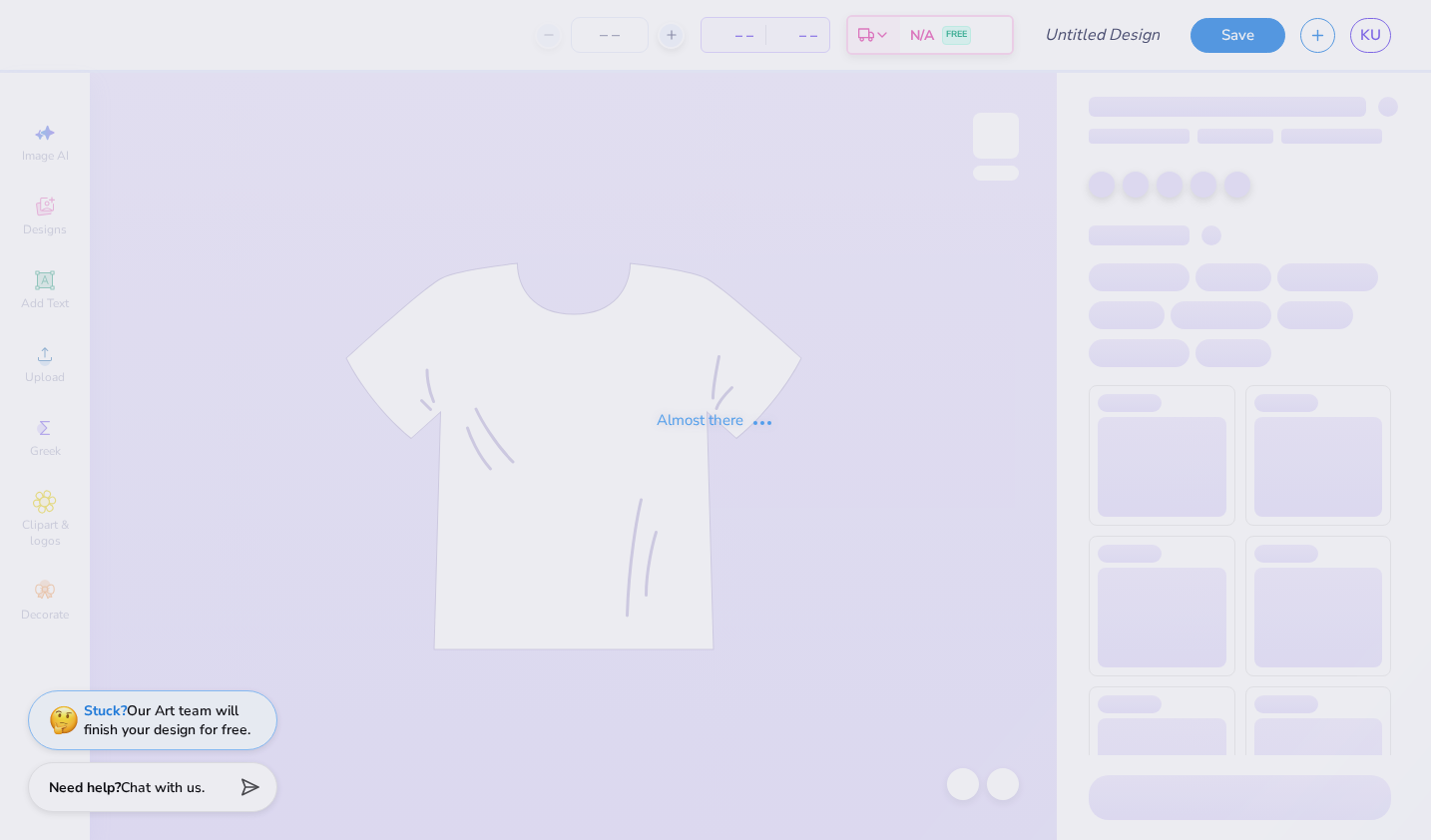 type on "3" 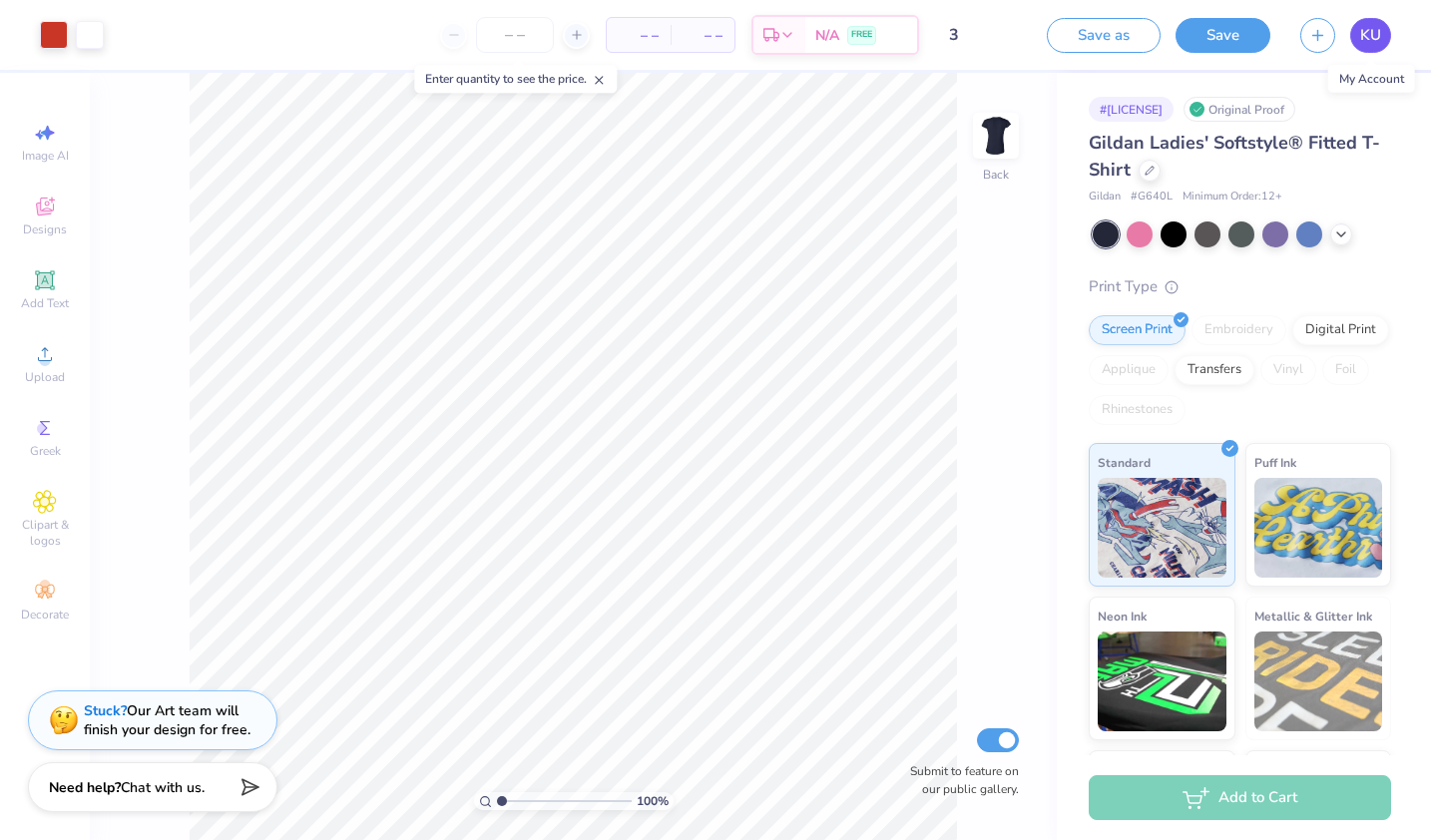 click on "KU" at bounding box center [1370, 35] 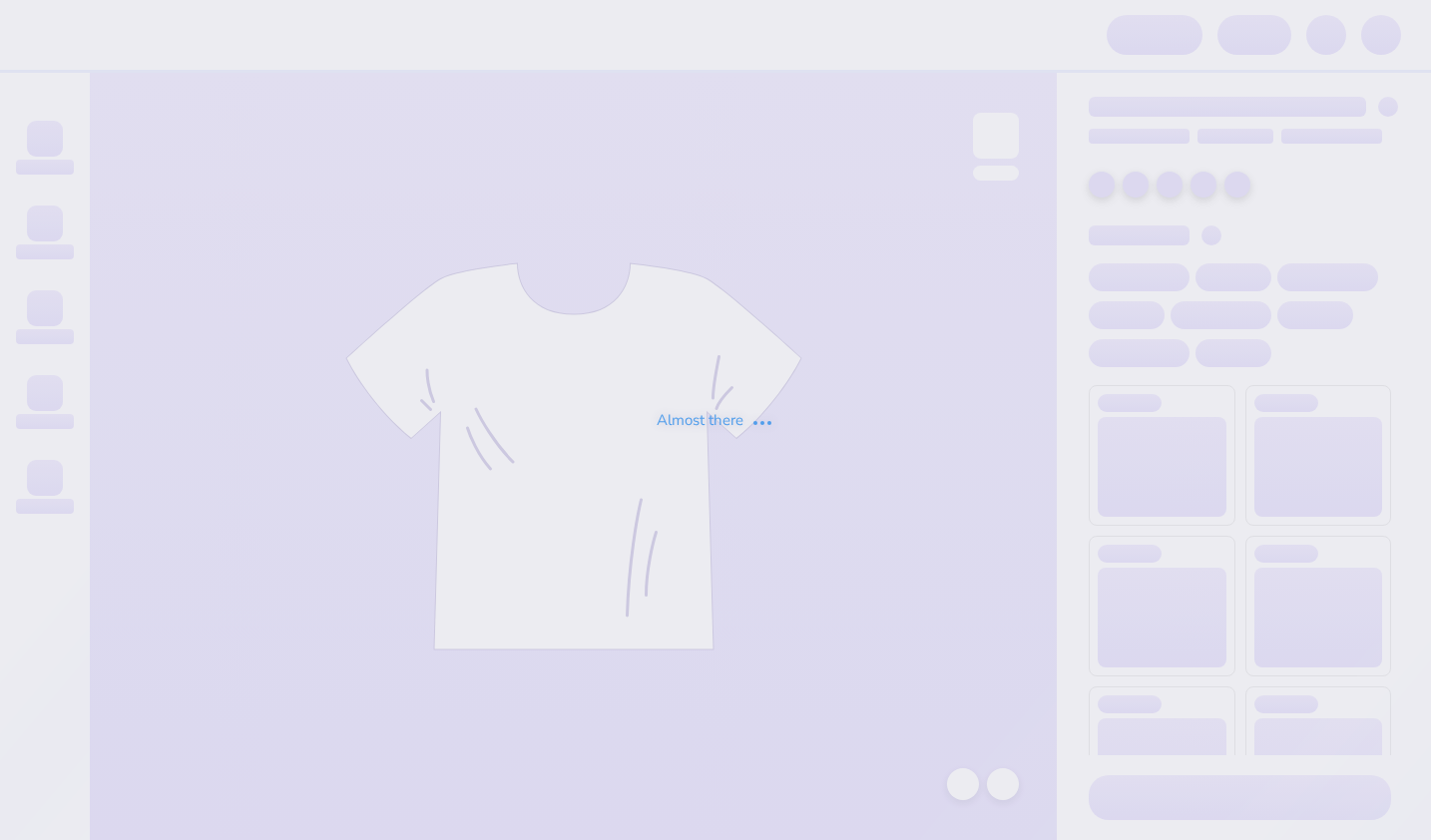 scroll, scrollTop: 0, scrollLeft: 0, axis: both 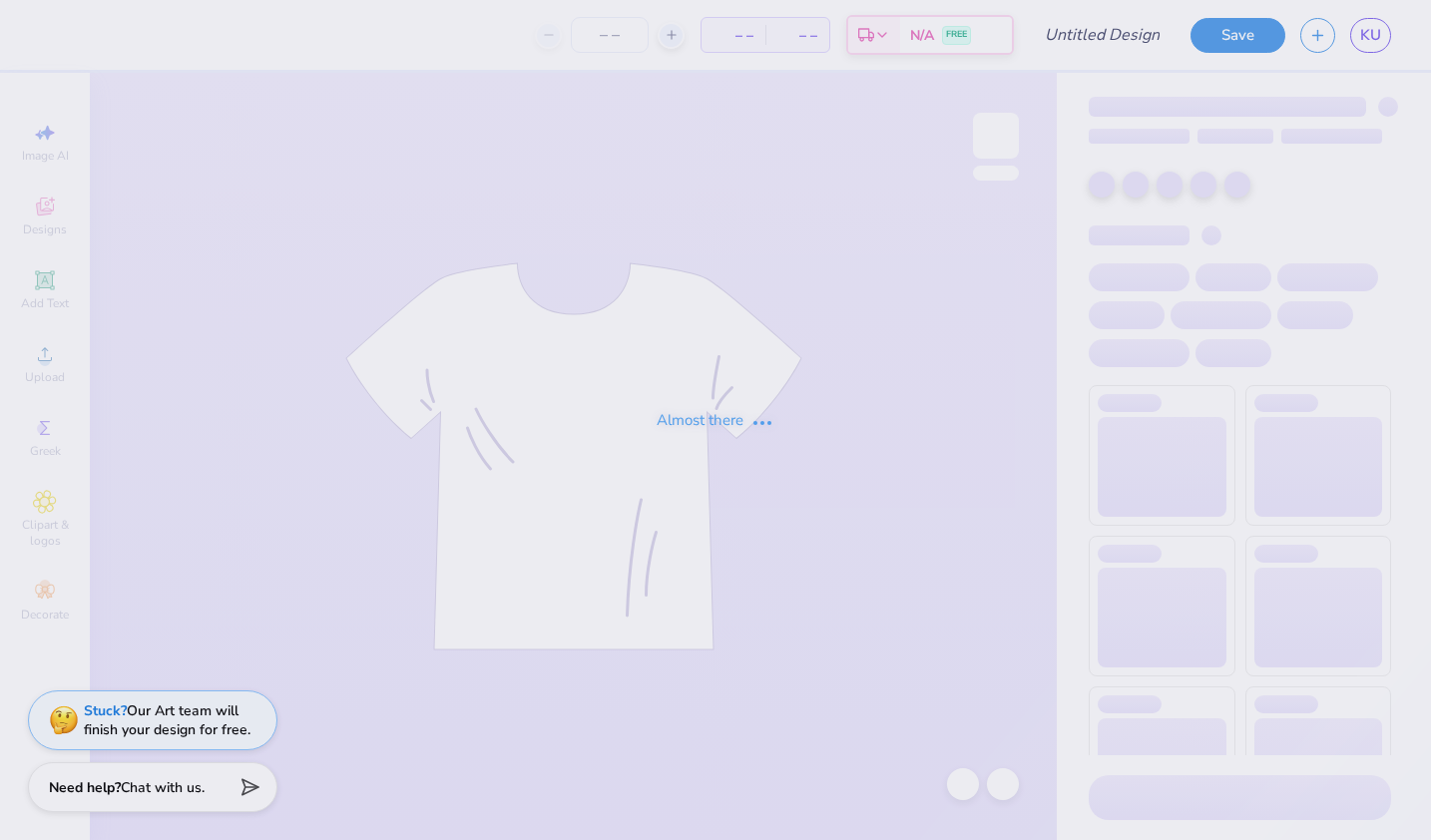 type on "3" 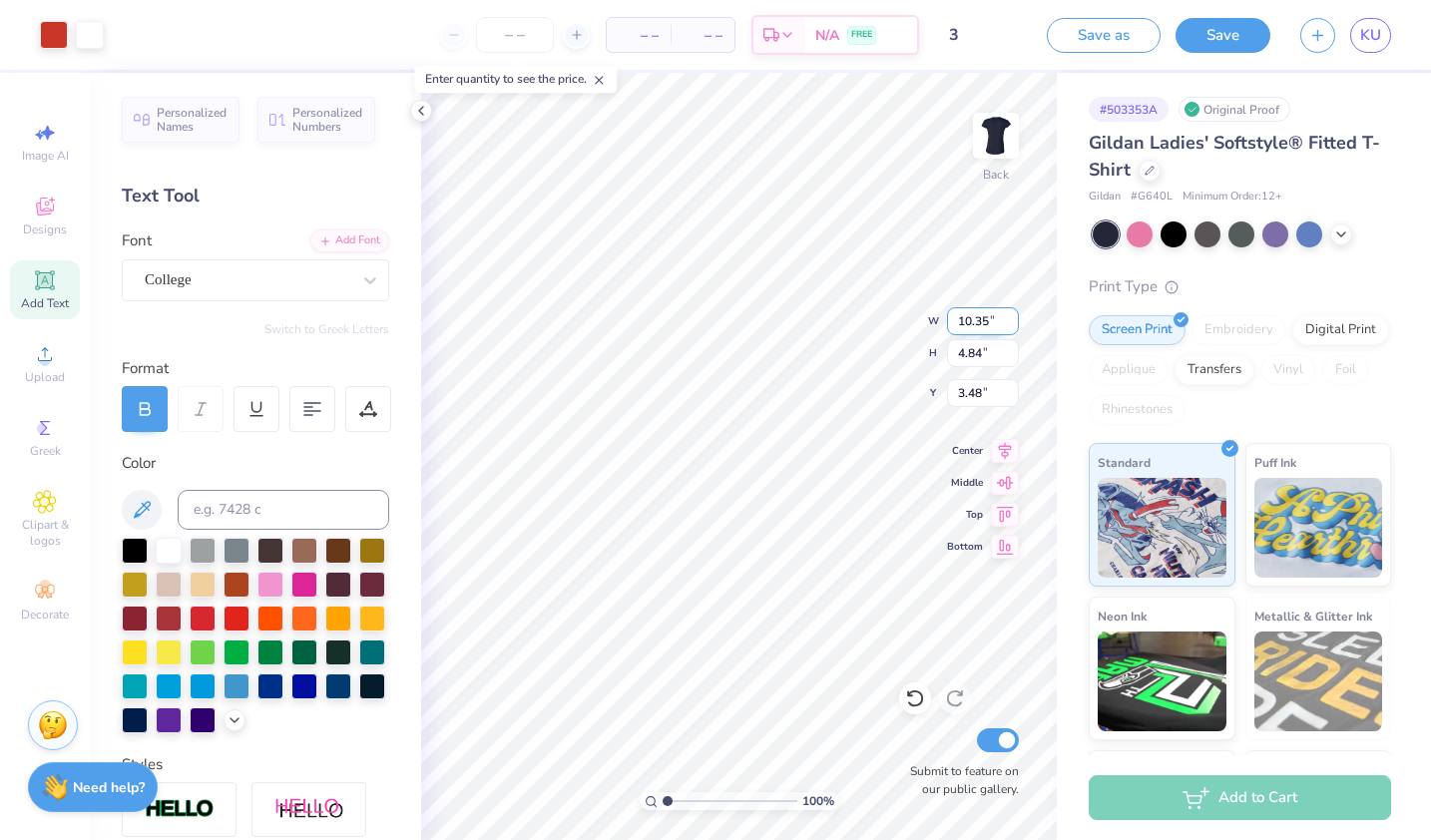 click on "10.35" at bounding box center (983, 321) 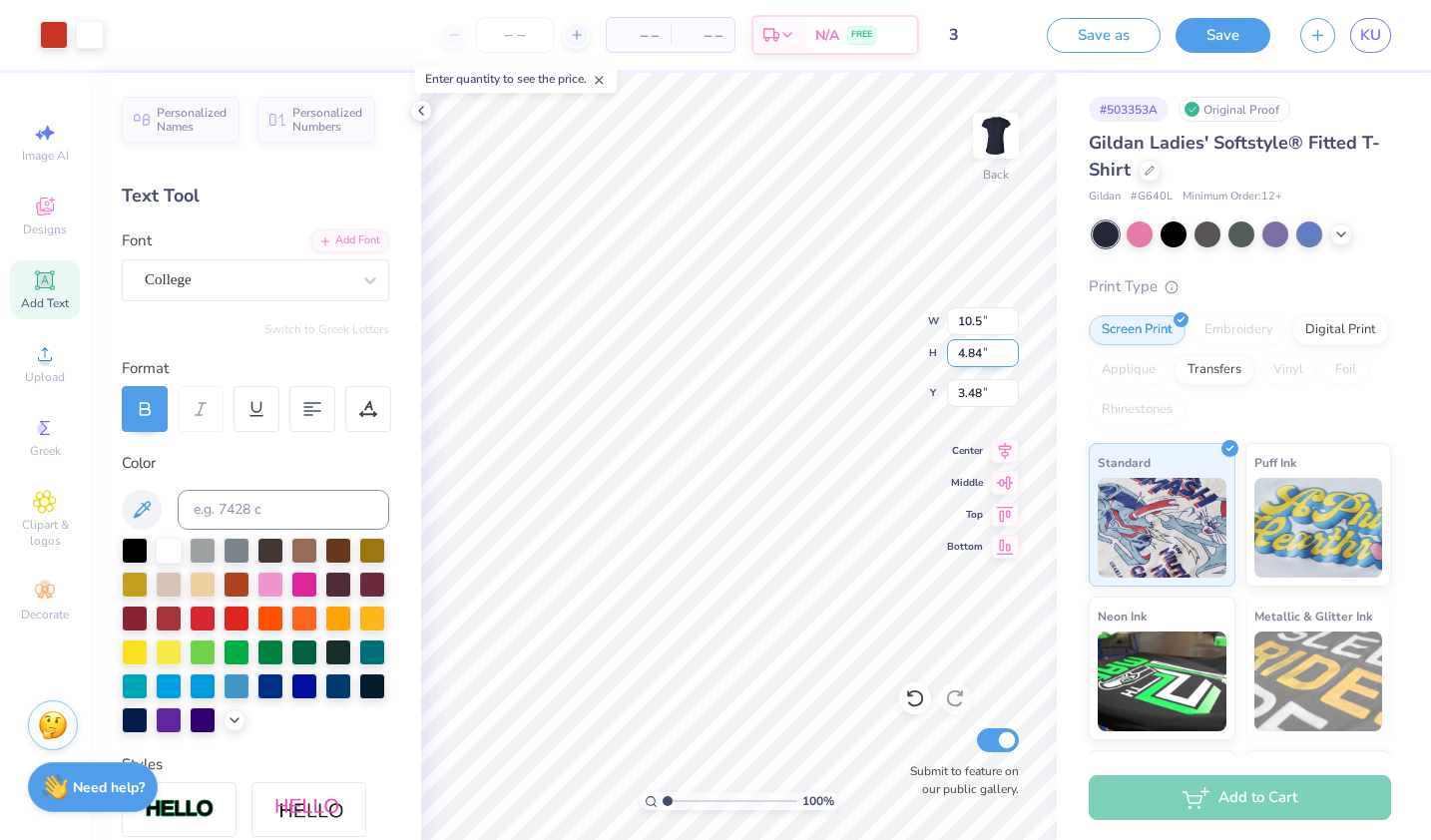 click on "4.84" at bounding box center (983, 353) 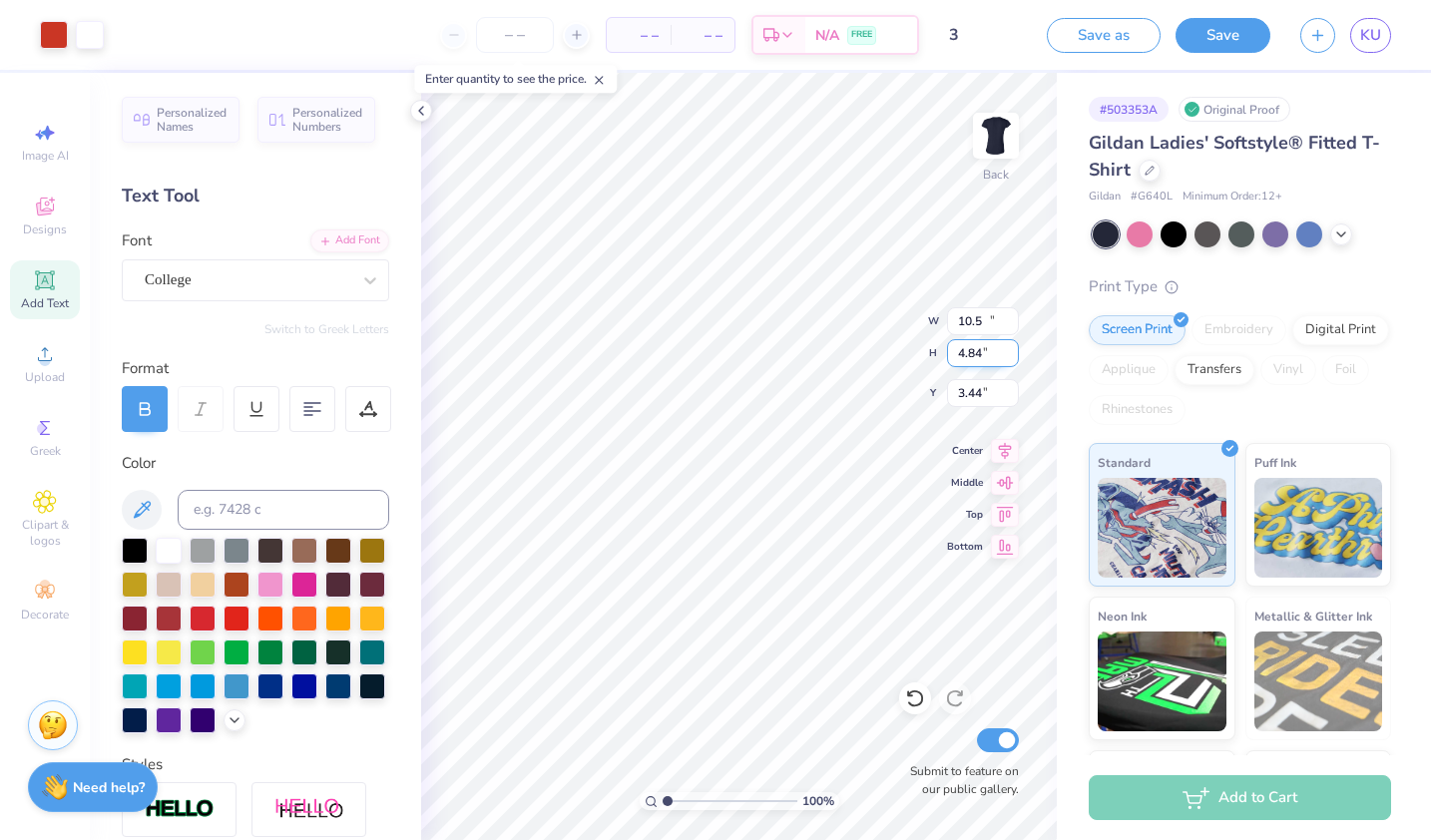 type on "10.50" 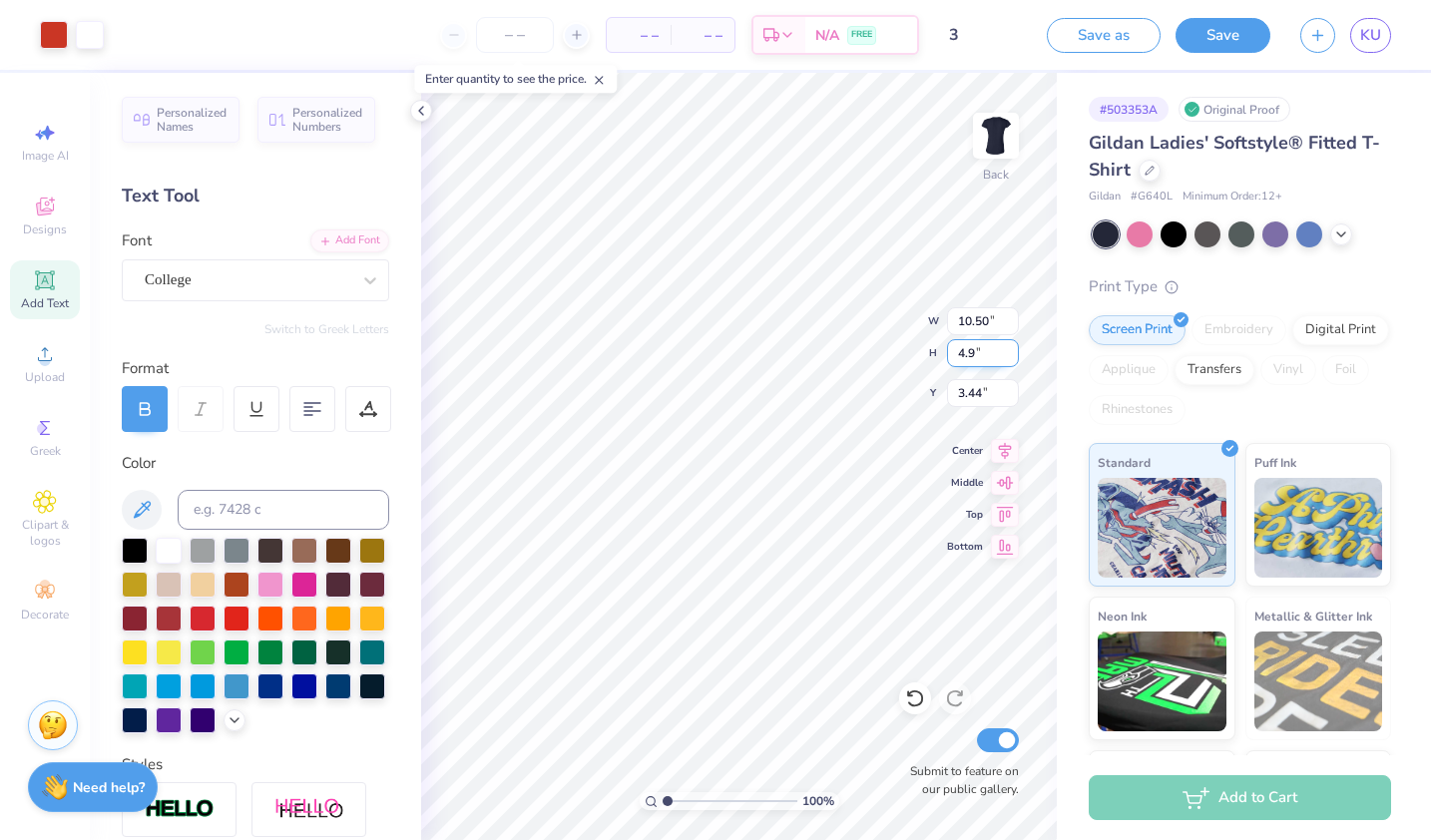 type on "4" 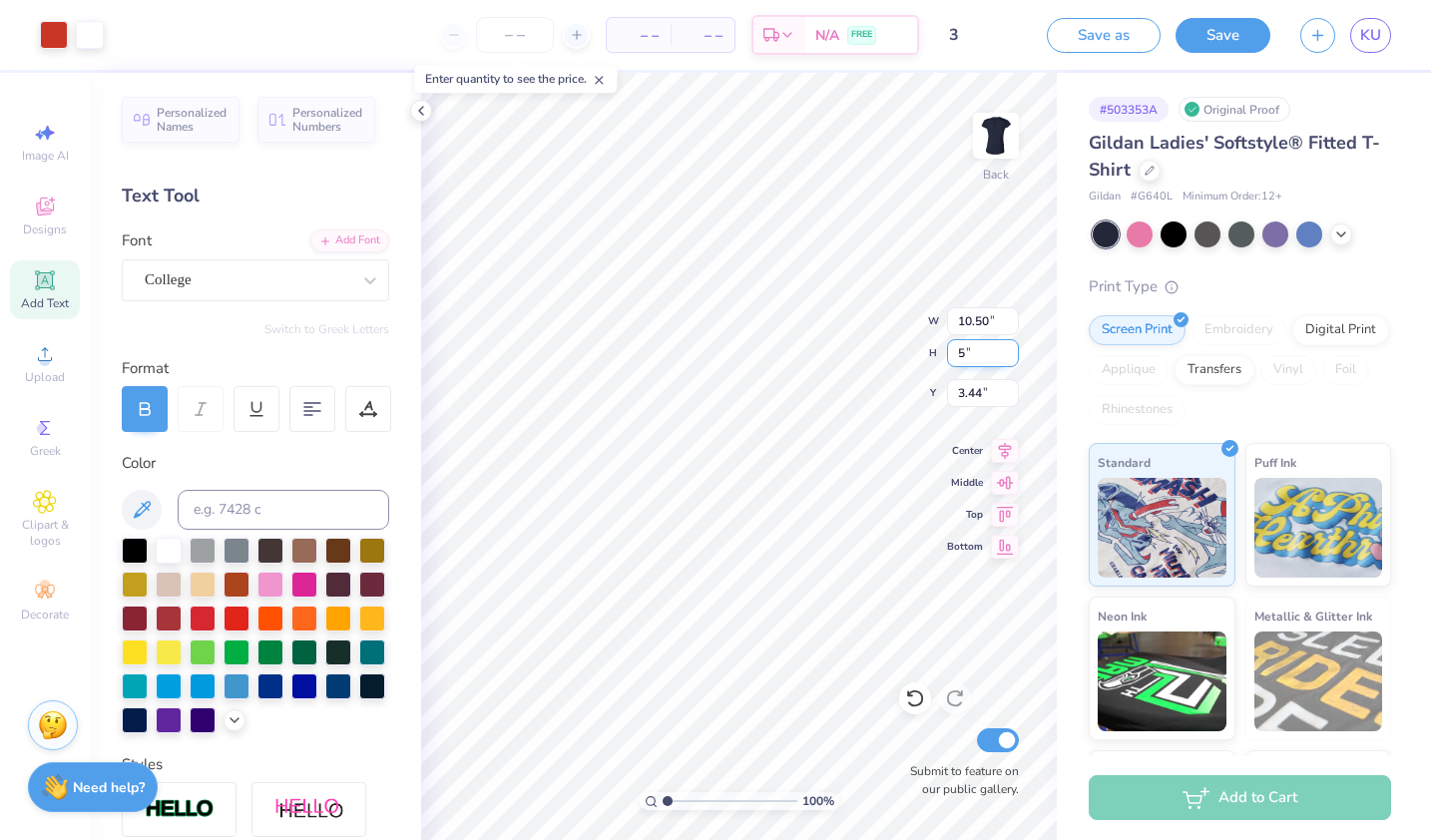 type on "5" 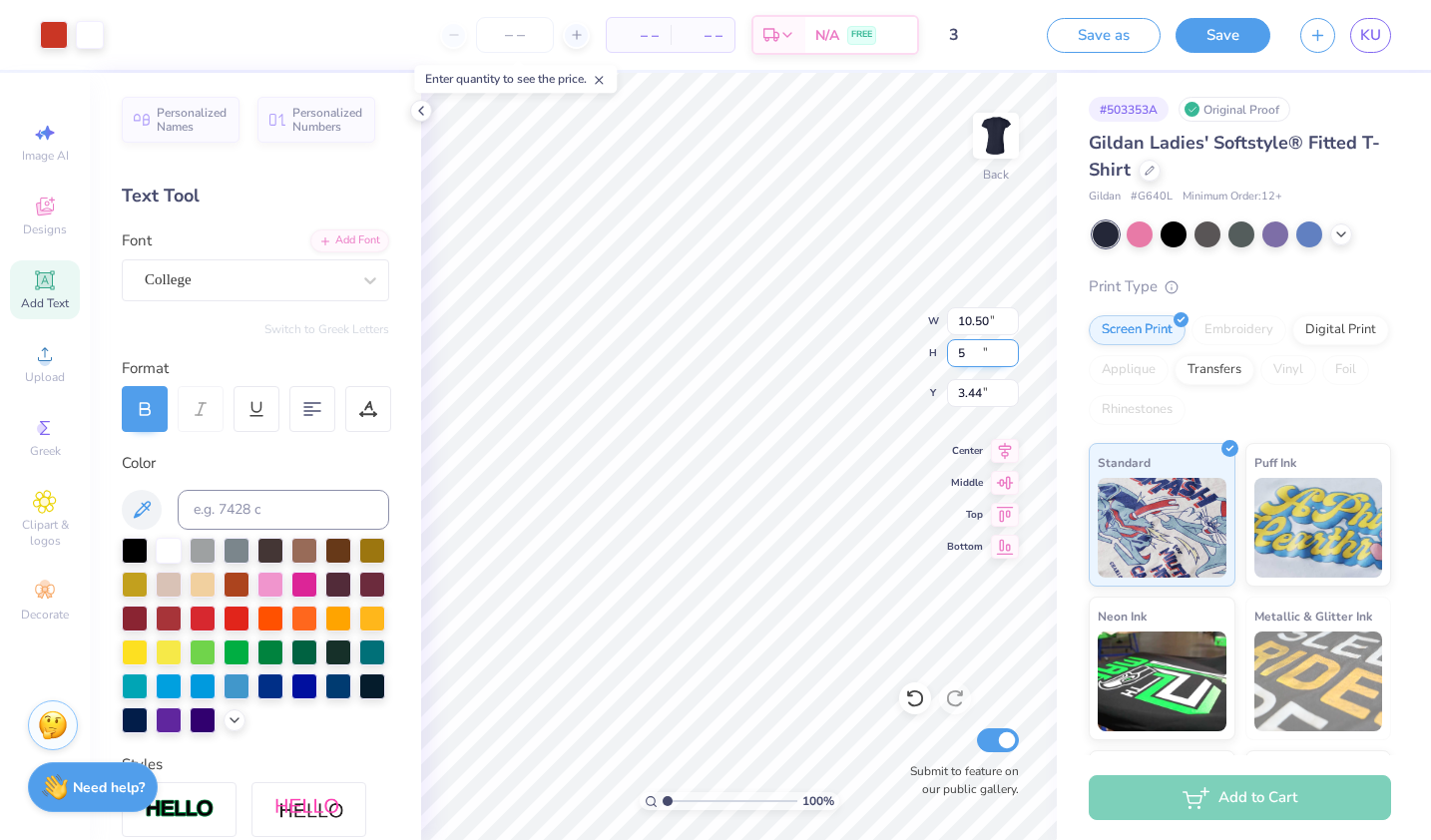 type on "10.70" 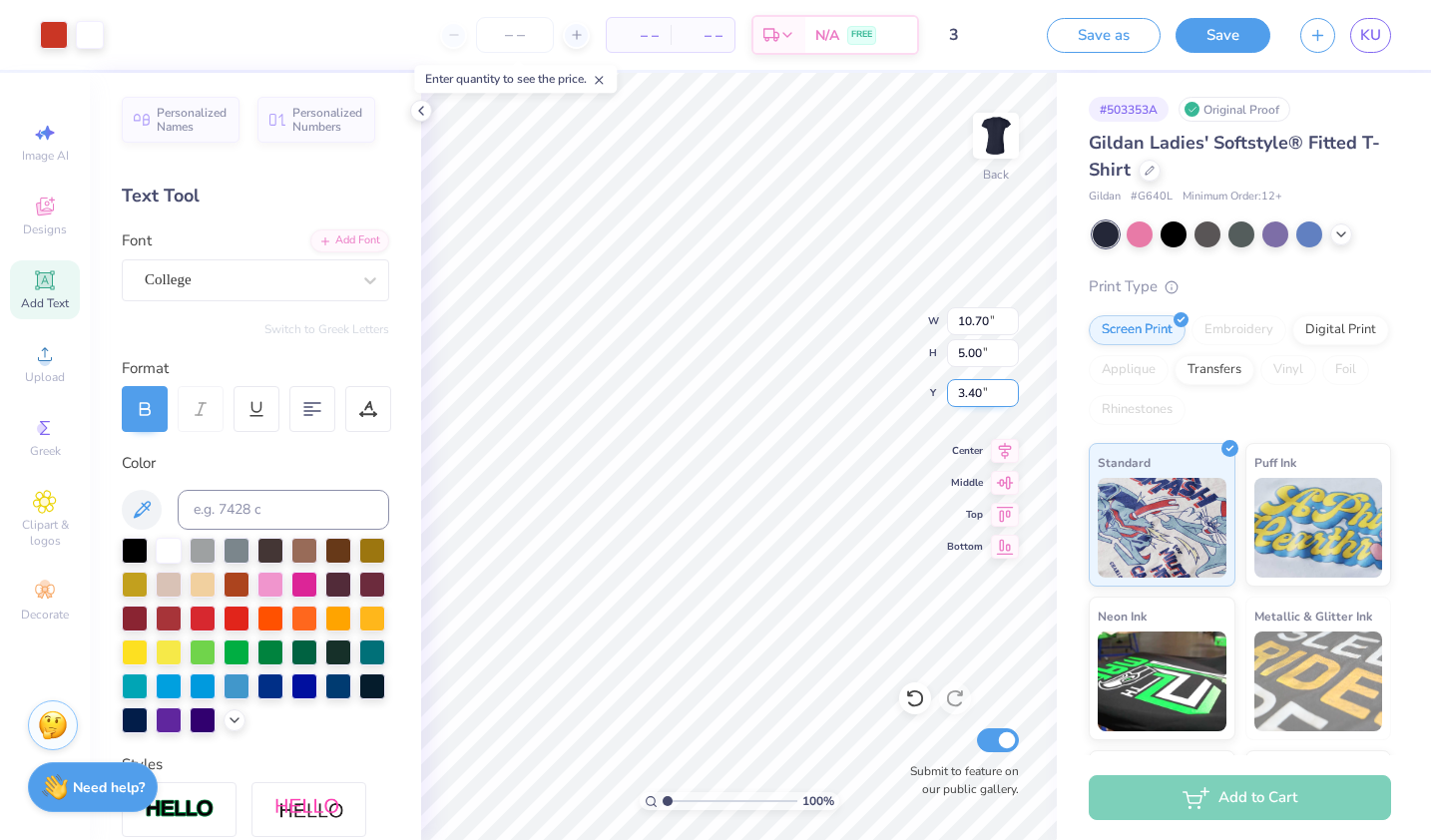 click on "3.40" at bounding box center [983, 393] 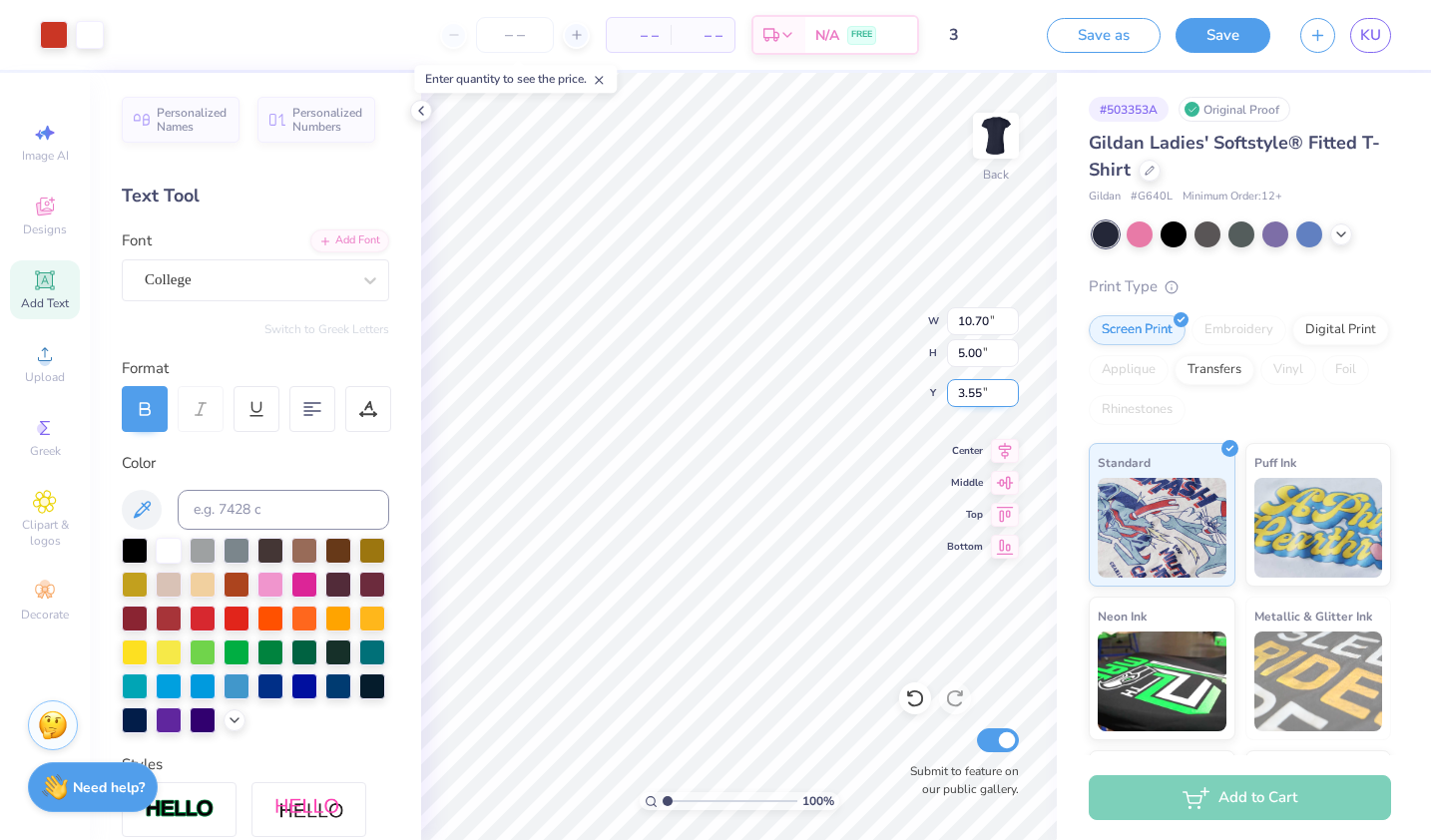 type on "3.55" 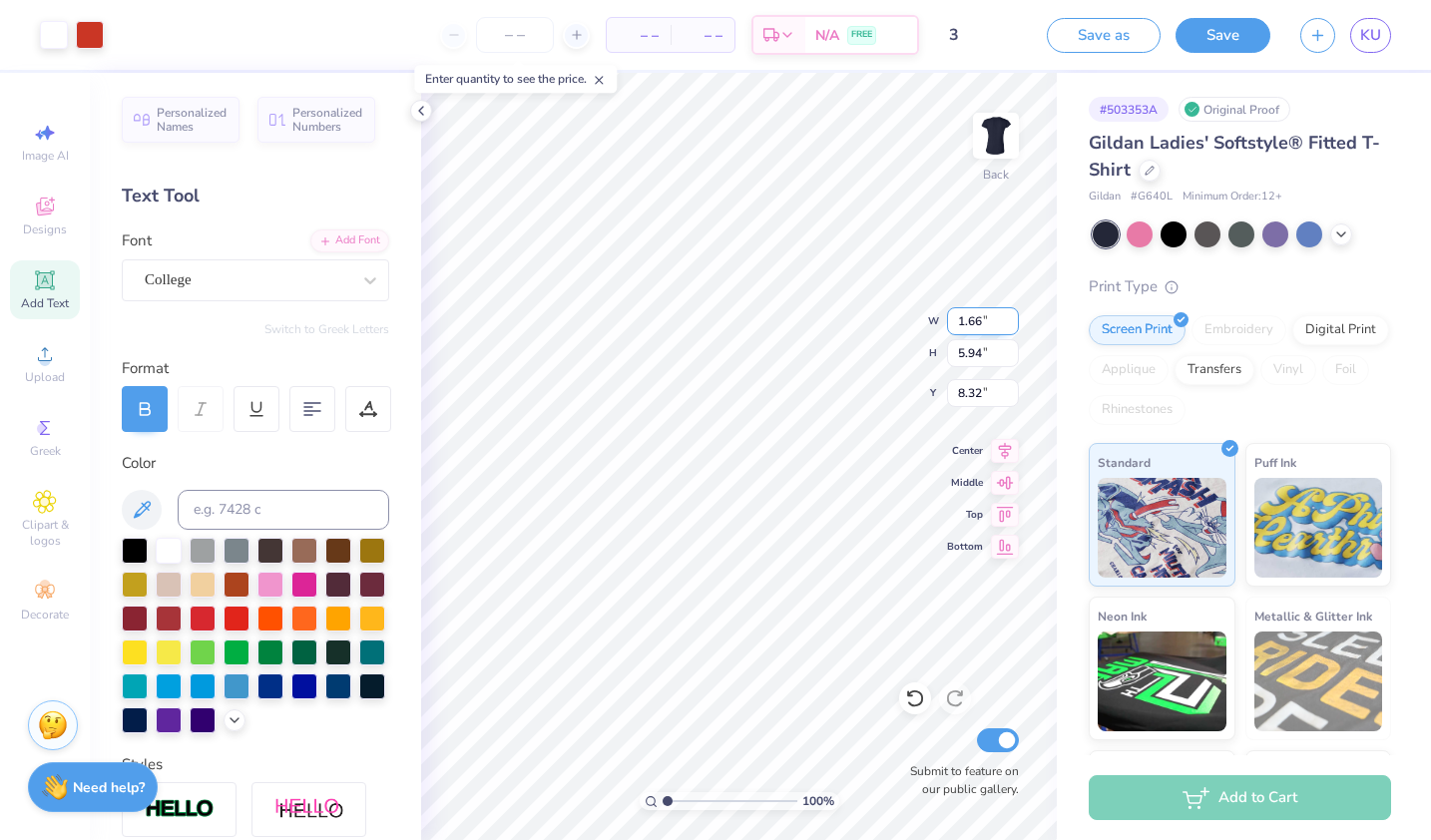 click on "1.66" at bounding box center [983, 321] 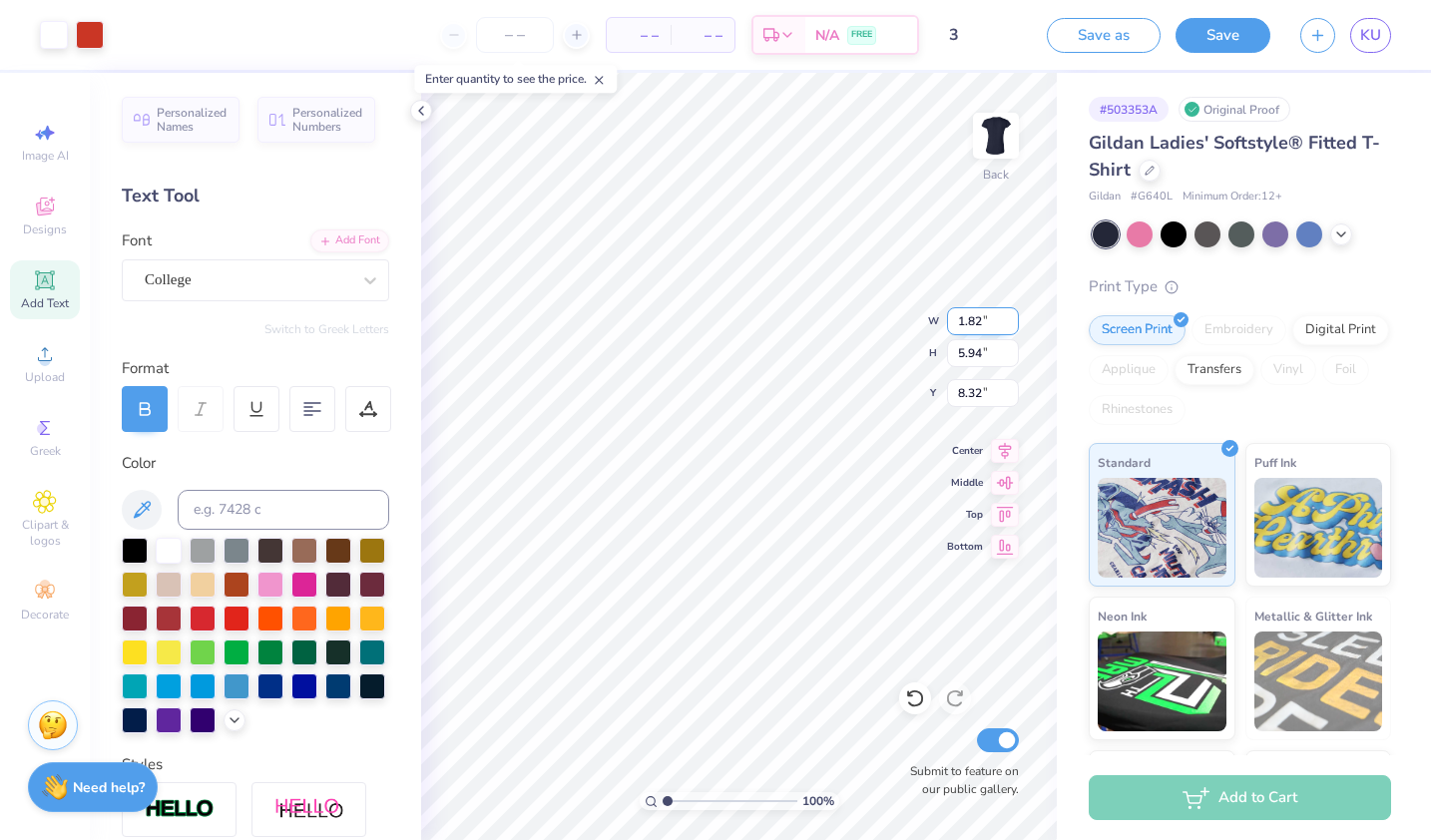 type on "1.82" 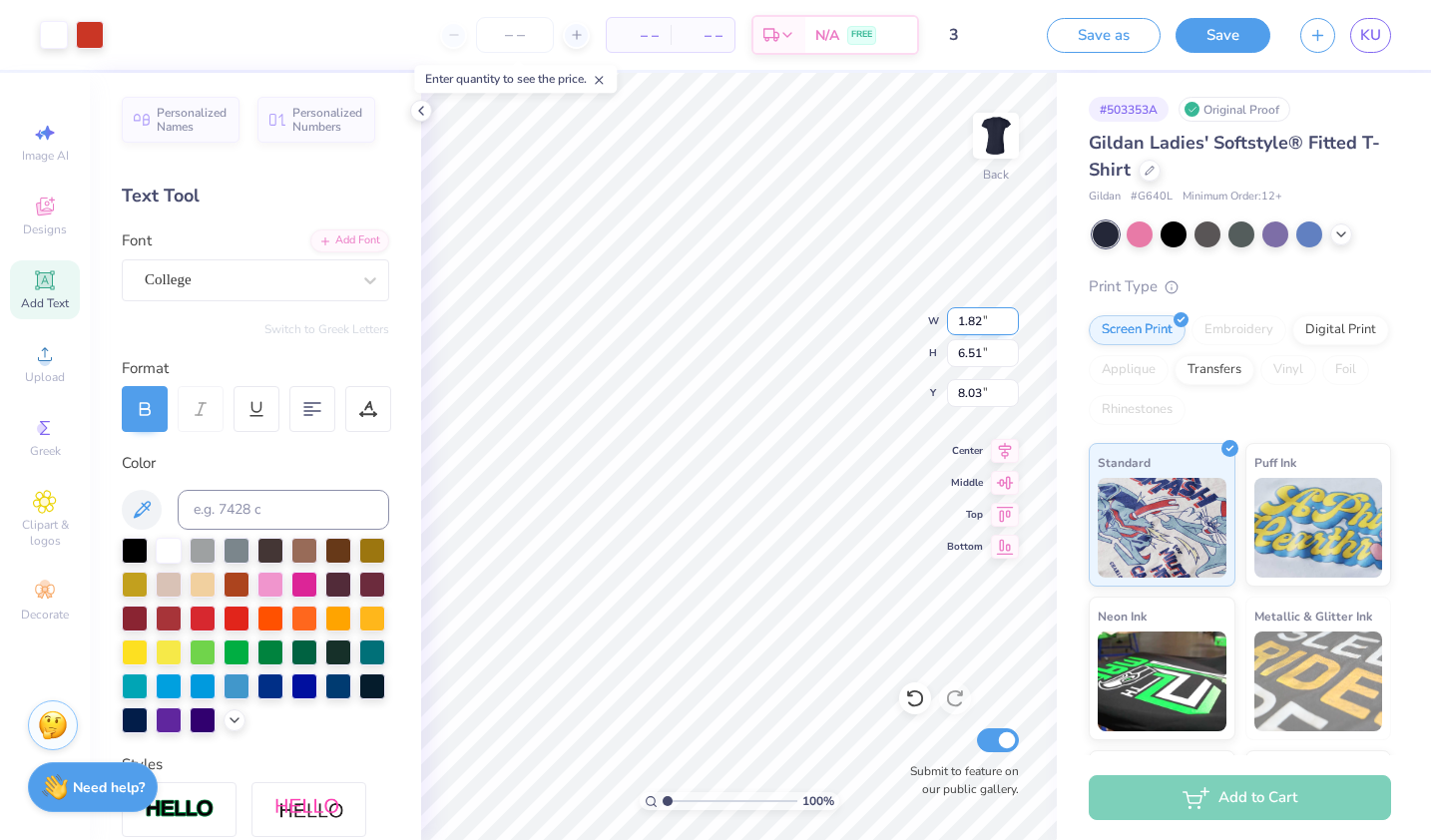 type on "6.51" 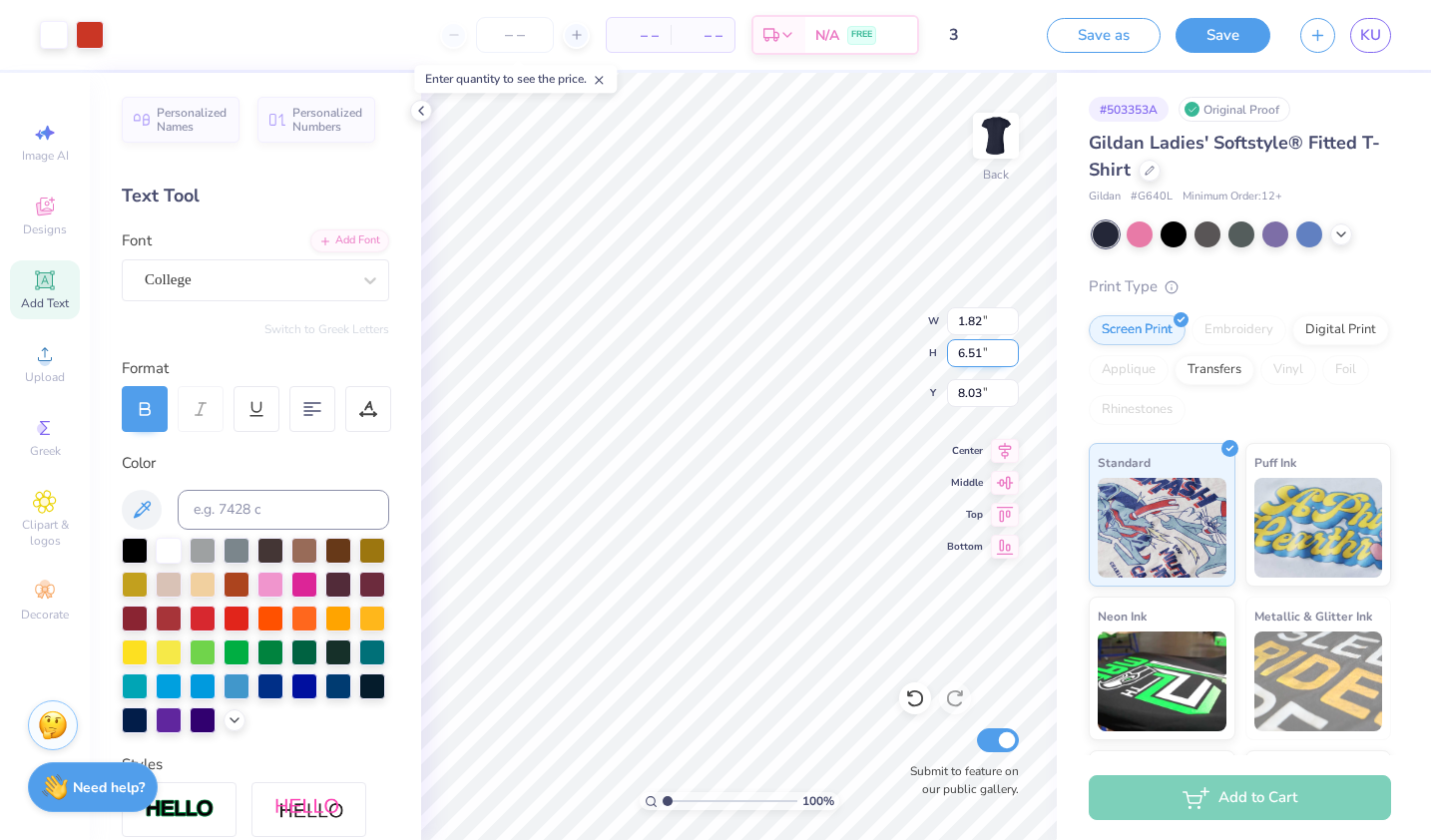 click on "6.51" at bounding box center (983, 353) 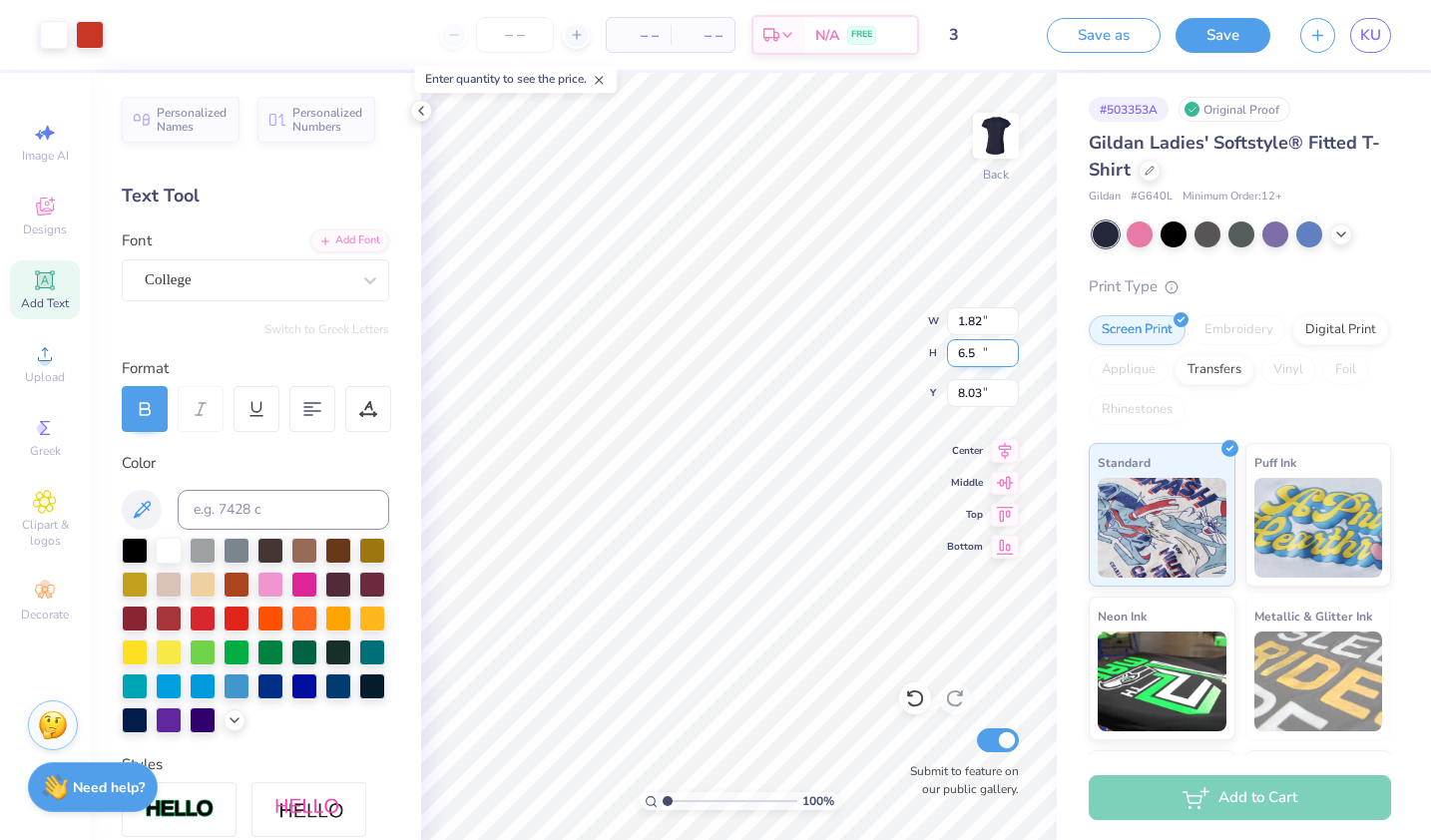 type on "6.50" 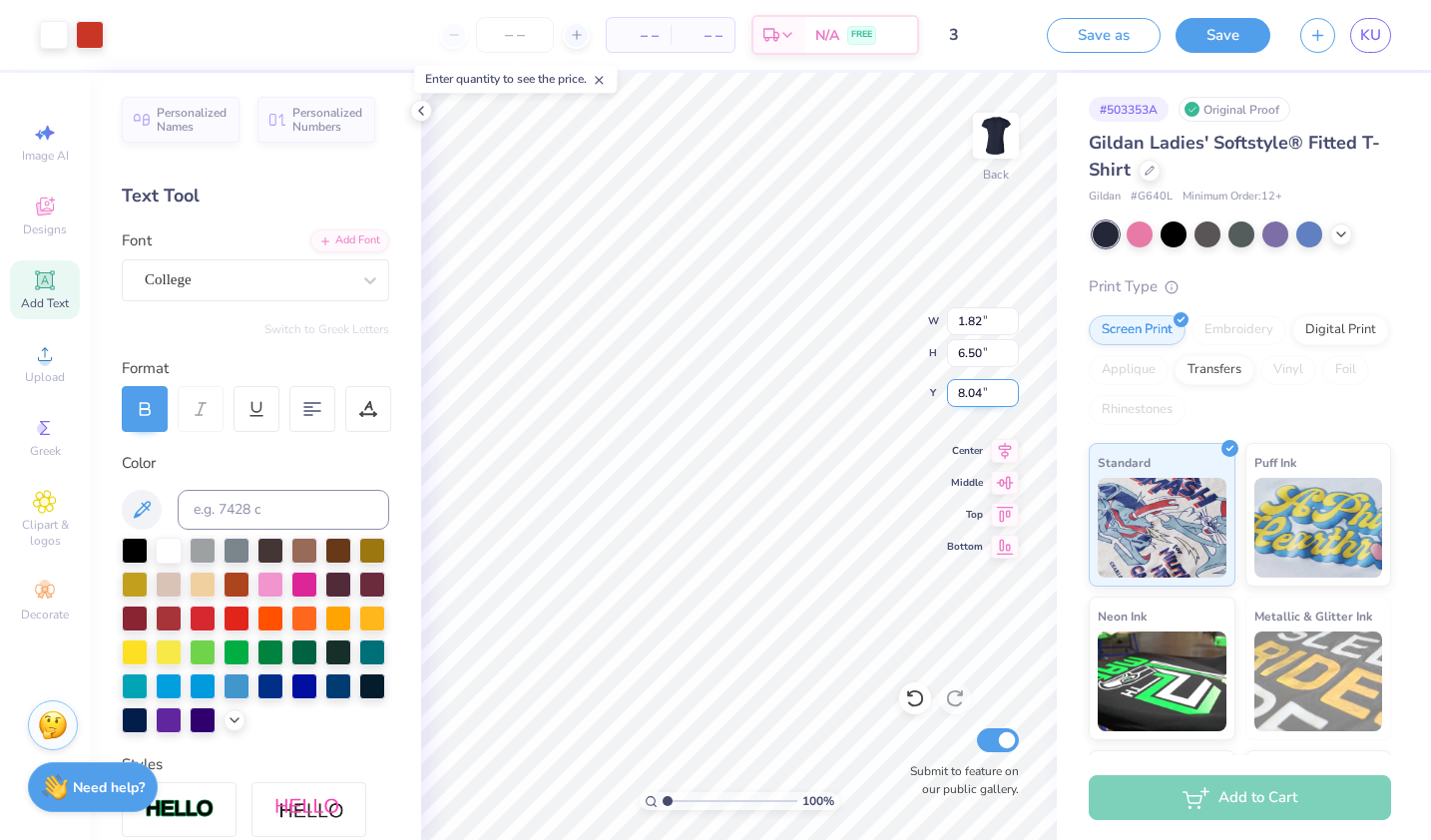 click on "8.04" at bounding box center [983, 393] 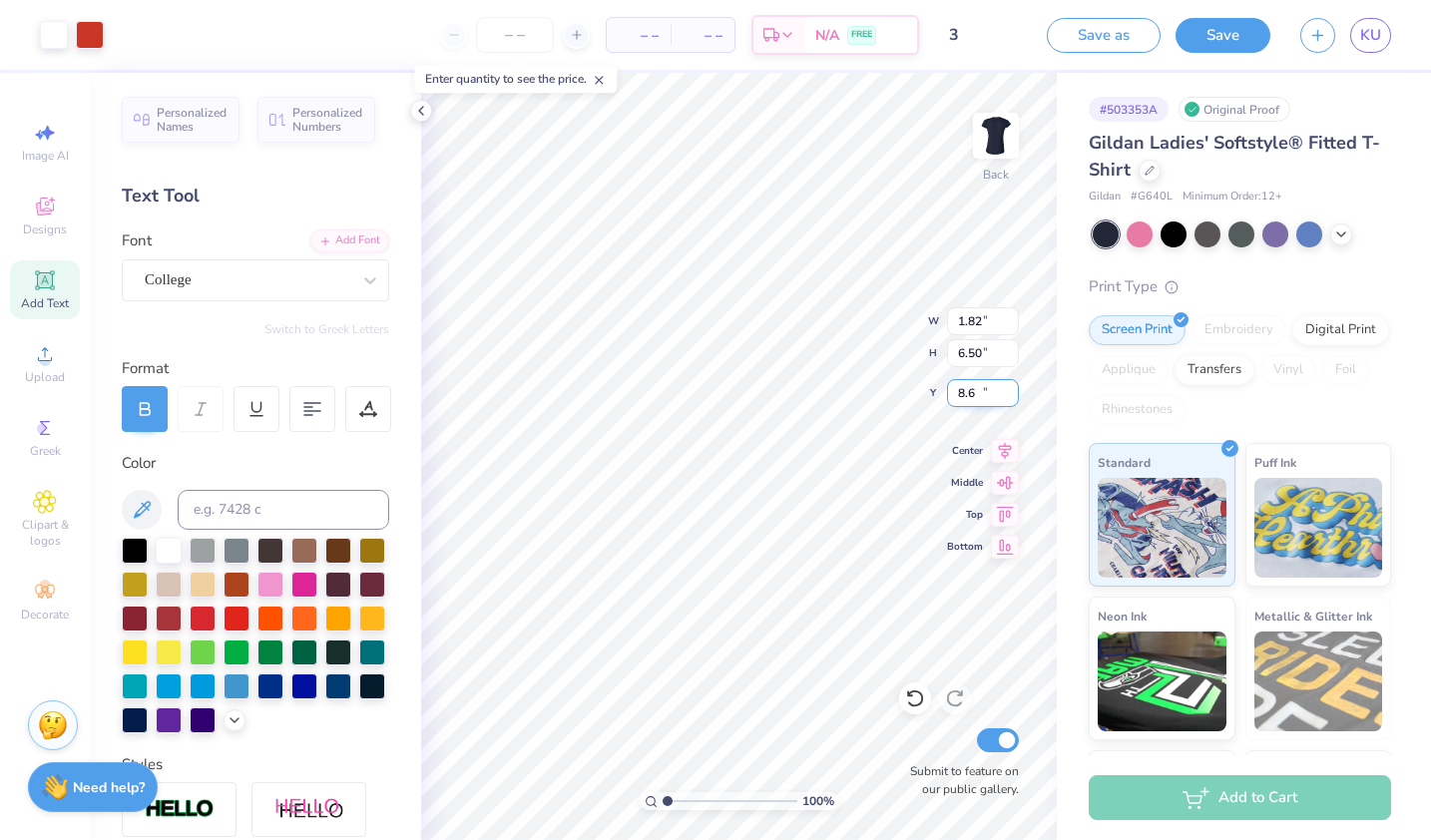 type on "8.60" 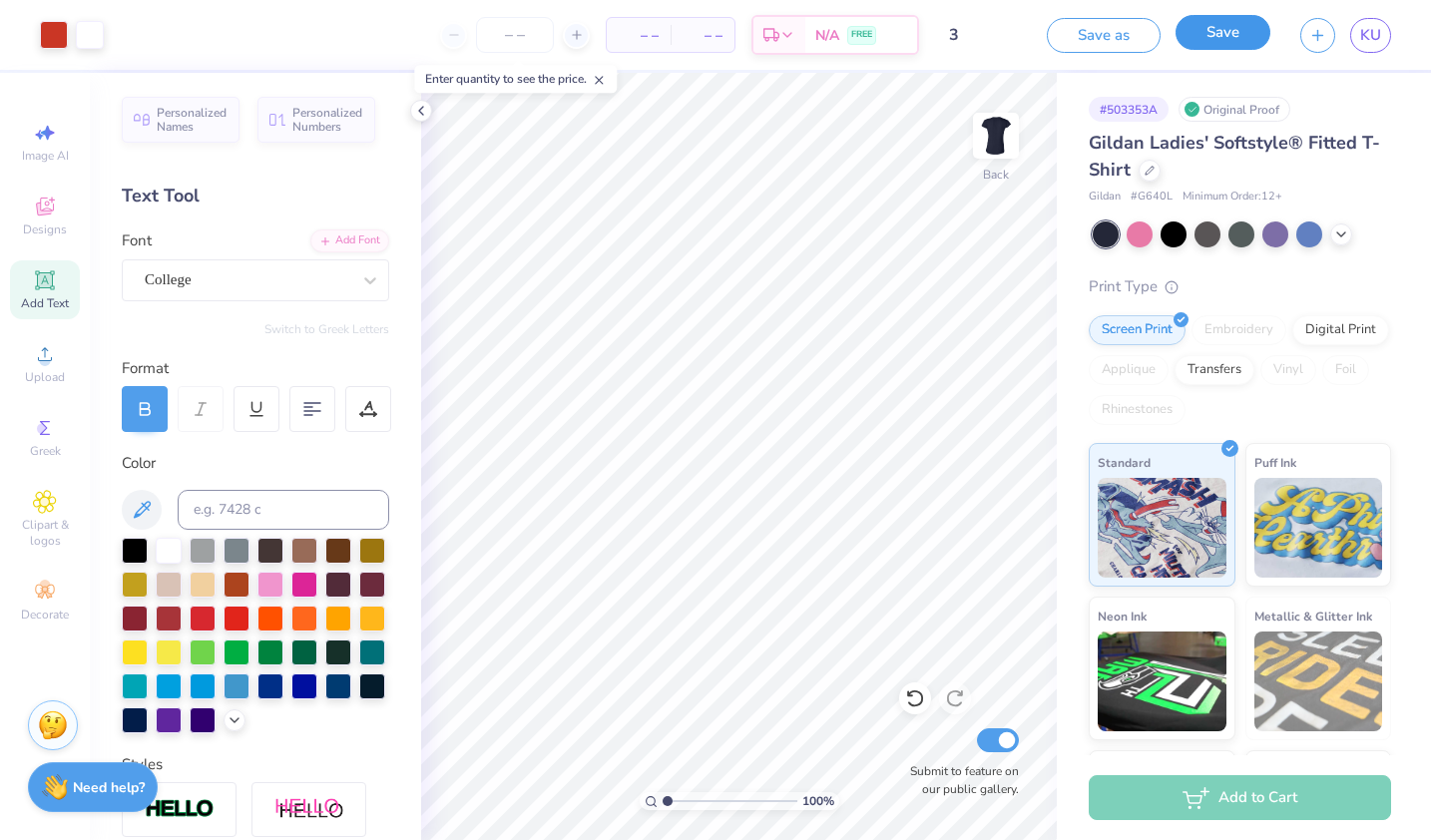click on "Save" at bounding box center (1222, 32) 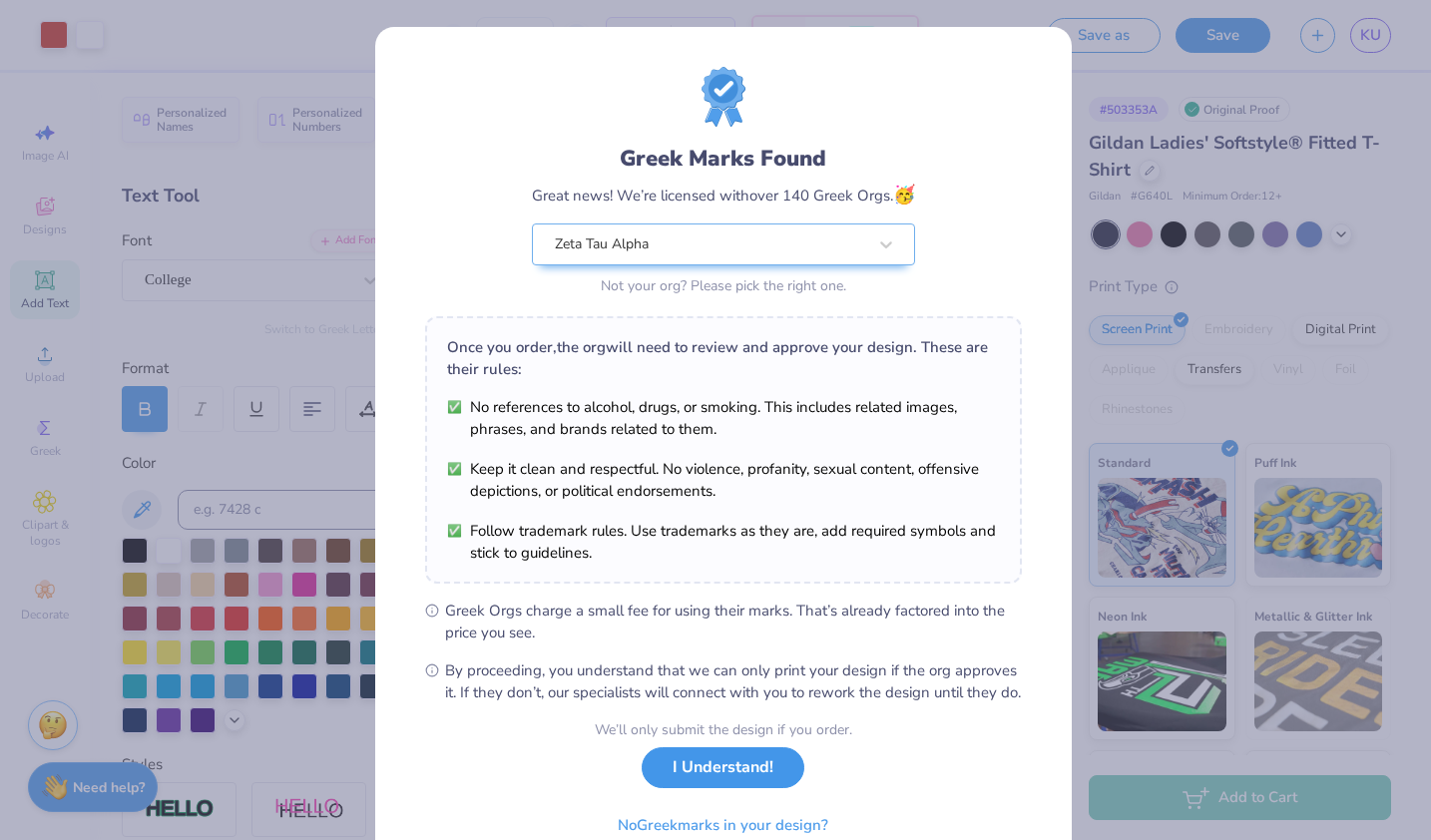 click on "I Understand!" at bounding box center [722, 767] 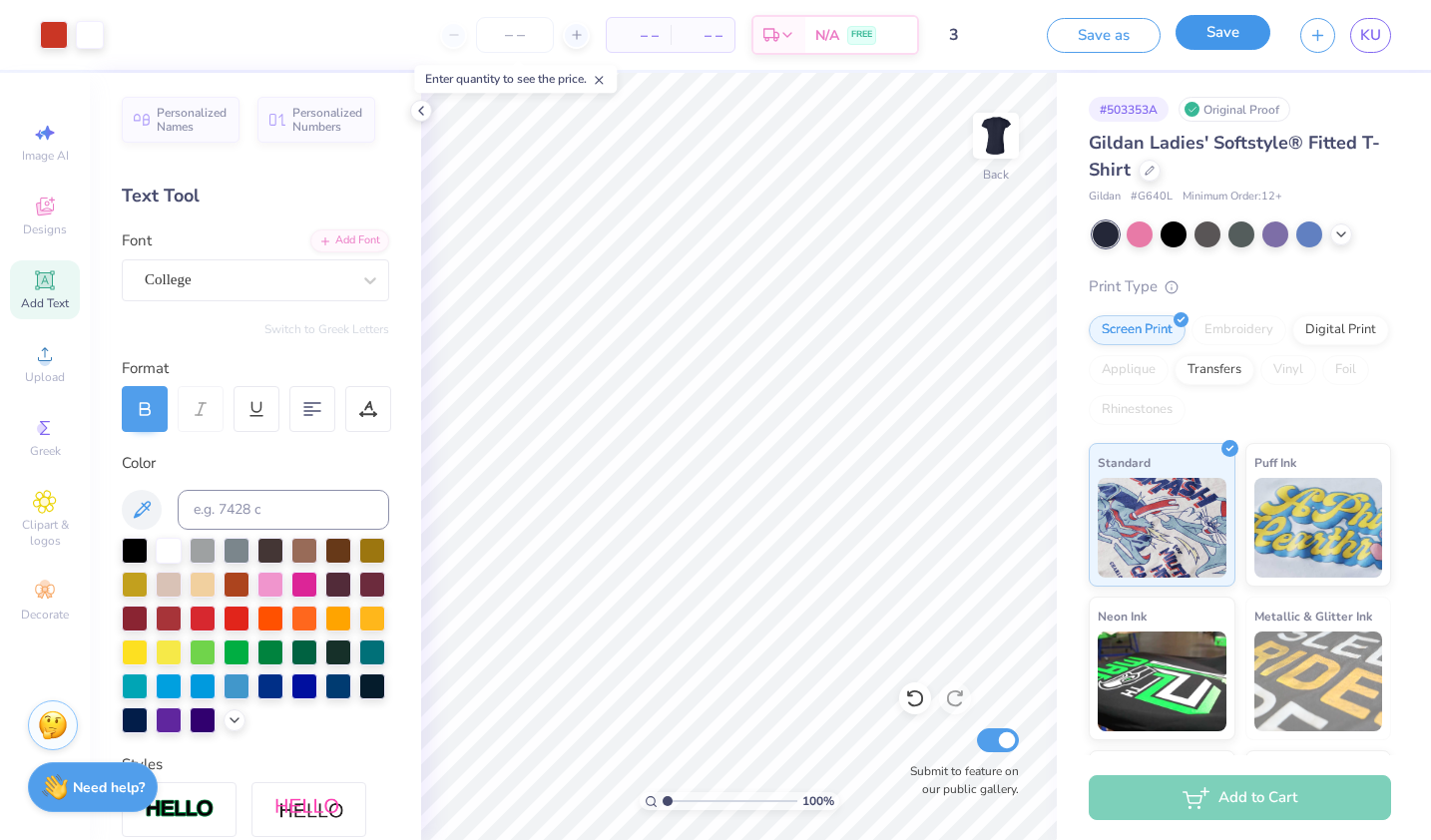 click on "Save" at bounding box center [1222, 32] 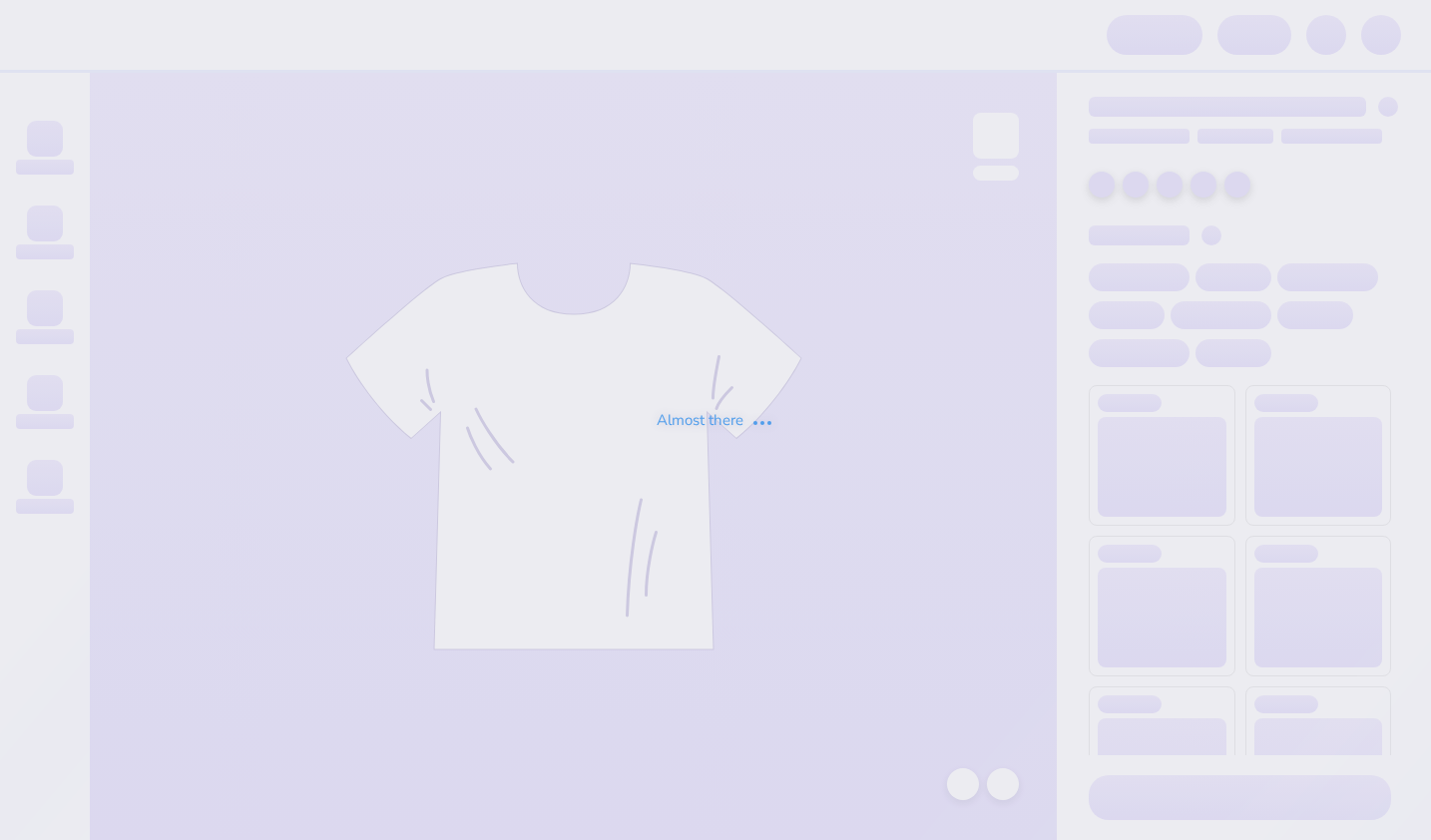 scroll, scrollTop: 0, scrollLeft: 0, axis: both 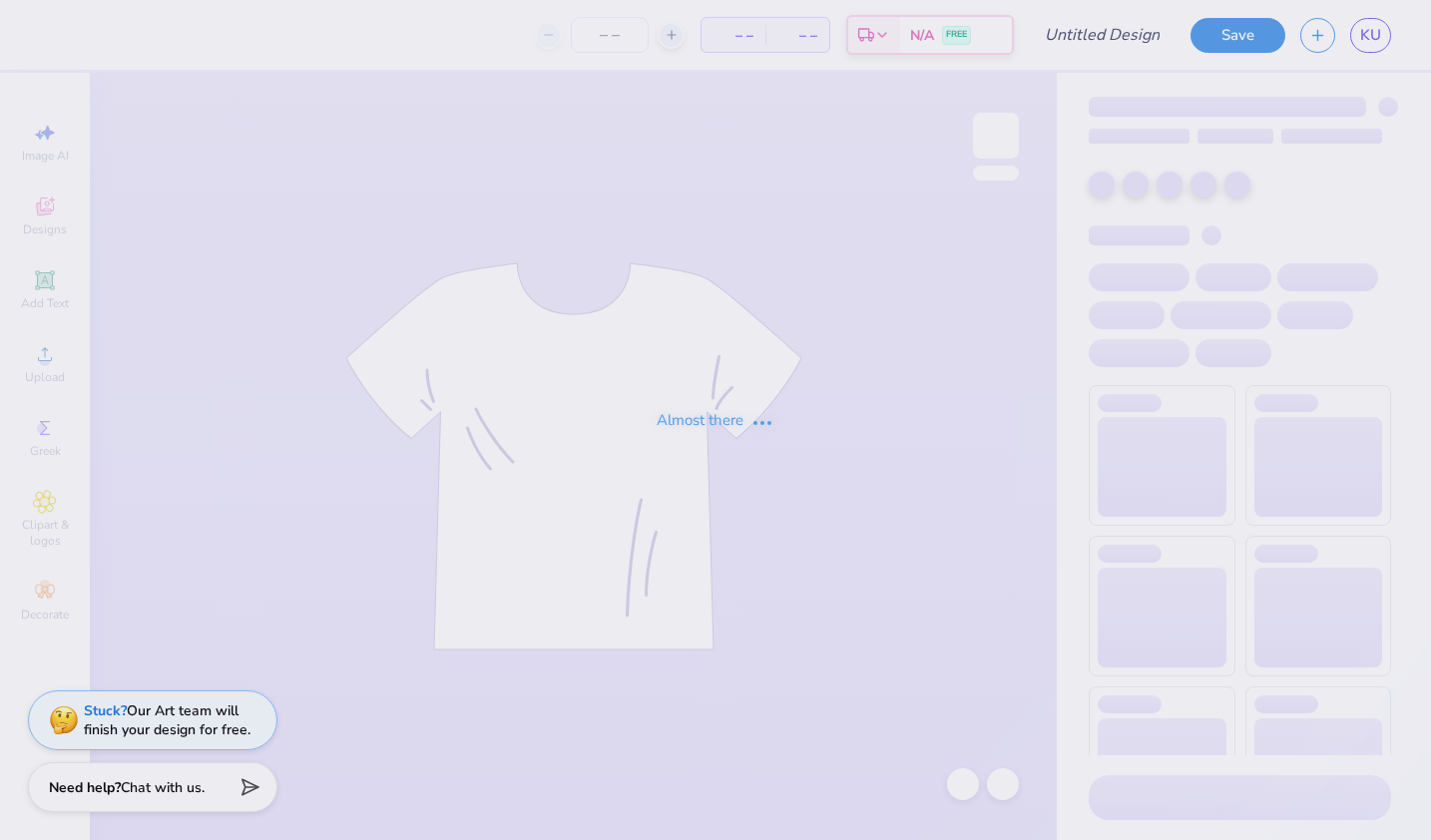 type on "4" 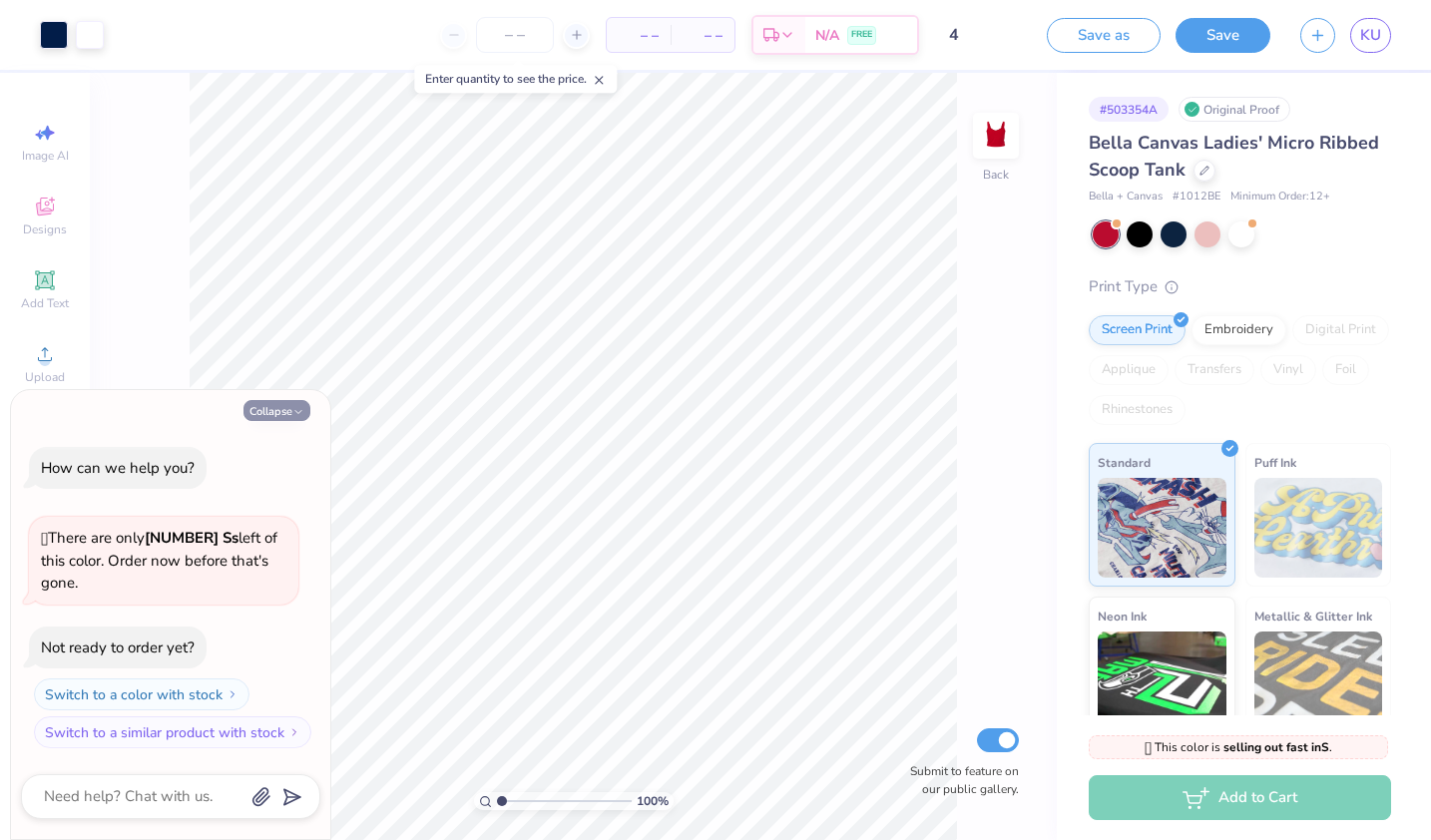 click on "Collapse" at bounding box center [276, 410] 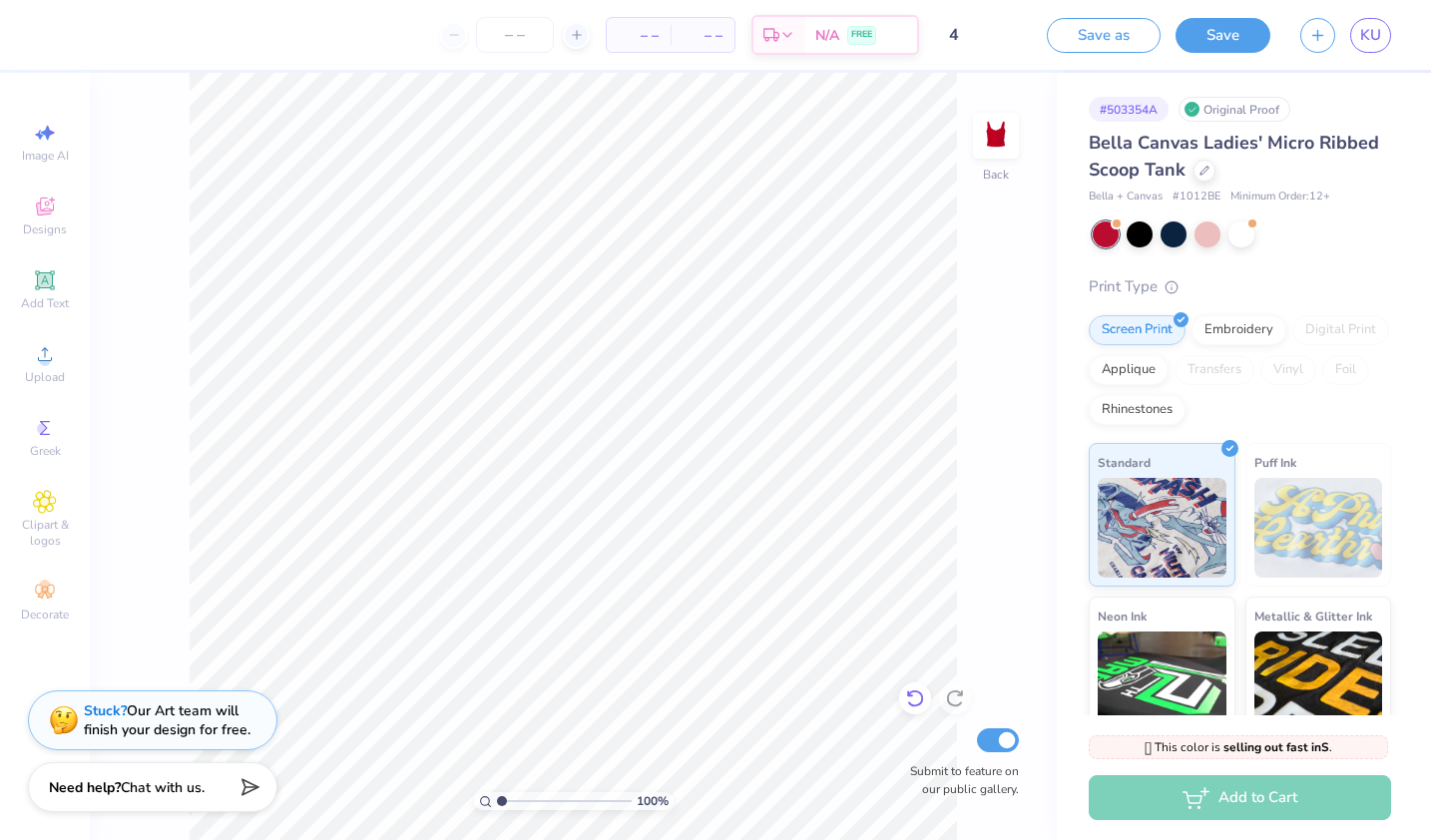 click at bounding box center [915, 698] 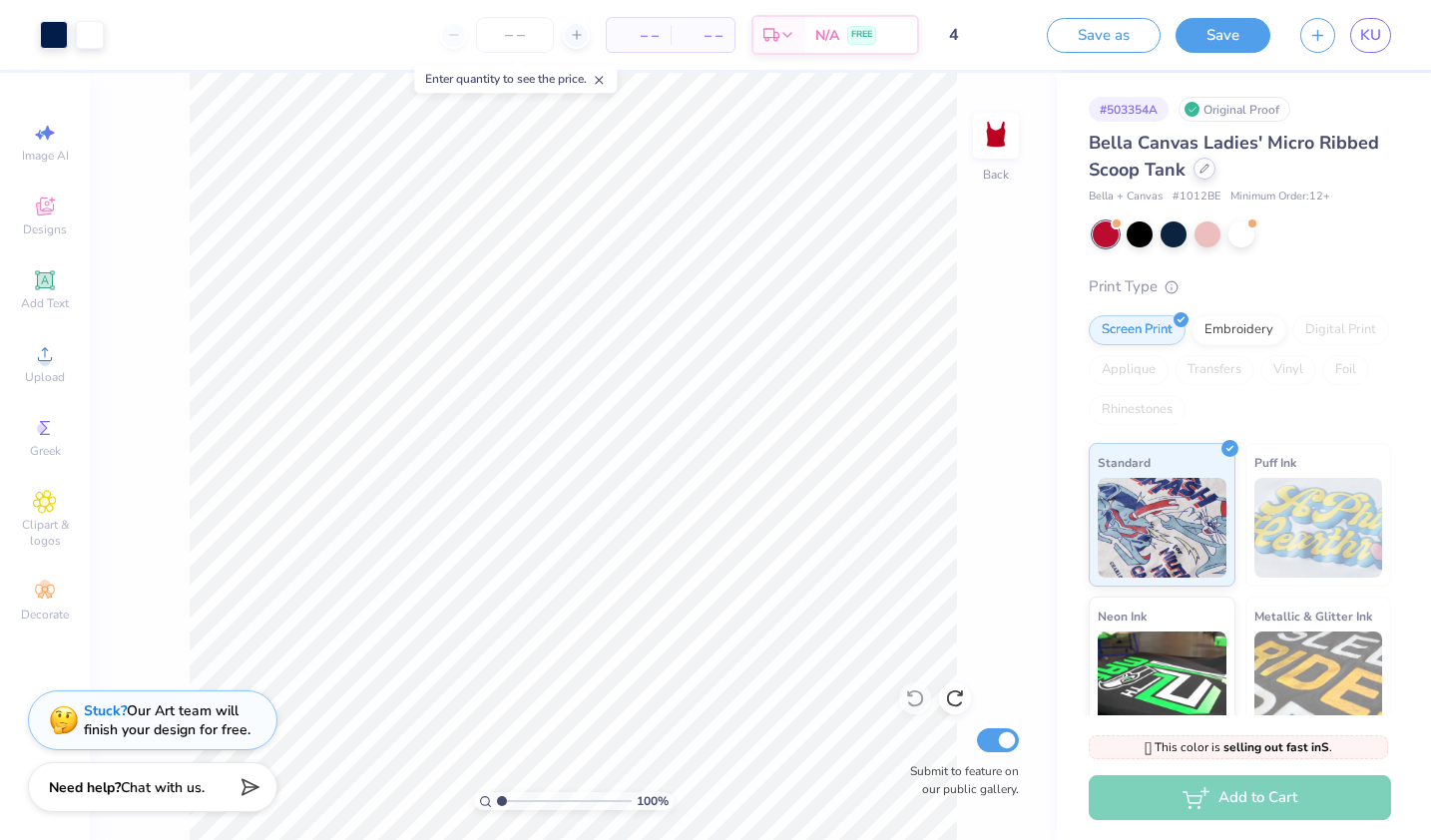 click 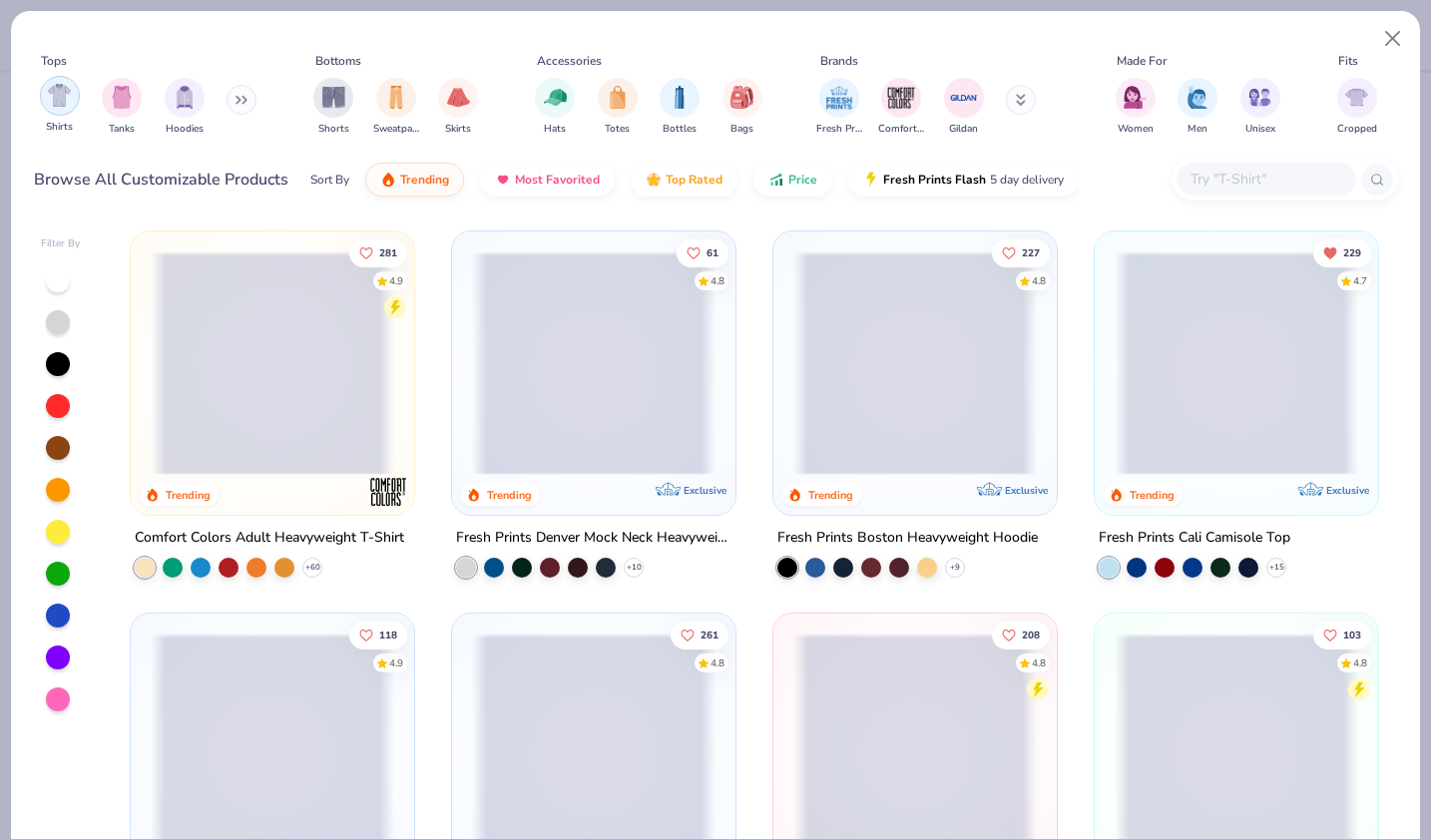click at bounding box center (59, 95) 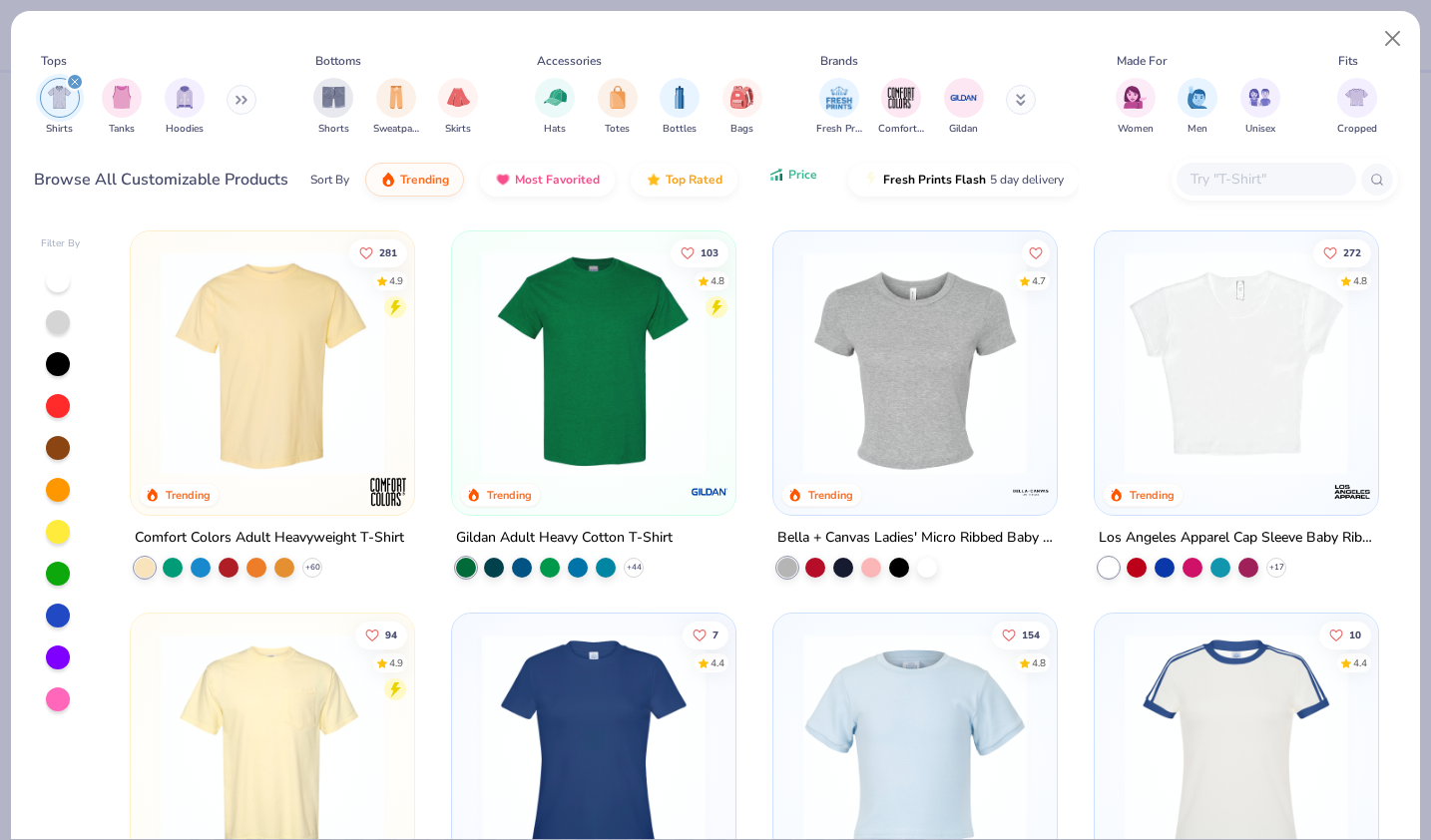 click on "Price" at bounding box center [792, 175] 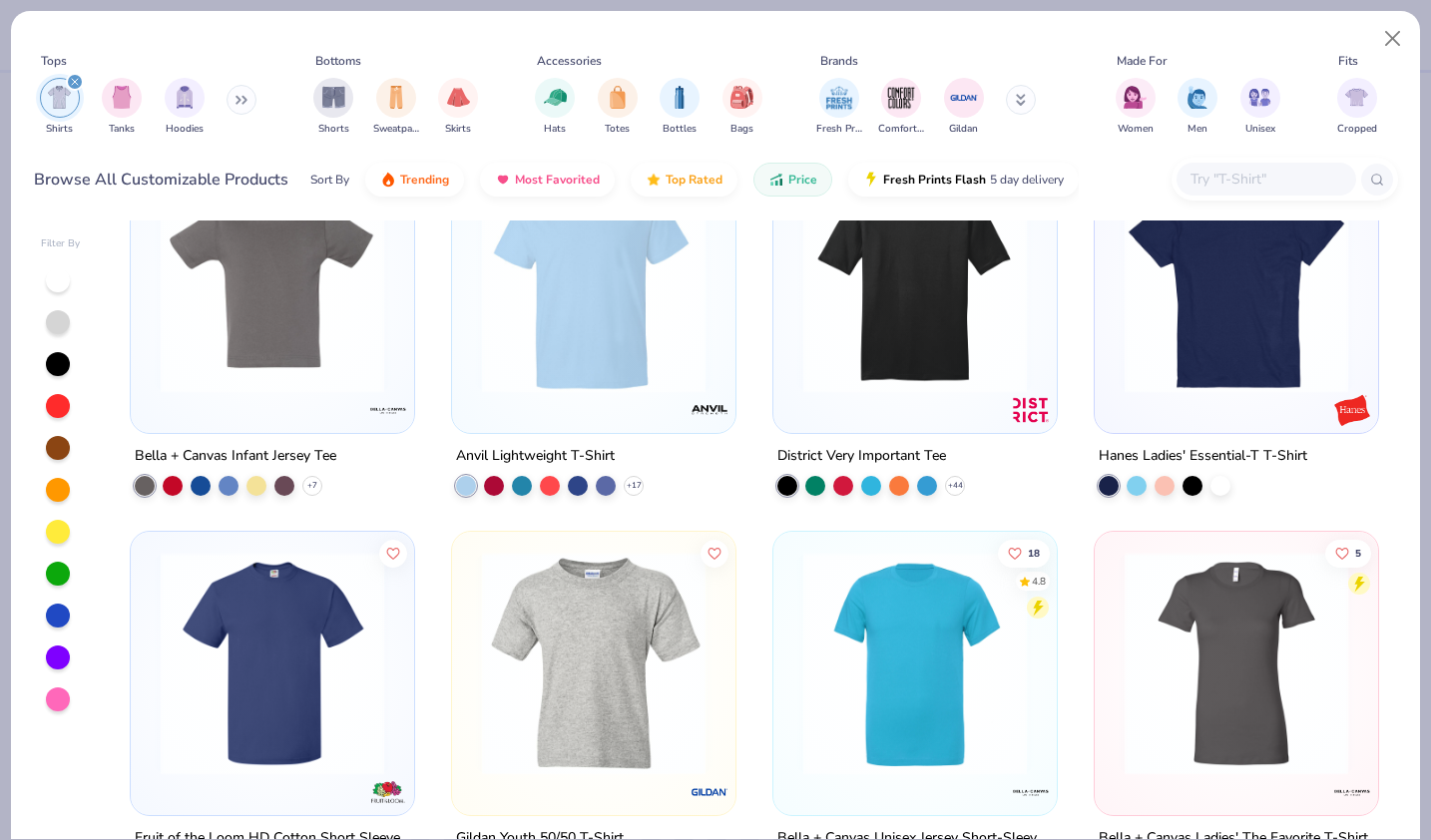 scroll, scrollTop: 0, scrollLeft: 0, axis: both 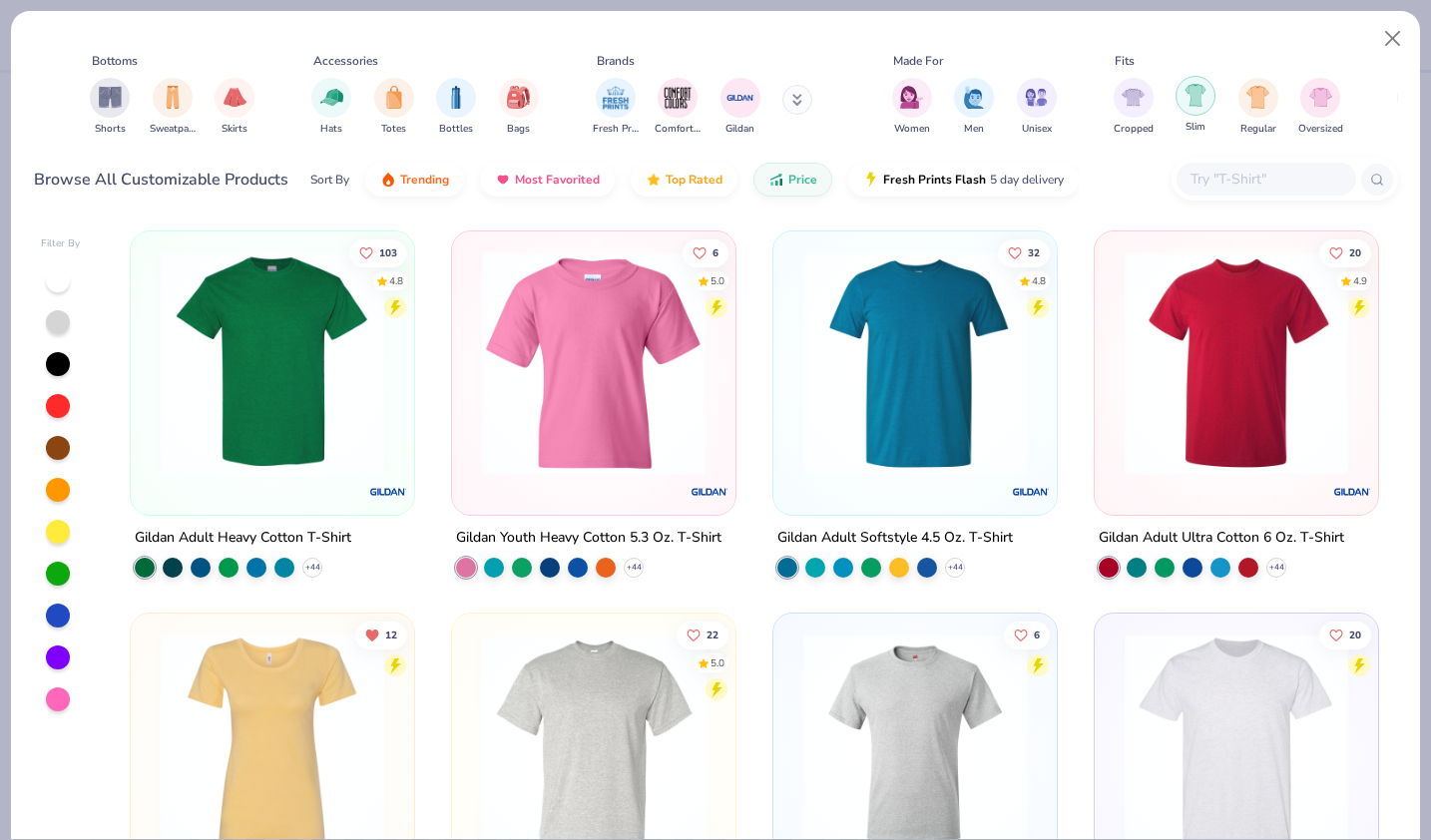 click at bounding box center [1195, 96] 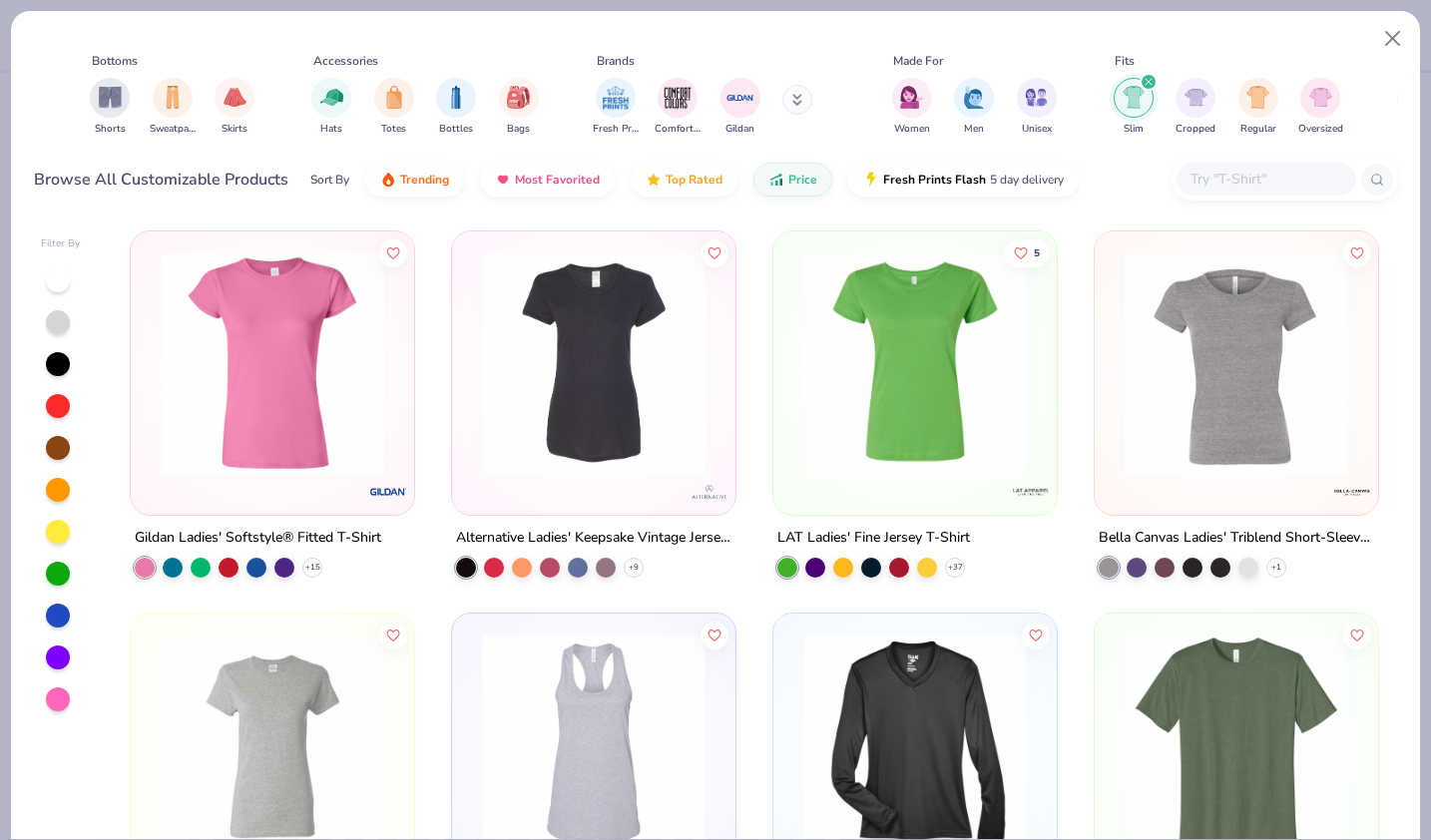 click at bounding box center (272, 363) 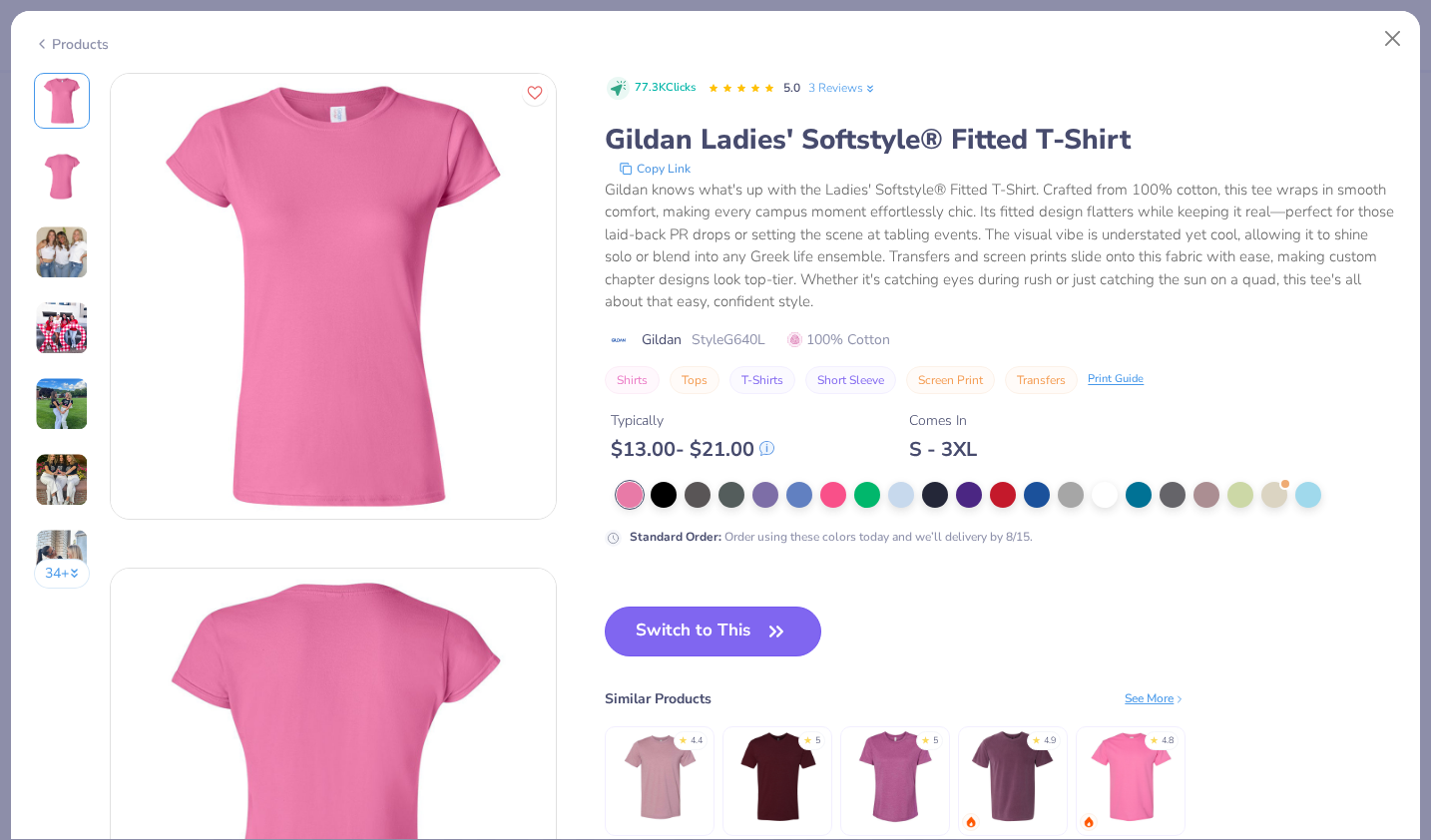 click on "Switch to This" at bounding box center (713, 631) 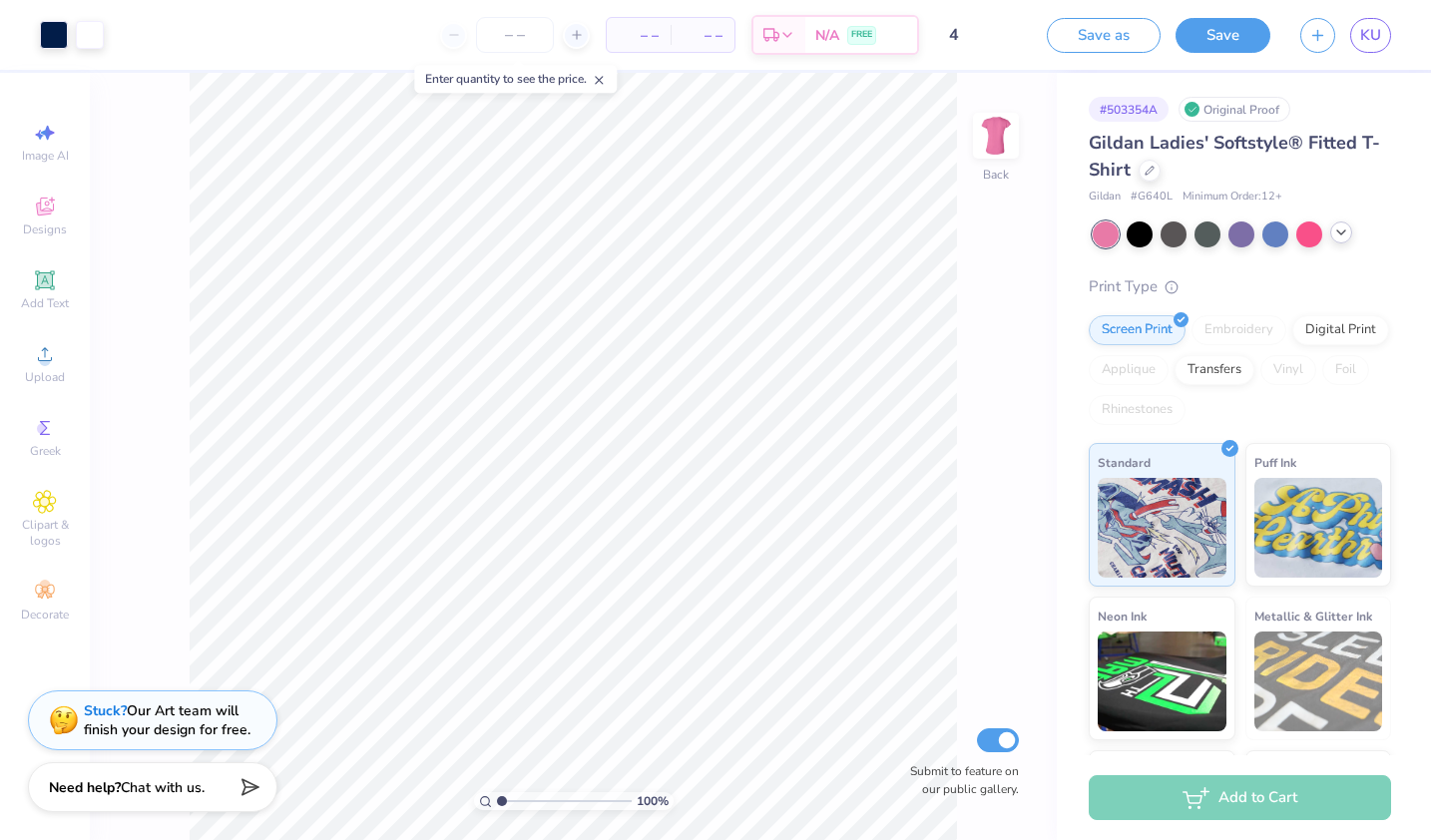 click 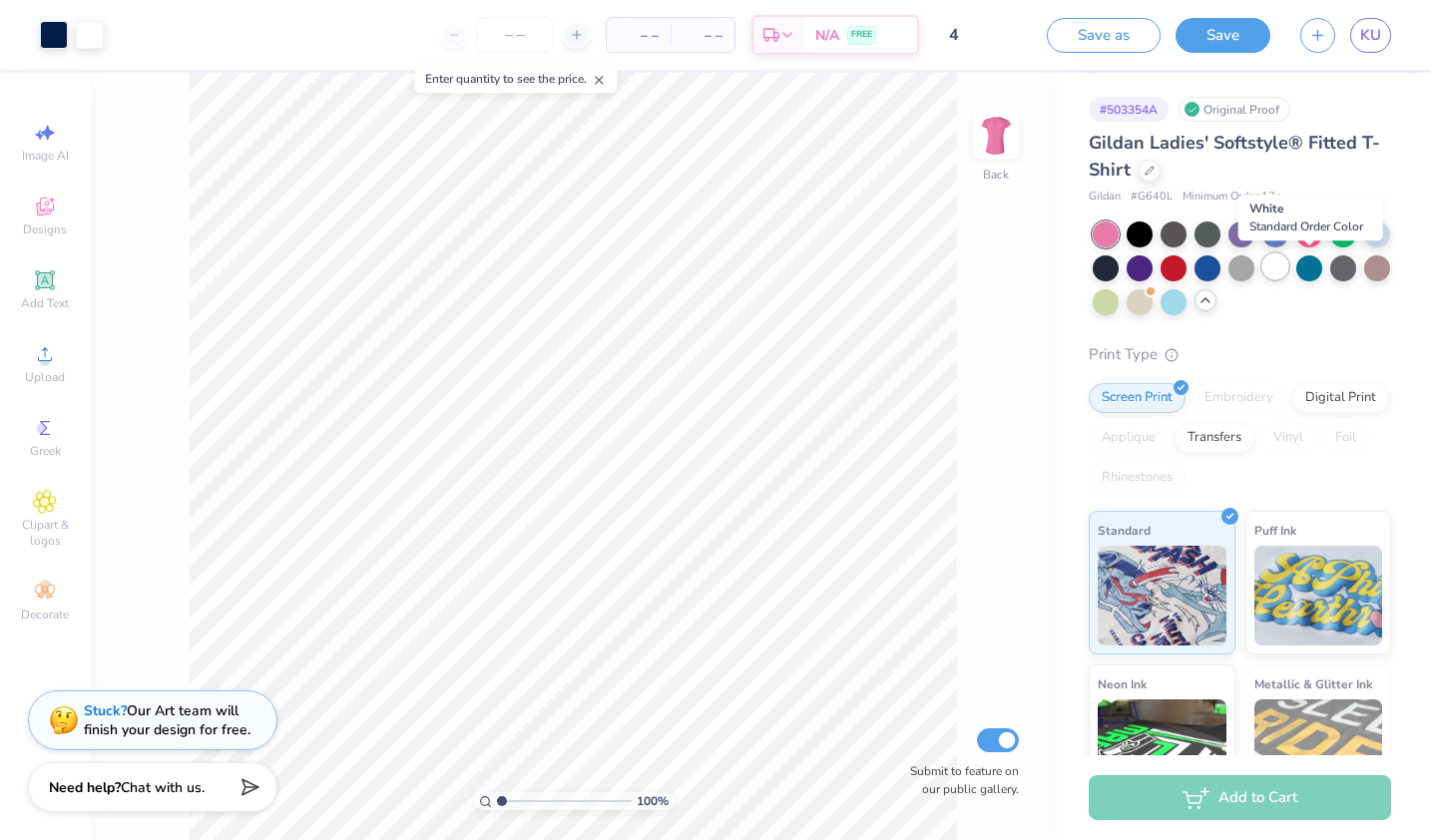 click at bounding box center [1275, 266] 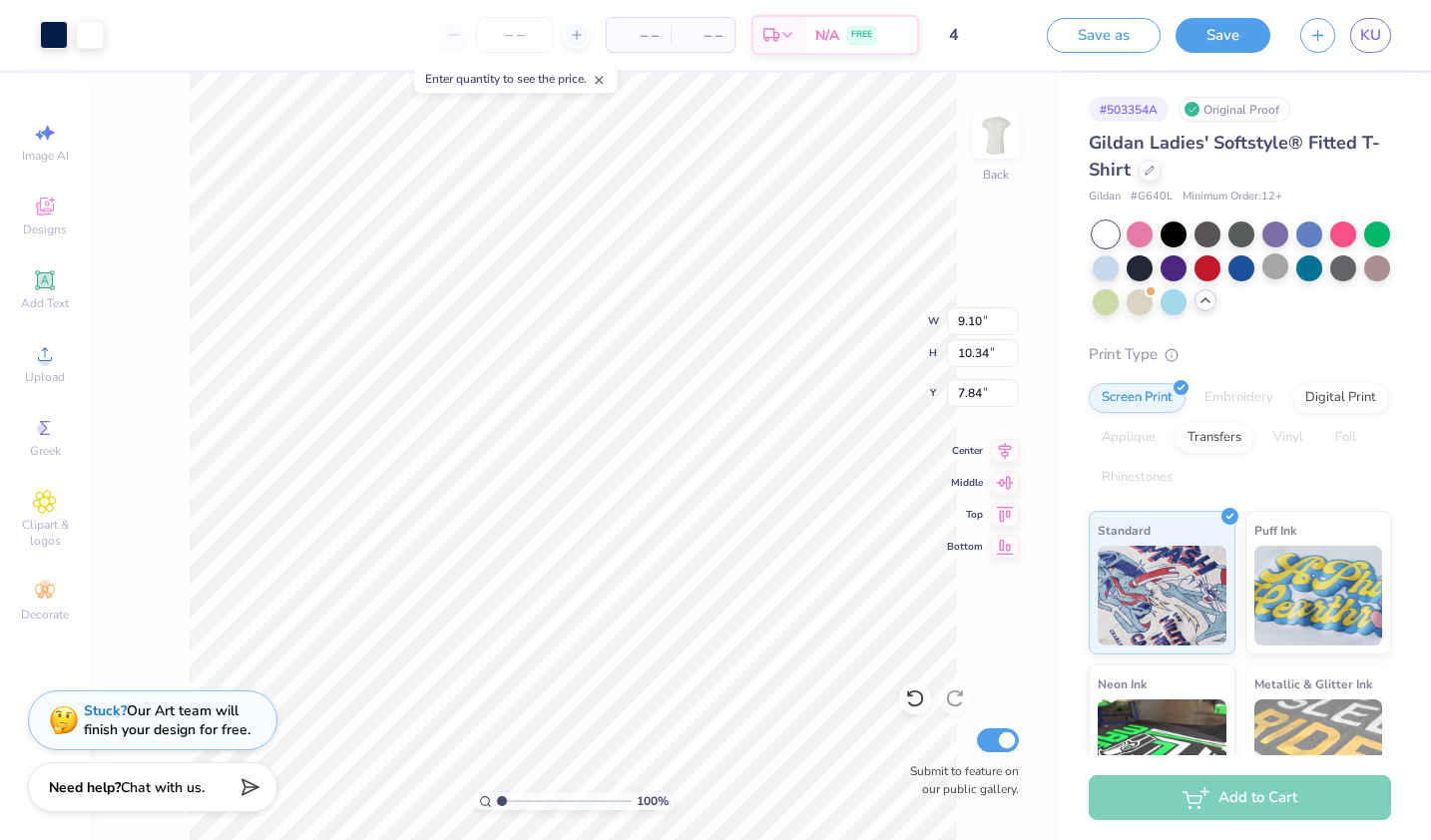 type on "9.10" 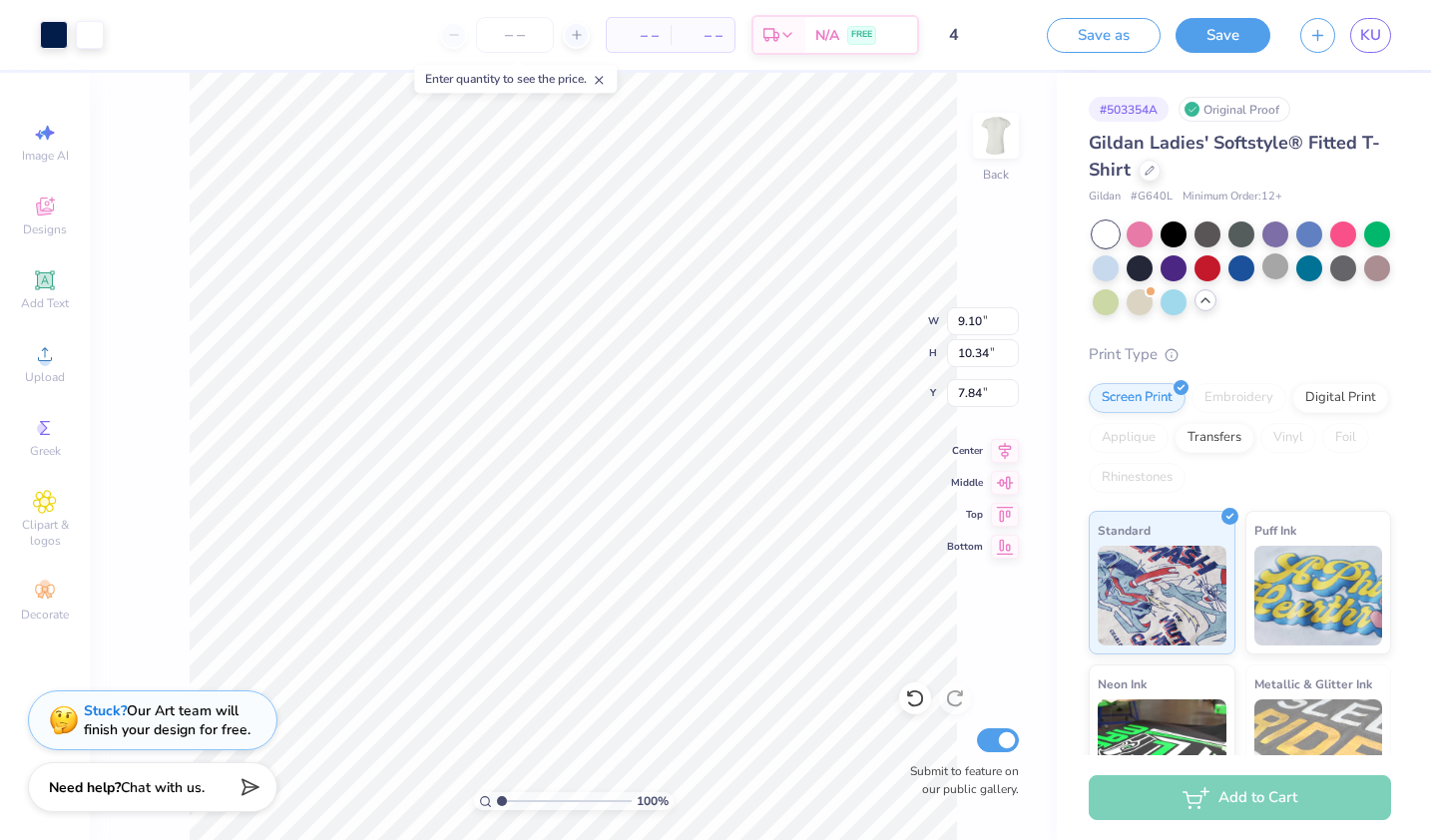 type on "3.00" 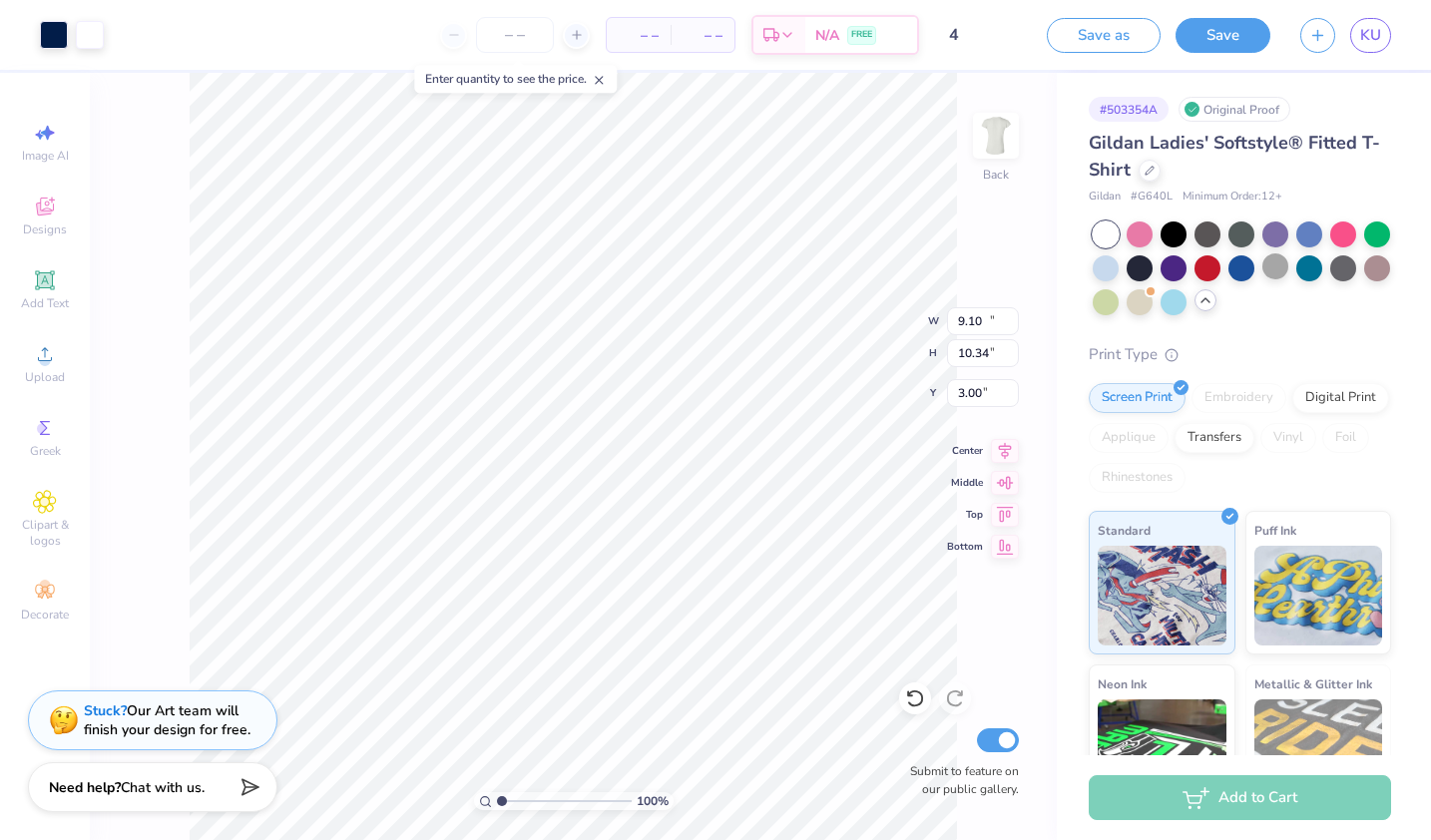 type on "10.64" 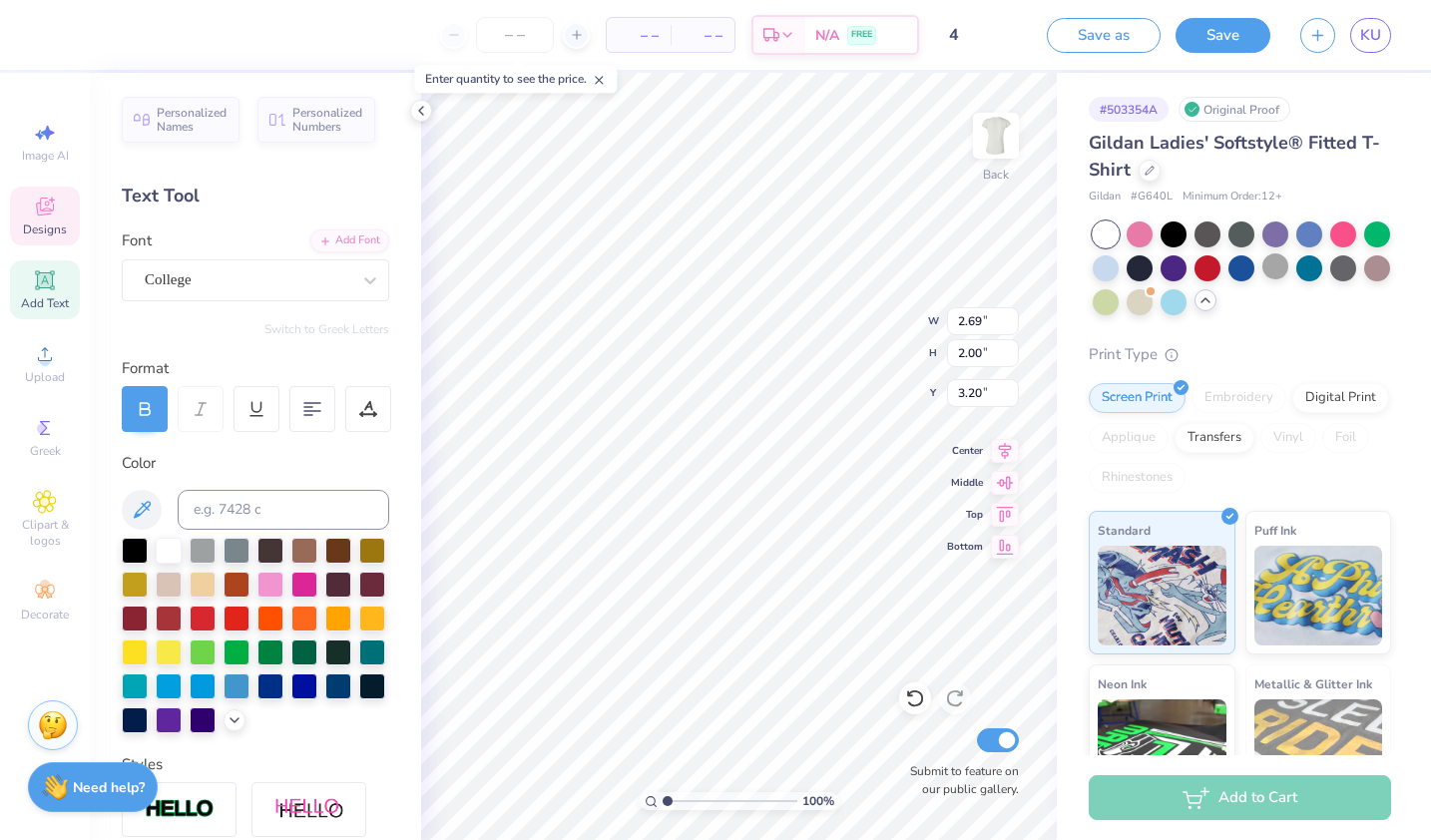 type on "2.69" 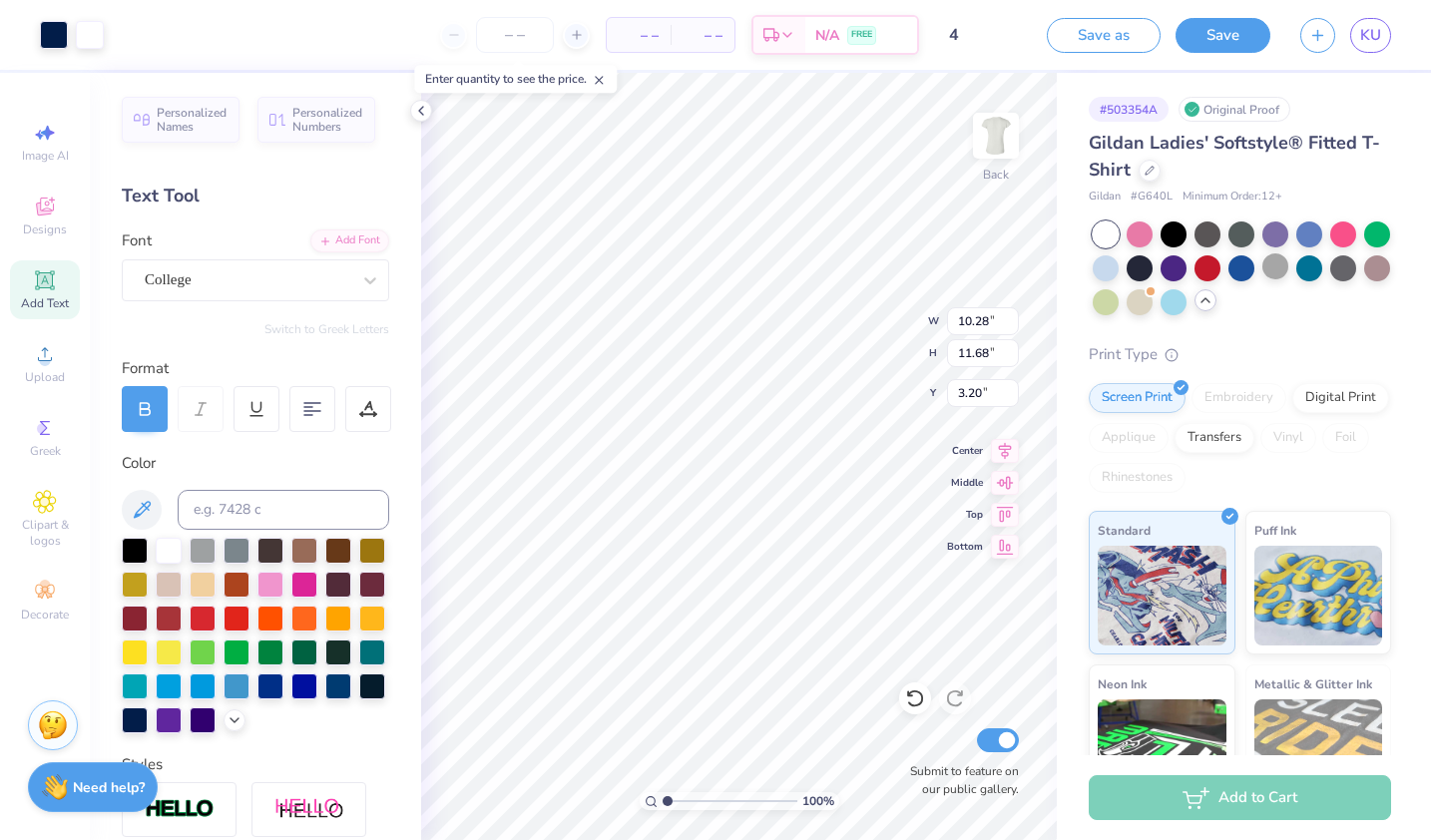 type on "10.28" 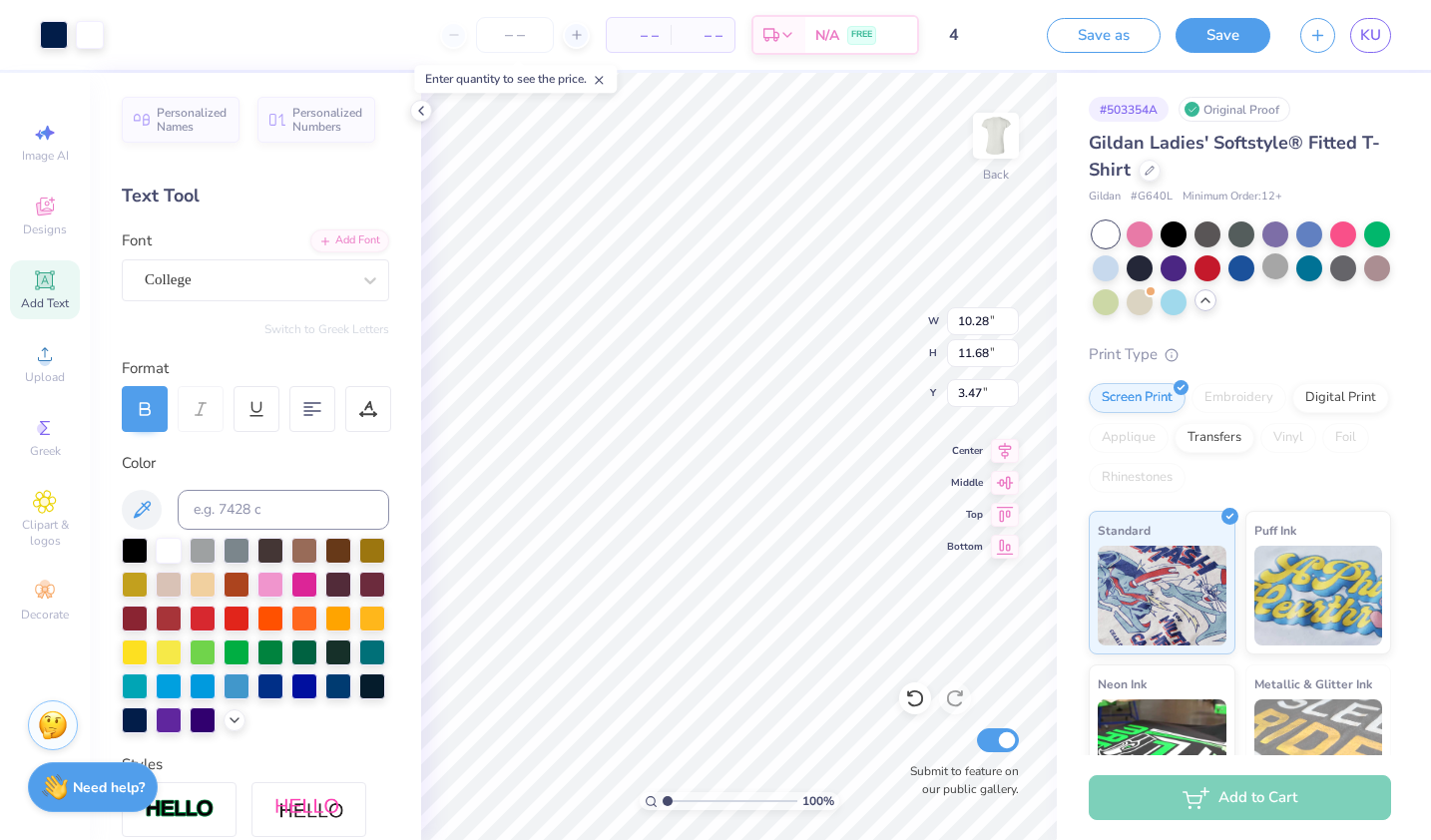 type on "3.47" 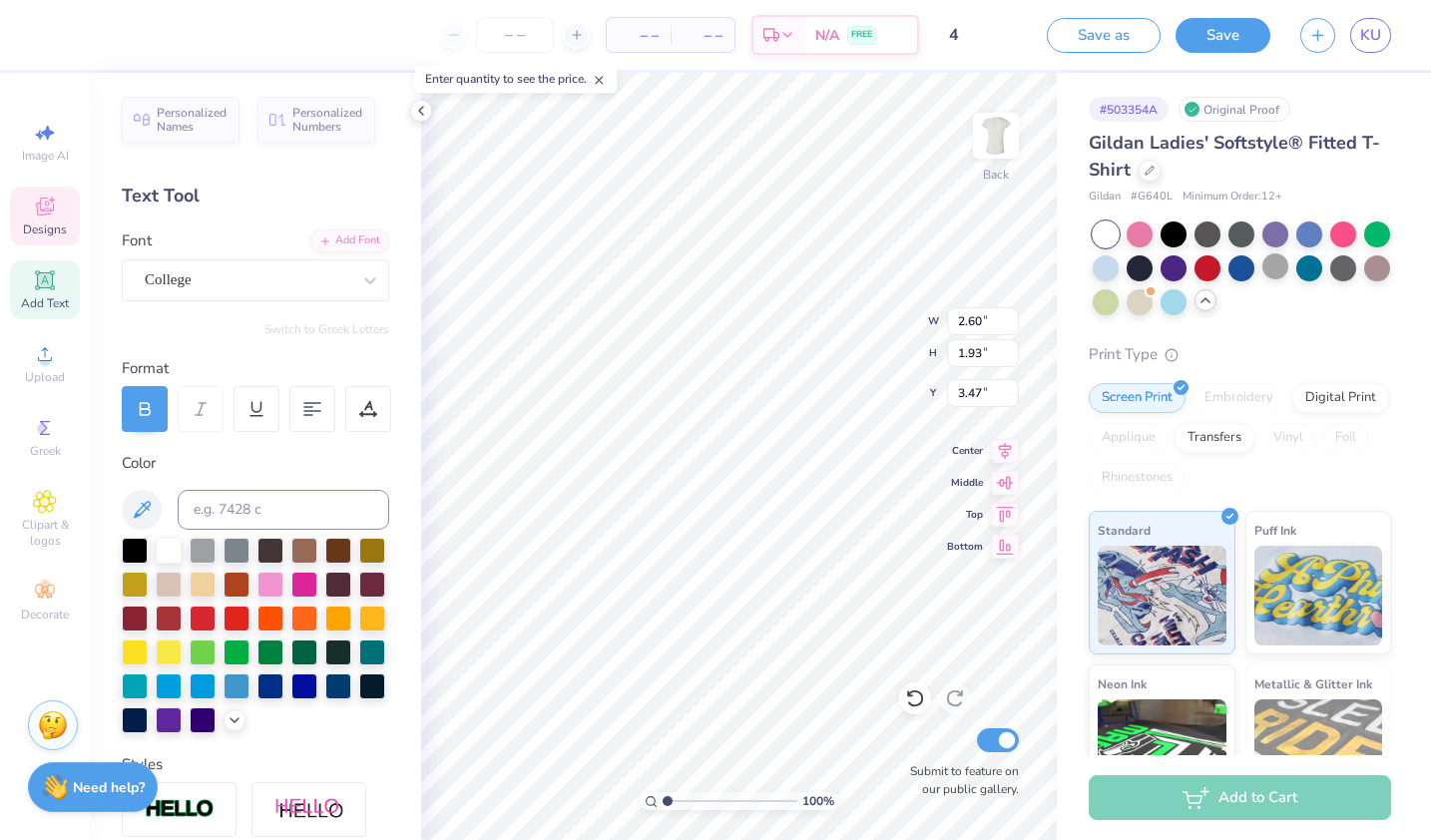type on "2.60" 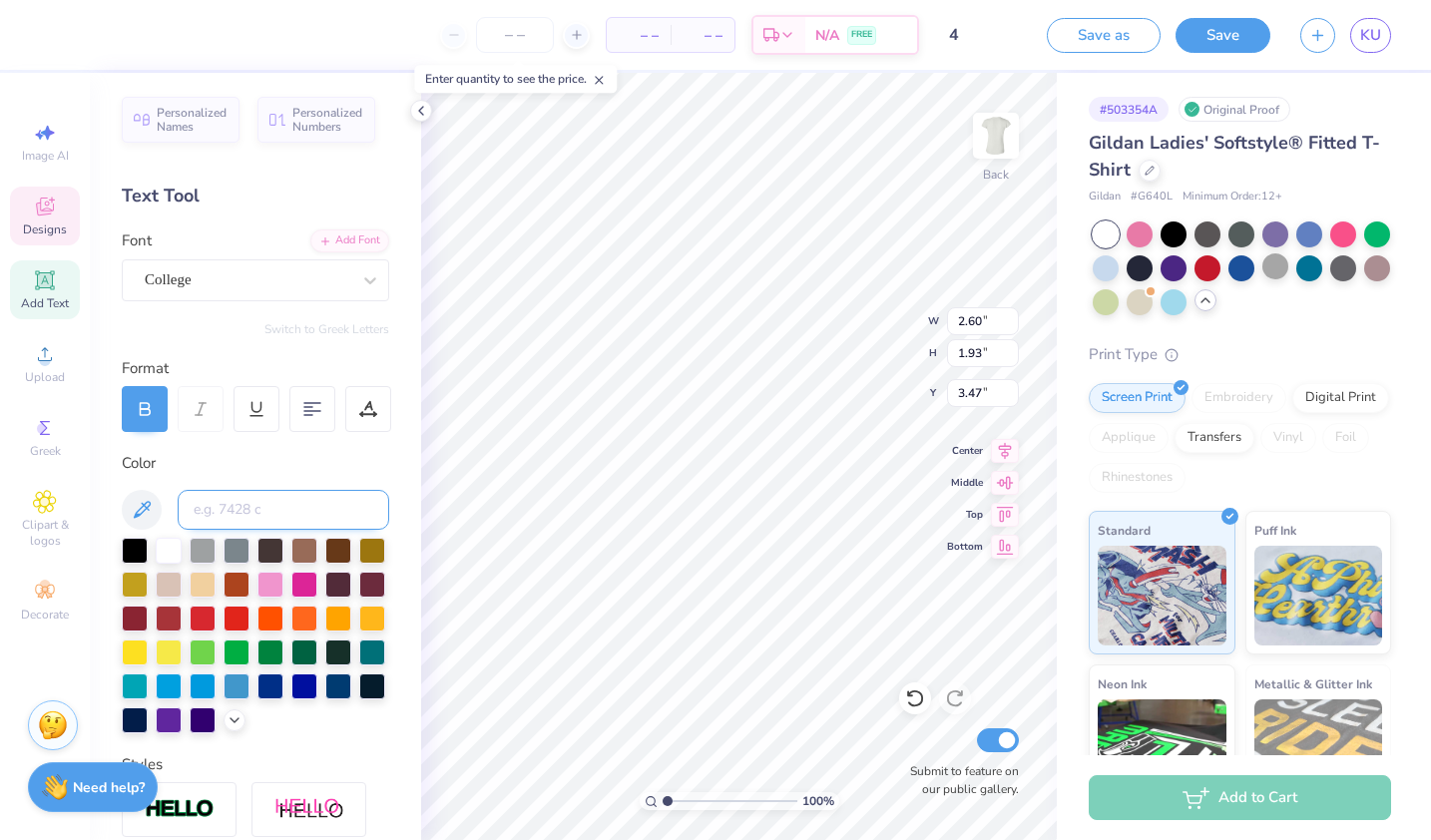 click at bounding box center (283, 510) 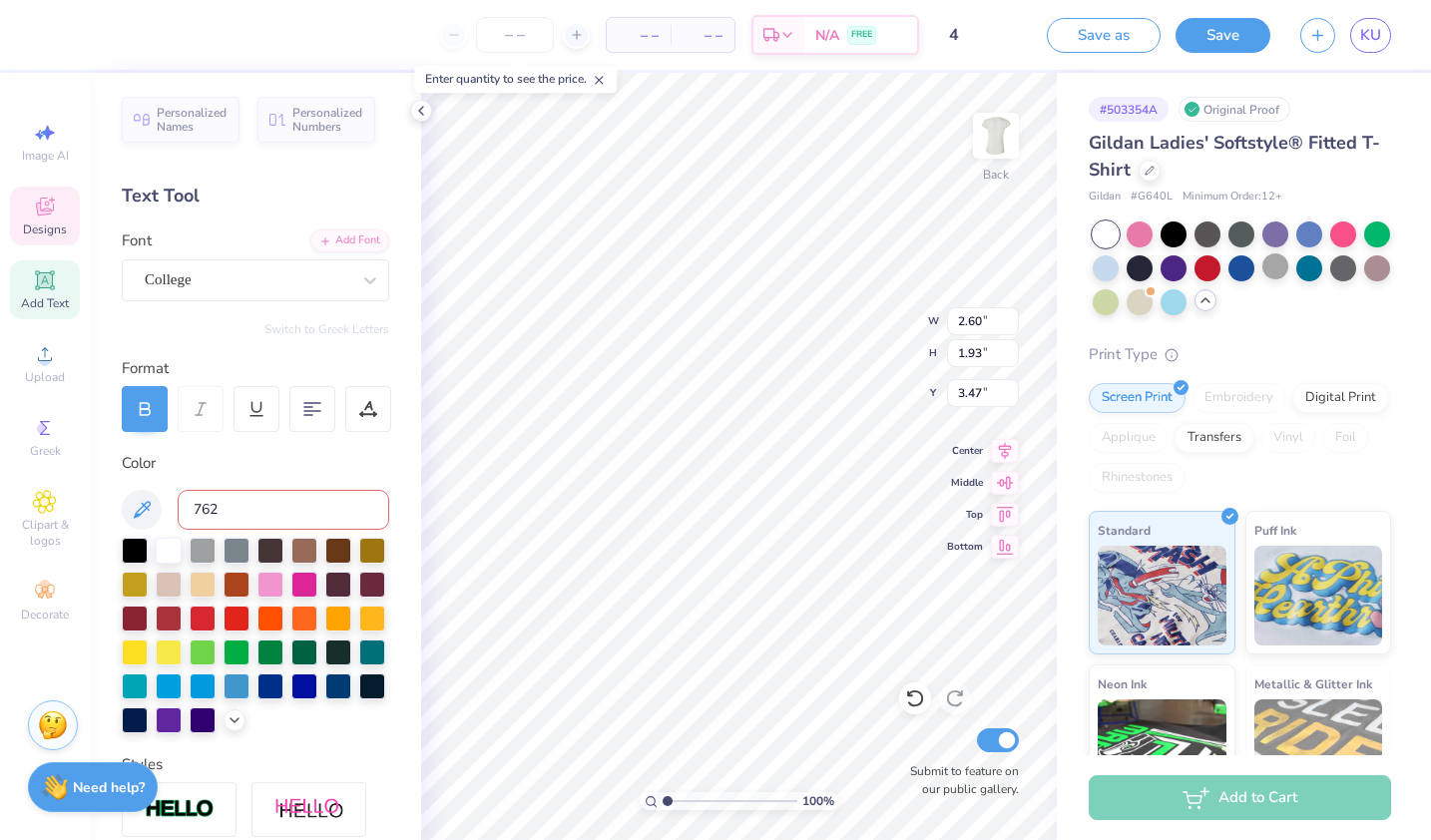 type on "7626" 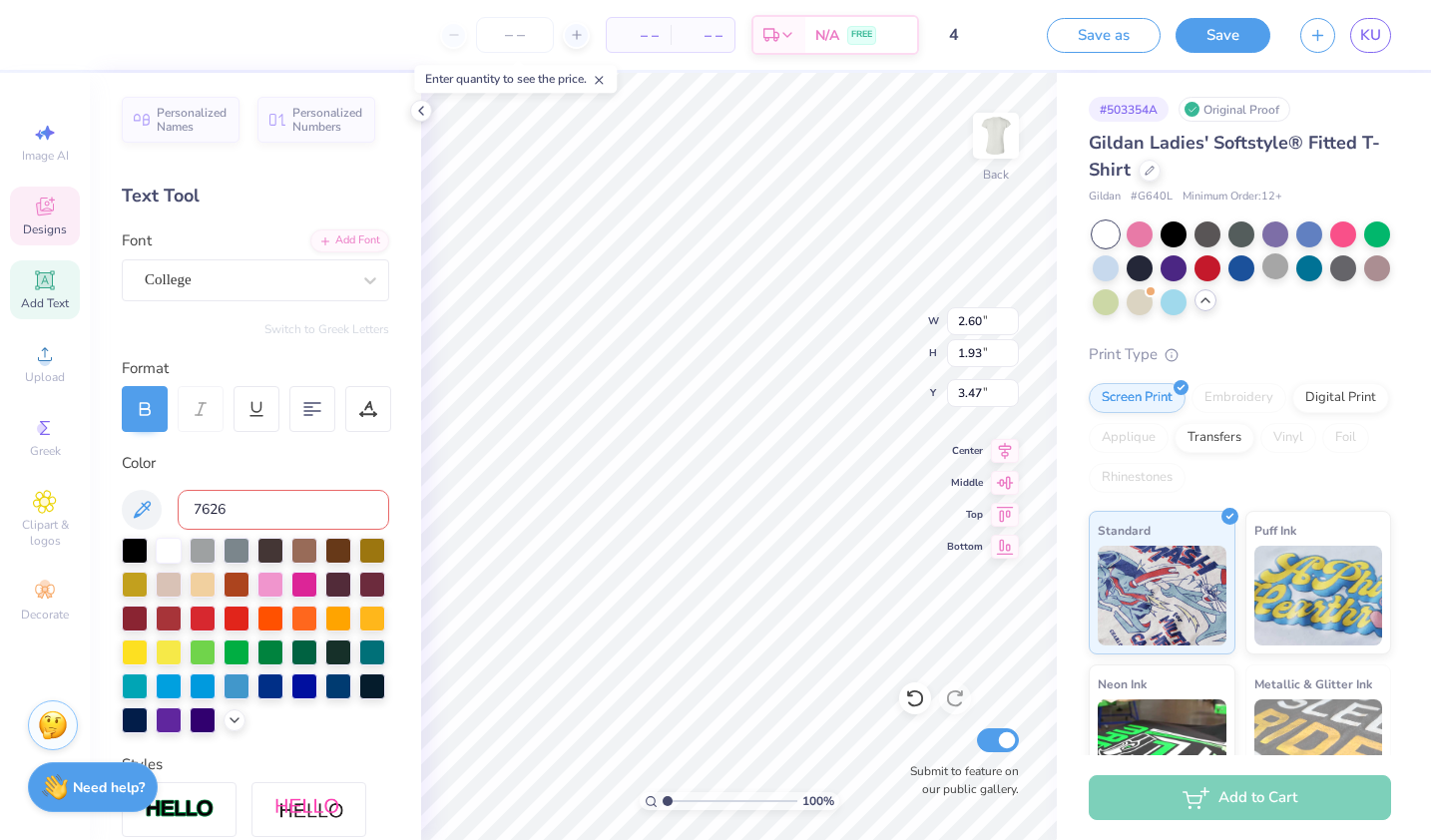type 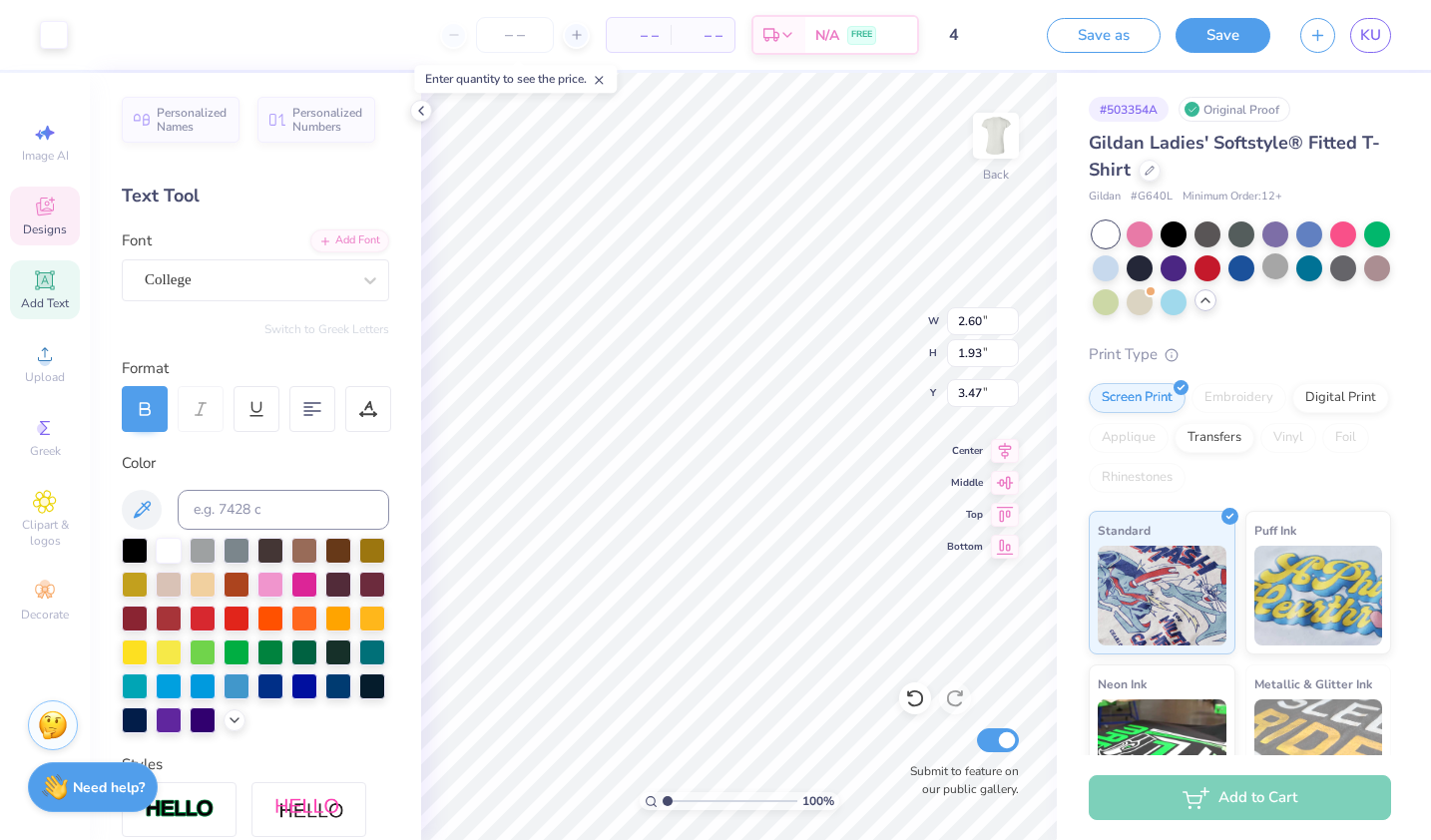 type on "3.43" 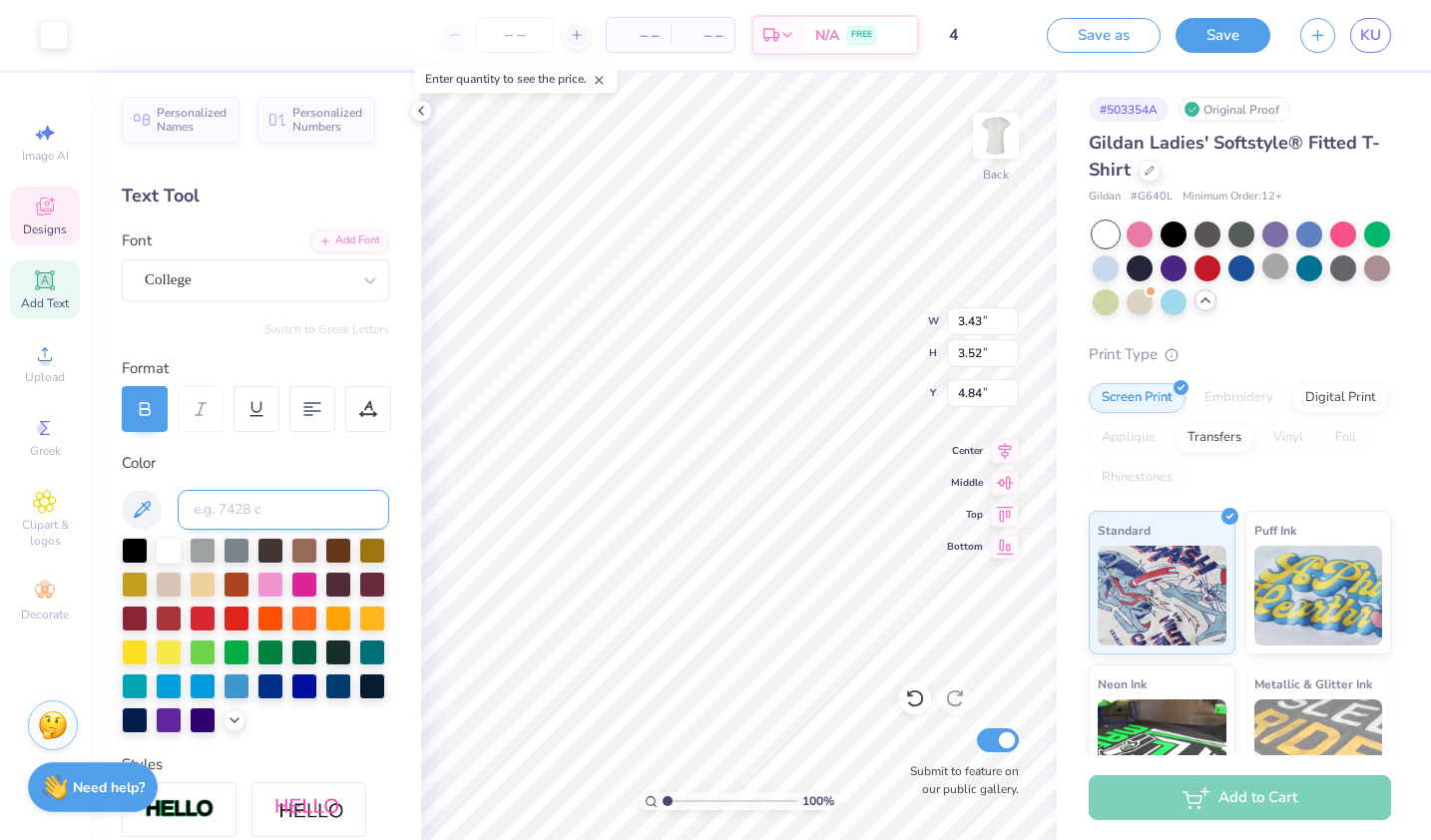 click at bounding box center (283, 510) 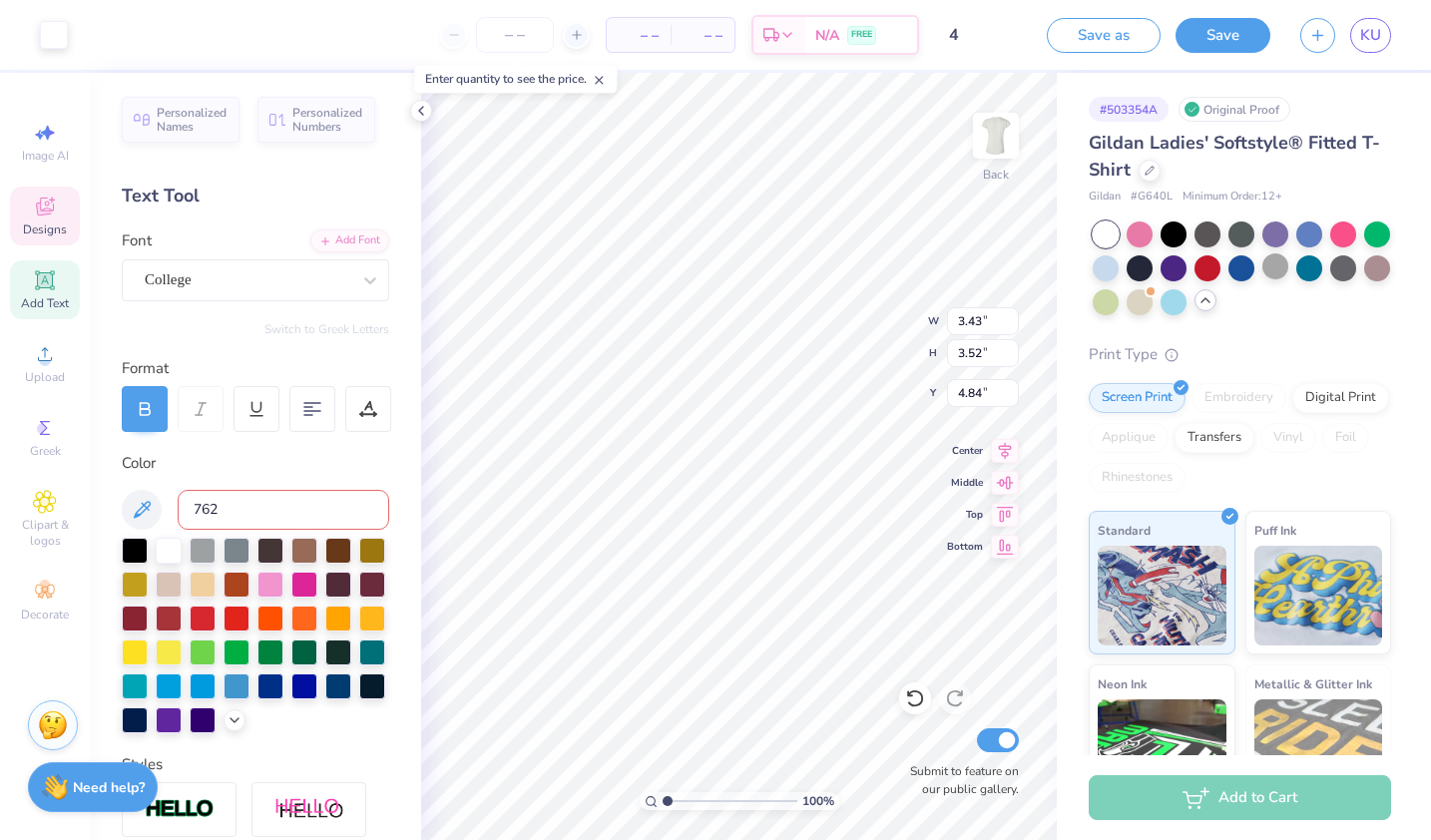 type on "7626" 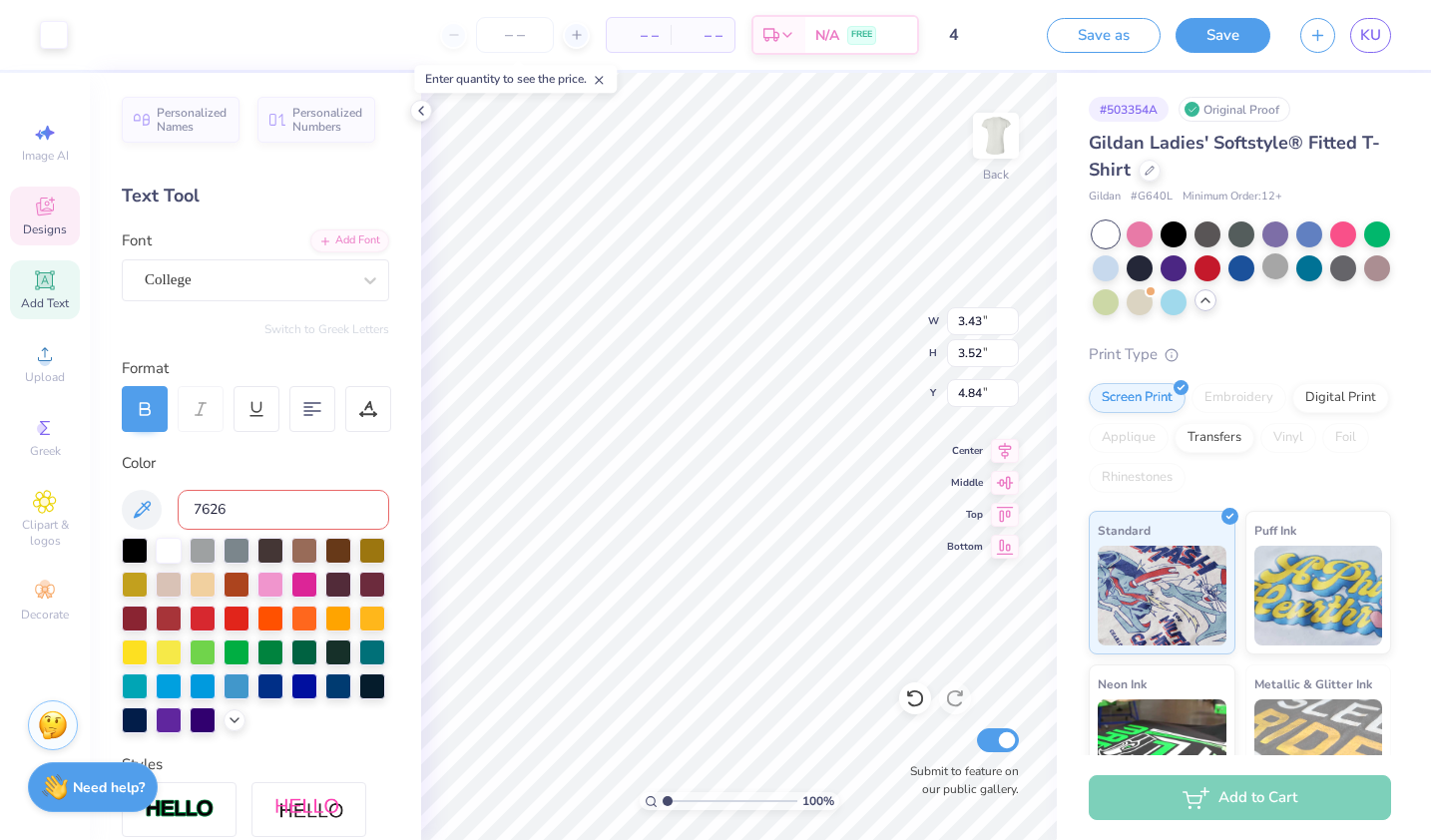 type 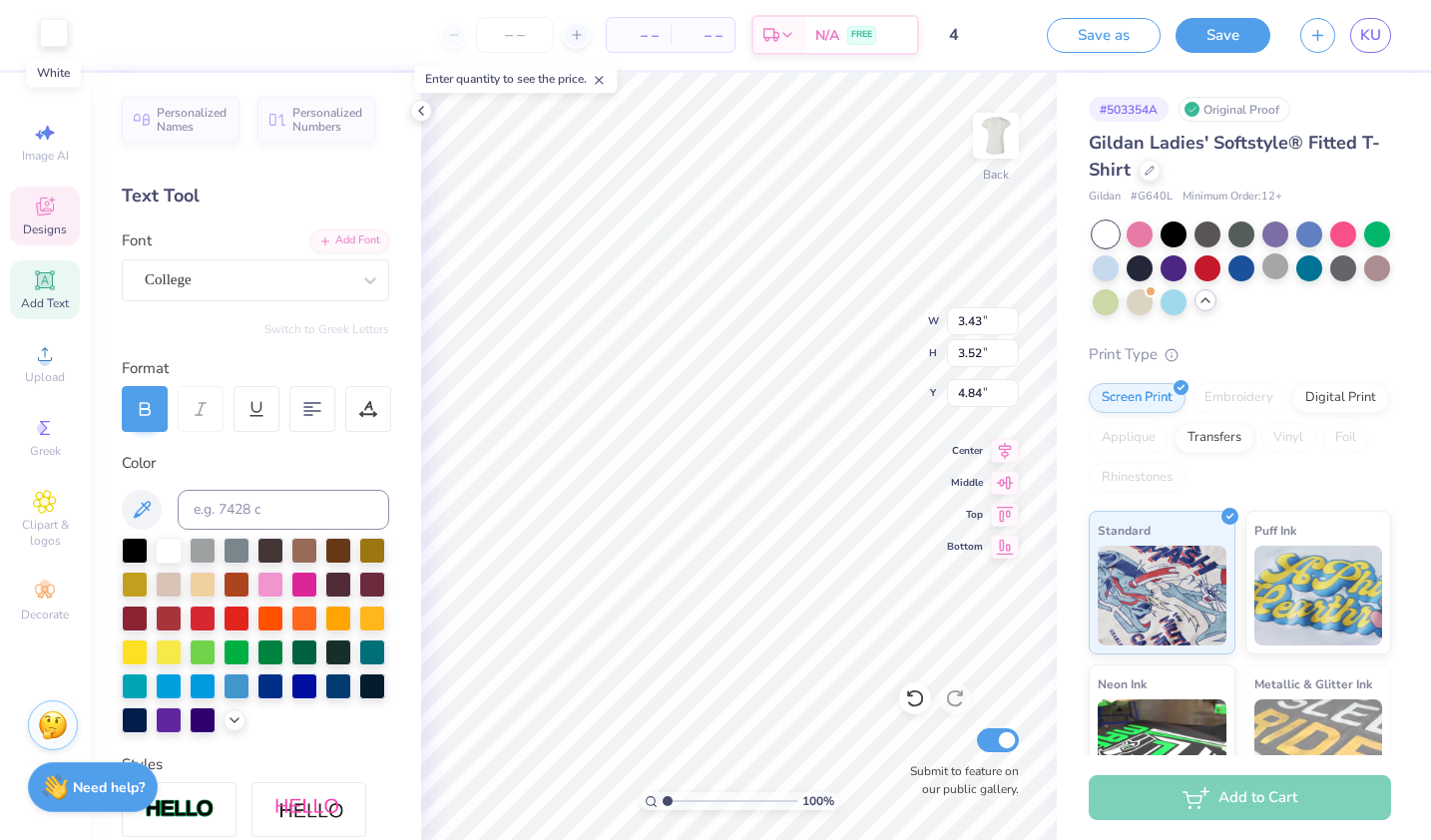 click at bounding box center [54, 33] 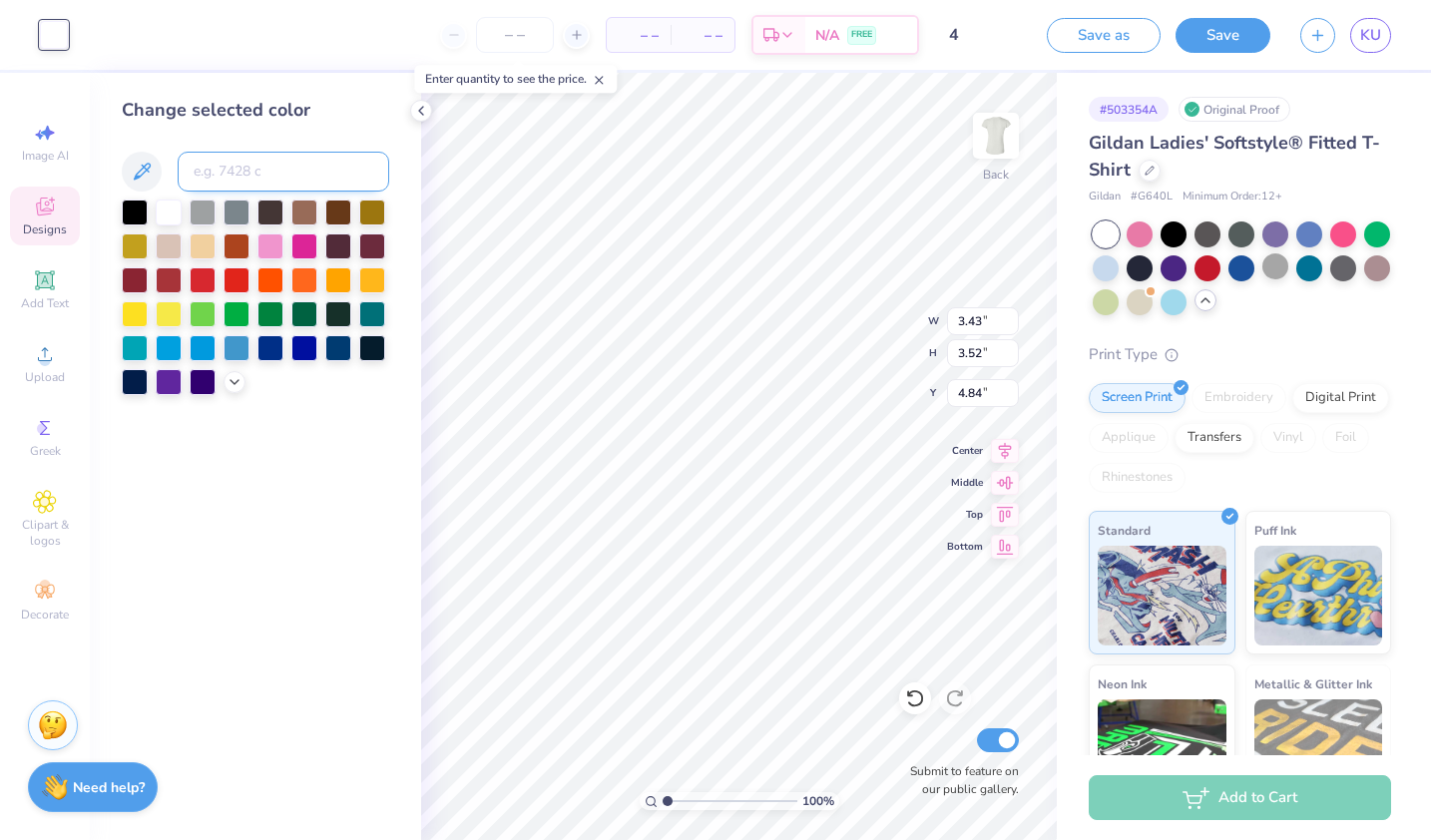 click at bounding box center [283, 172] 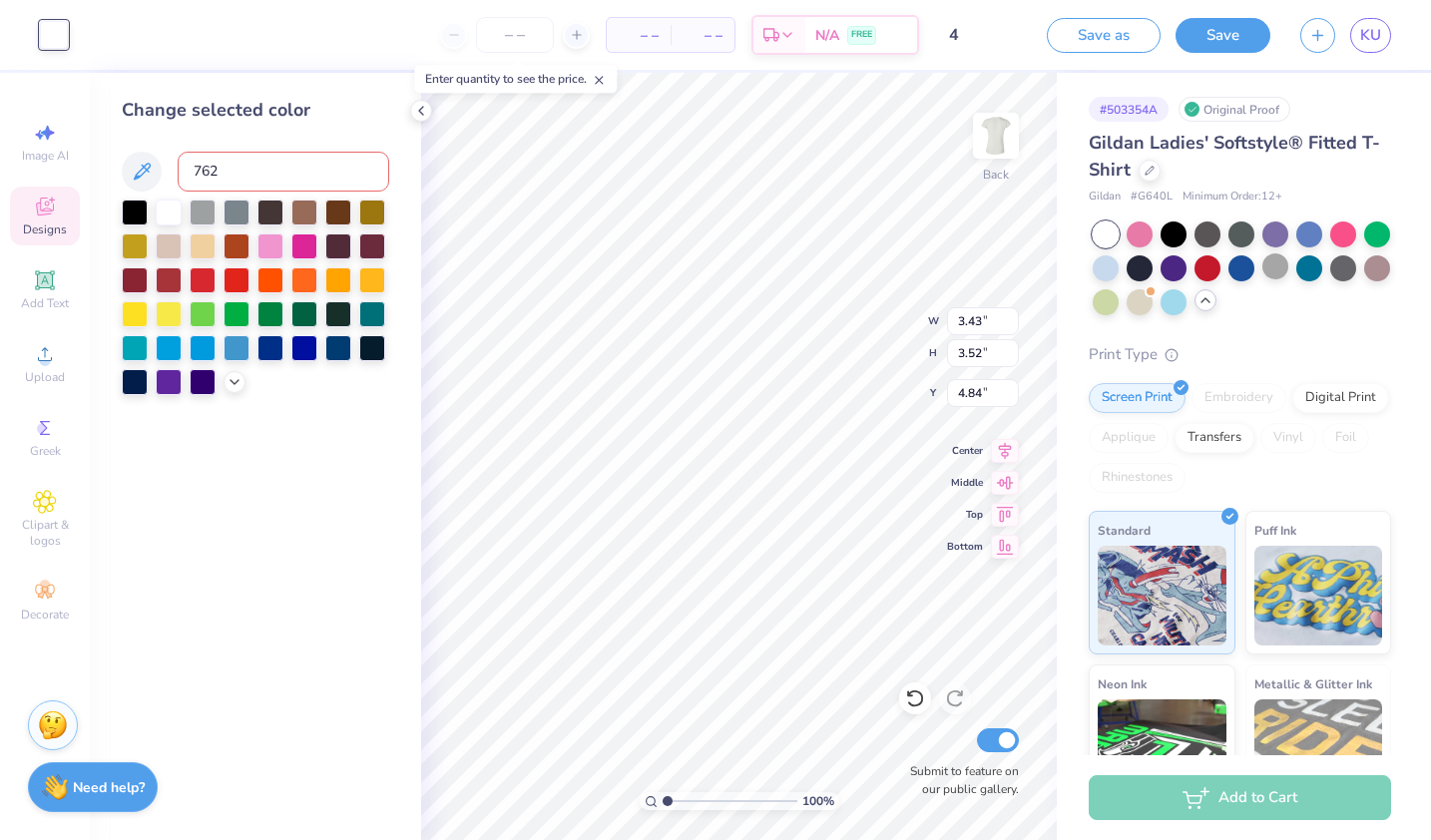 type on "7626" 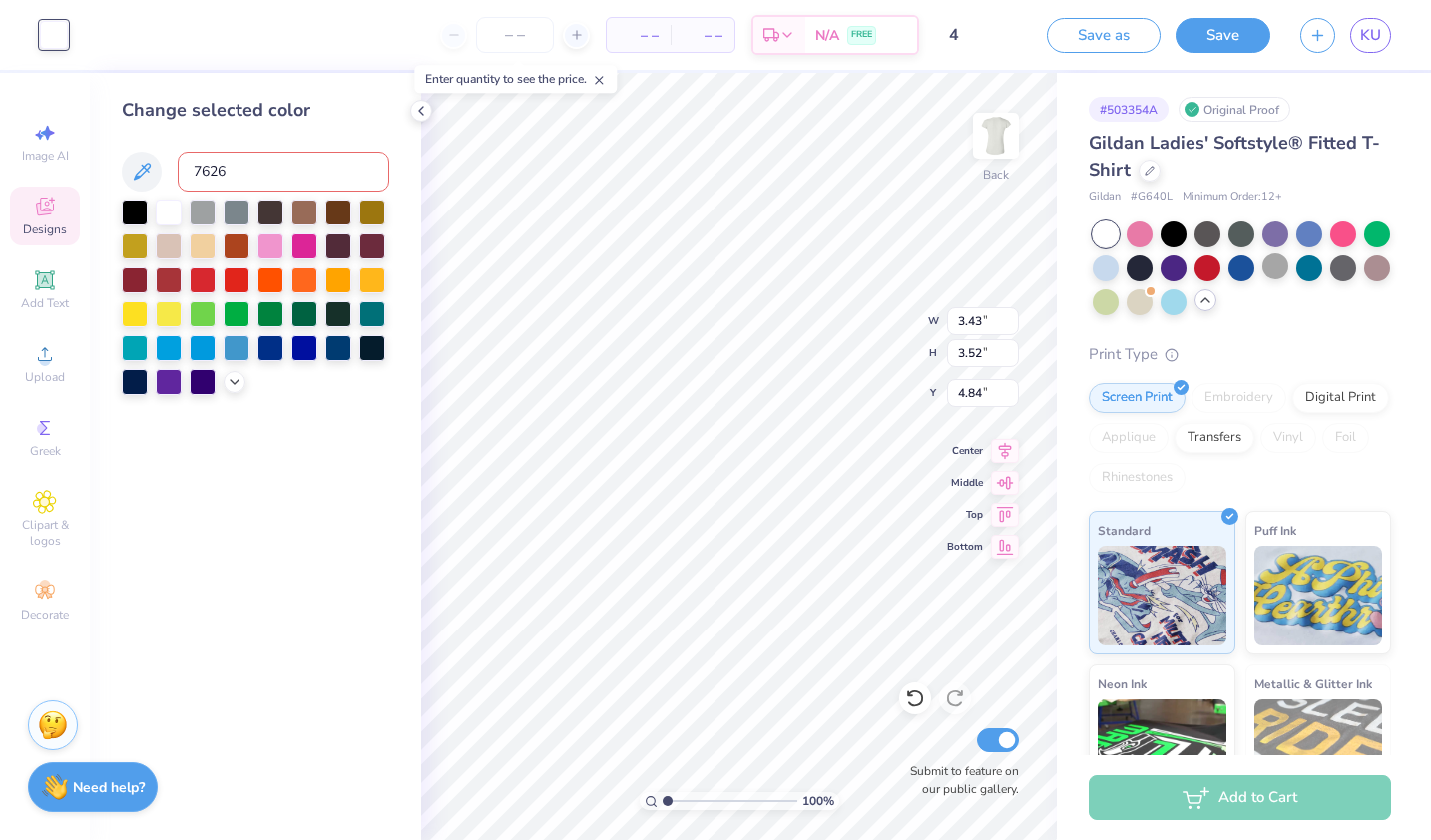 type 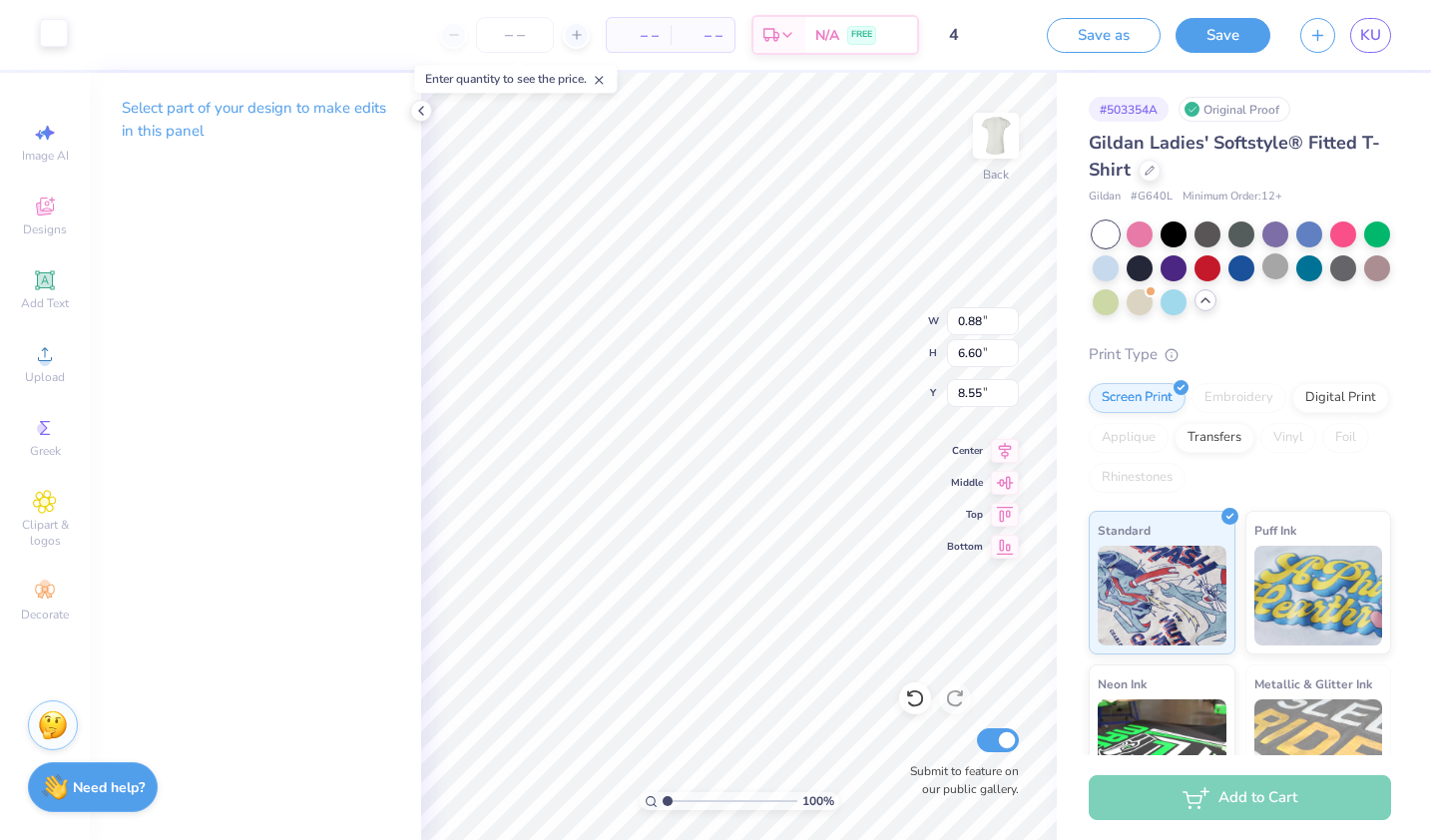 click at bounding box center [54, 33] 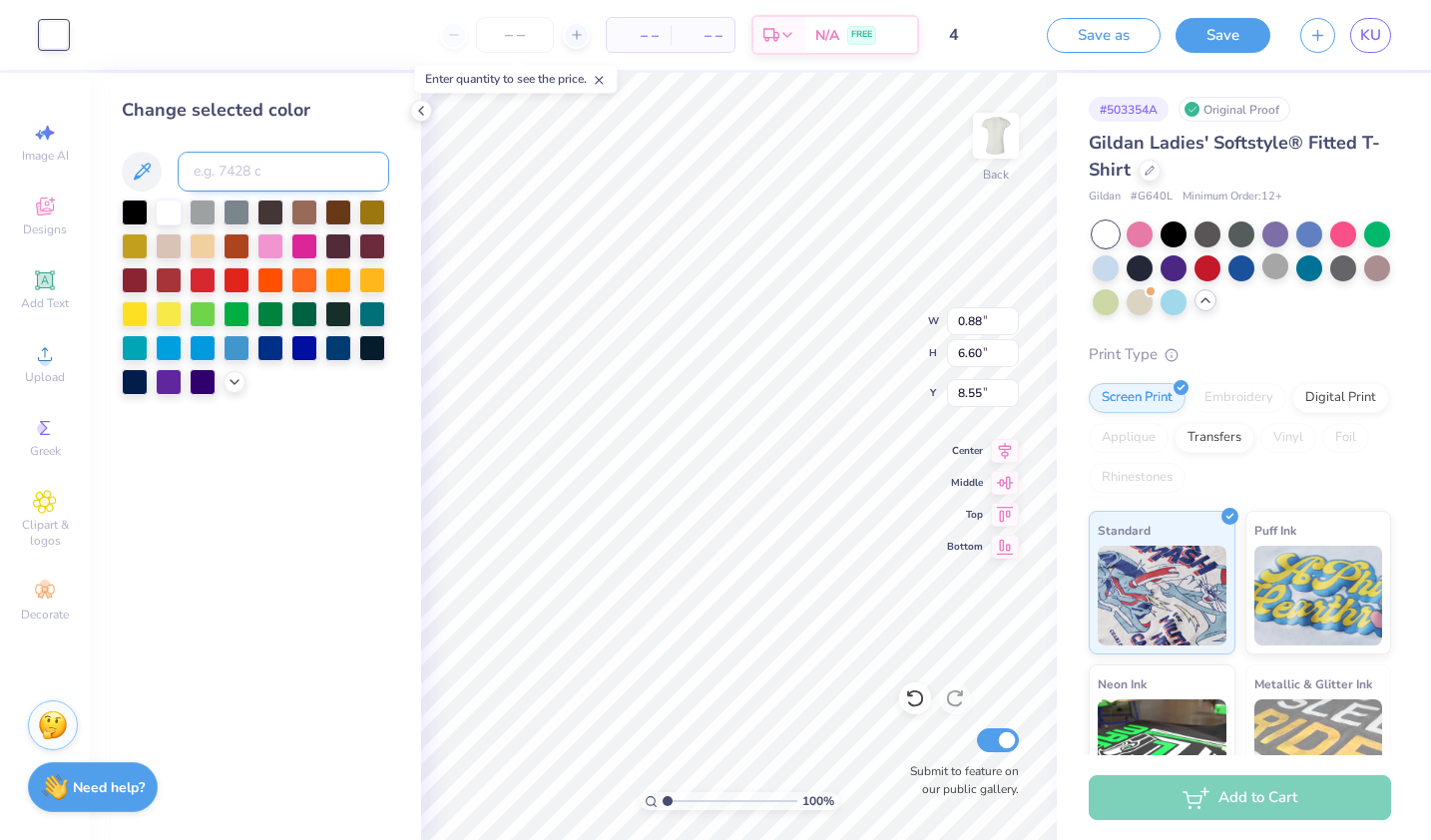 click at bounding box center (283, 172) 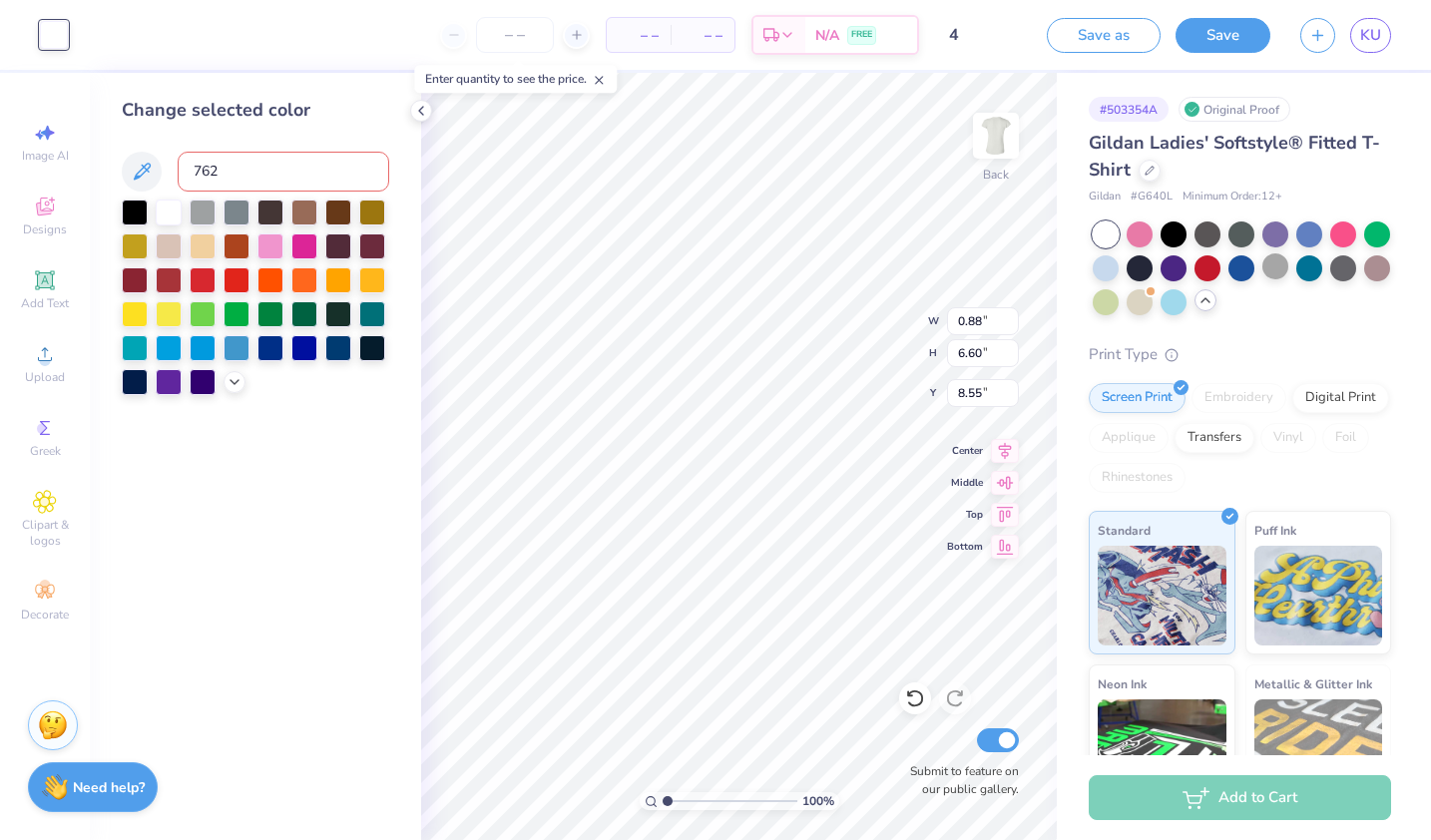 type on "7626" 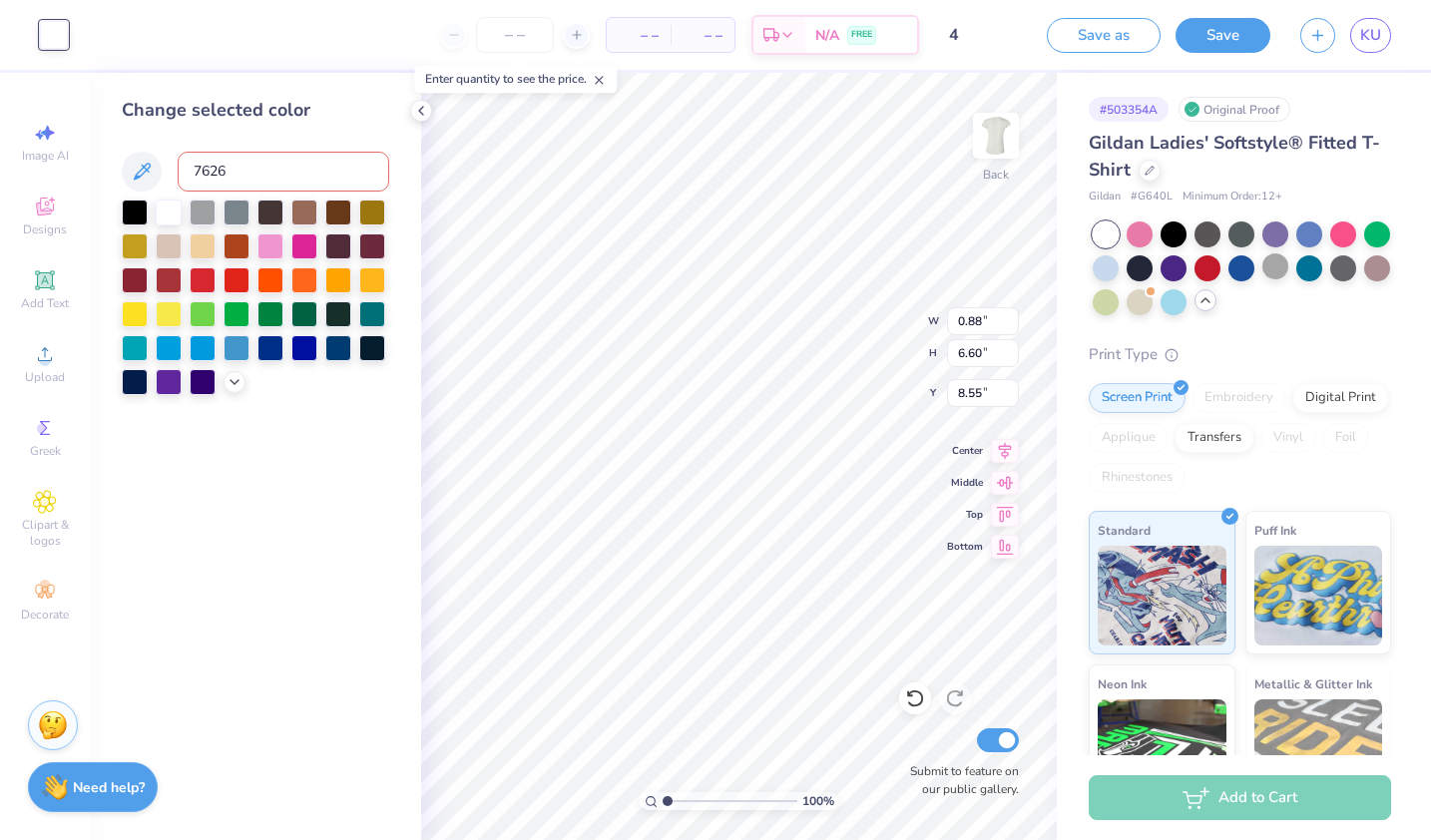 type 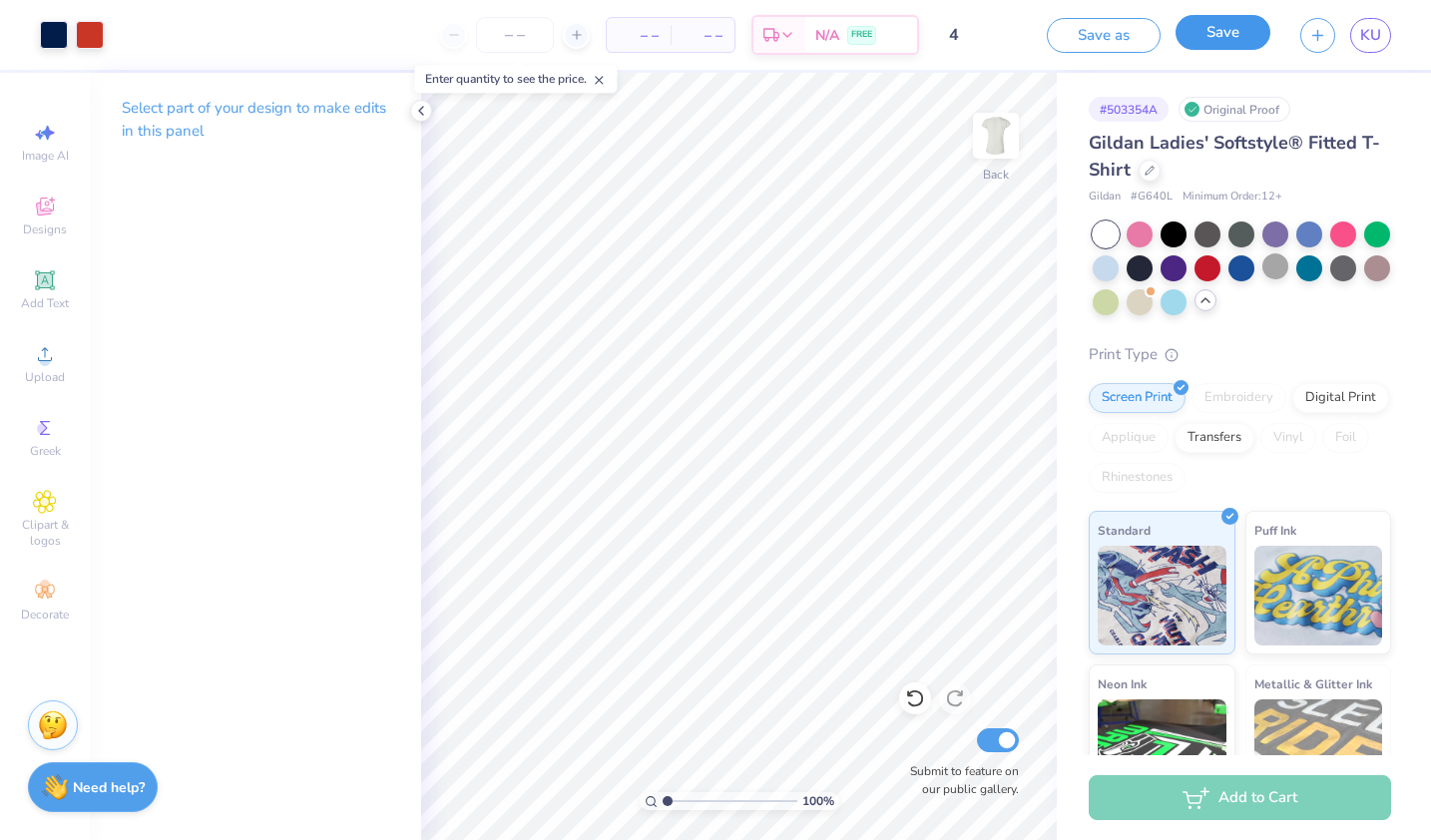 click on "Save" at bounding box center [1222, 32] 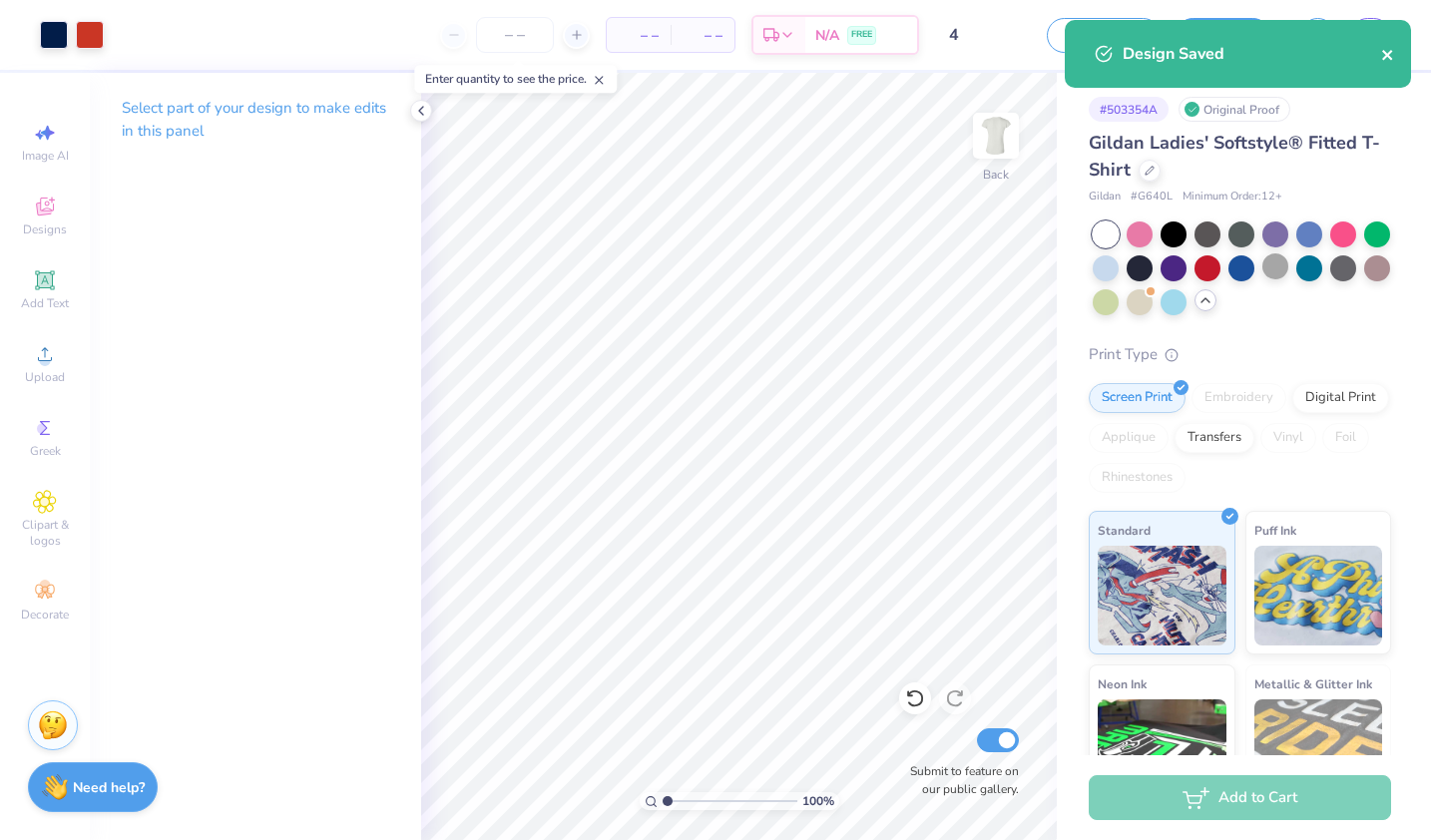click 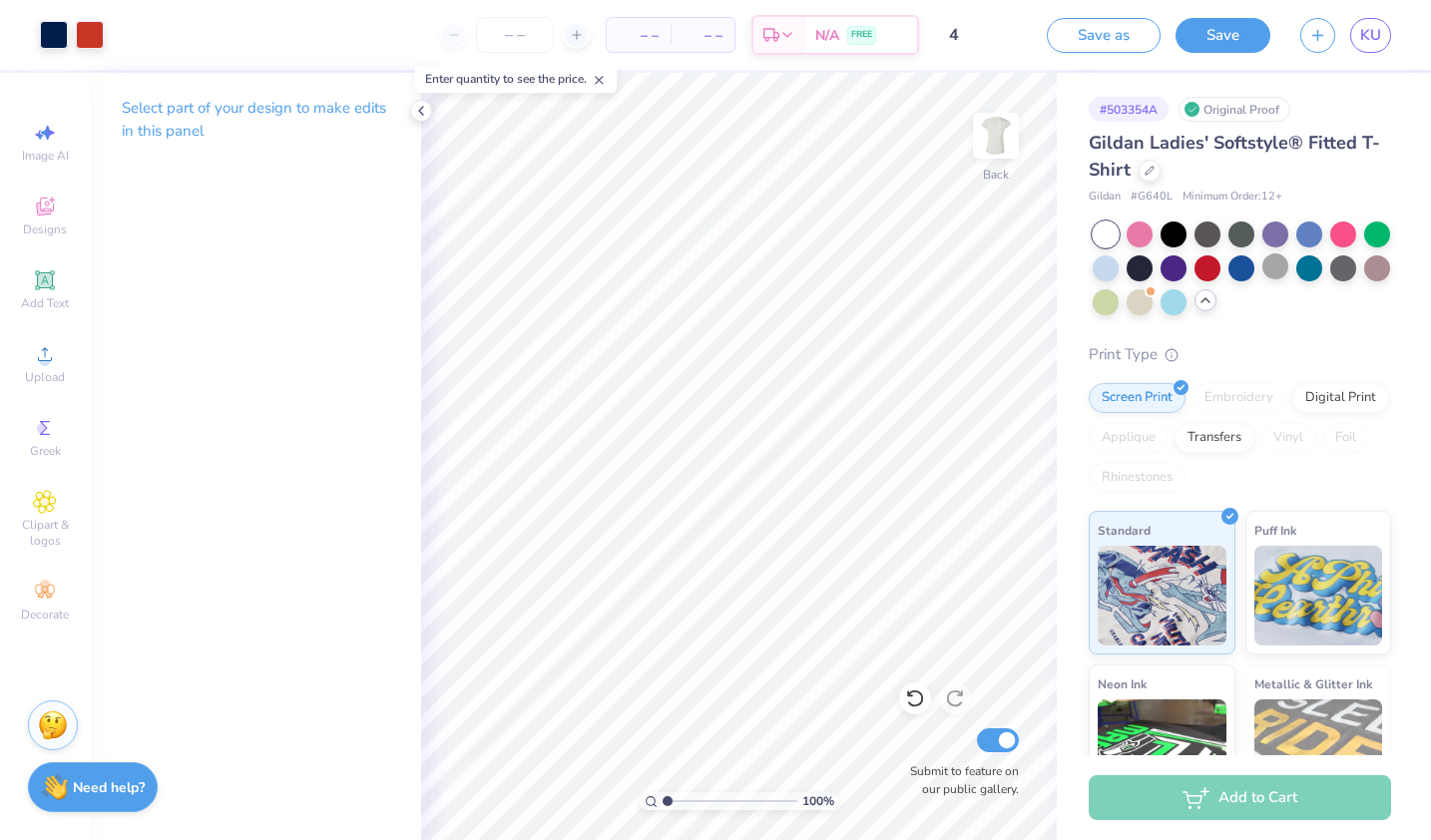 click on "Design Saved" at bounding box center (1237, 20) 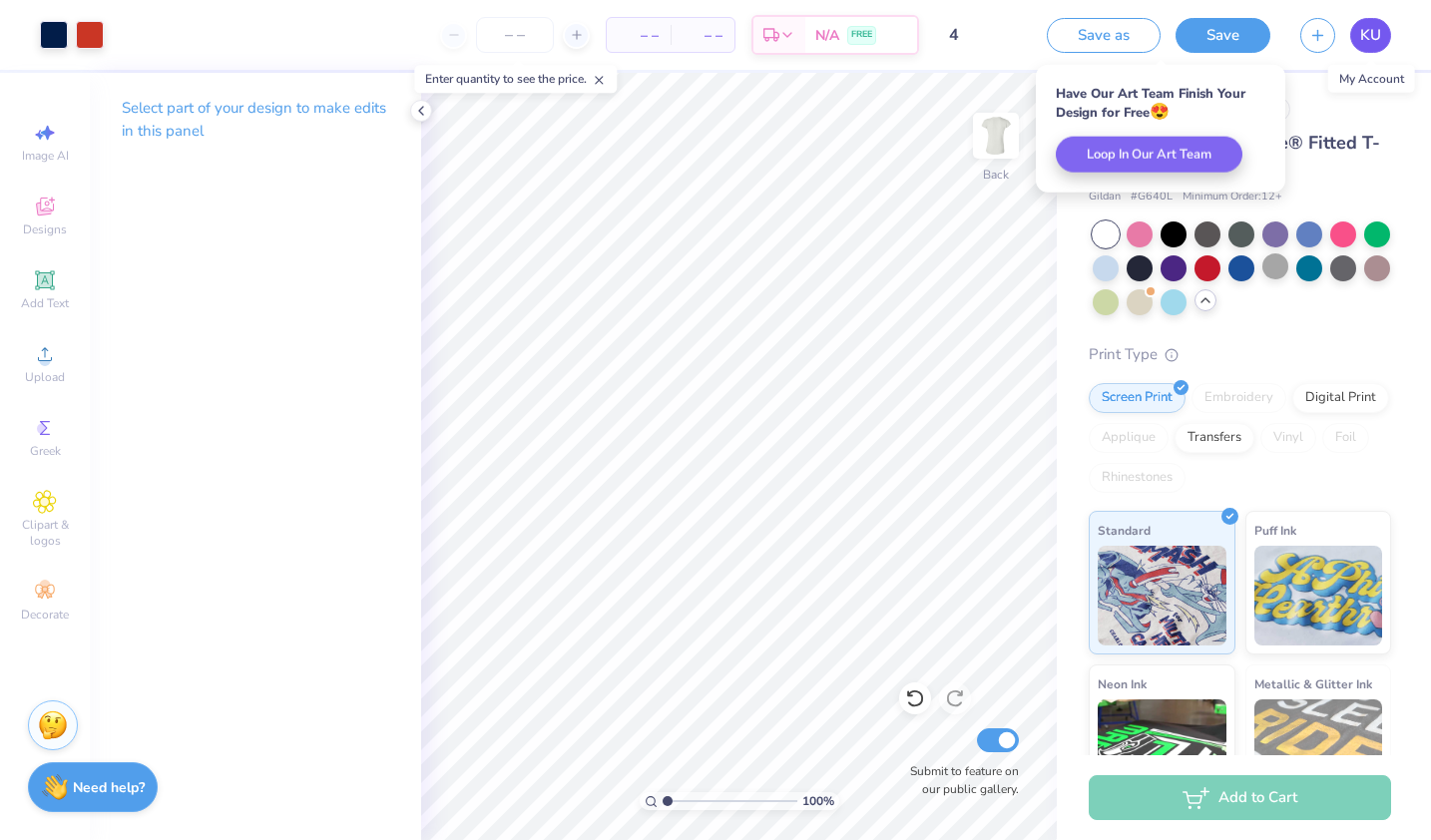 click on "KU" at bounding box center [1370, 35] 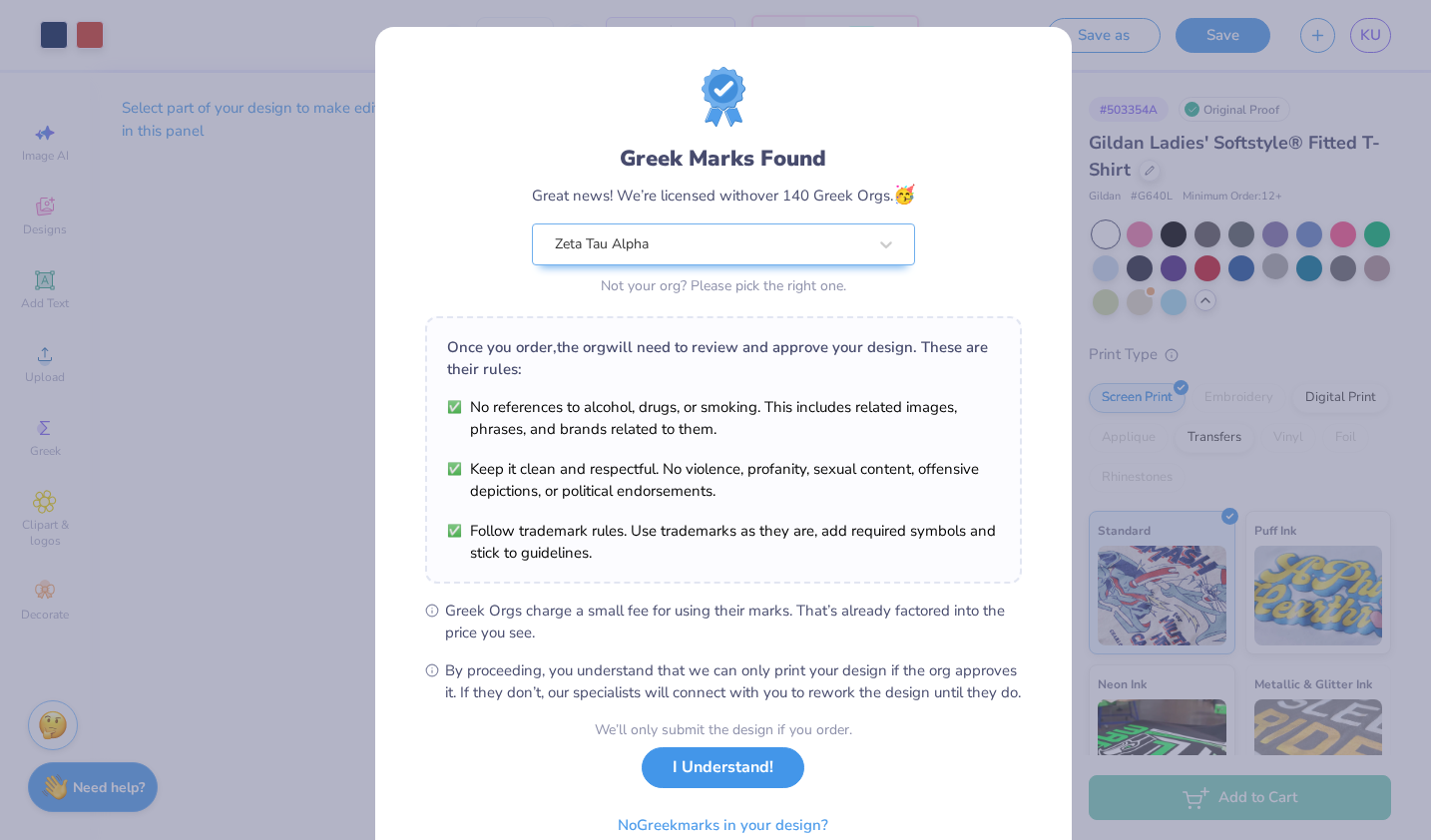 click on "I Understand!" at bounding box center [722, 767] 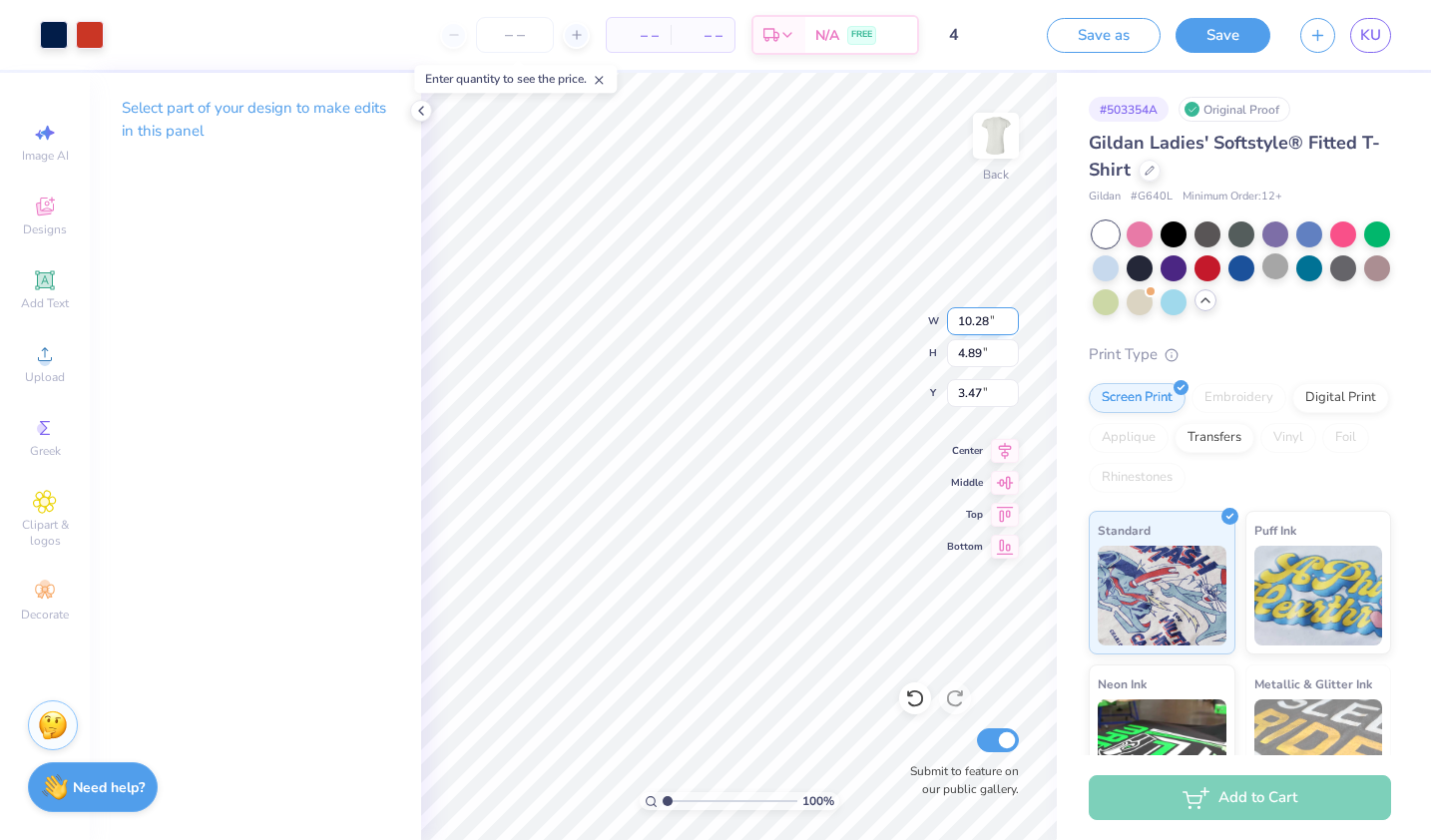 click on "10.28" at bounding box center (983, 321) 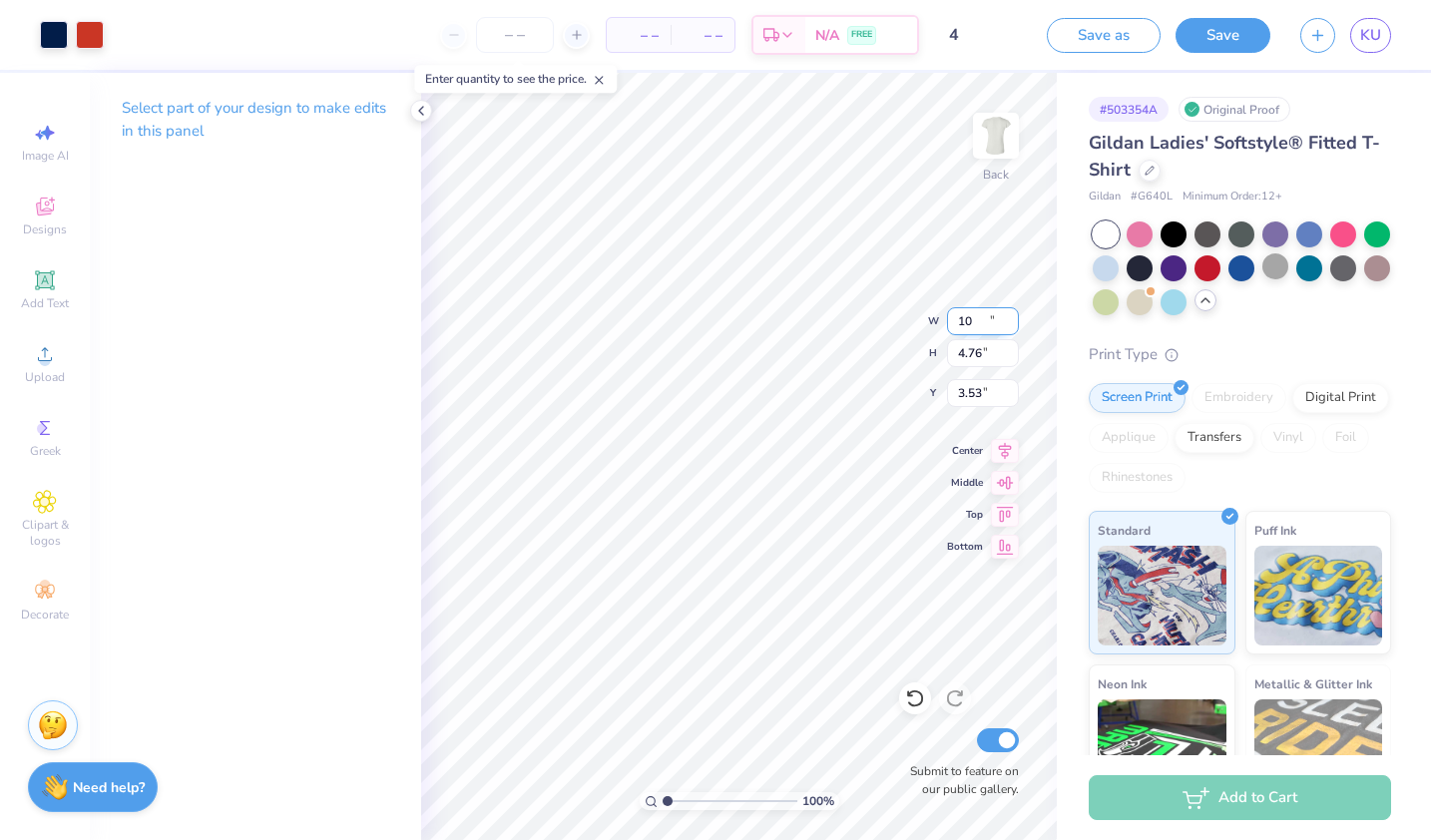 type on "10.00" 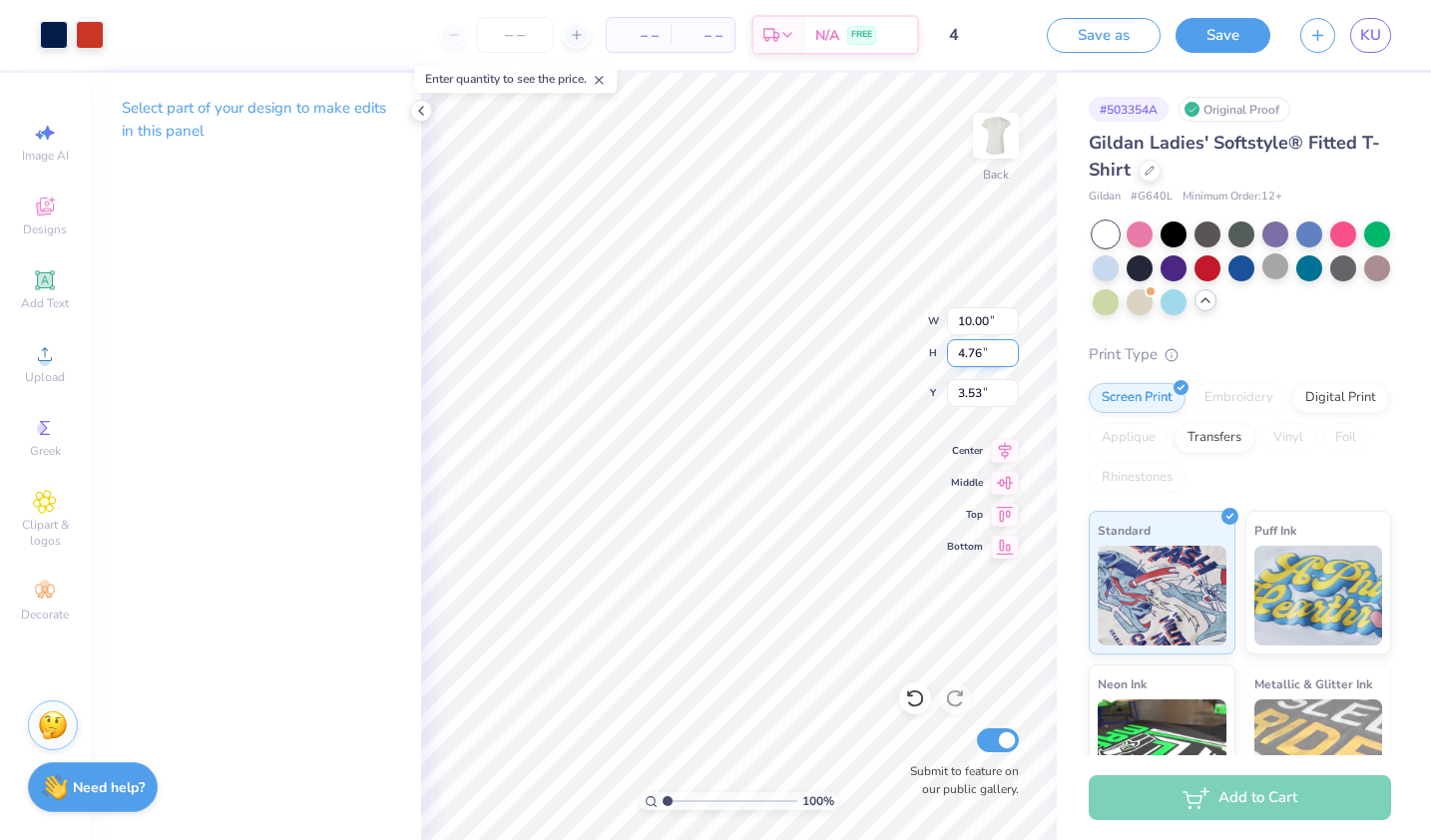 click on "4.76" at bounding box center [983, 353] 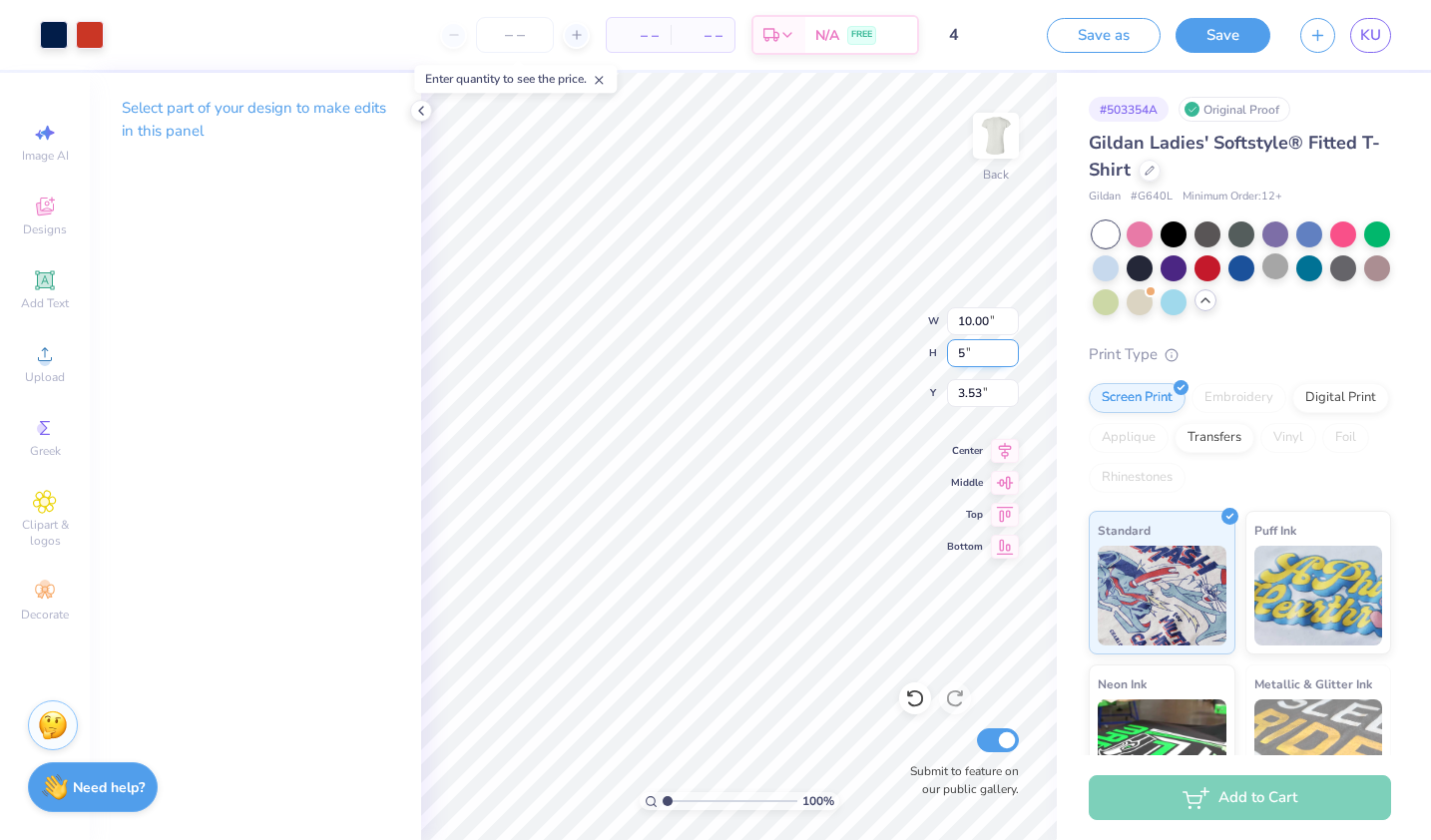 type on "5" 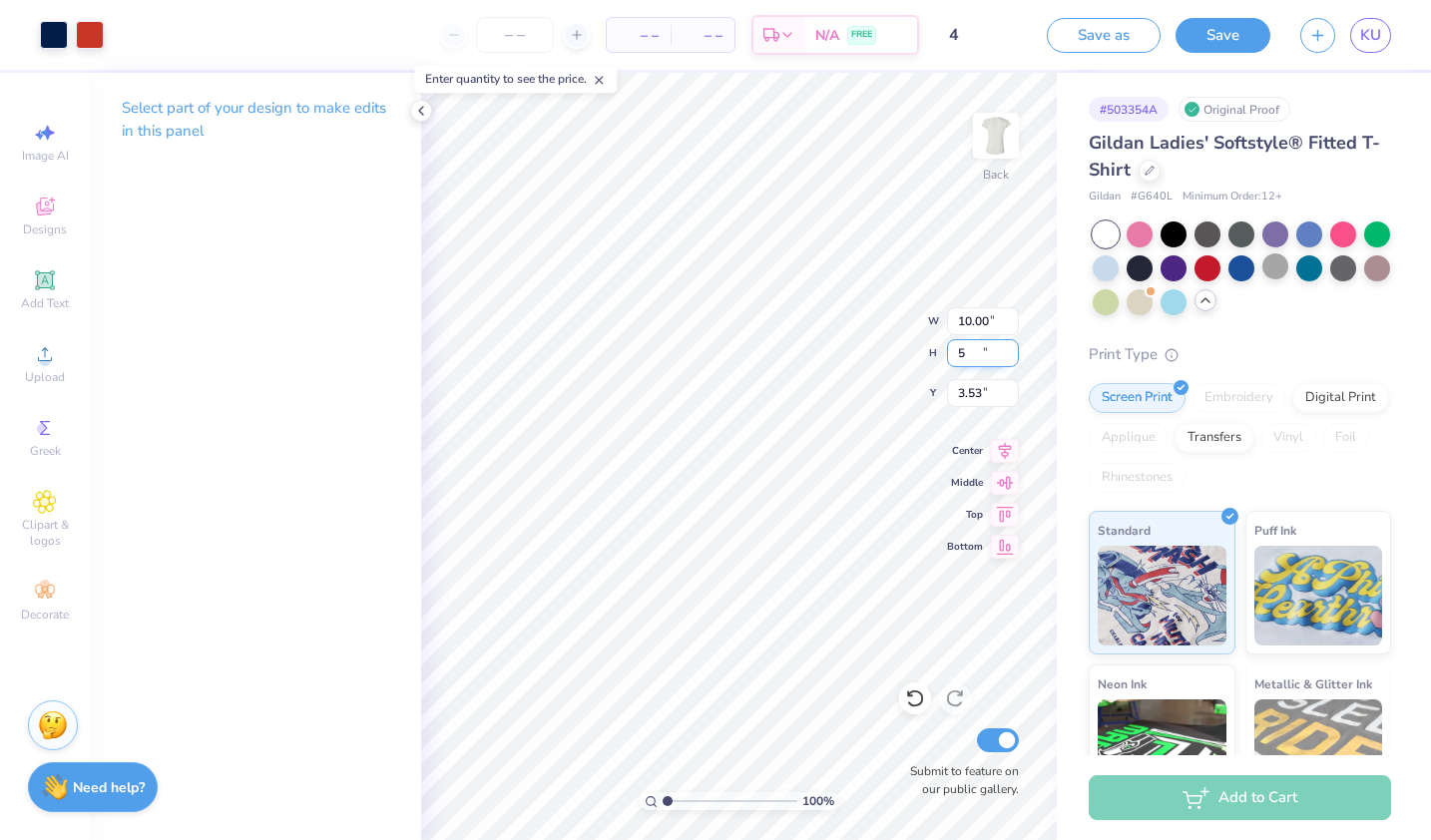type on "10.50" 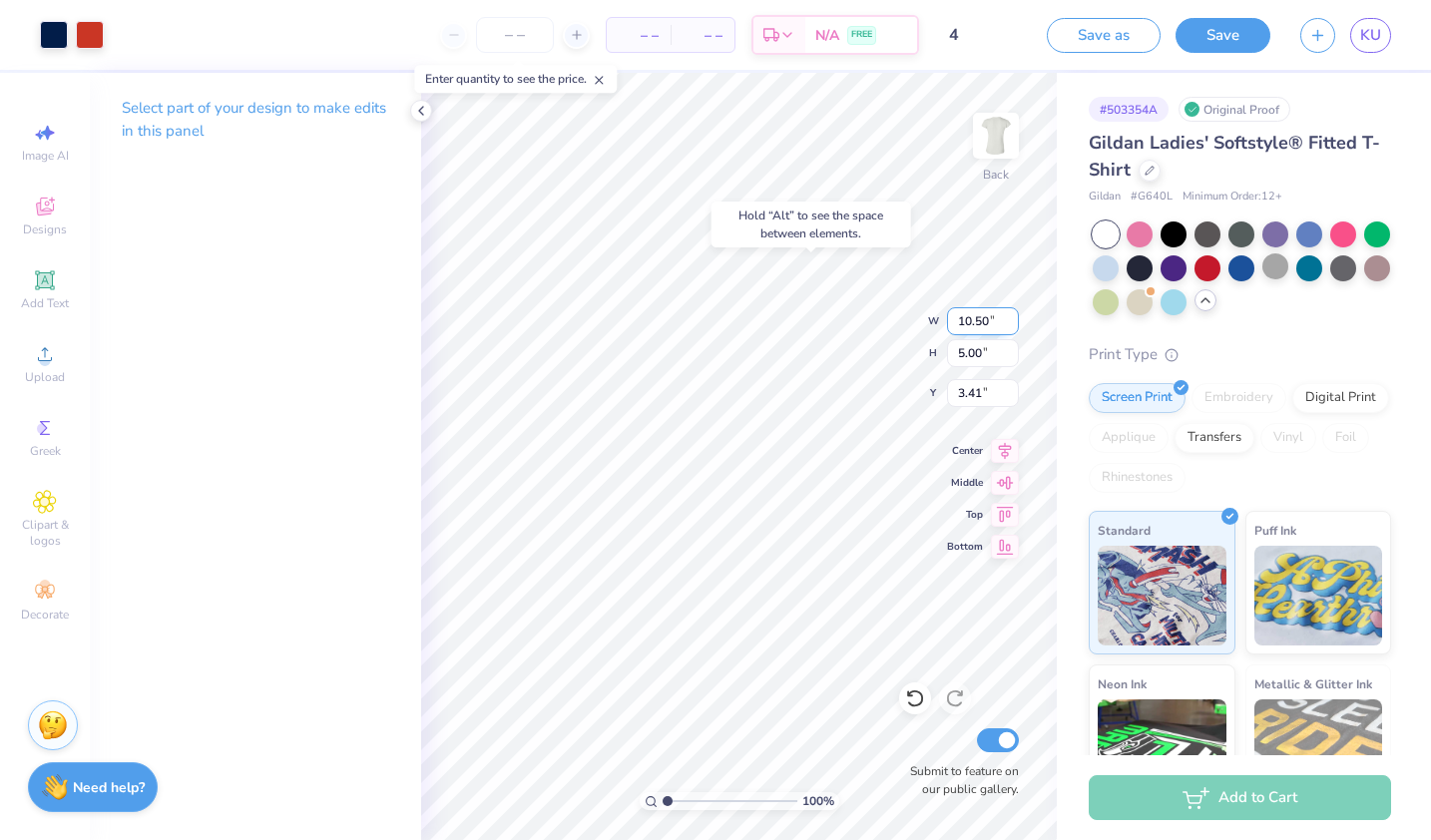 type on "3.55" 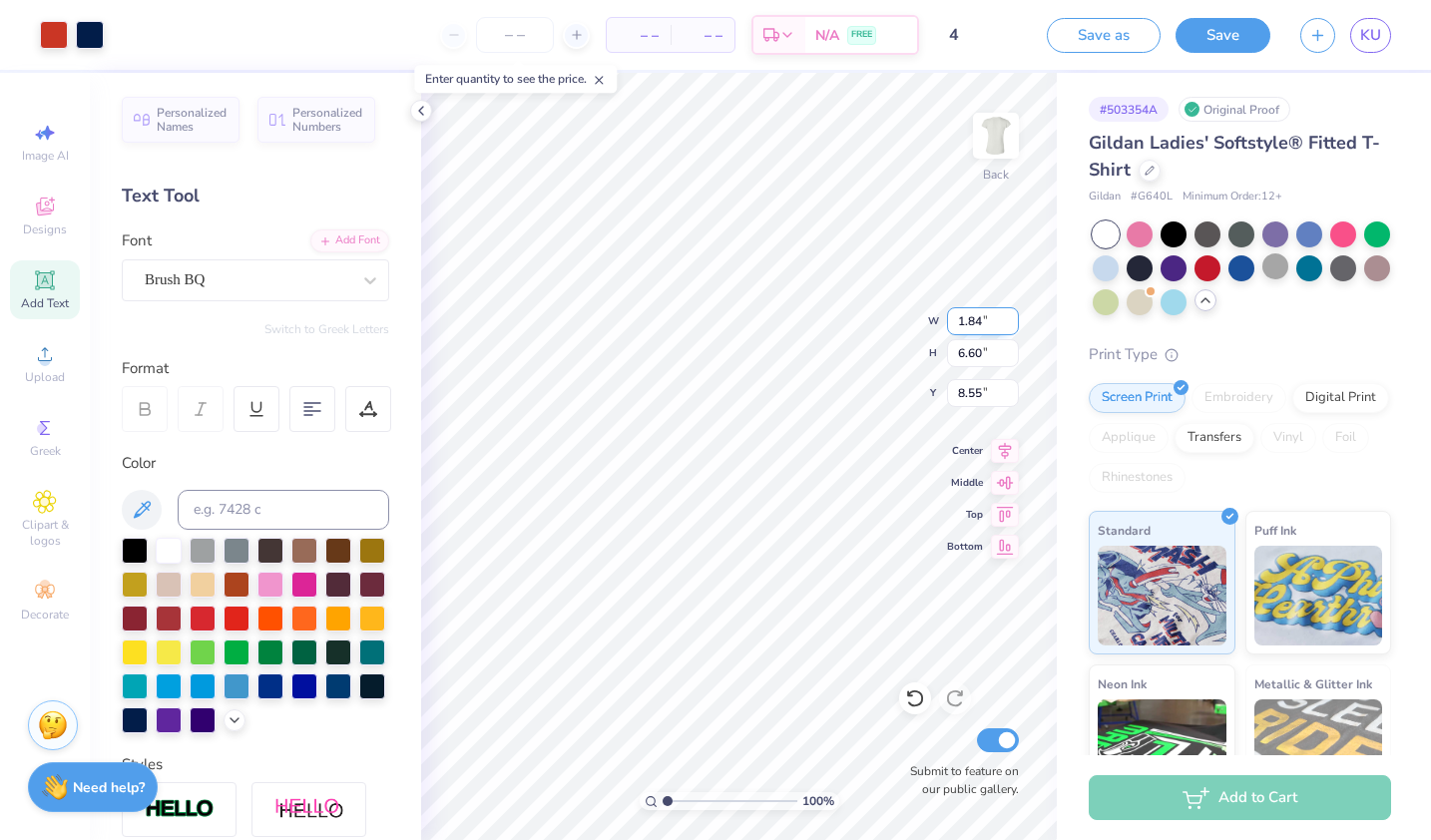 click on "1.84" at bounding box center [983, 321] 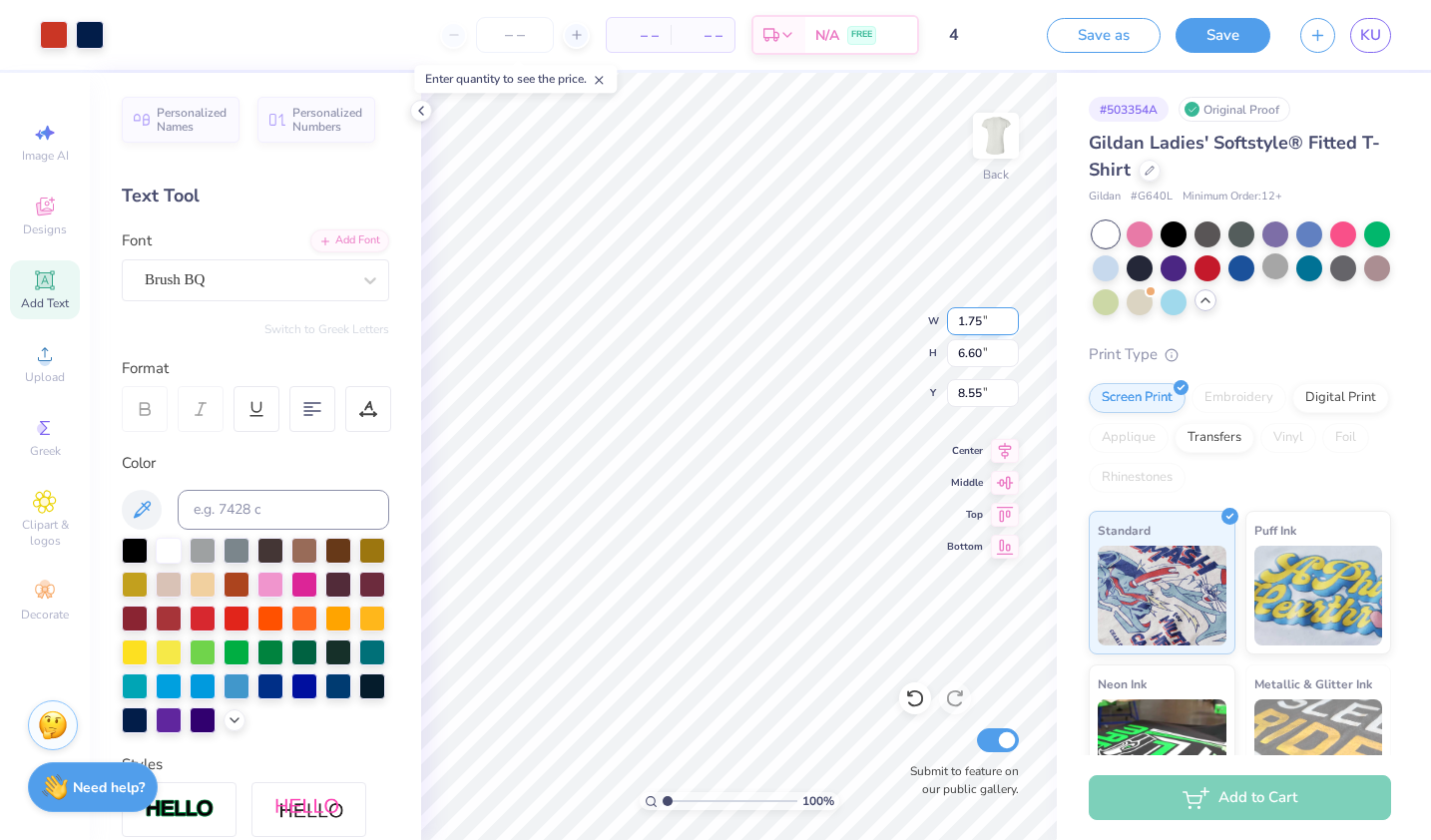 type on "1.75" 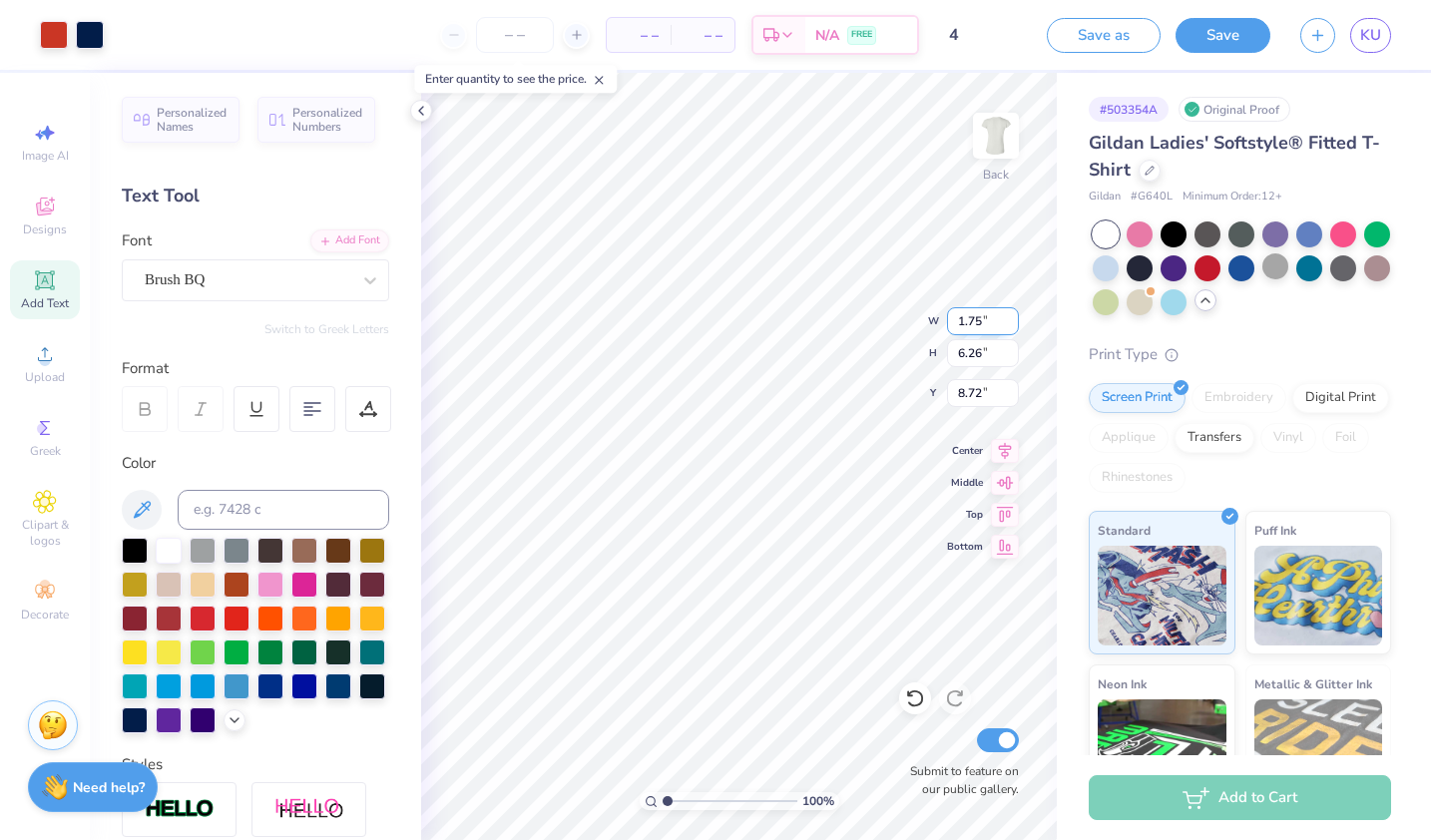 type on "6.26" 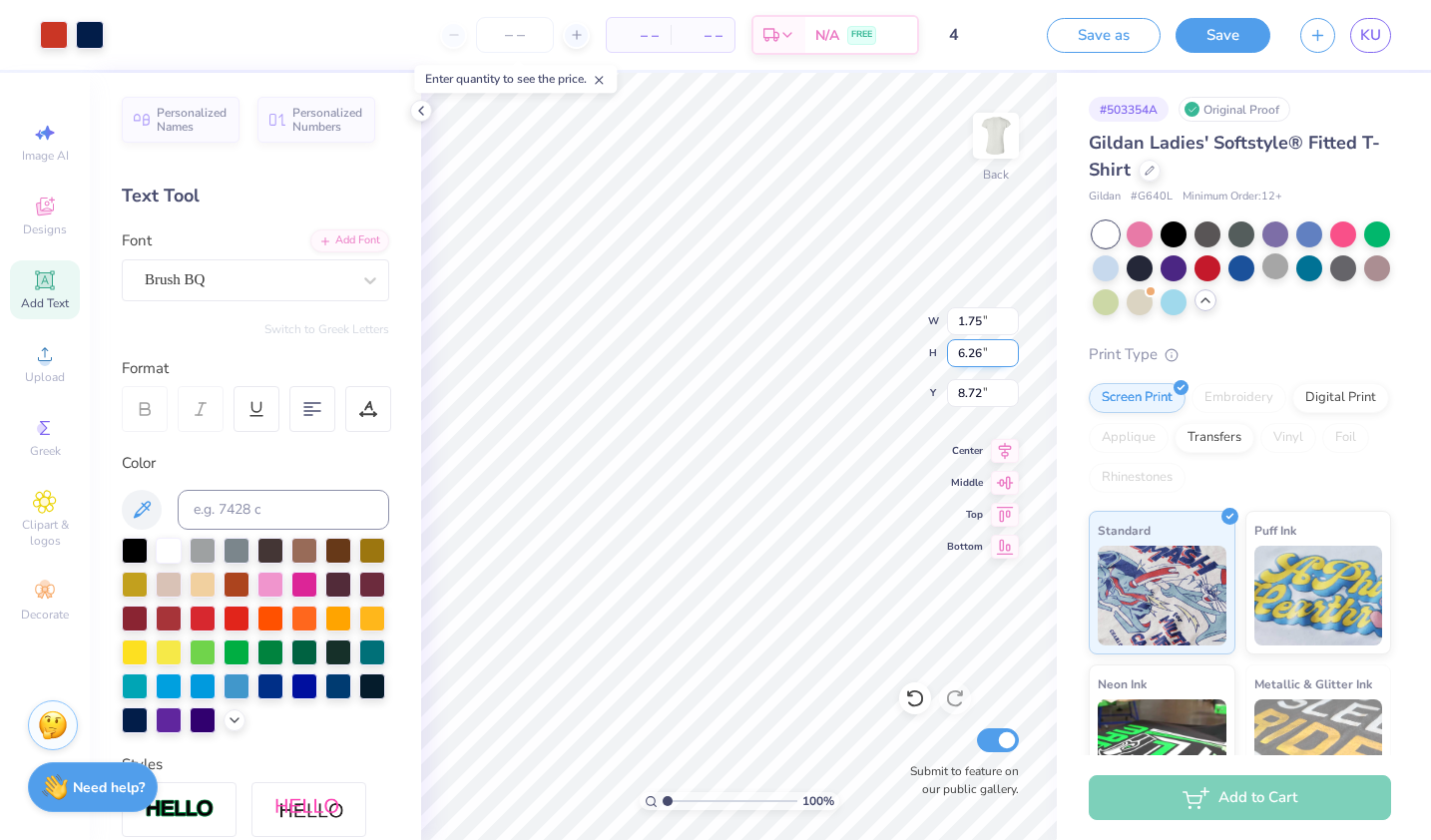 click on "6.26" at bounding box center (983, 353) 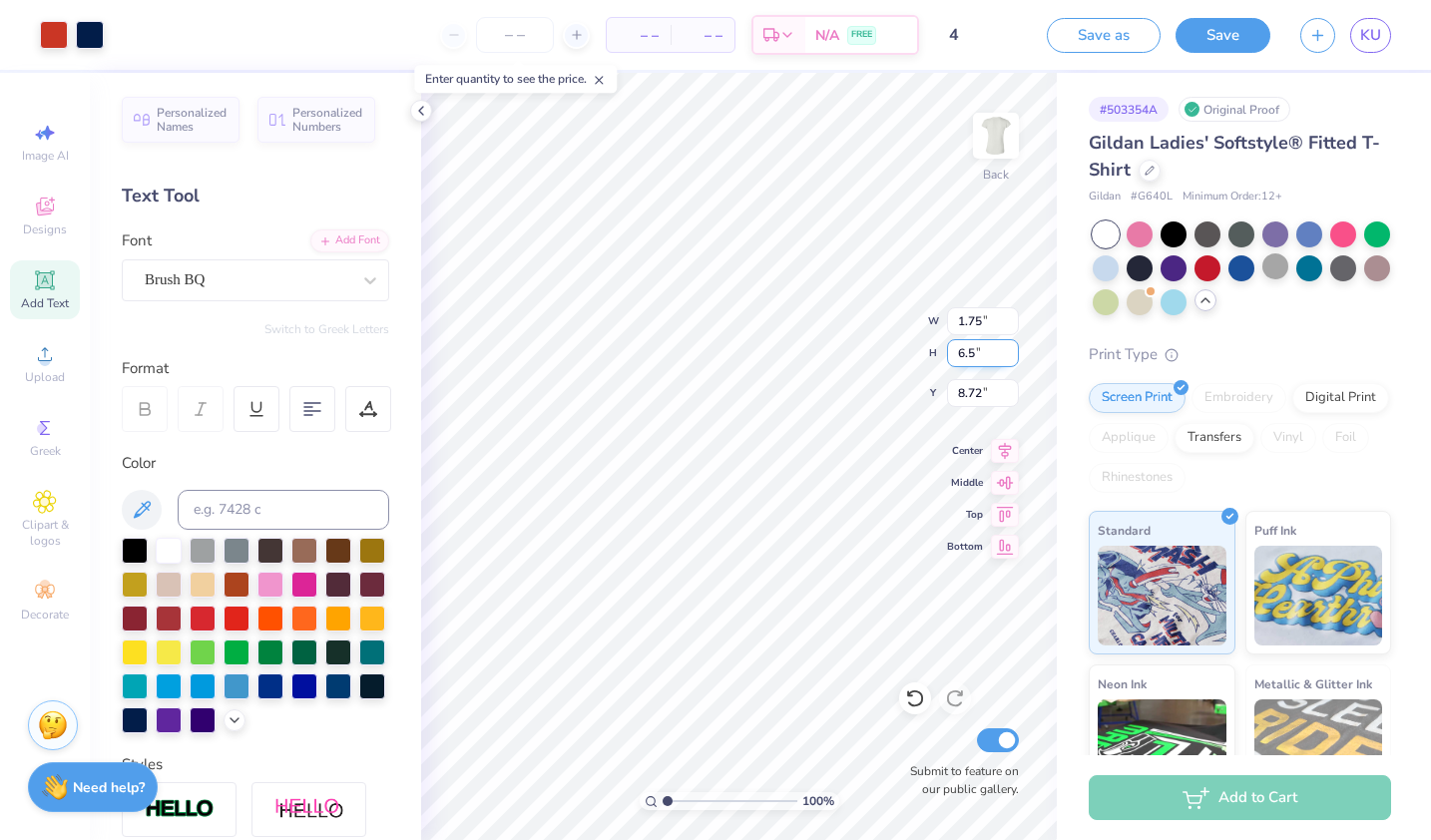 type on "6.5" 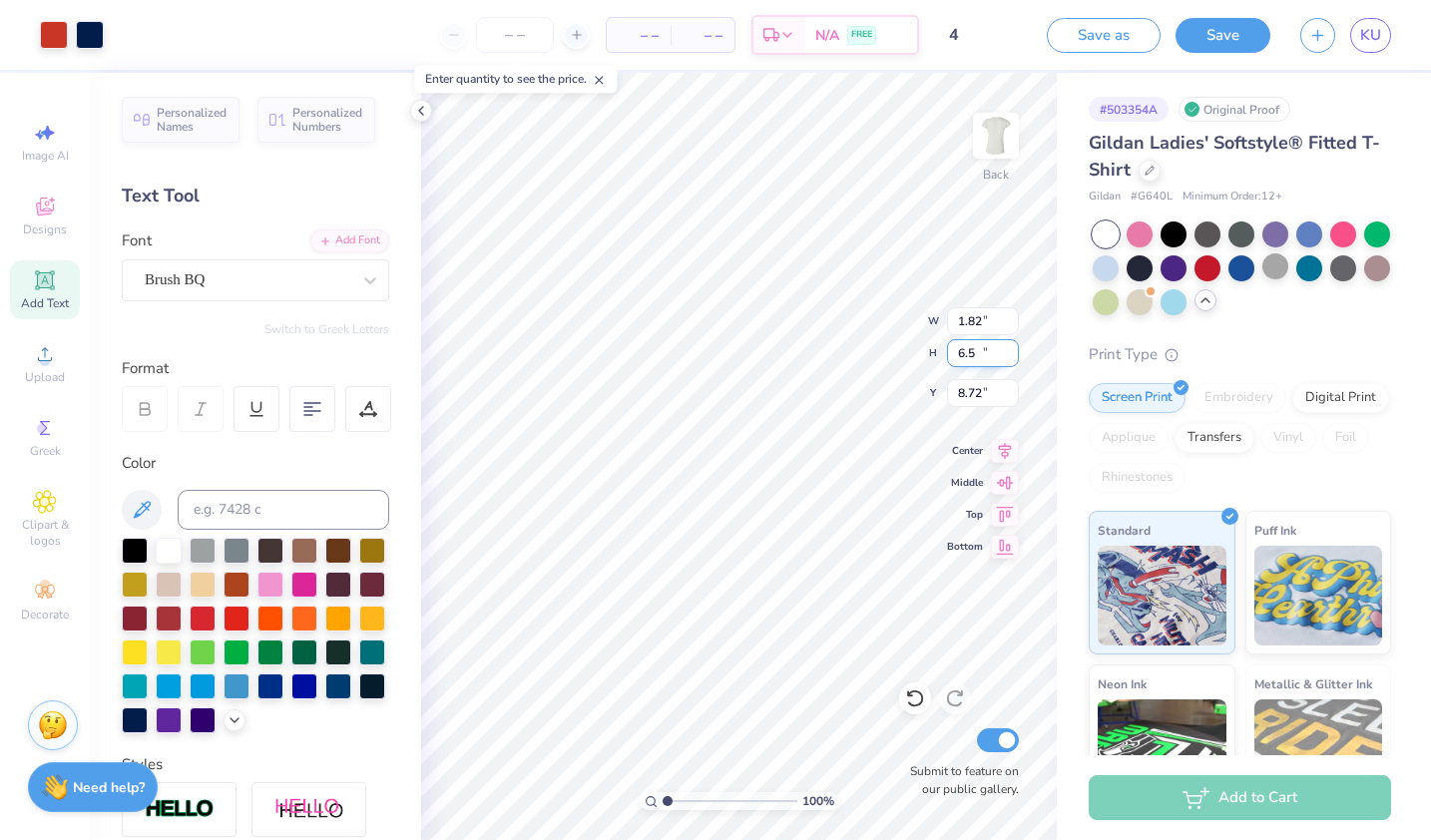 type on "6.50" 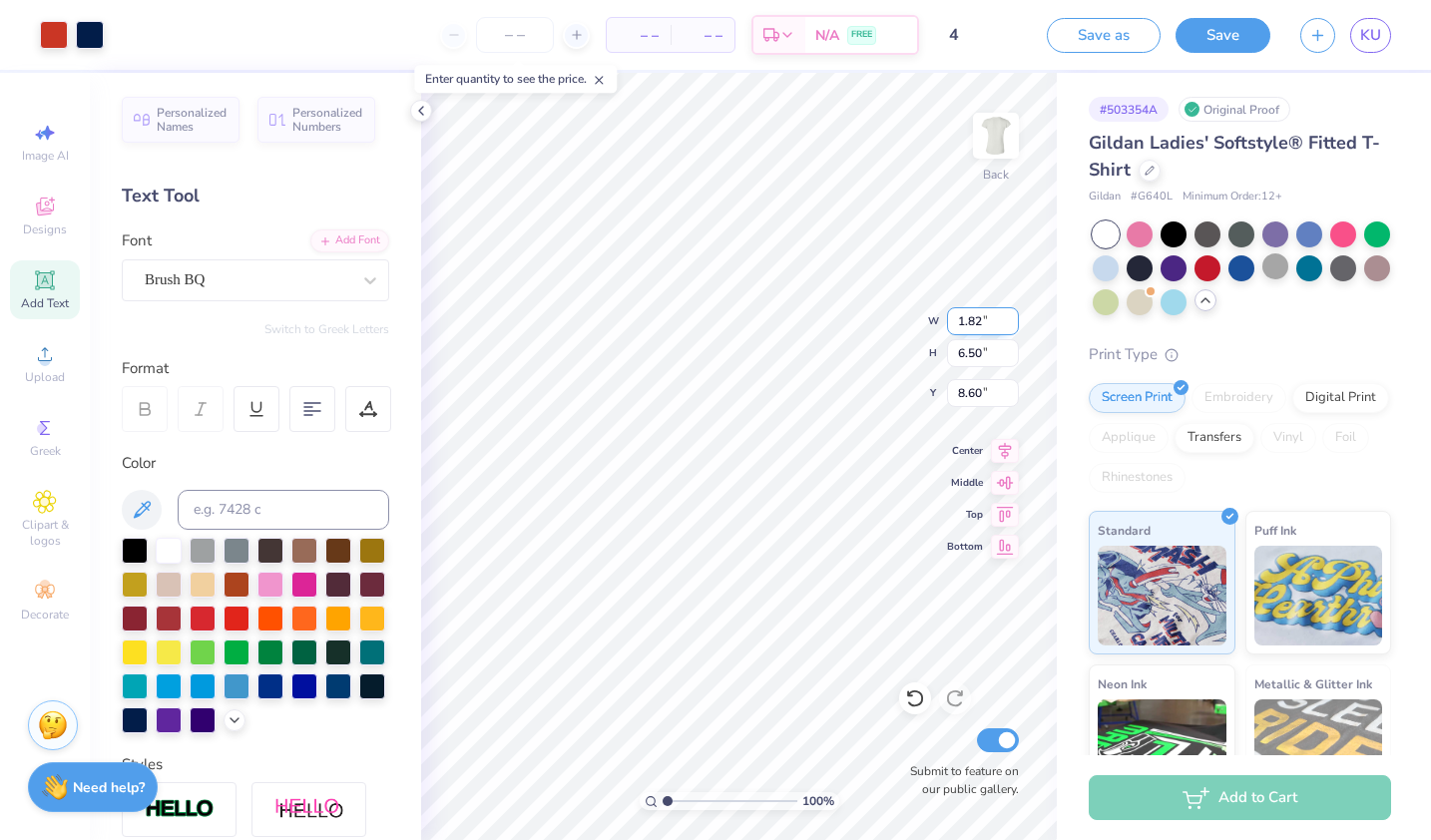click on "1.82" at bounding box center [983, 321] 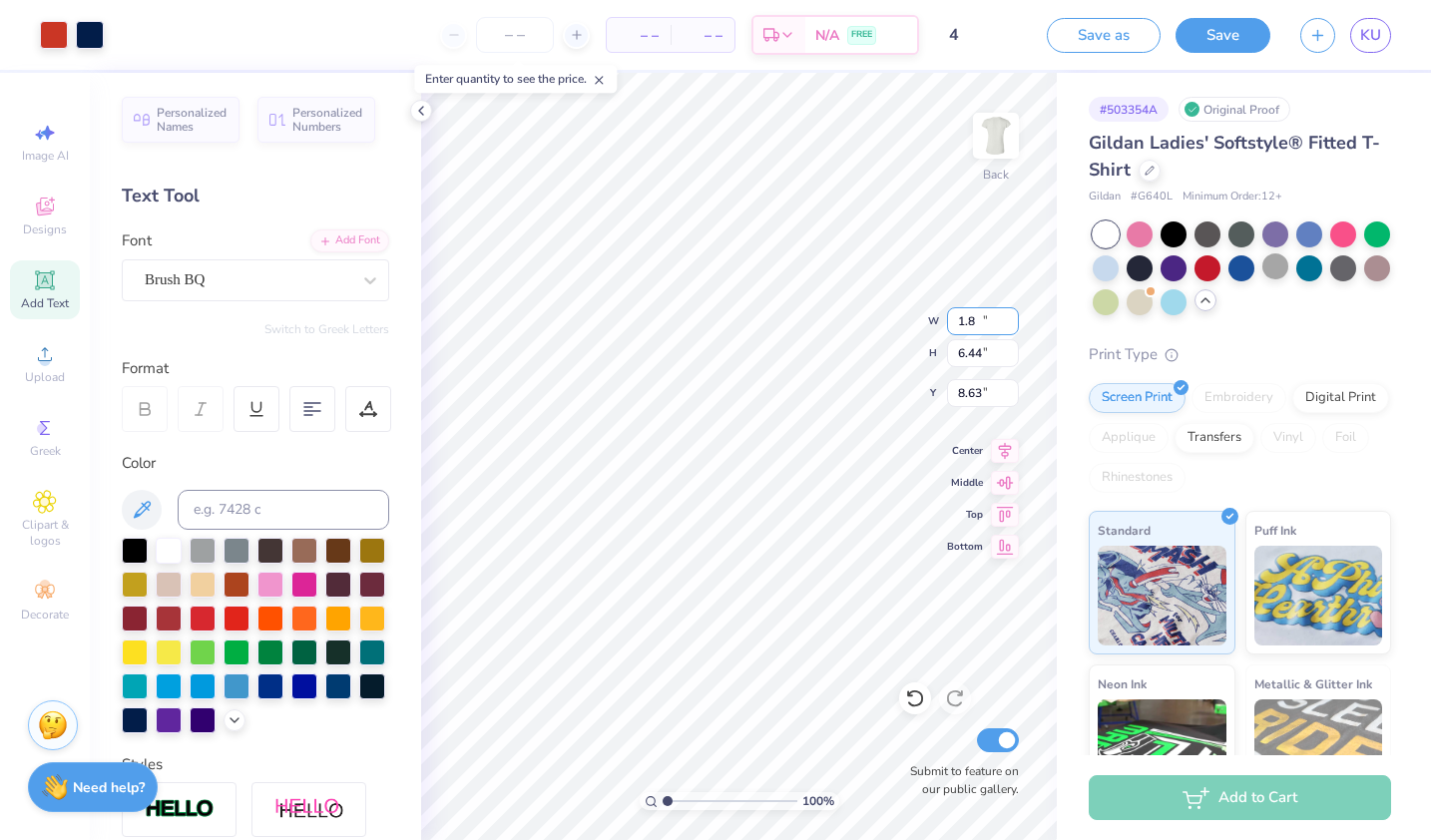 type on "1.80" 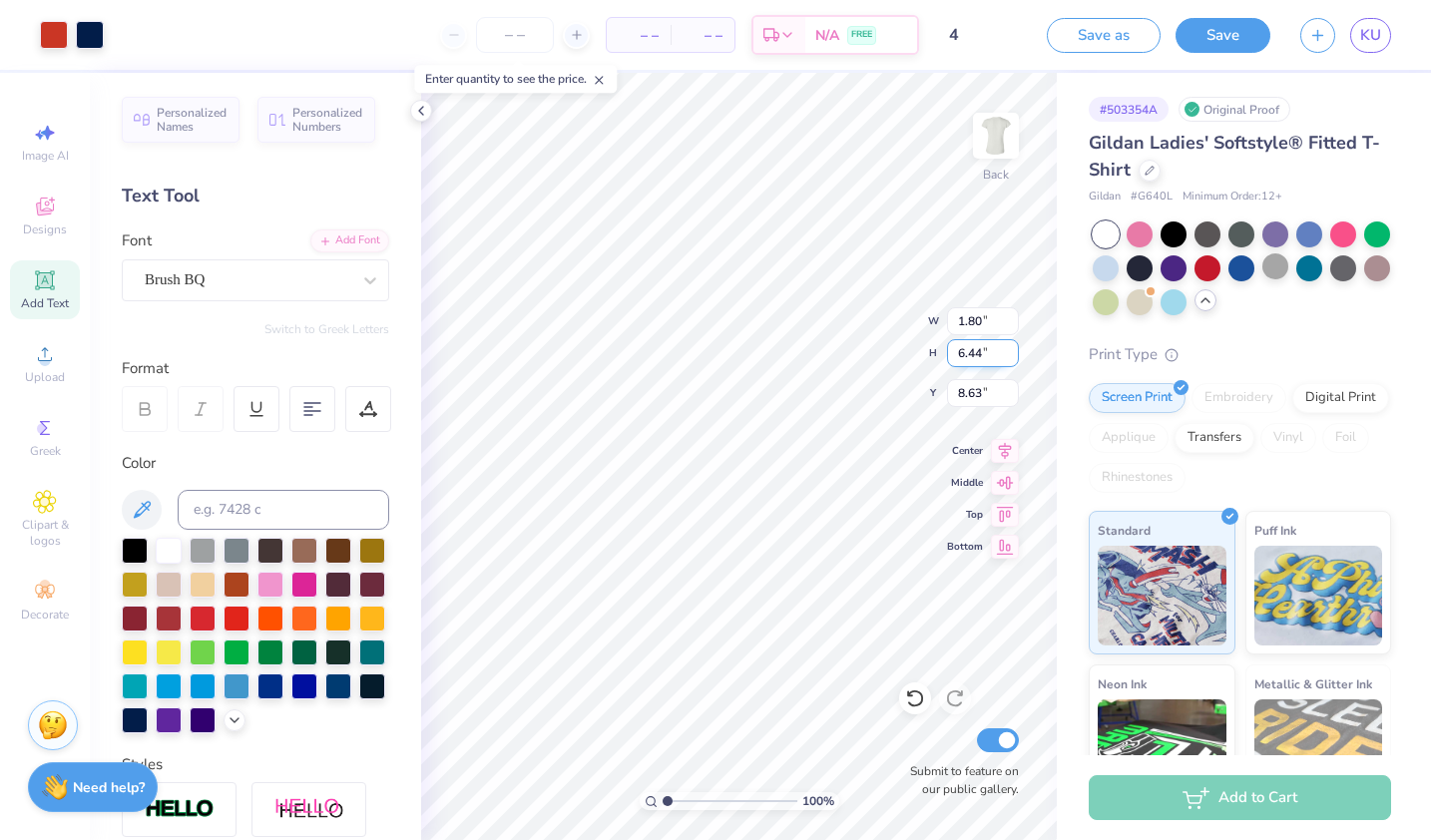 click on "6.44" at bounding box center (983, 353) 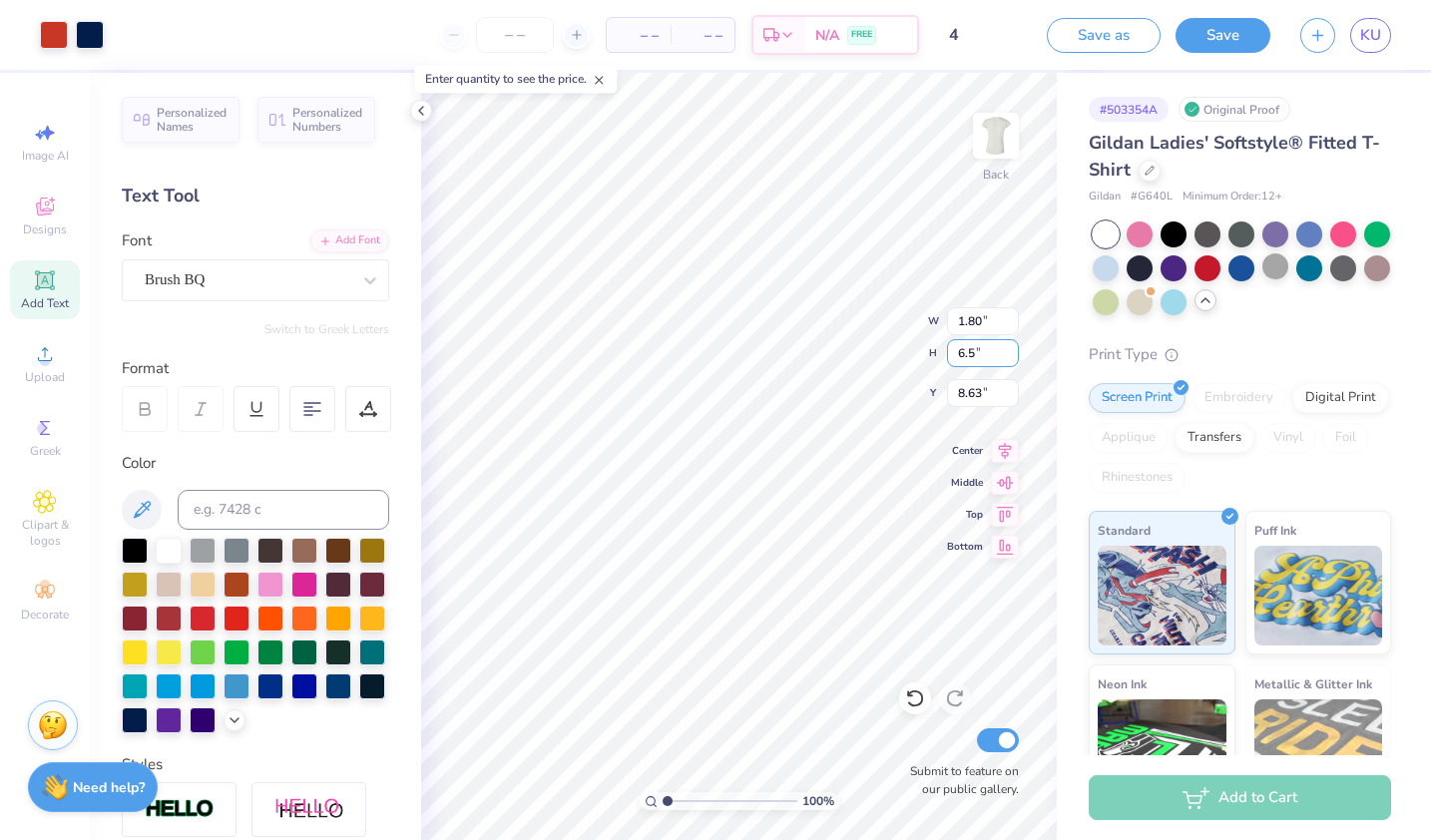 type on "6.5" 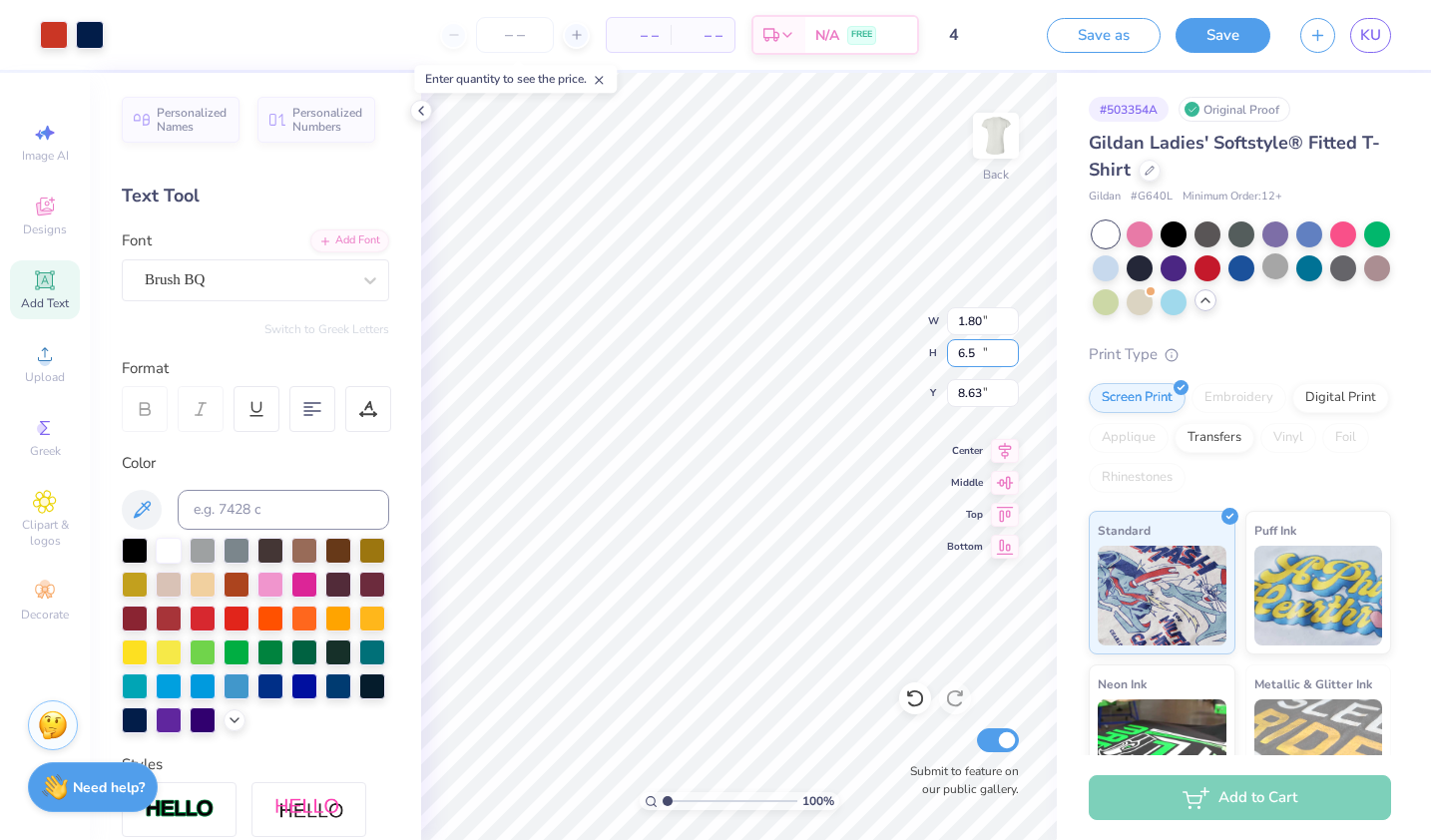 type on "1.82" 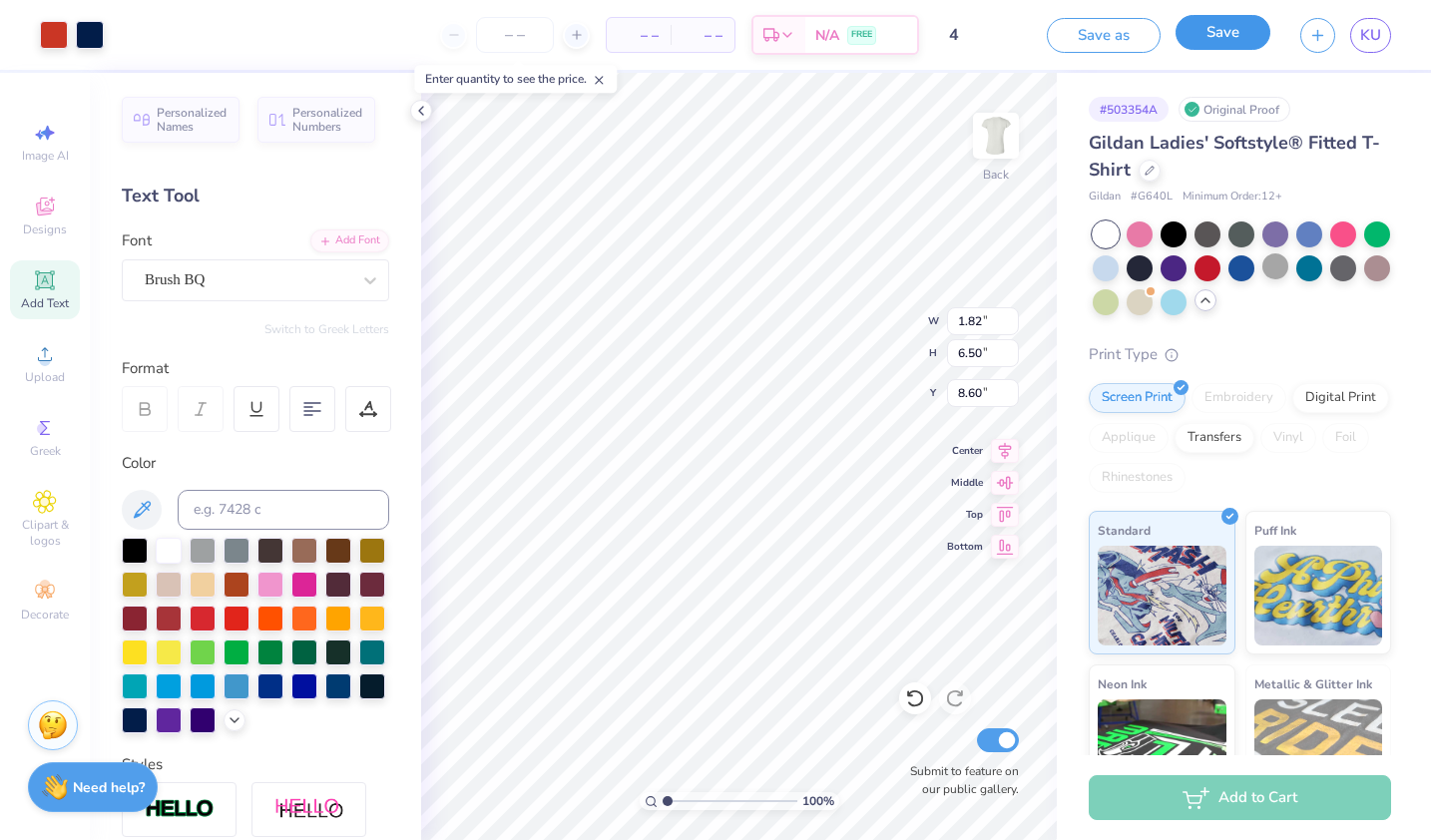 click on "Save" at bounding box center [1222, 32] 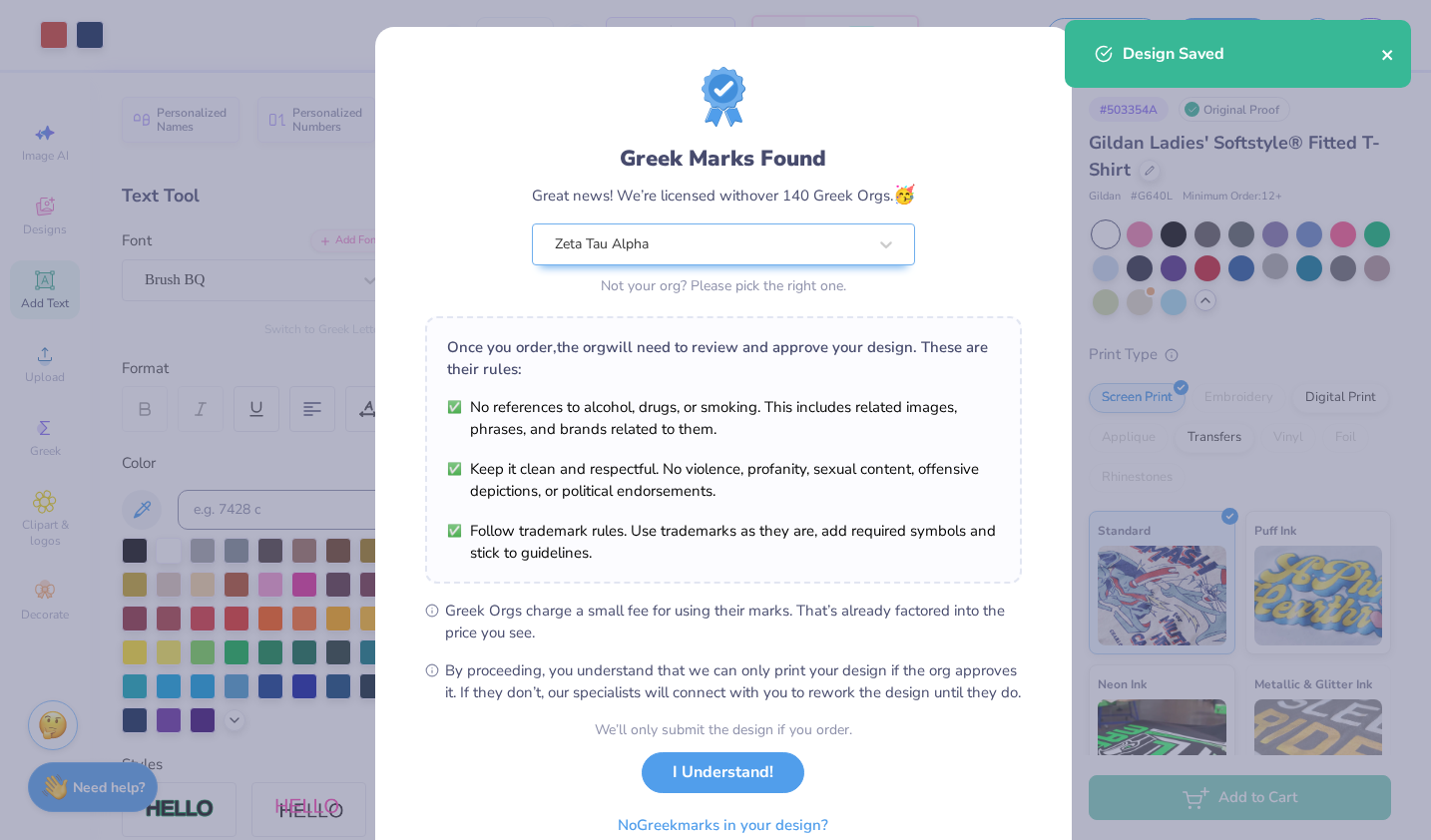 click 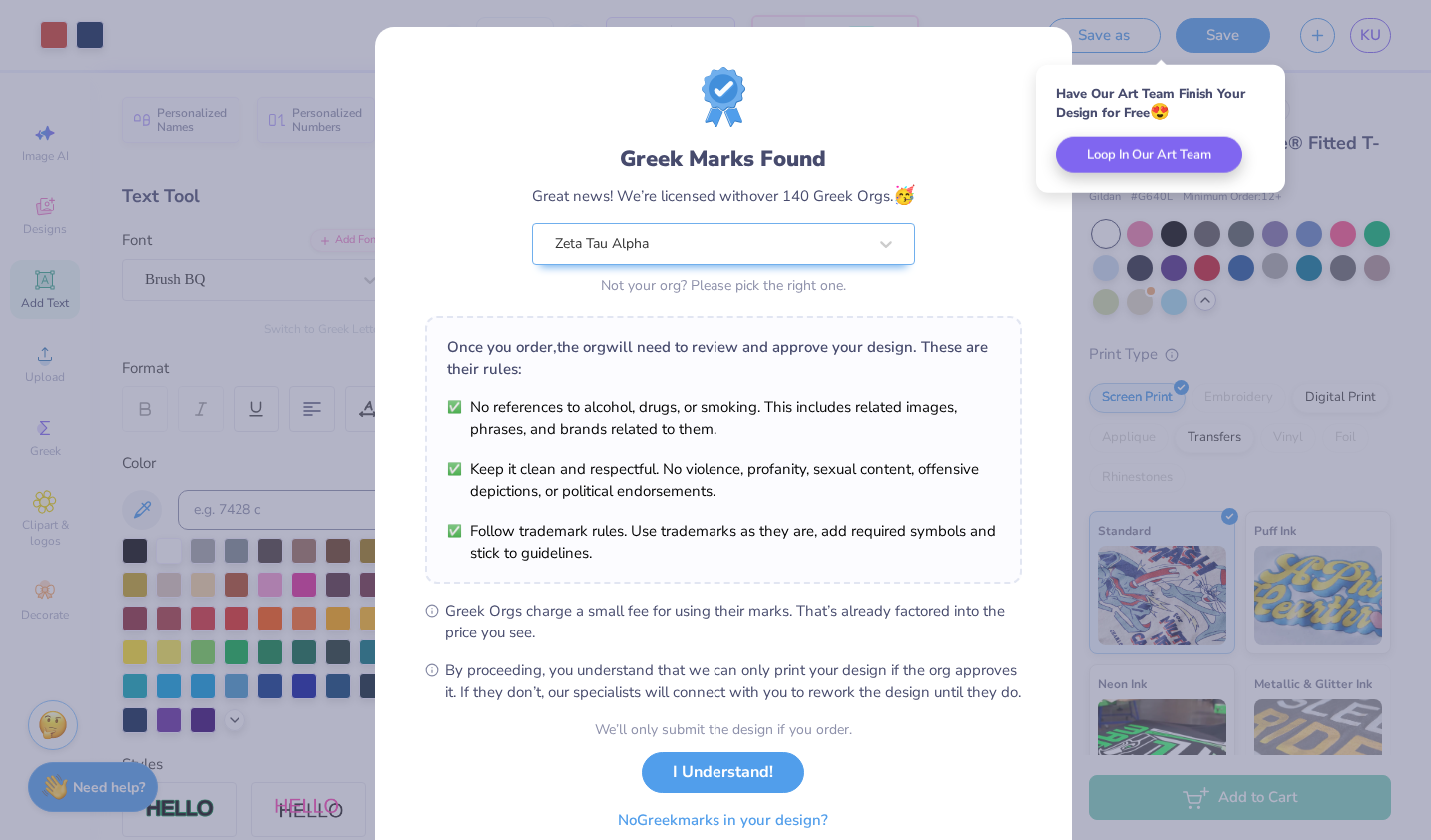 click on "No  Greek  marks in your design?" at bounding box center [722, 820] 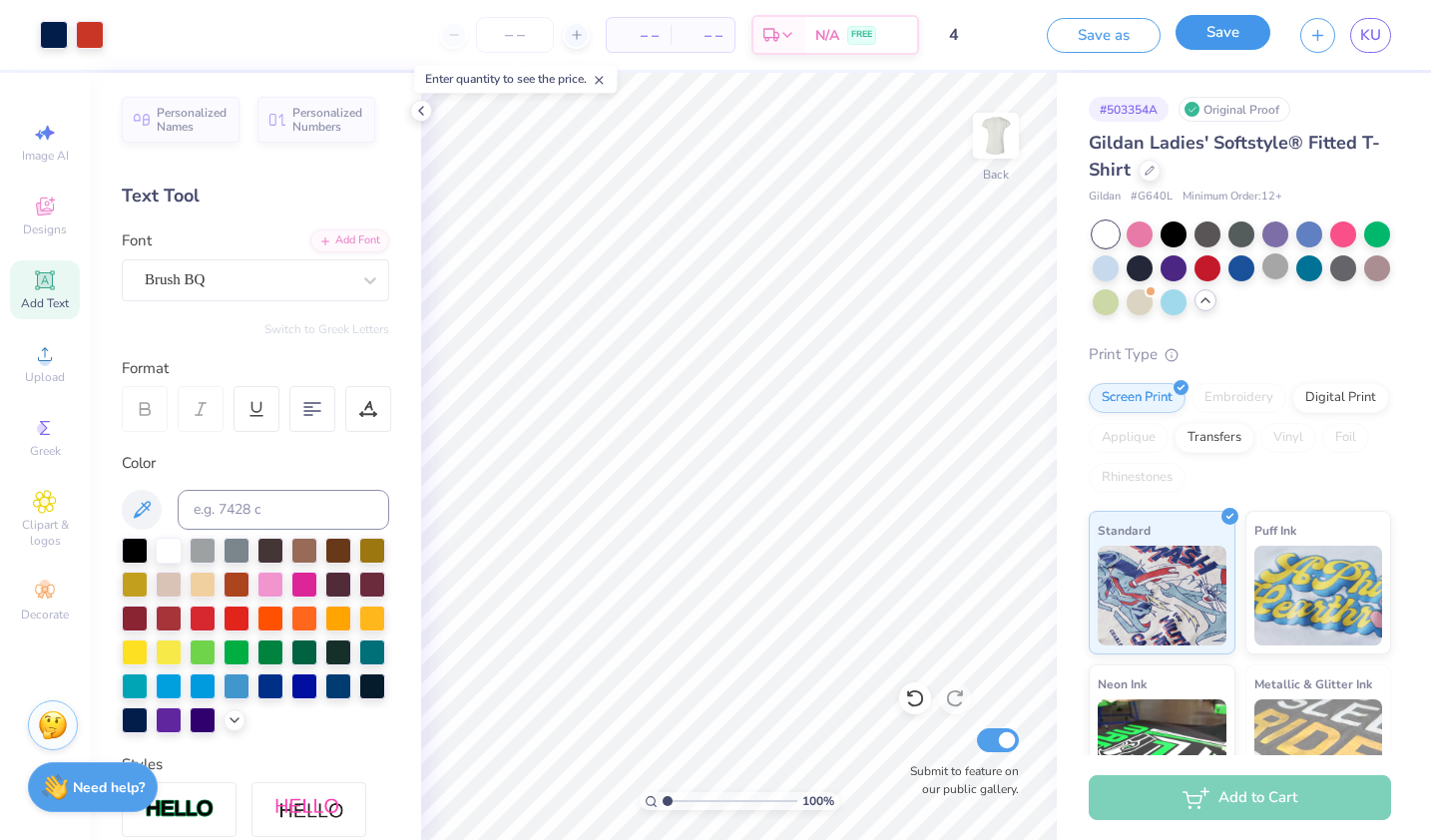click on "Save" at bounding box center (1222, 32) 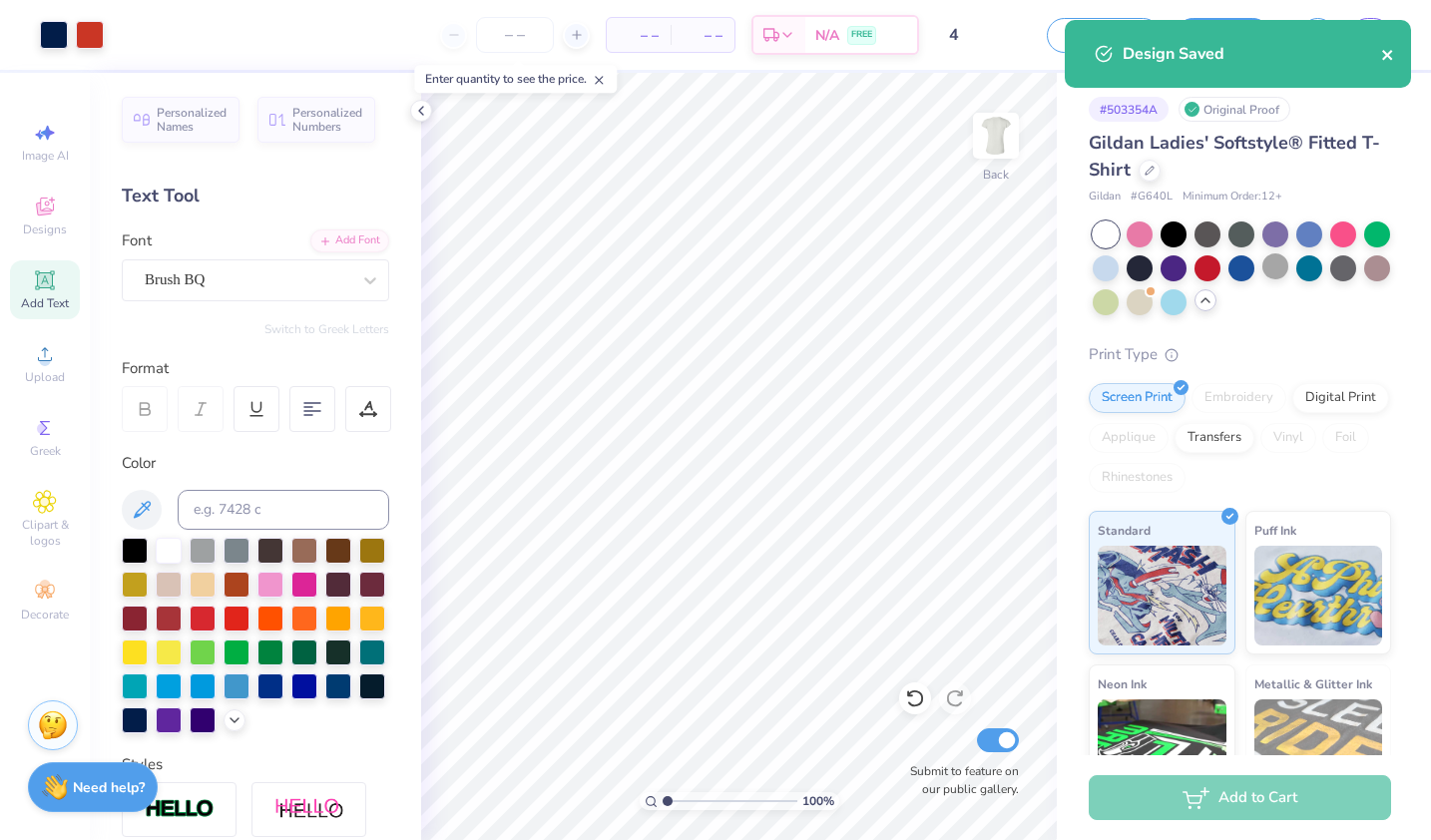 click 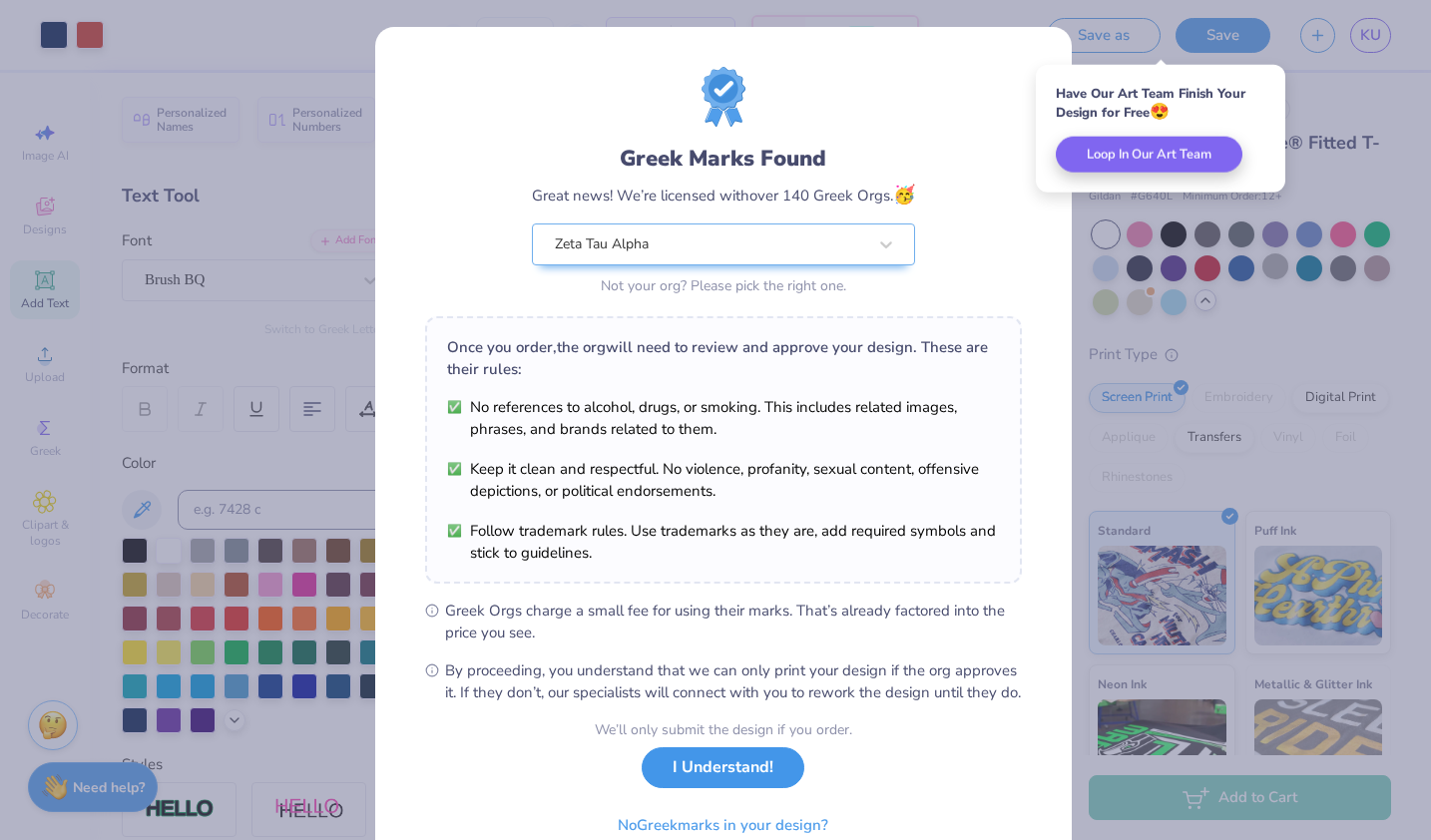 click on "I Understand!" at bounding box center [722, 767] 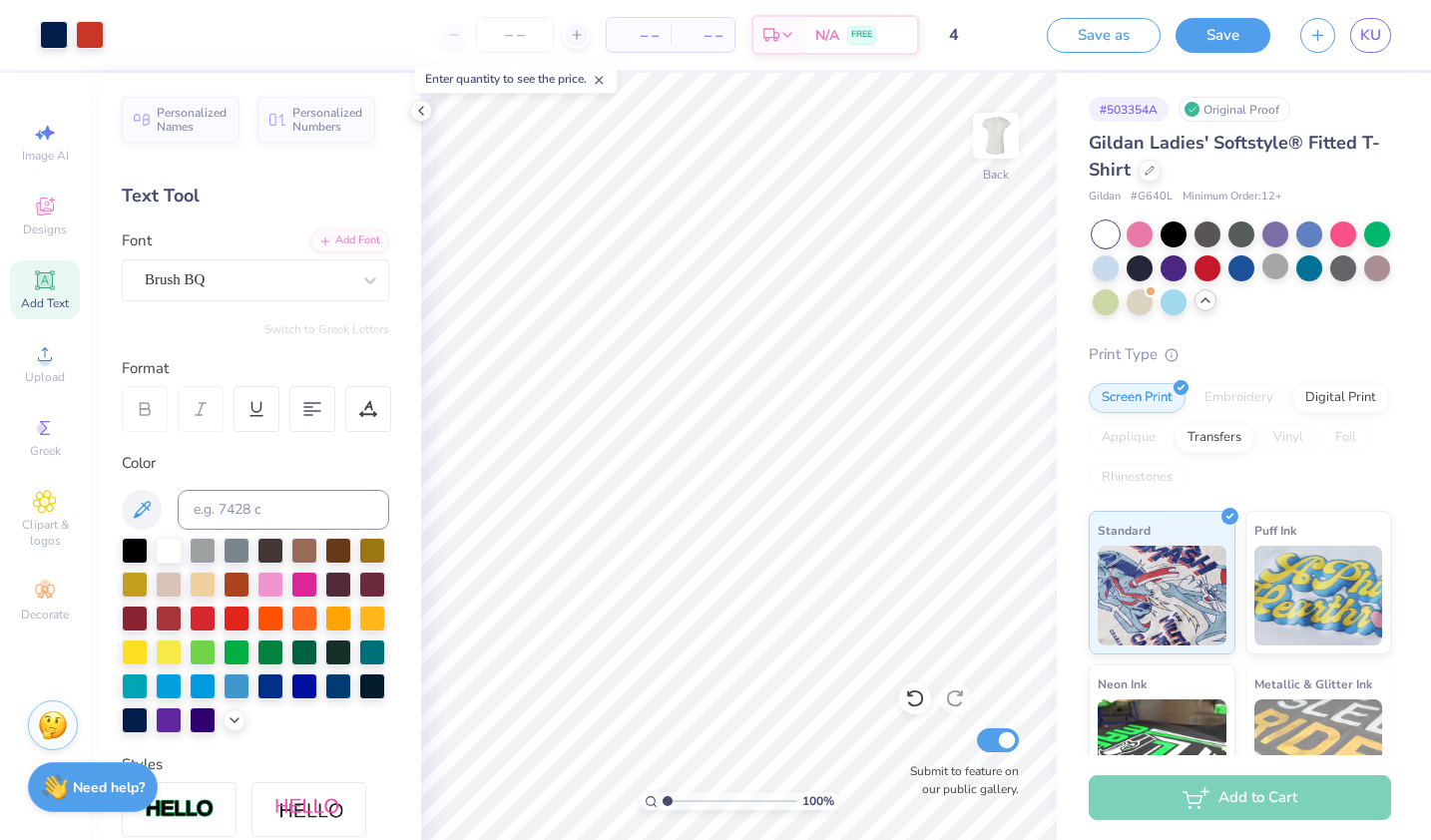 click on "Save as Save KU" at bounding box center [1238, 35] 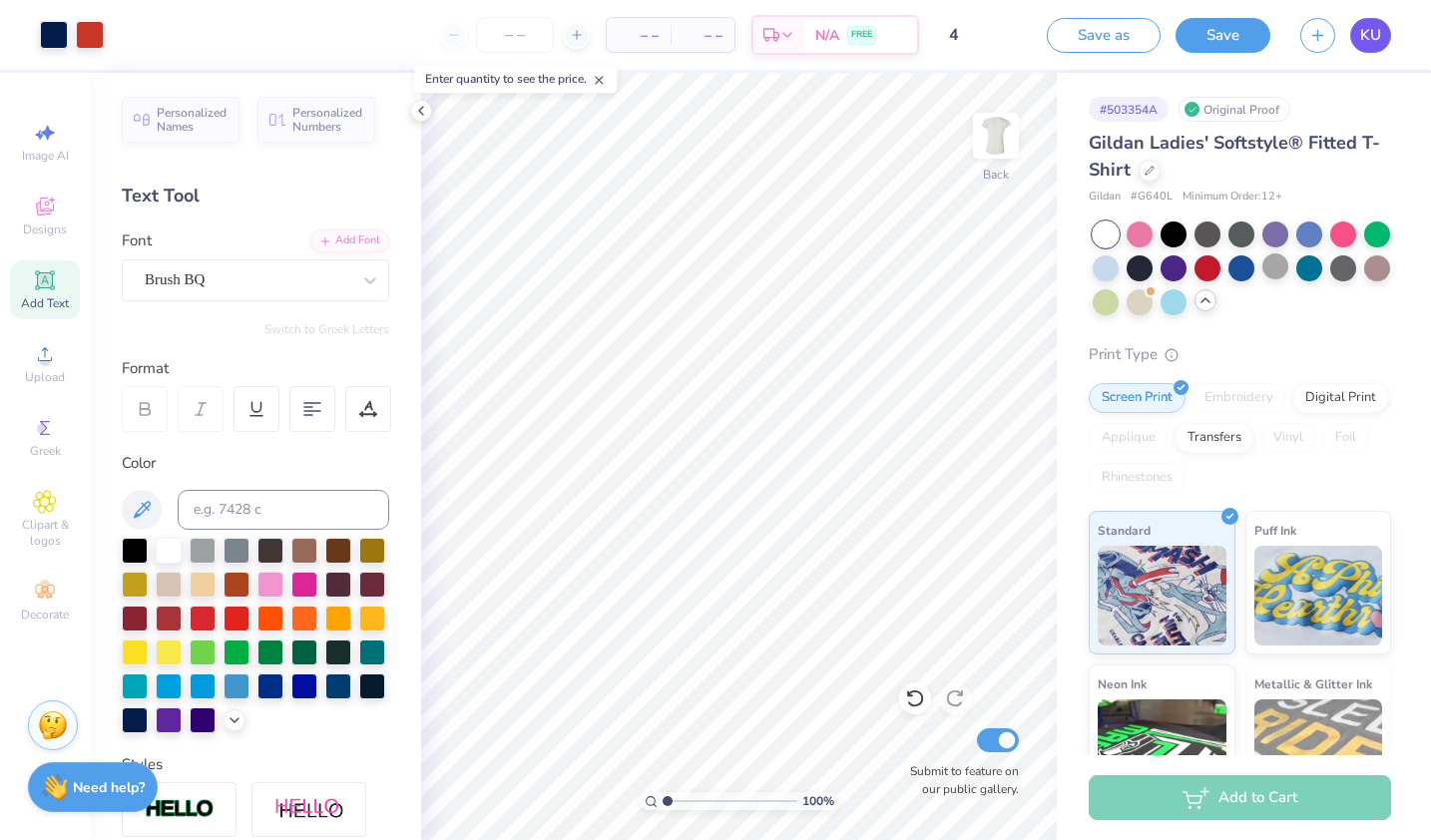 click on "KU" at bounding box center (1370, 35) 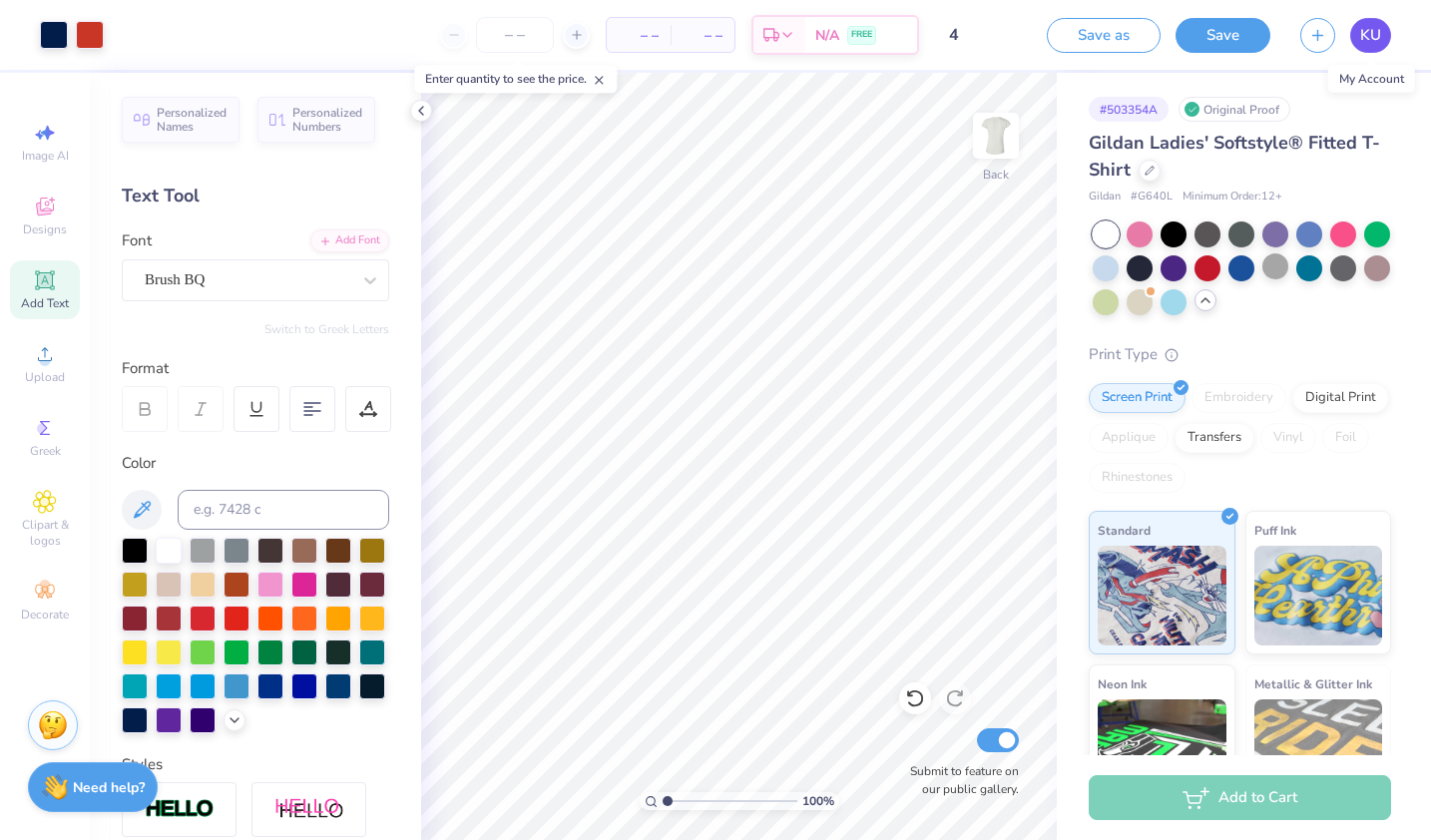 click on "KU" at bounding box center [1370, 35] 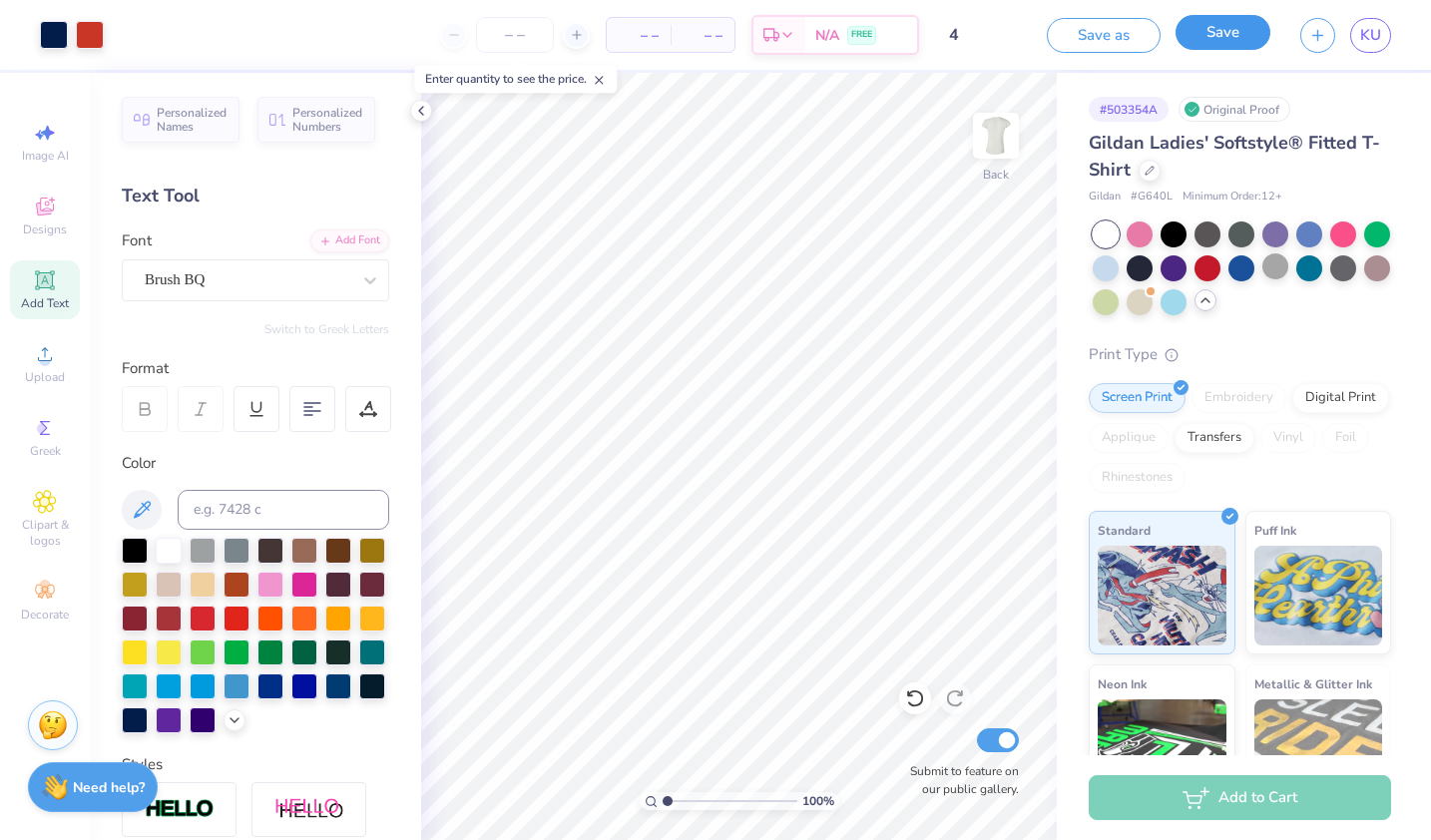 click on "Save" at bounding box center [1222, 32] 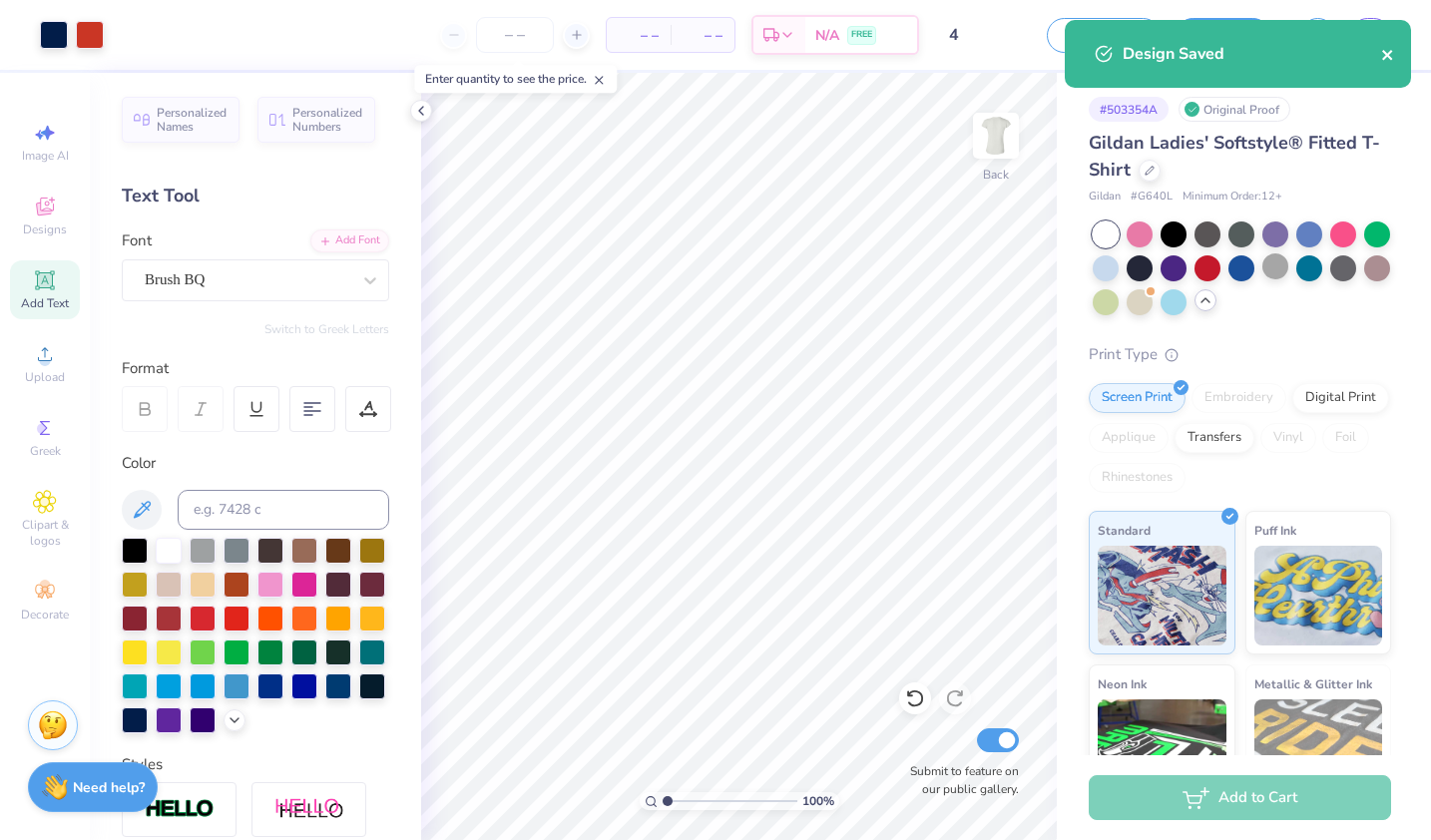 click 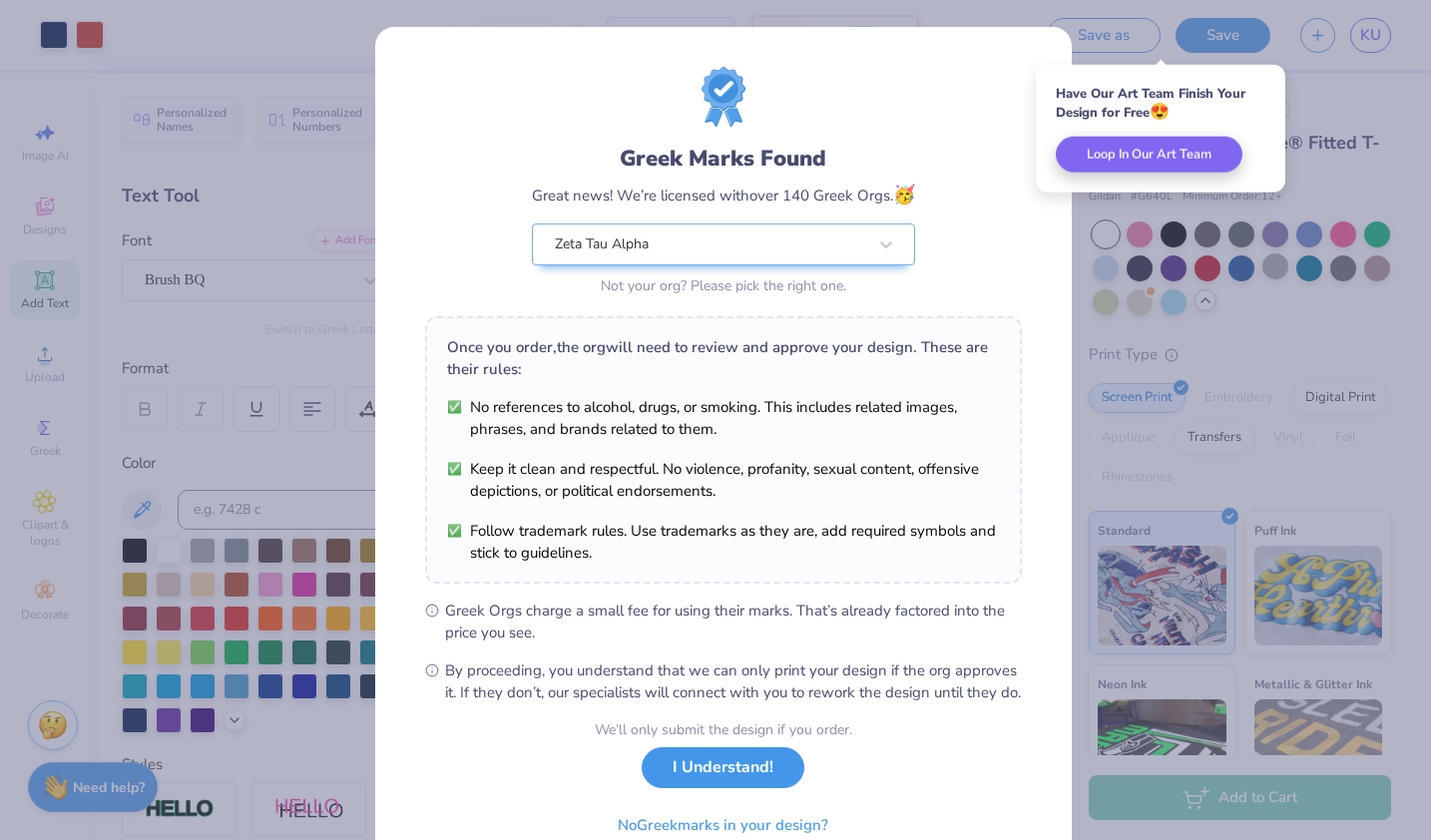 click on "I Understand!" at bounding box center (722, 767) 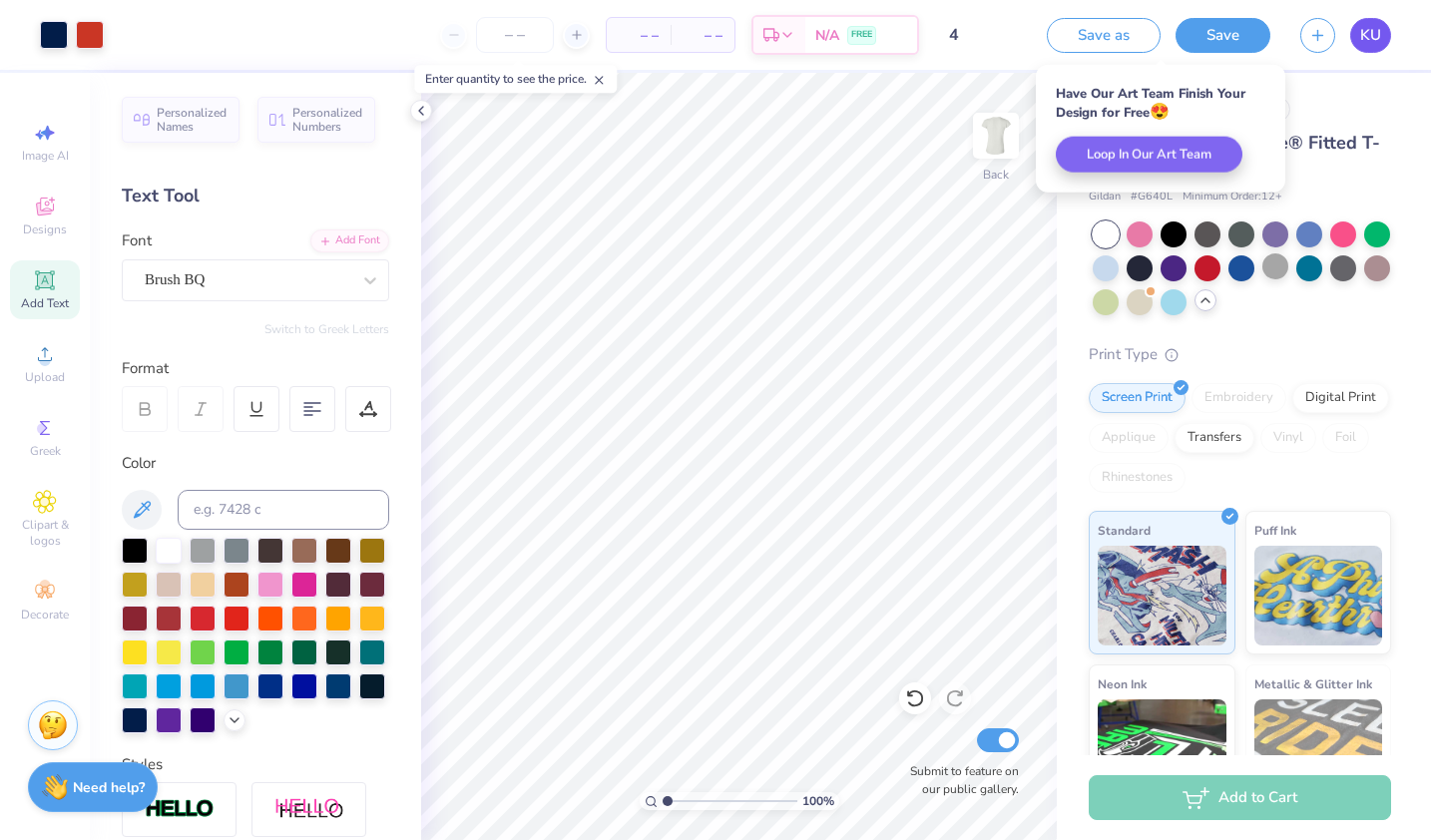 click on "KU" at bounding box center [1370, 35] 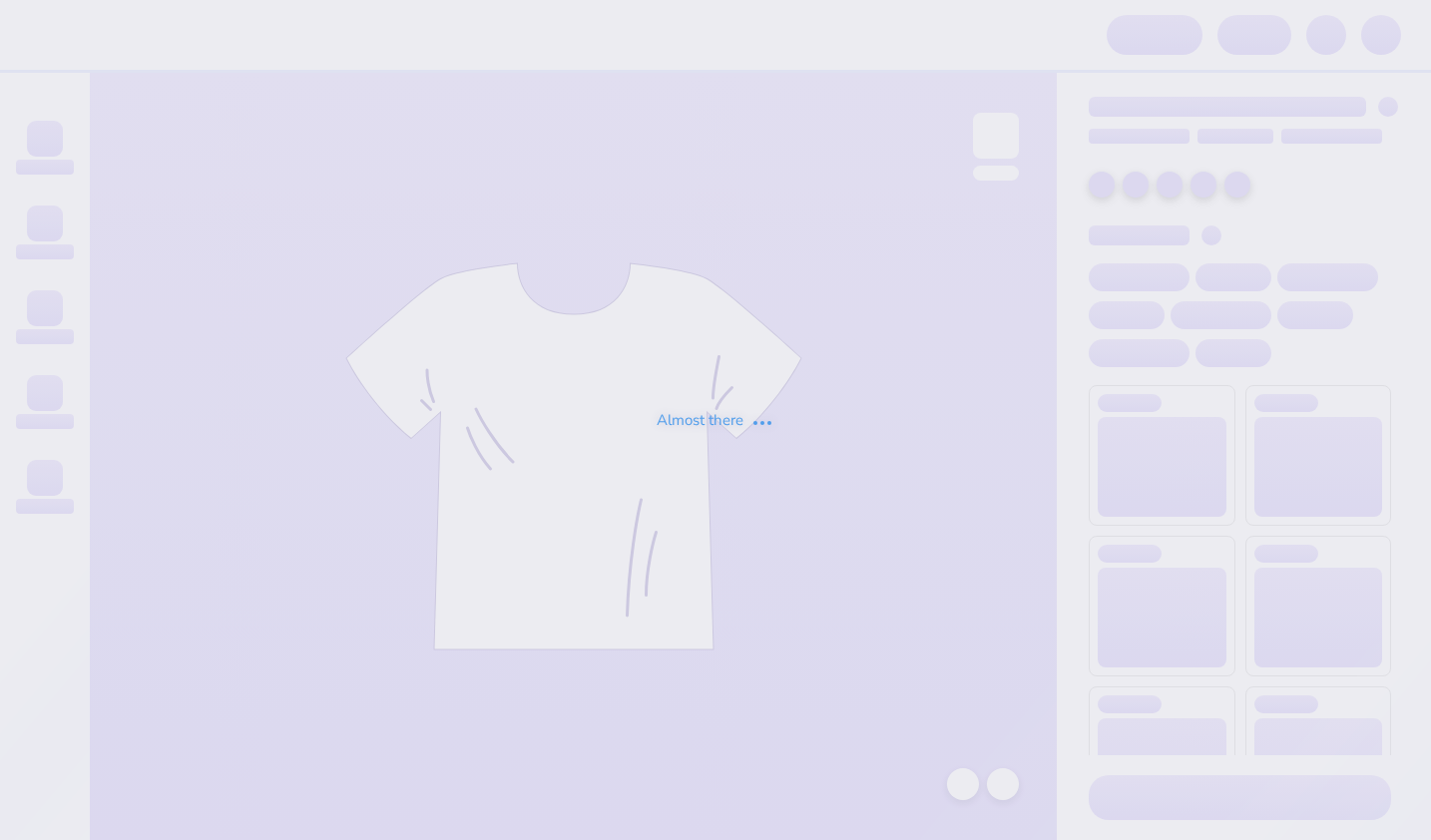 scroll, scrollTop: 0, scrollLeft: 0, axis: both 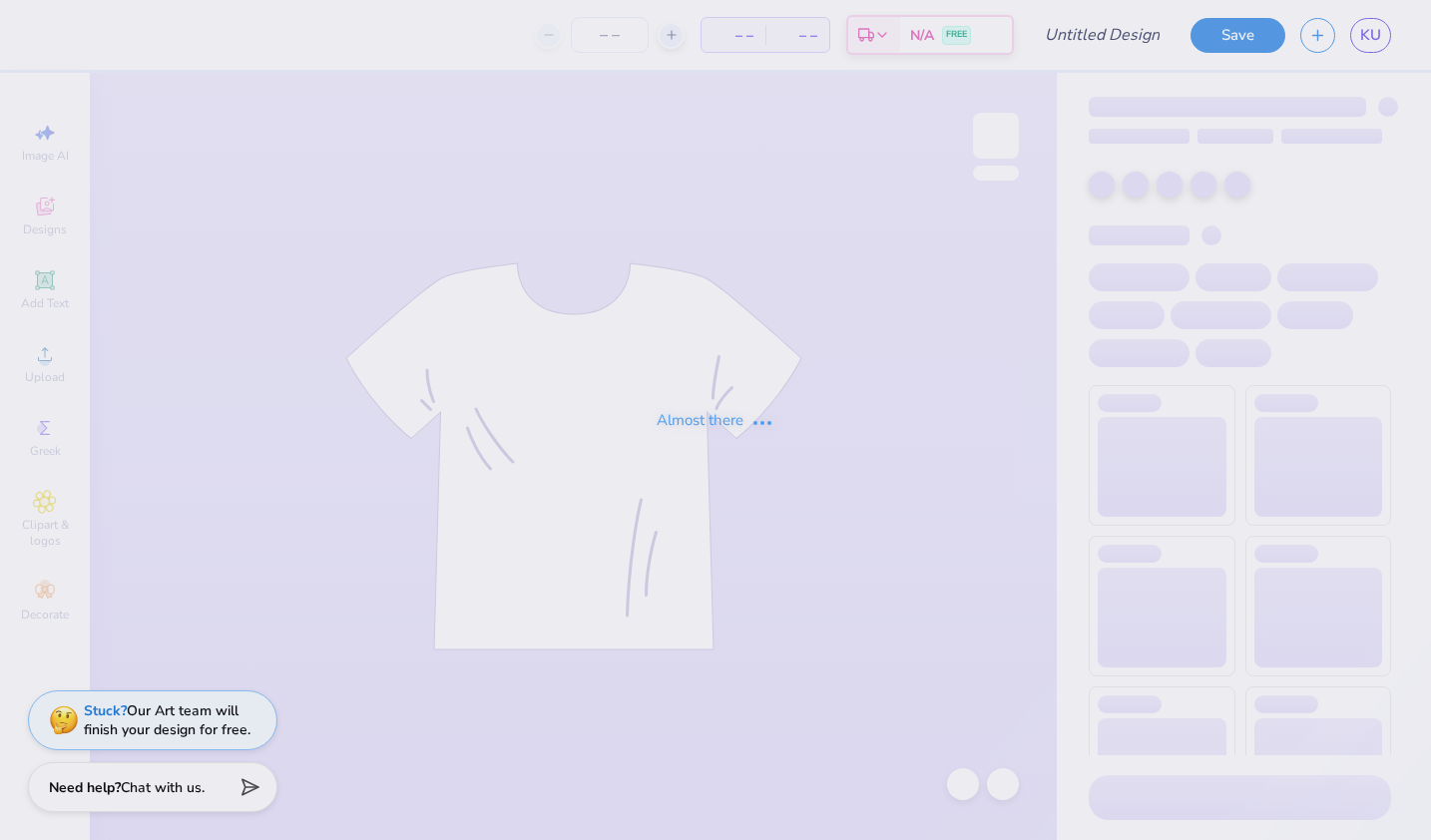type on "2" 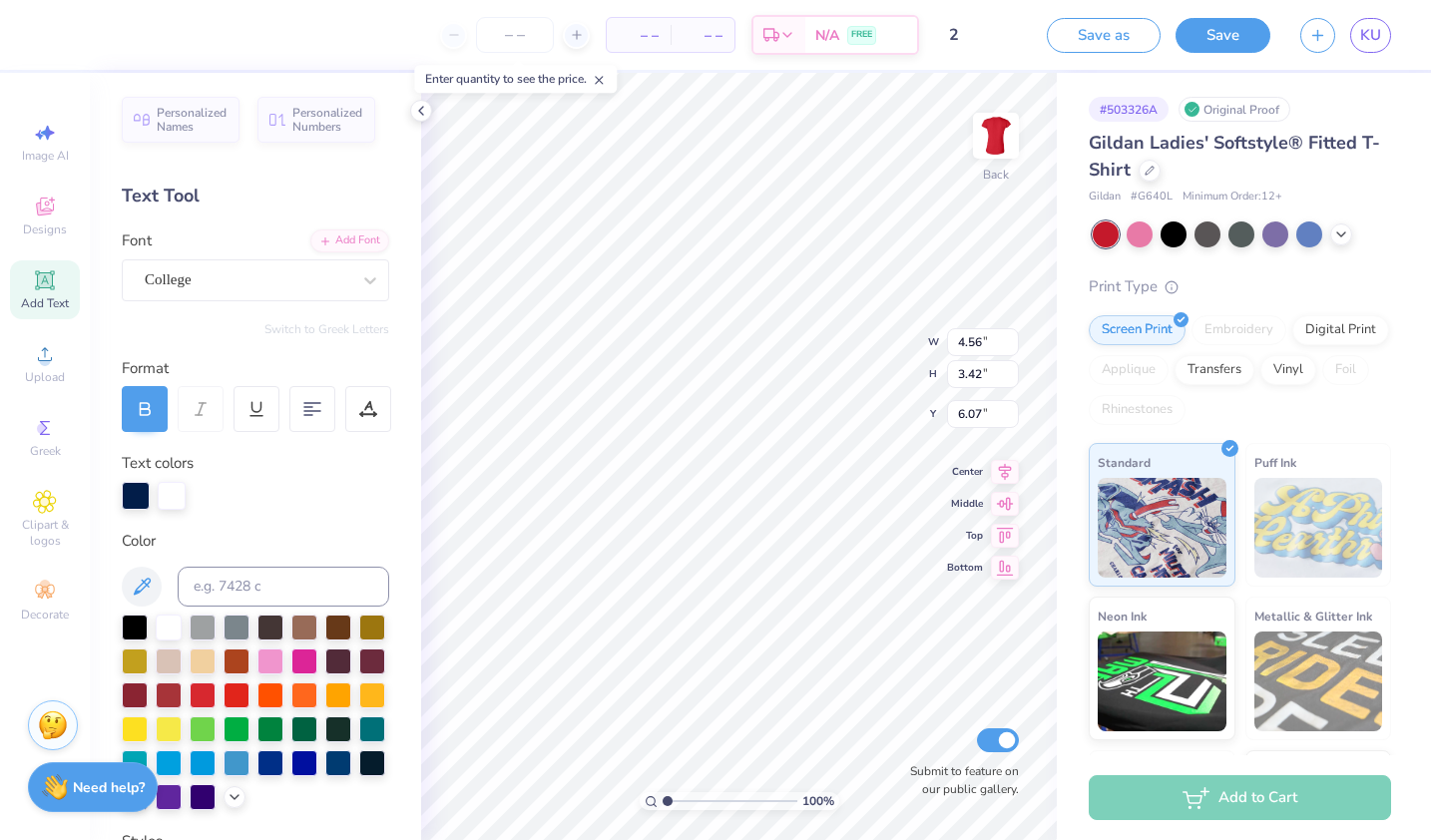 type on "4.40" 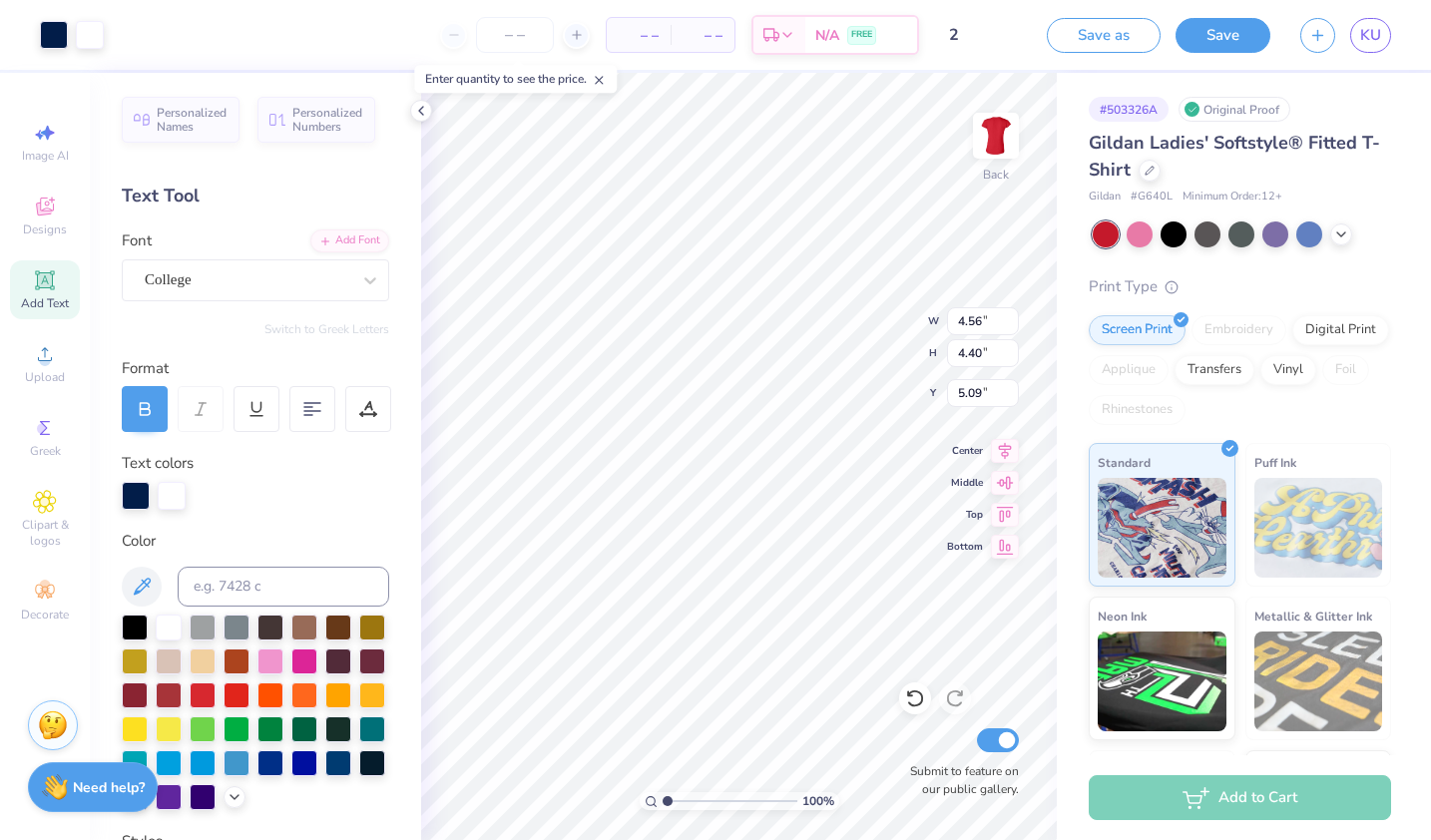 type on "4.12" 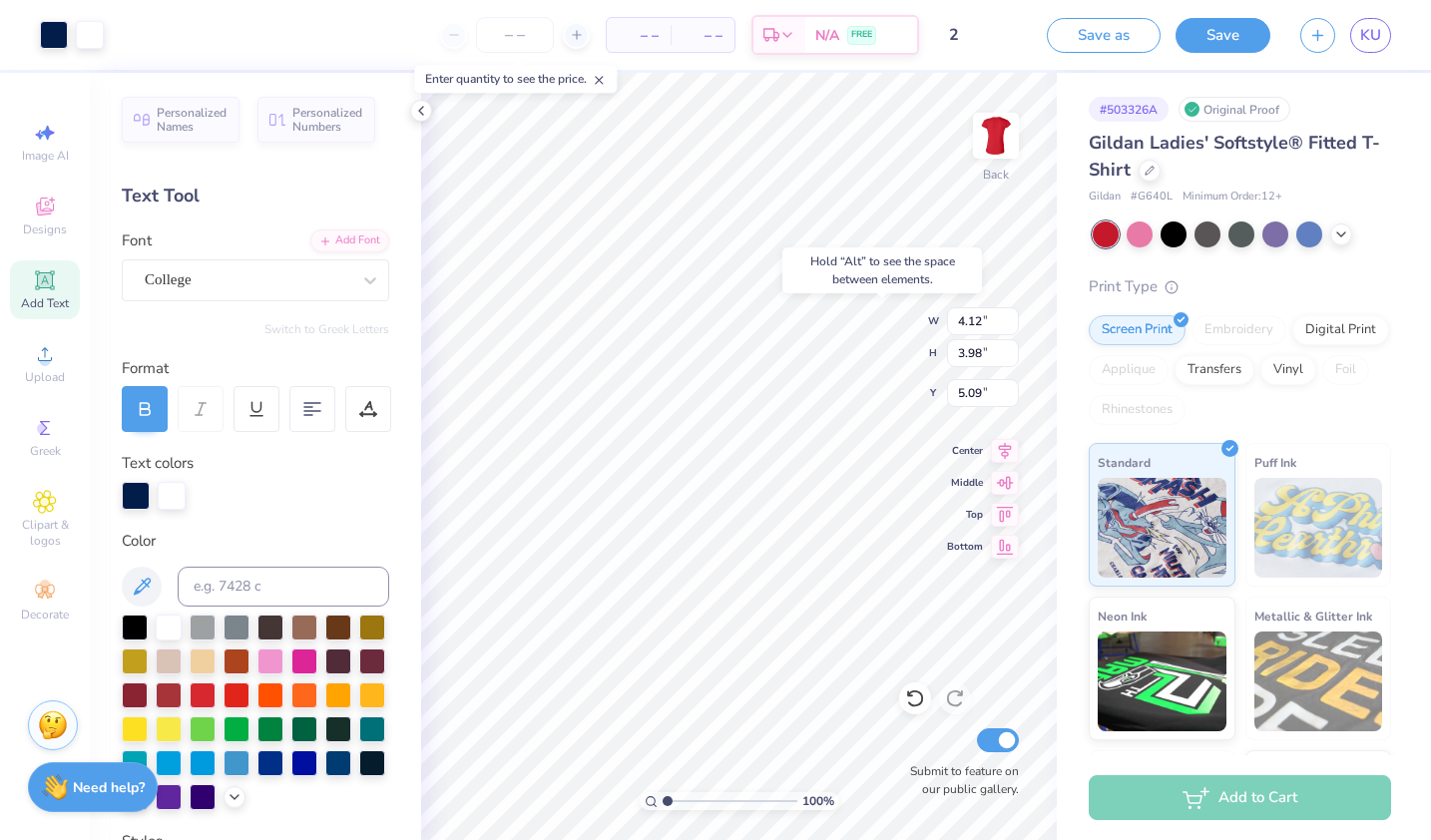 type on "5.21" 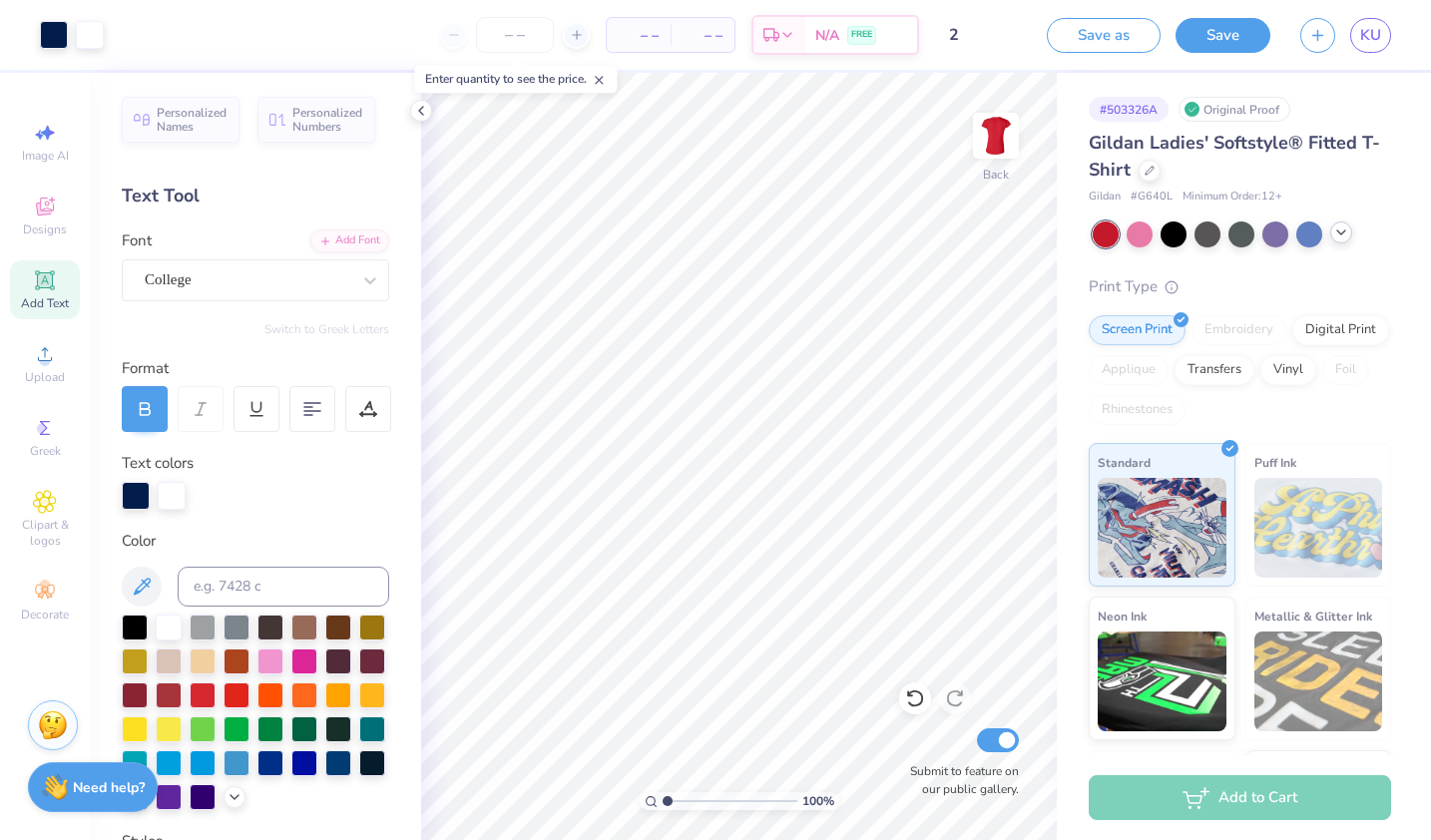 click 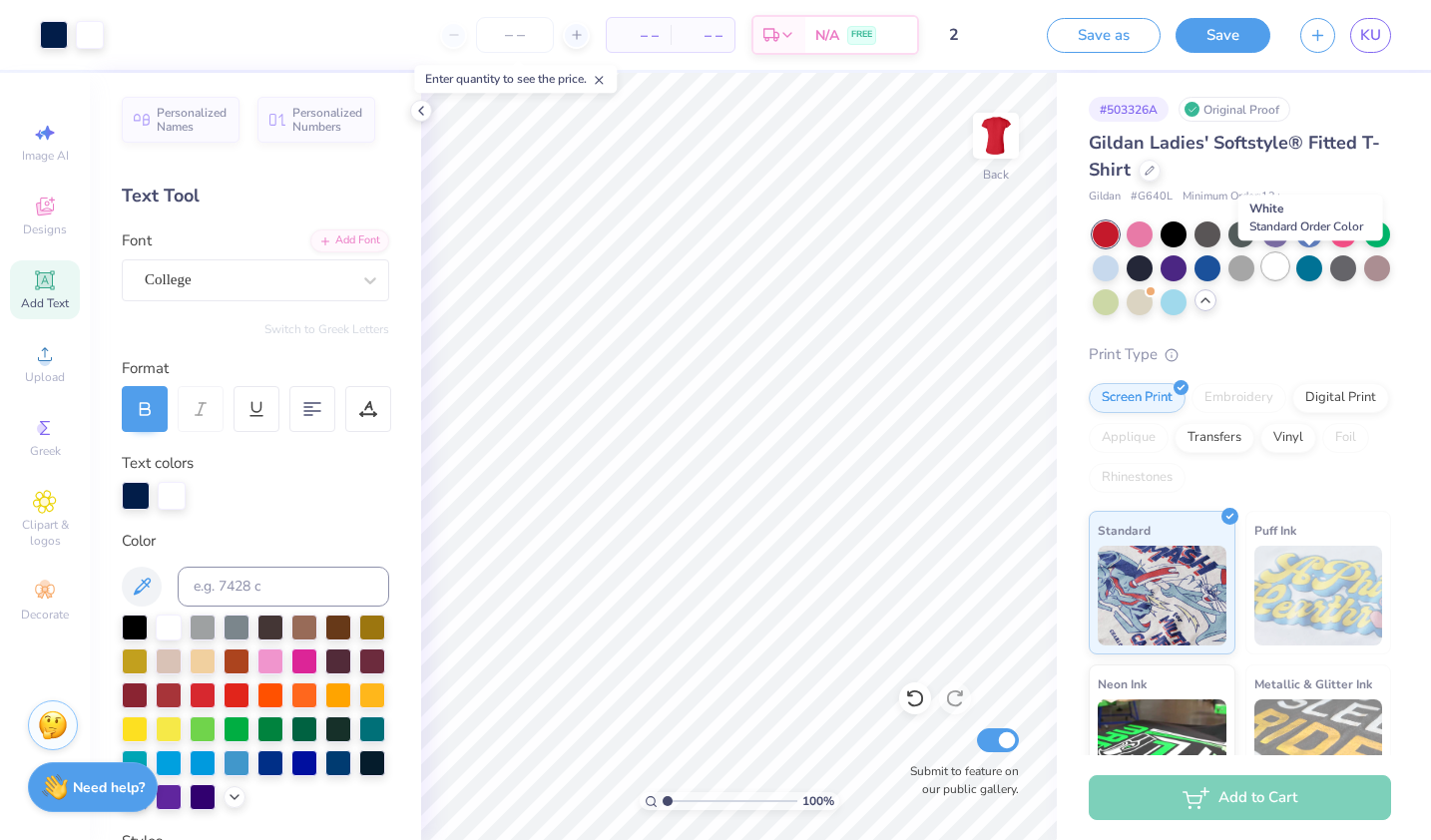 click at bounding box center (1275, 266) 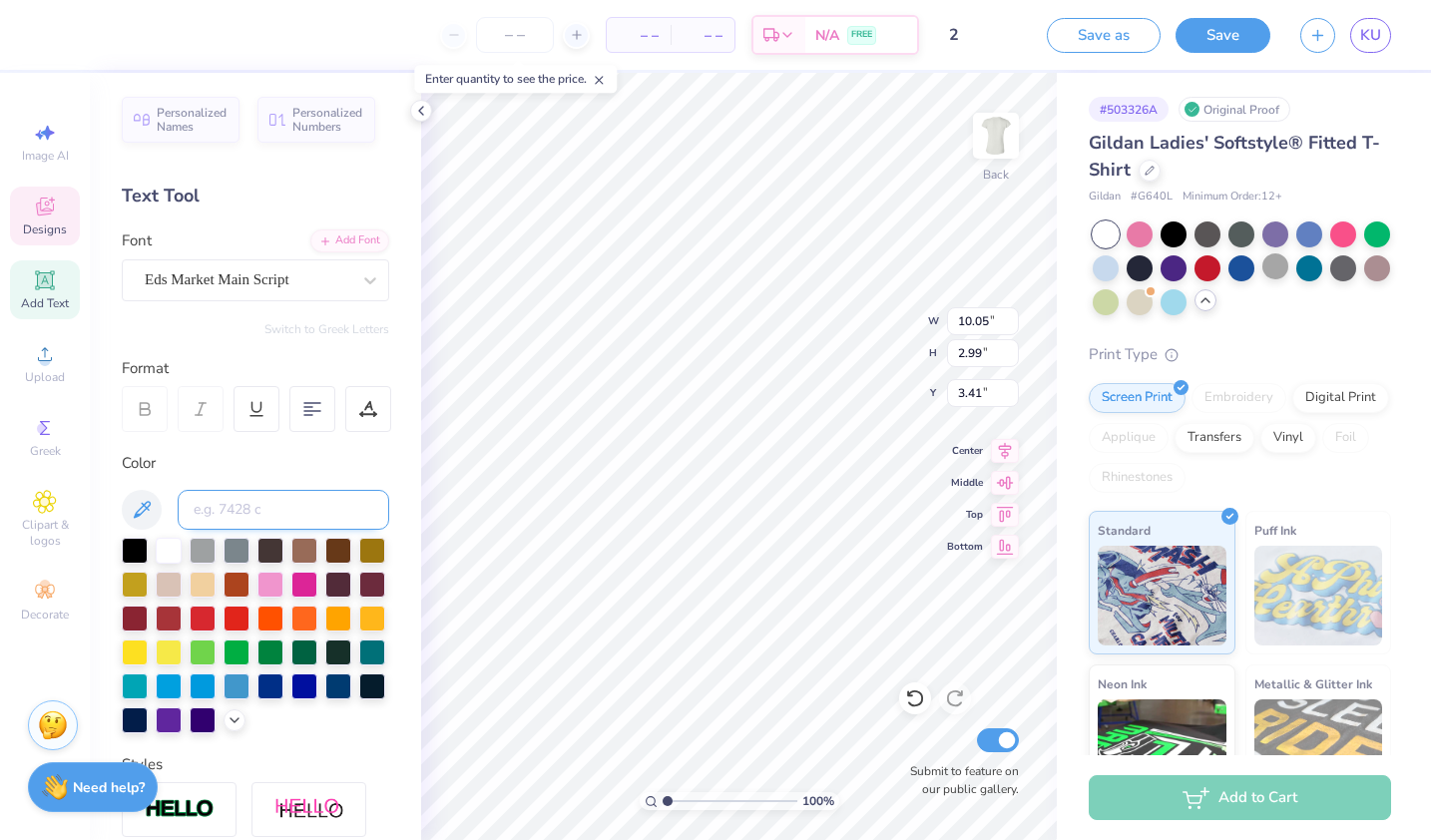 click at bounding box center [283, 510] 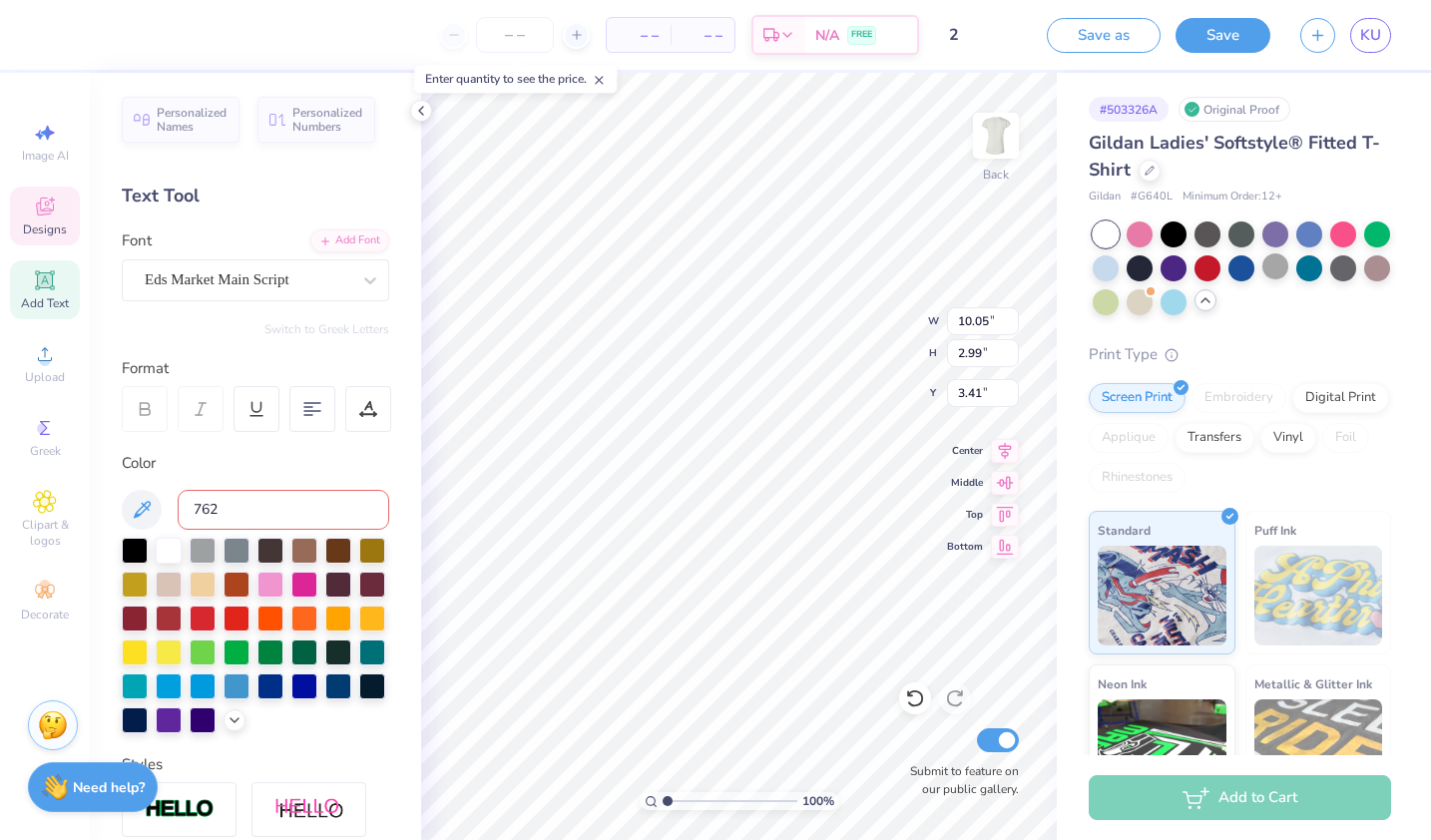 type on "7626" 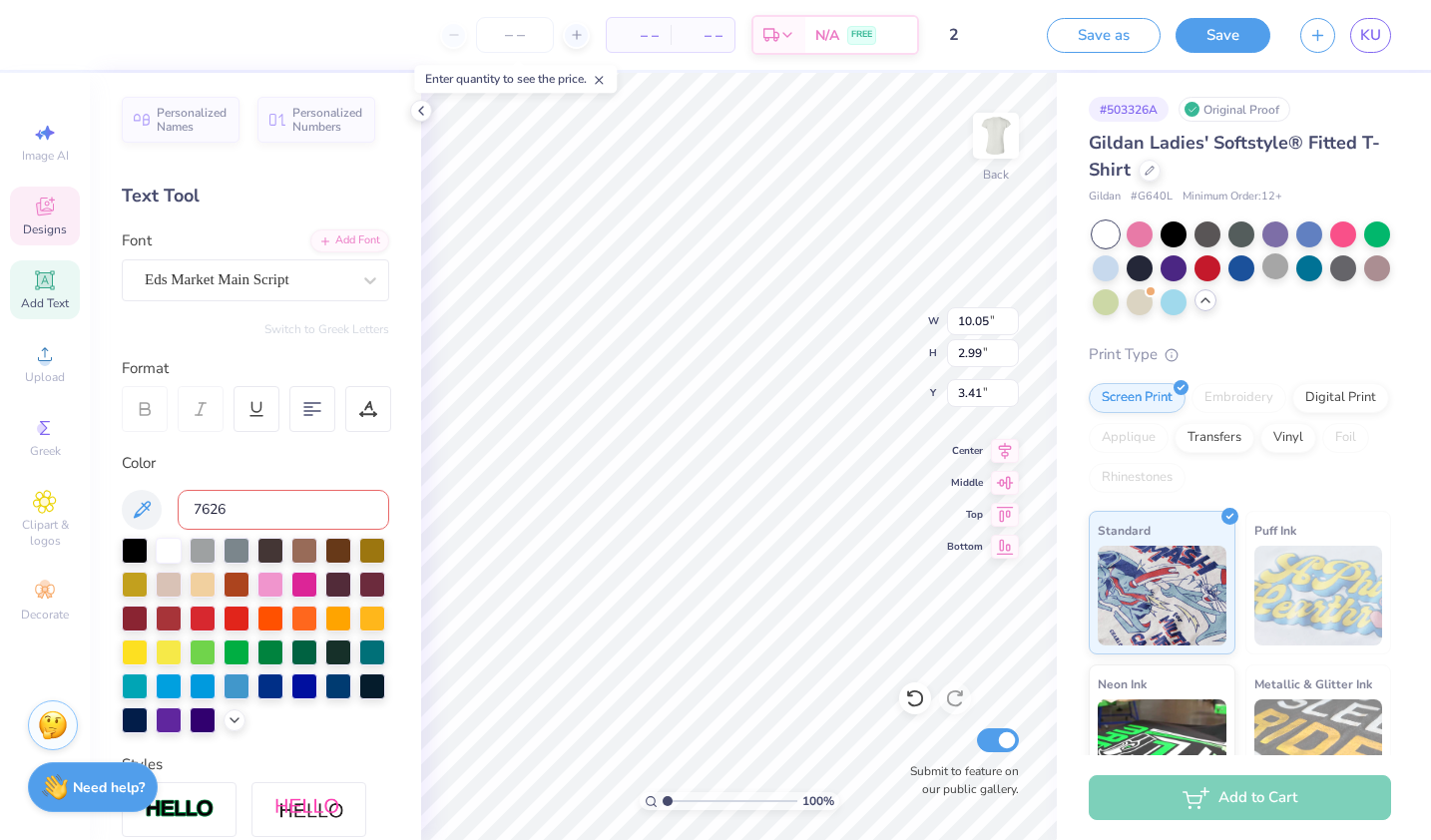 type 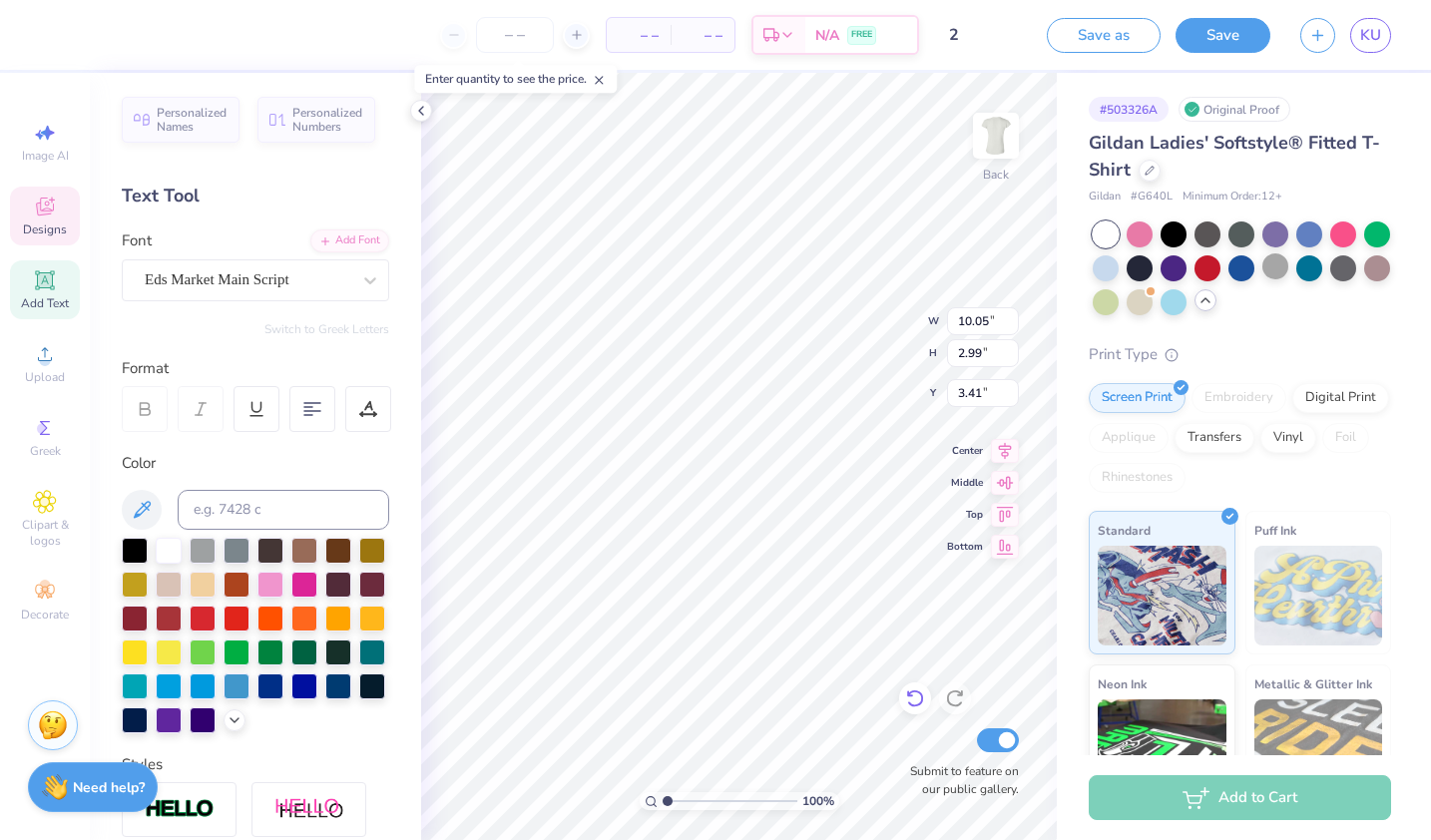 click at bounding box center [915, 698] 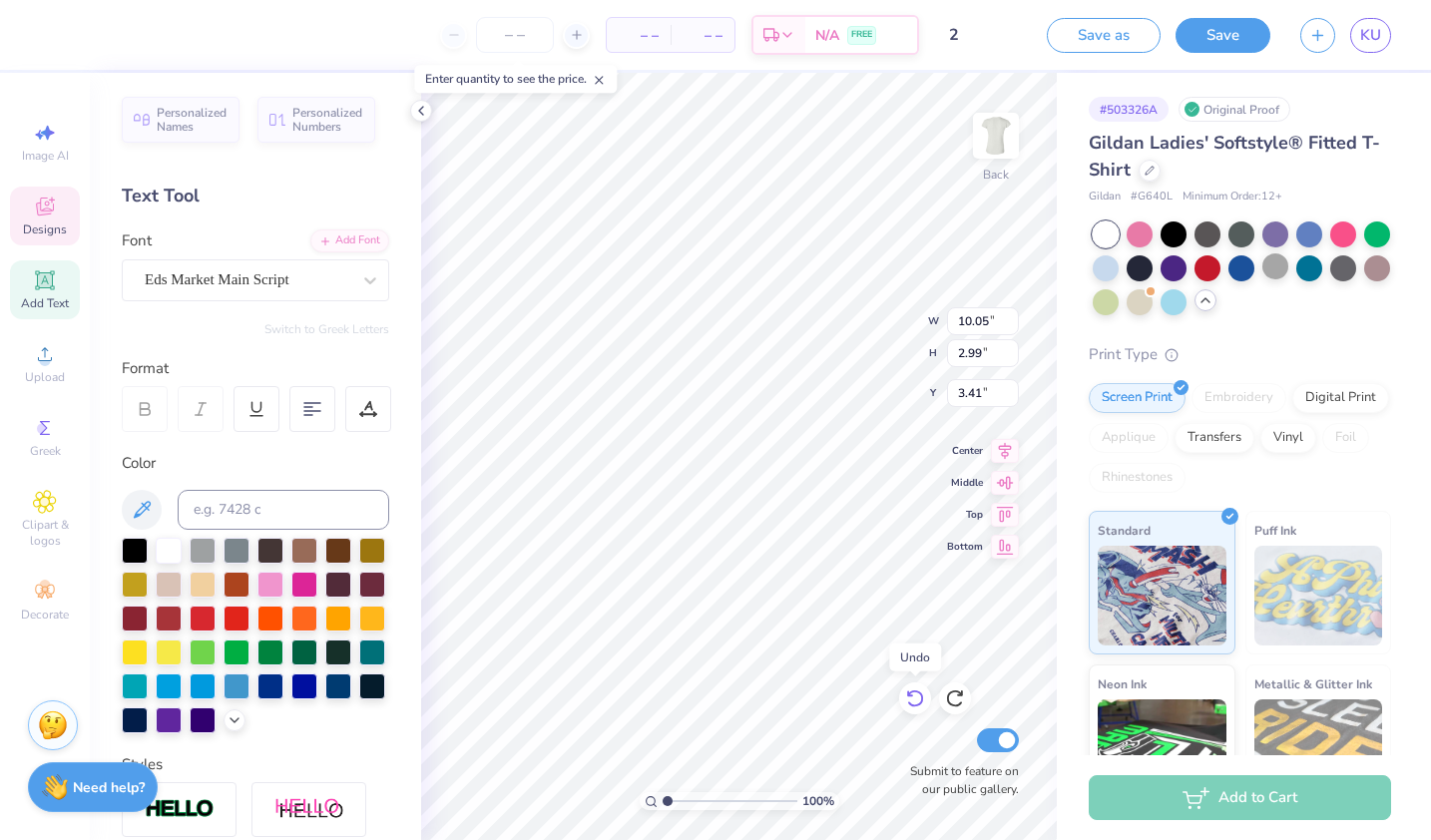click 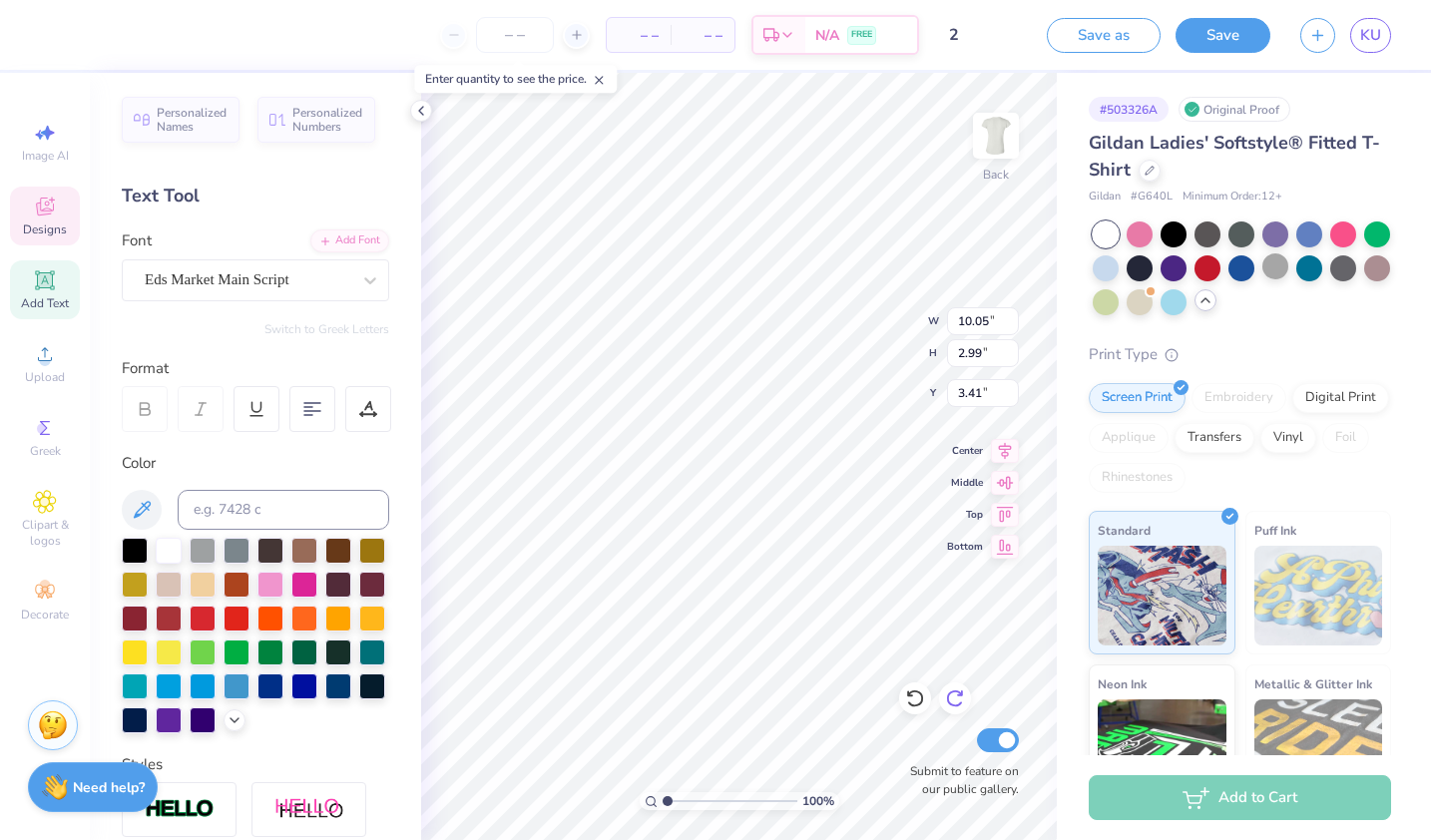 click 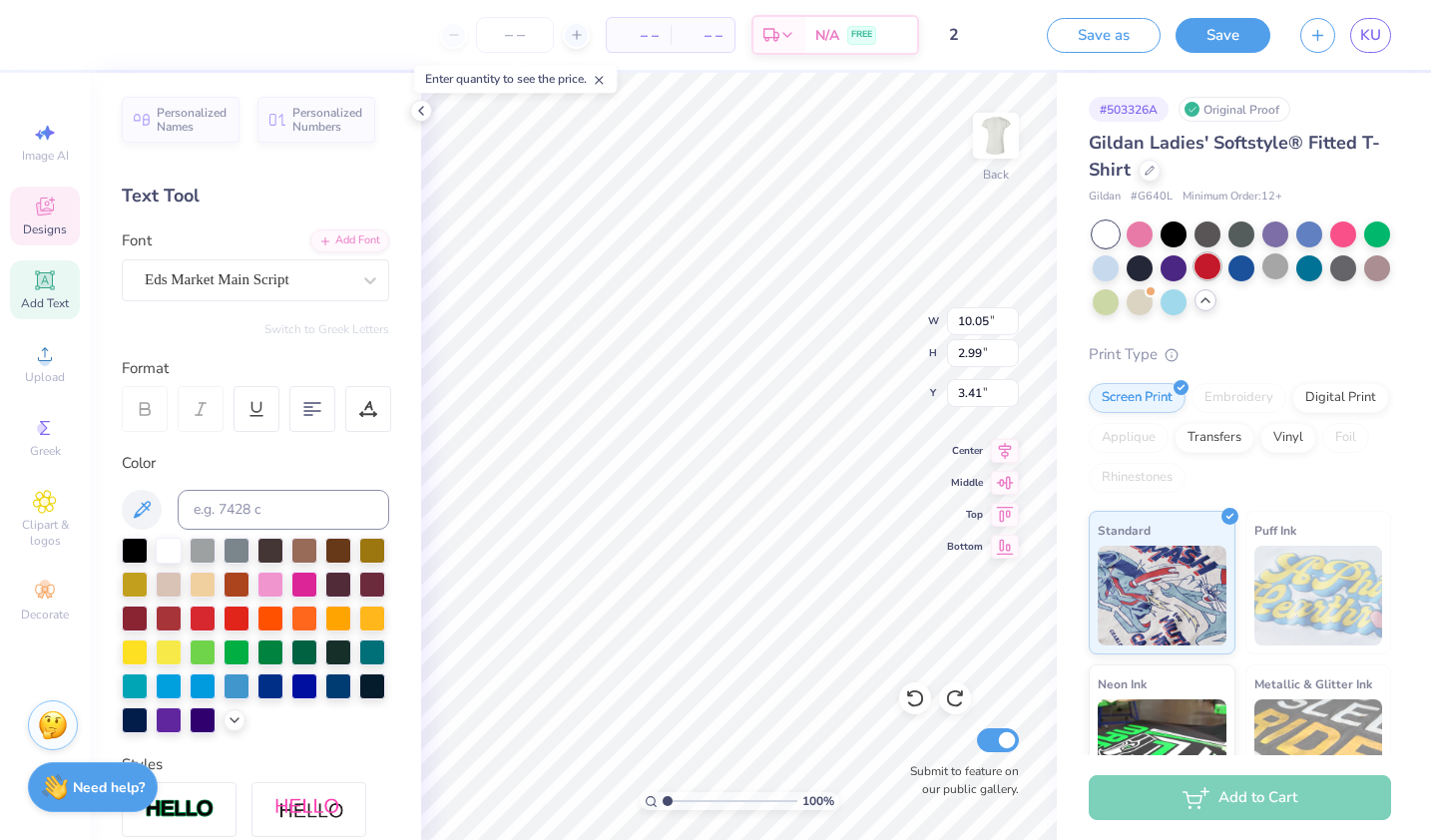 click at bounding box center [1207, 266] 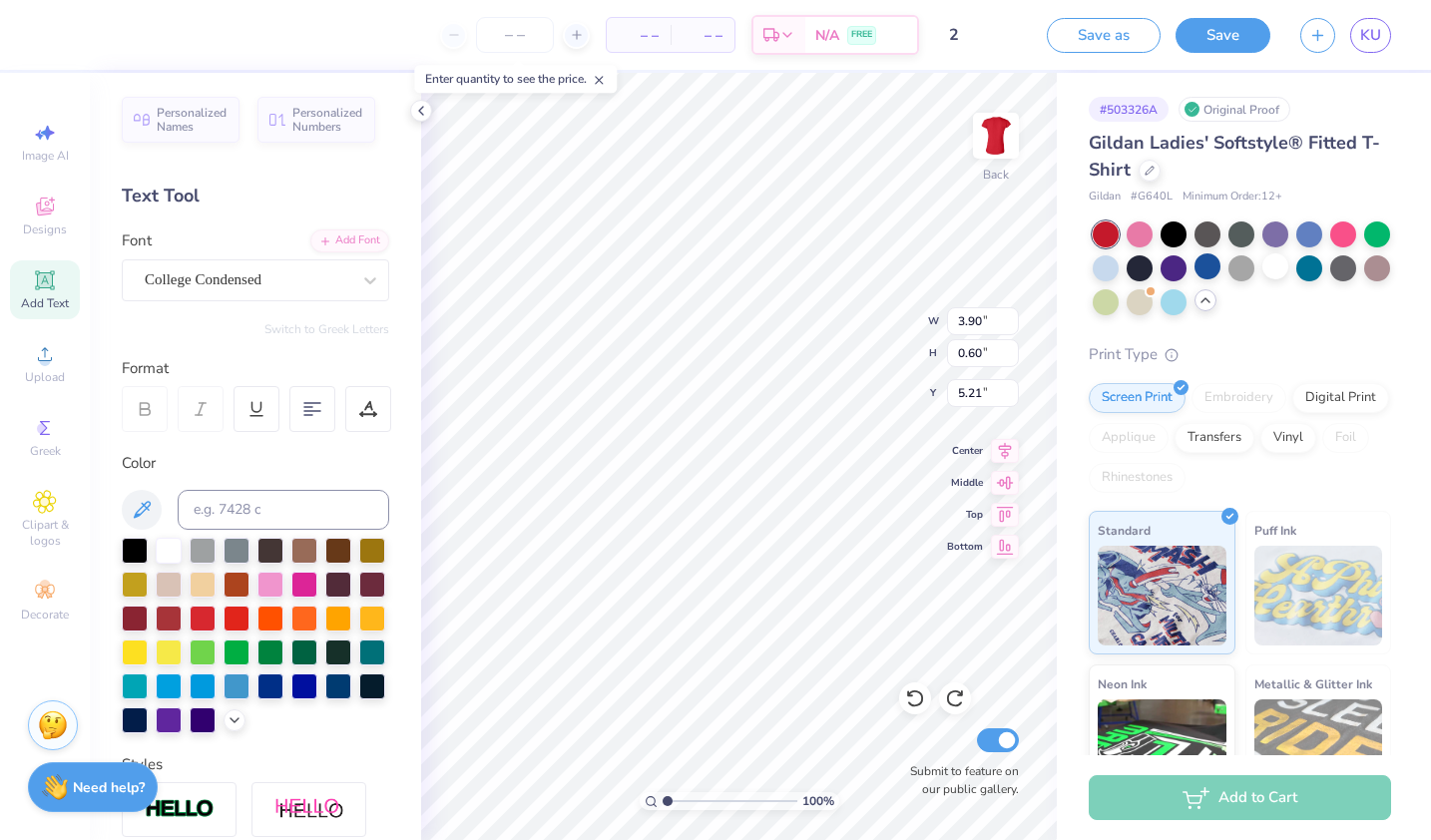 type on "3.90" 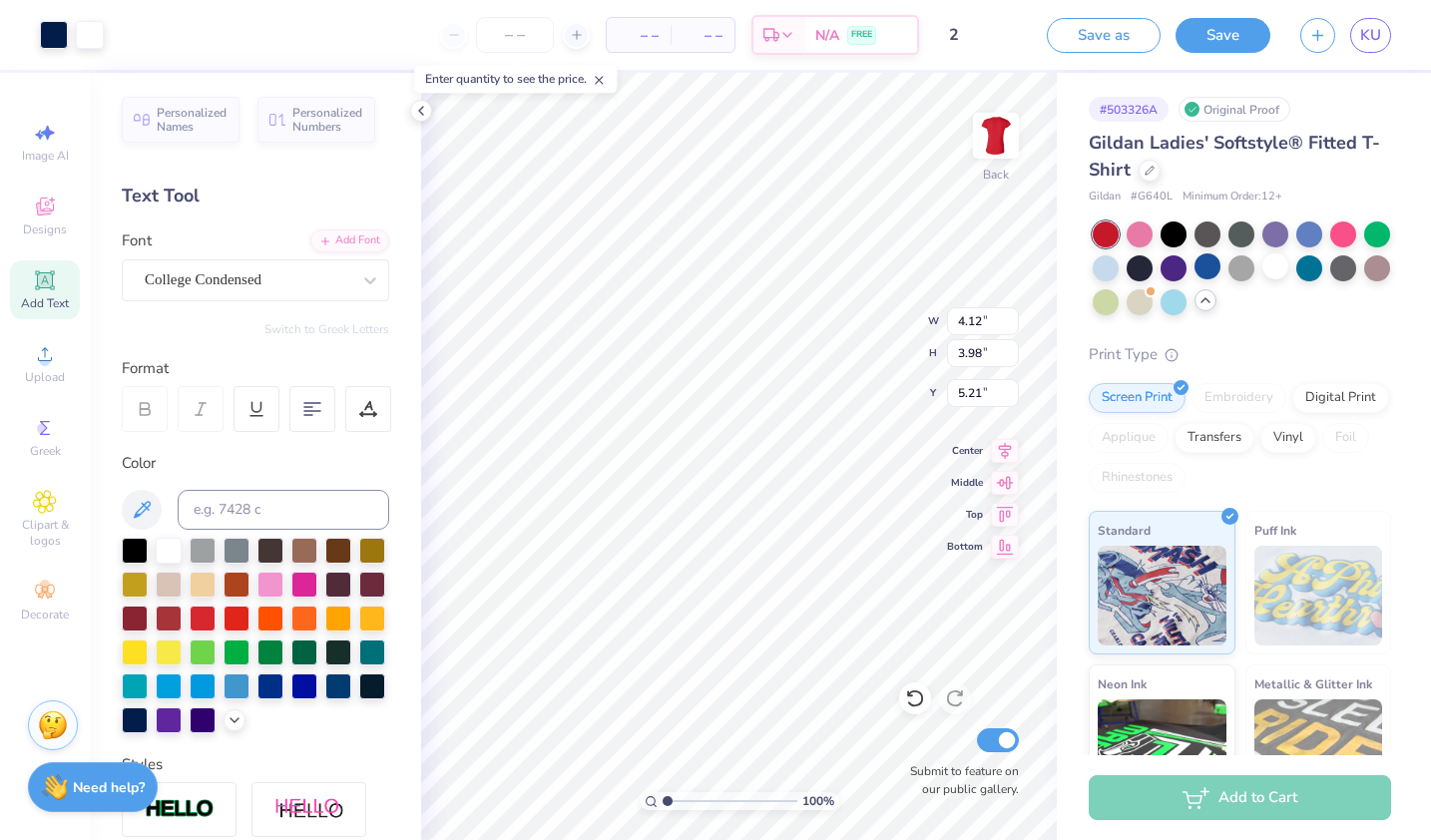 type on "4.12" 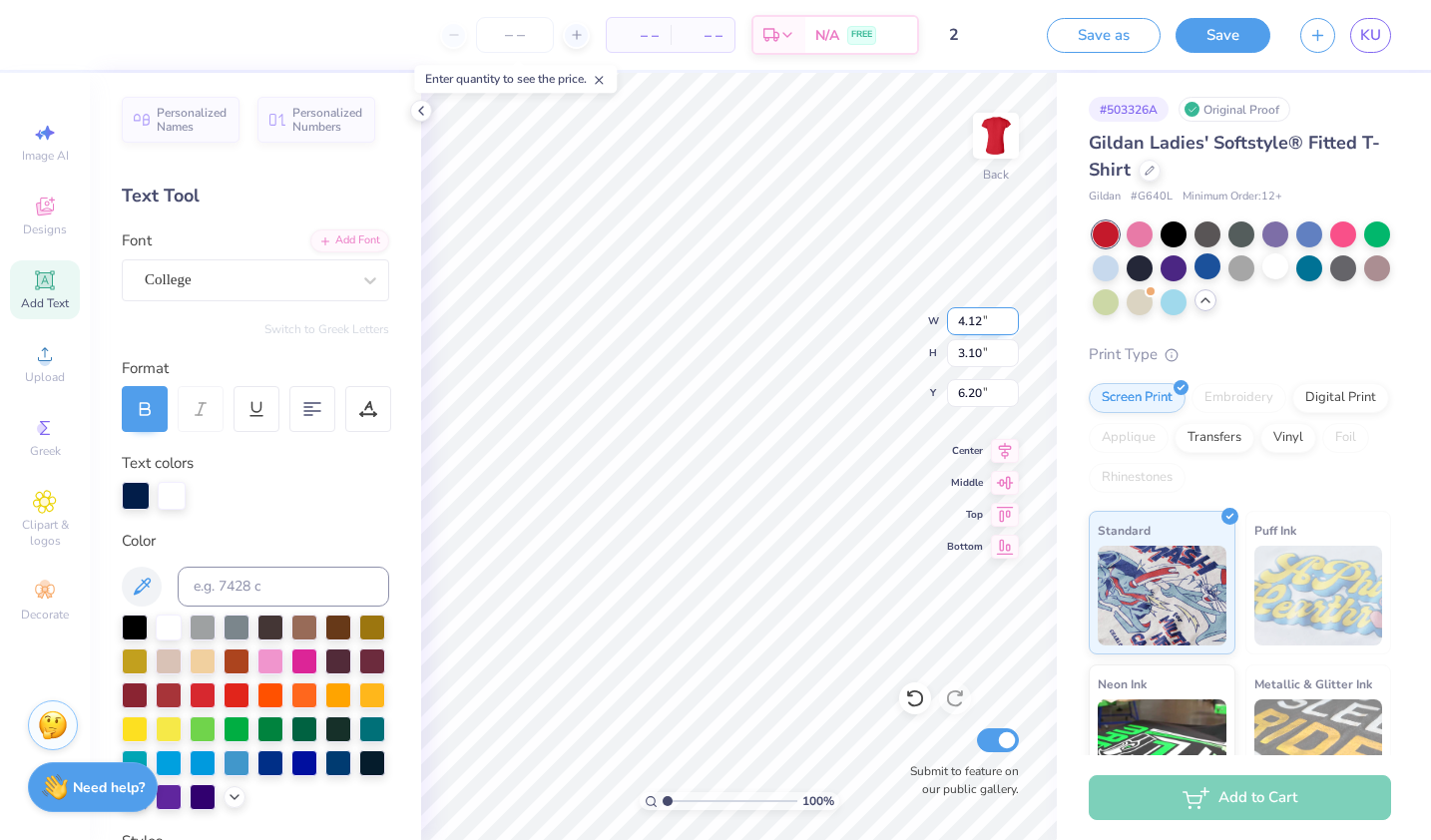 click on "4.12" at bounding box center (983, 321) 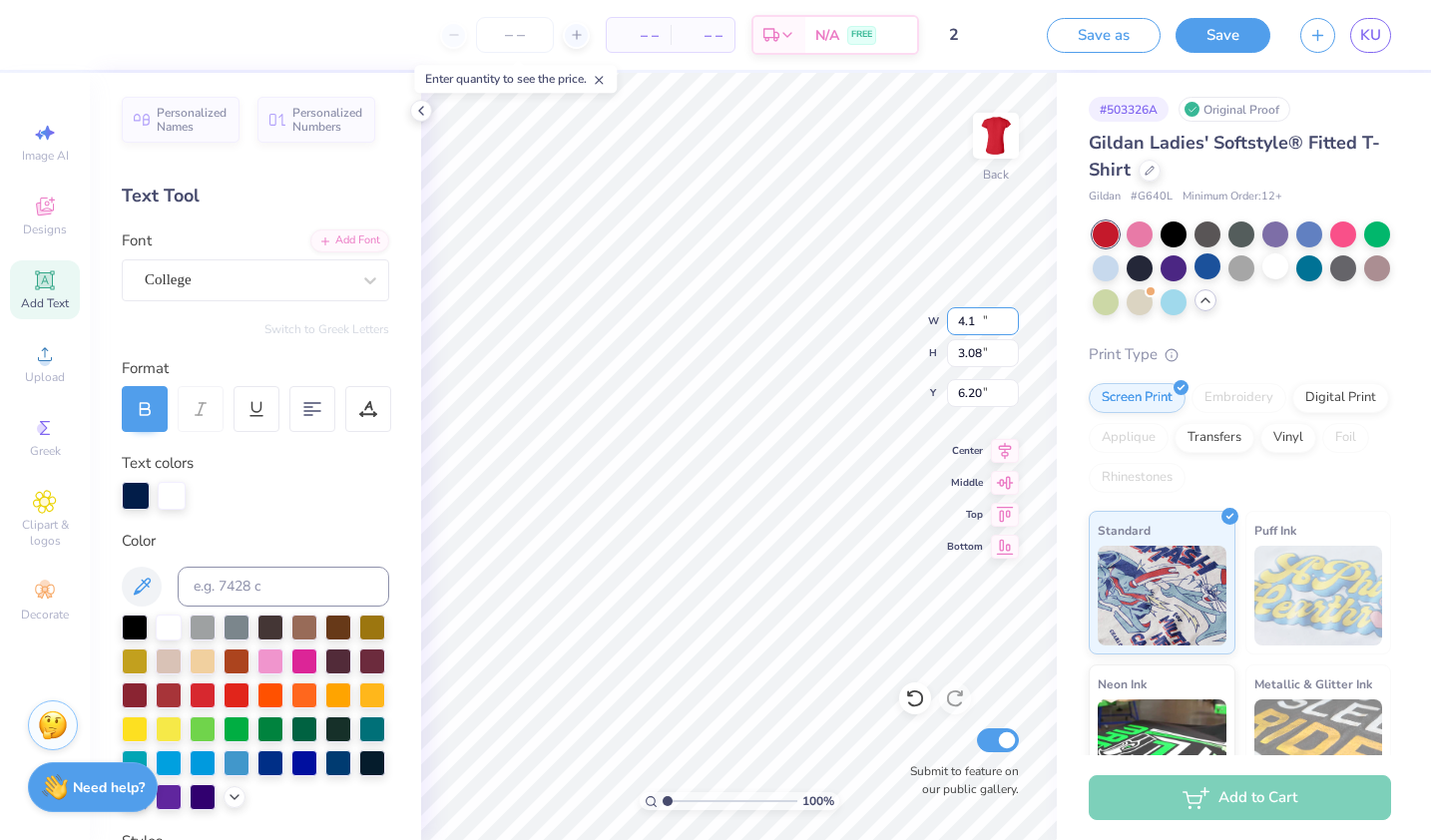 type on "4.10" 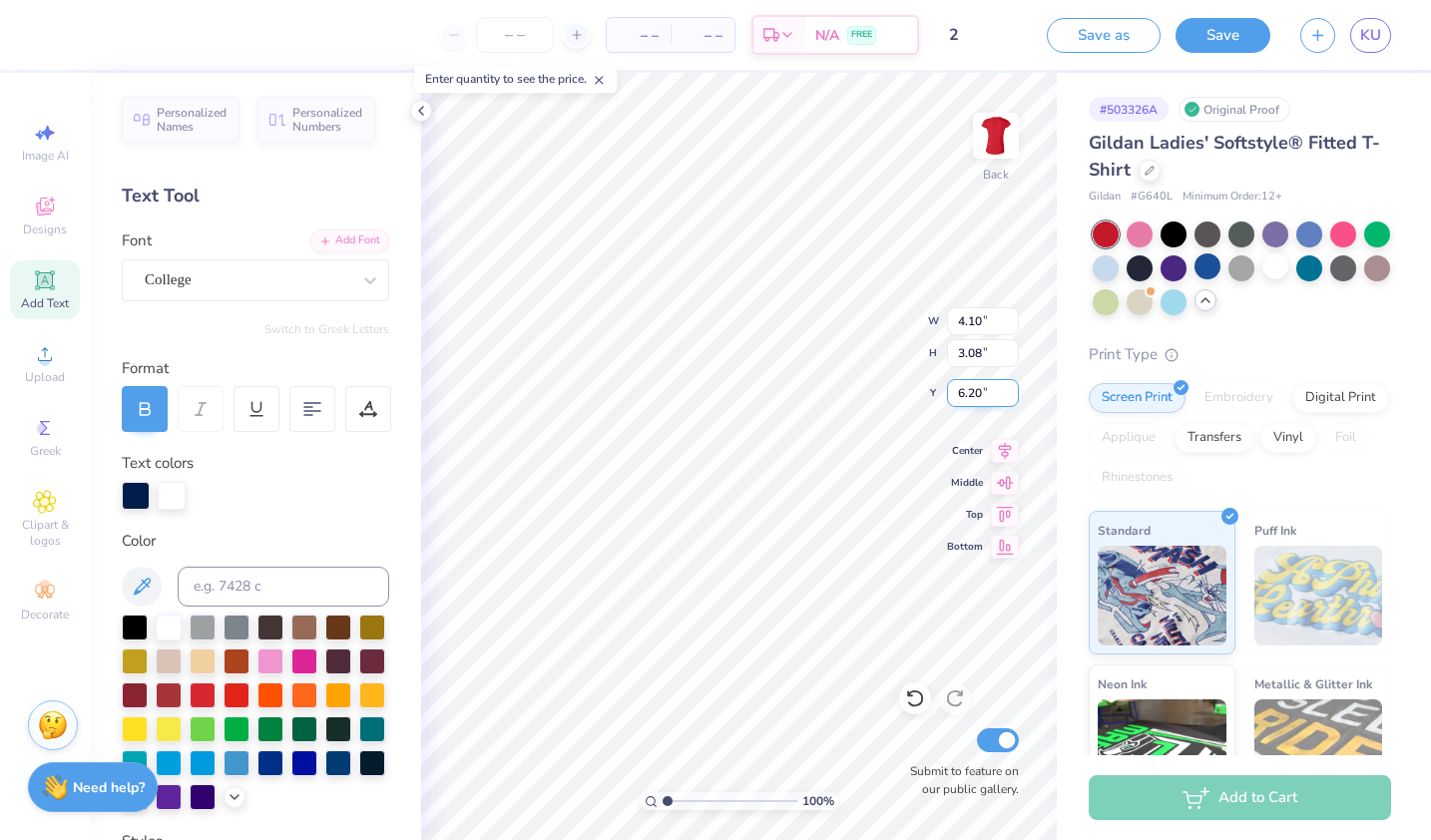 click on "6.20" at bounding box center (983, 393) 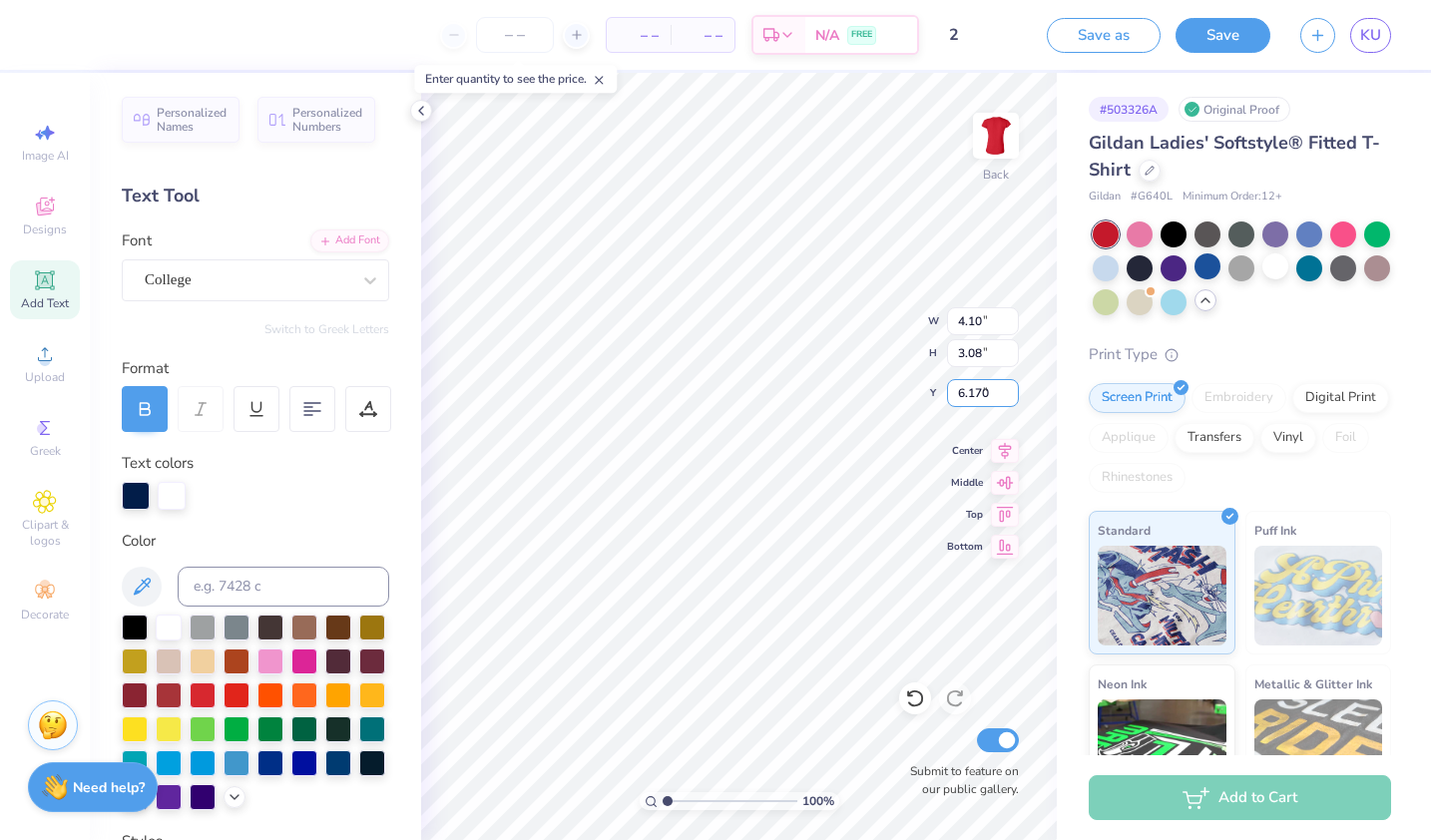 type on "6.17" 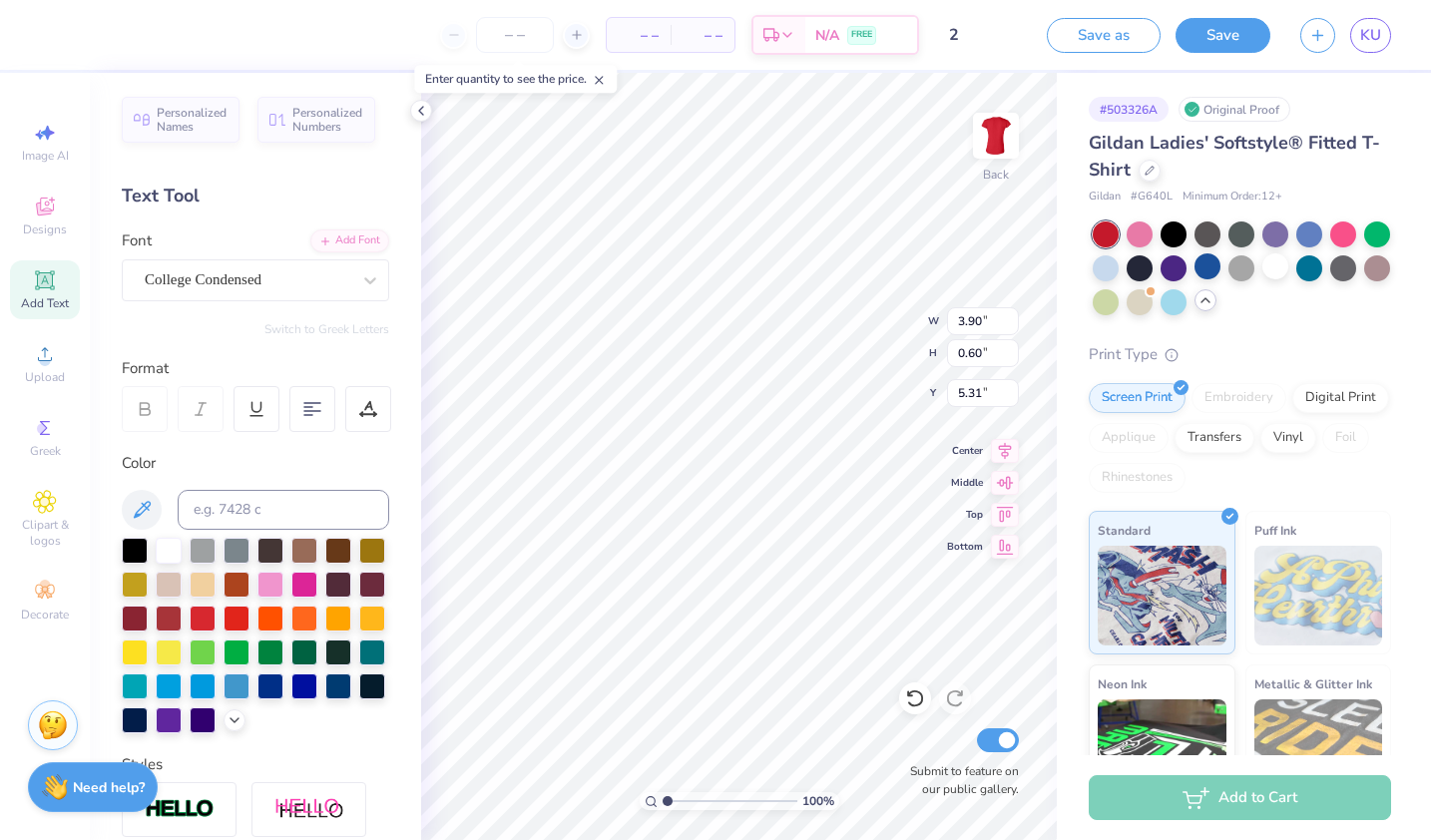 type on "3.90" 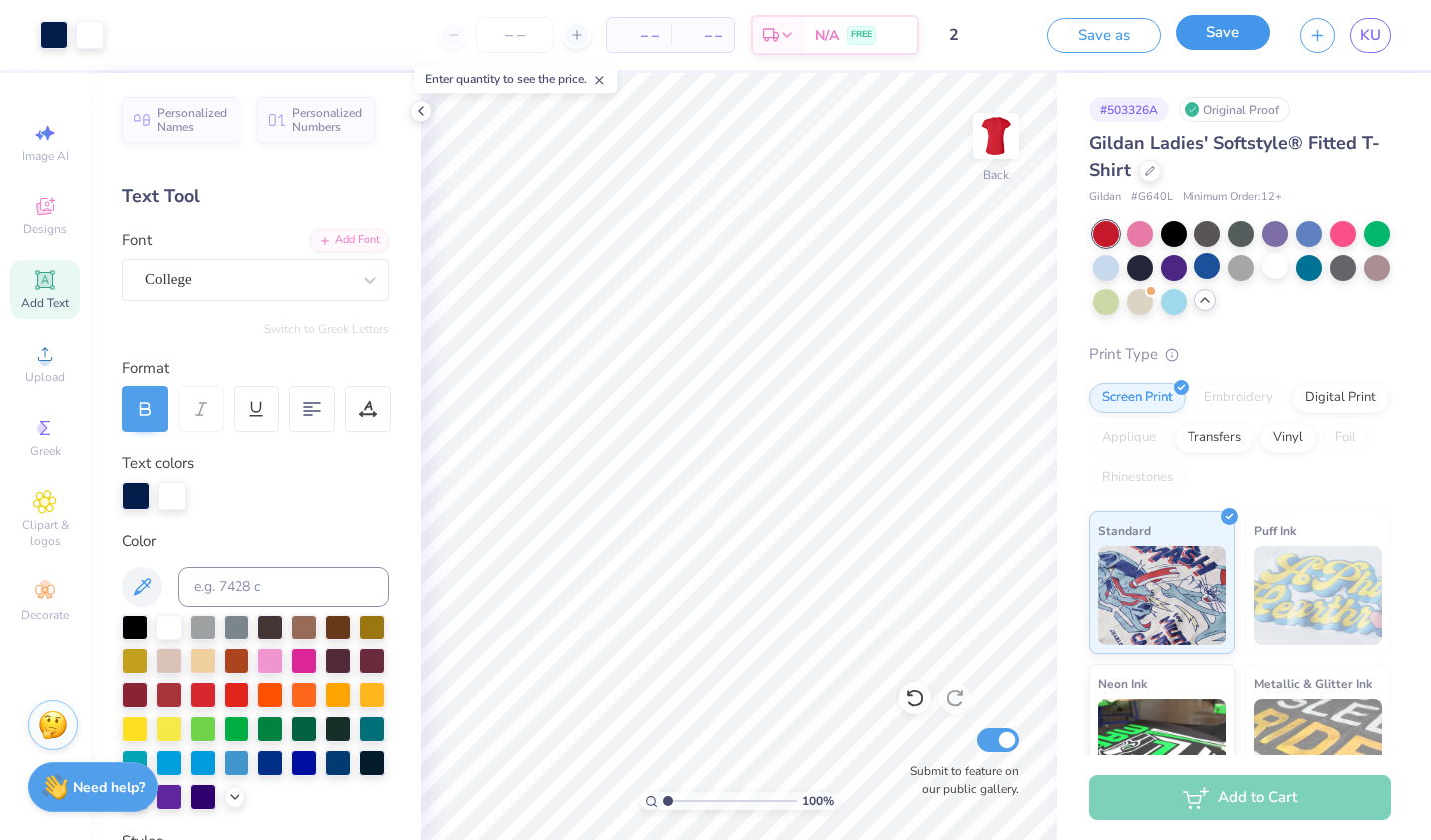 click on "Save" at bounding box center (1222, 32) 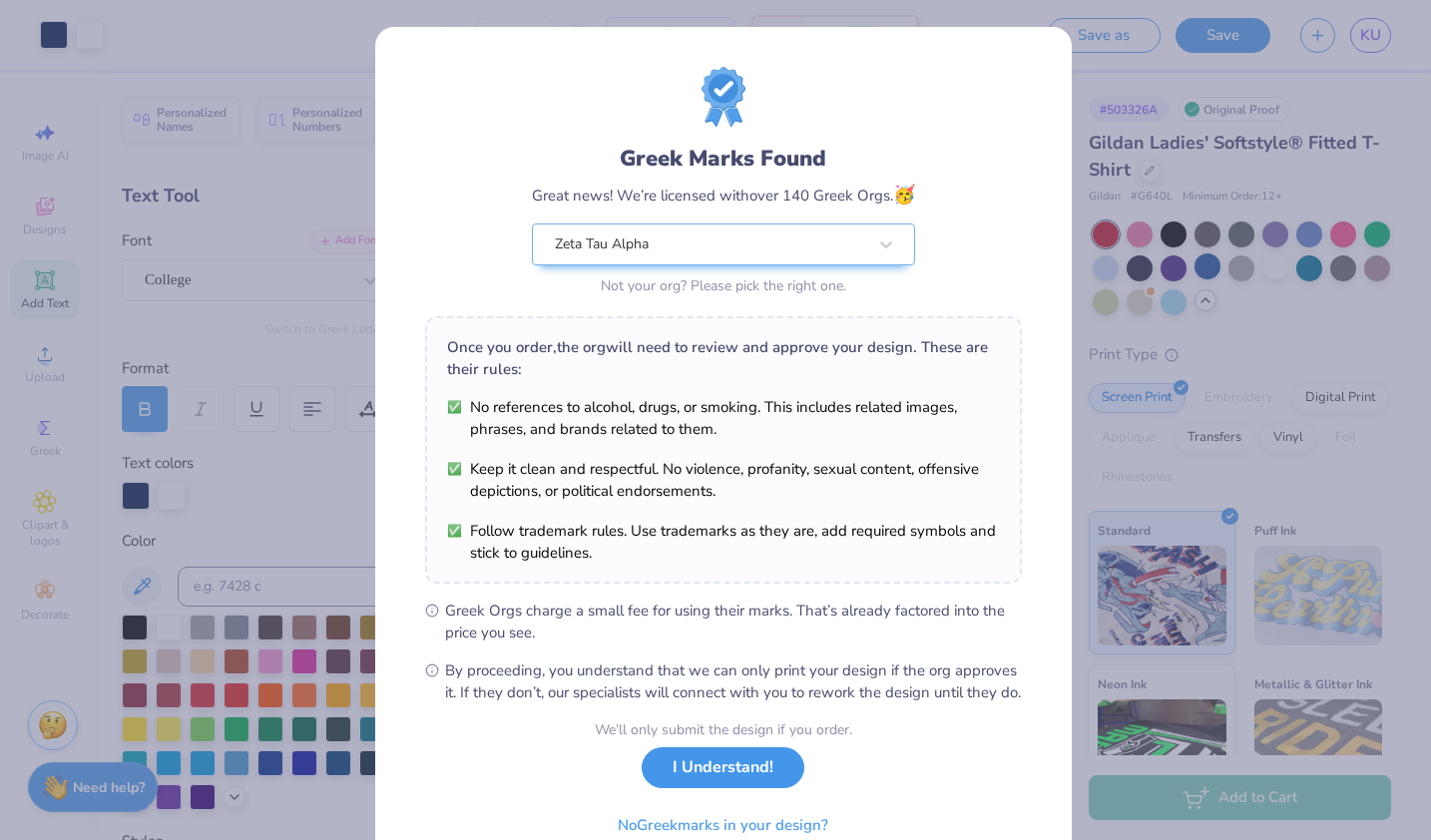 click on "I Understand!" at bounding box center [722, 767] 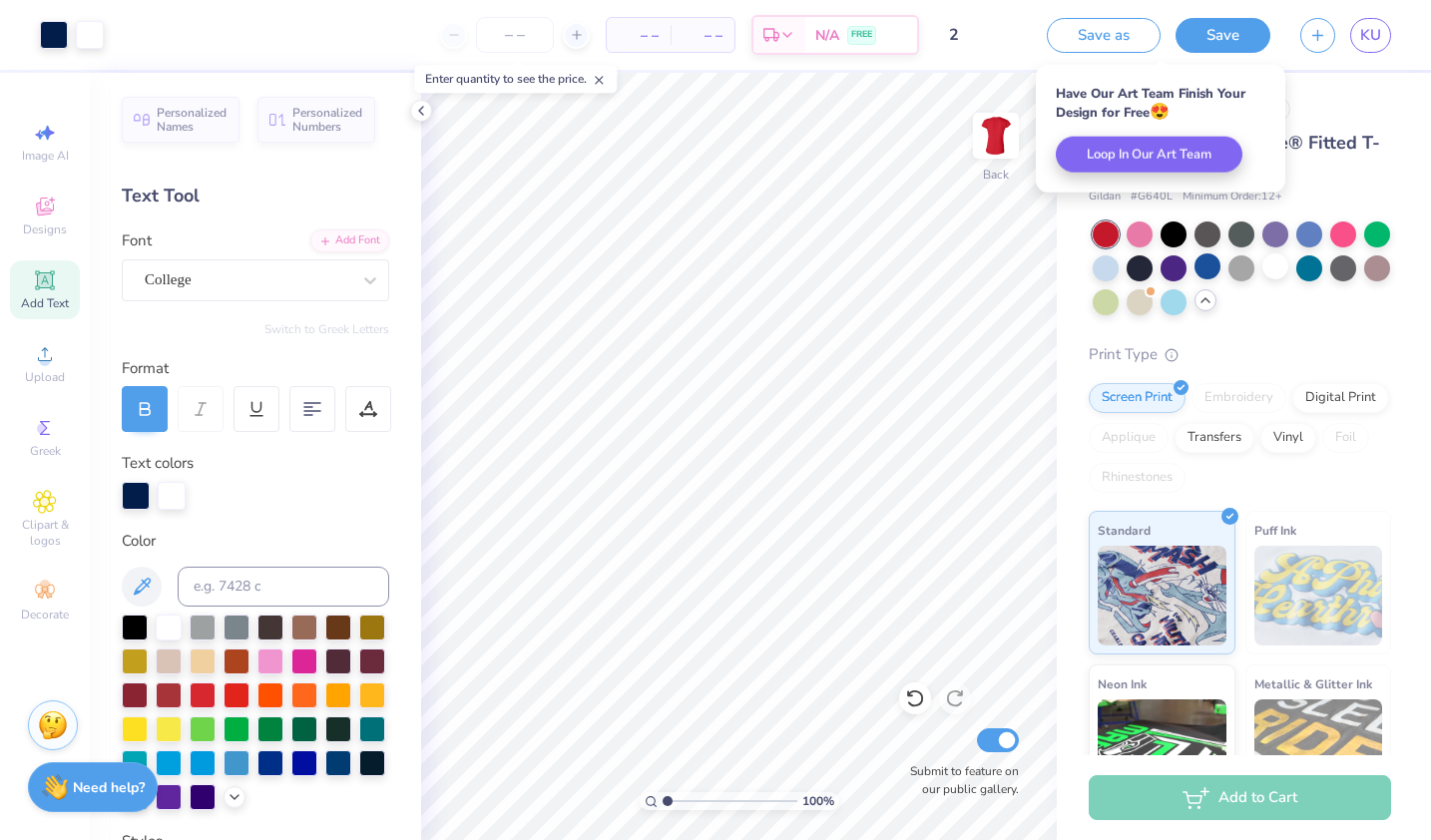 click on "Save as Save KU" at bounding box center (1238, 35) 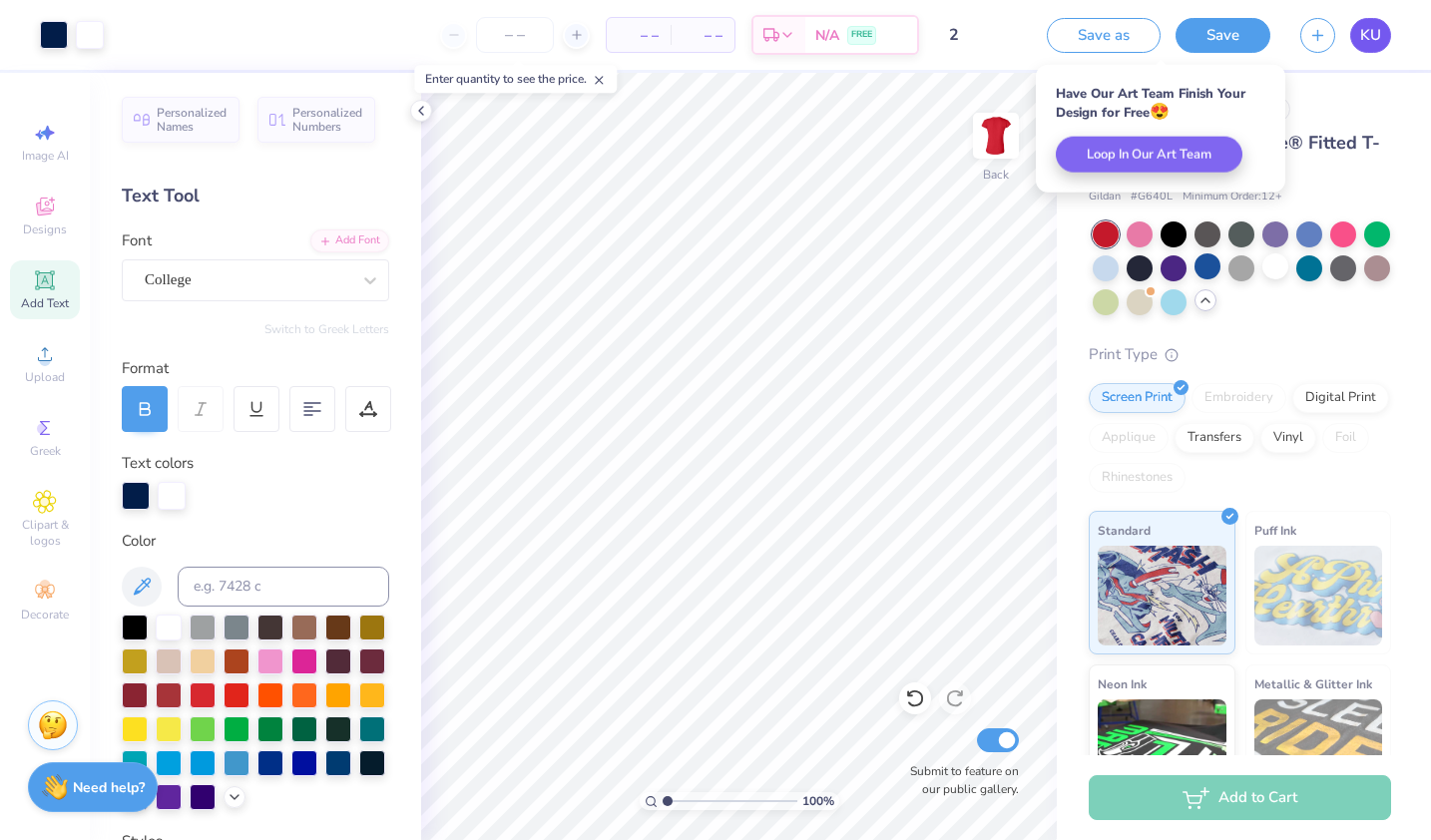 click on "KU" at bounding box center (1370, 35) 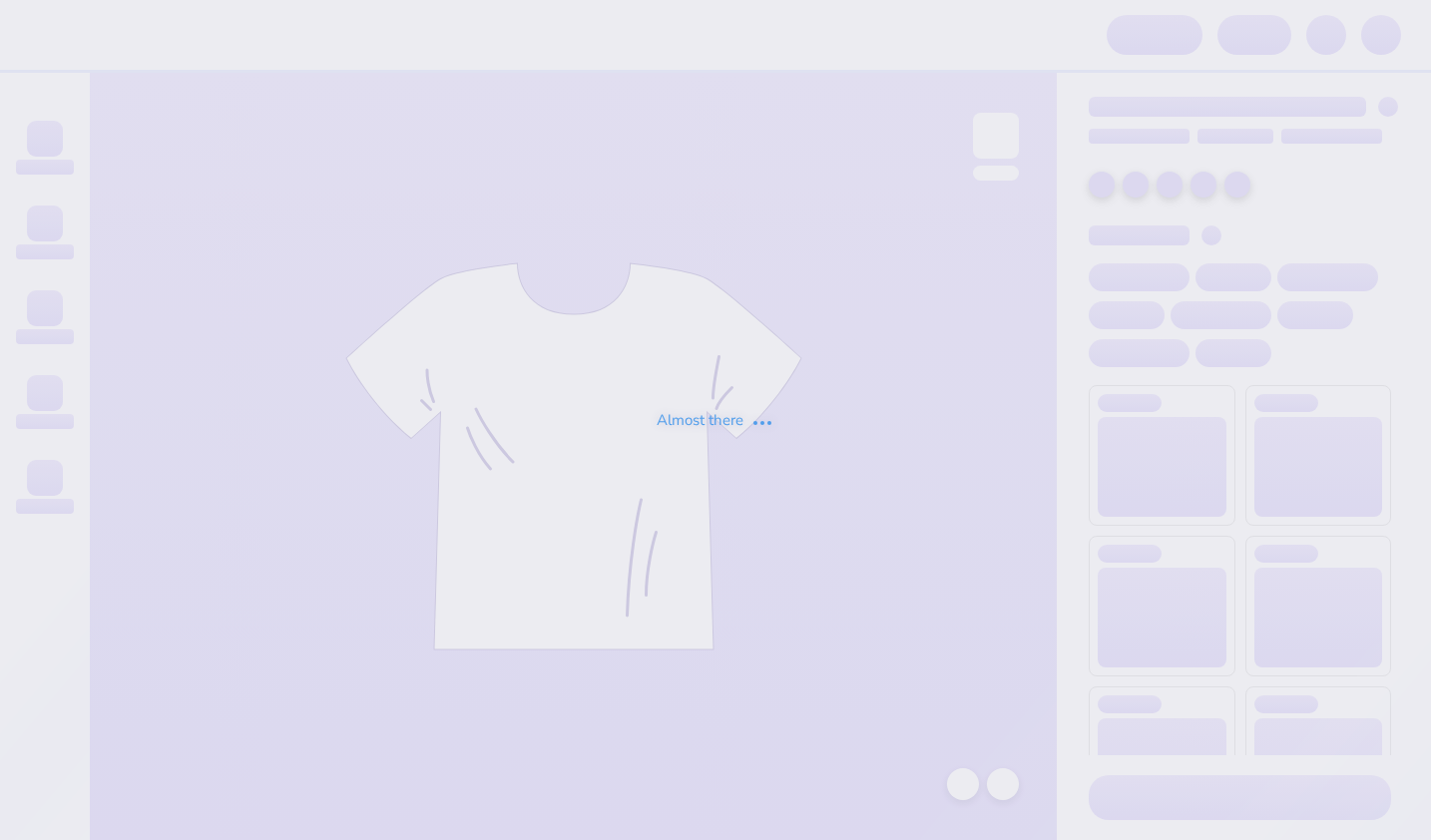 scroll, scrollTop: 0, scrollLeft: 0, axis: both 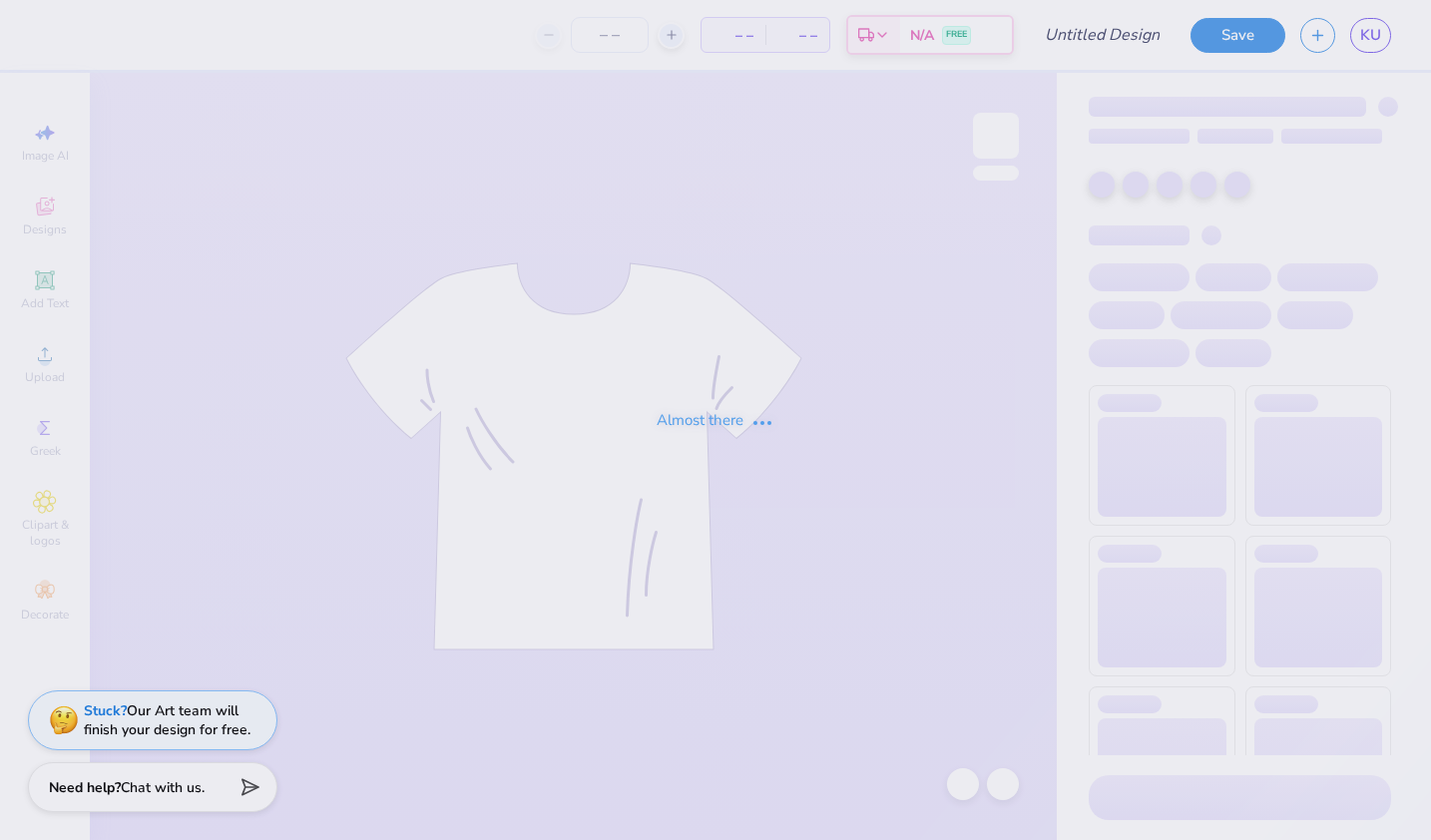 type on "1" 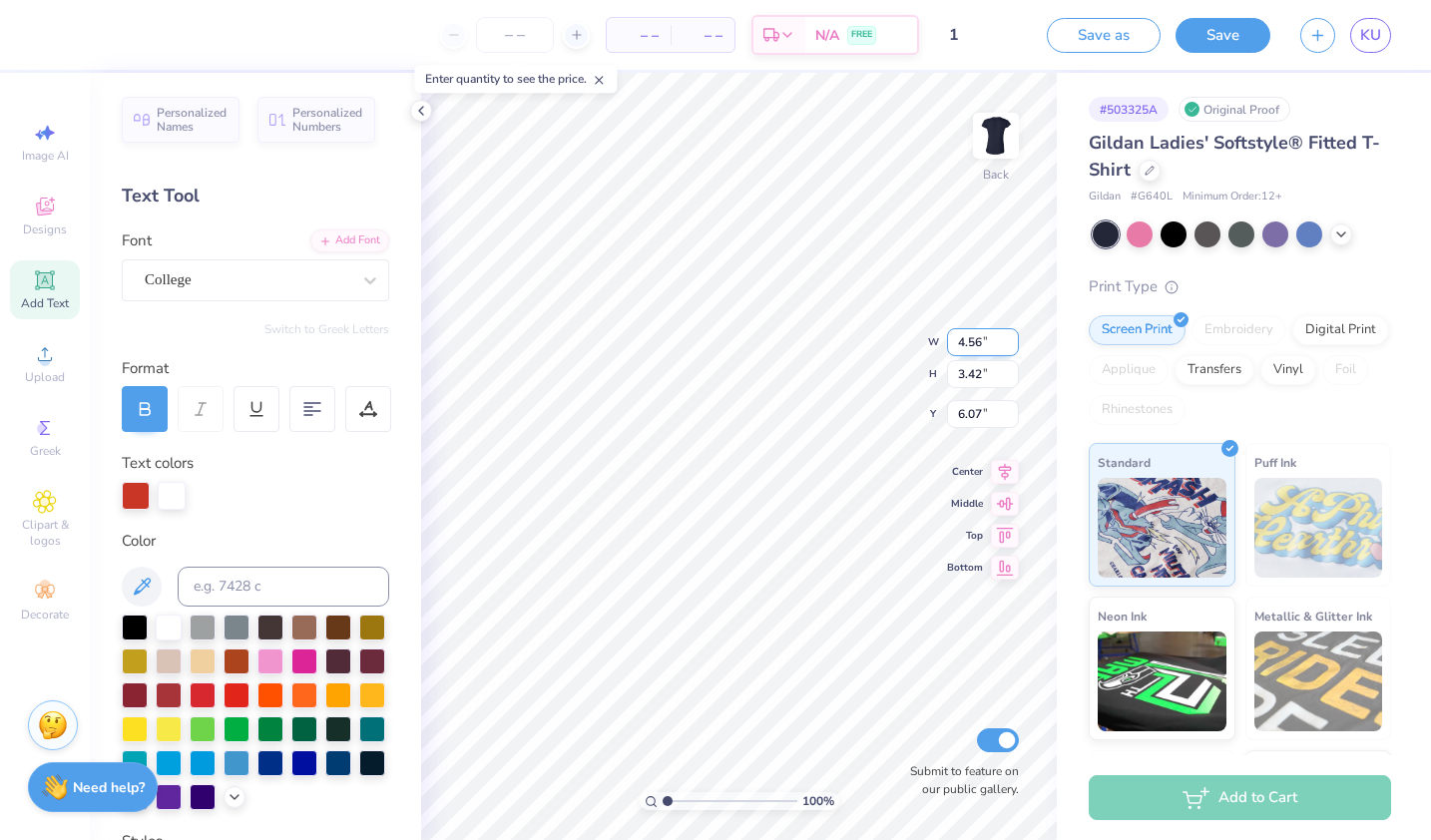 click on "4.56" at bounding box center (983, 342) 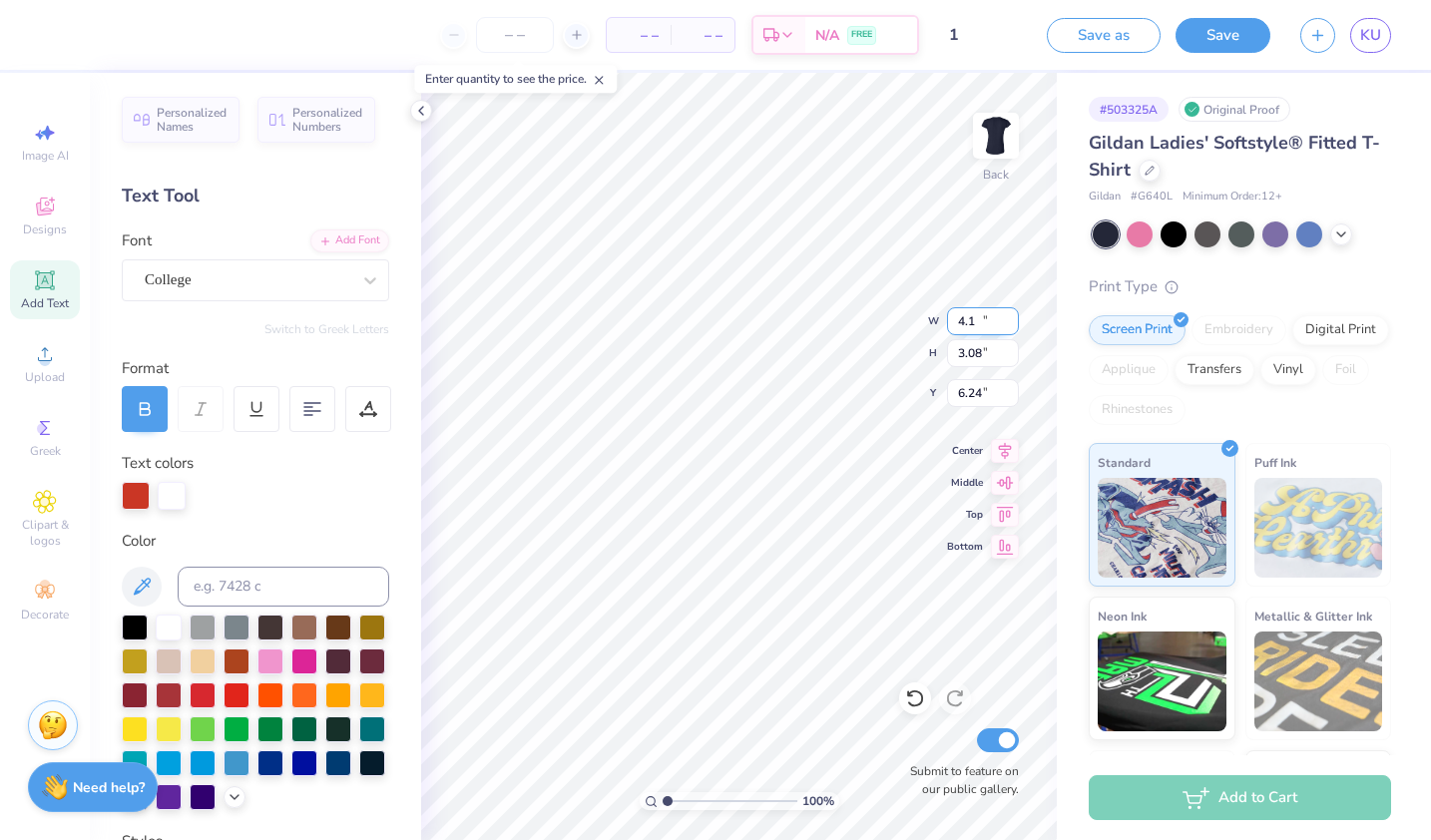 type on "4.10" 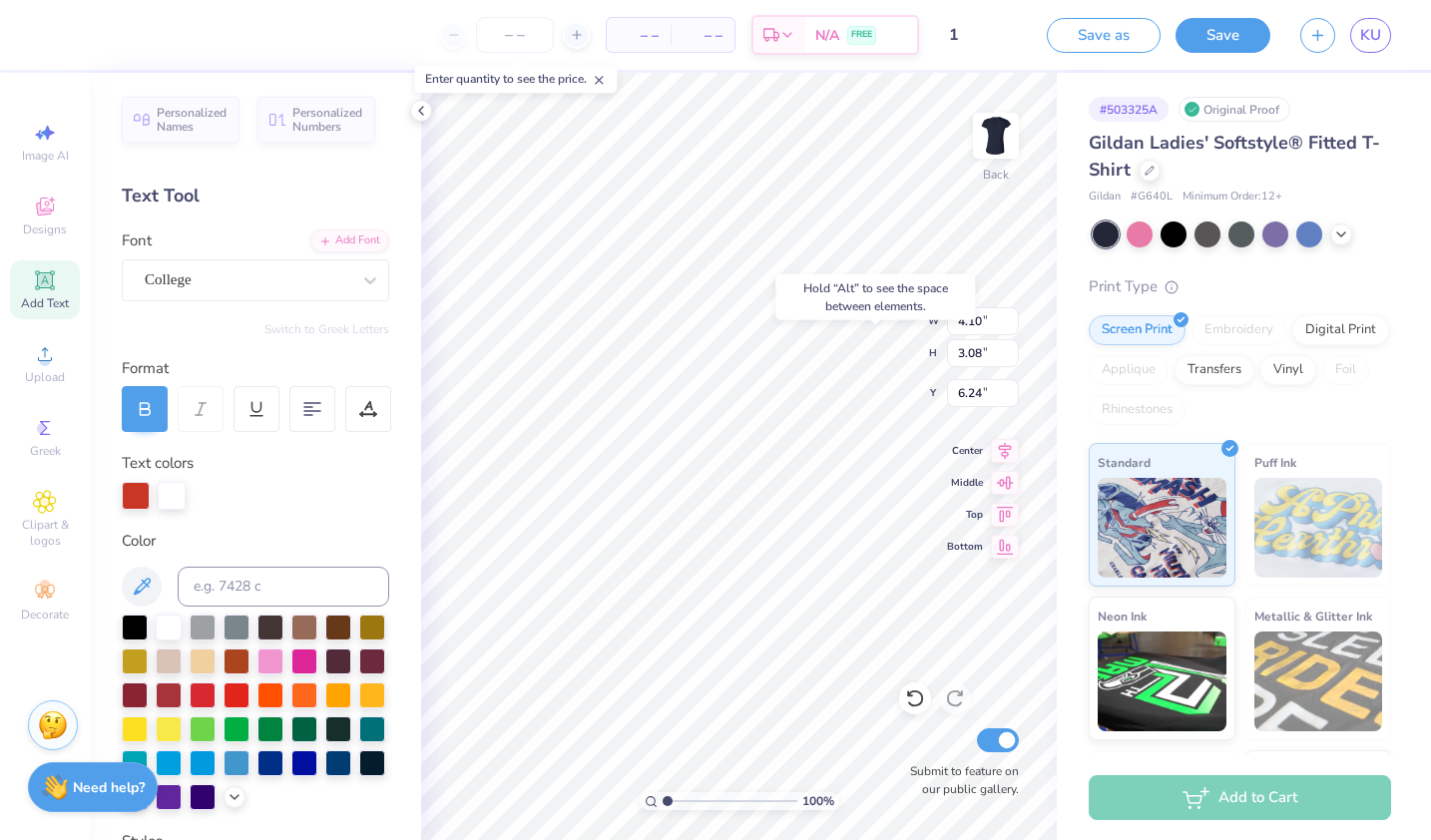 type on "6.17" 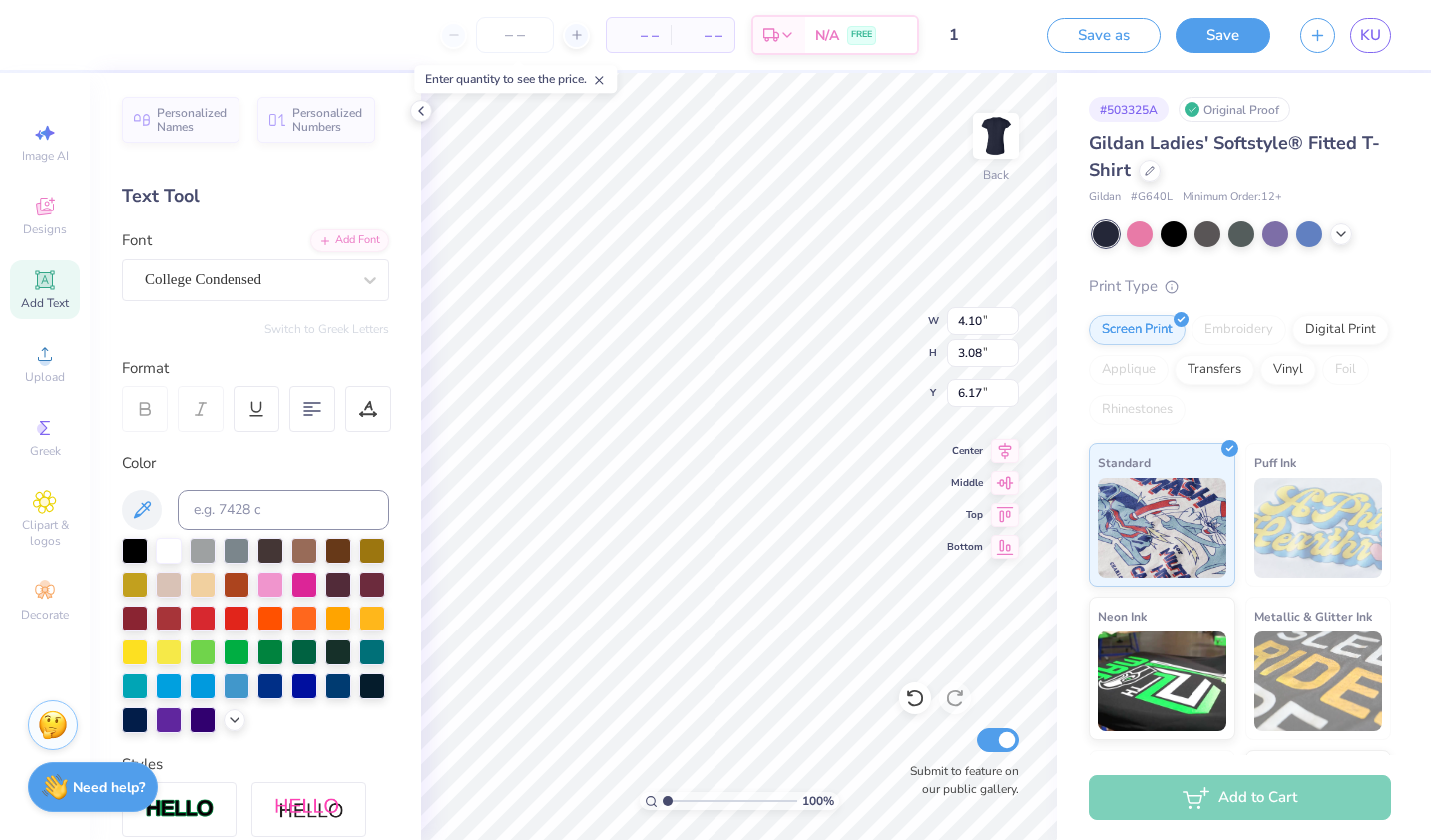 type on "4.31" 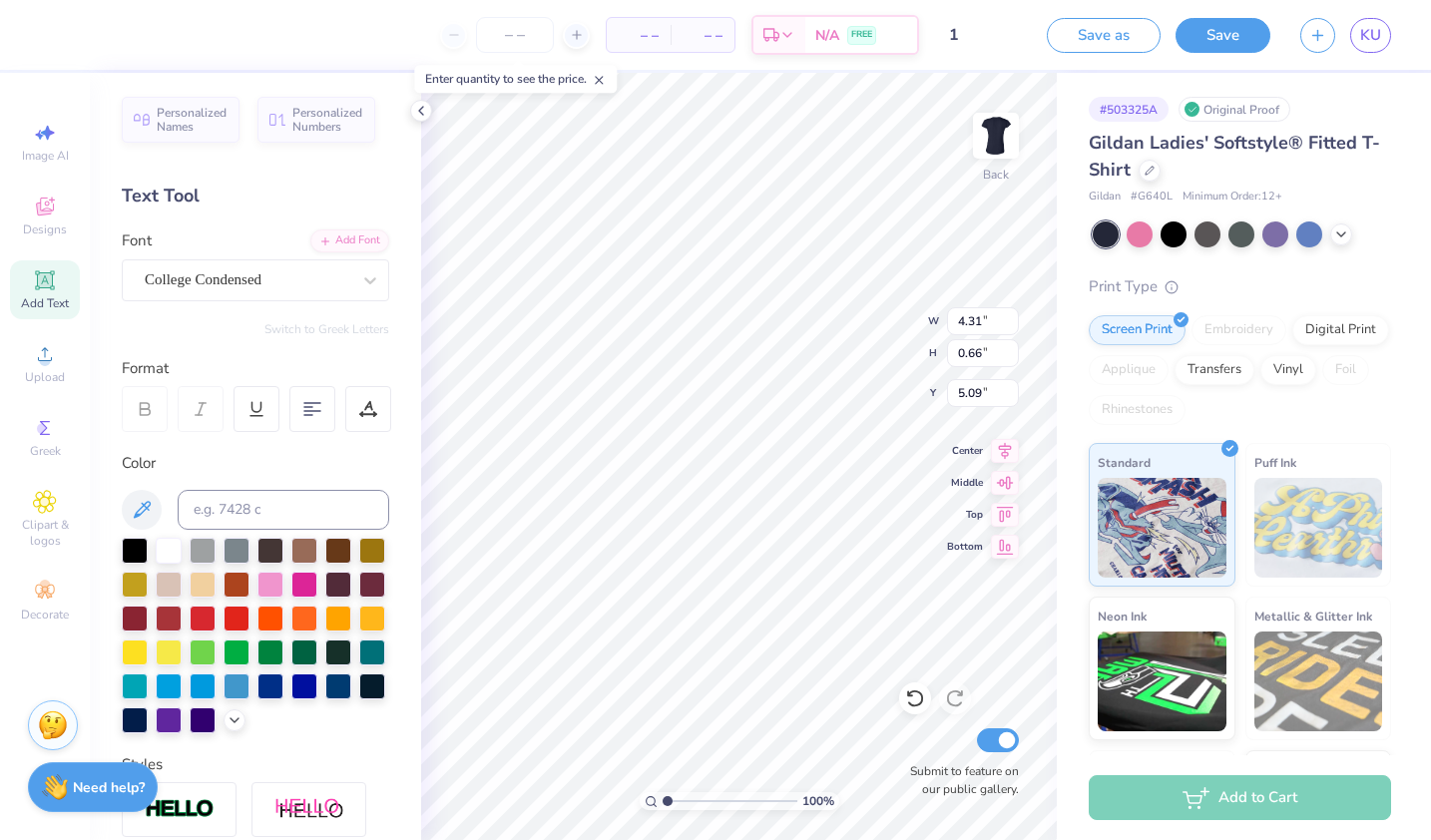 type on "5.51" 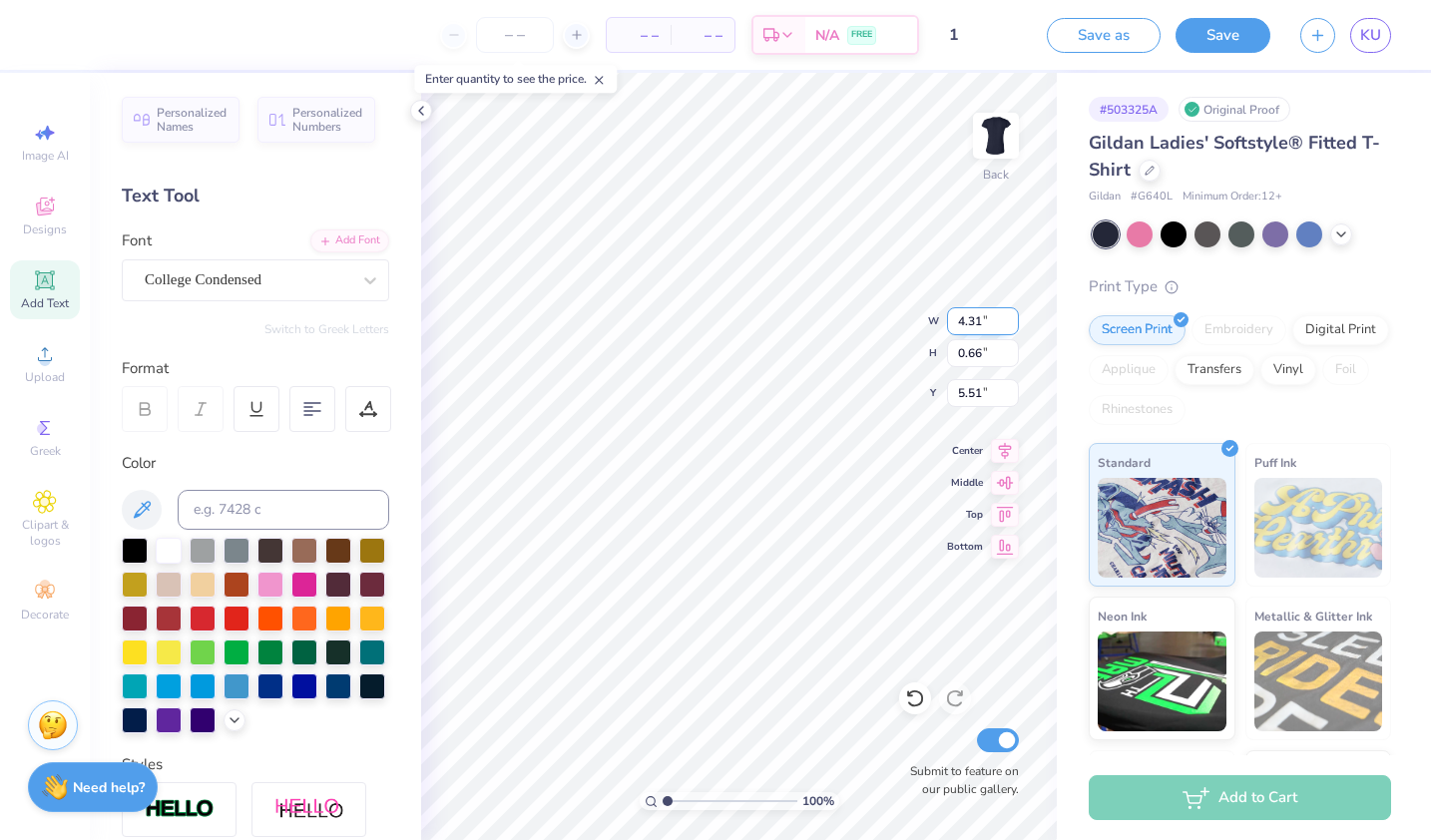 click on "4.31" at bounding box center (983, 321) 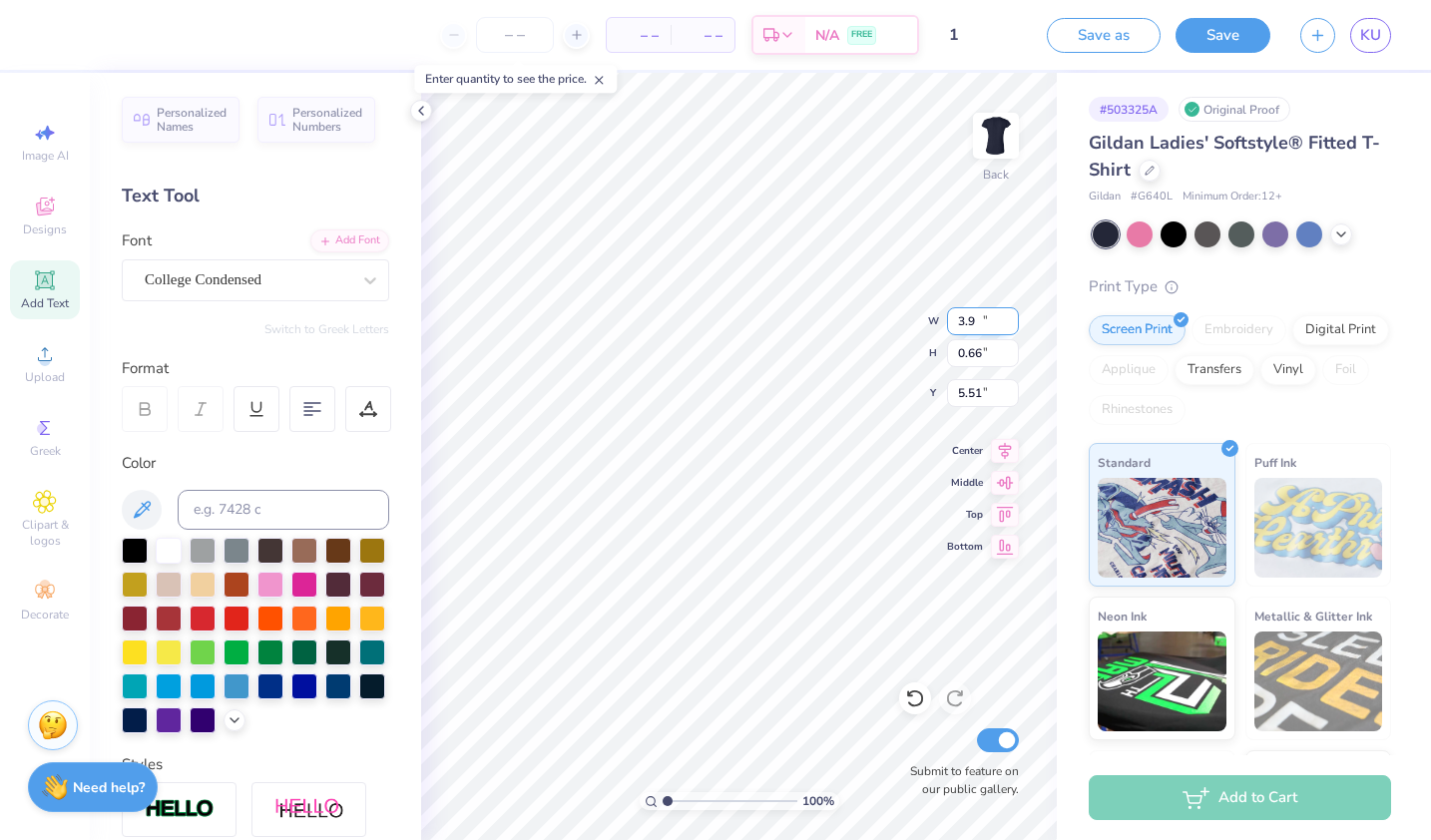 type on "3.90" 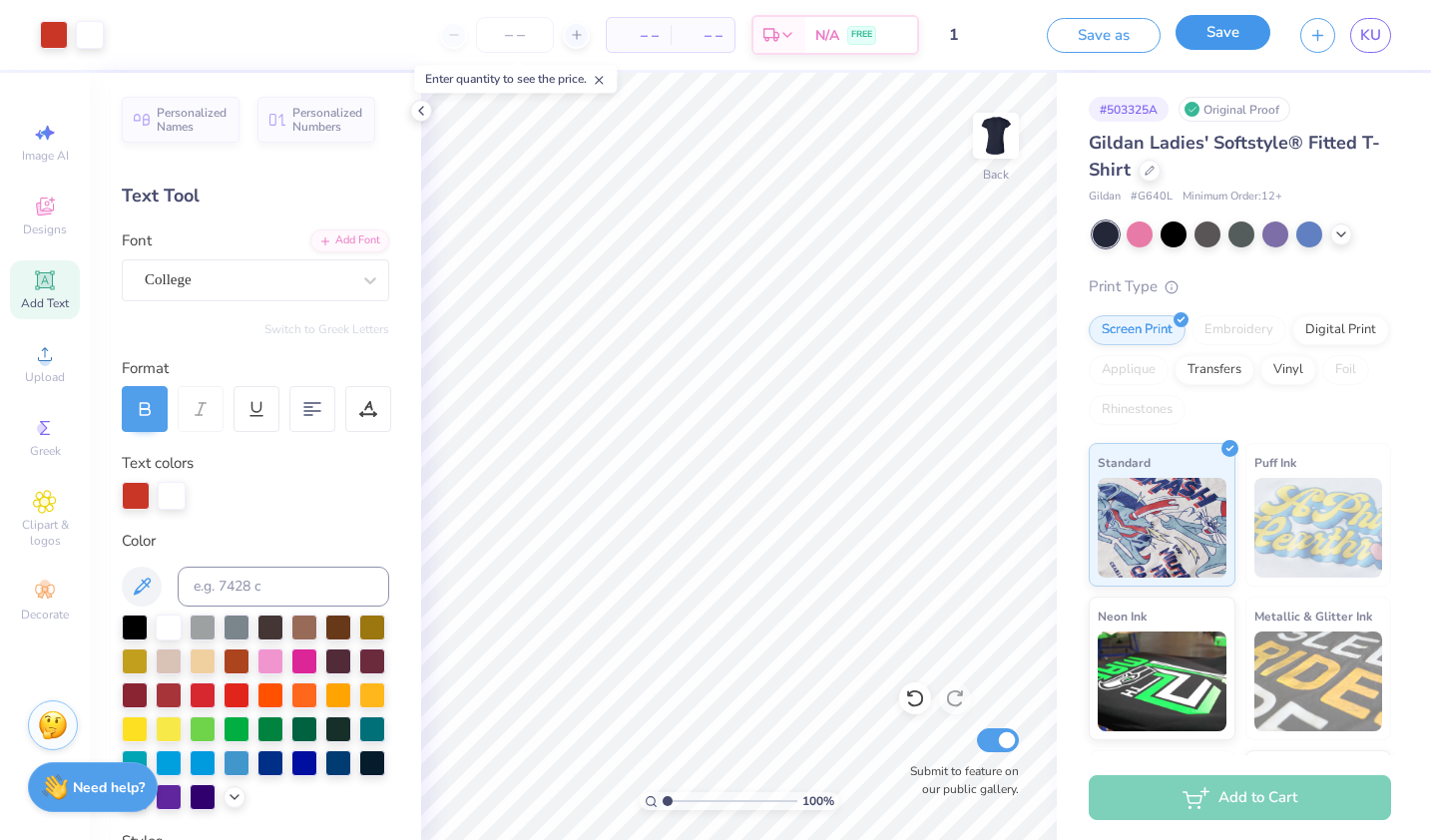 click on "Save" at bounding box center (1222, 32) 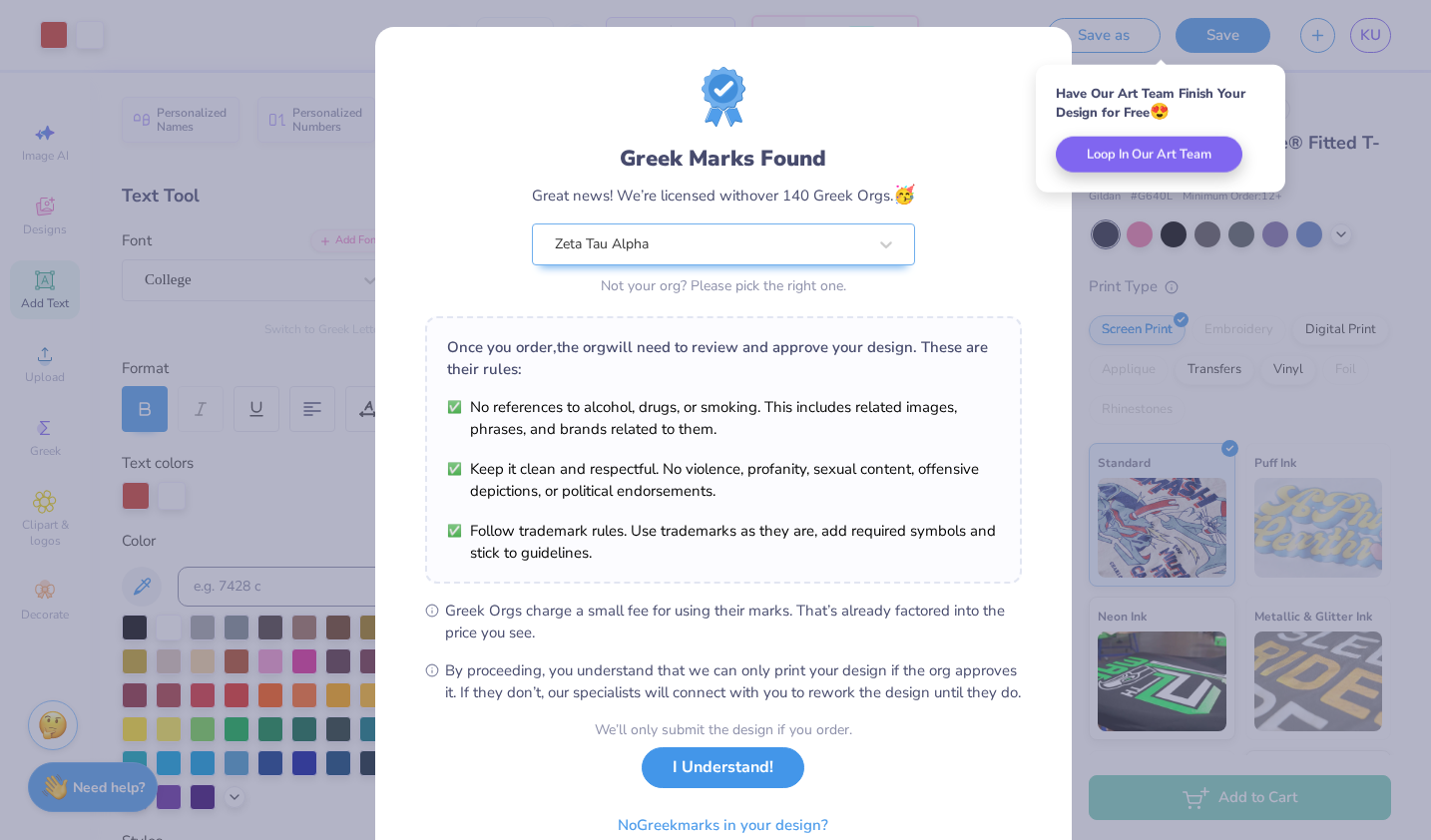 click on "I Understand!" at bounding box center [722, 767] 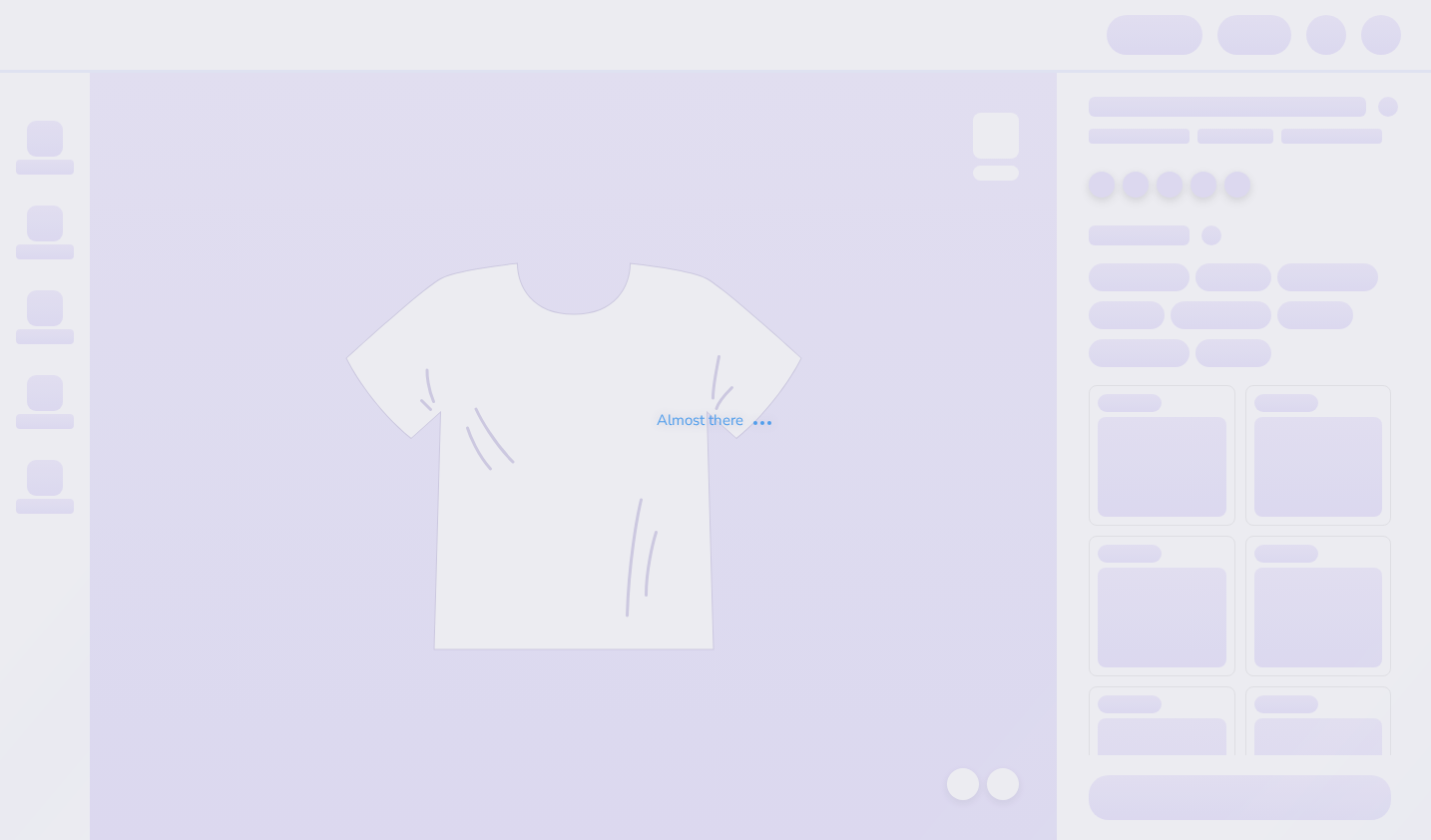 scroll, scrollTop: 0, scrollLeft: 0, axis: both 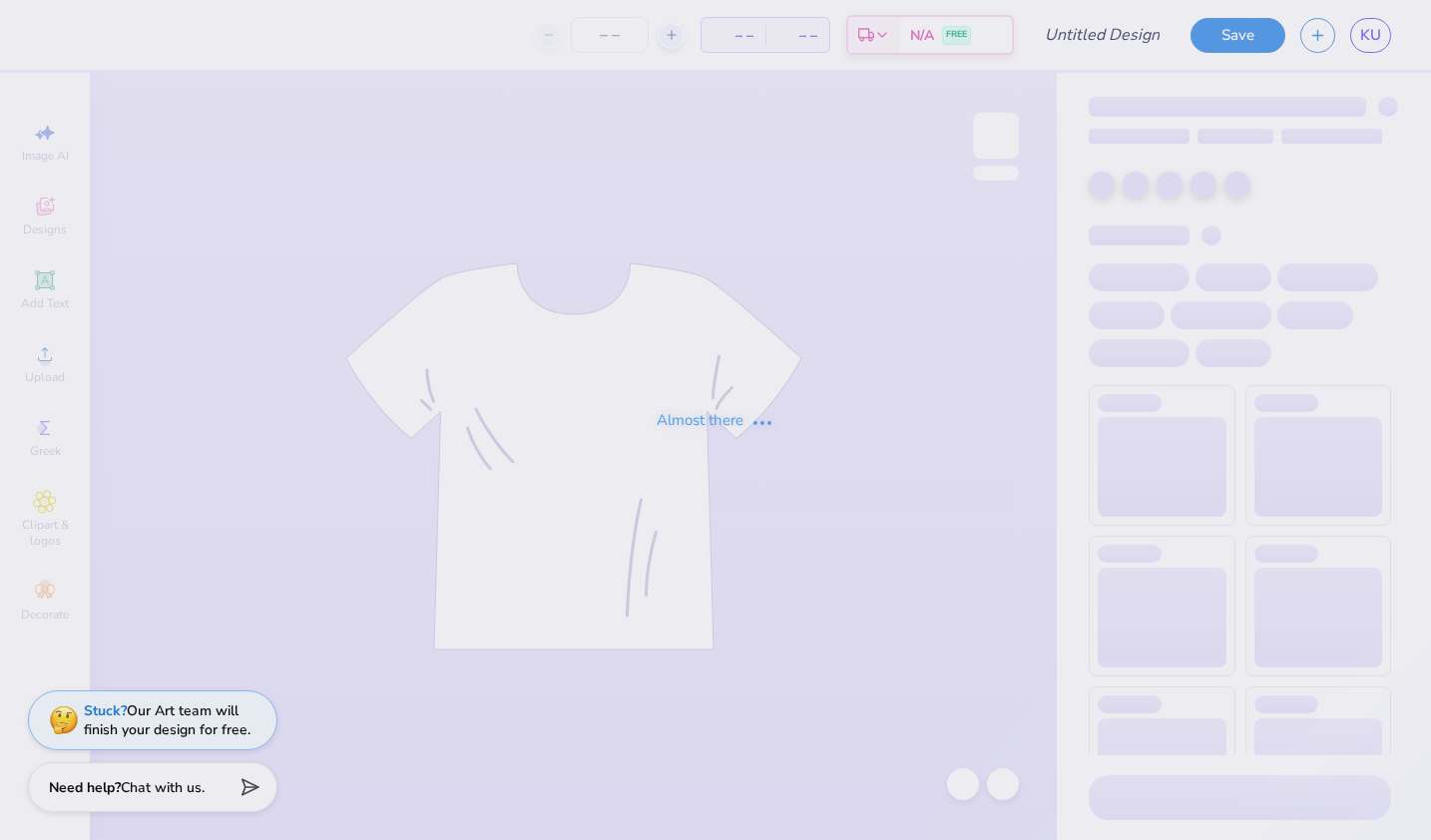 type on "1" 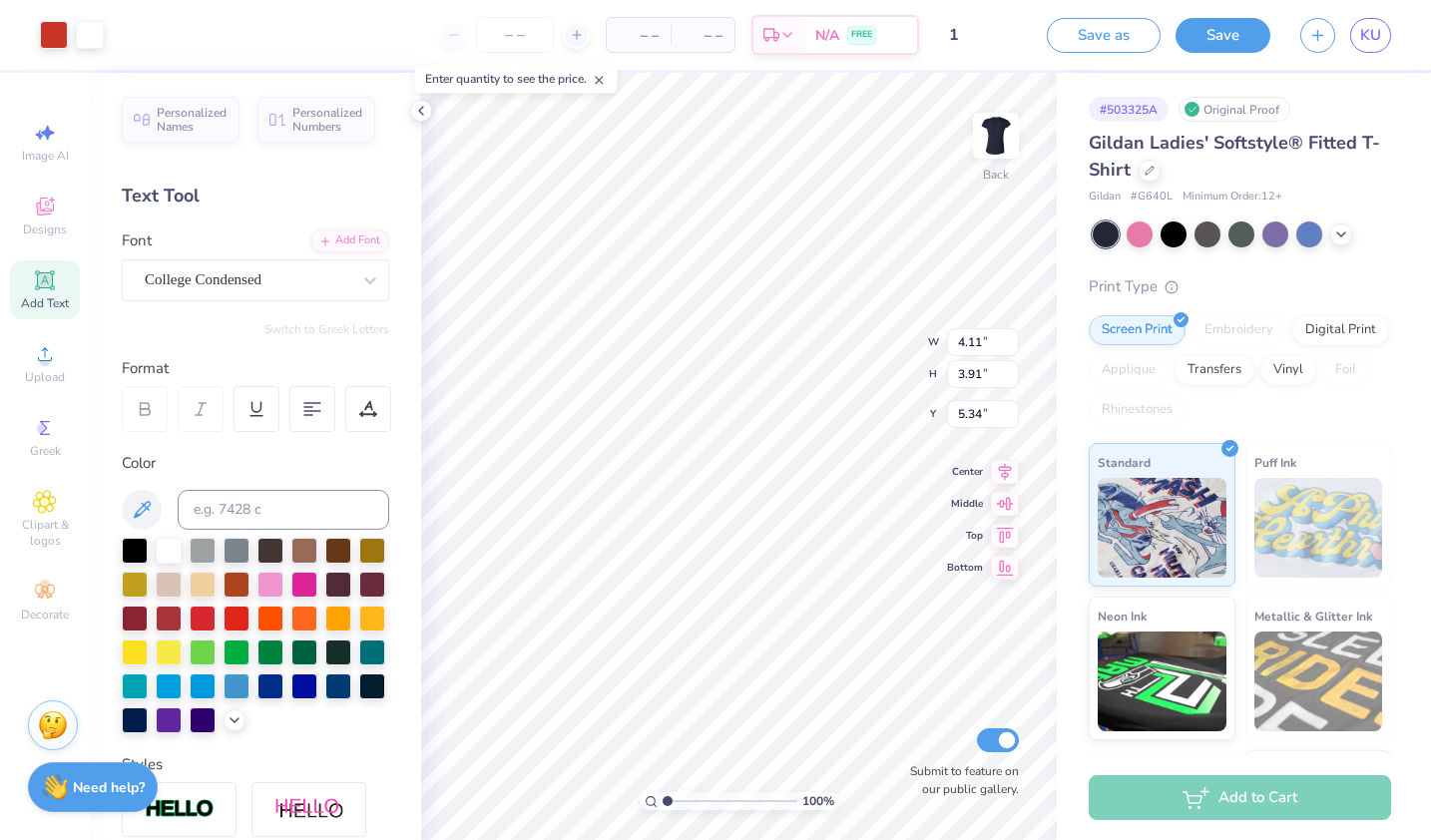 type on "4.11" 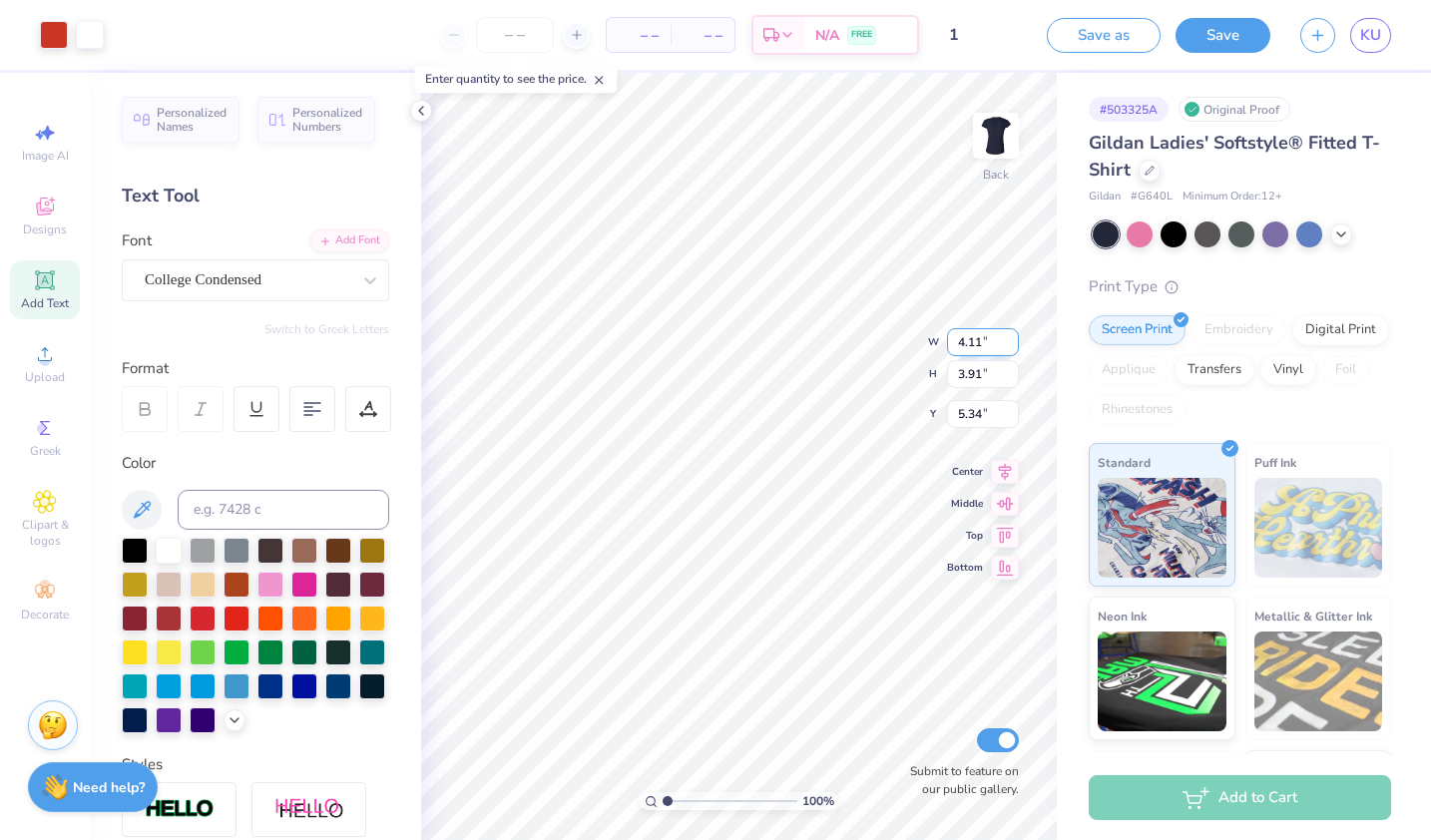 click on "4.11" at bounding box center [983, 342] 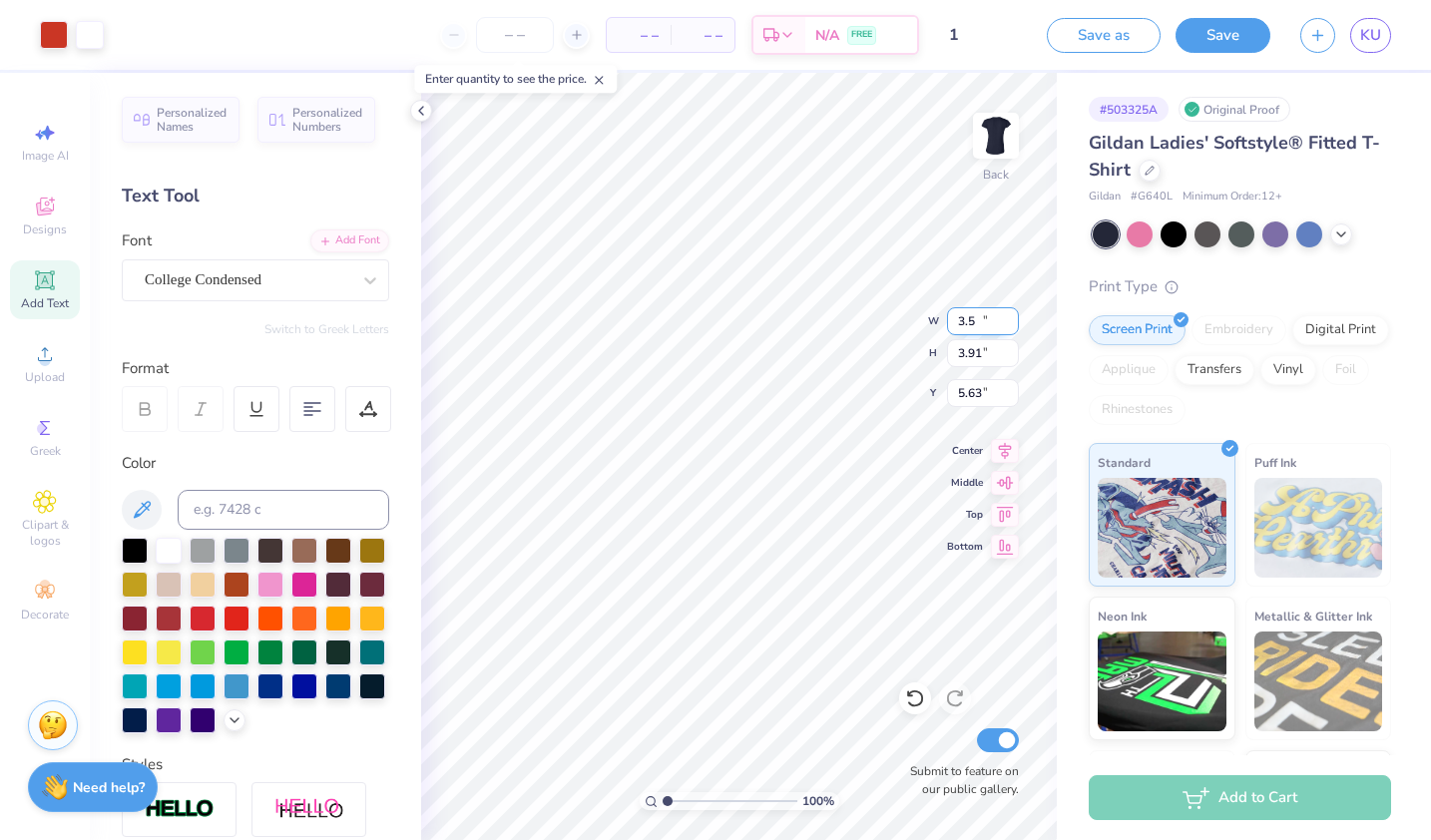 type on "3.50" 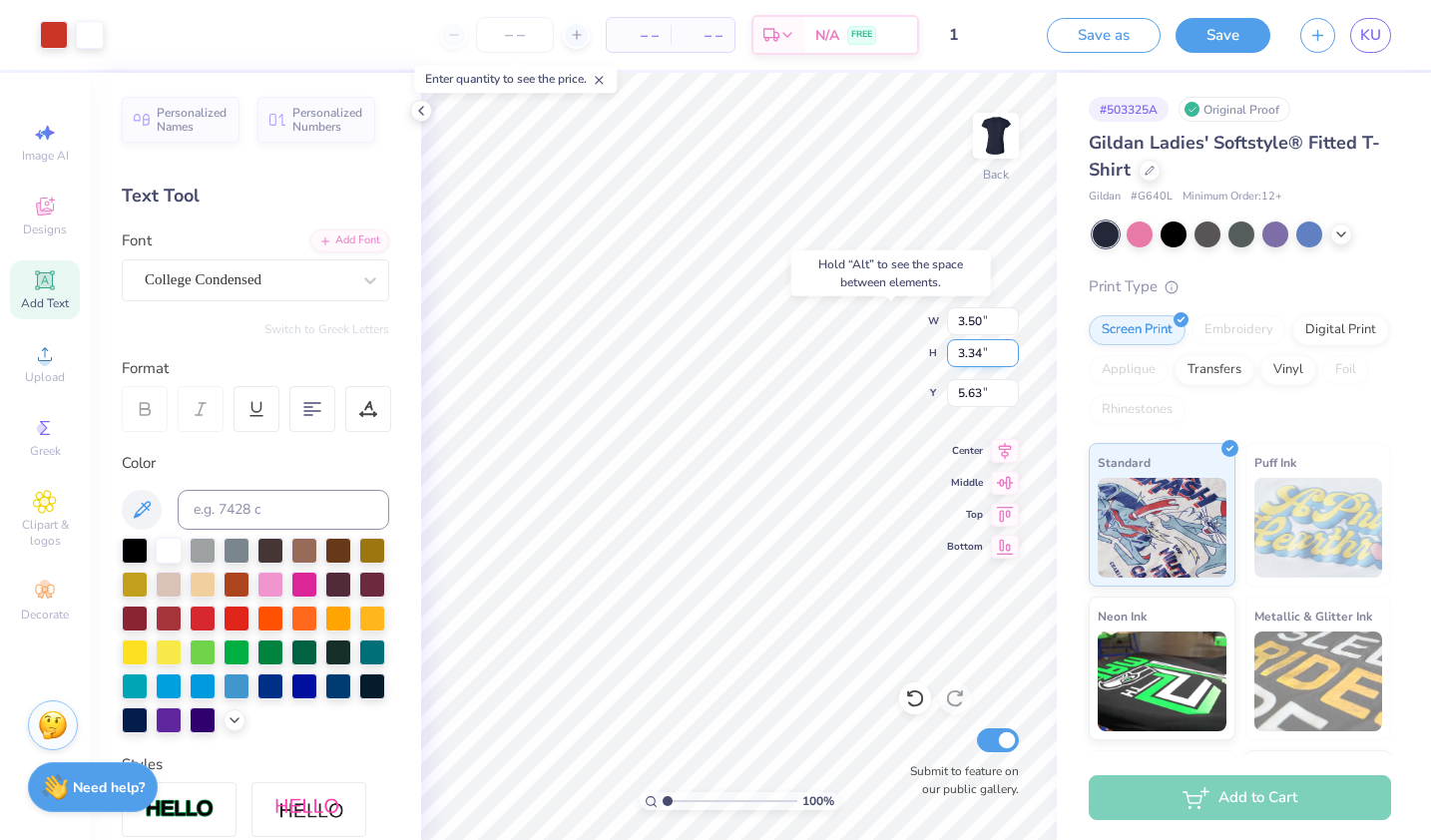 type on "5.31" 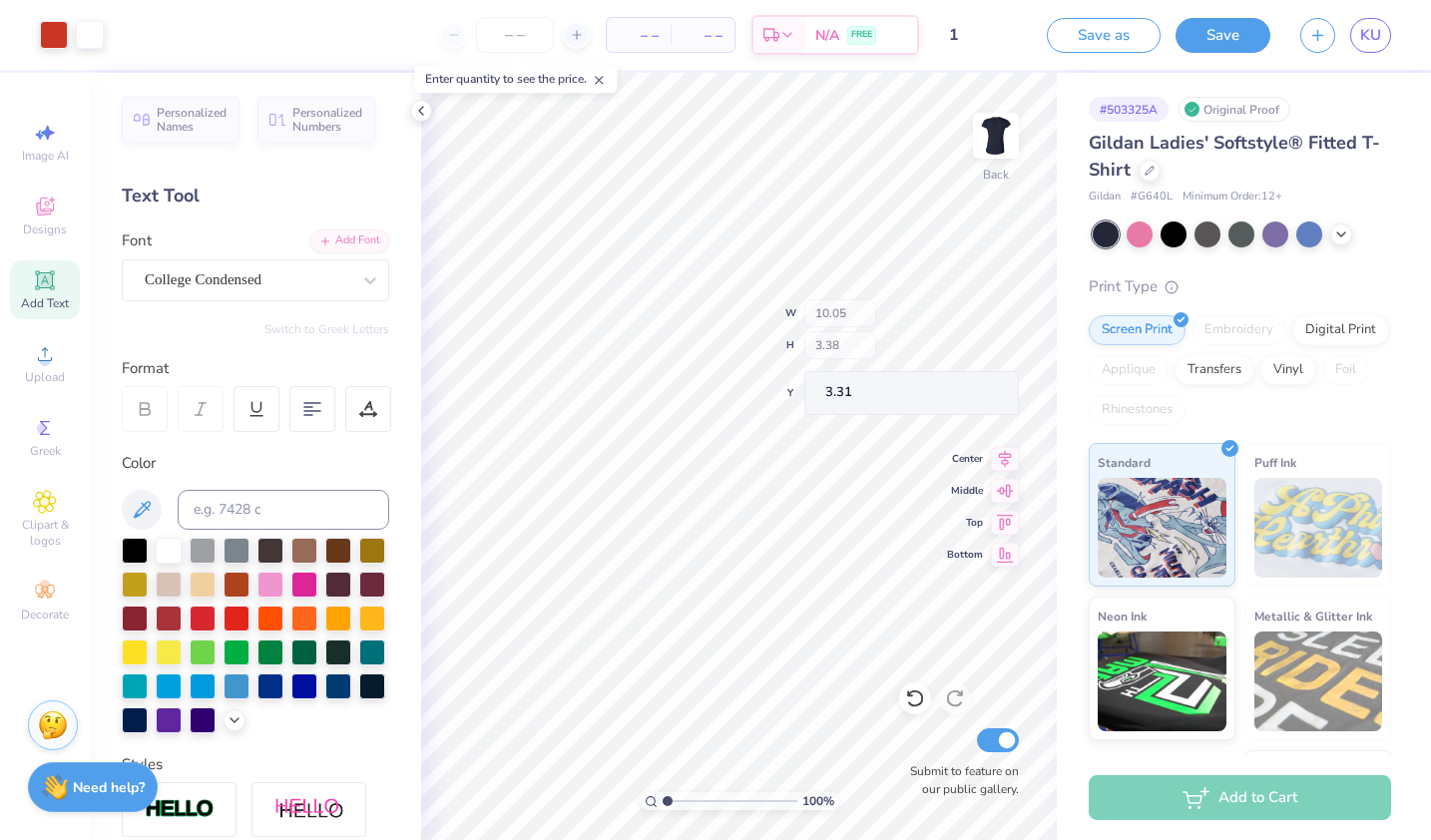 type on "10.05" 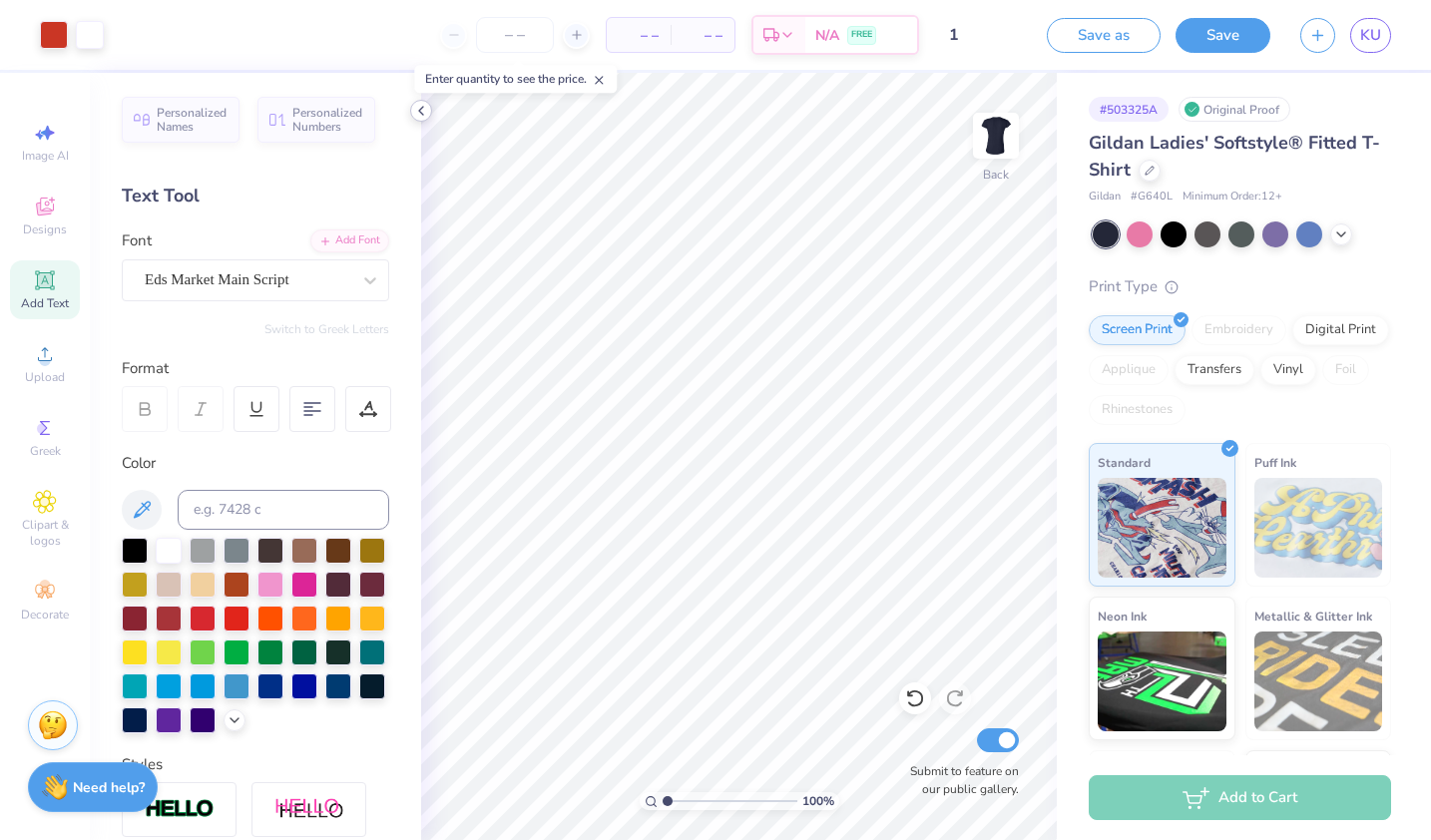 click 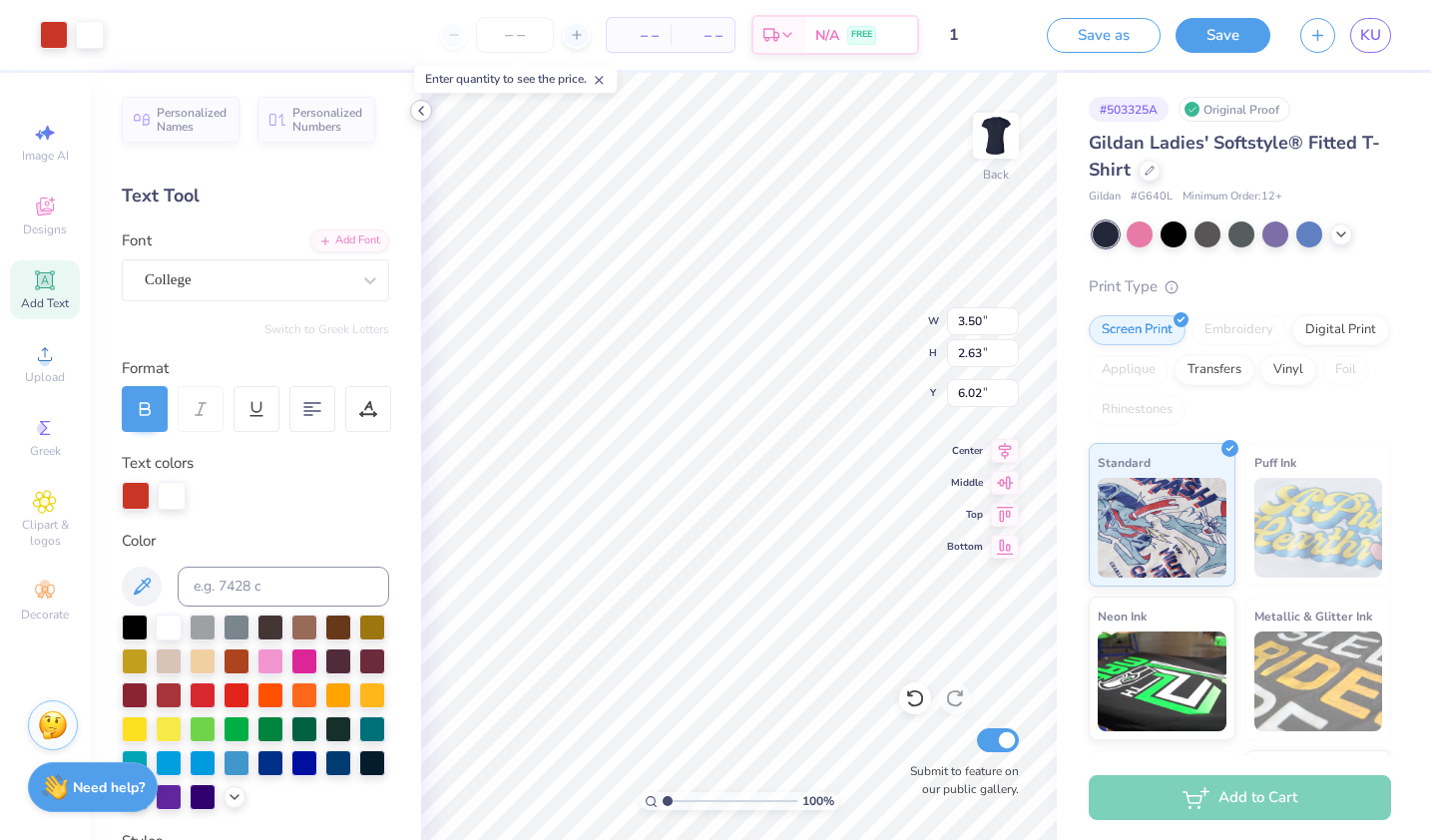 type on "3.50" 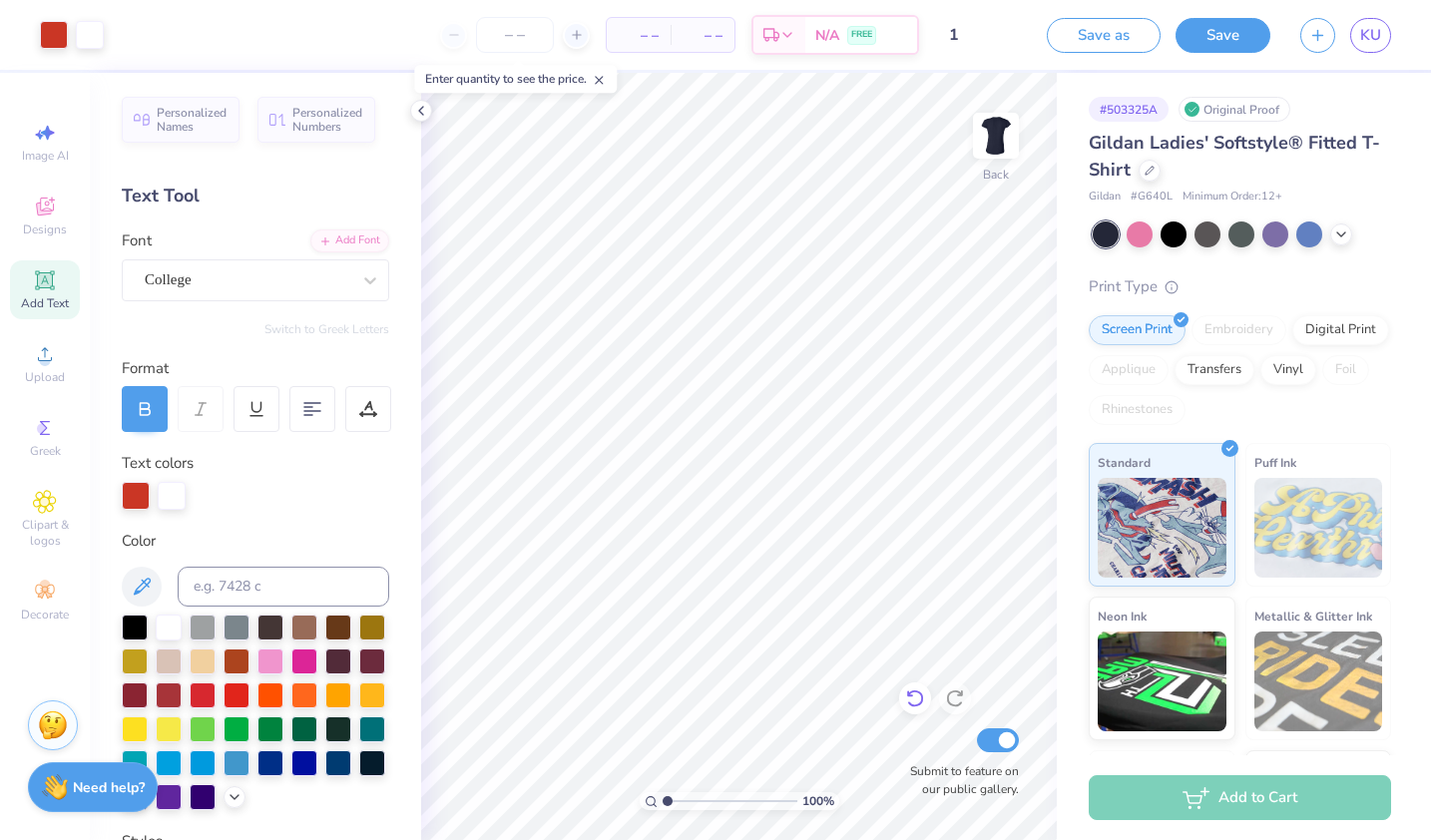 click 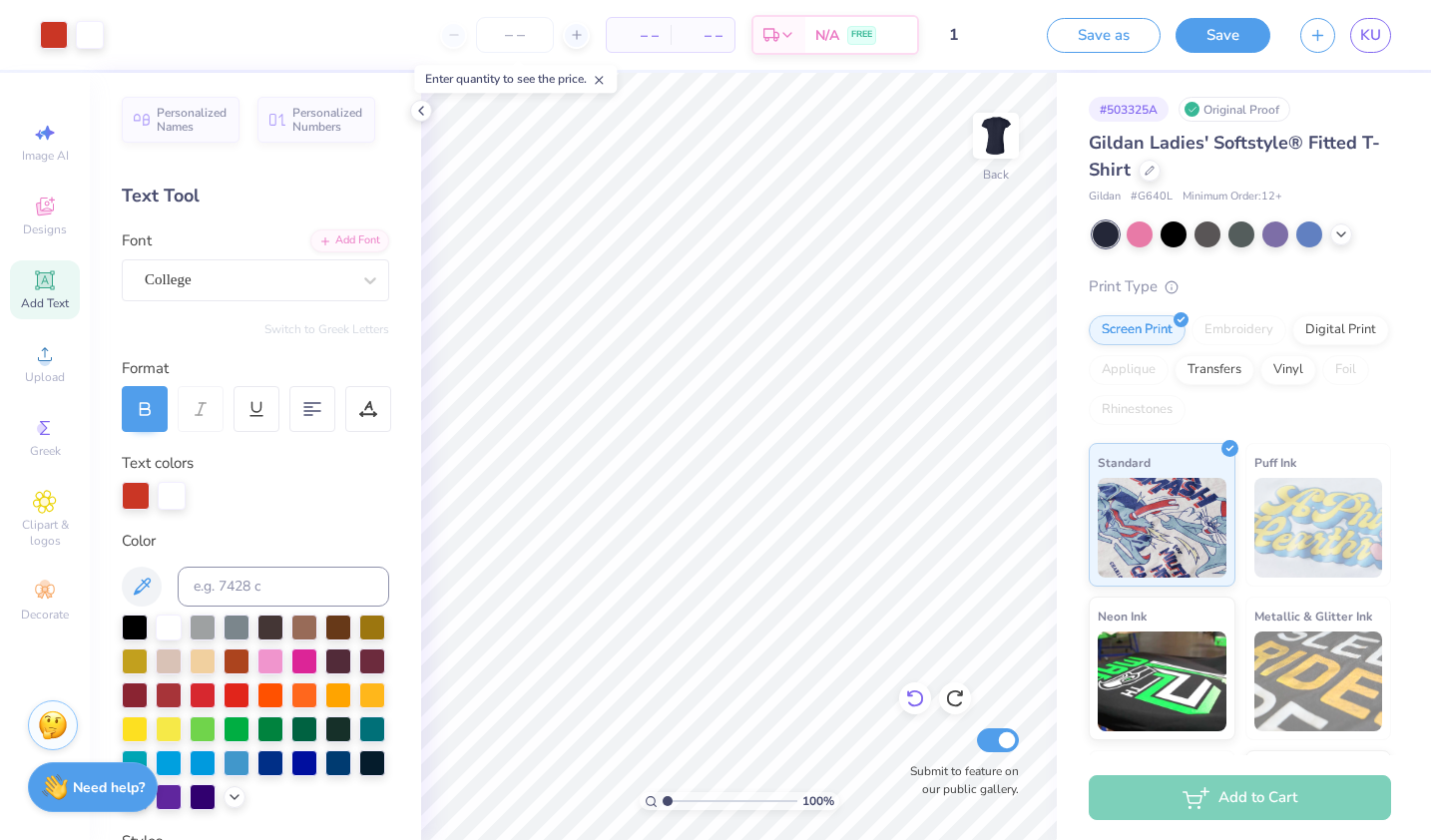 click 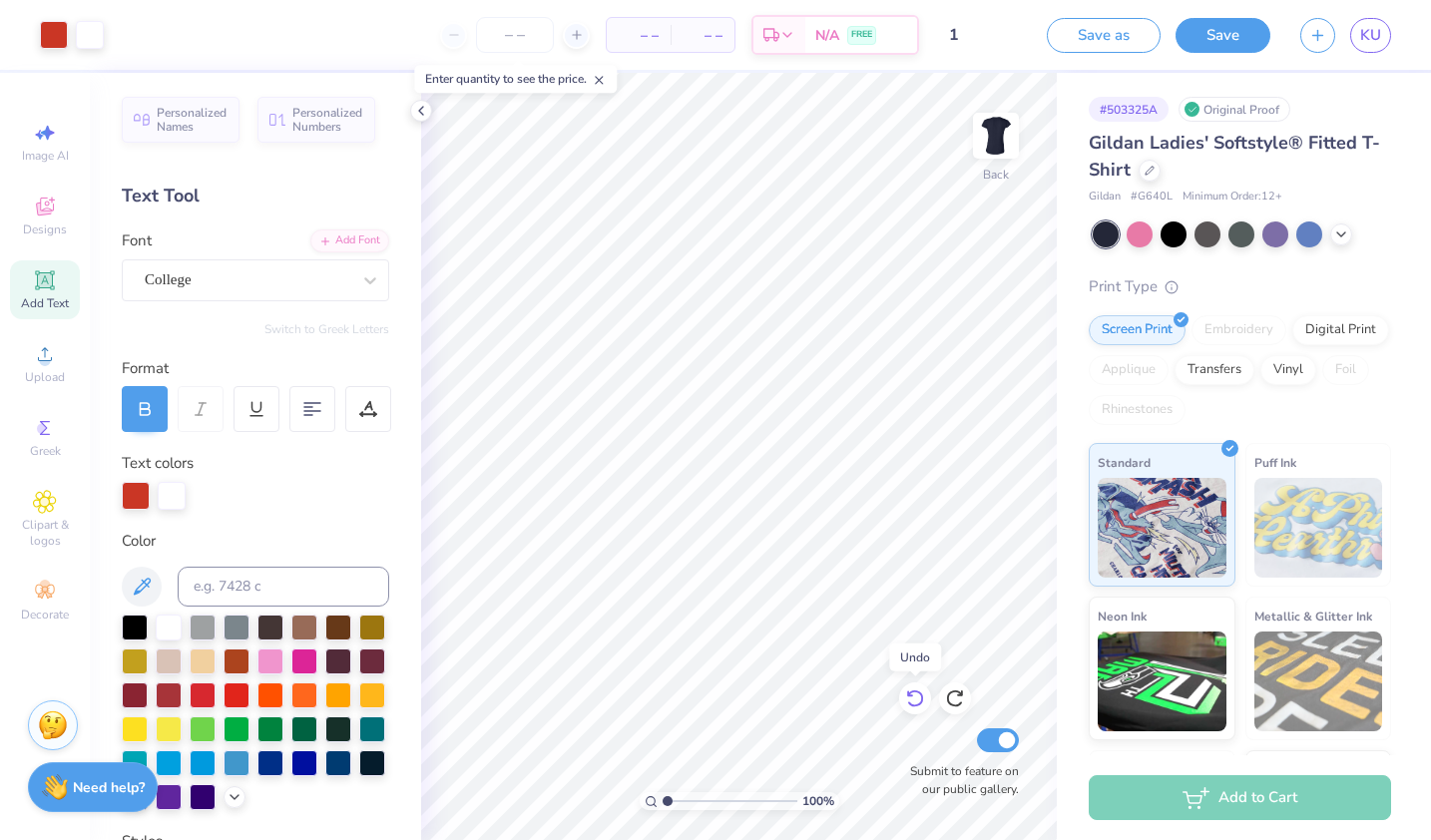 drag, startPoint x: 906, startPoint y: 696, endPoint x: 908, endPoint y: 709, distance: 13.152946 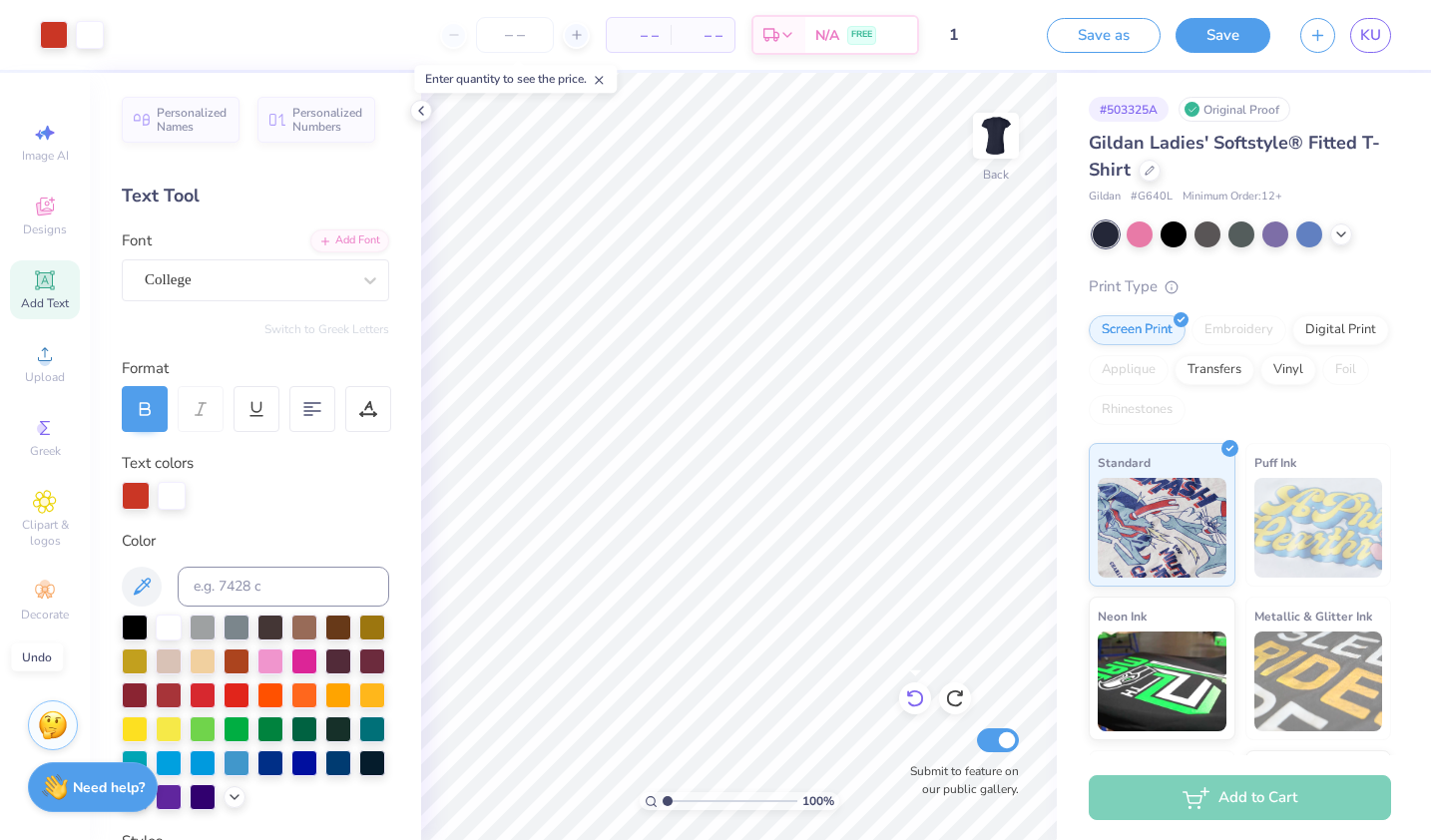 click 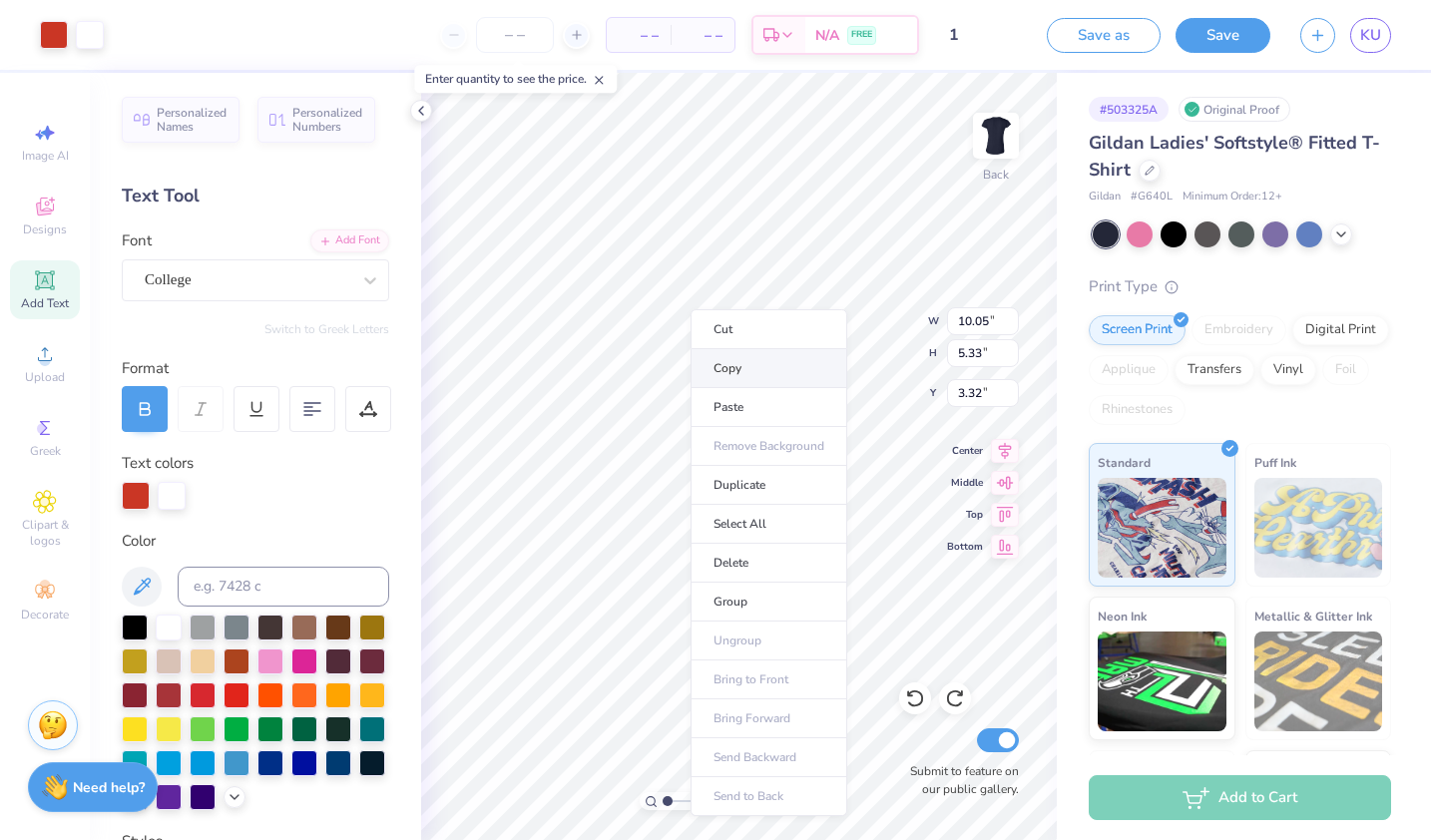 click on "Copy" at bounding box center (768, 368) 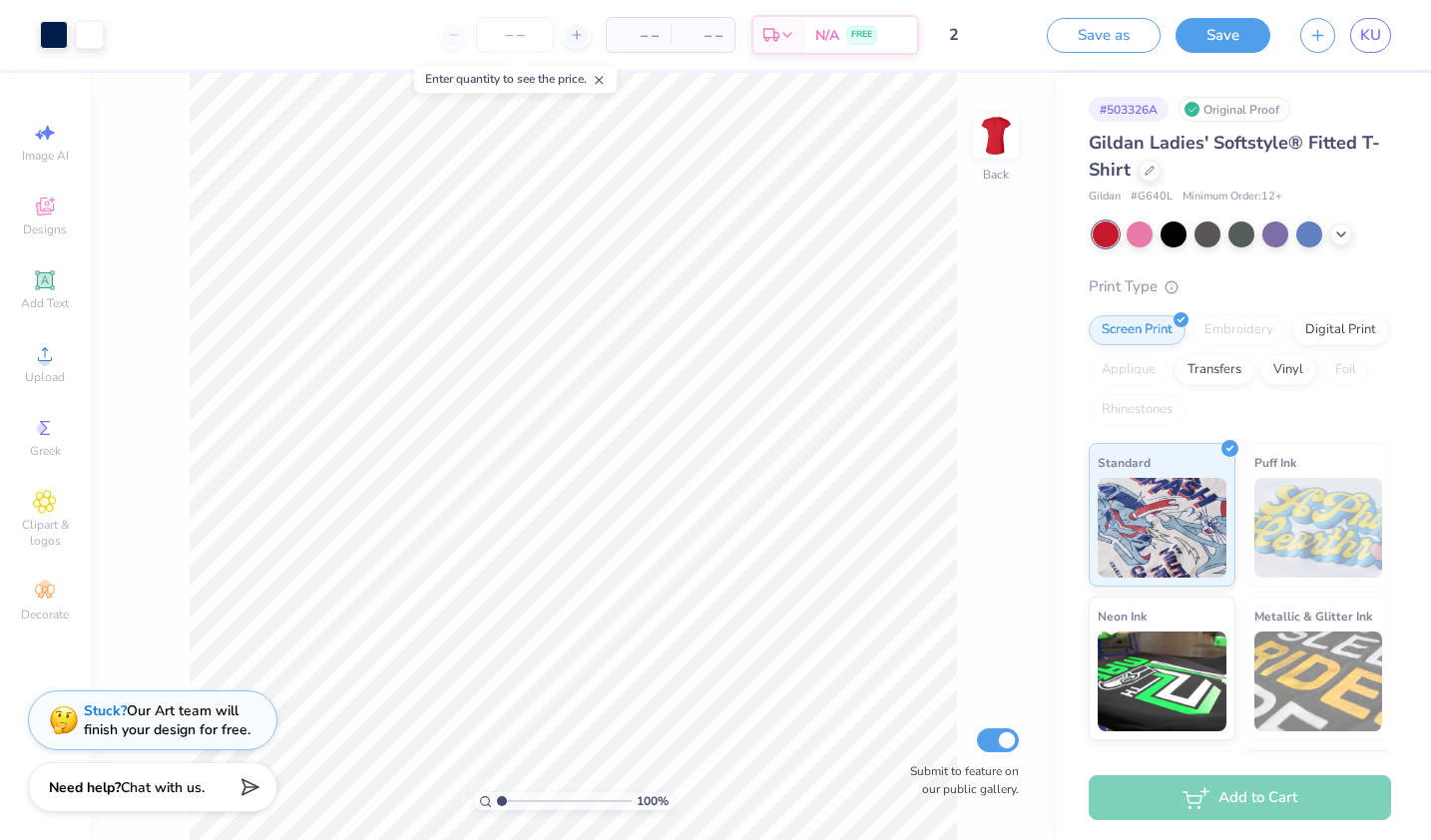 scroll, scrollTop: 0, scrollLeft: 0, axis: both 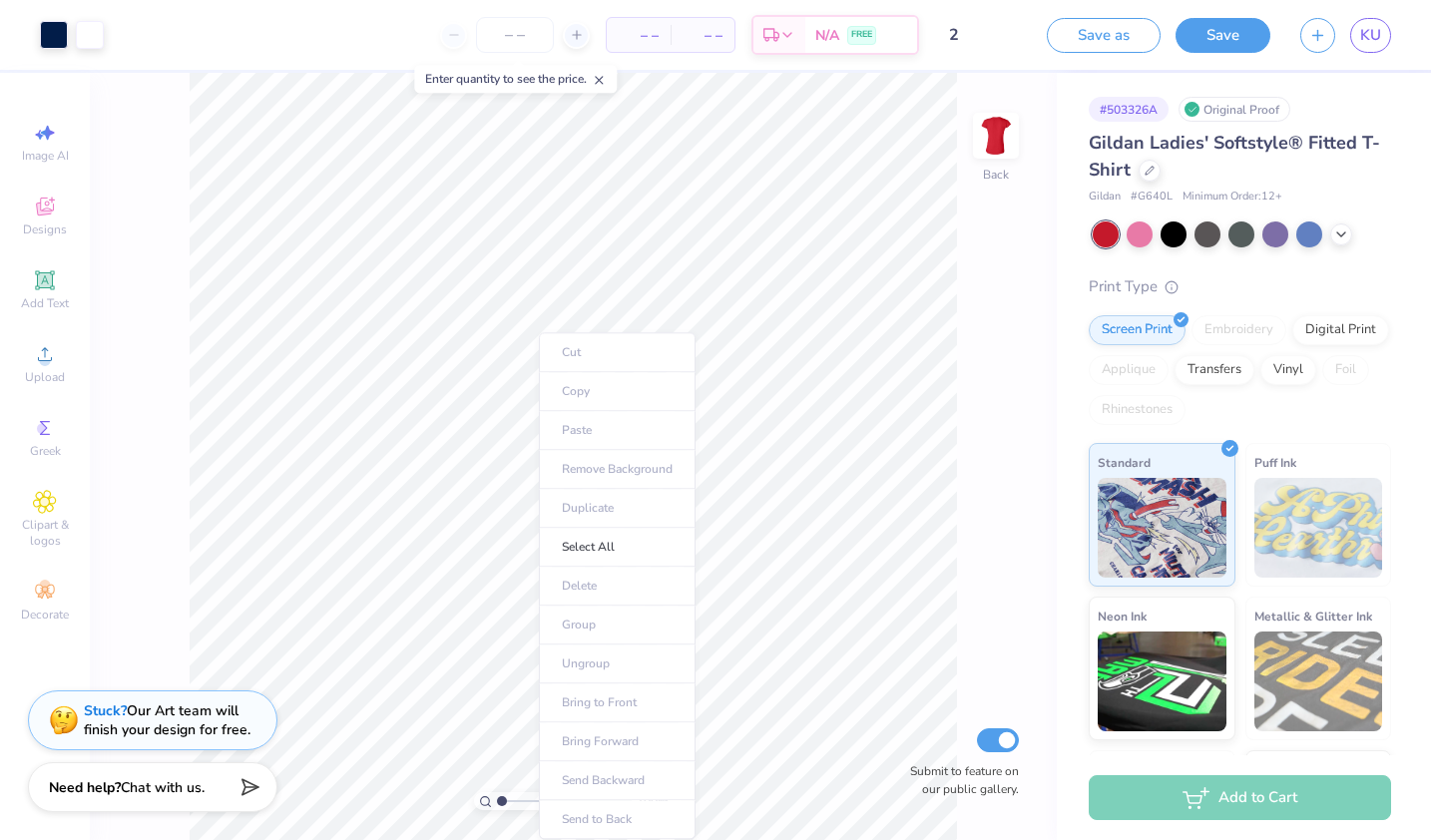 click on "Cut Copy Paste Remove Background Duplicate Select All Delete Group Ungroup Bring to Front Bring Forward Send Backward Send to Back" at bounding box center [617, 586] 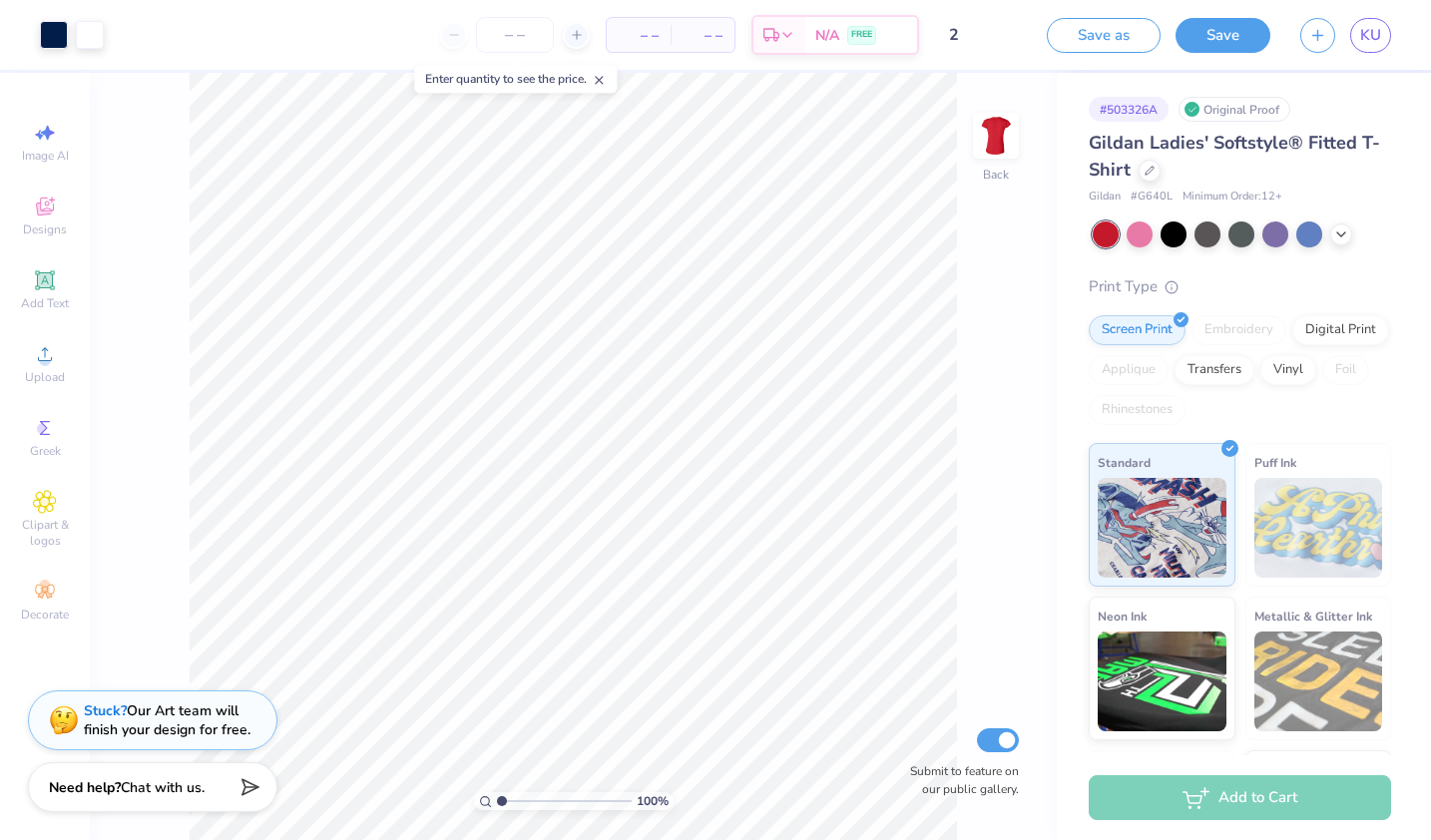 click on "2" at bounding box center [983, 35] 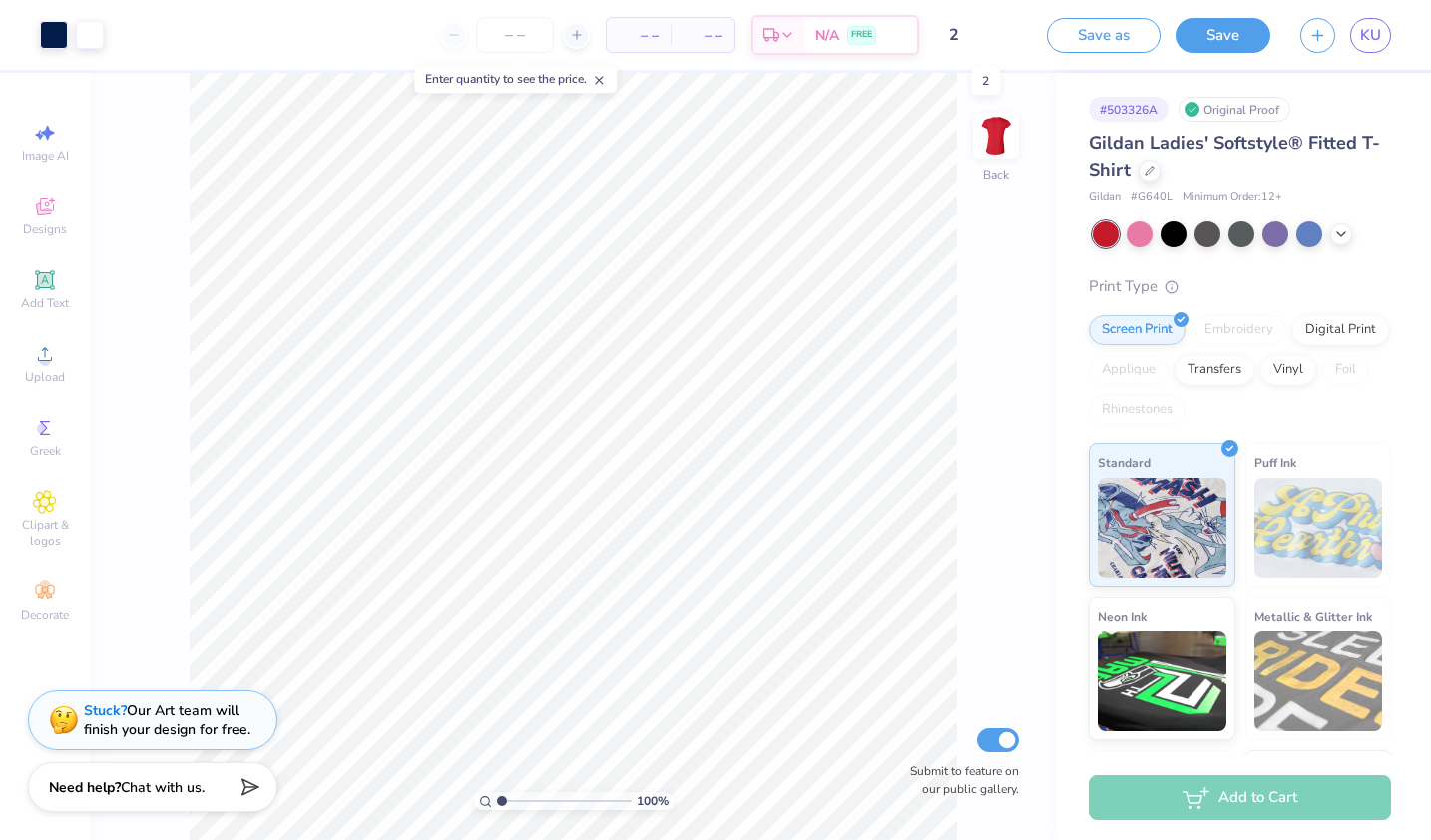 click on "2" at bounding box center (983, 35) 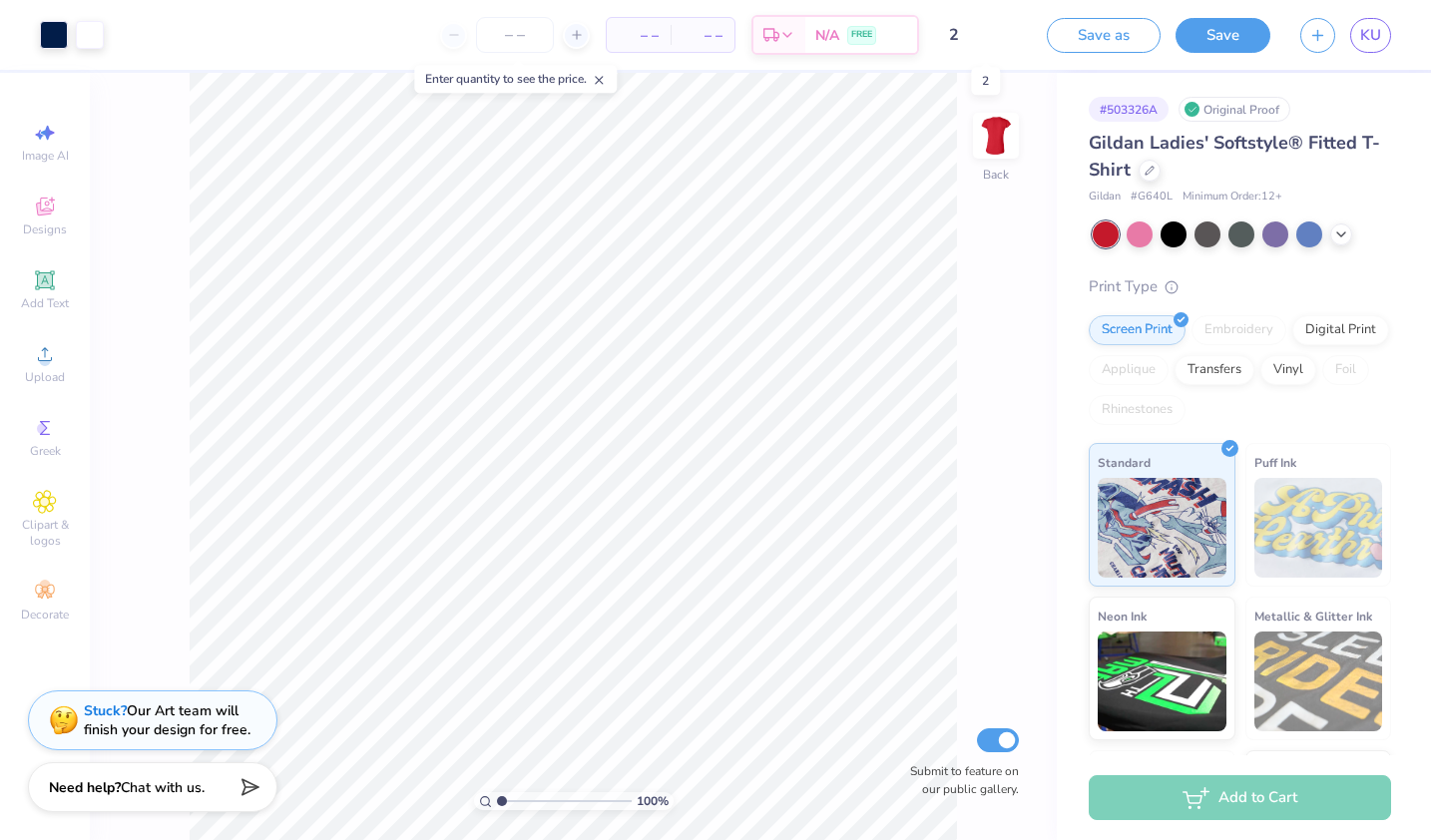click on "2" at bounding box center [983, 35] 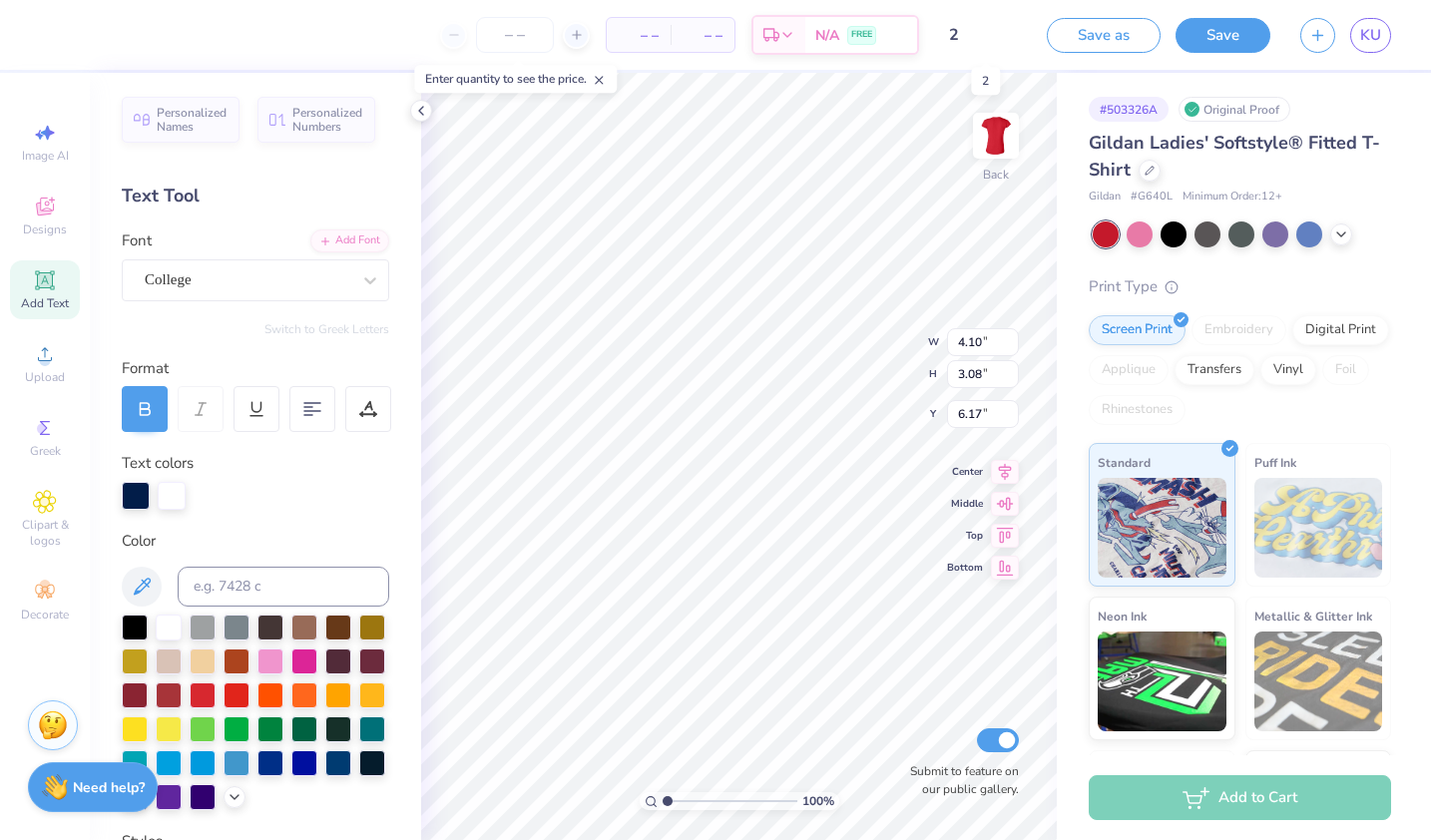 click on "2" at bounding box center (983, 35) 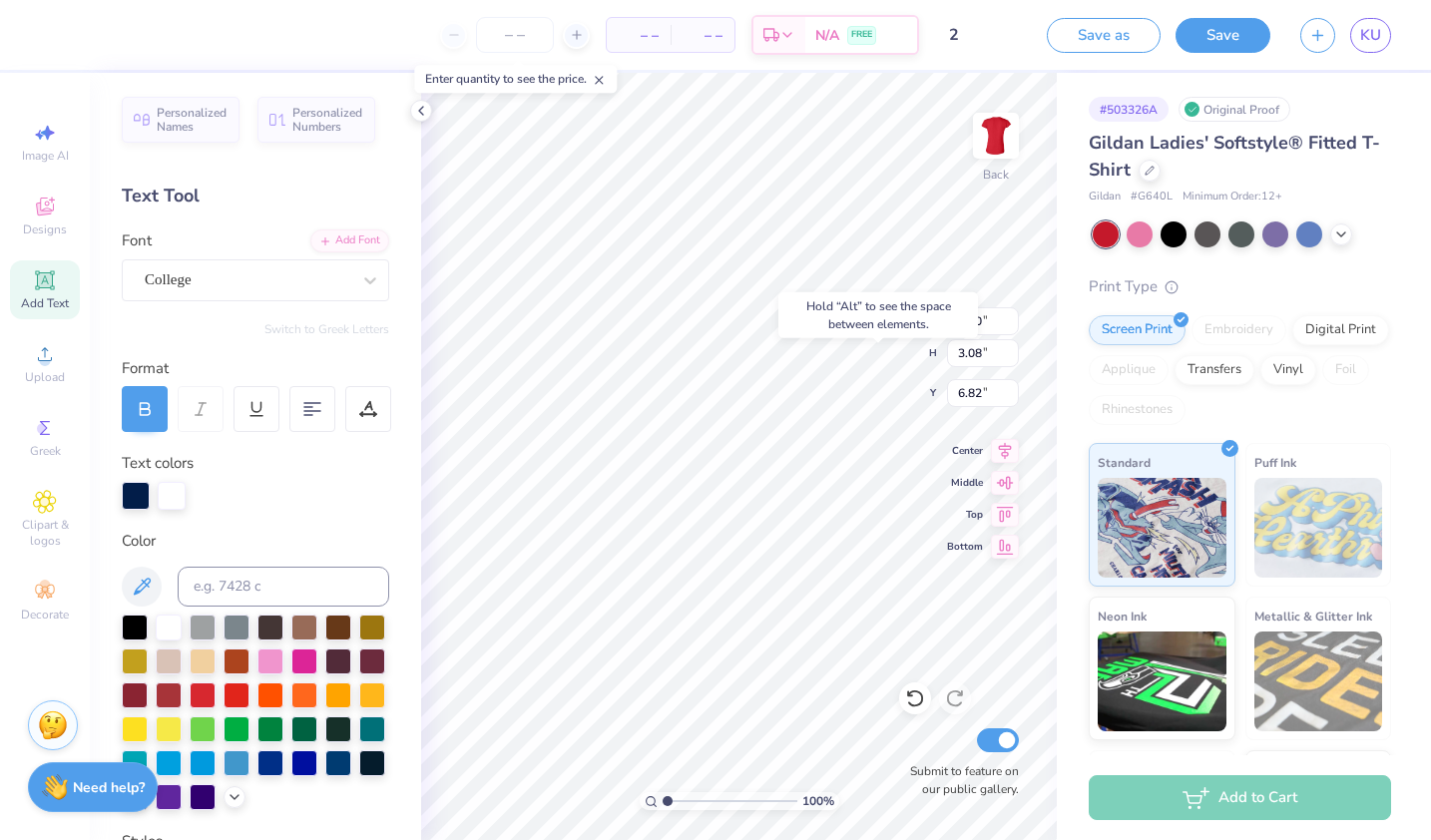 type on "6.82" 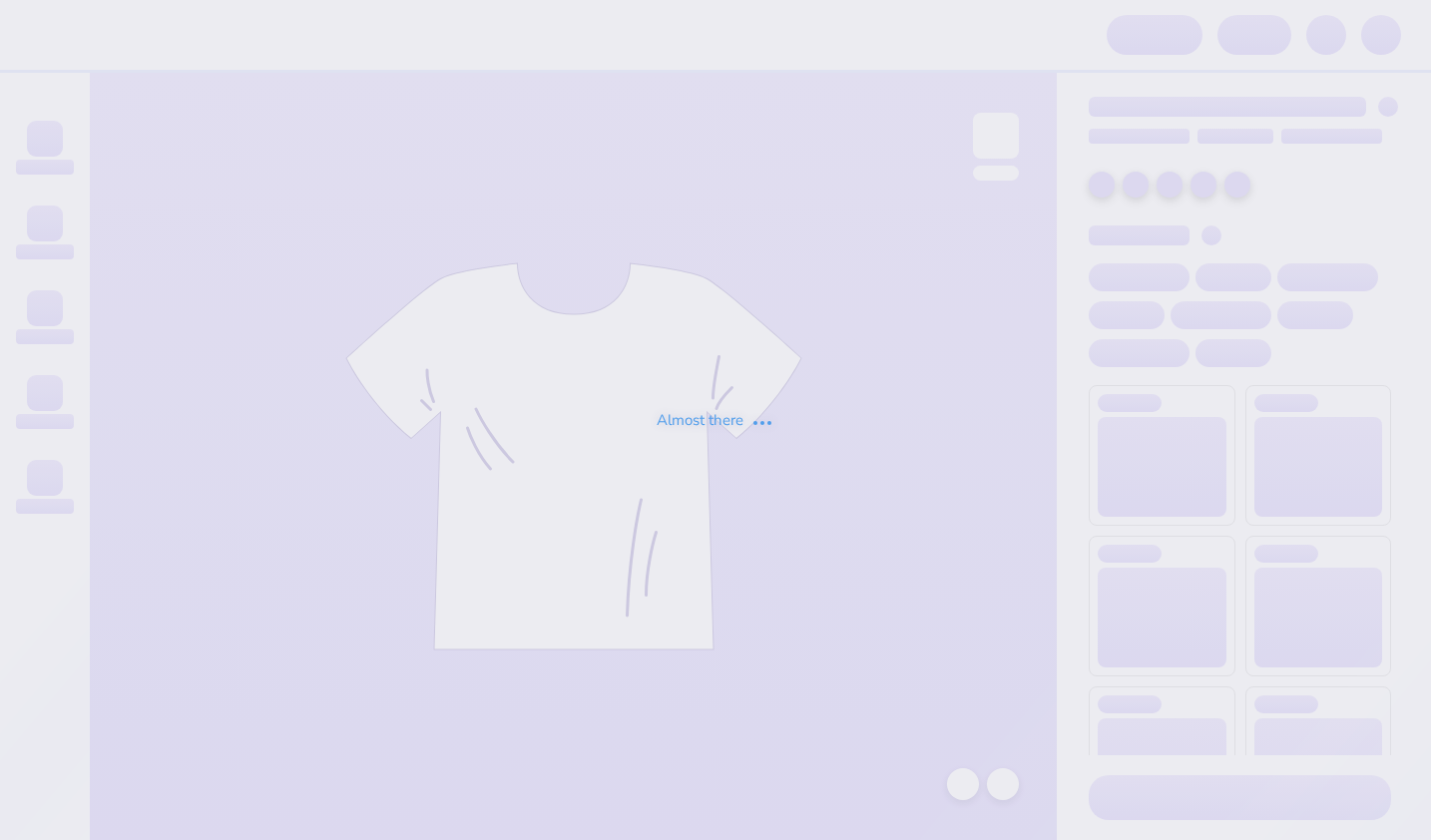 scroll, scrollTop: 0, scrollLeft: 0, axis: both 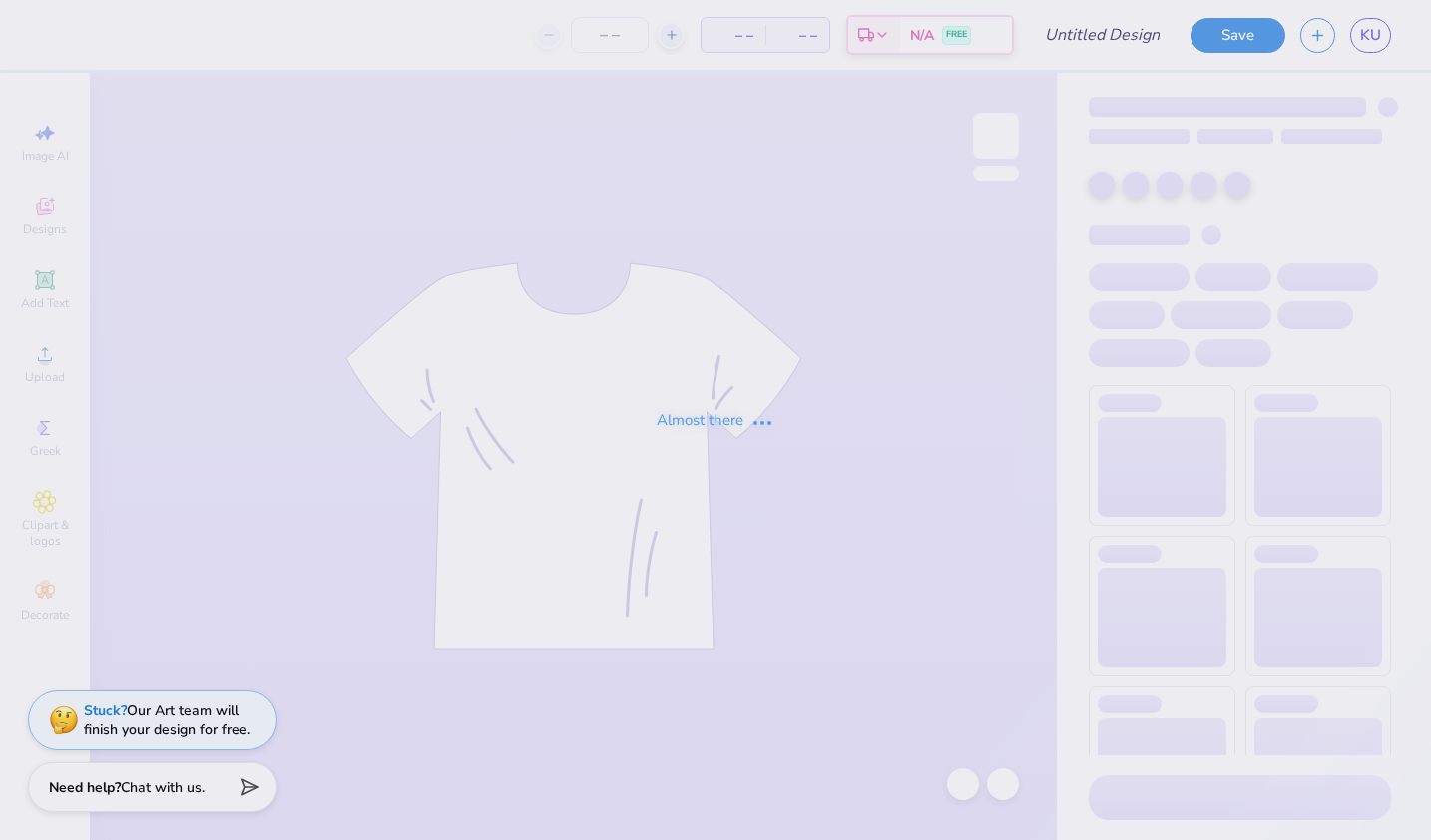 type on "1" 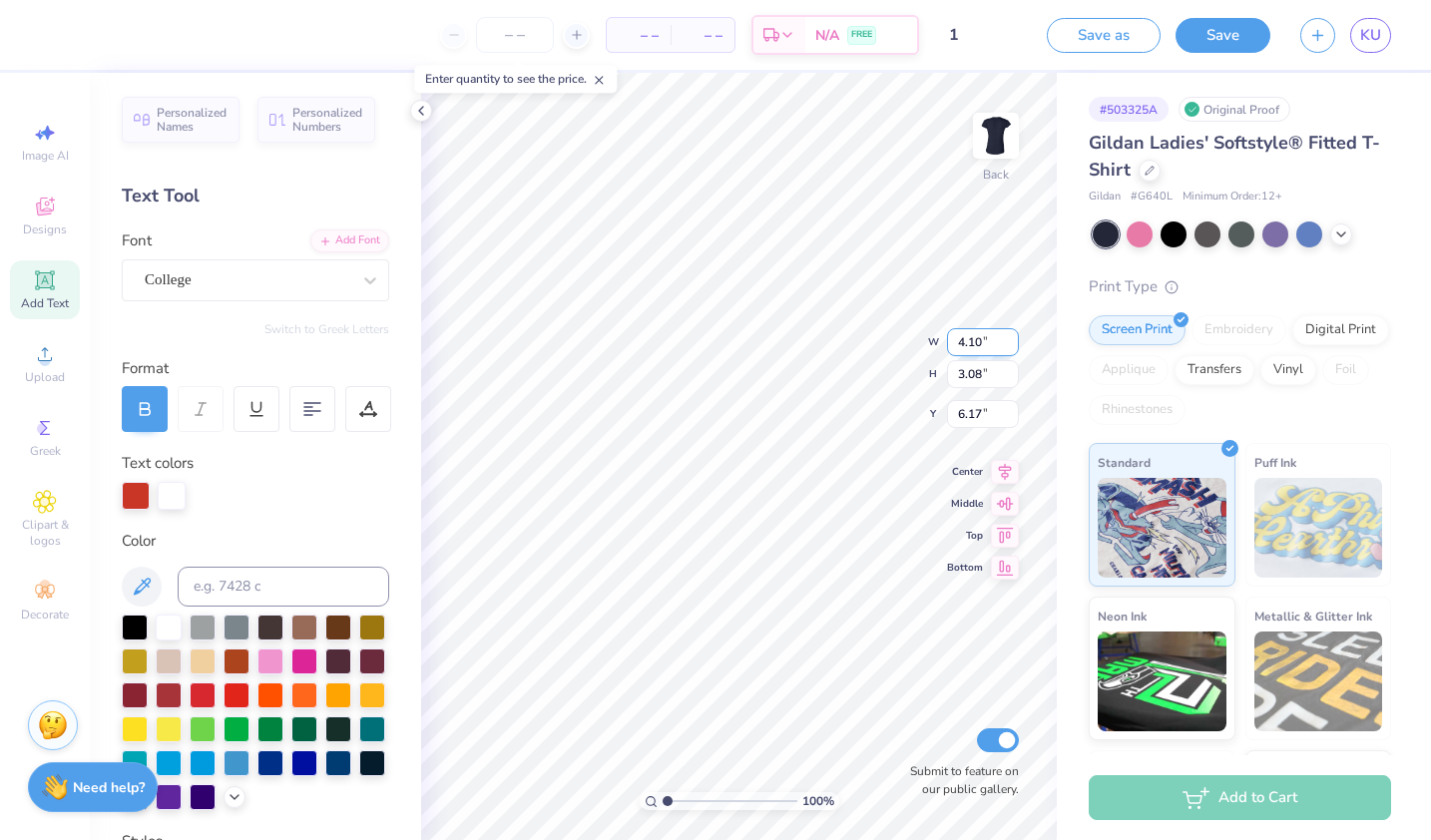 click on "4.10" at bounding box center (983, 342) 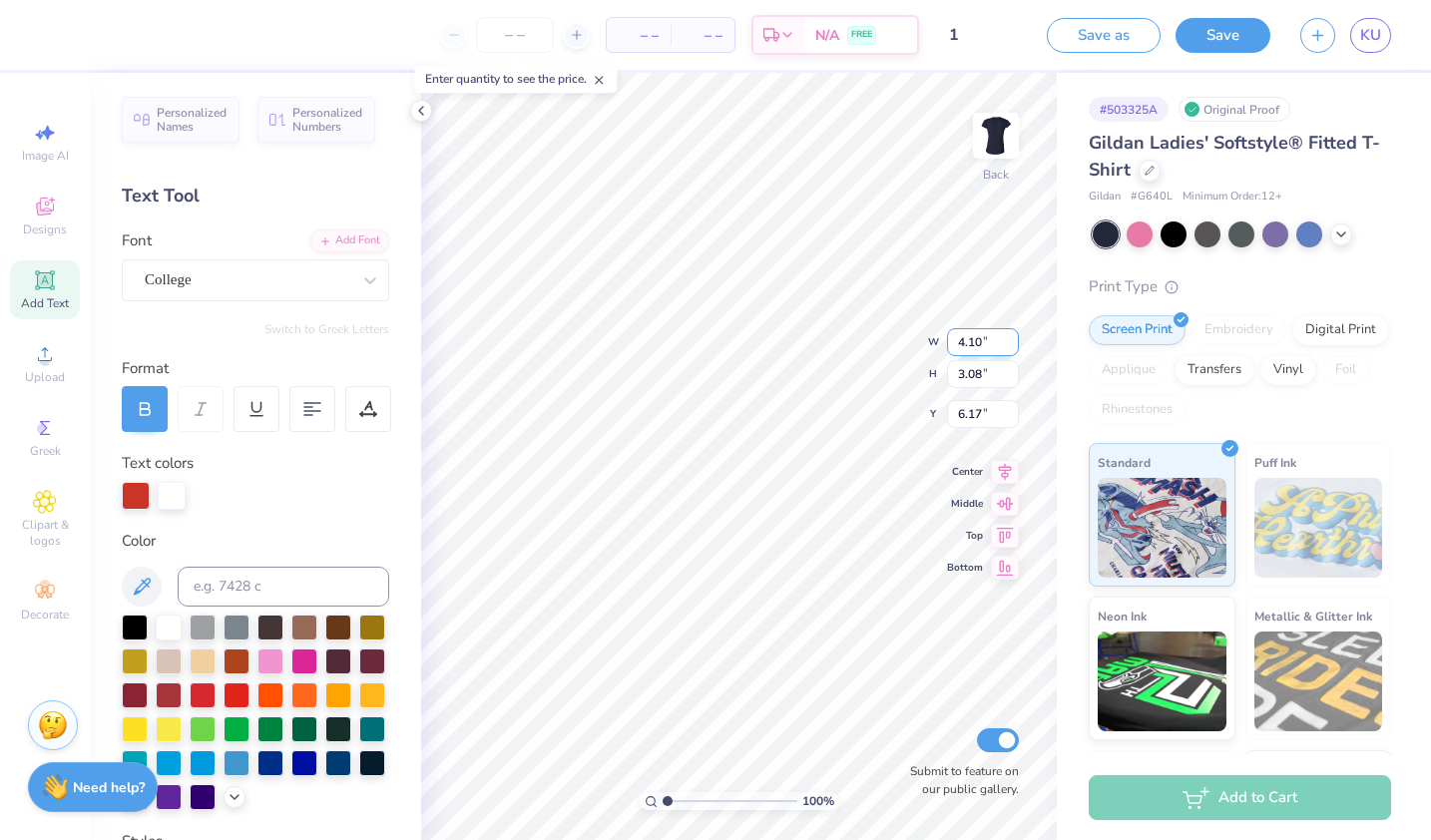 click on "100  % Back W 4.10 4.10 " H 3.08 3.08 " Y 6.17 6.17 " Center Middle Top Bottom Submit to feature on our public gallery." at bounding box center (738, 456) 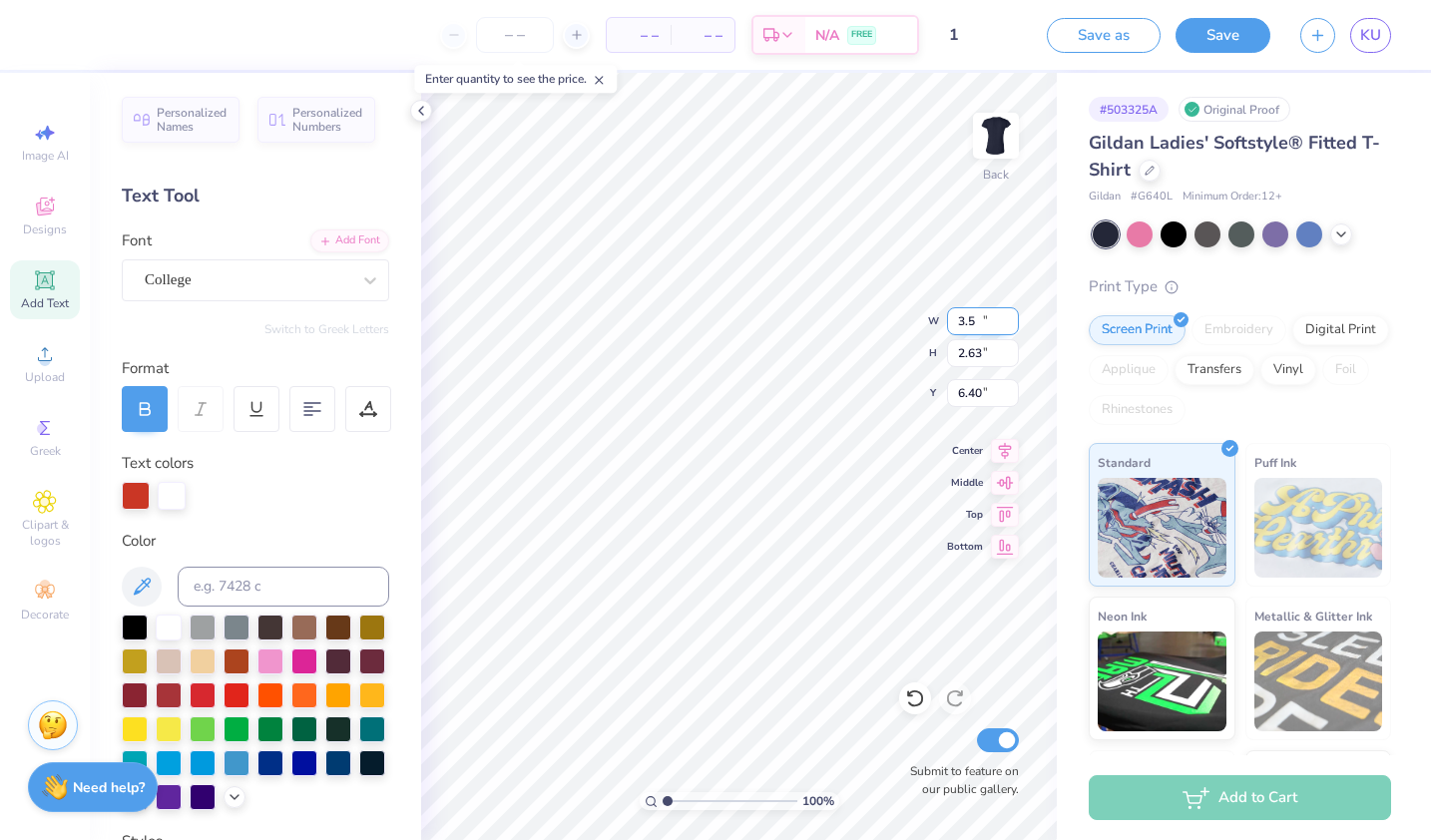 type on "3.50" 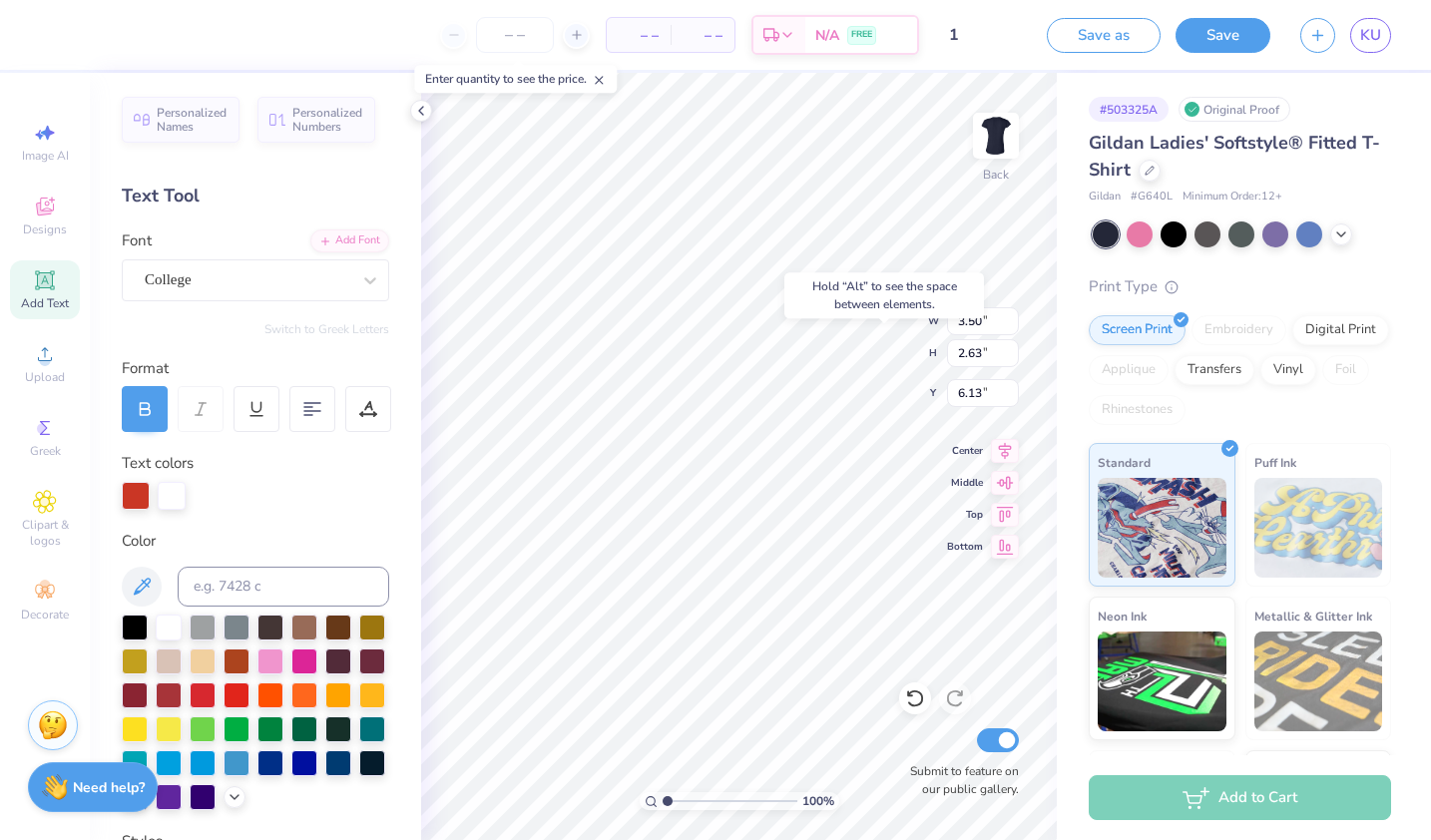 type on "6.13" 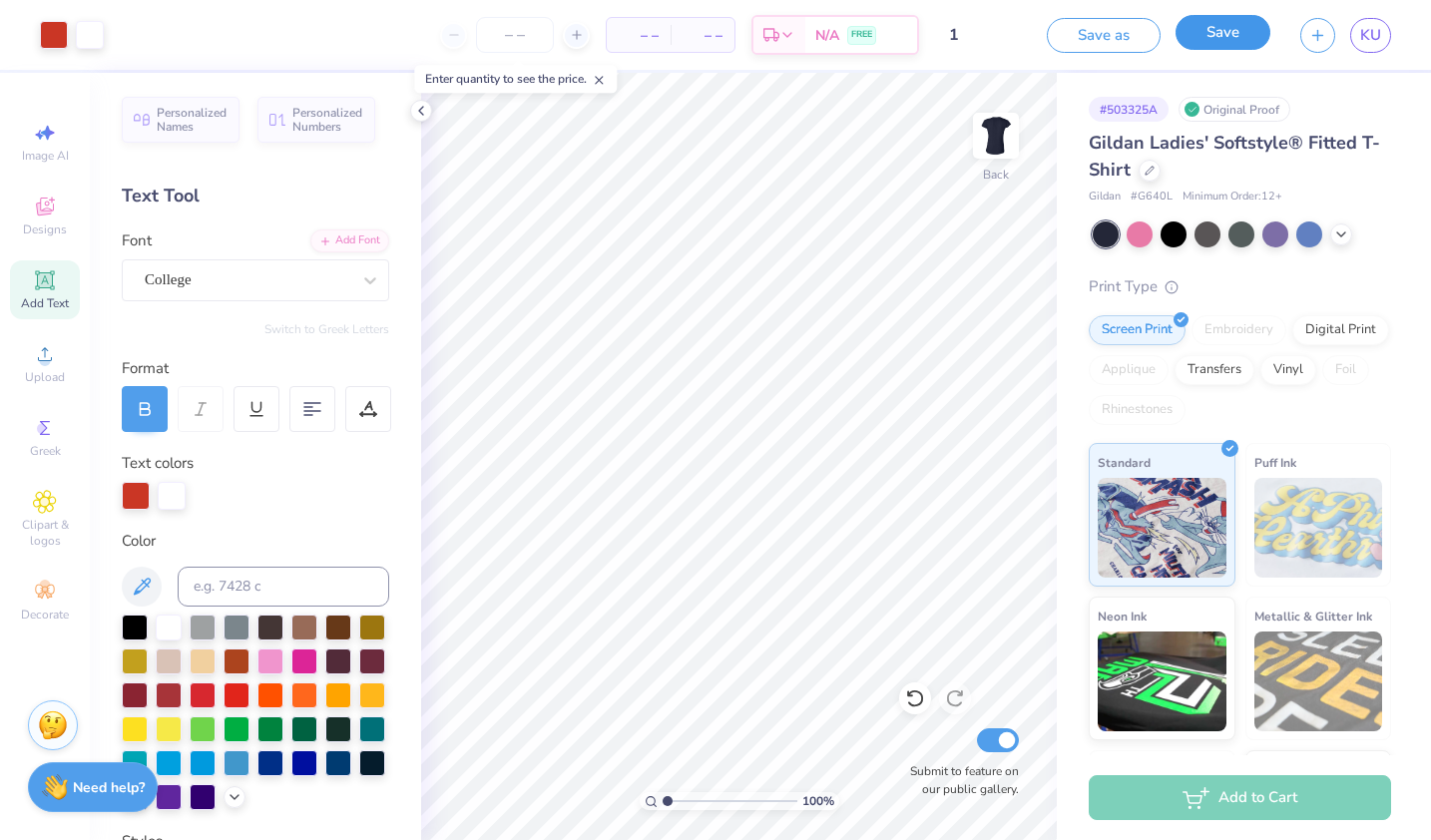 click on "Save" at bounding box center [1222, 32] 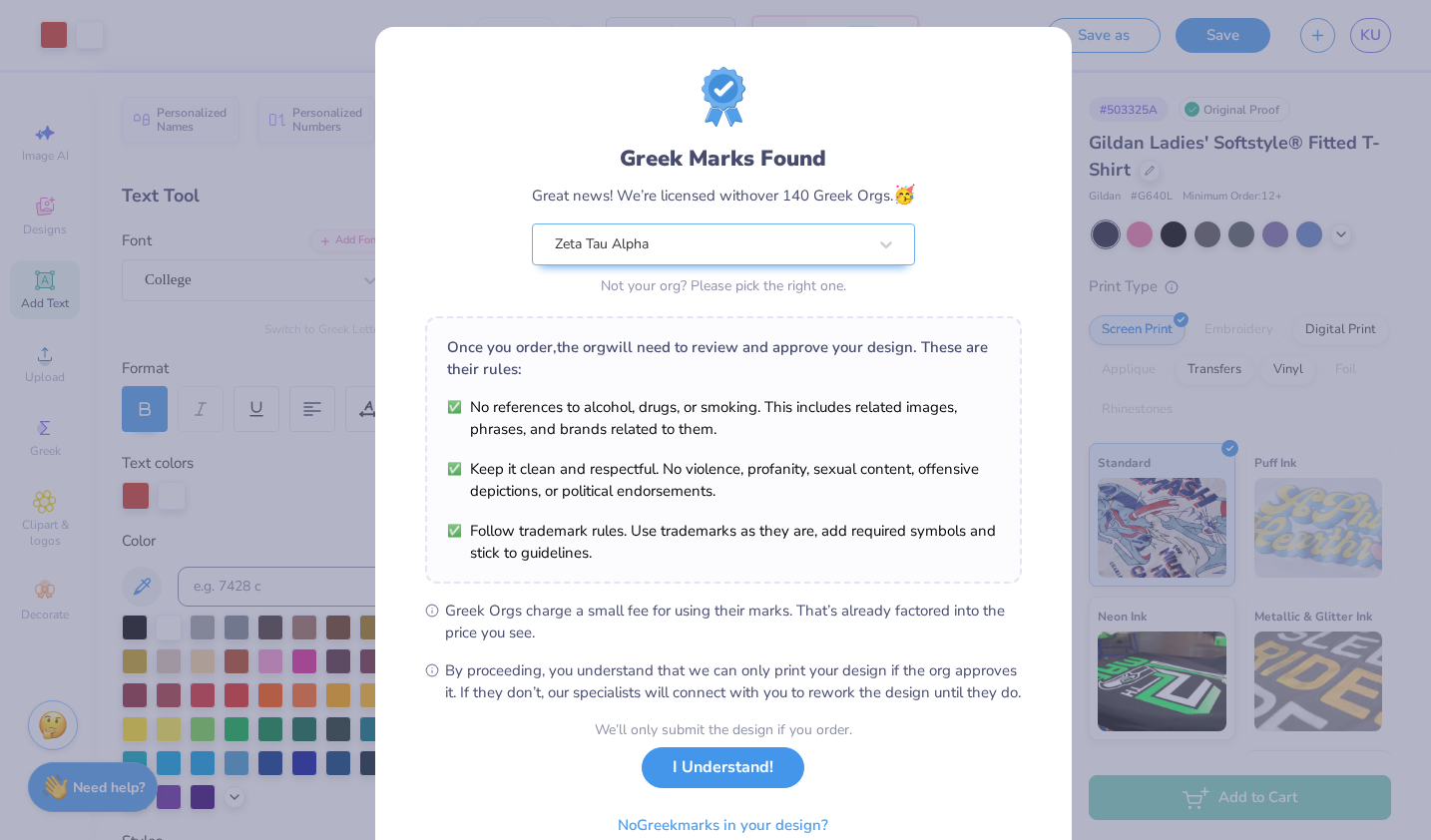 click on "I Understand!" at bounding box center [722, 767] 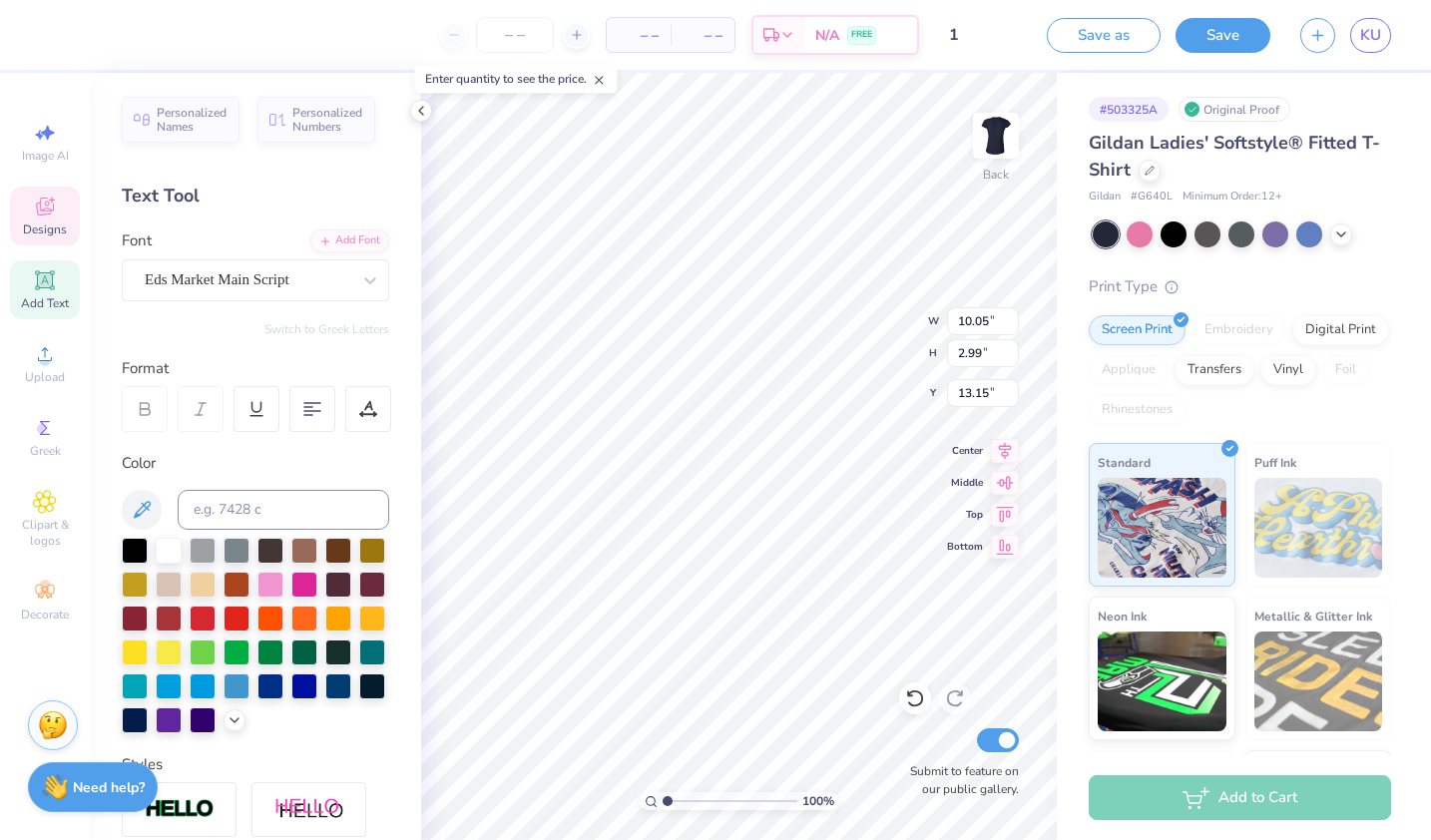 type on "3.50" 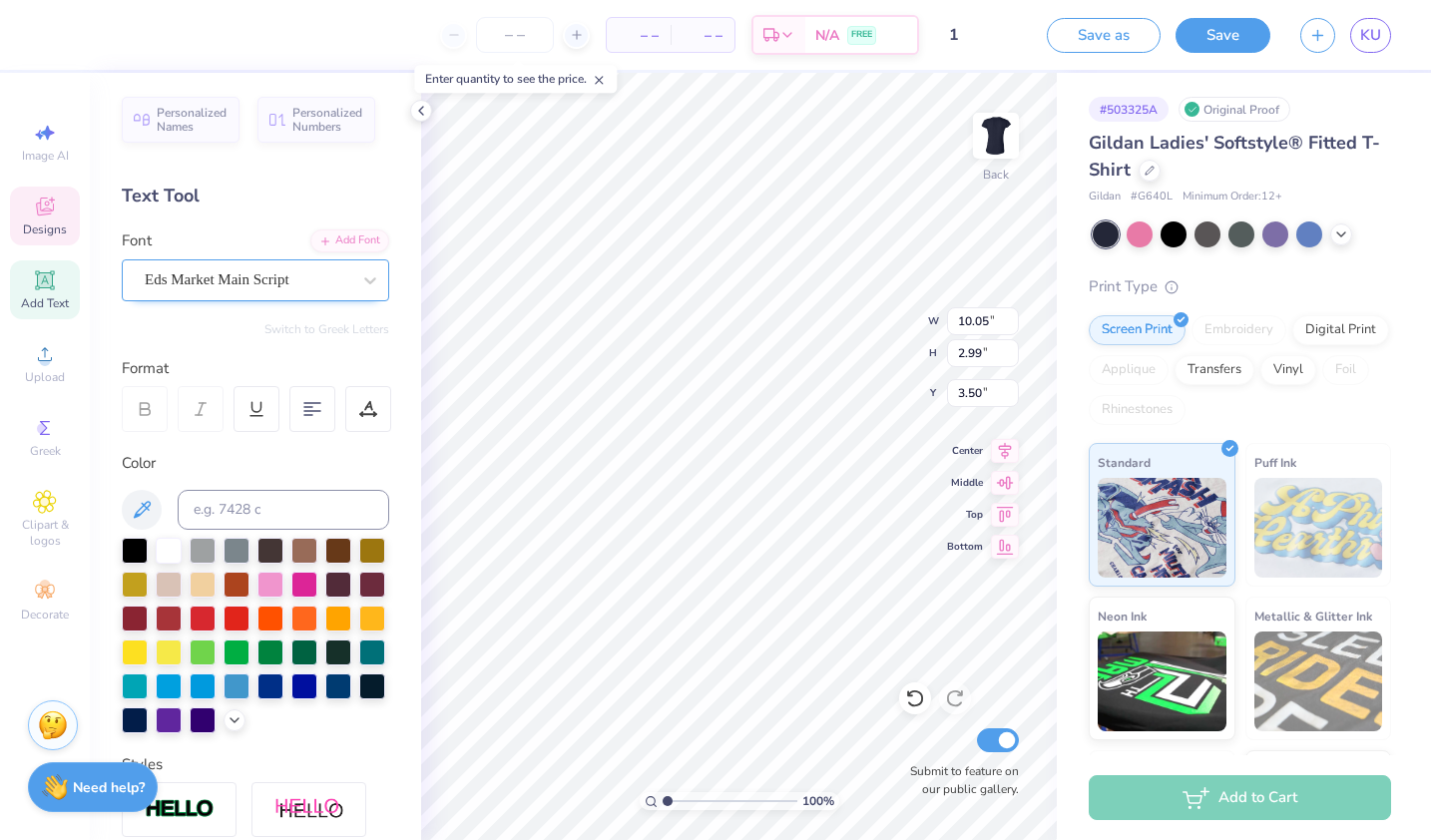 click on "Eds Market Main Script" at bounding box center [247, 279] 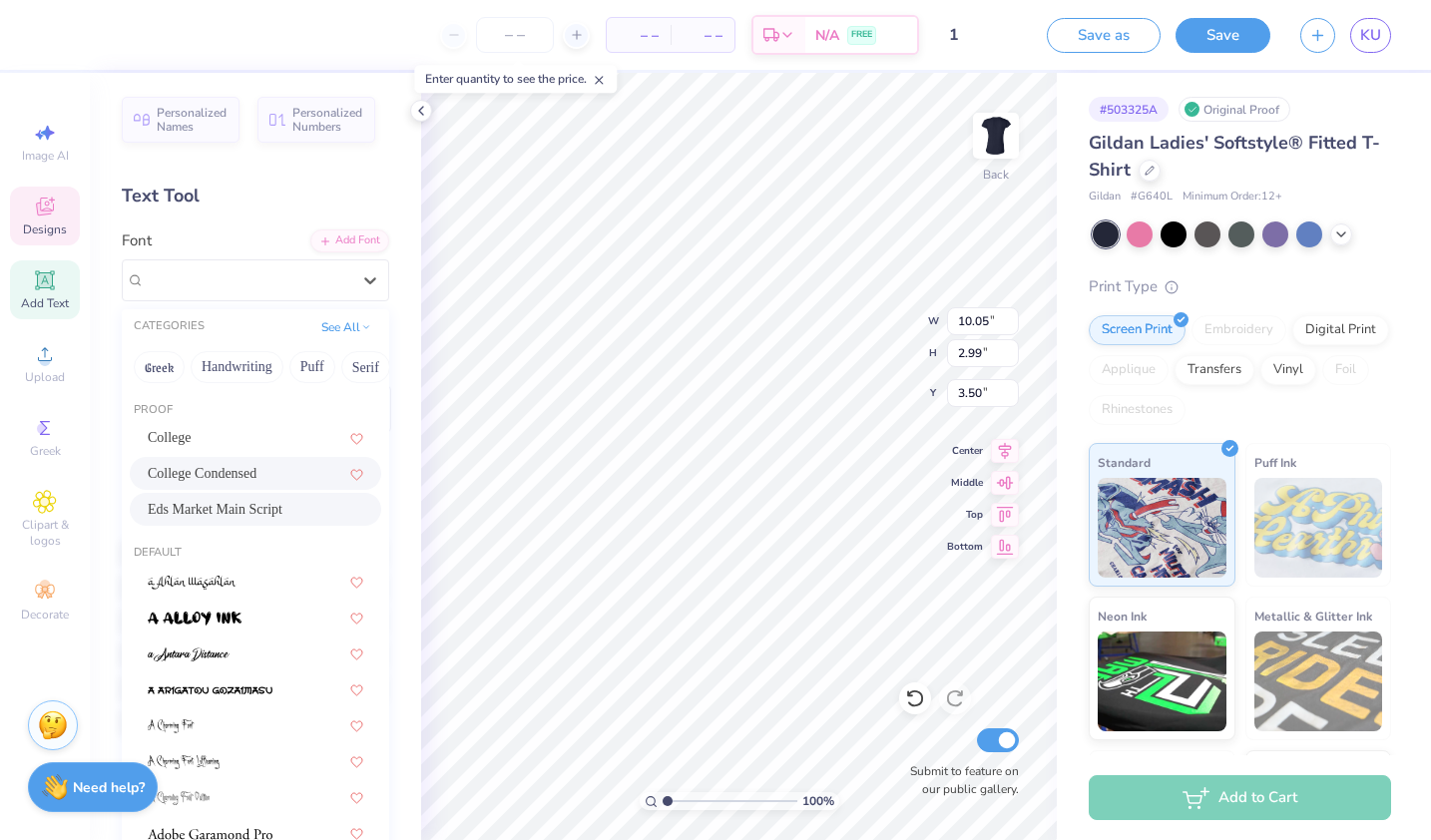 click on "College Condensed" at bounding box center [202, 473] 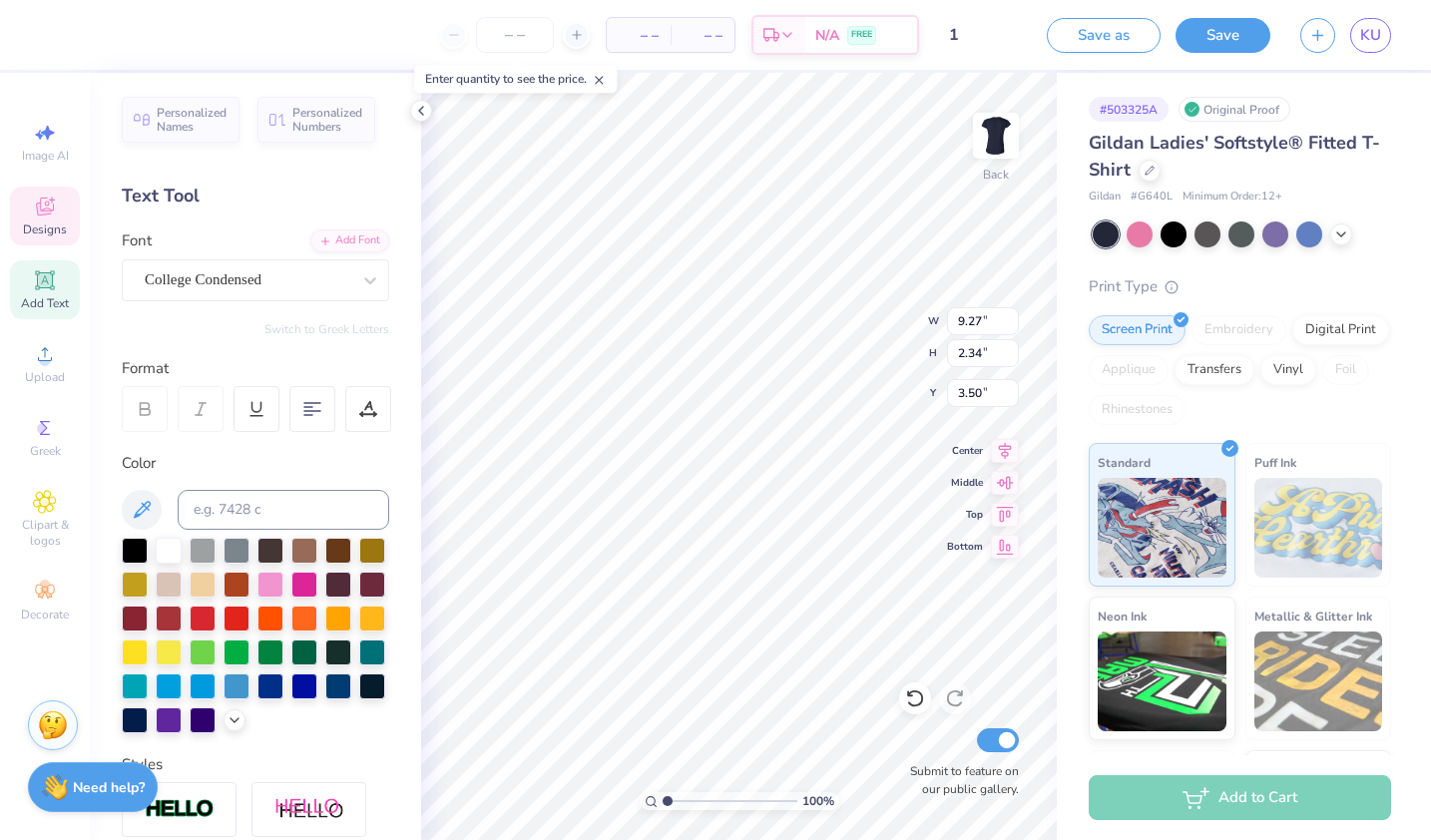 type on "9.27" 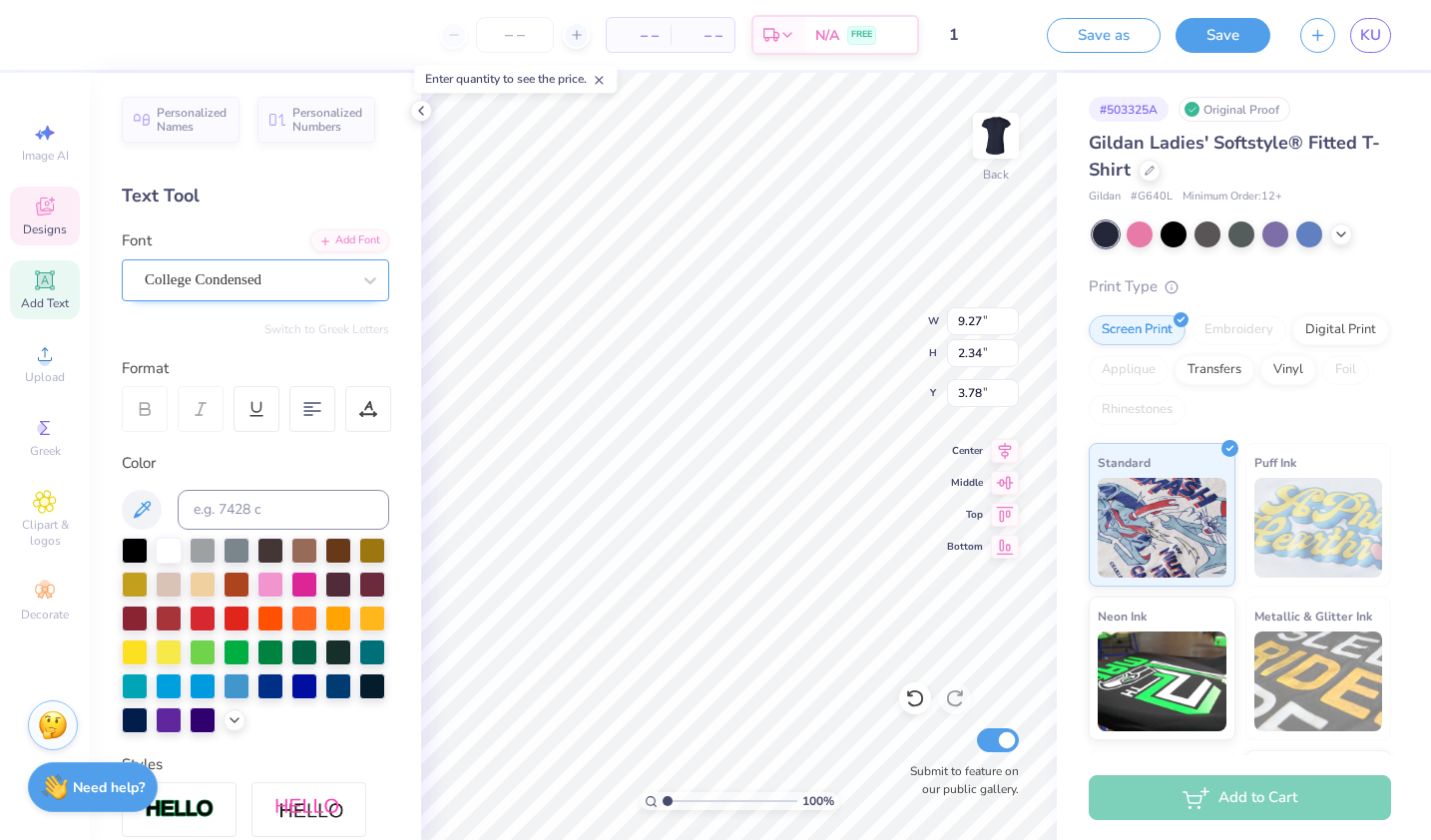 click on "College Condensed" at bounding box center (247, 279) 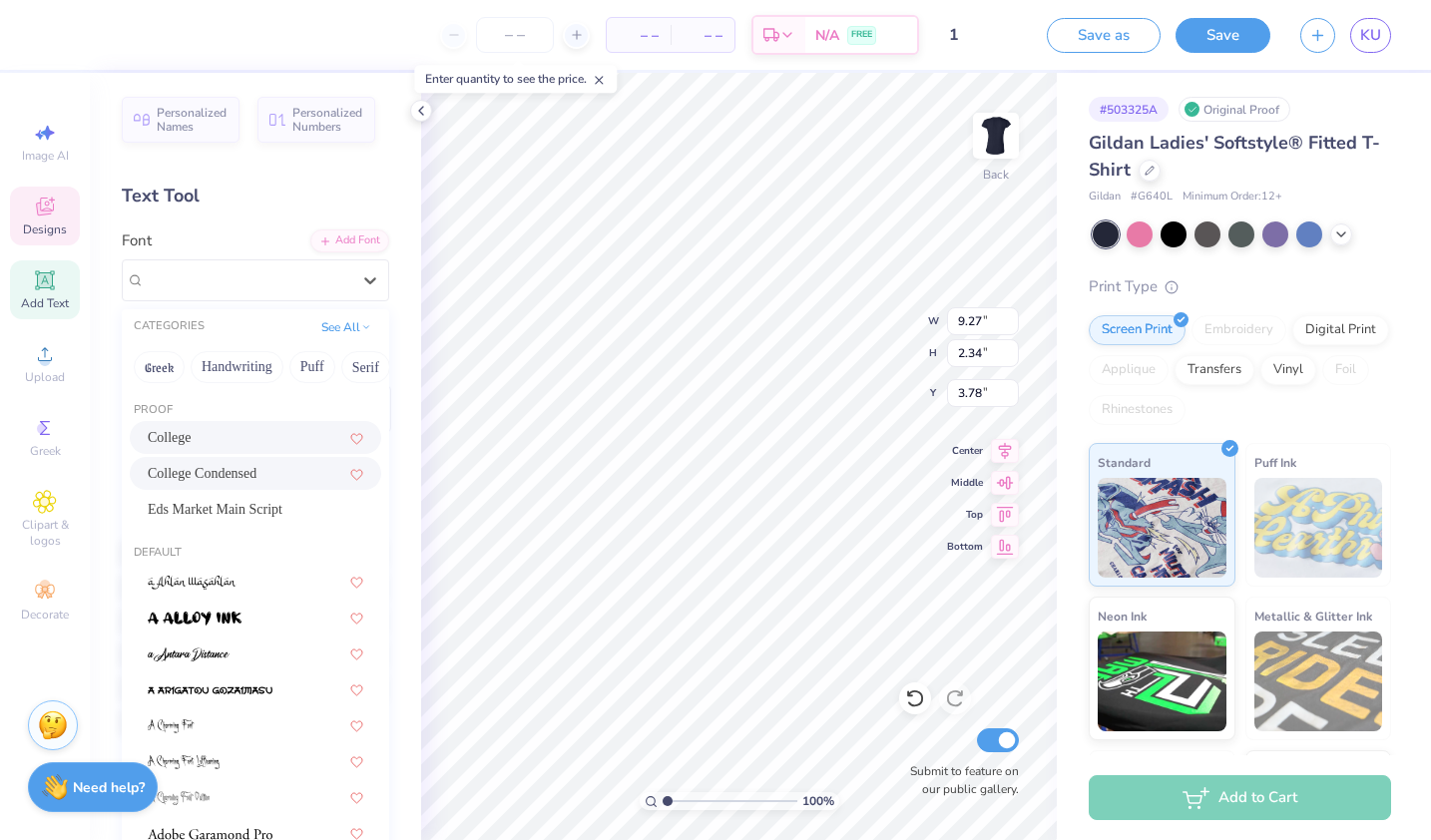 click on "College" at bounding box center (255, 437) 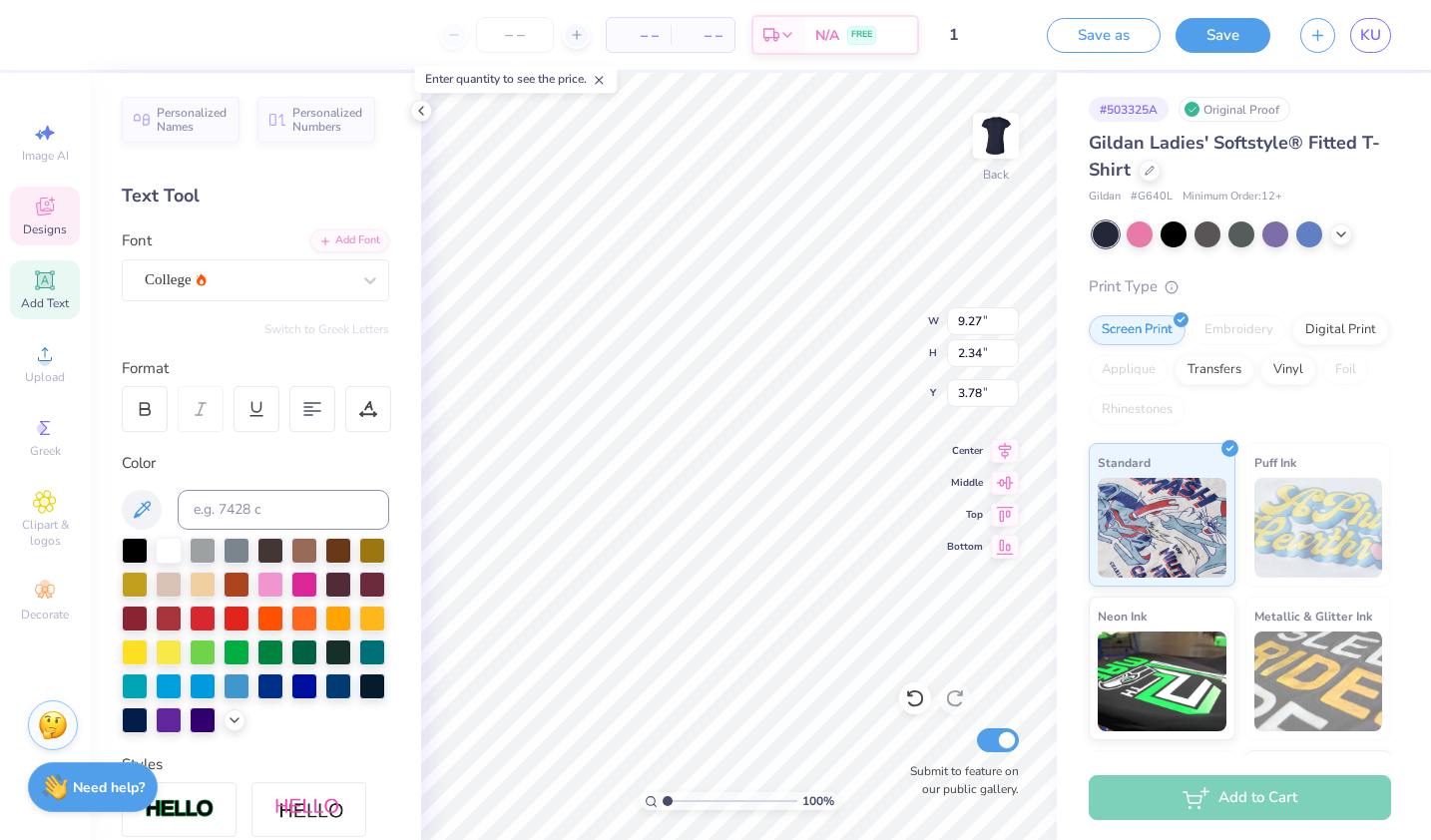 type on "11.19" 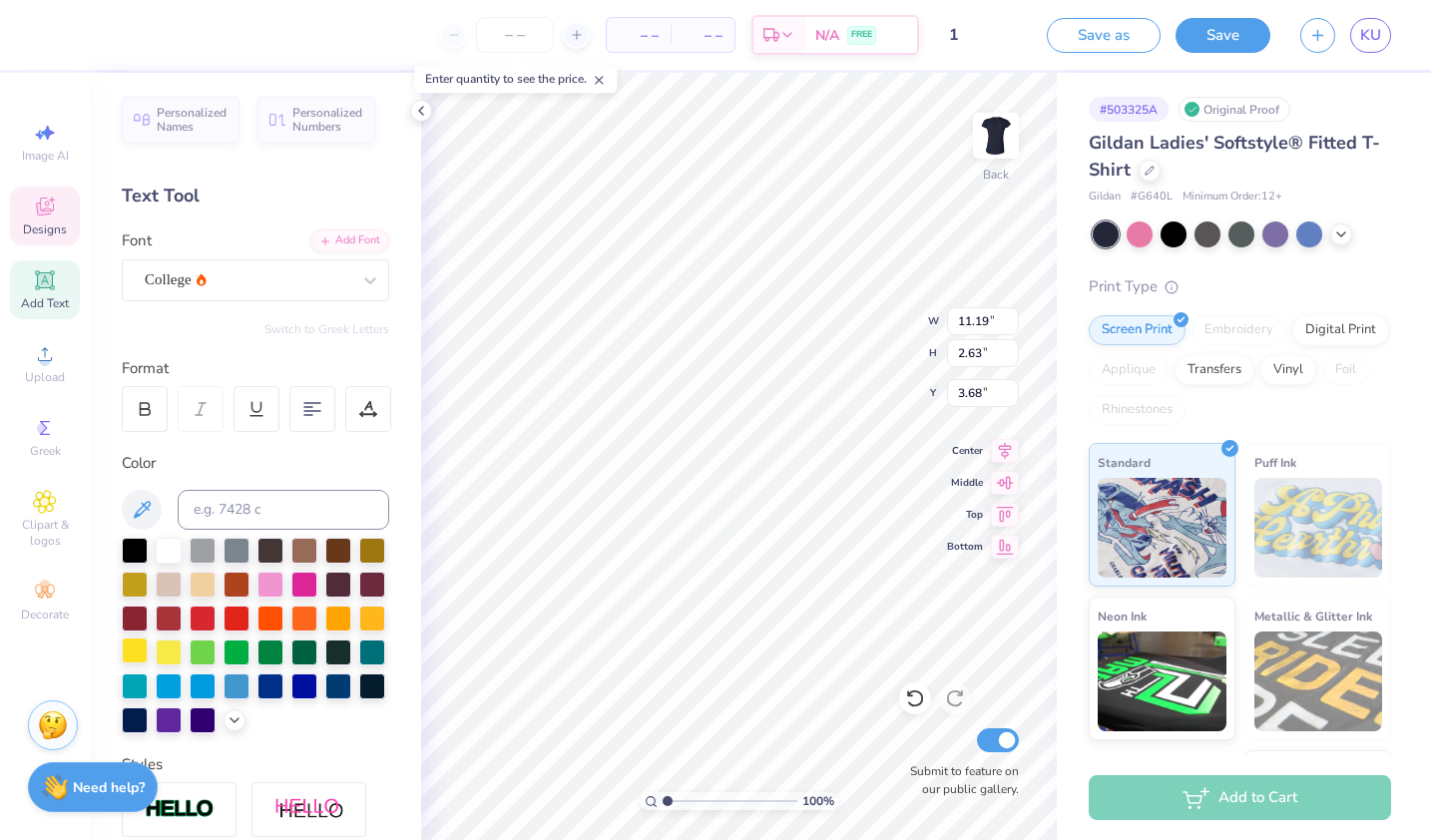 scroll, scrollTop: 352, scrollLeft: 0, axis: vertical 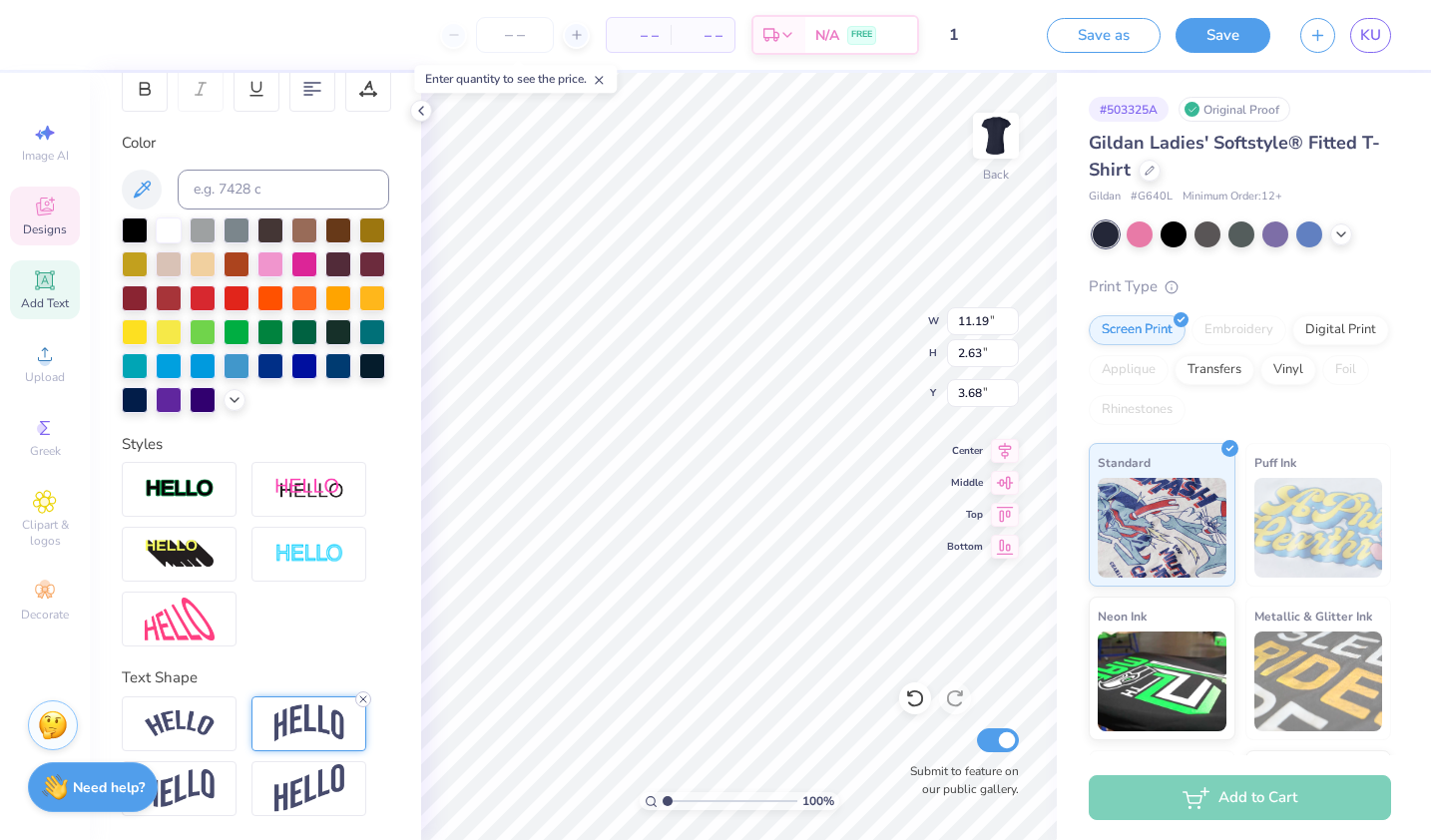 click 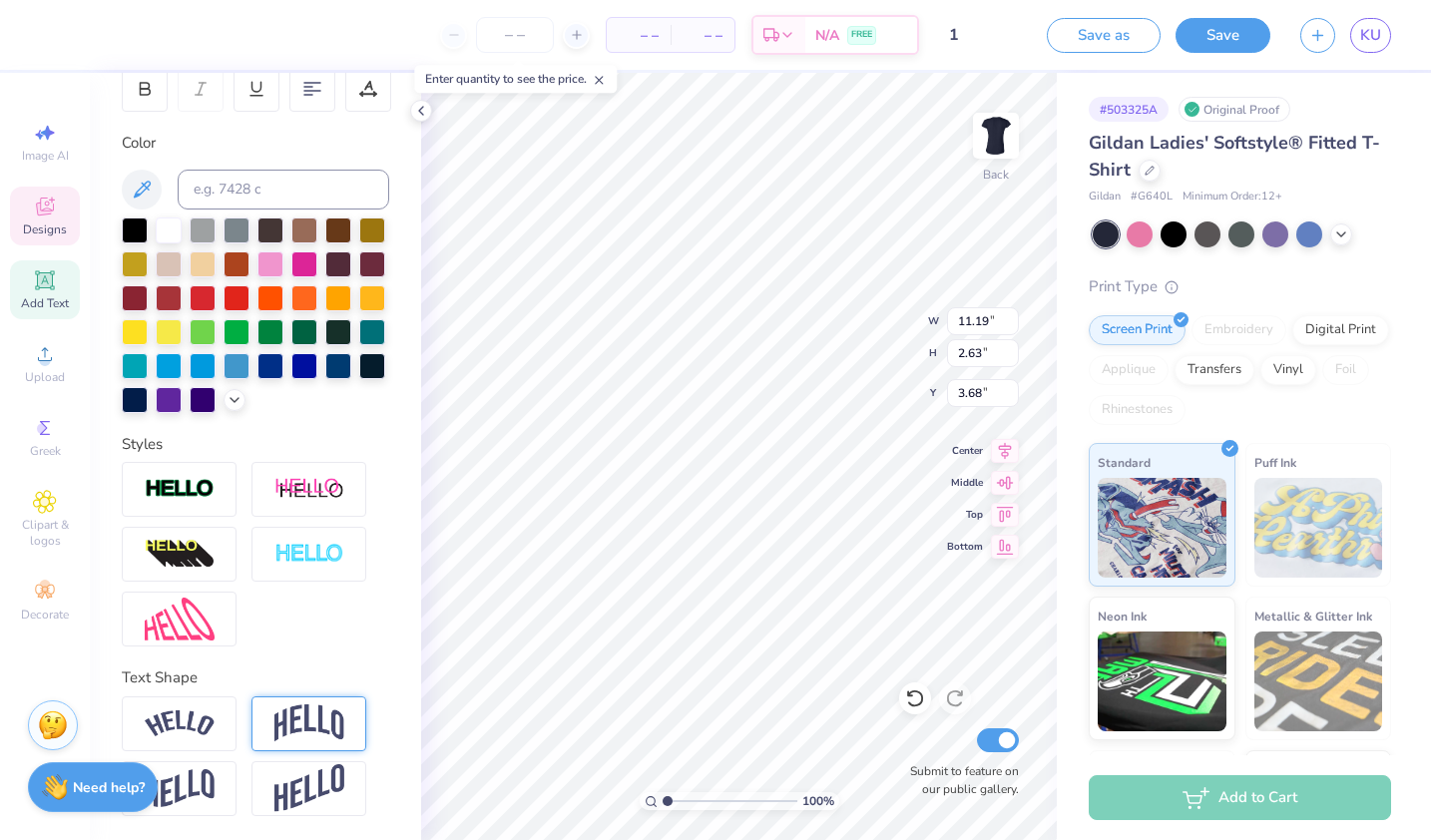 type on "2.09" 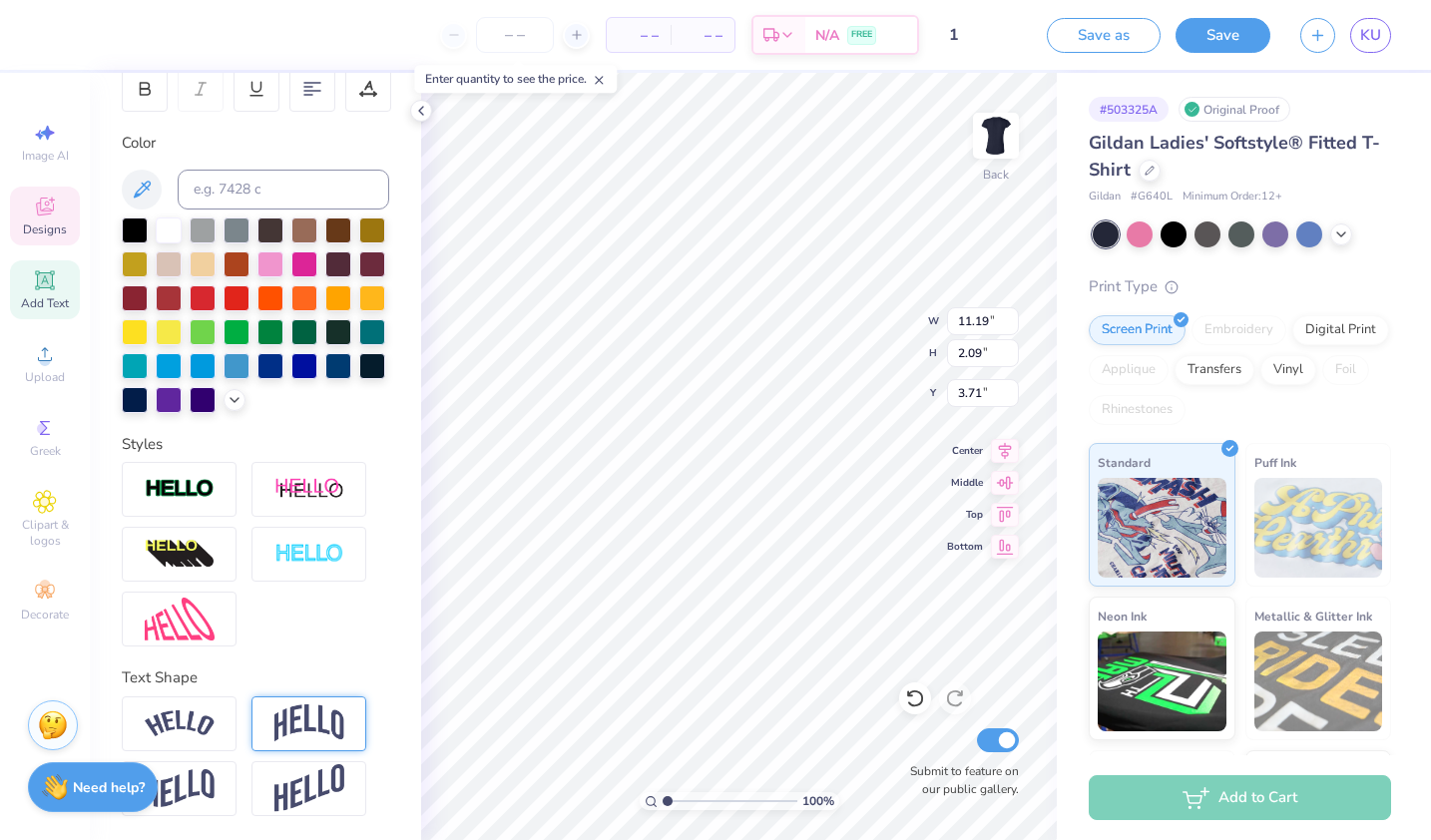 type on "11.15" 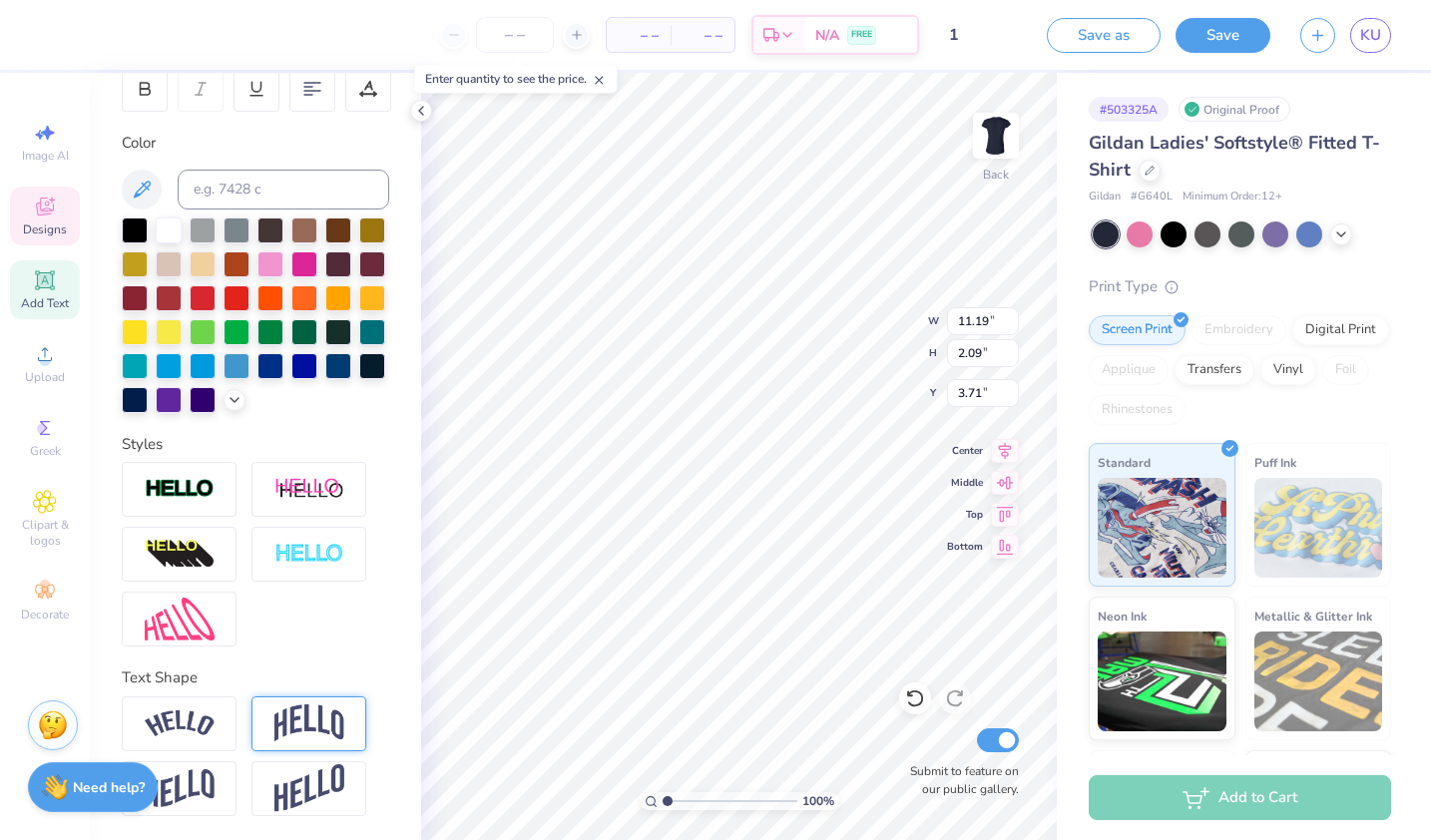 type on "1.09" 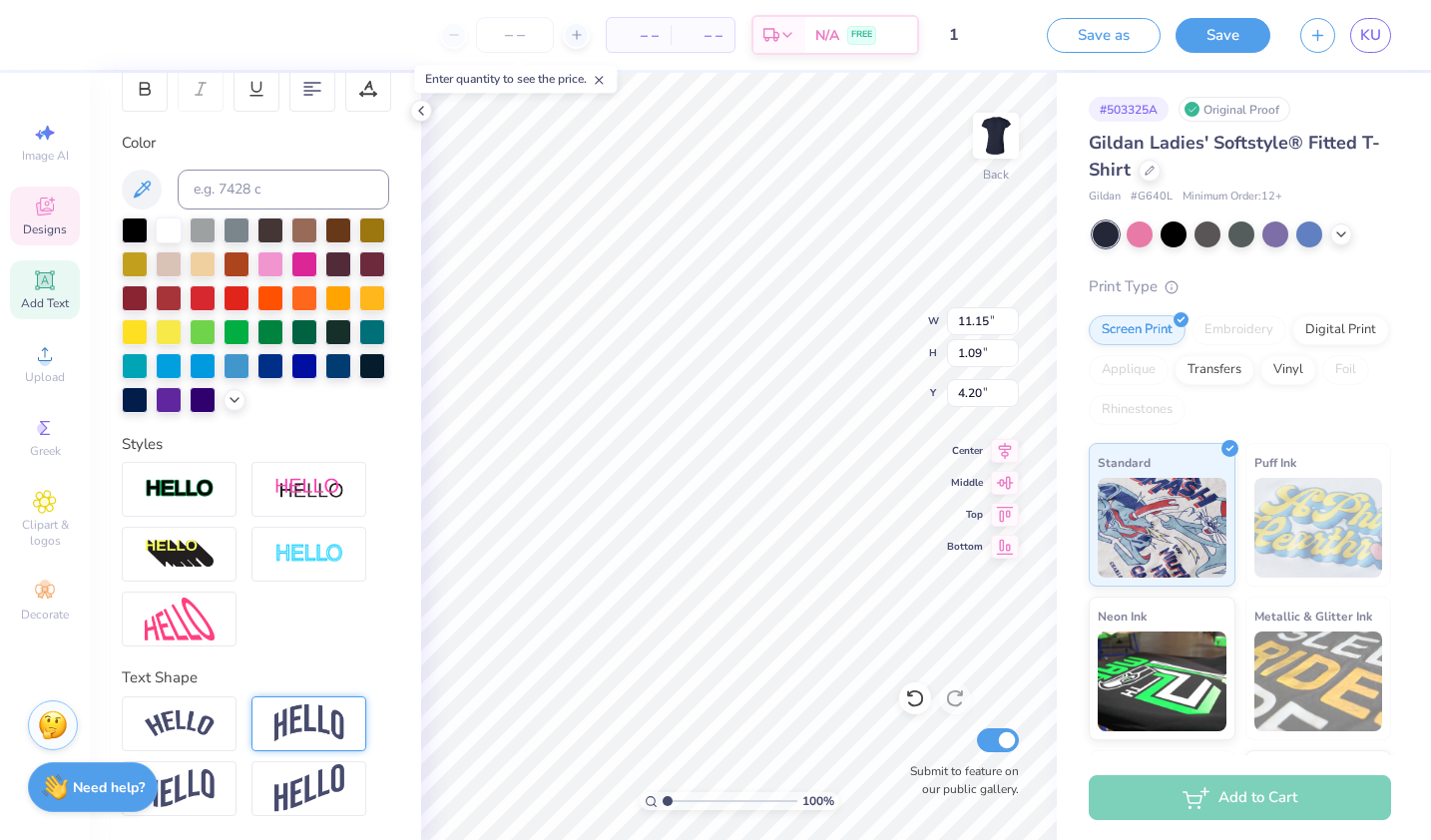 type on "11.16" 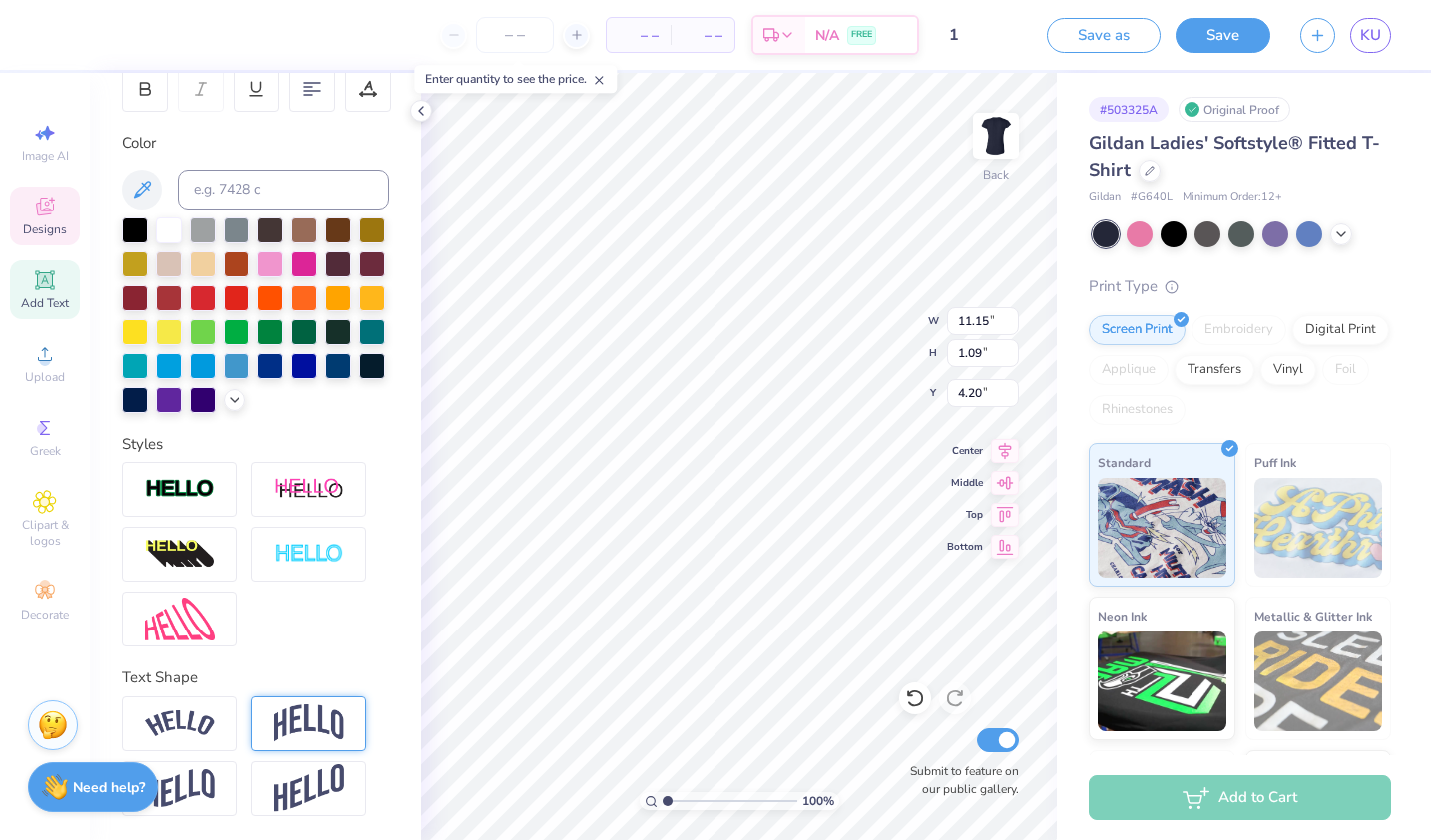 type on "0.98" 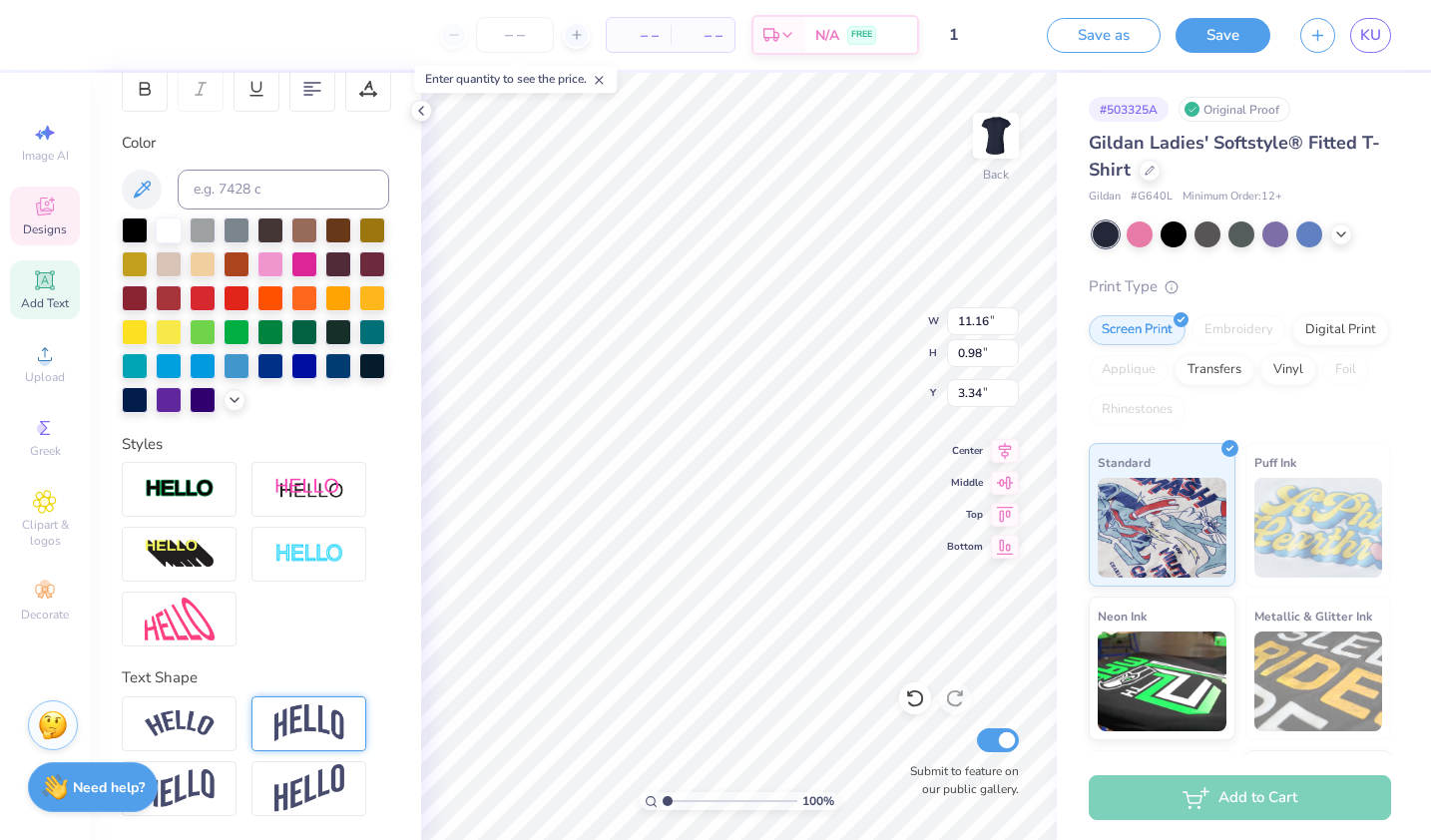 type on "3.34" 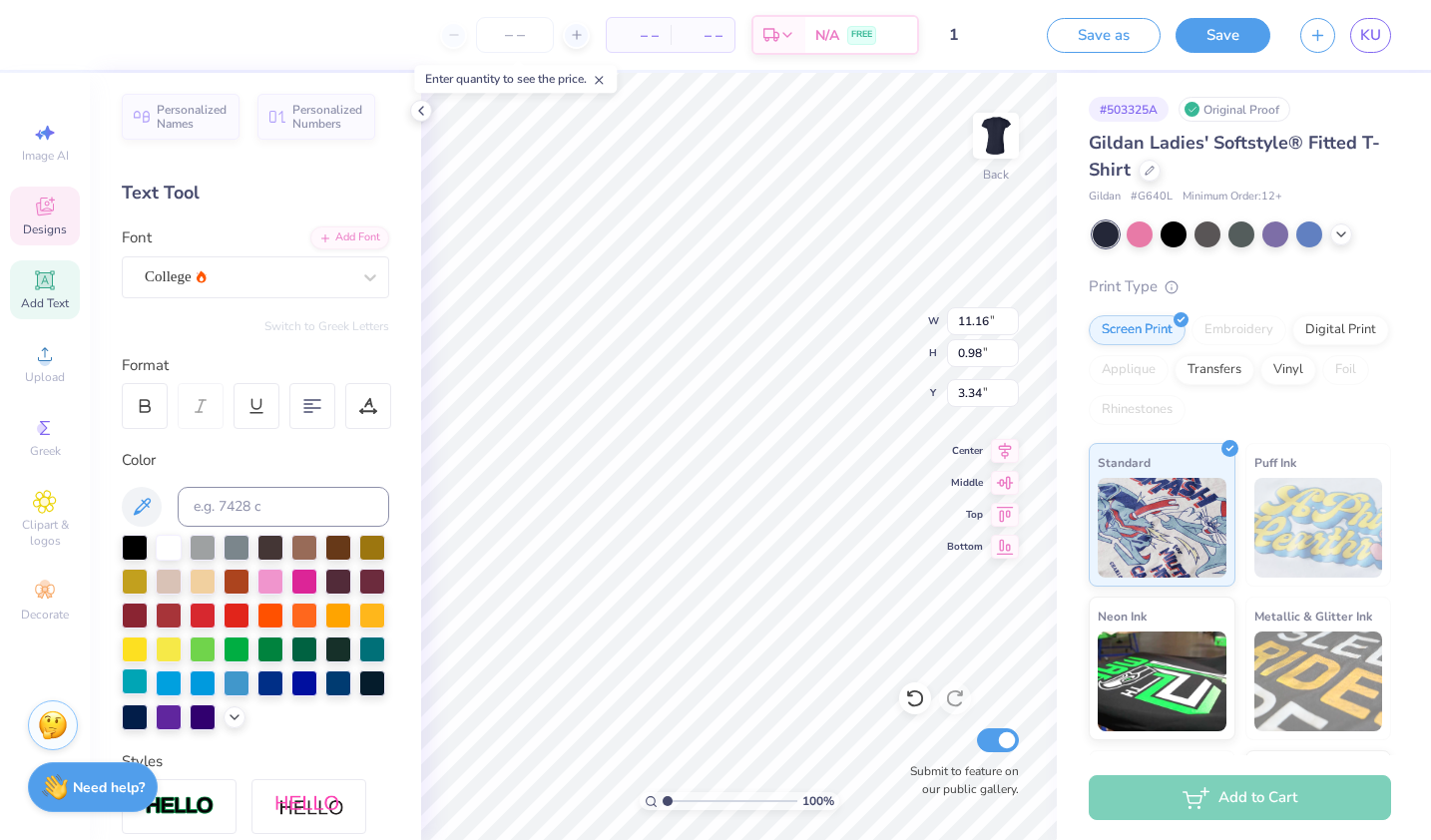 scroll, scrollTop: 0, scrollLeft: 0, axis: both 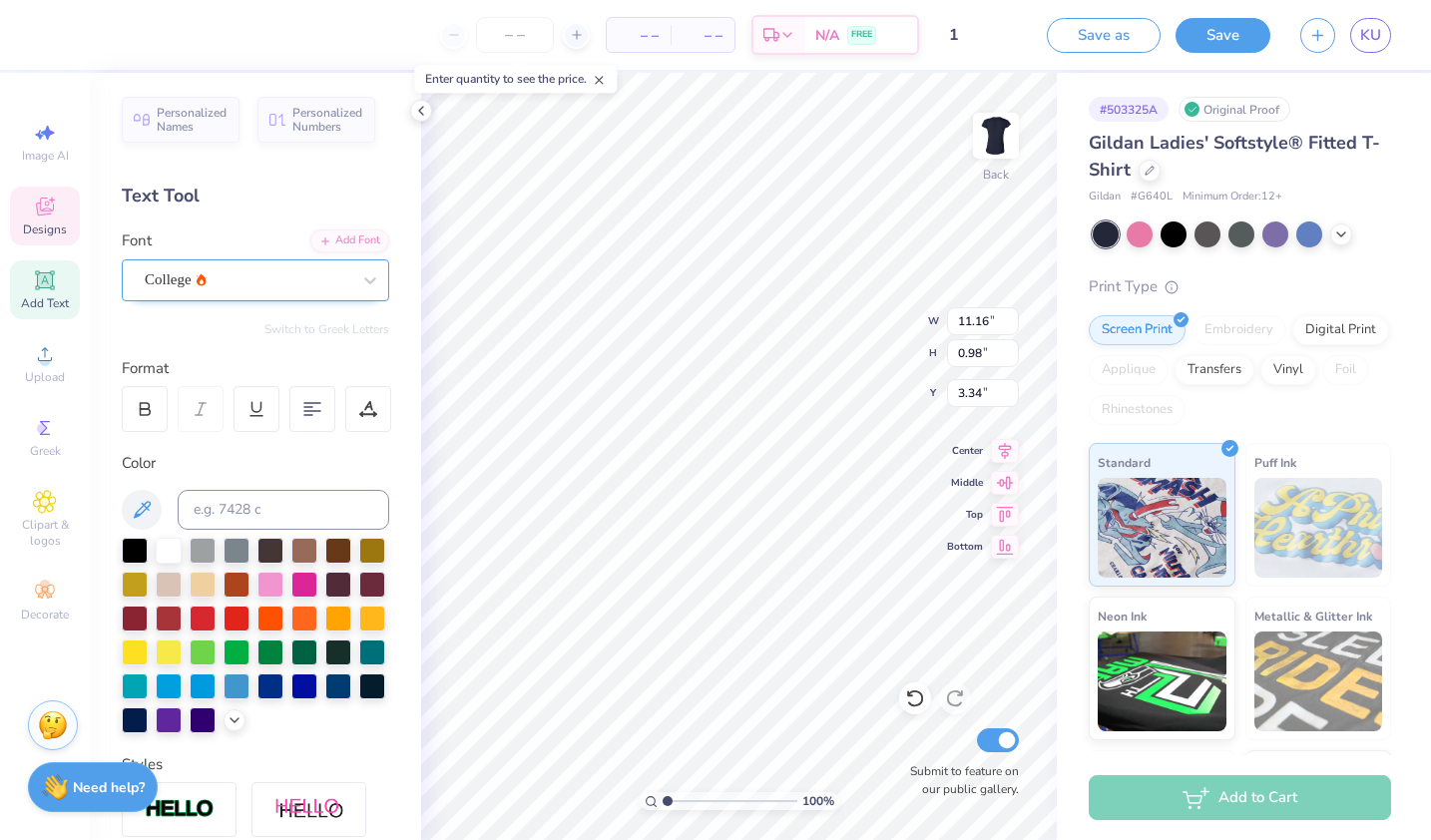 click on "College" at bounding box center (247, 279) 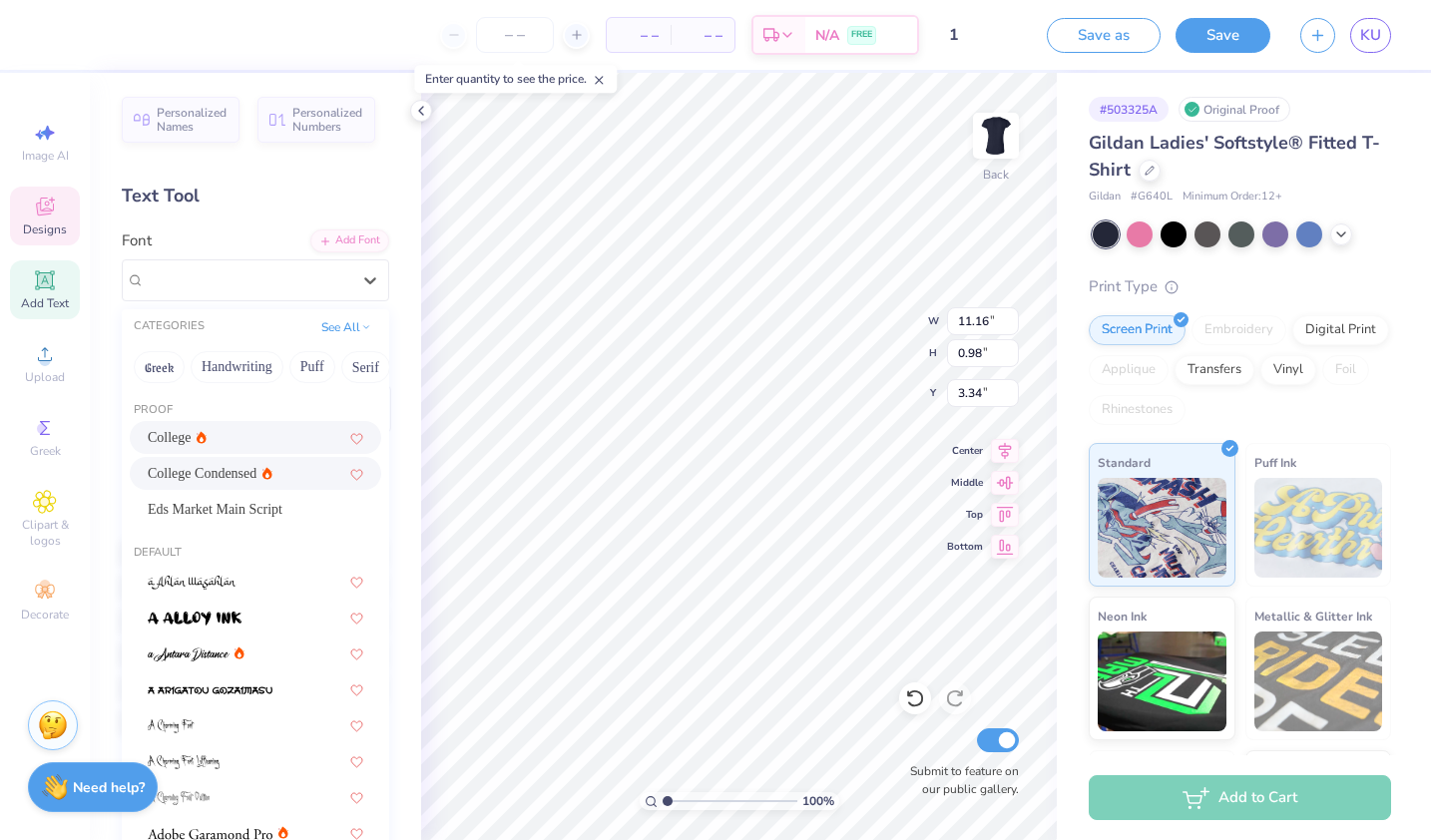 click on "College Condensed" at bounding box center (202, 473) 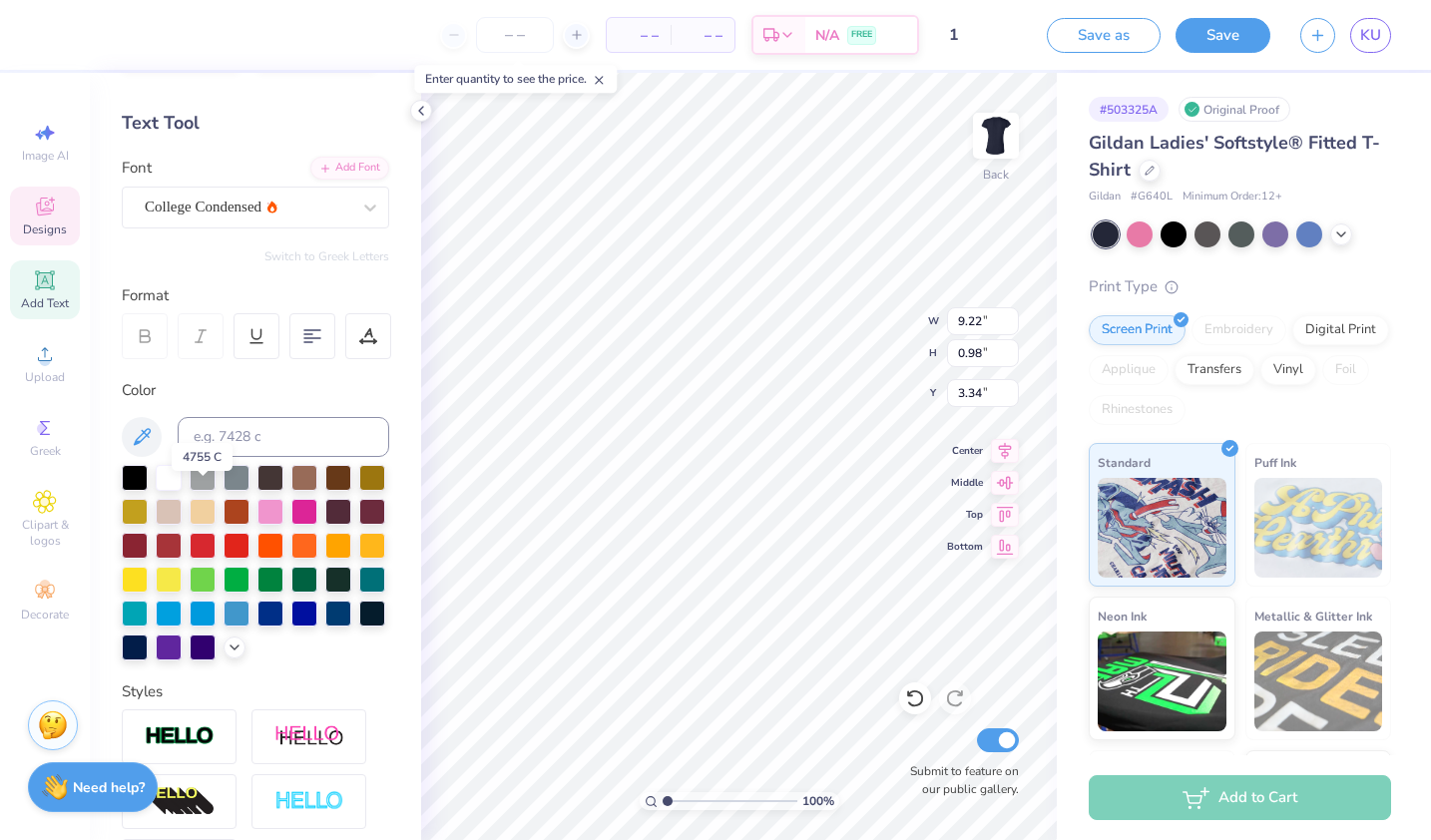 scroll, scrollTop: 68, scrollLeft: 0, axis: vertical 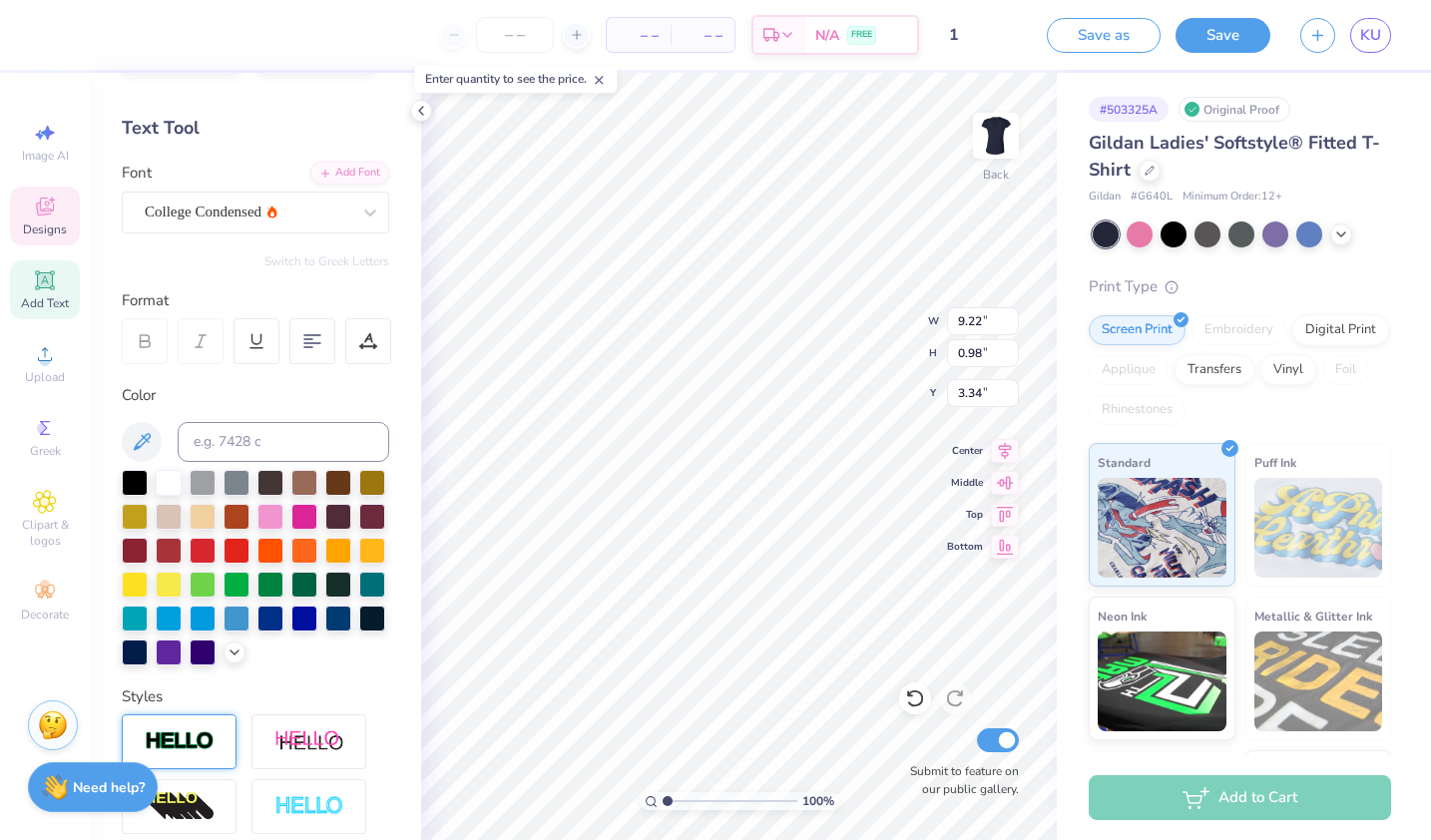 click at bounding box center [180, 741] 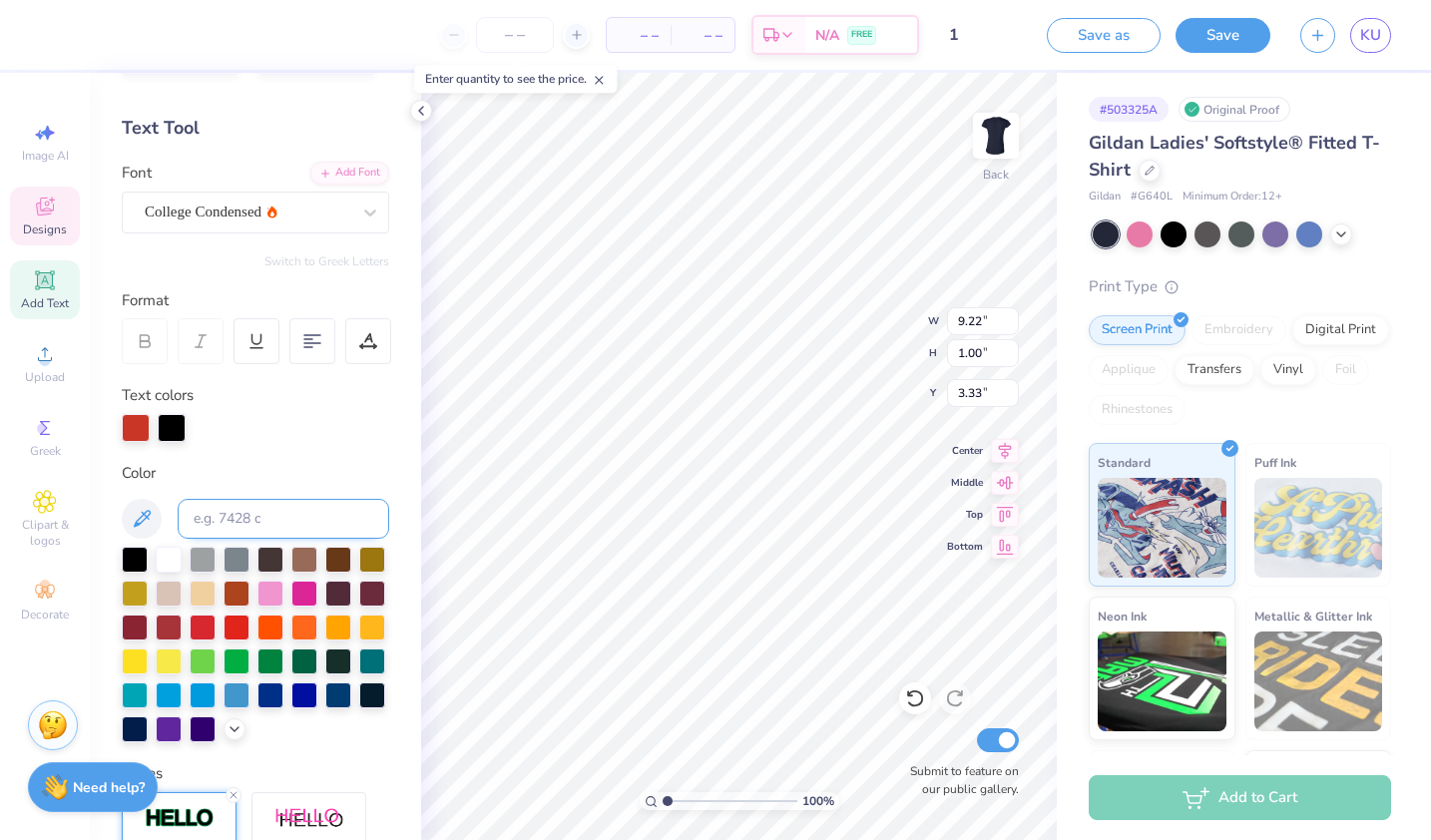 type on "9.24" 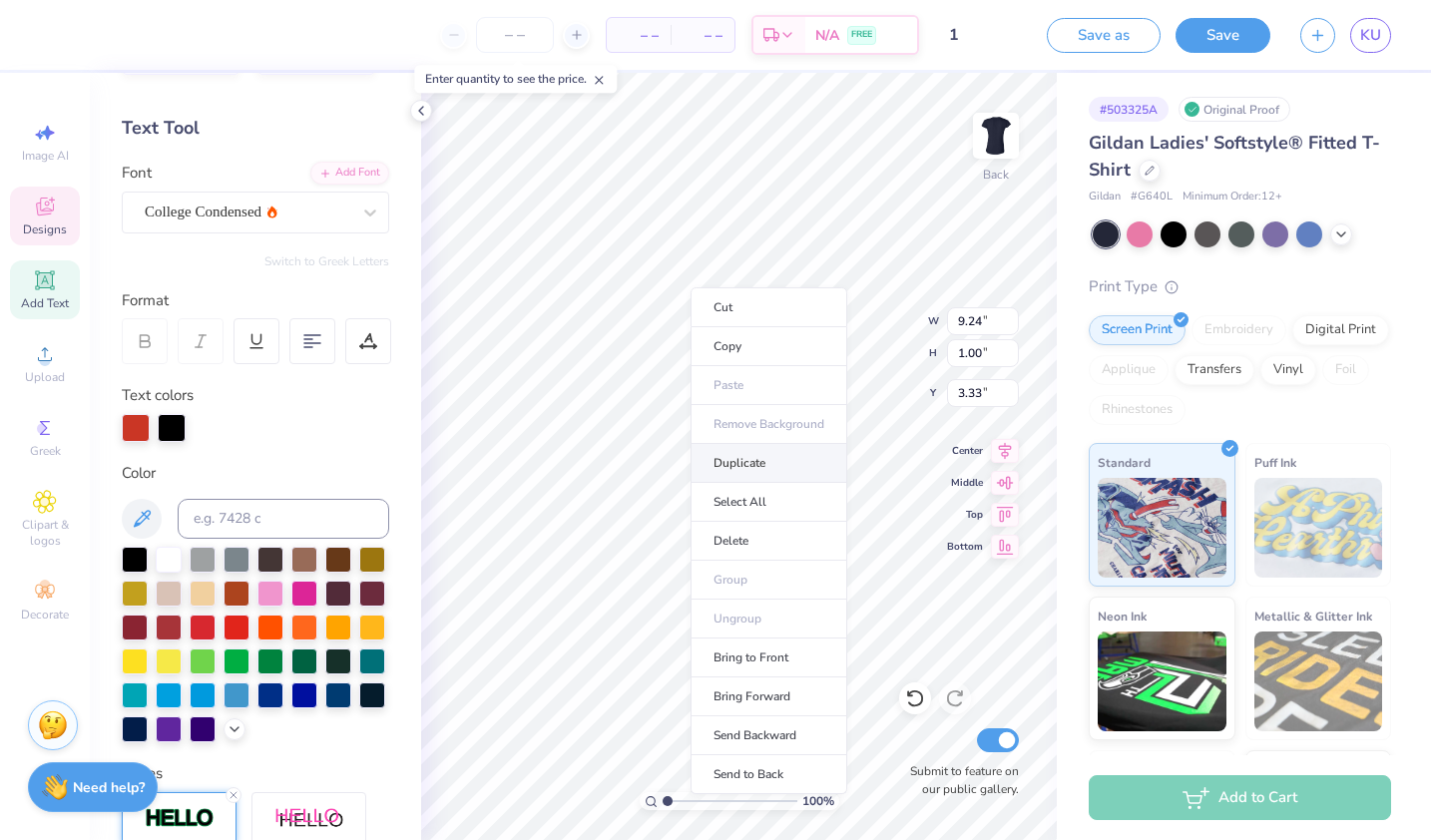 click on "Duplicate" at bounding box center (768, 463) 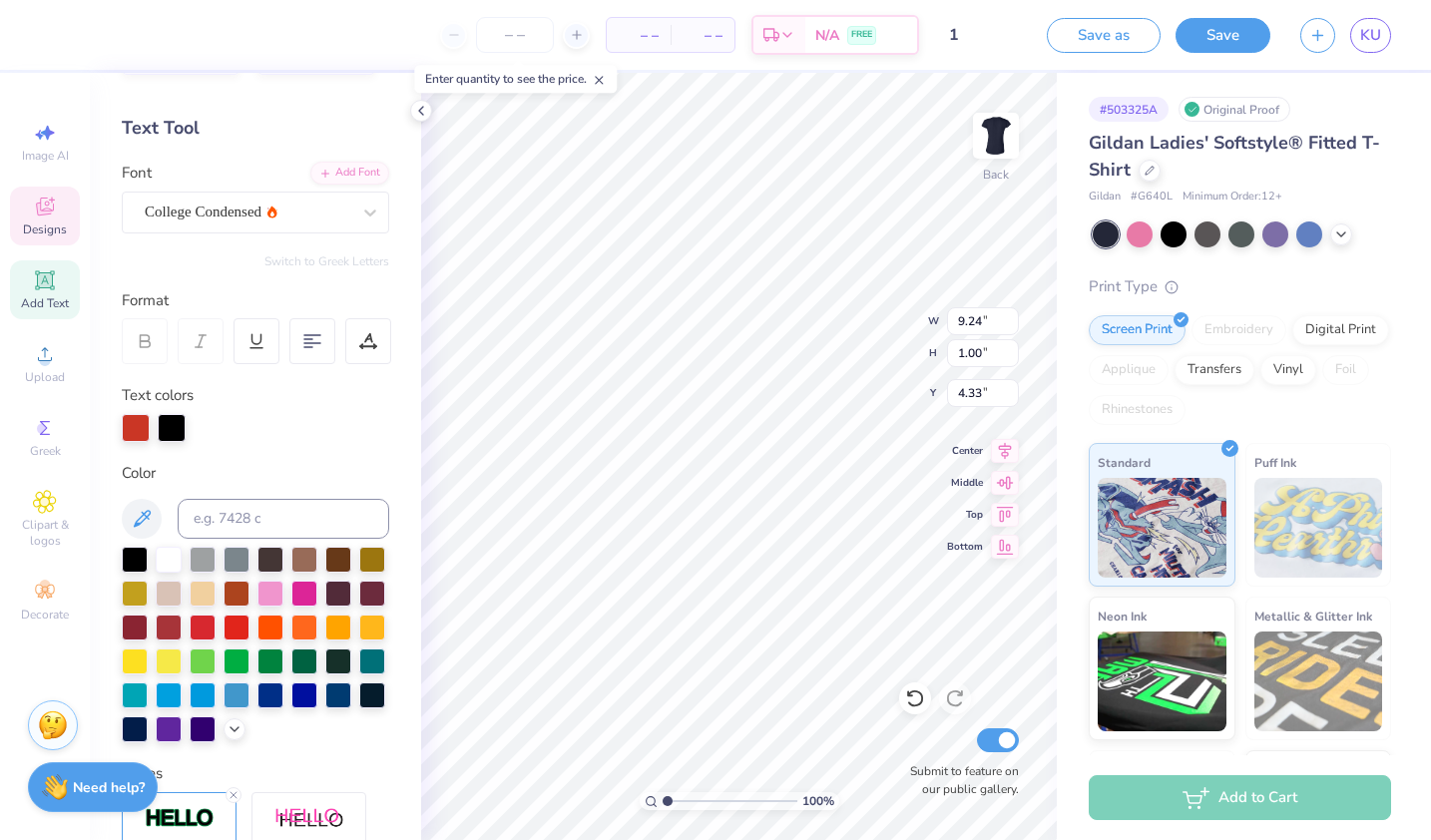 type on "9.83" 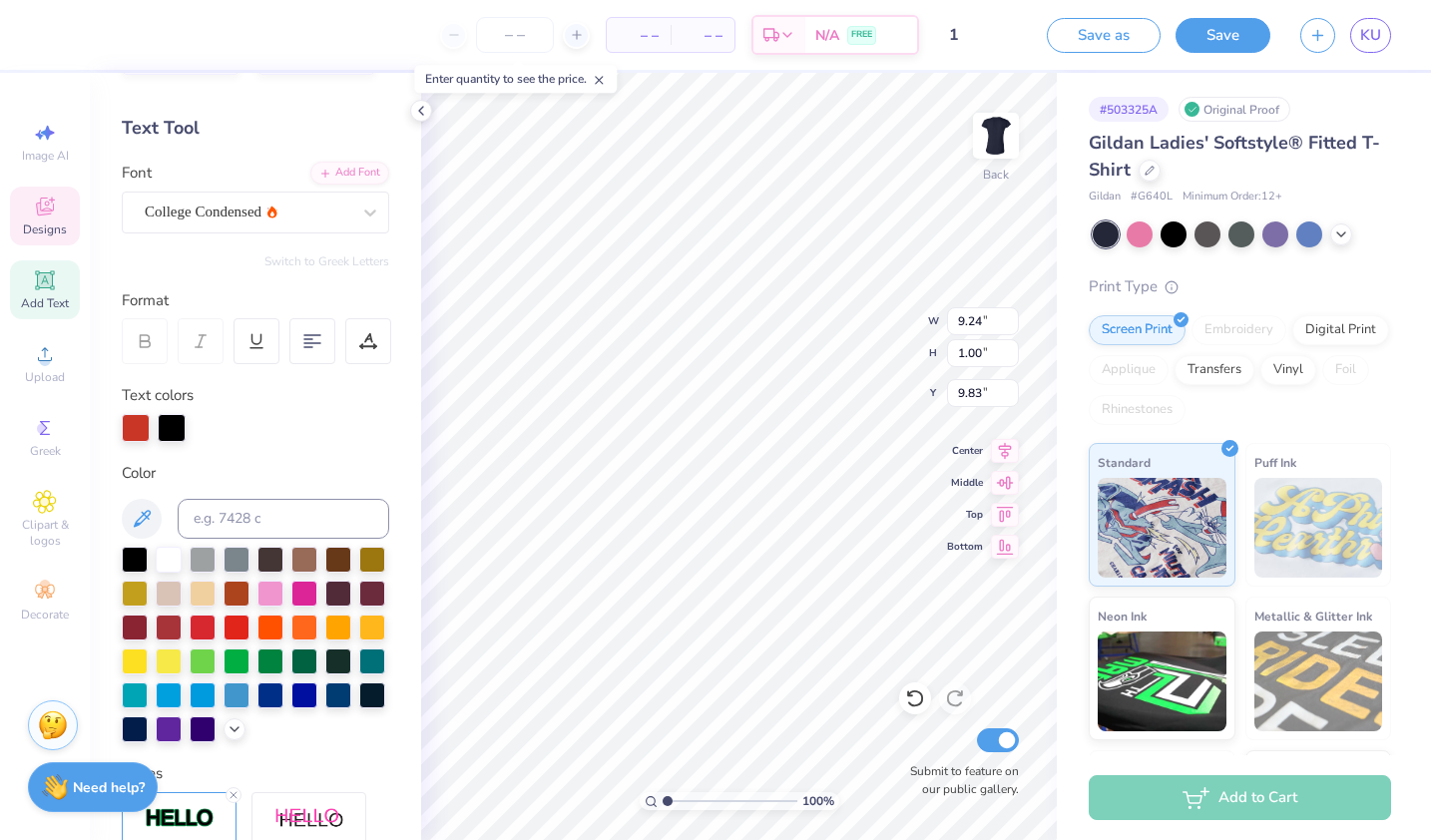 scroll, scrollTop: 16, scrollLeft: 4, axis: both 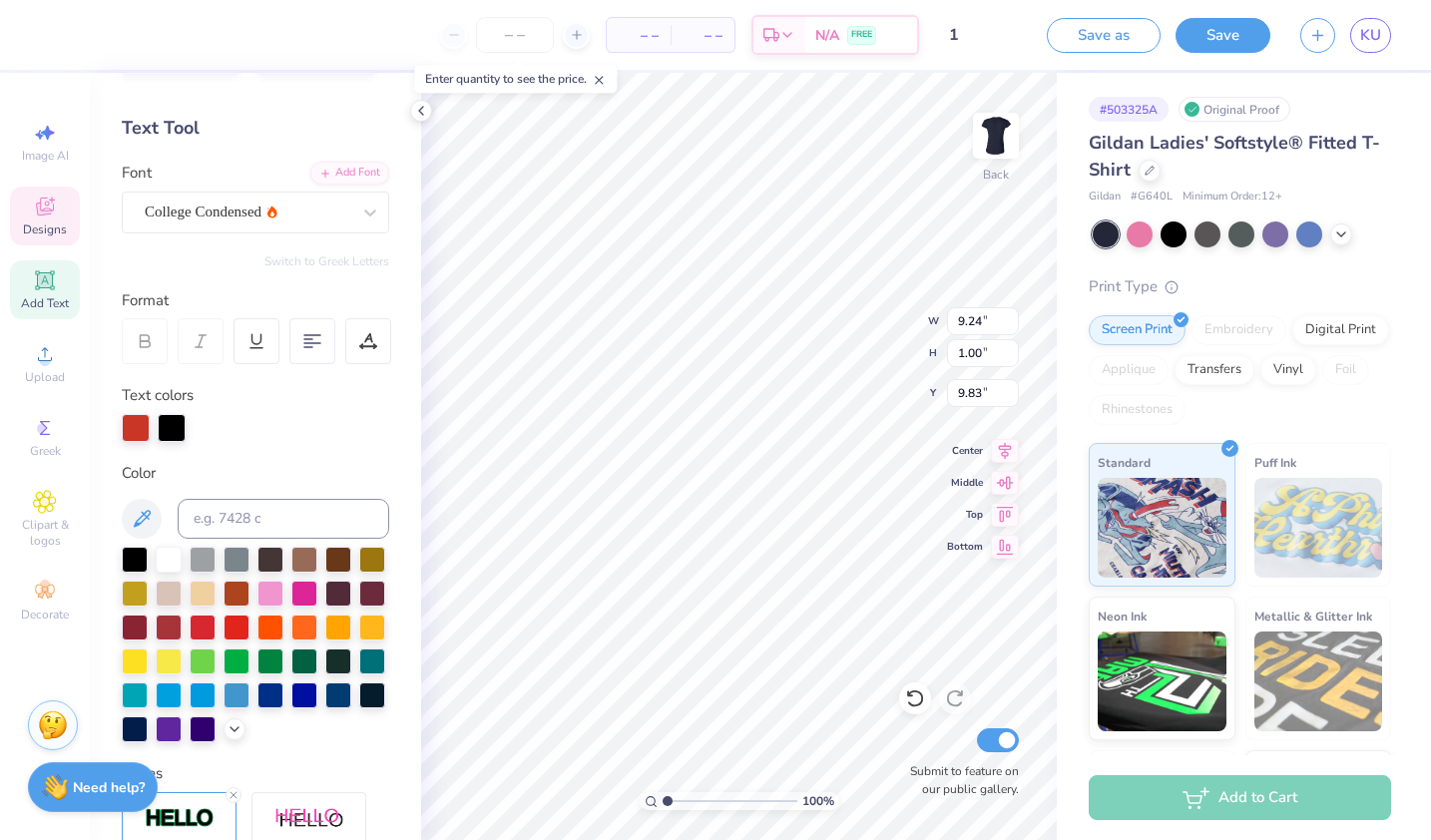 type on "a" 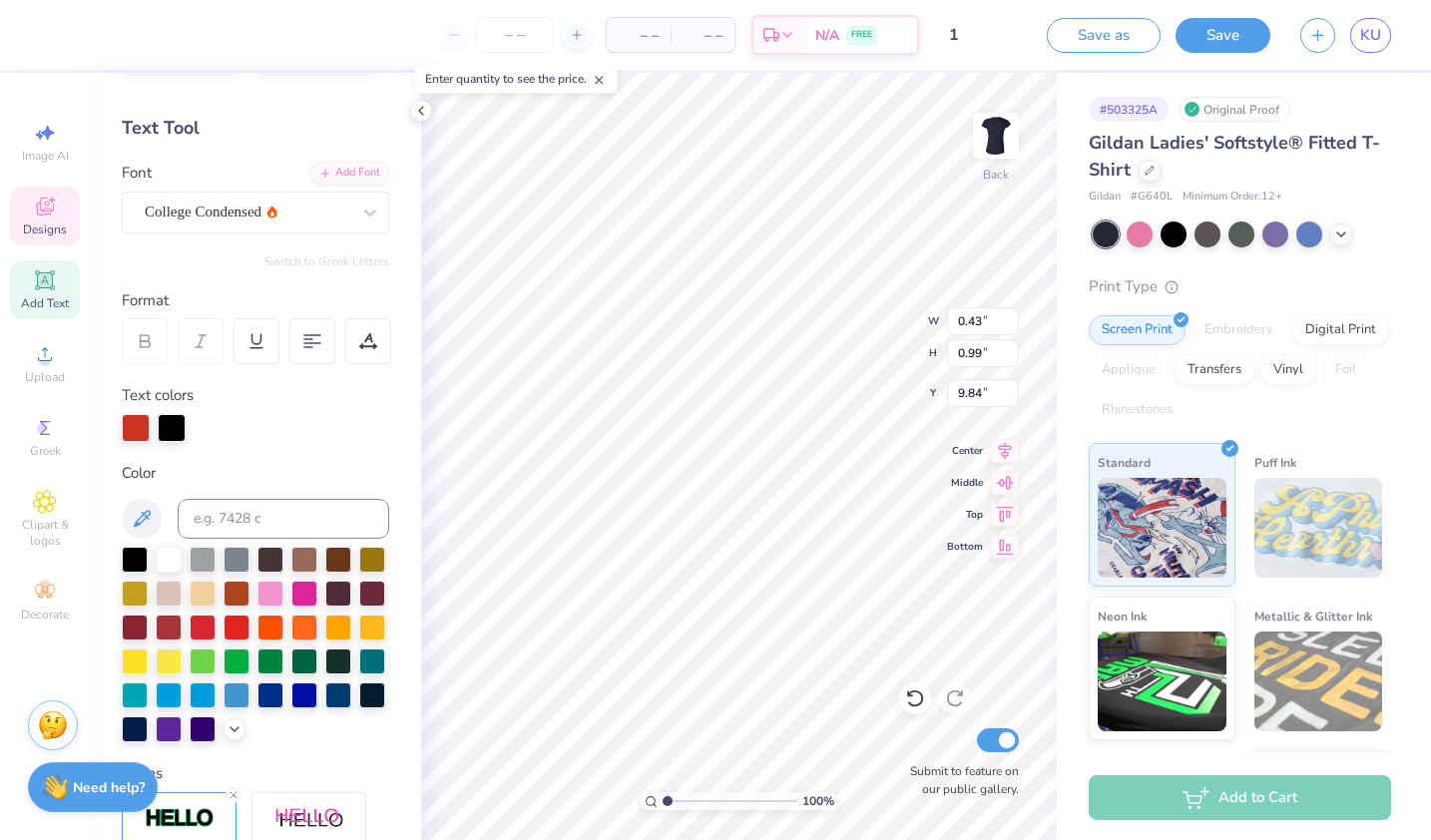 type on "3.50" 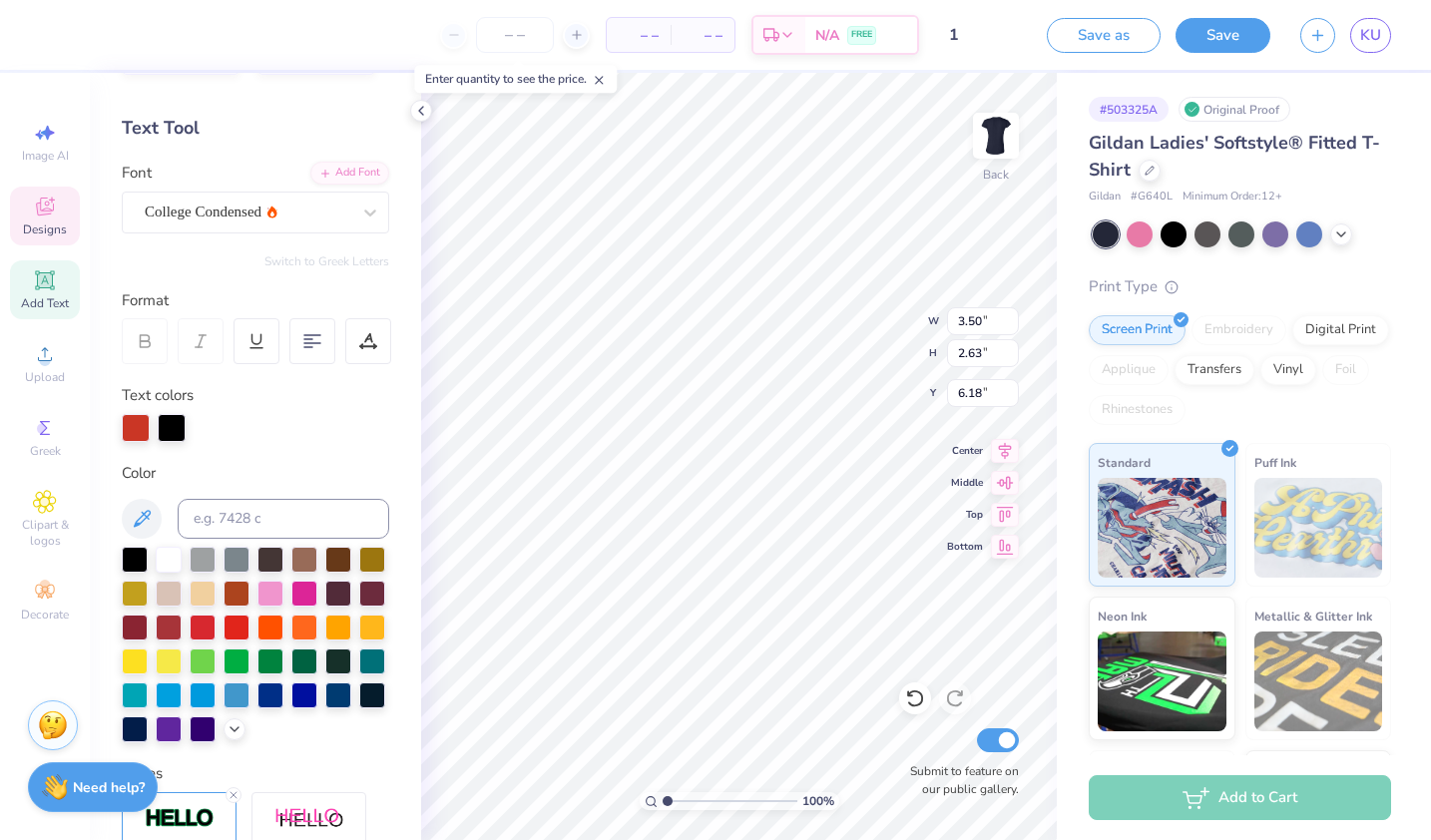 type on "9.24" 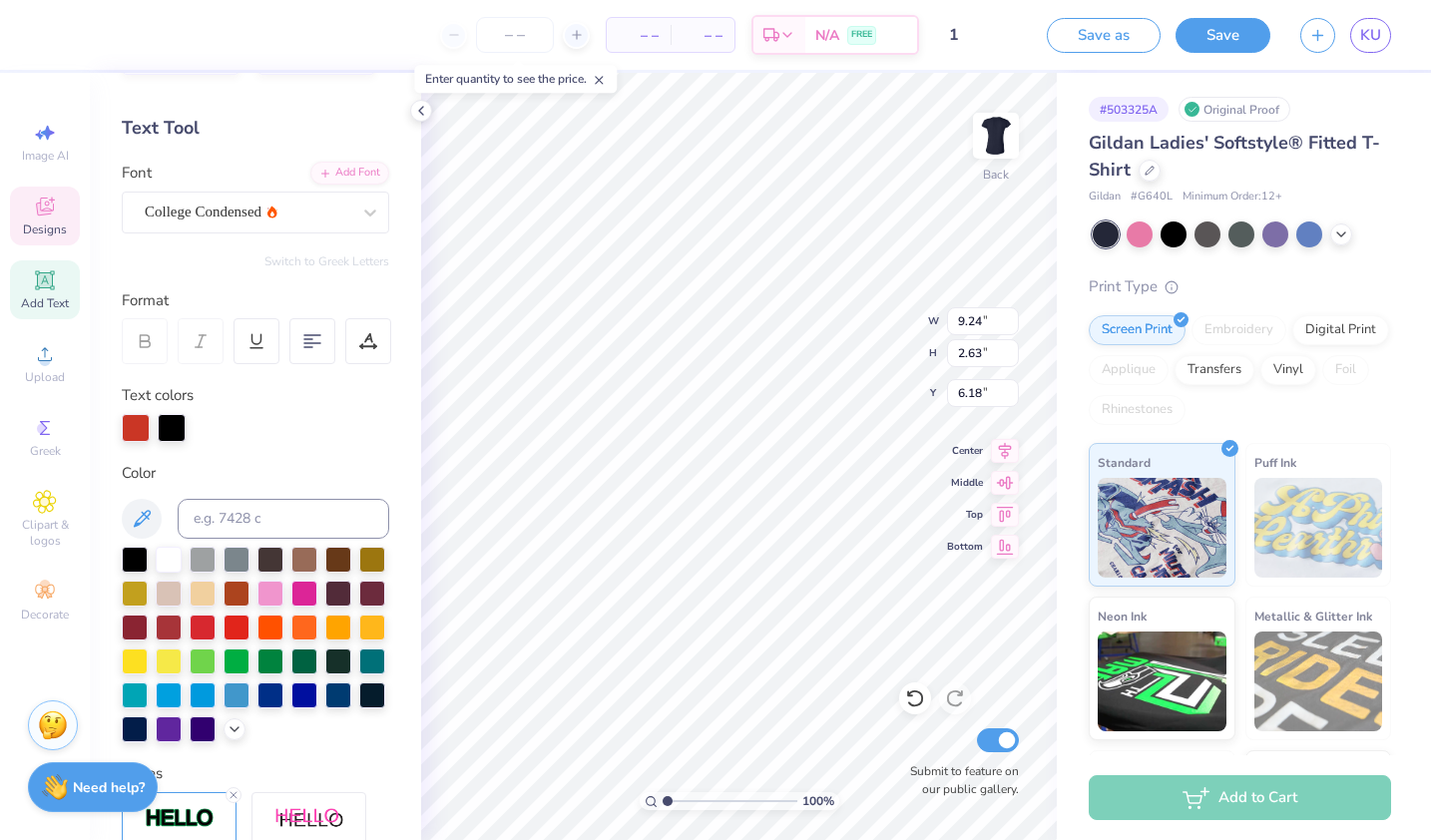type on "1.00" 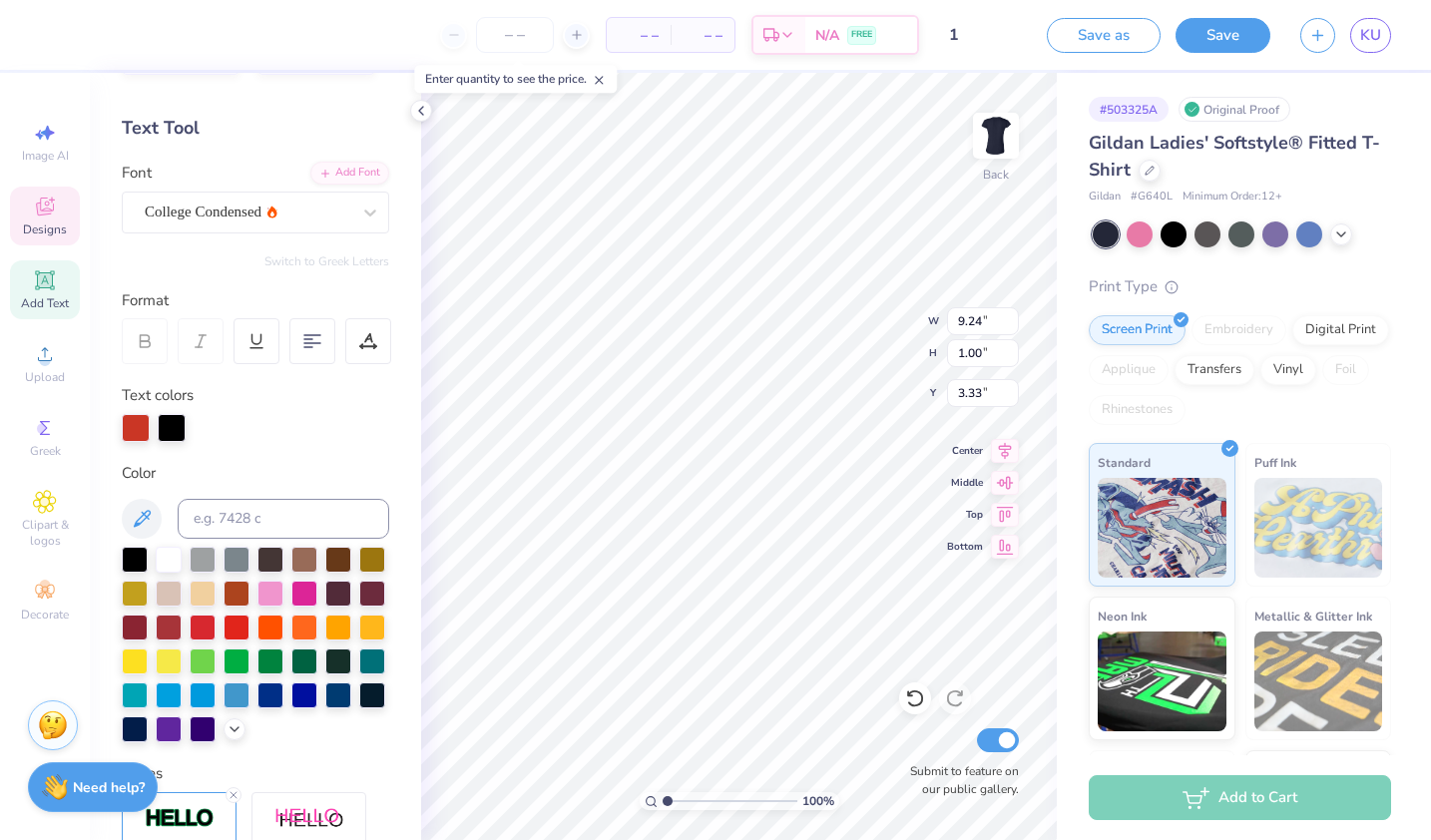 type on "0.43" 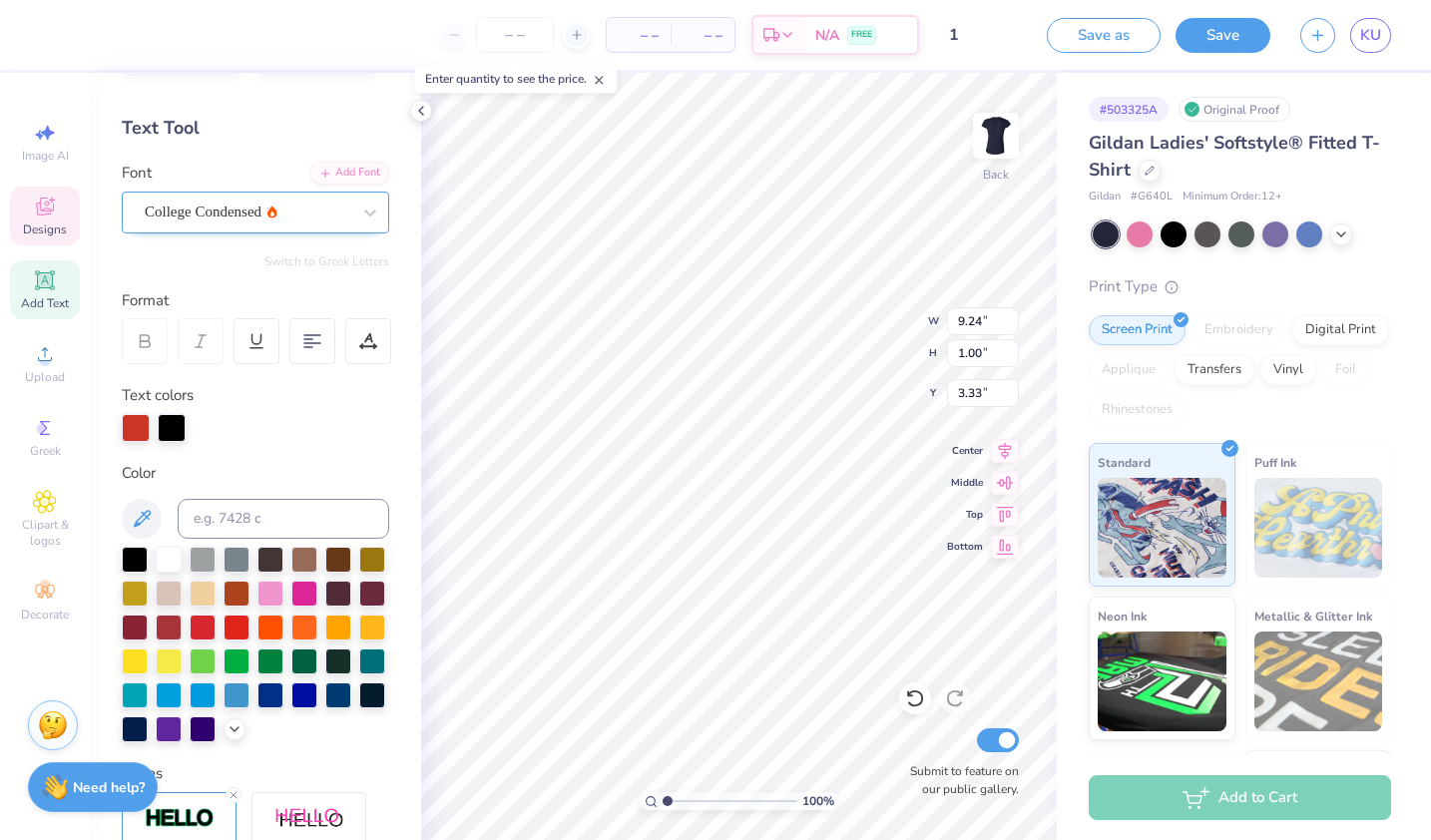 click on "College Condensed" at bounding box center [247, 211] 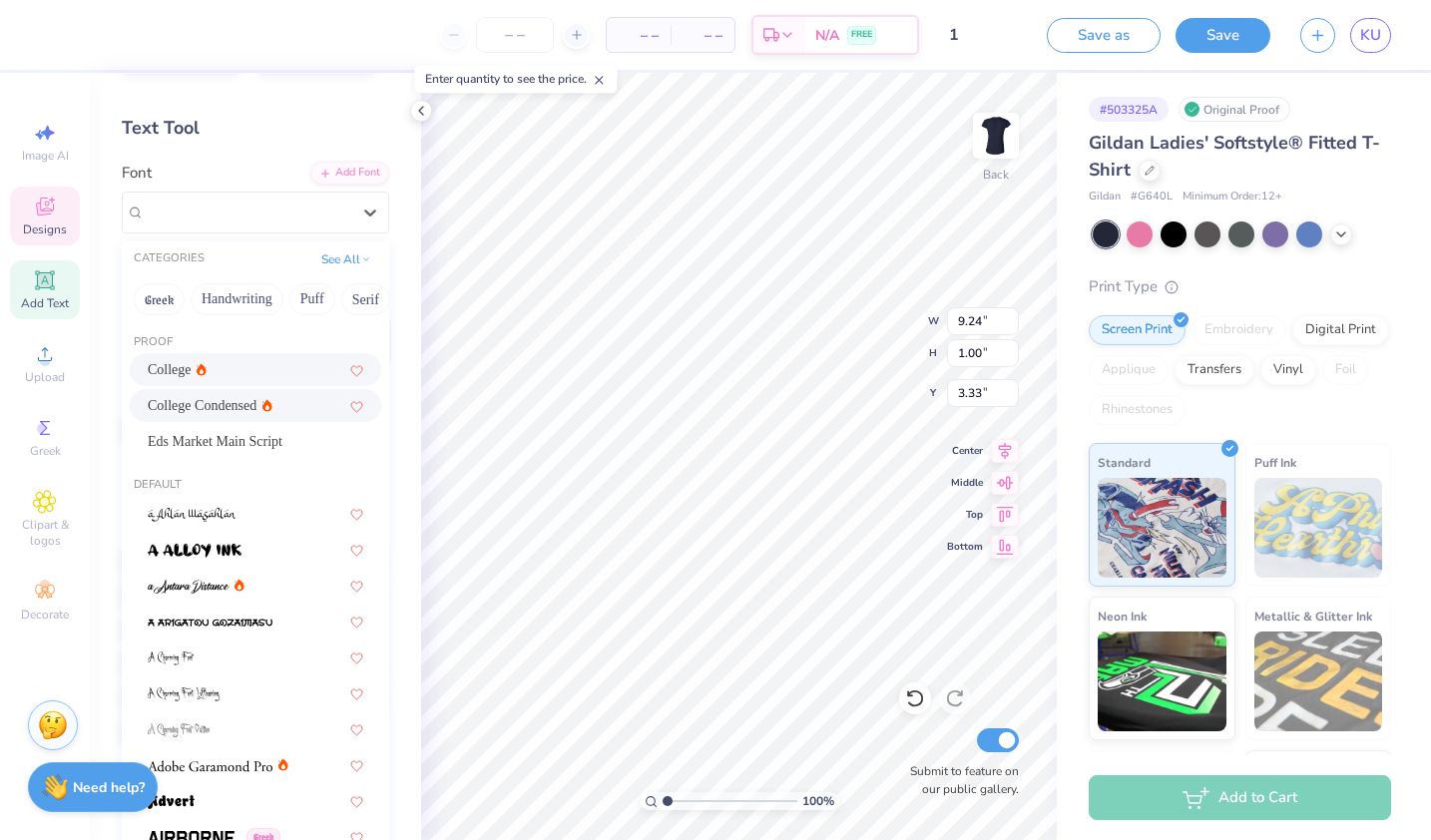 click on "College" at bounding box center (255, 369) 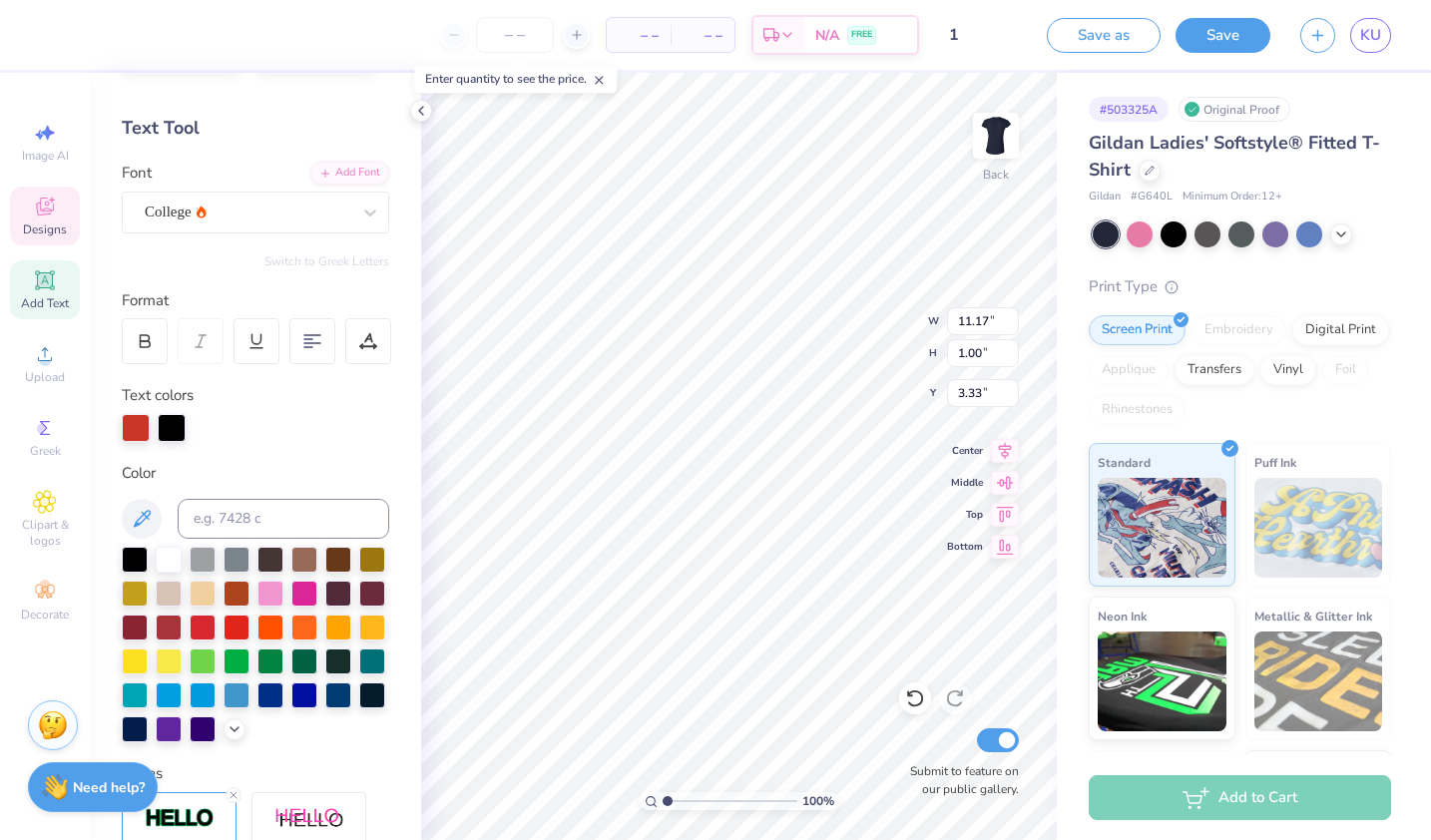 type on "11.17" 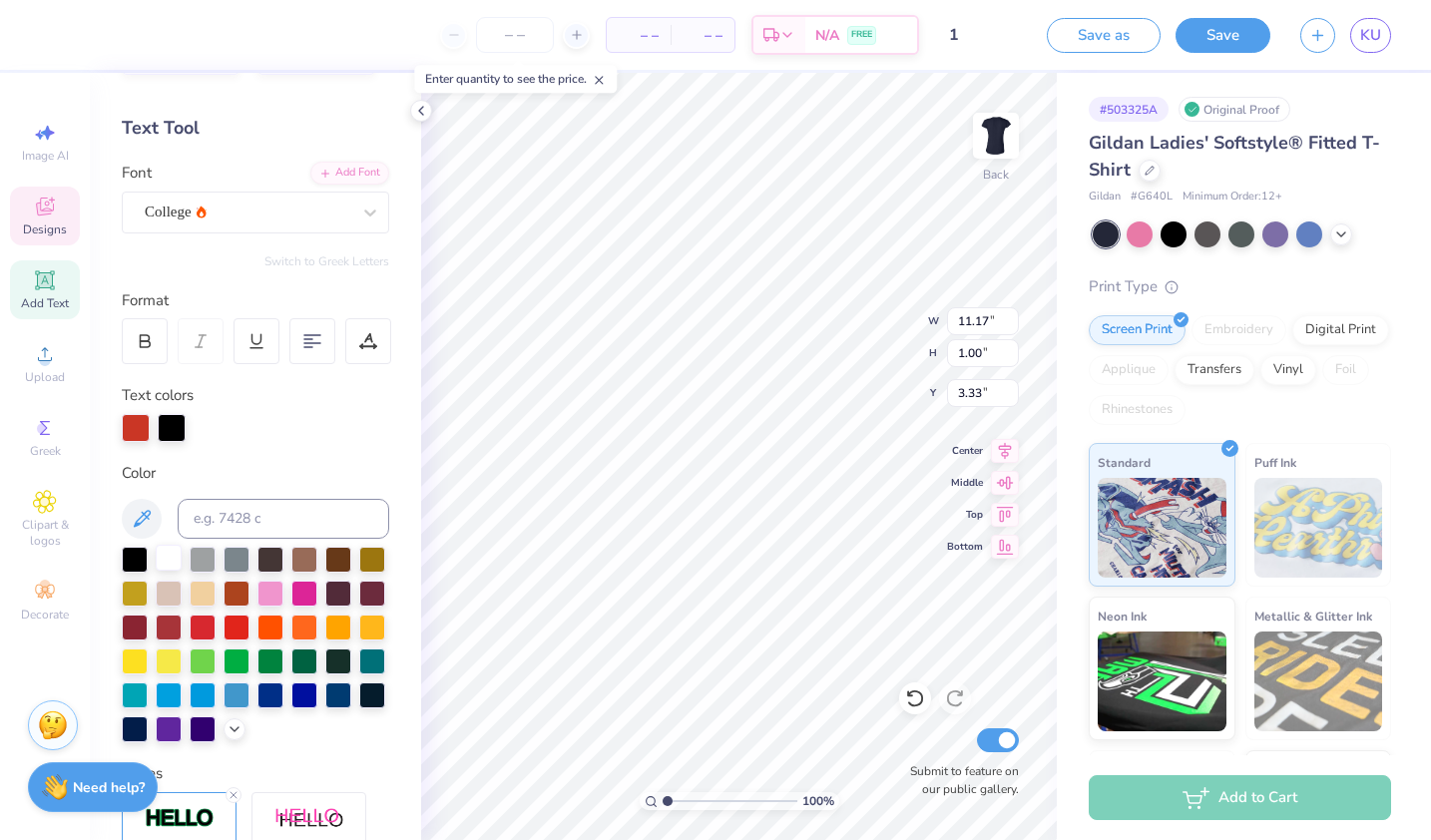 click at bounding box center (169, 558) 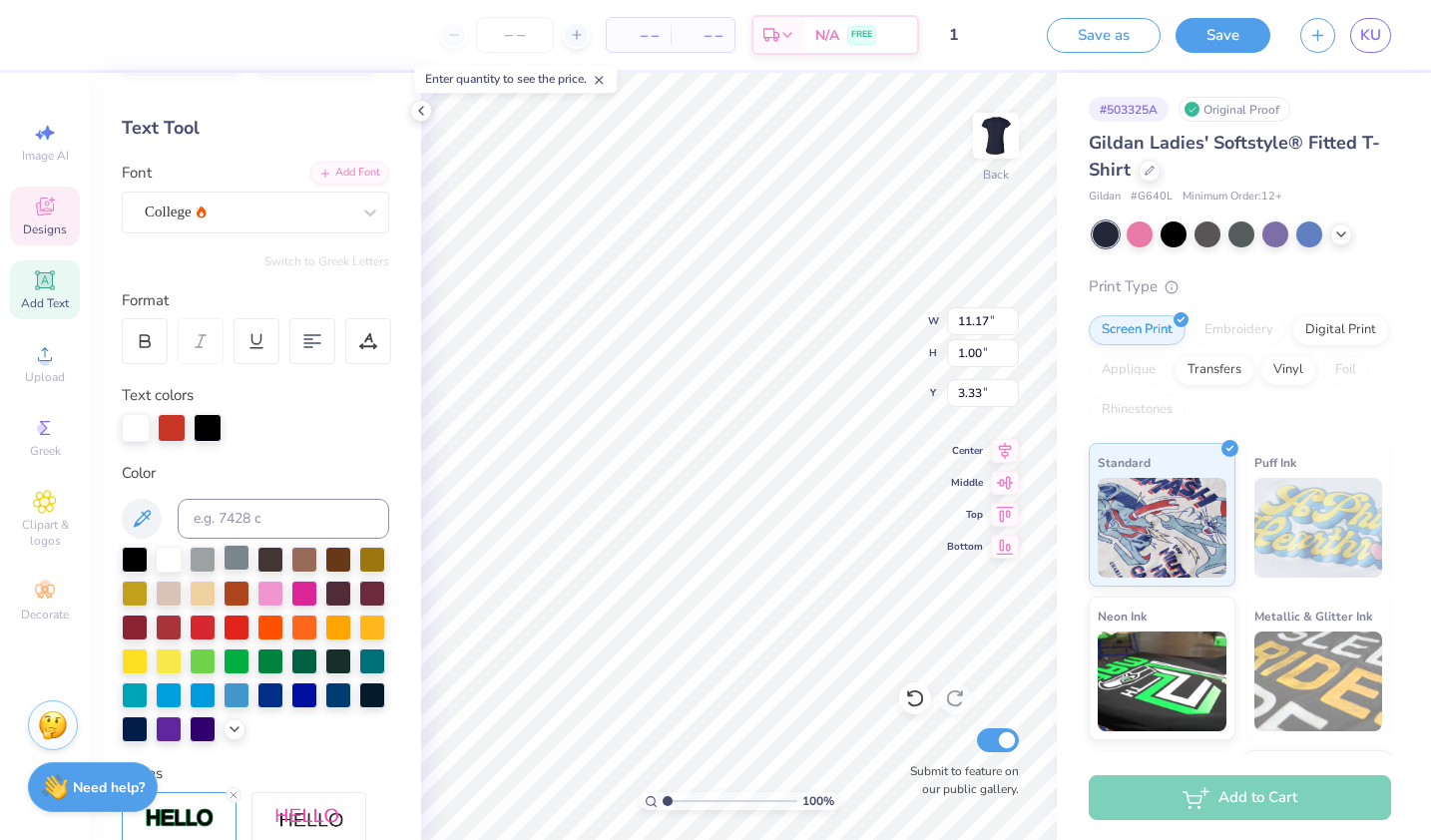 click 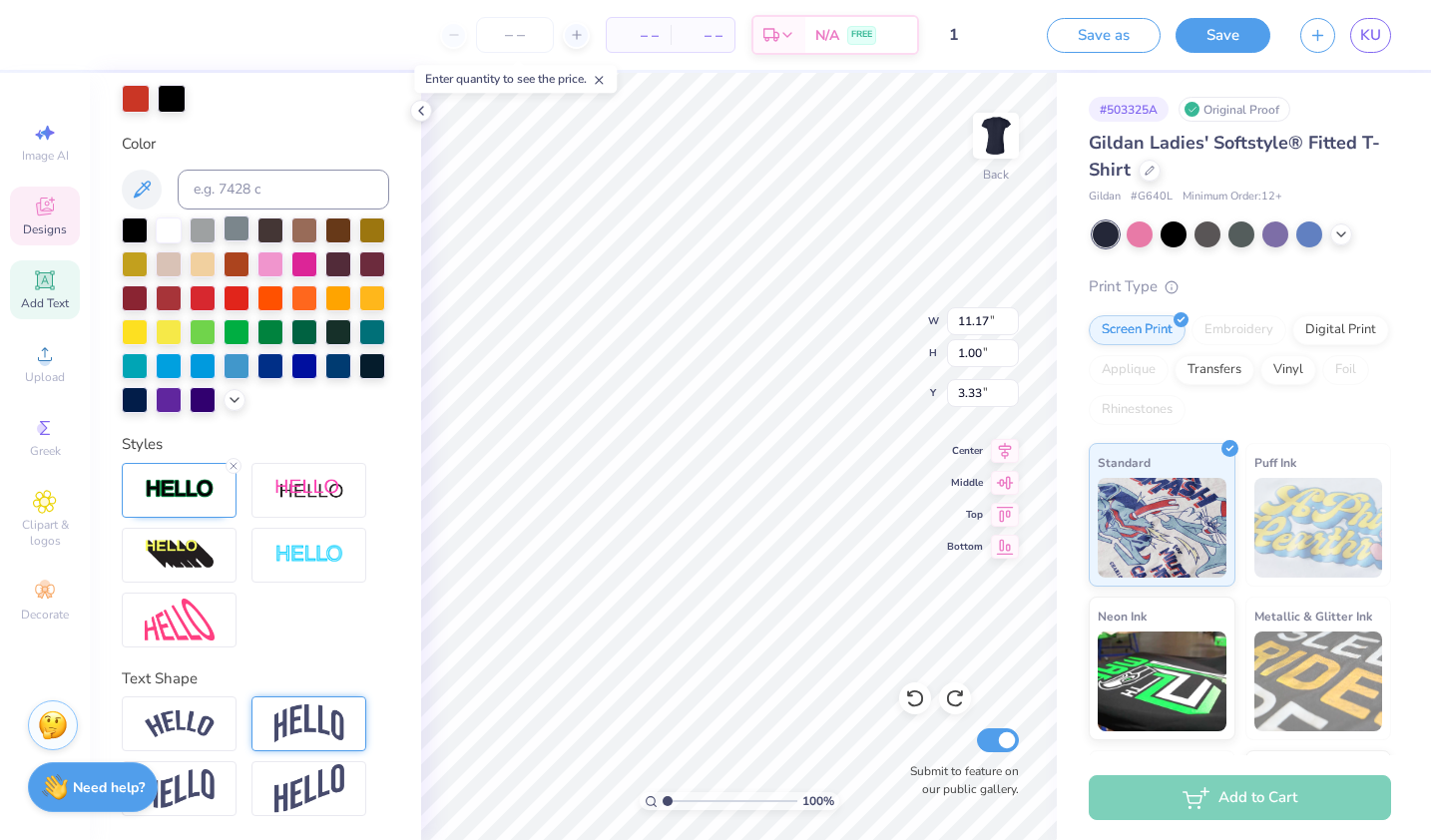scroll, scrollTop: 430, scrollLeft: 0, axis: vertical 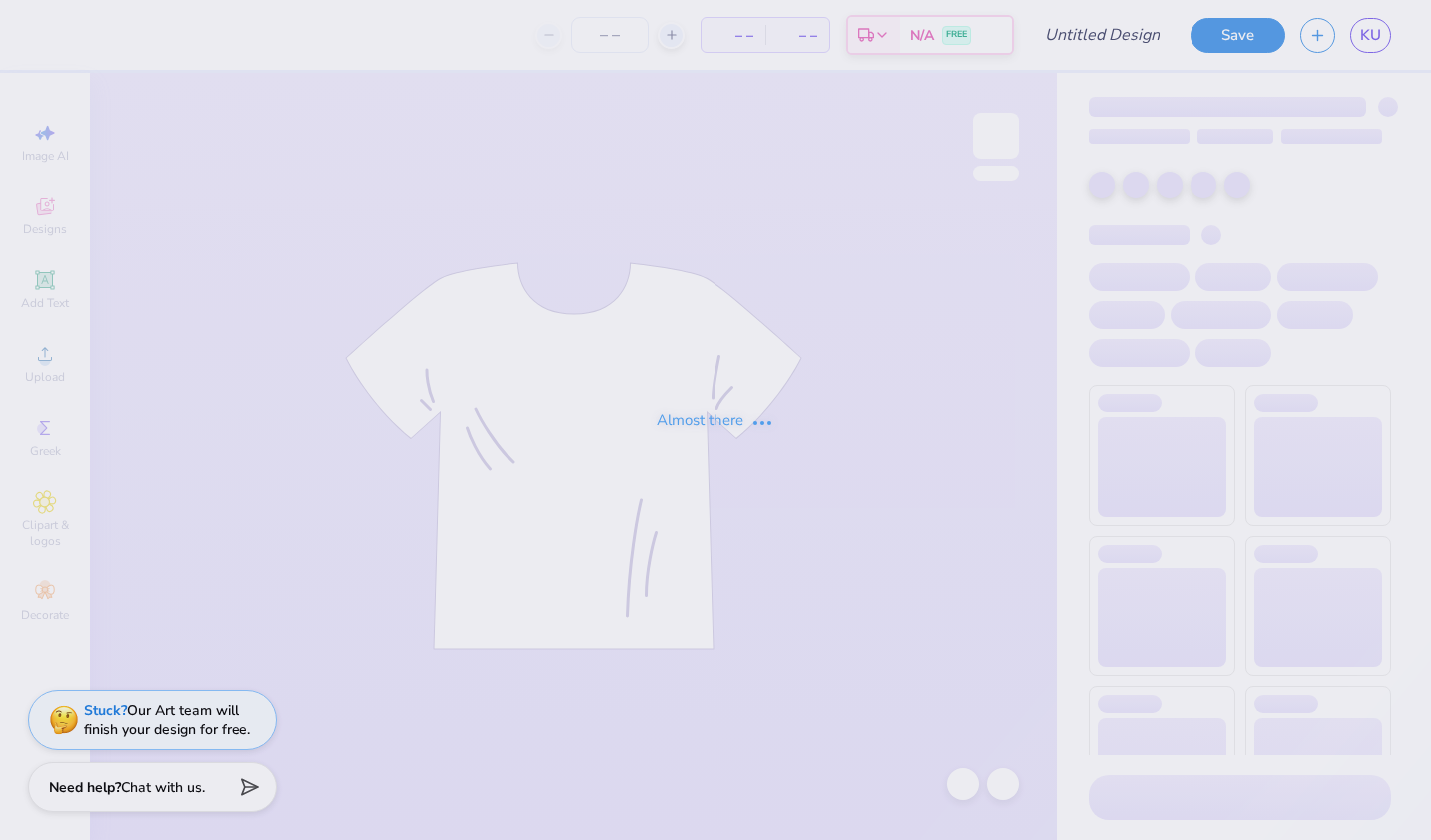 type on "2" 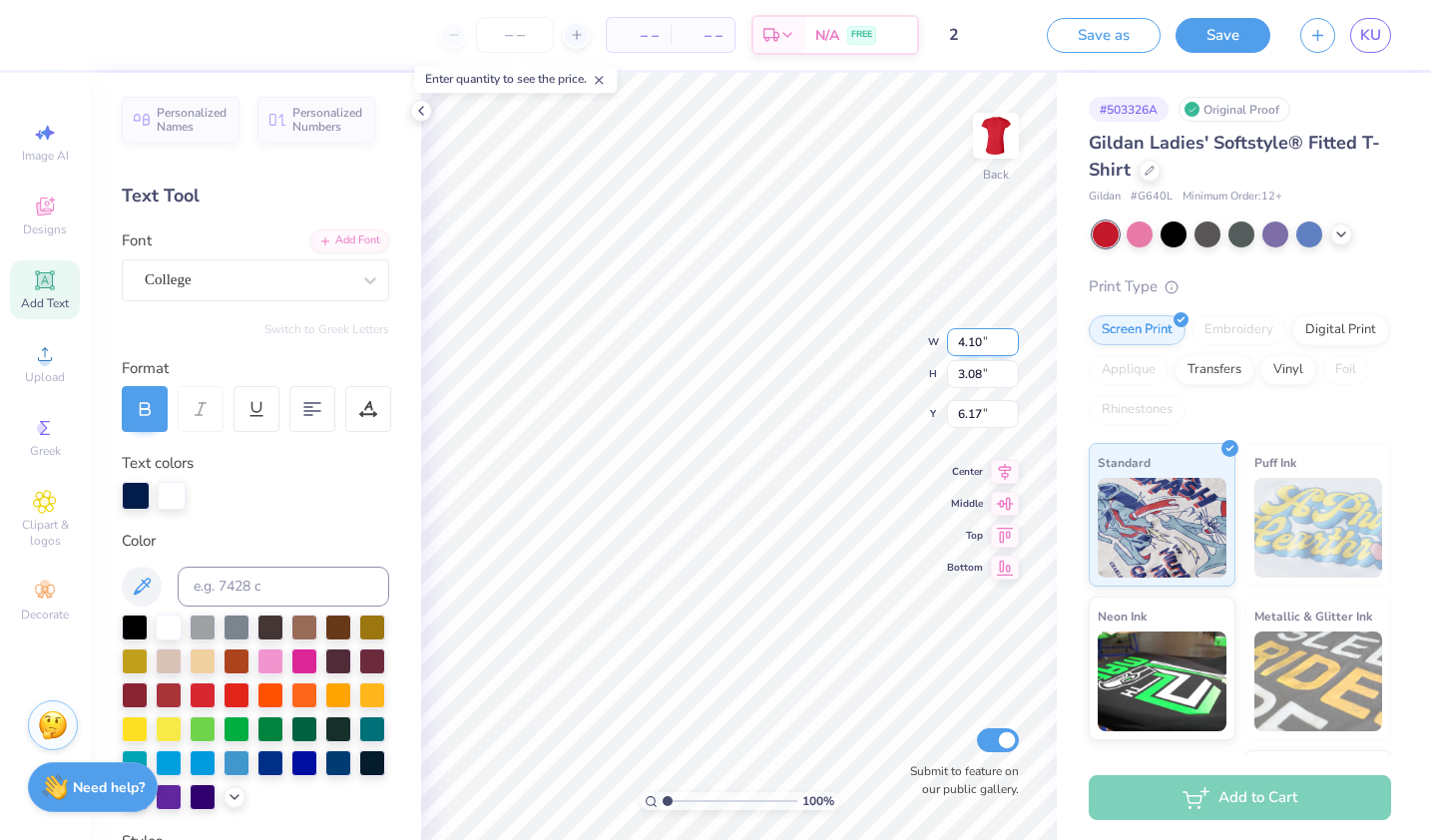click on "4.10" at bounding box center (983, 342) 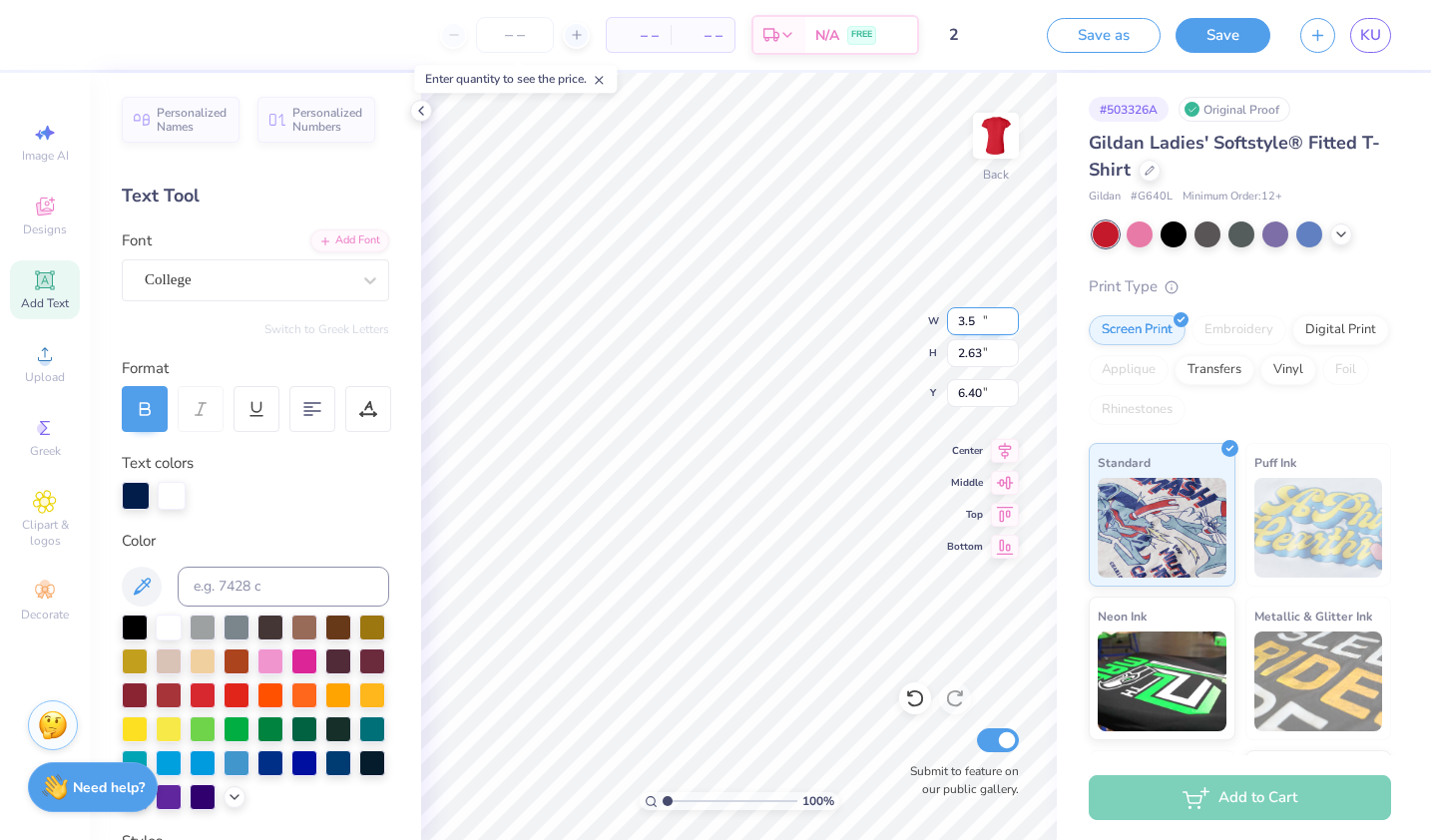 type on "3.50" 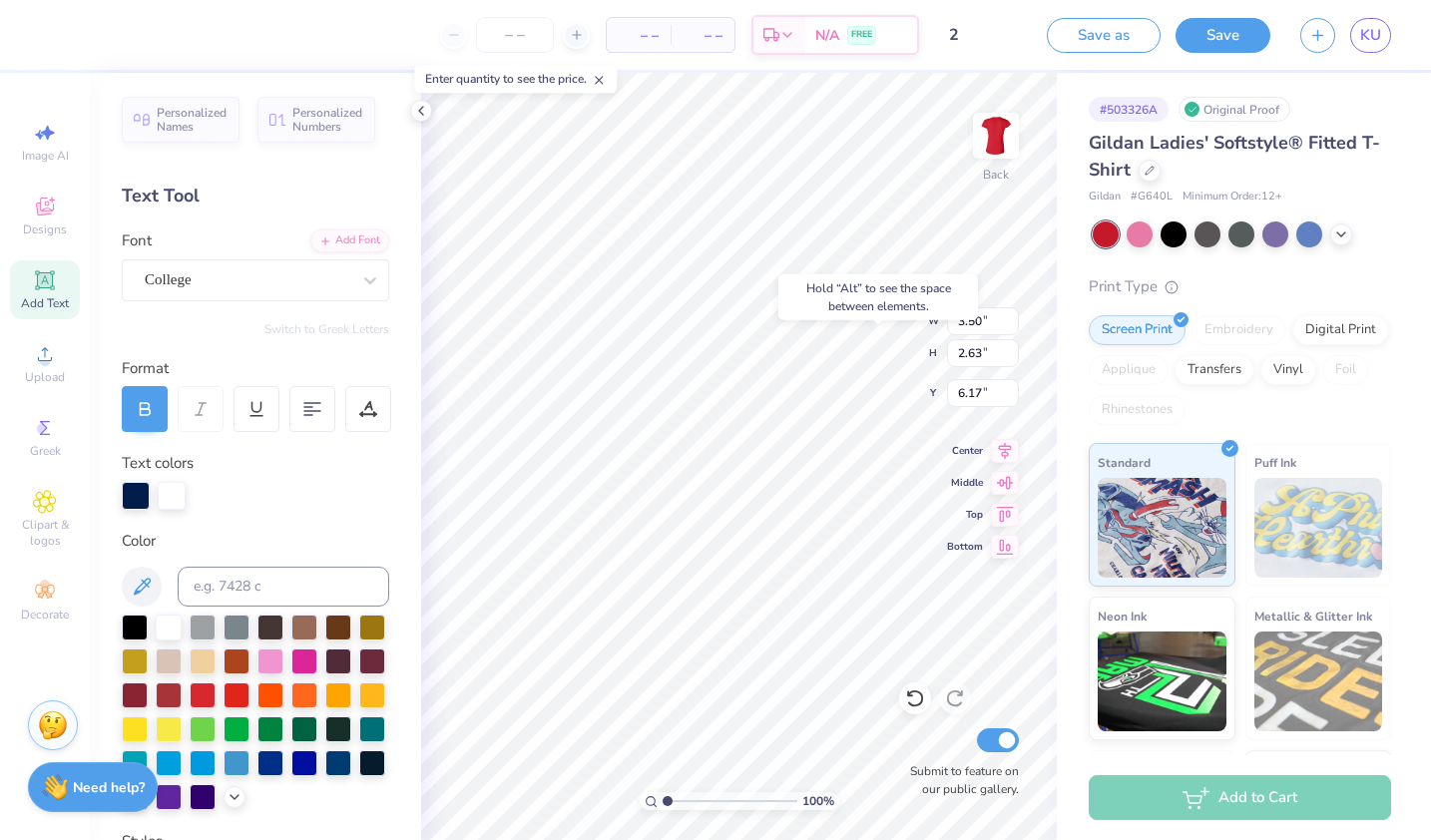 type on "6.17" 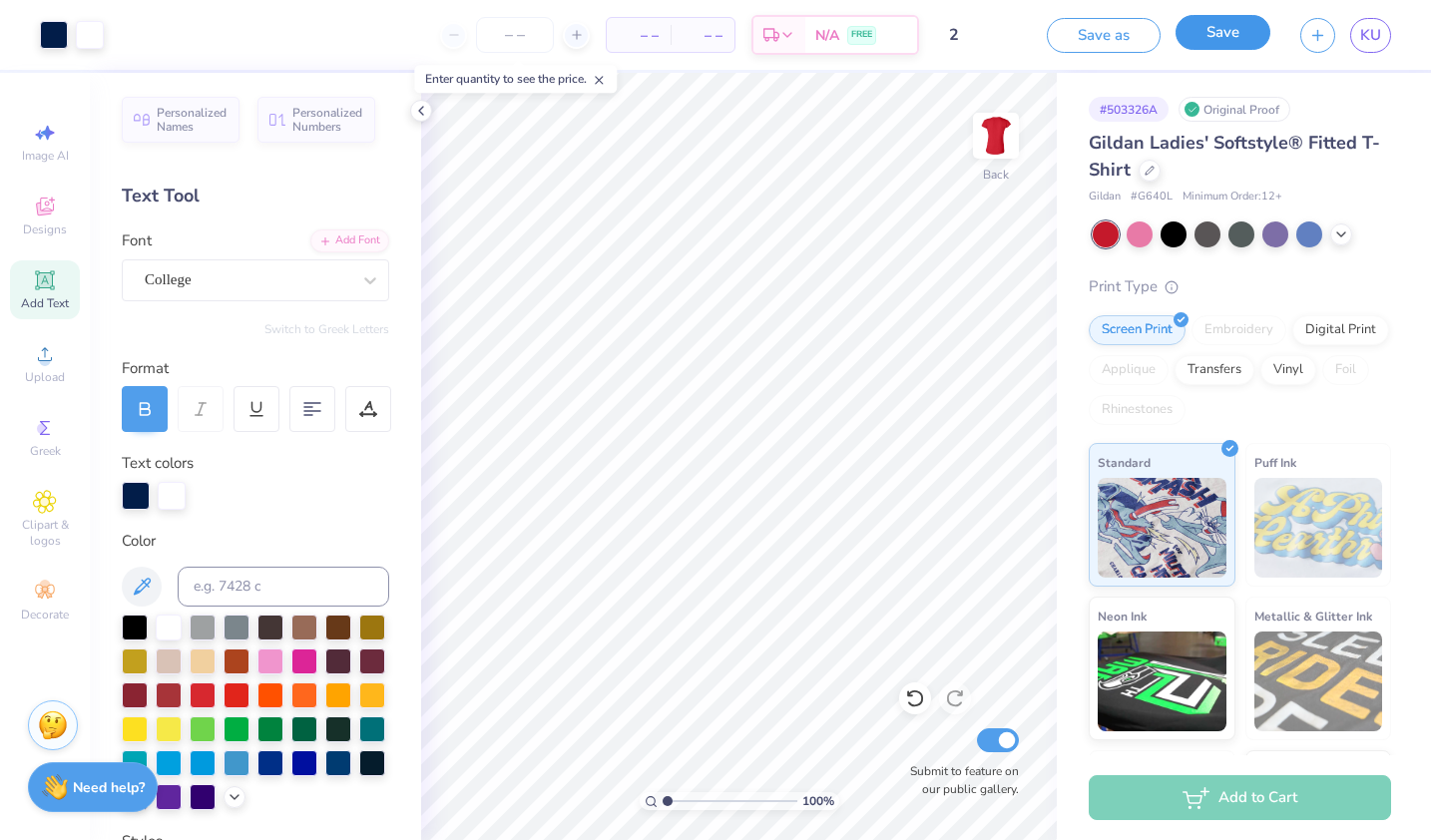 click on "Save" at bounding box center (1222, 32) 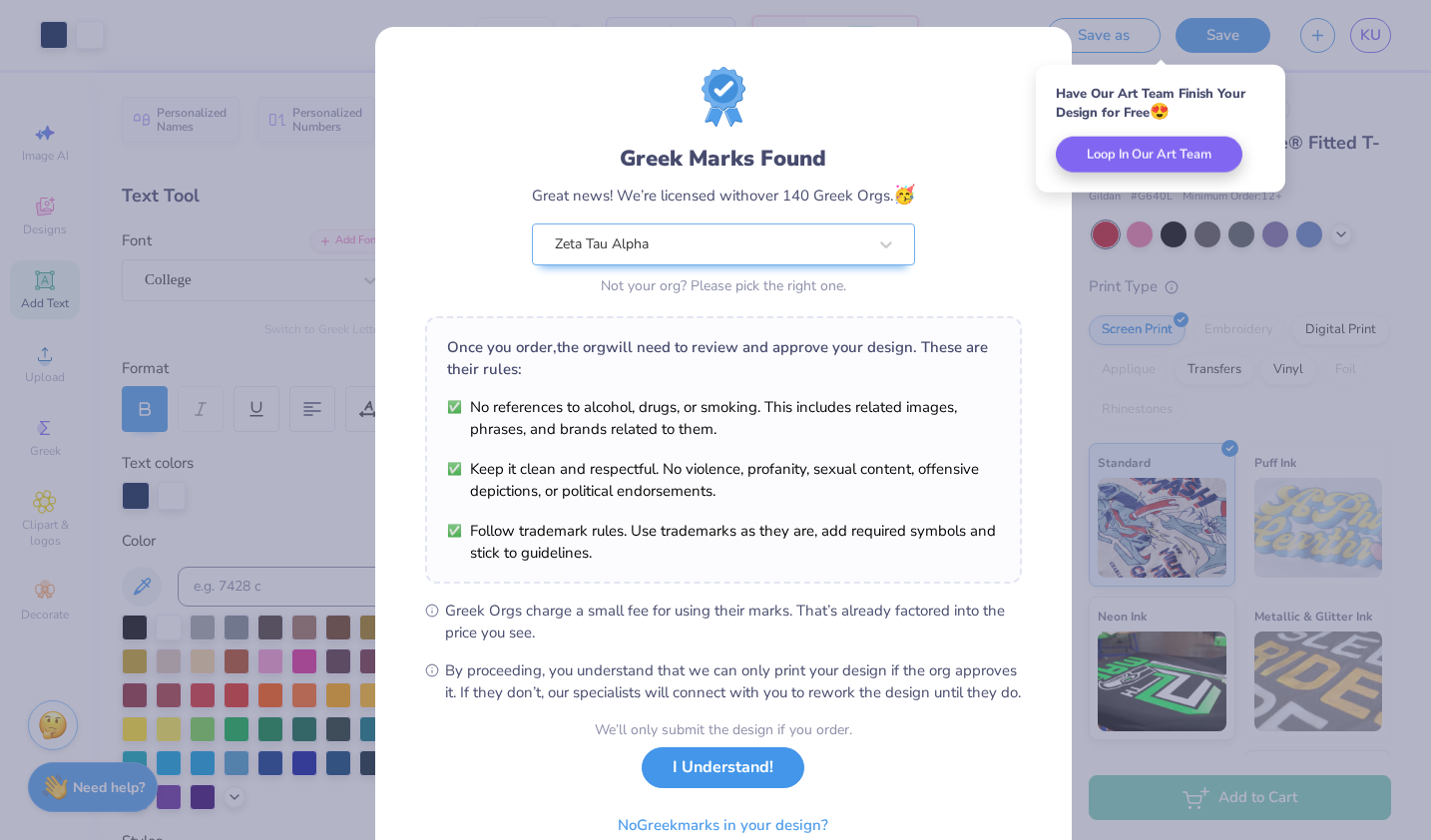 click on "I Understand!" at bounding box center (722, 767) 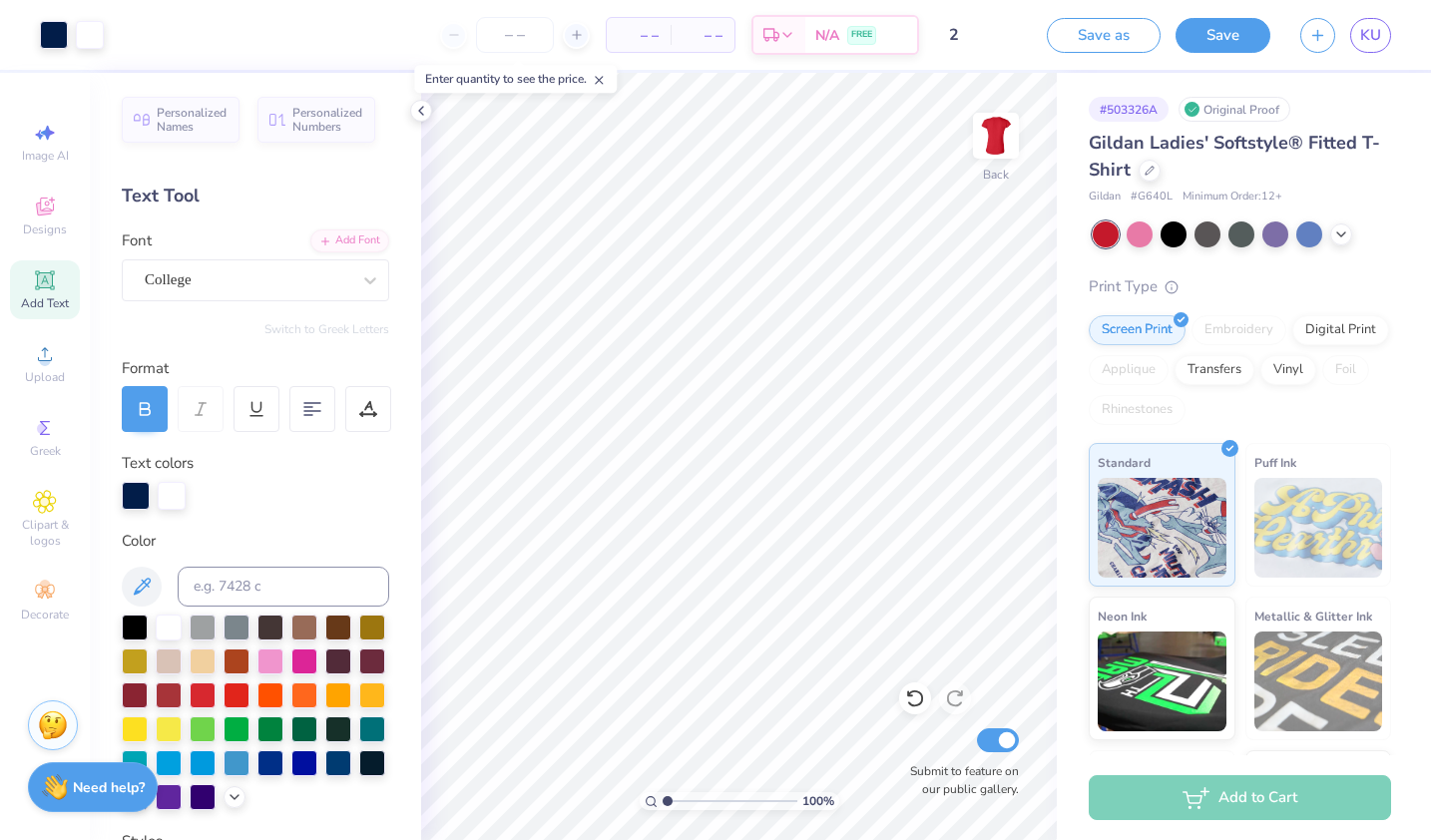click on "KU" at bounding box center (1370, 35) 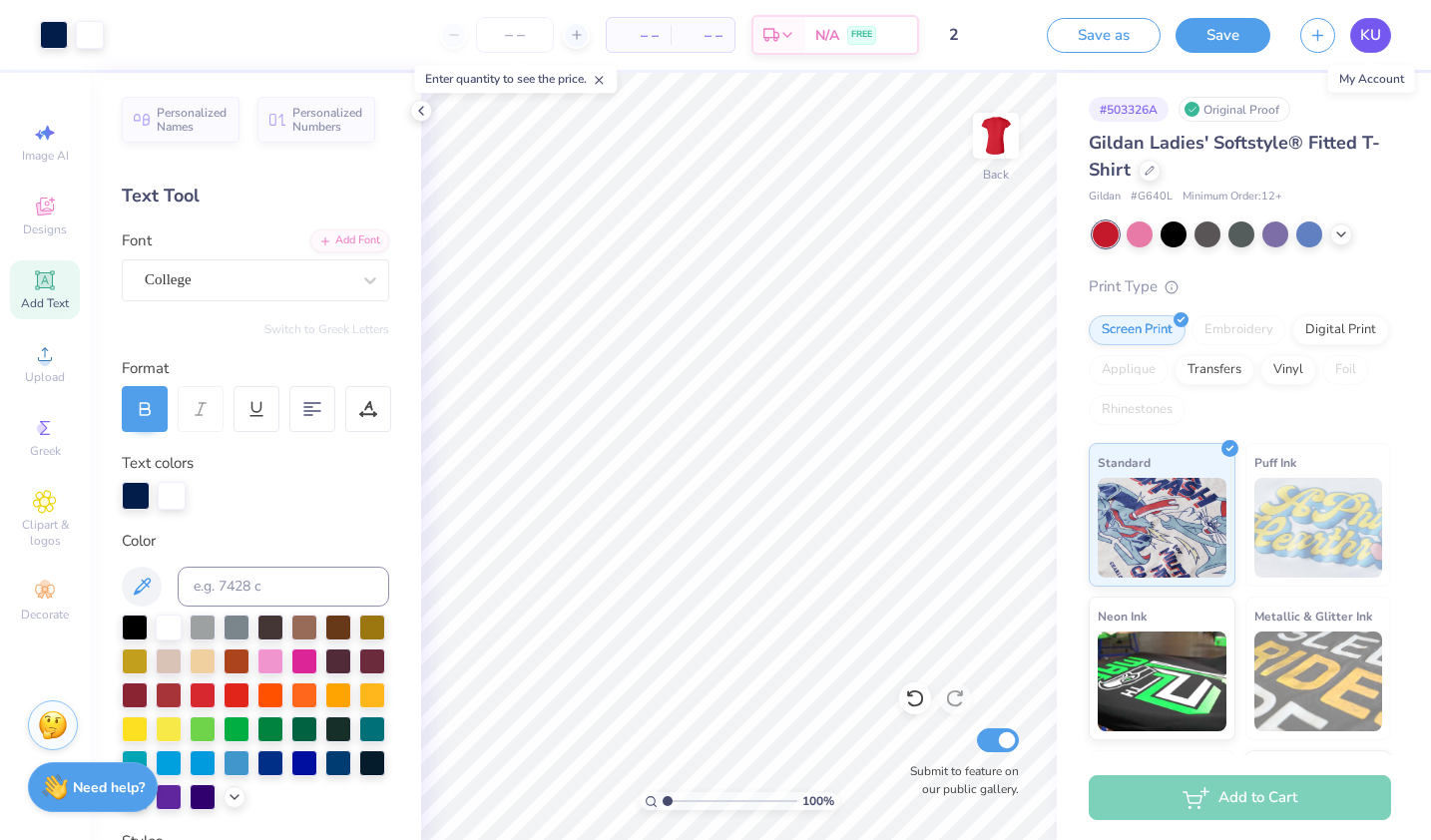 click on "KU" at bounding box center (1370, 35) 